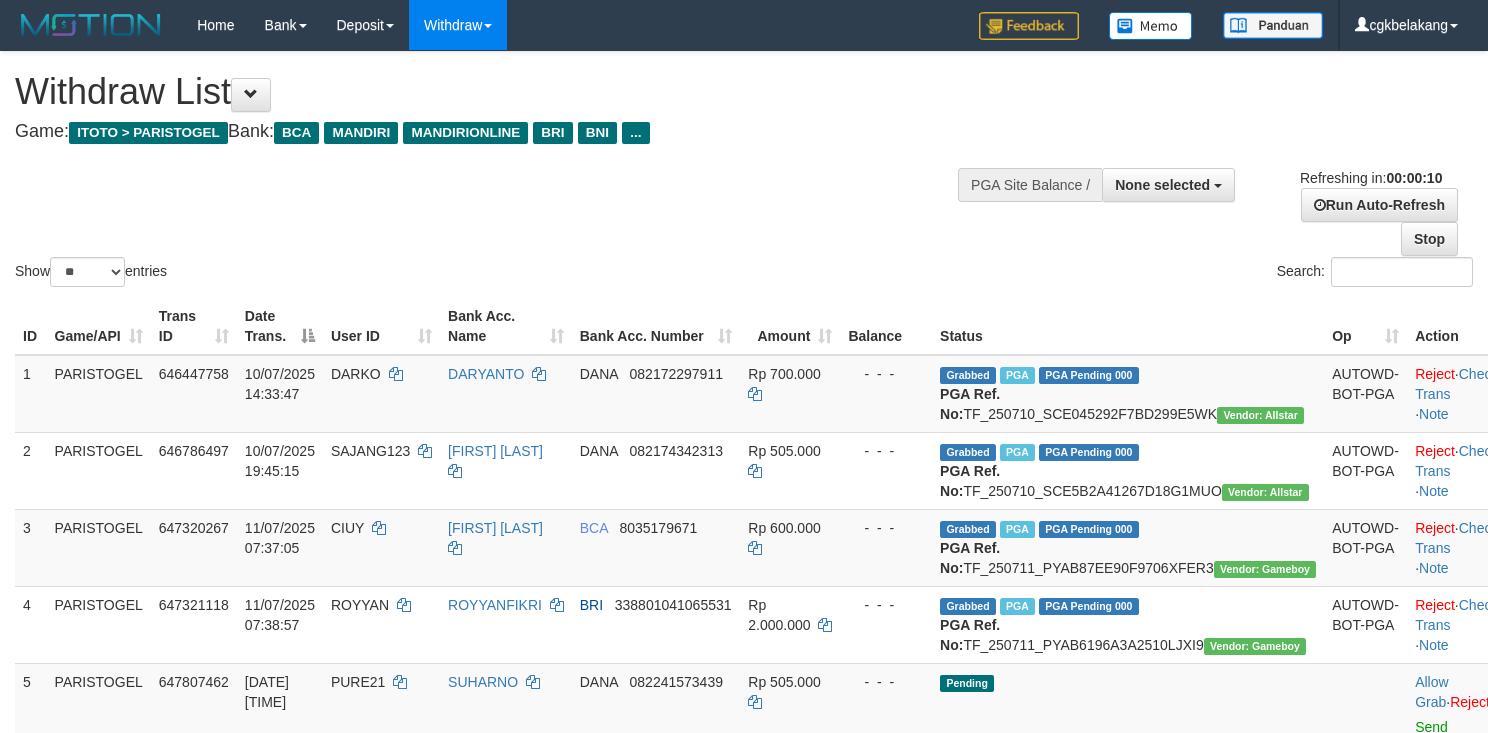 select 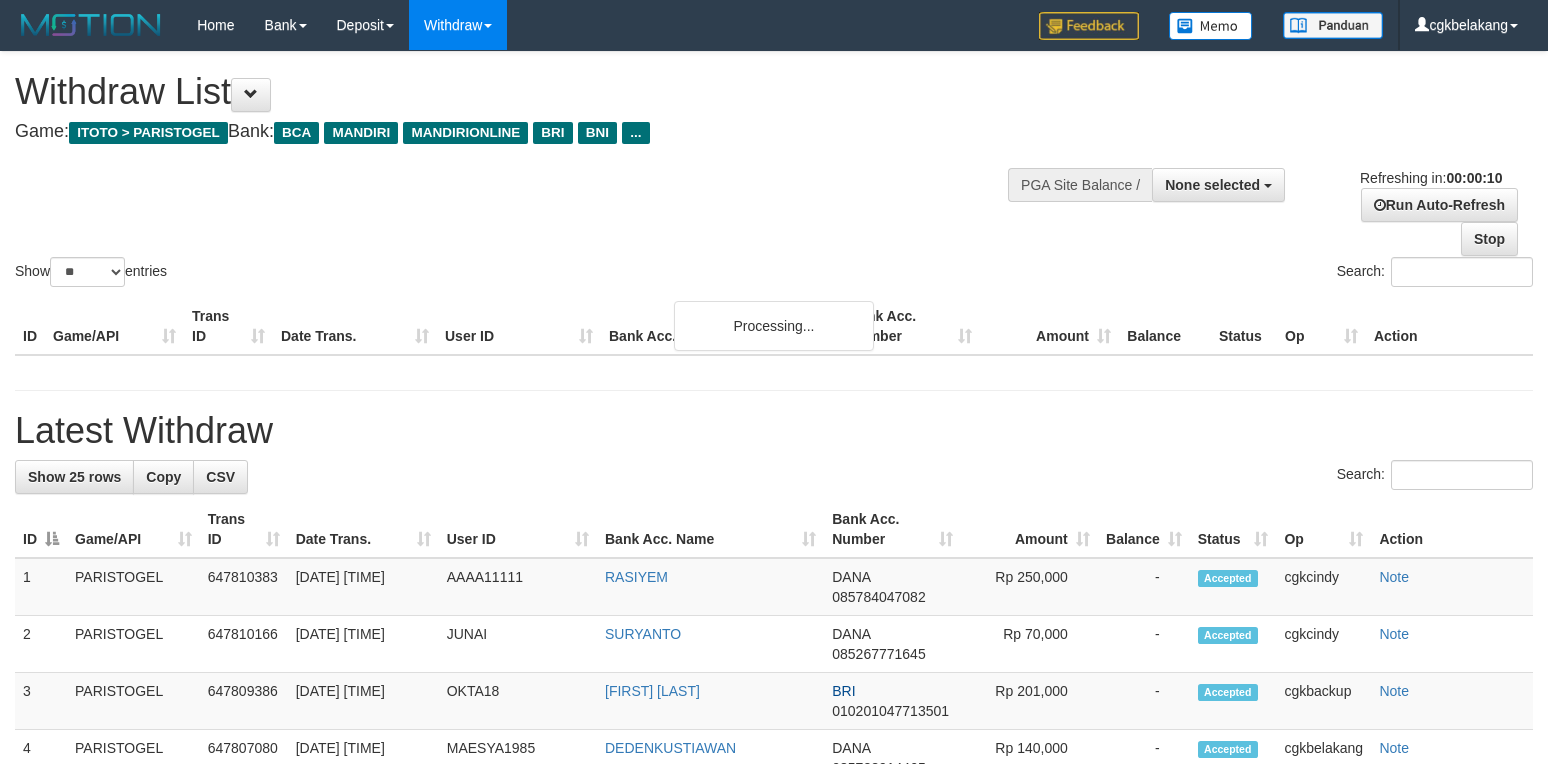 select 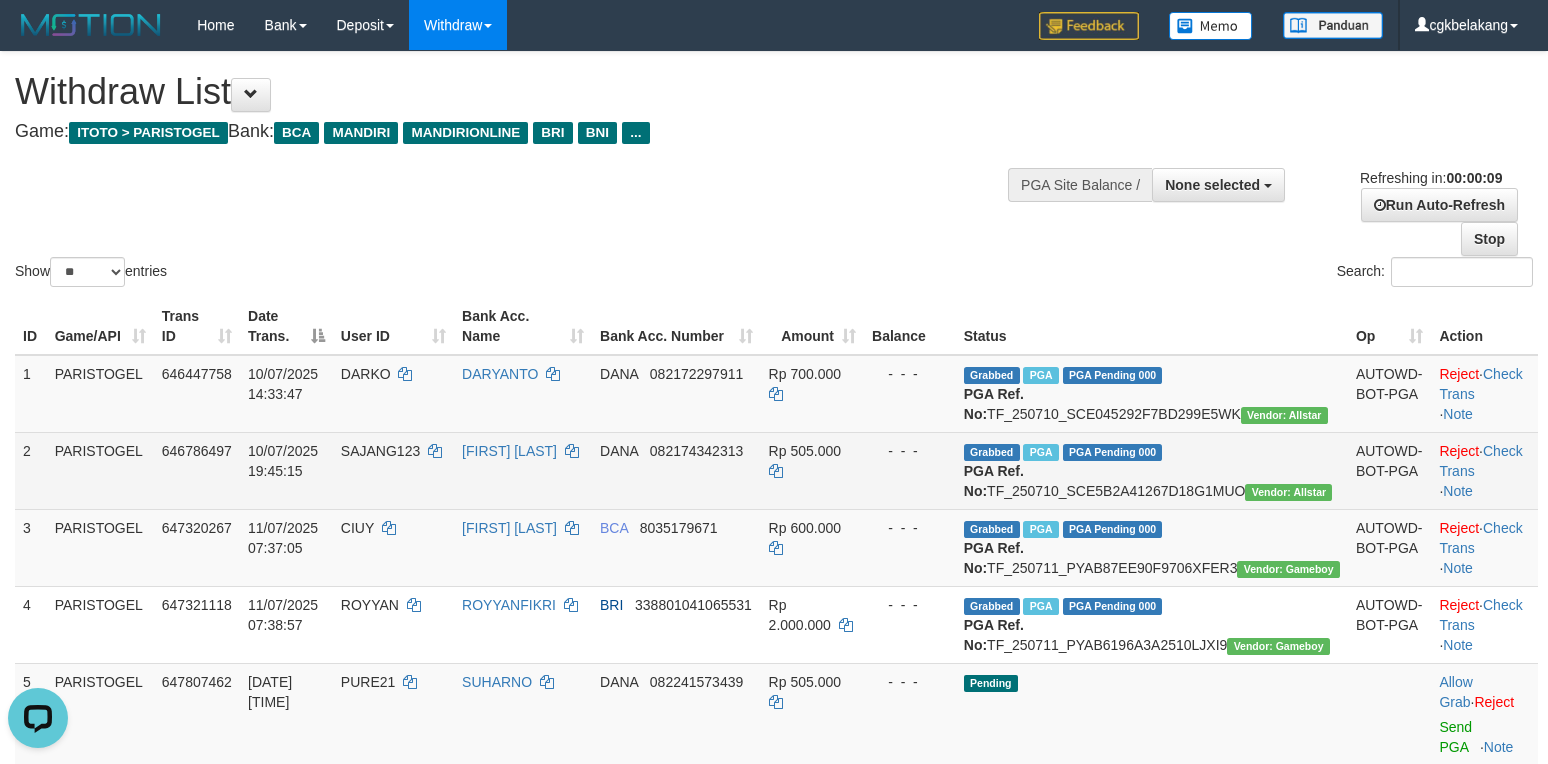 scroll, scrollTop: 0, scrollLeft: 0, axis: both 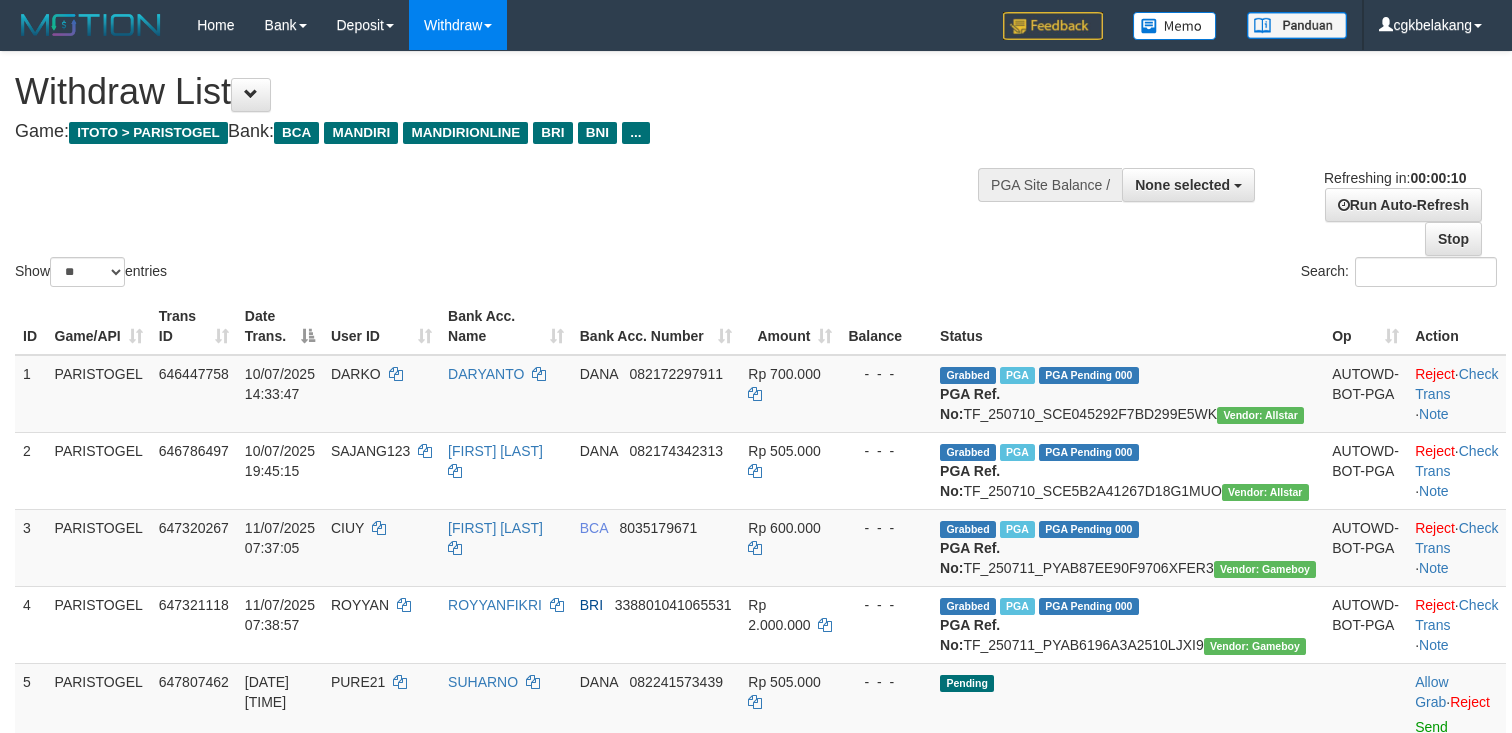 select 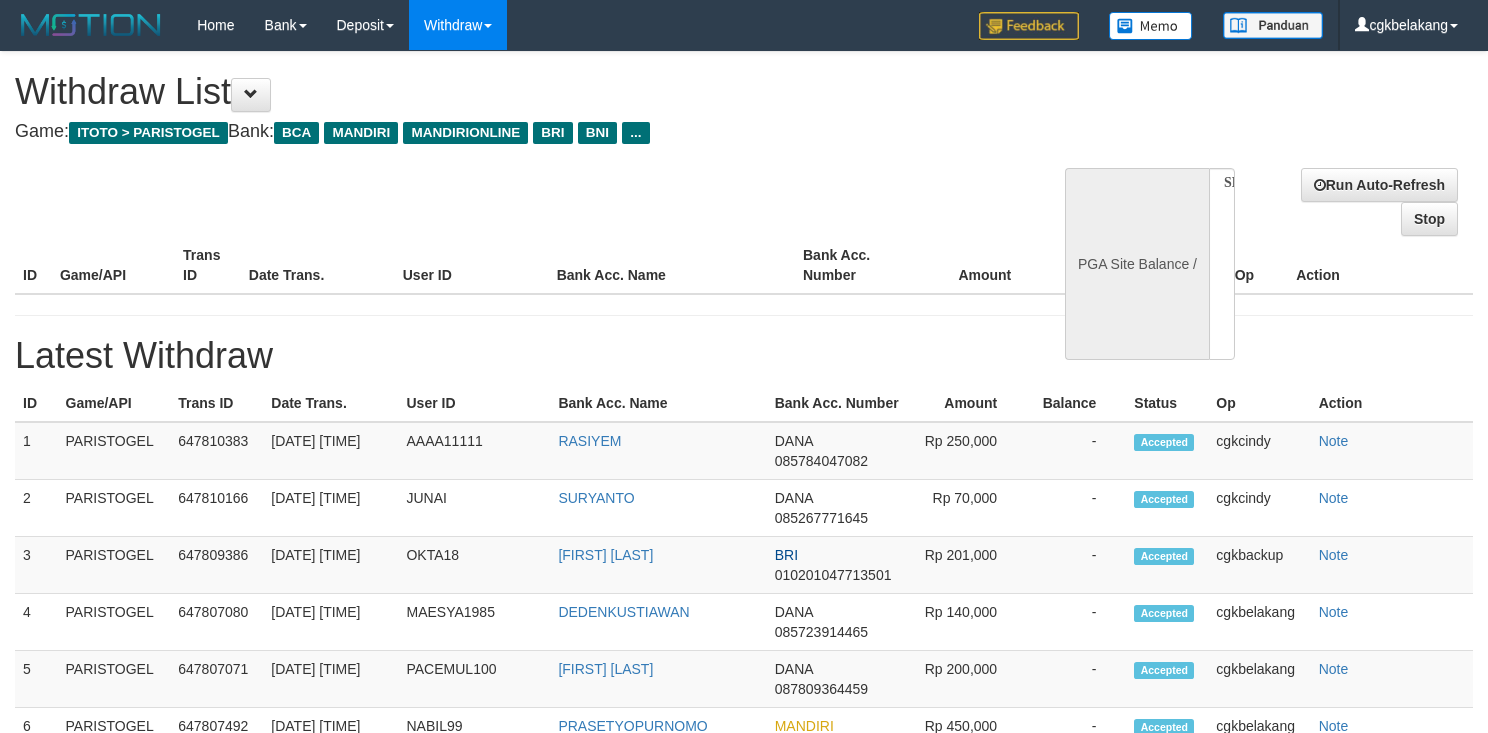 select 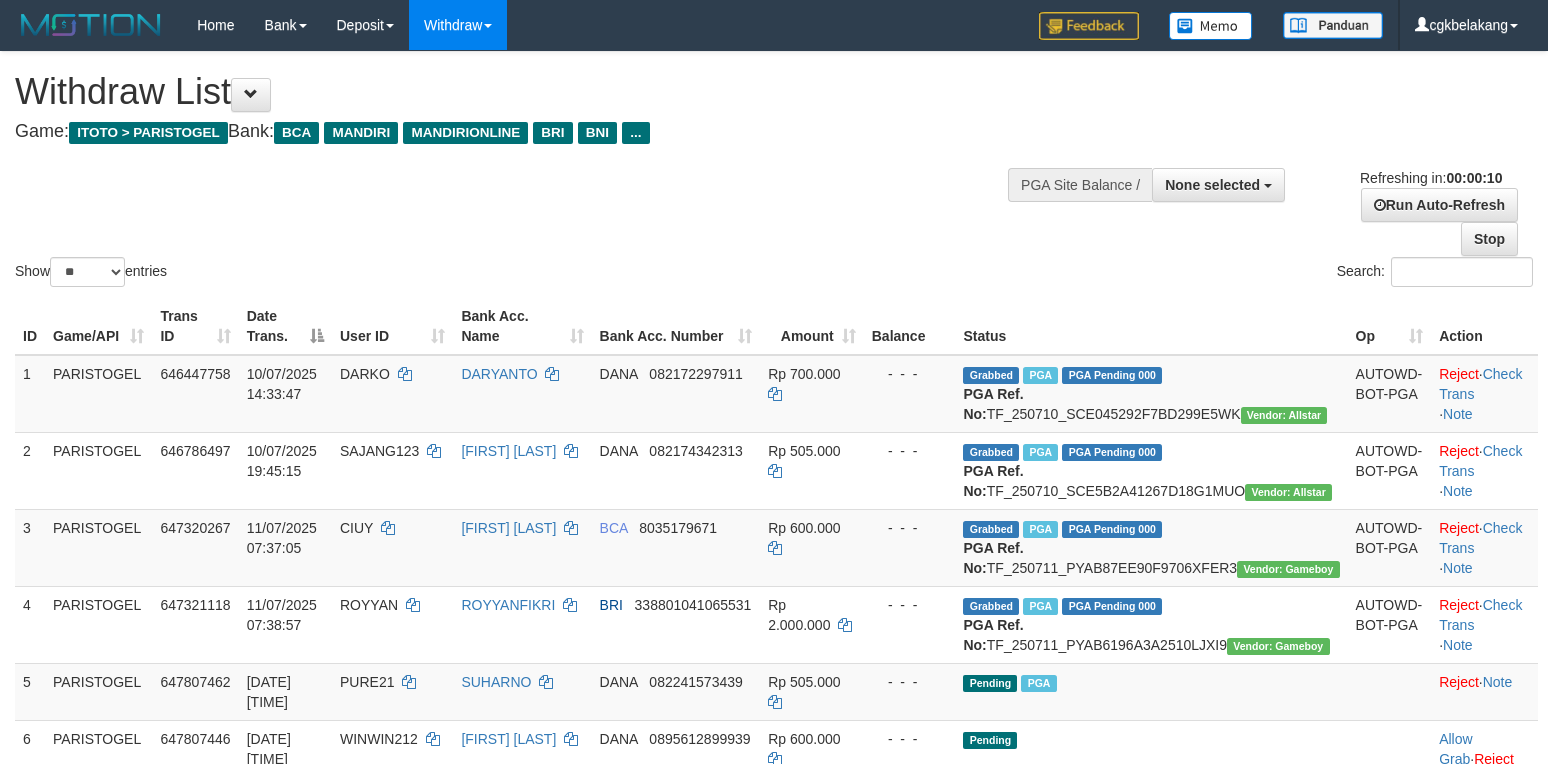 select 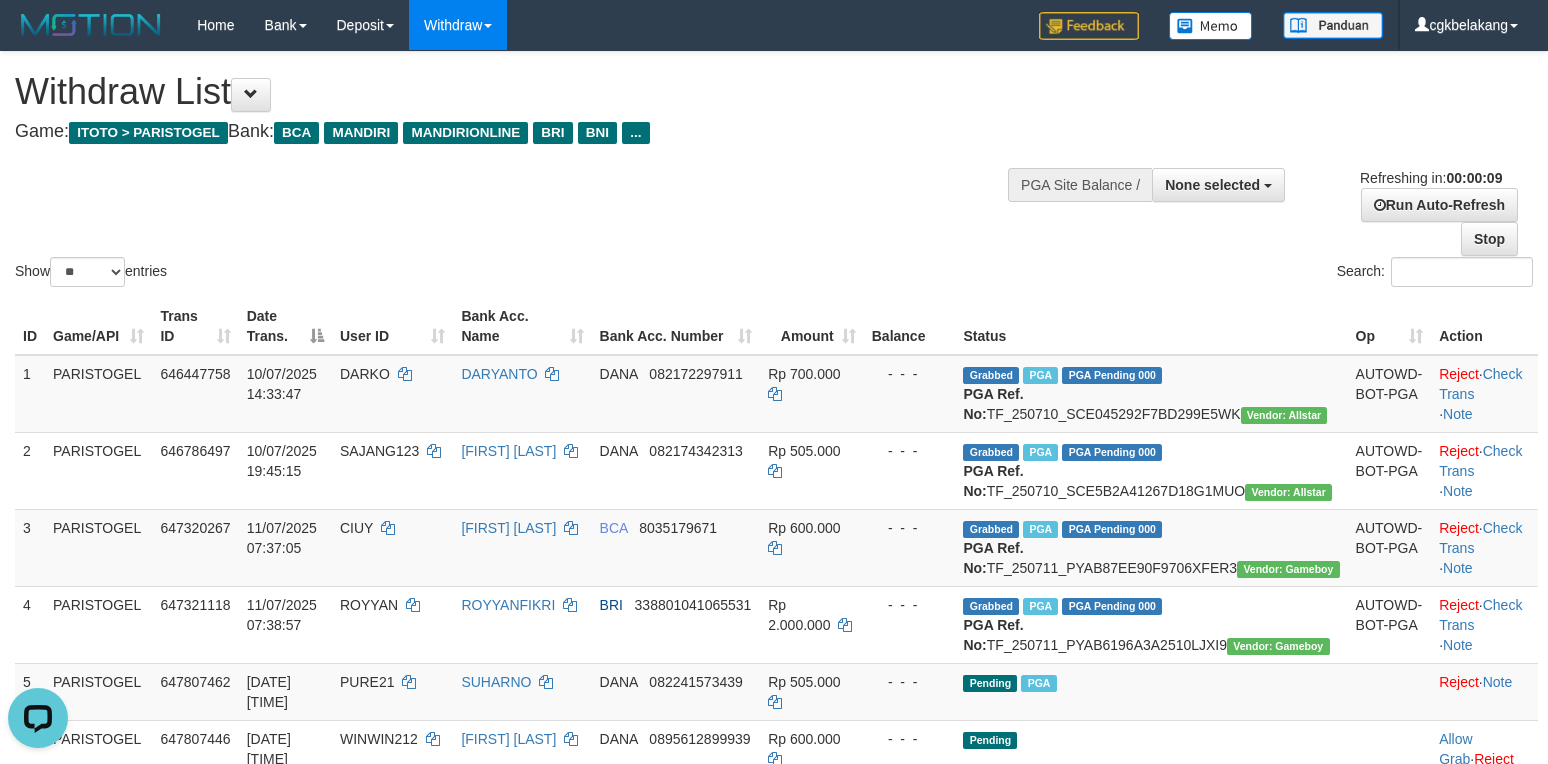 scroll, scrollTop: 0, scrollLeft: 0, axis: both 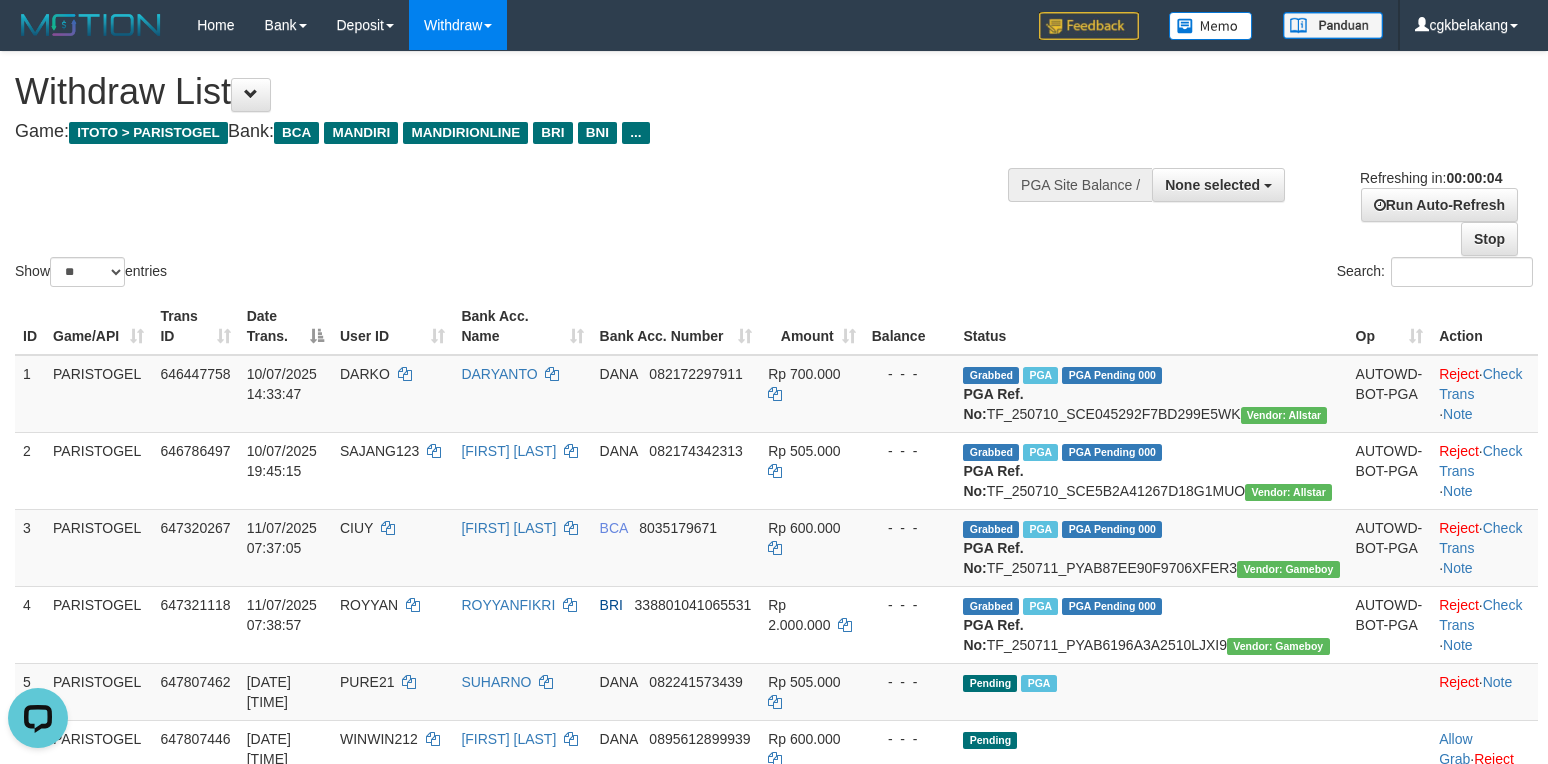 click on "Status" at bounding box center (1151, 326) 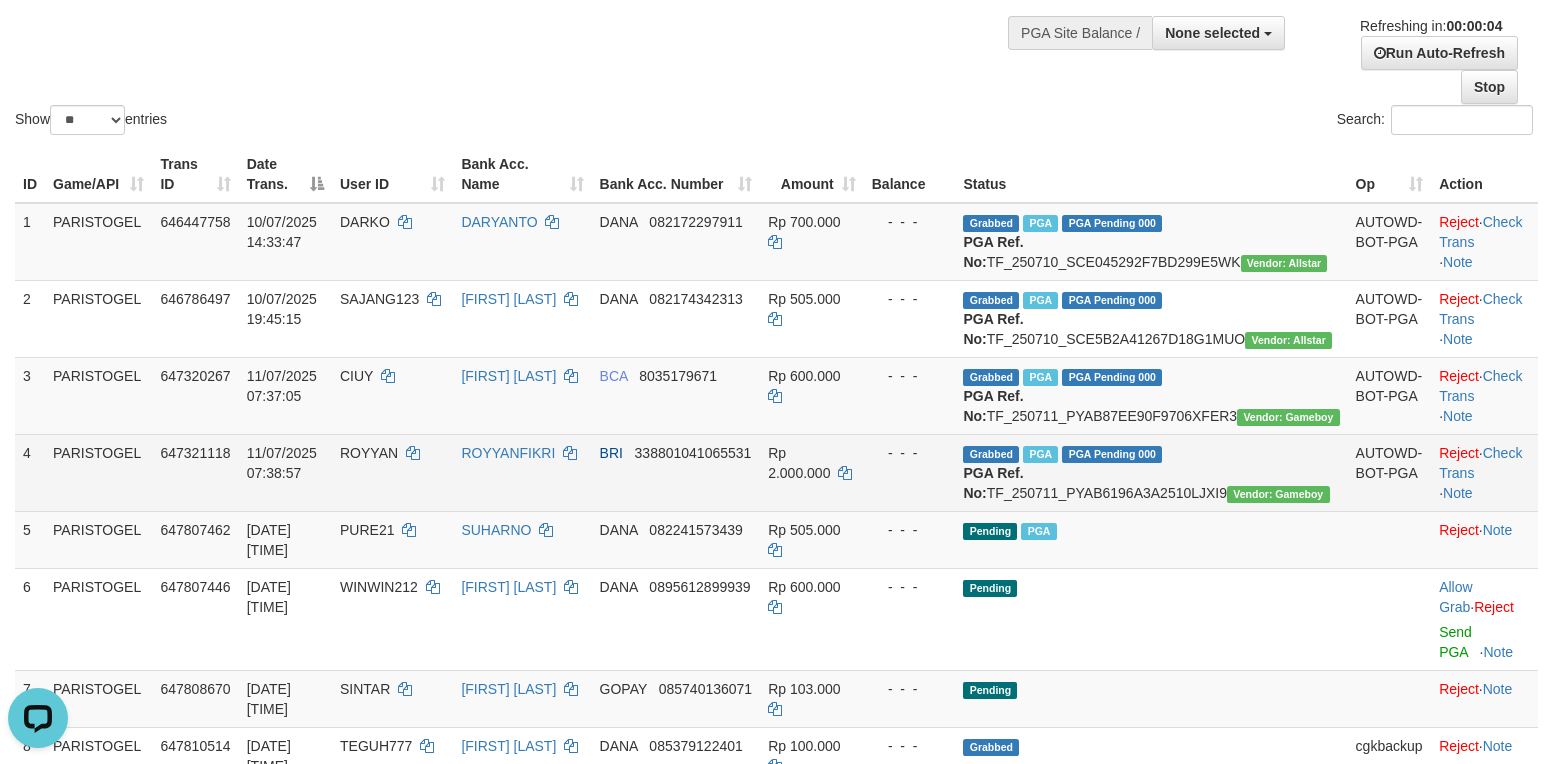 scroll, scrollTop: 400, scrollLeft: 0, axis: vertical 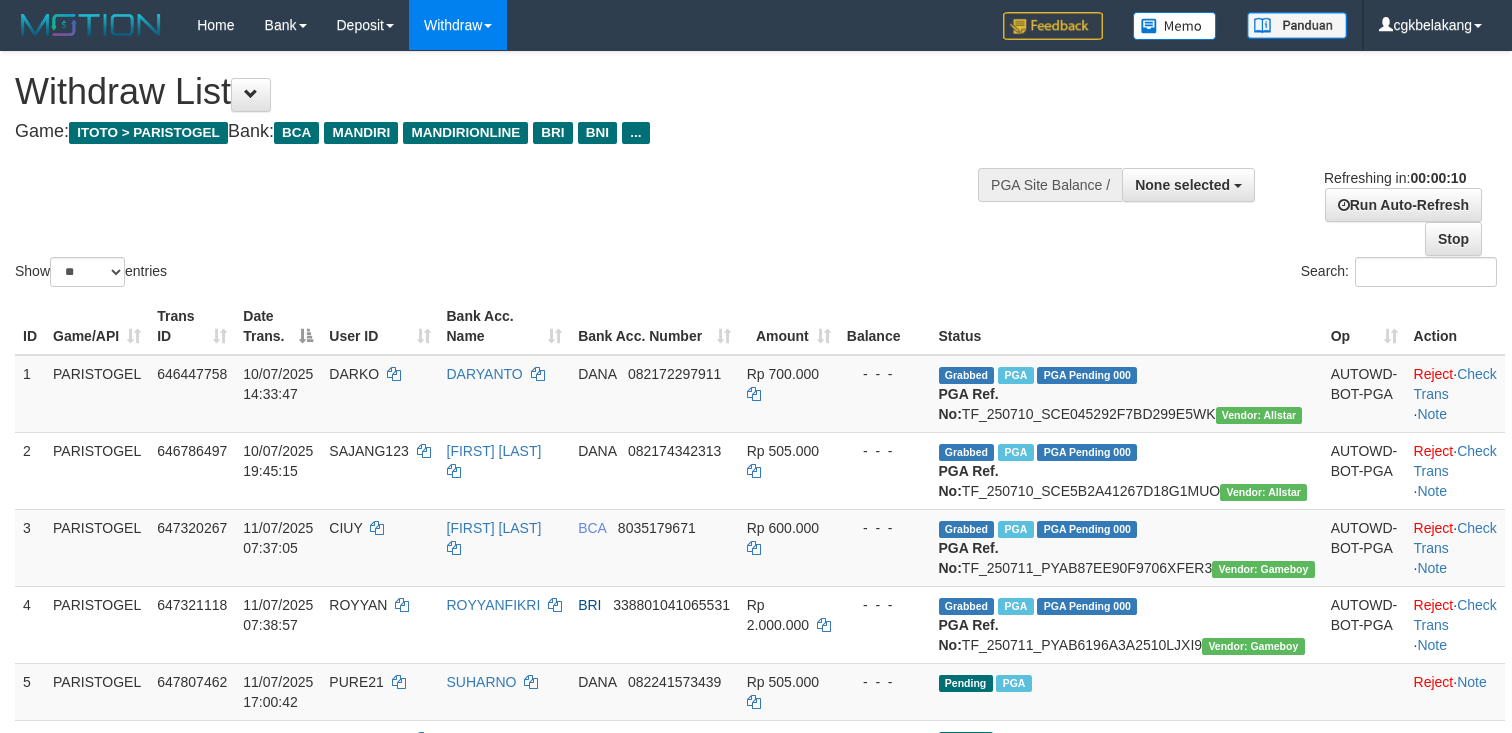select 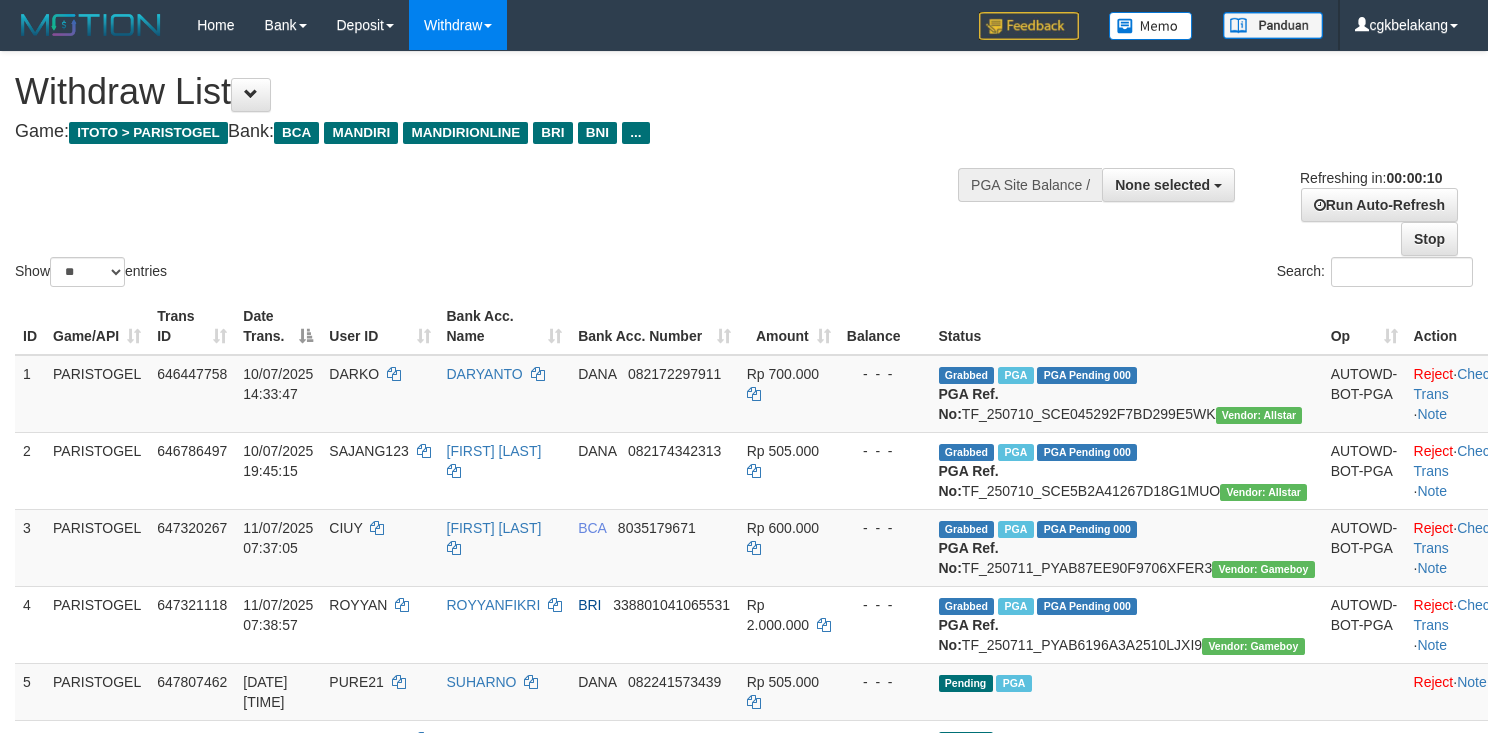 select 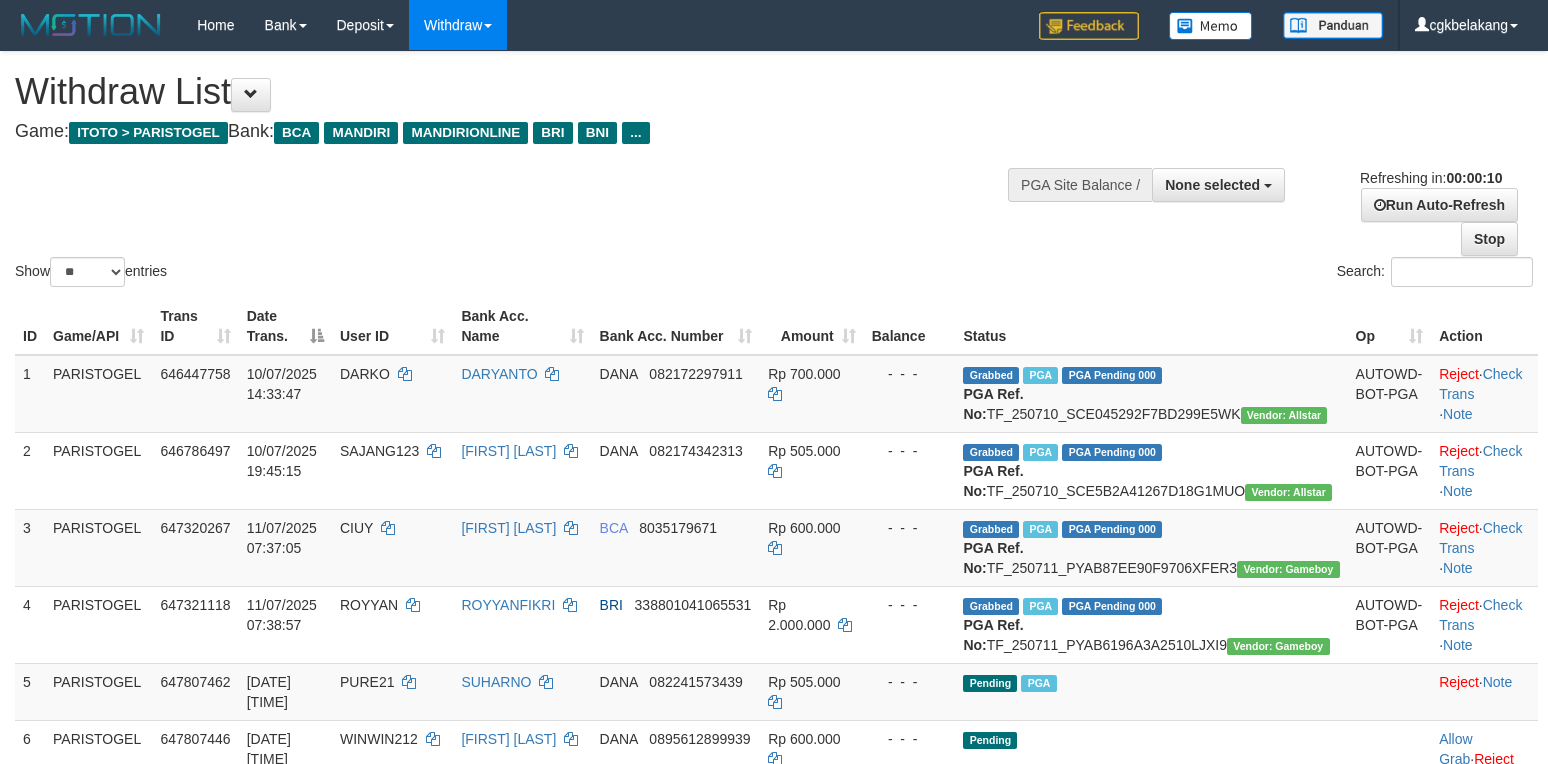 select 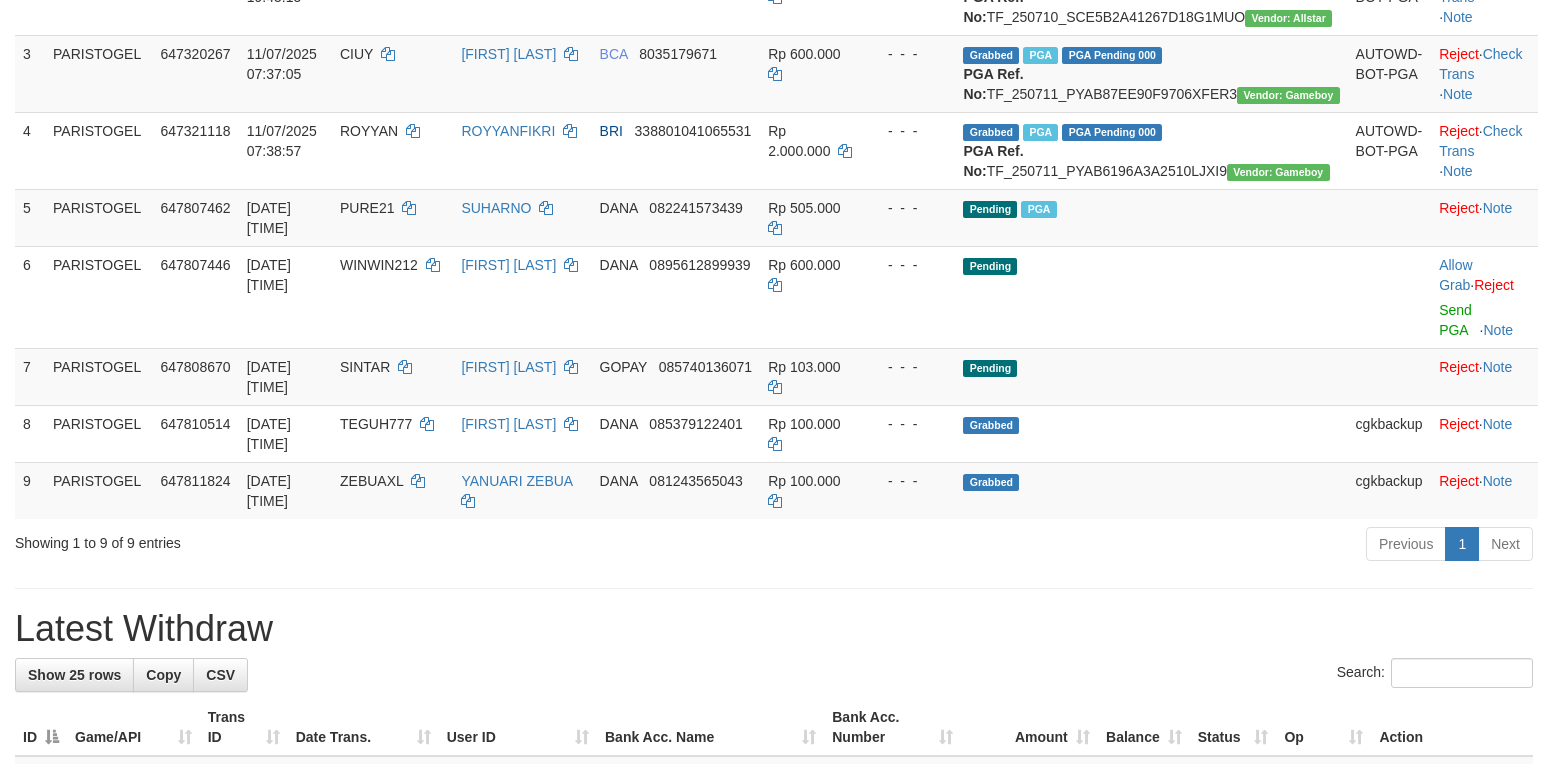 scroll, scrollTop: 400, scrollLeft: 0, axis: vertical 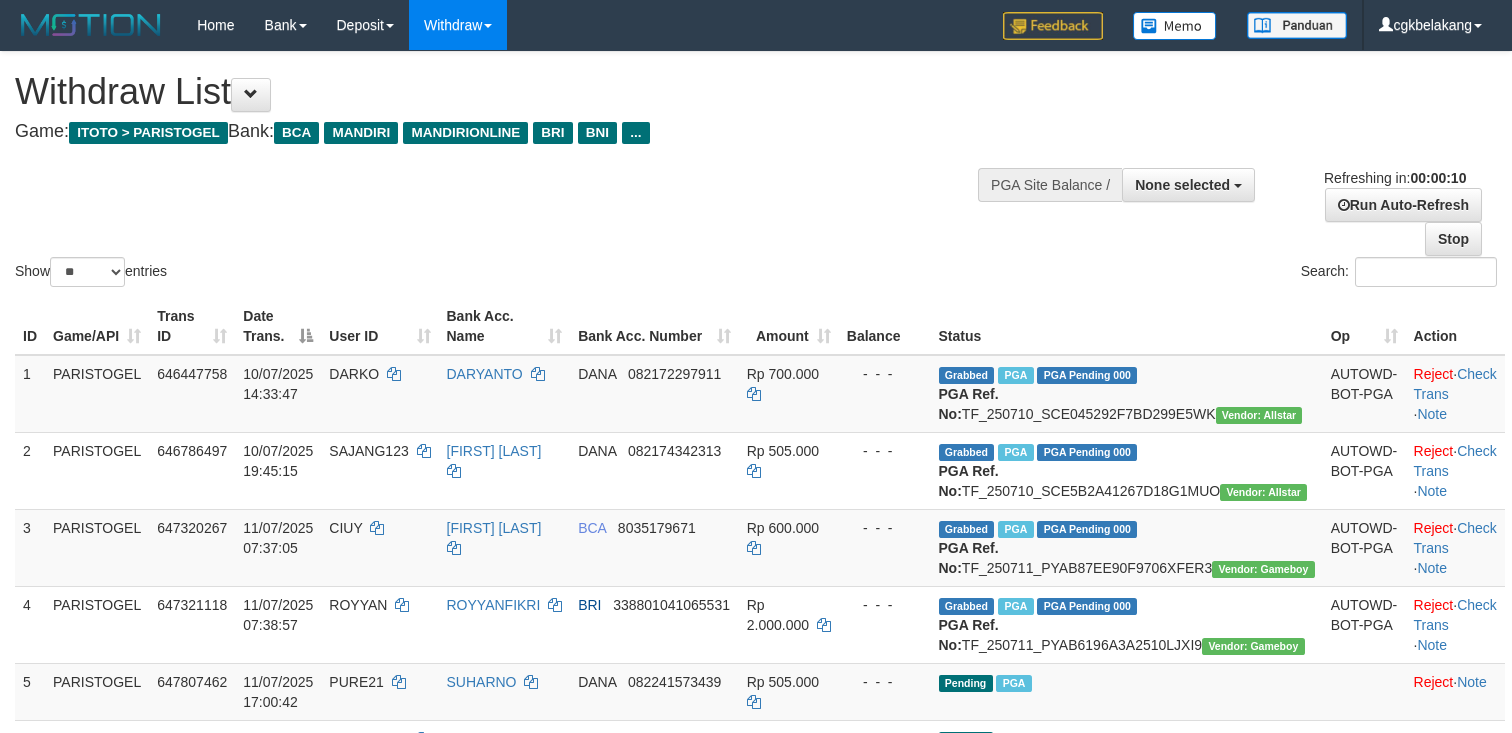 select 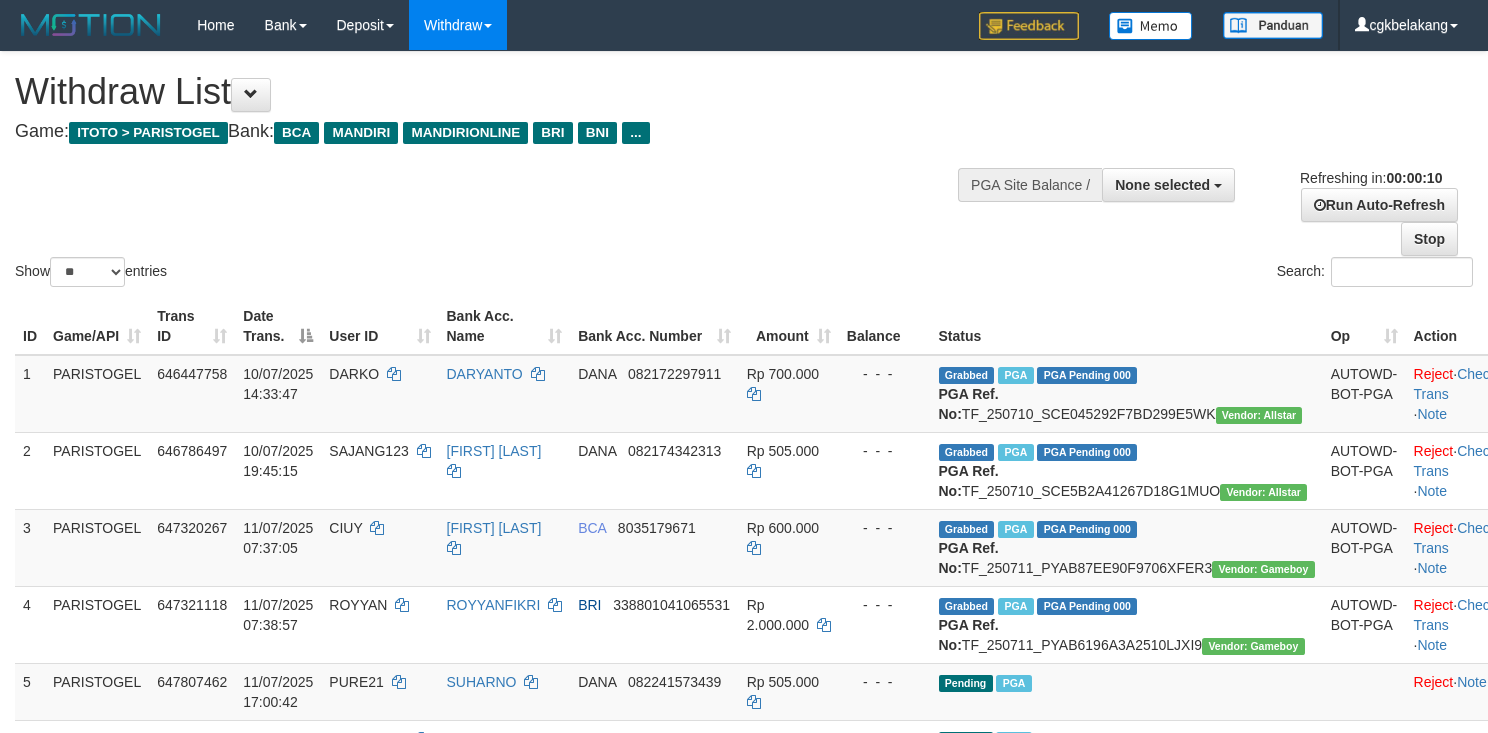 select 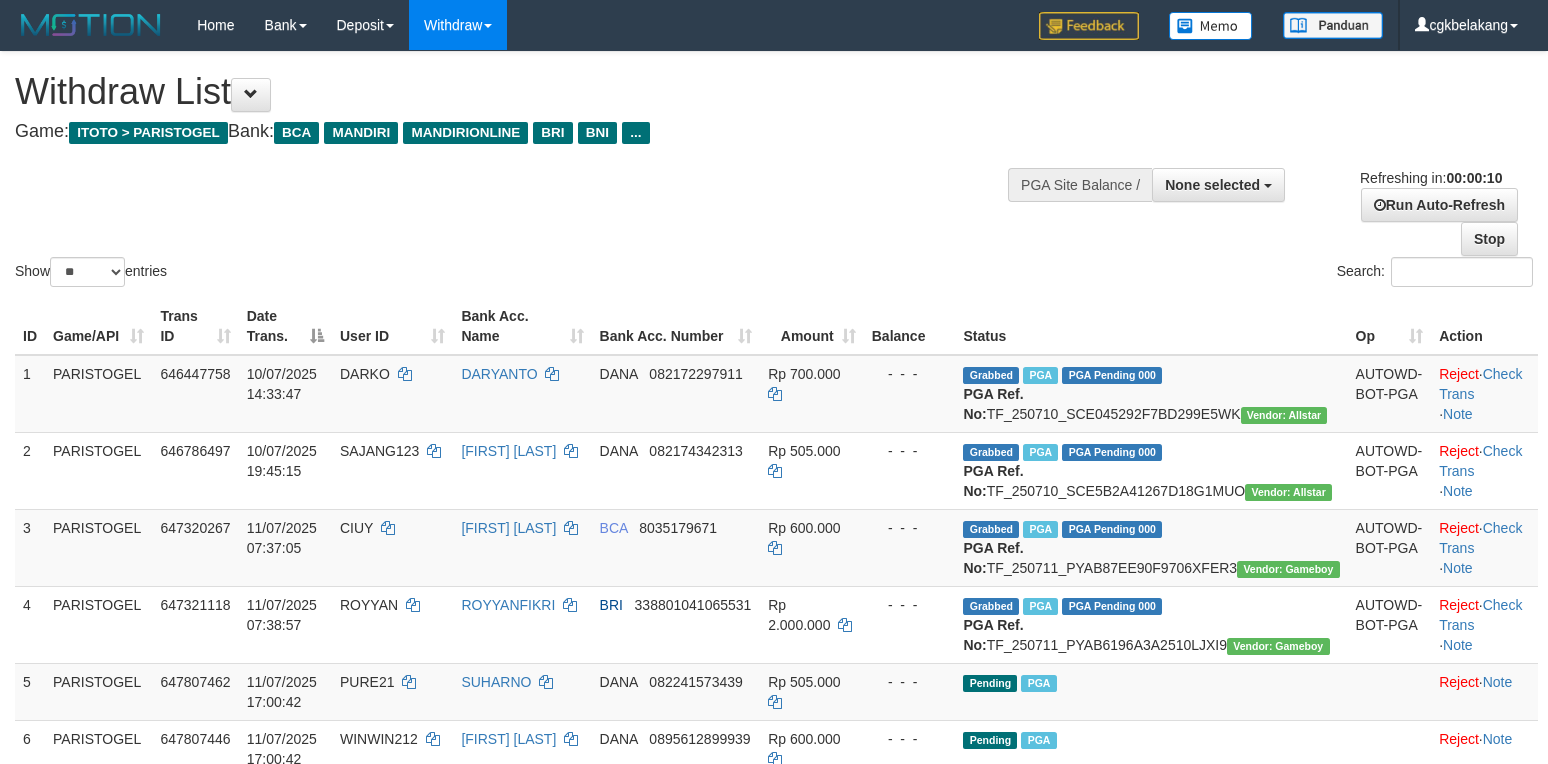 select 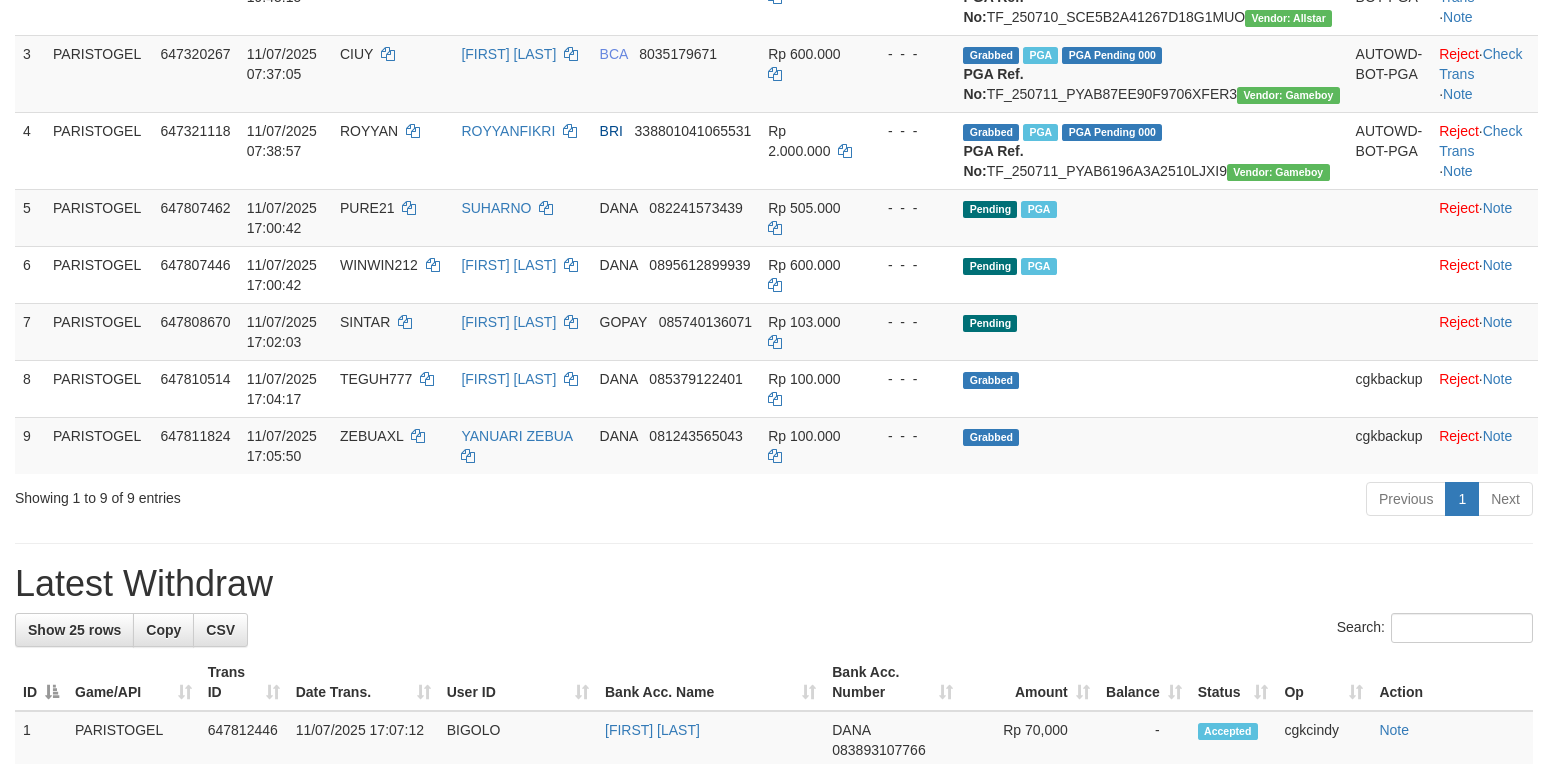 scroll, scrollTop: 400, scrollLeft: 0, axis: vertical 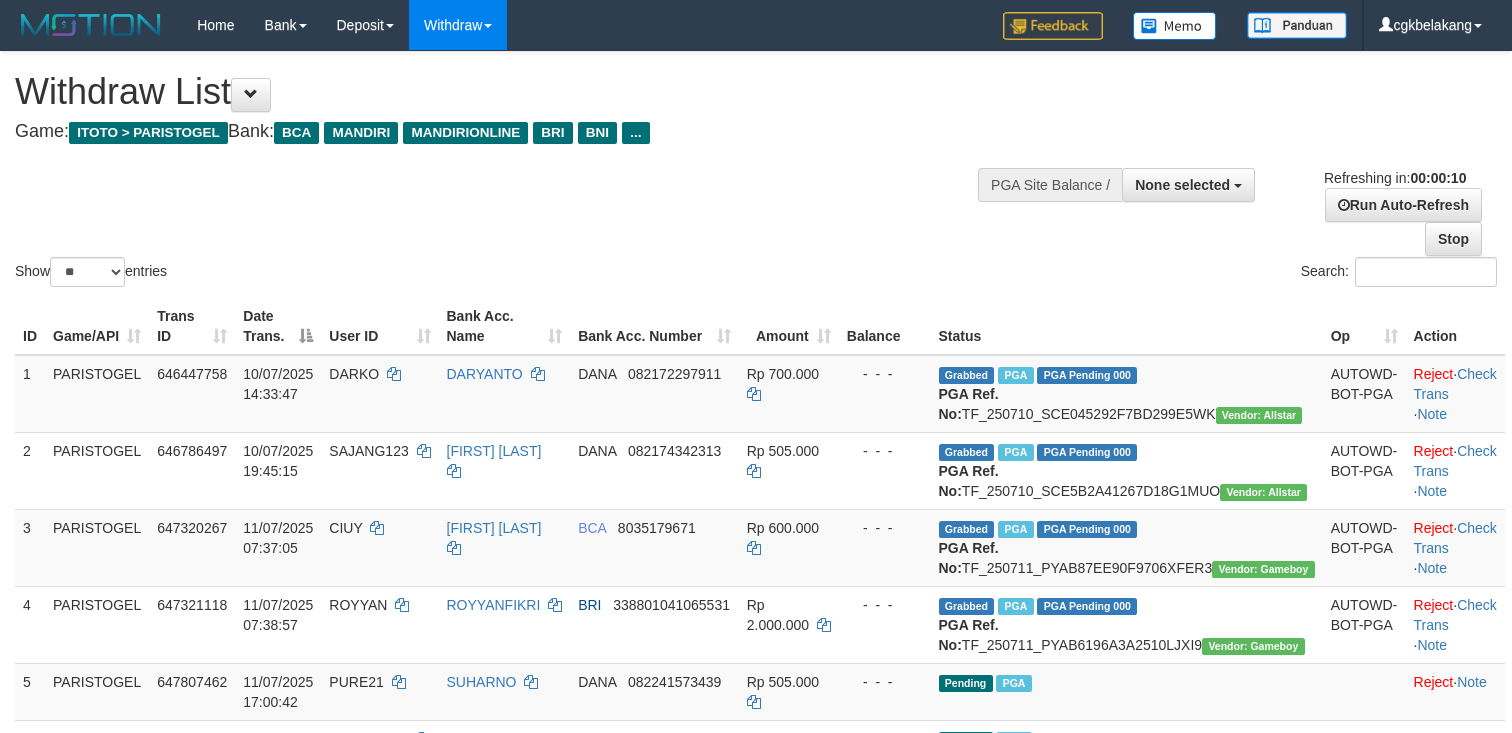 select 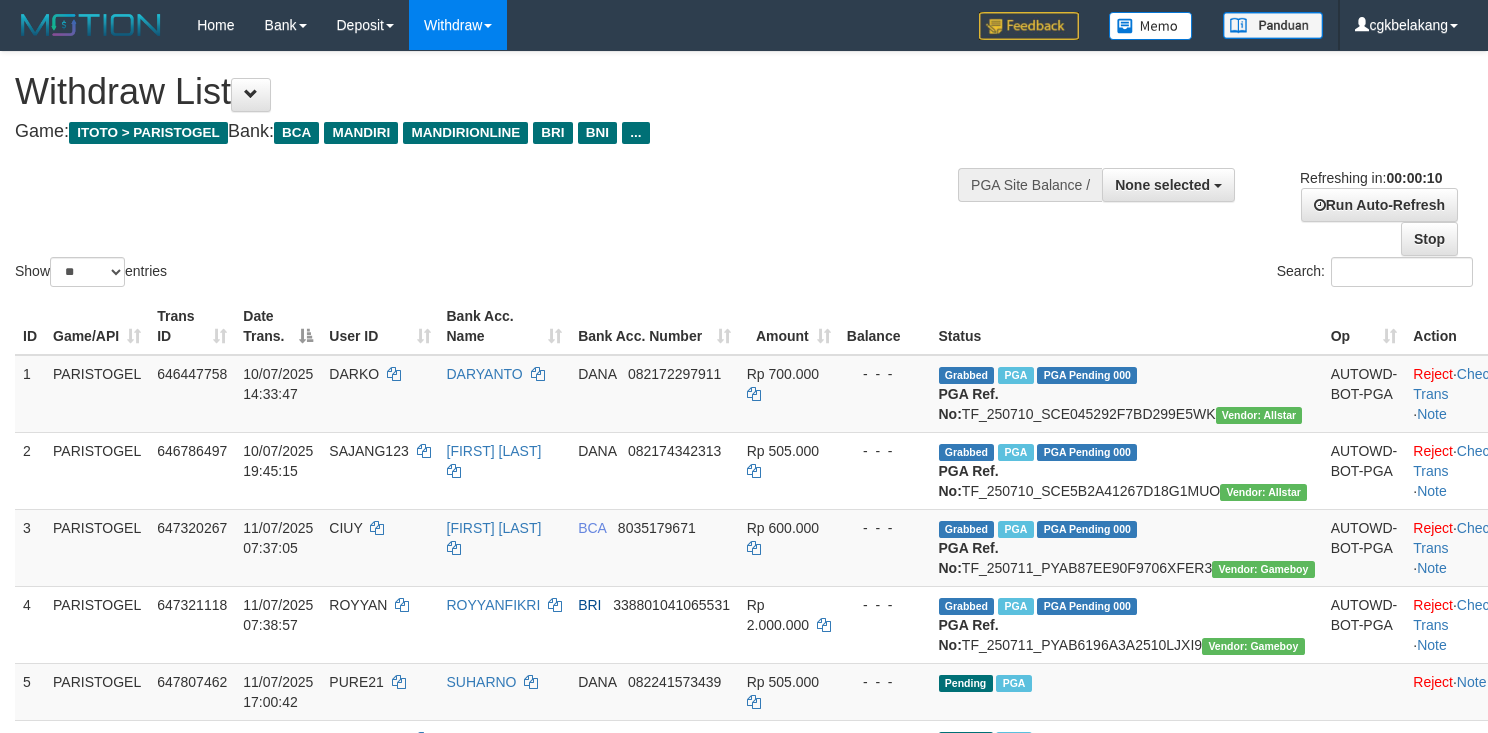 select 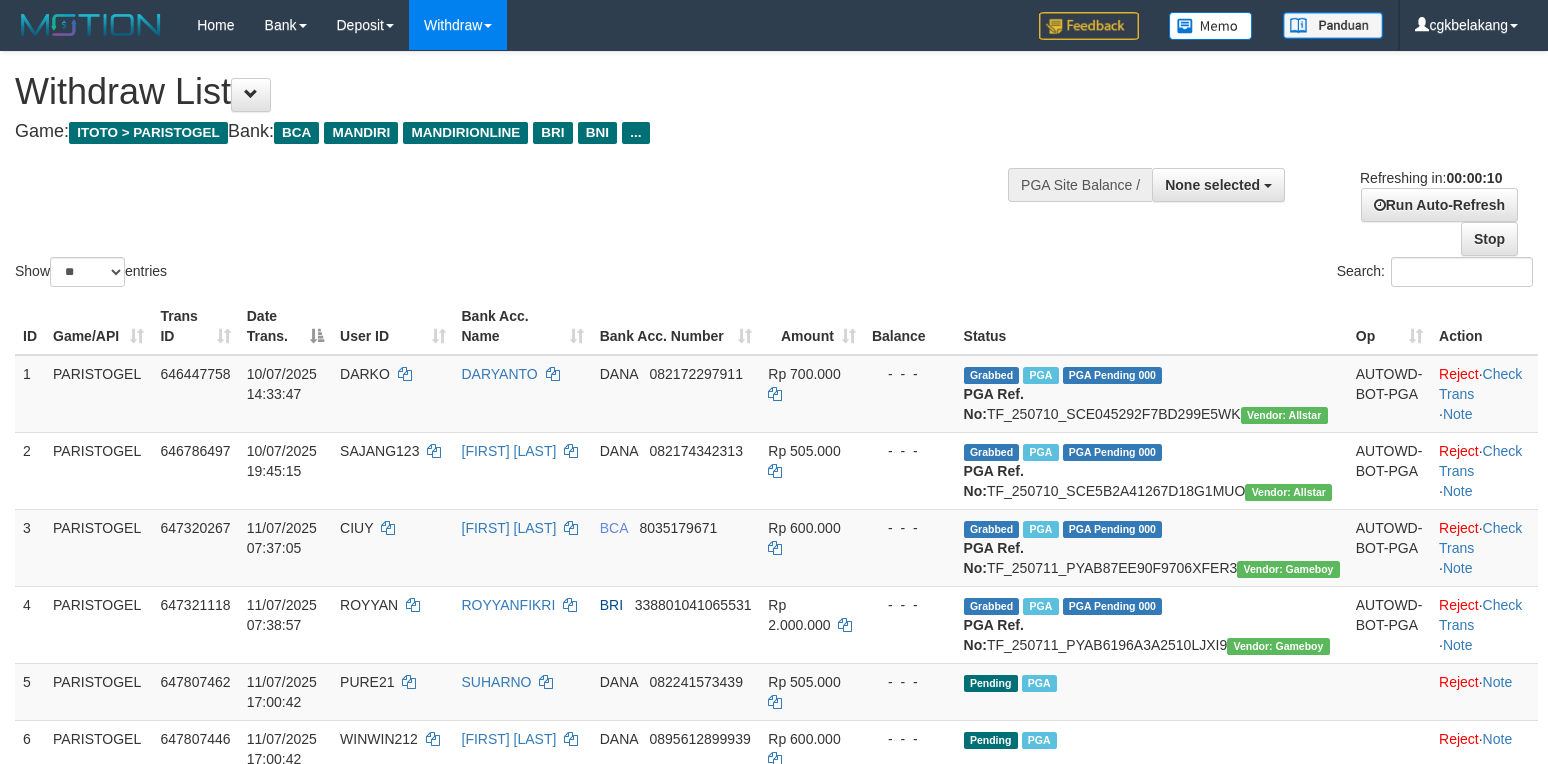 select 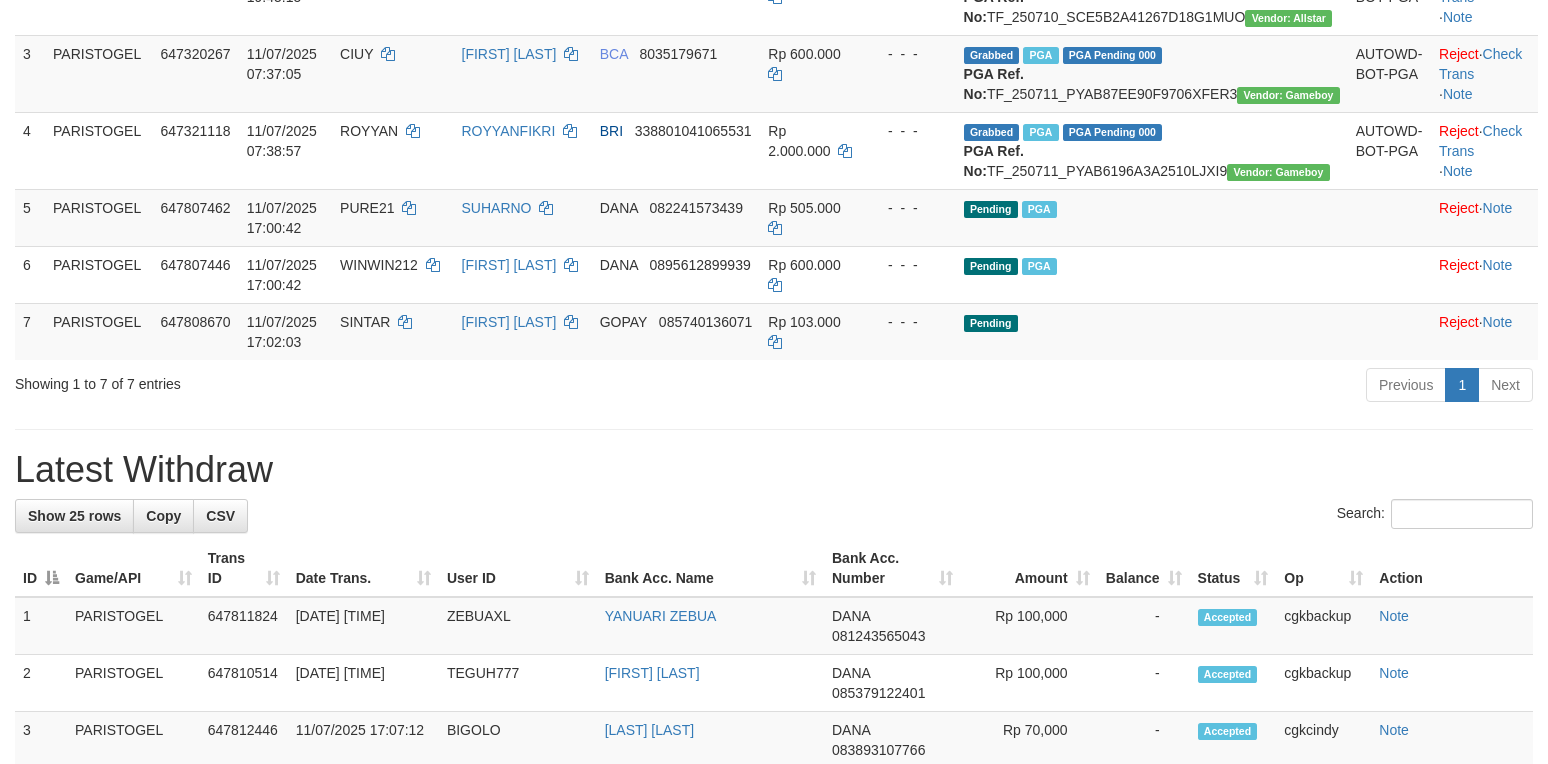 scroll, scrollTop: 400, scrollLeft: 0, axis: vertical 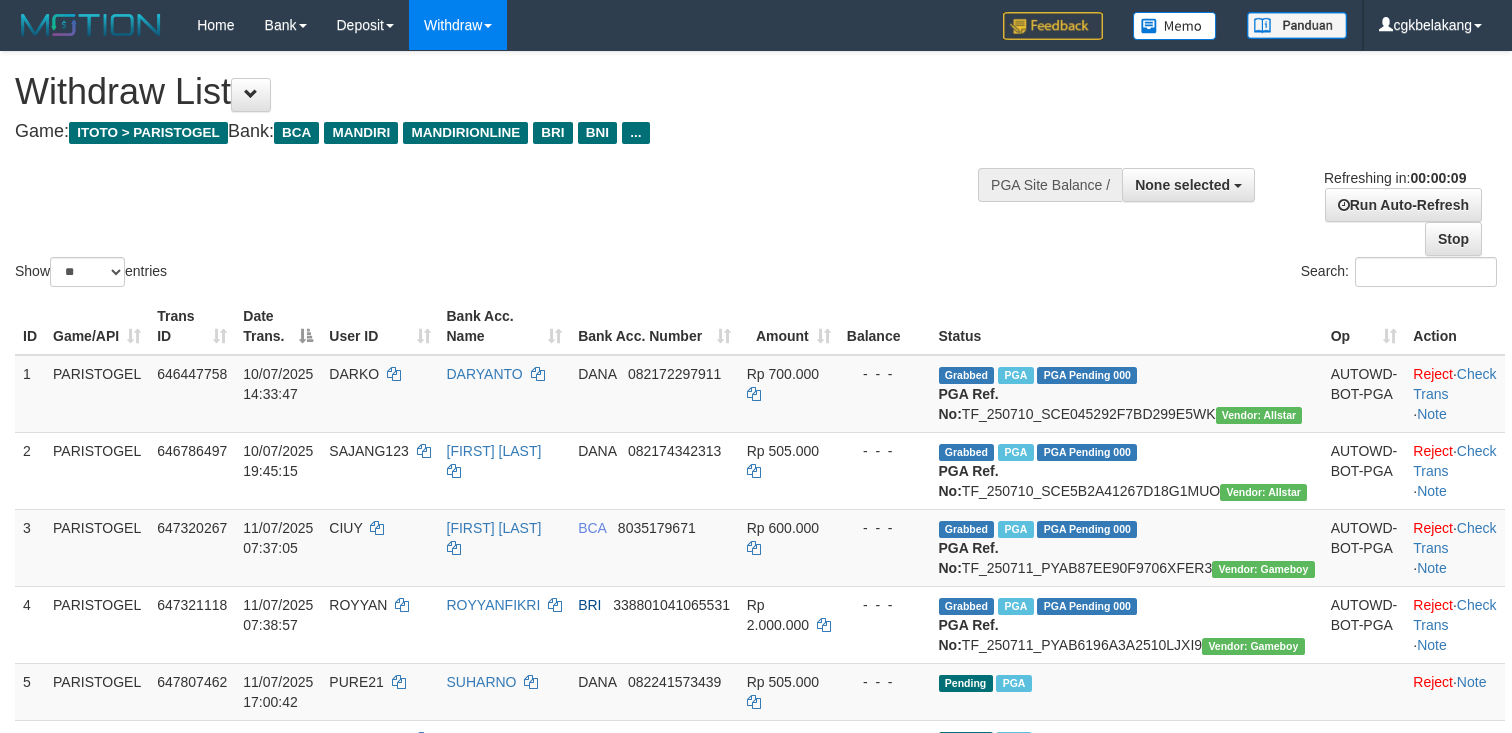 select 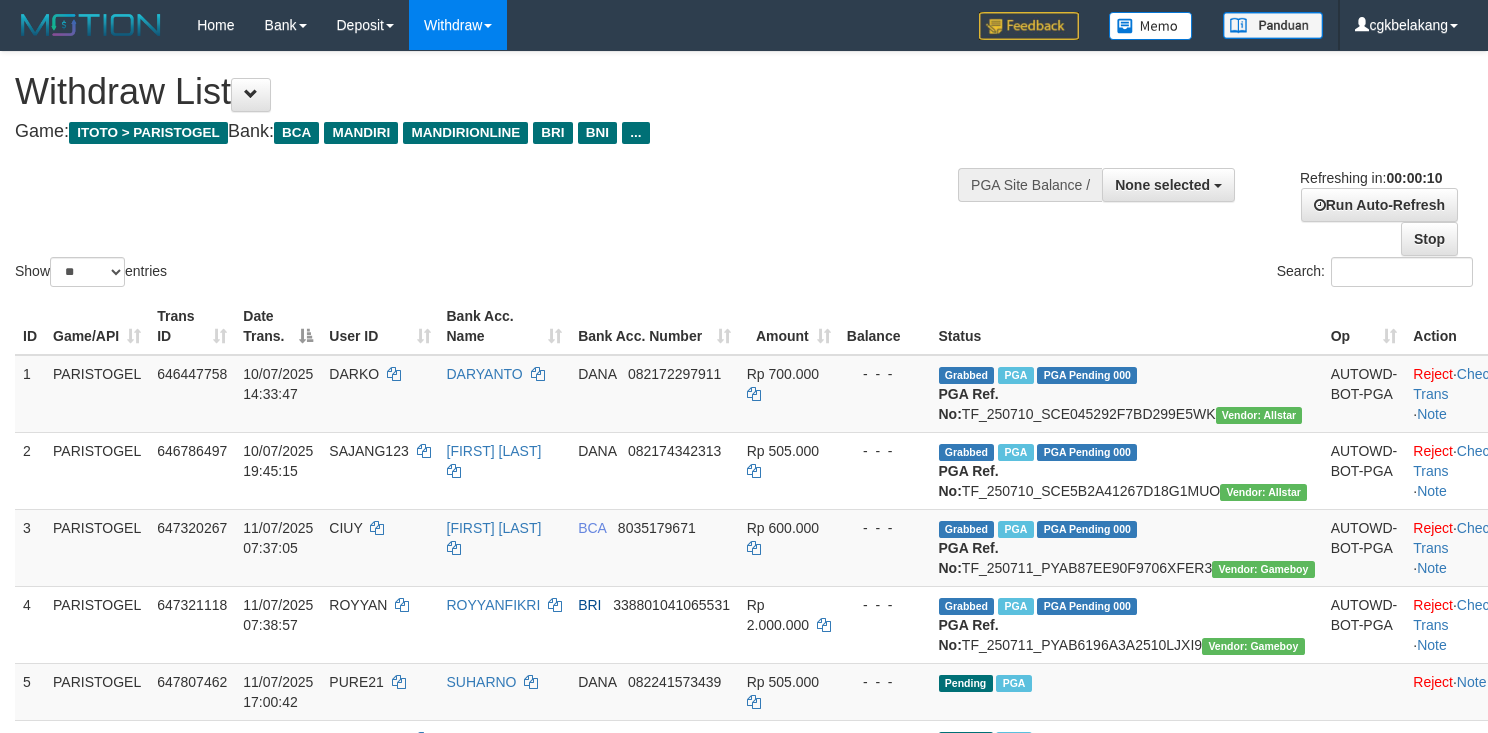 select 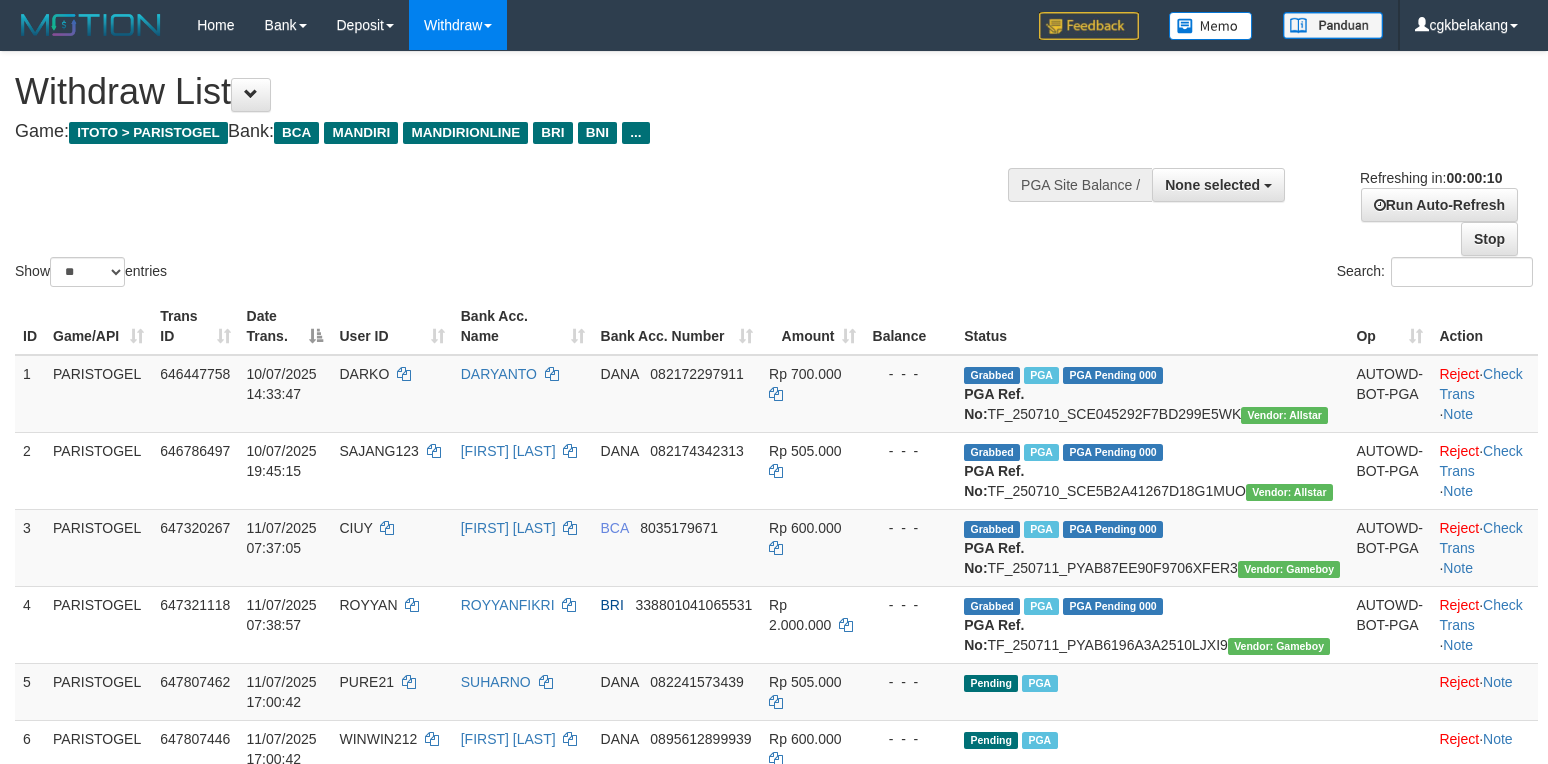 select 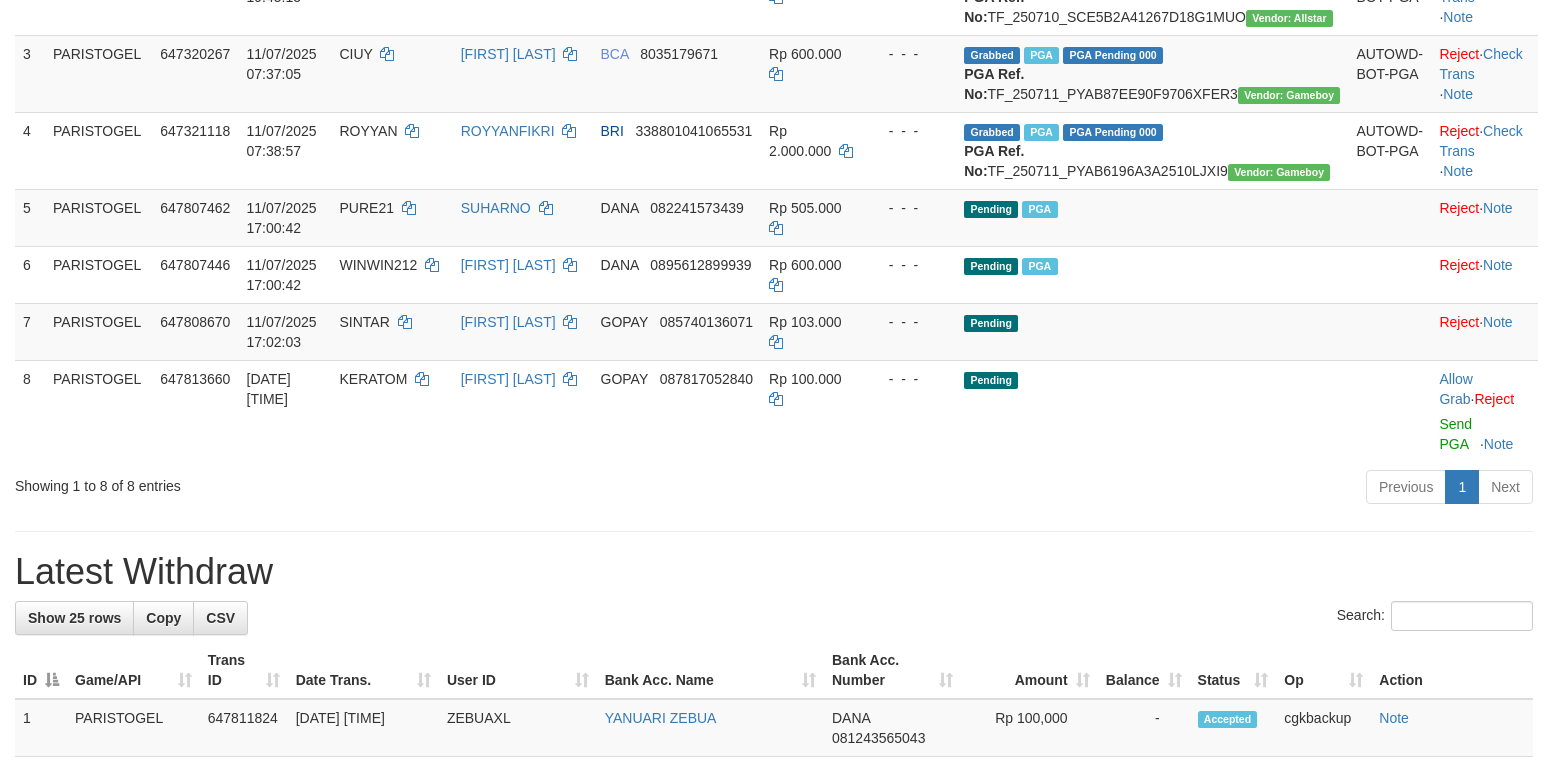 scroll, scrollTop: 400, scrollLeft: 0, axis: vertical 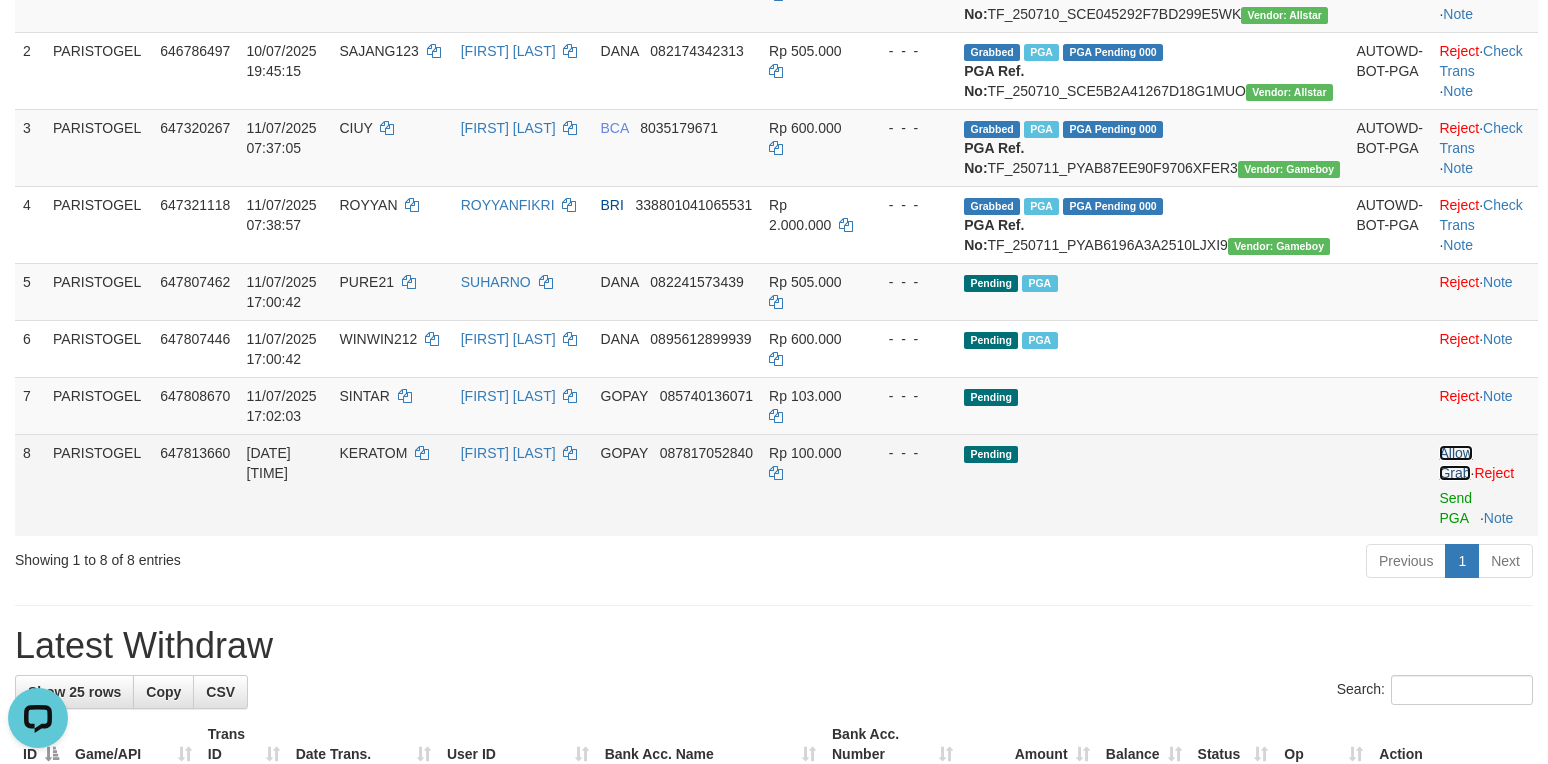 click on "Allow Grab" at bounding box center [1455, 463] 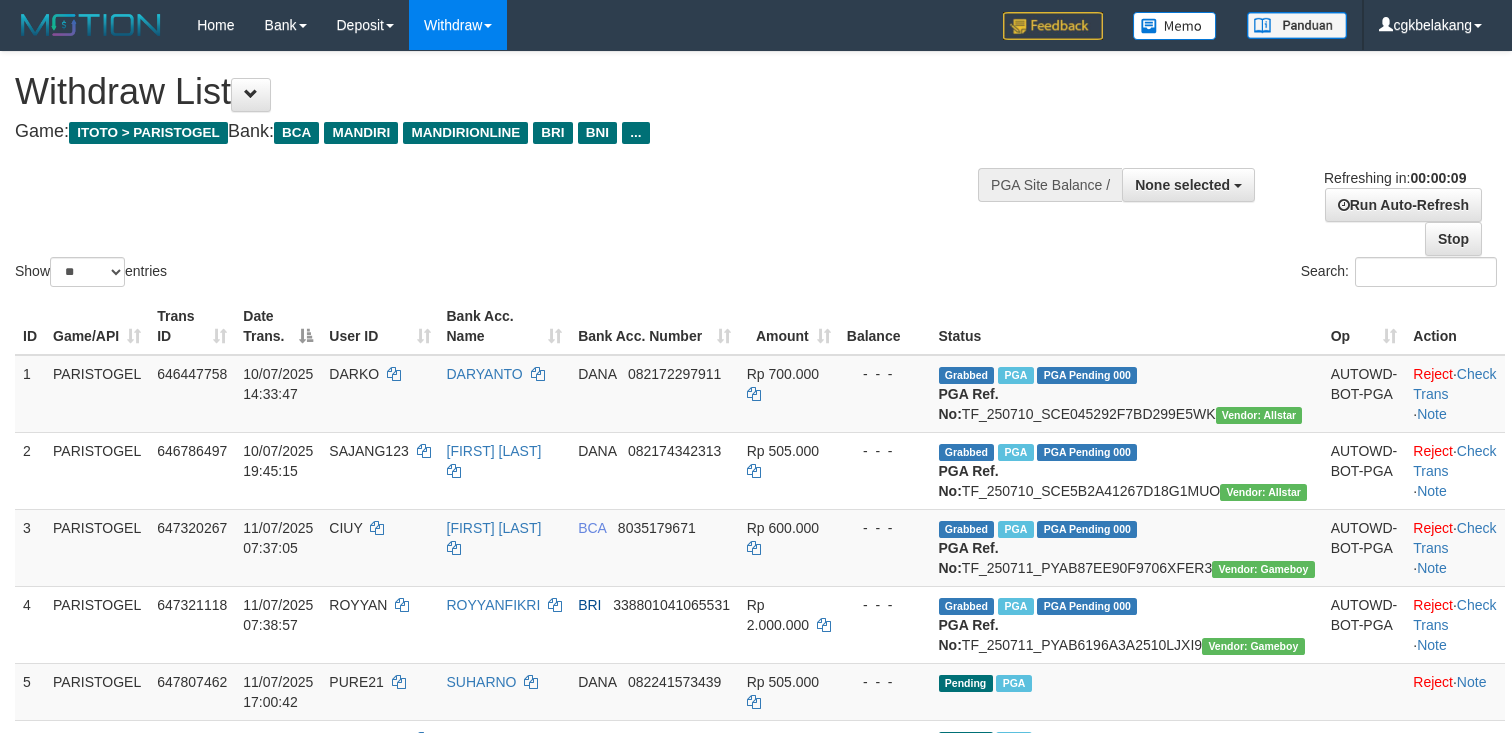 select 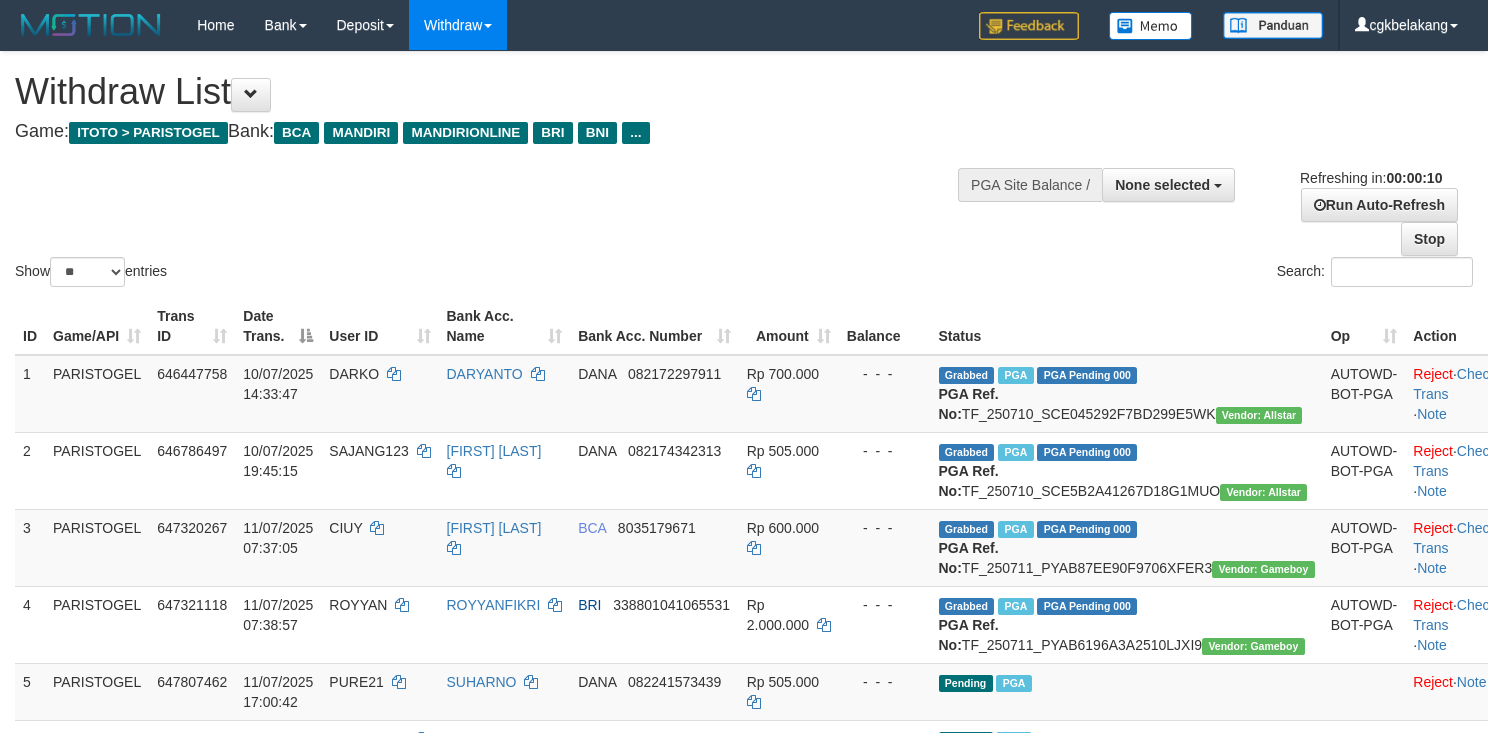 select 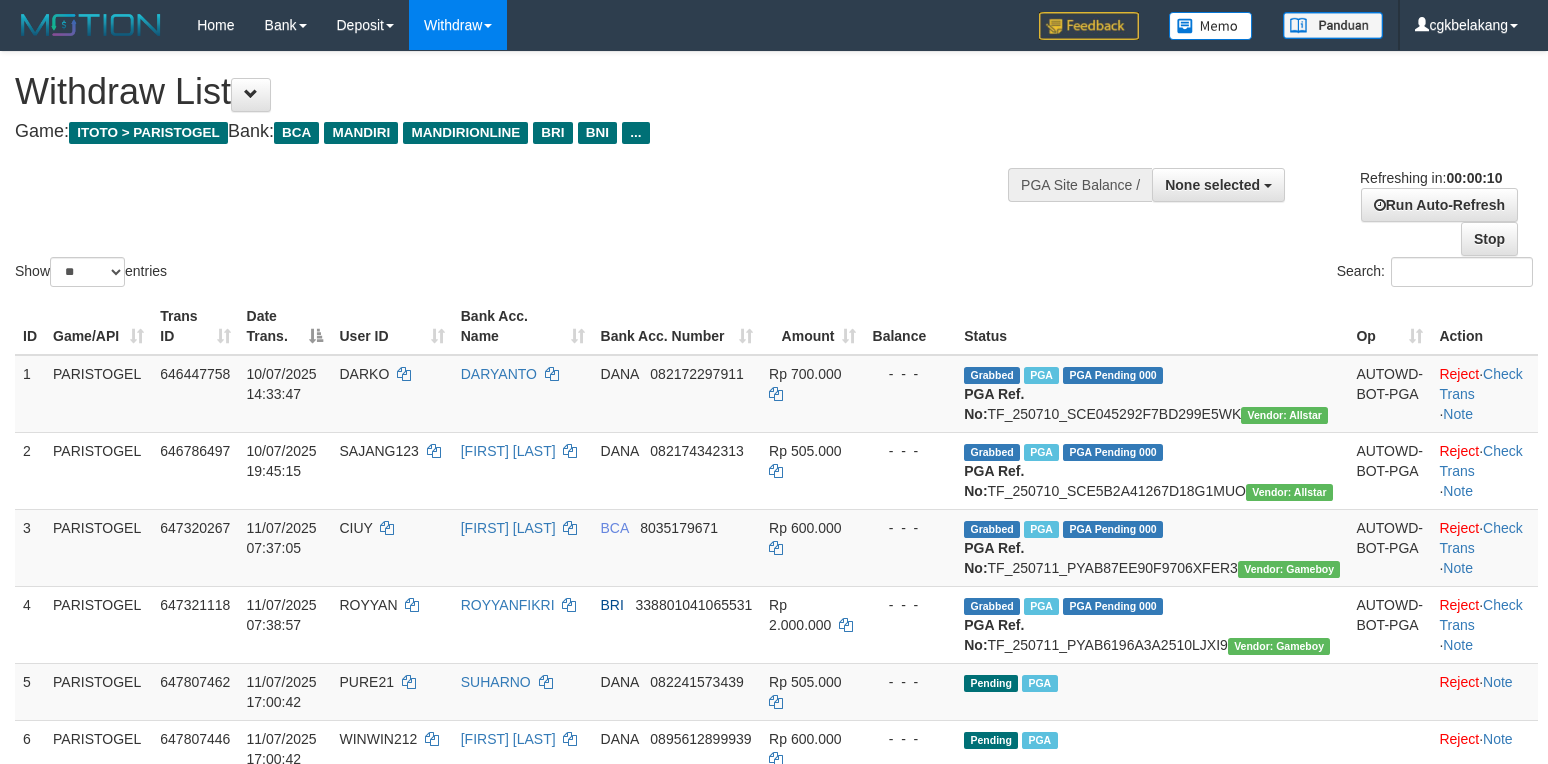 select 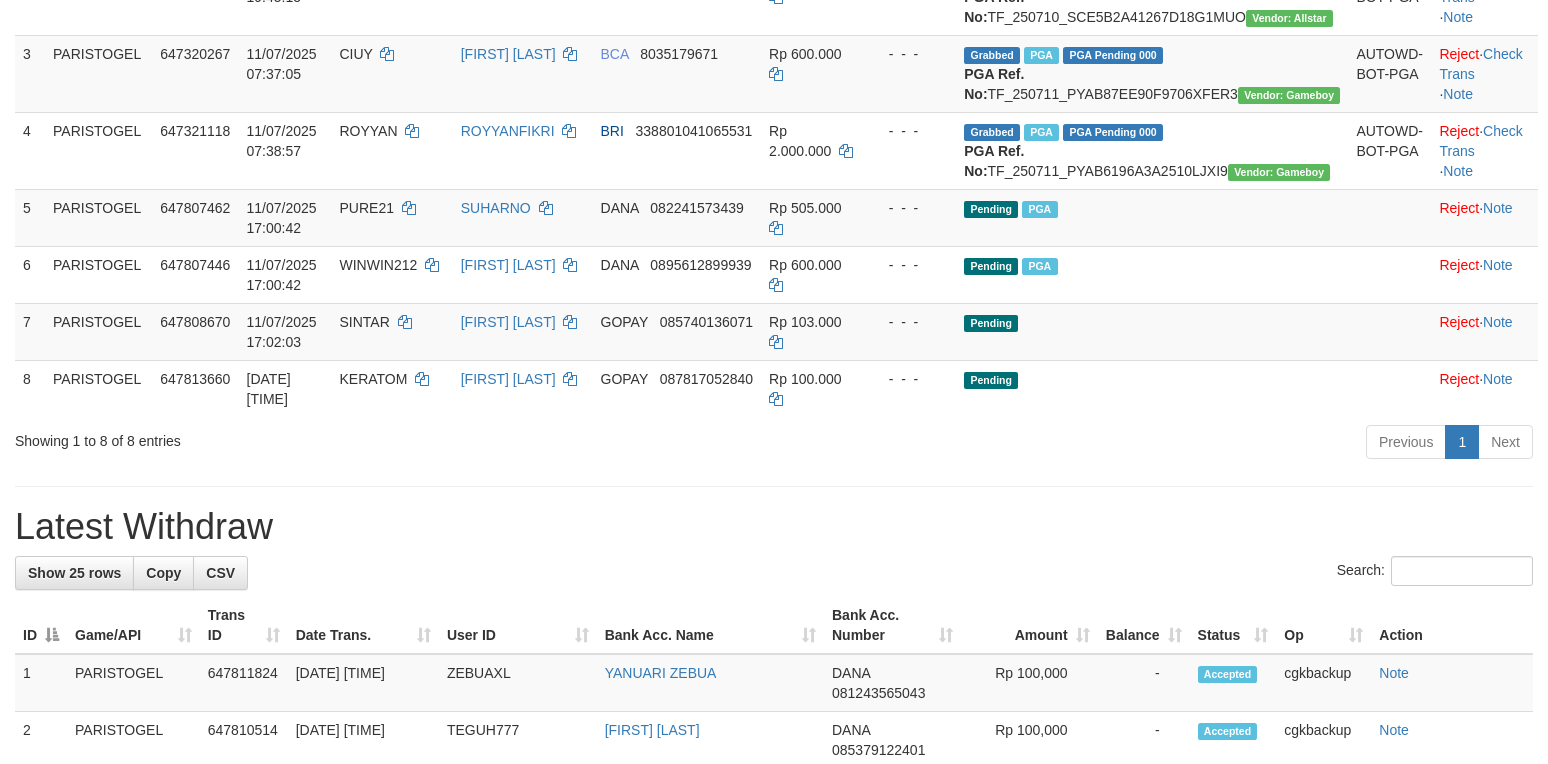 scroll, scrollTop: 400, scrollLeft: 0, axis: vertical 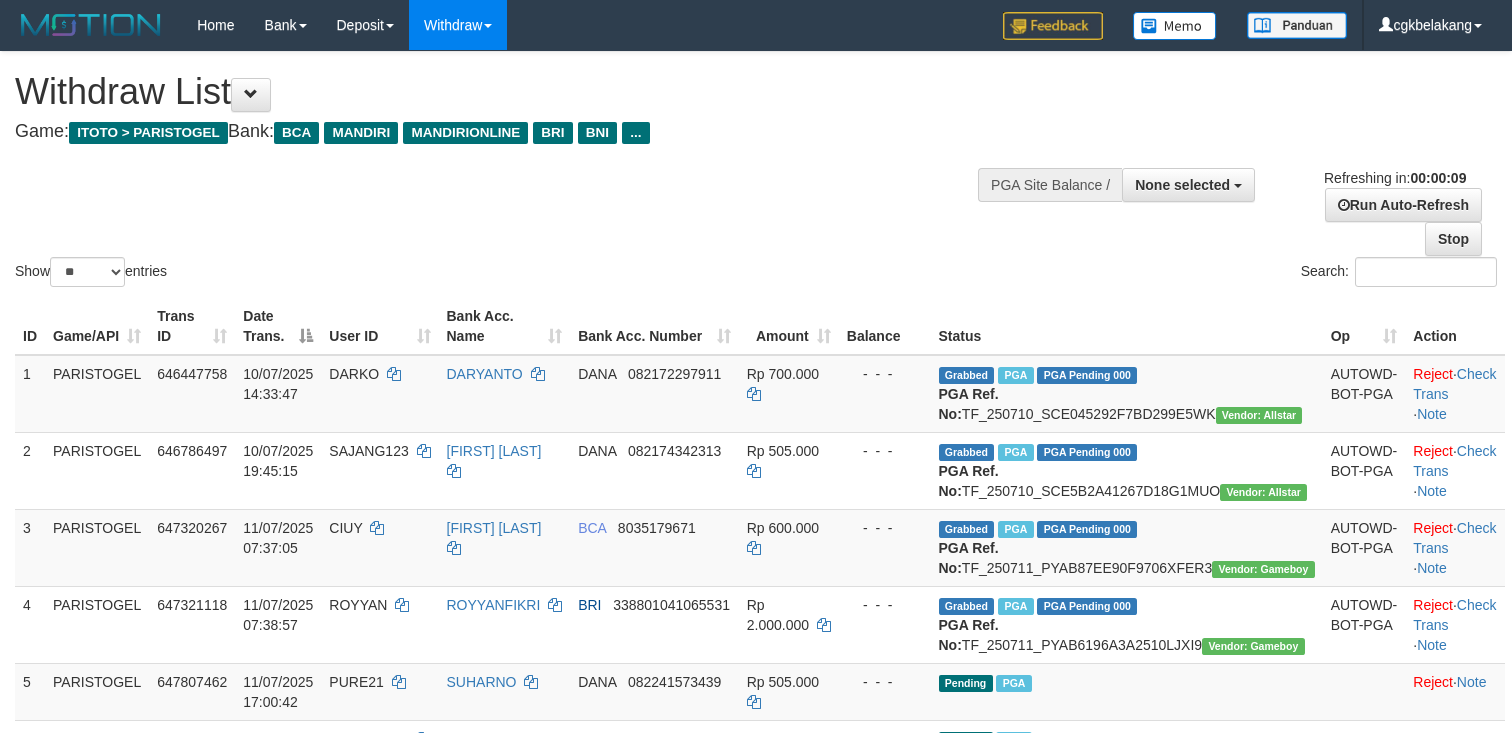 select 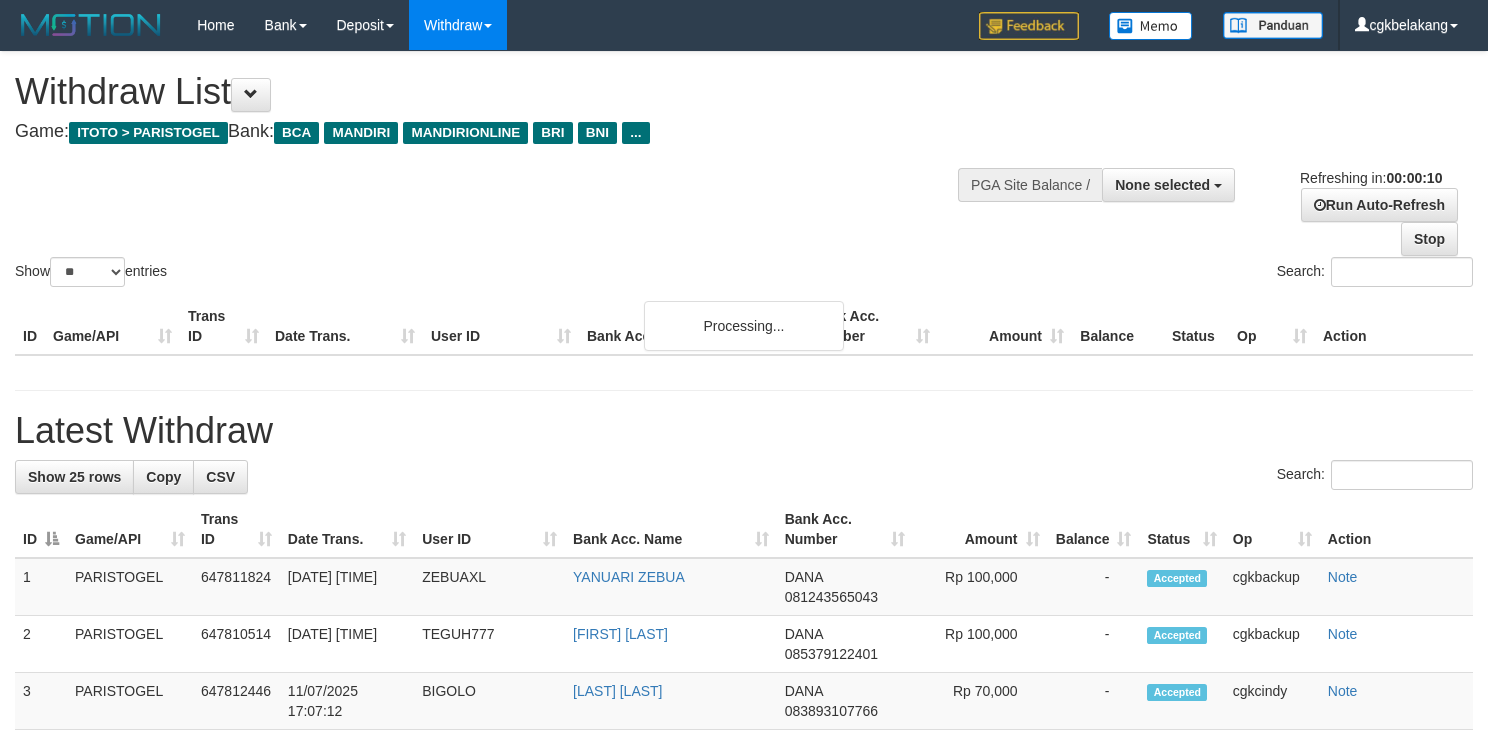 select 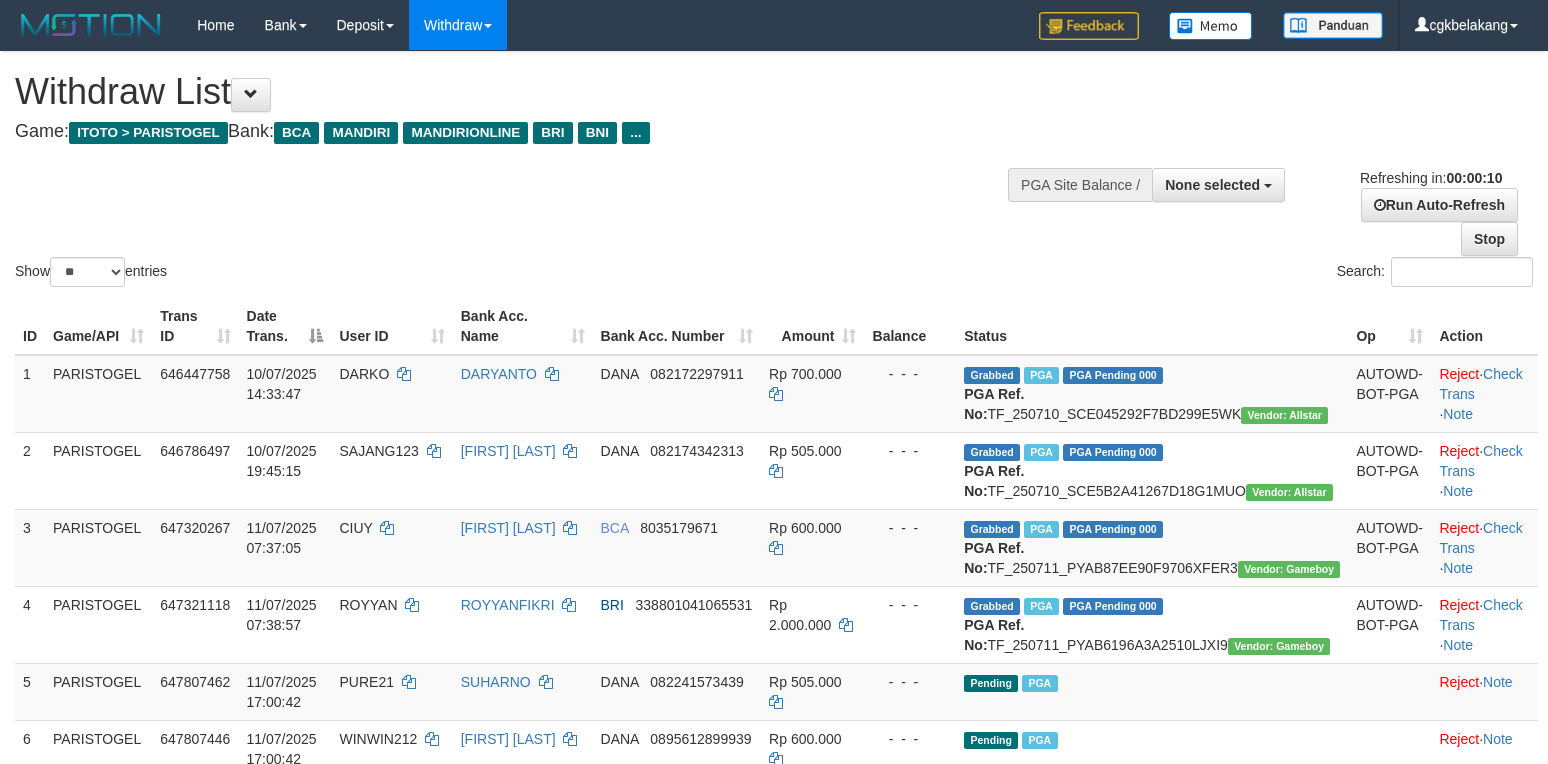select 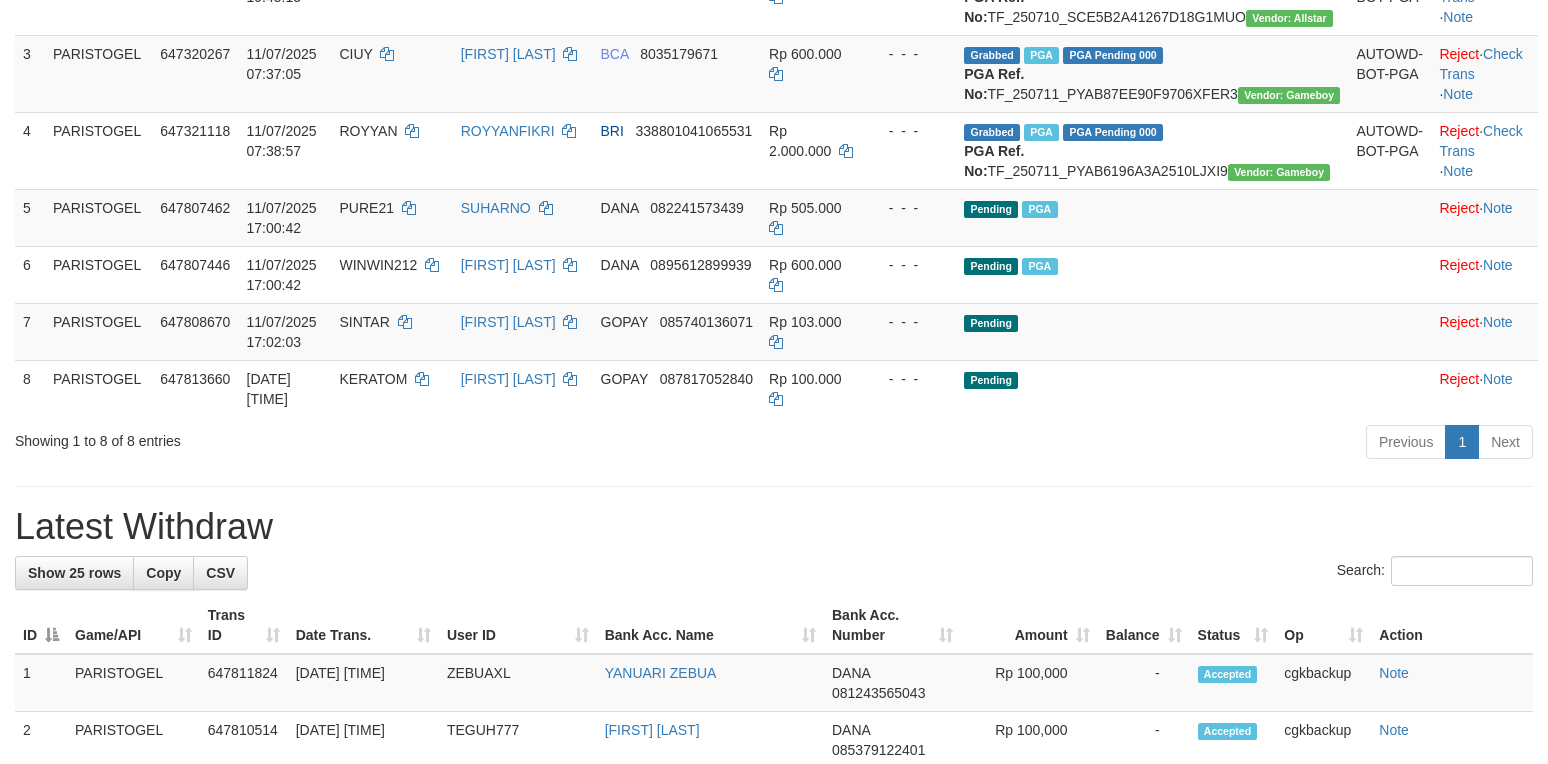 scroll, scrollTop: 400, scrollLeft: 0, axis: vertical 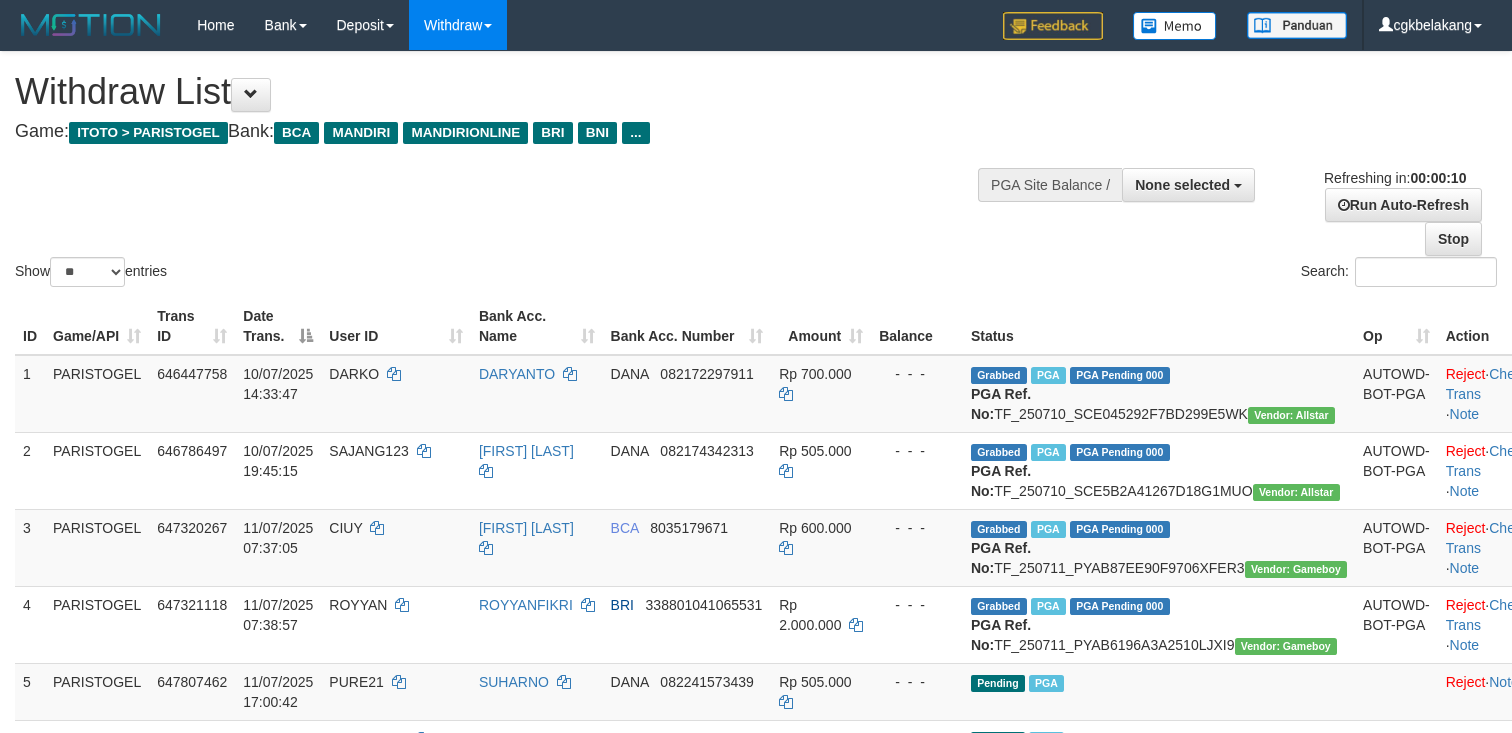 select 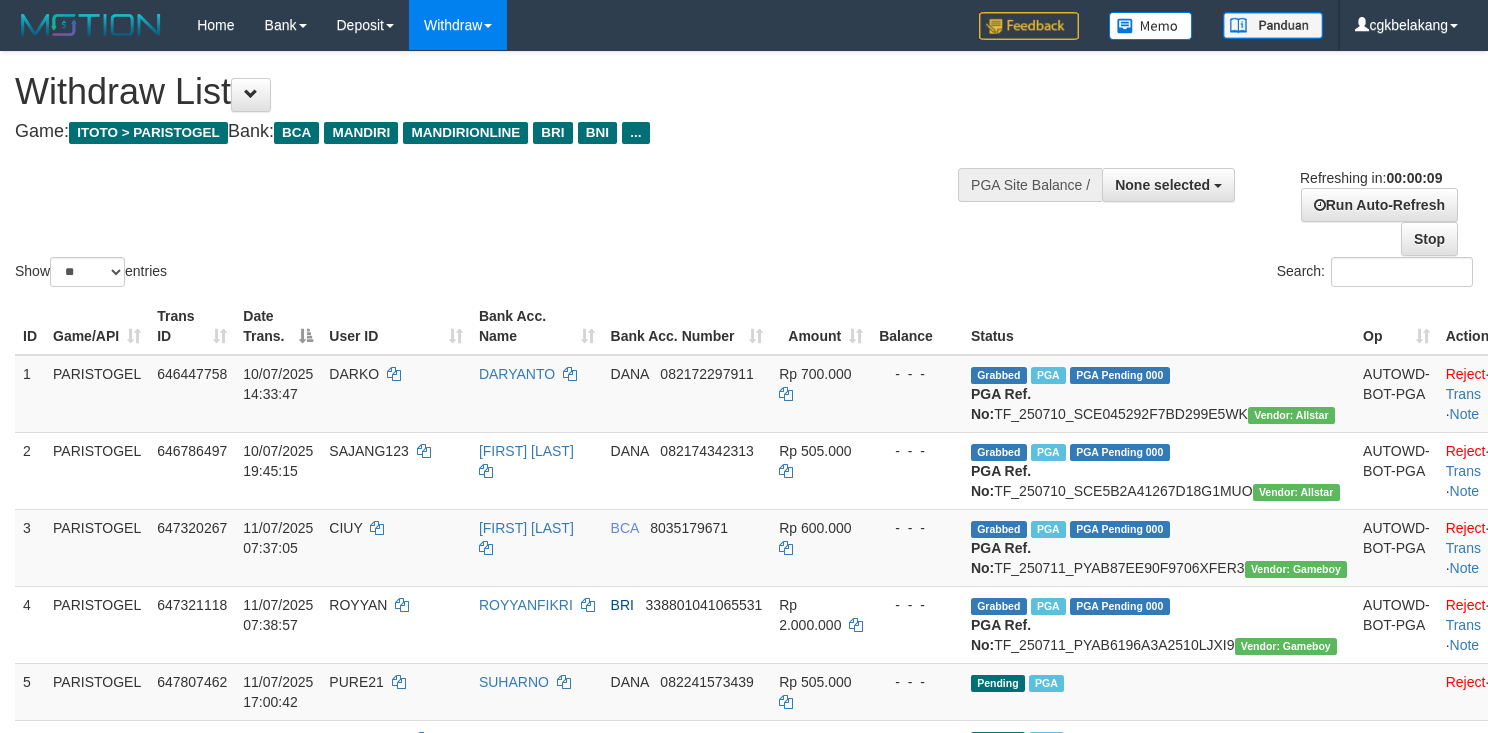 select 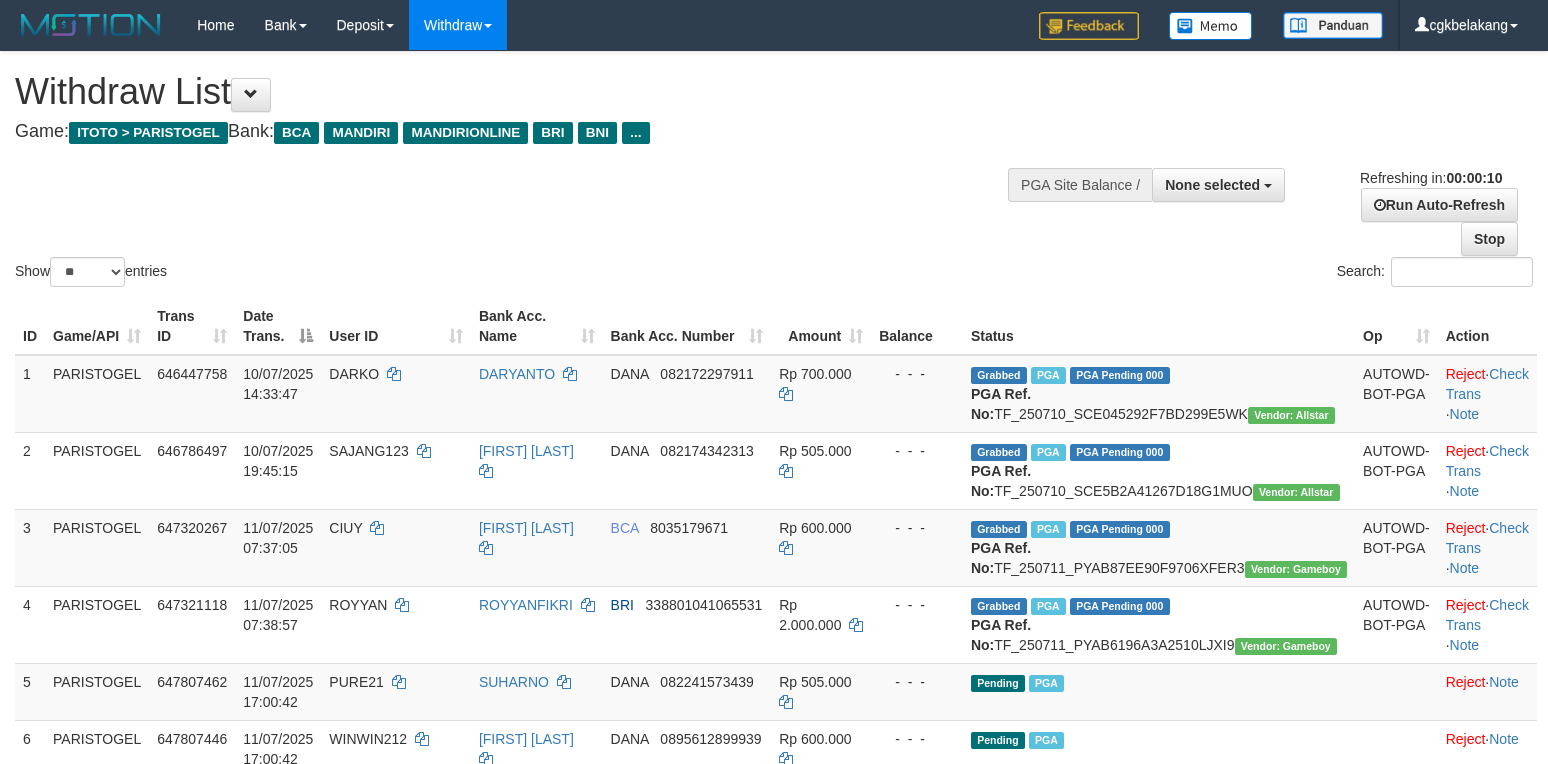 select 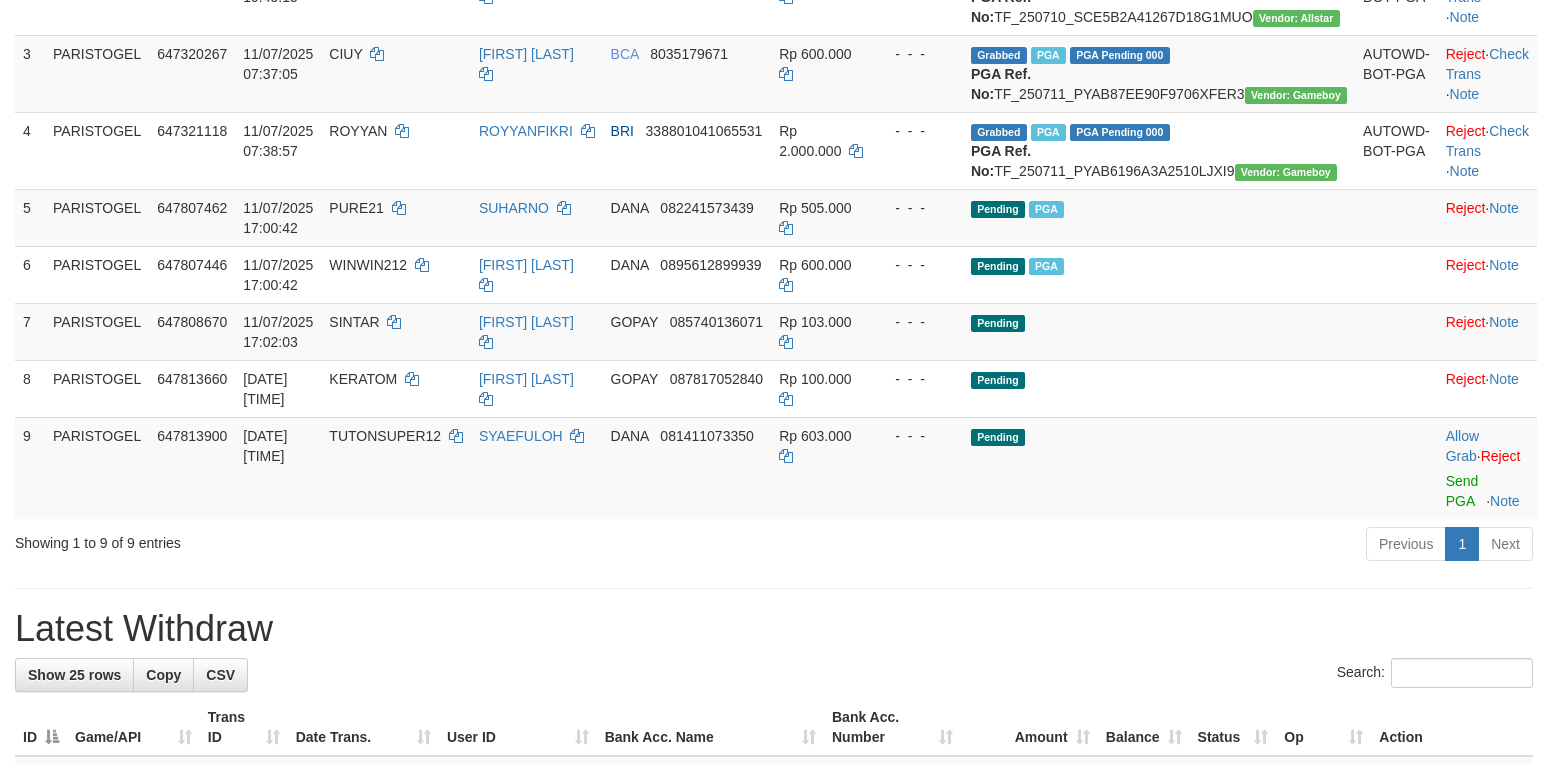 scroll, scrollTop: 400, scrollLeft: 0, axis: vertical 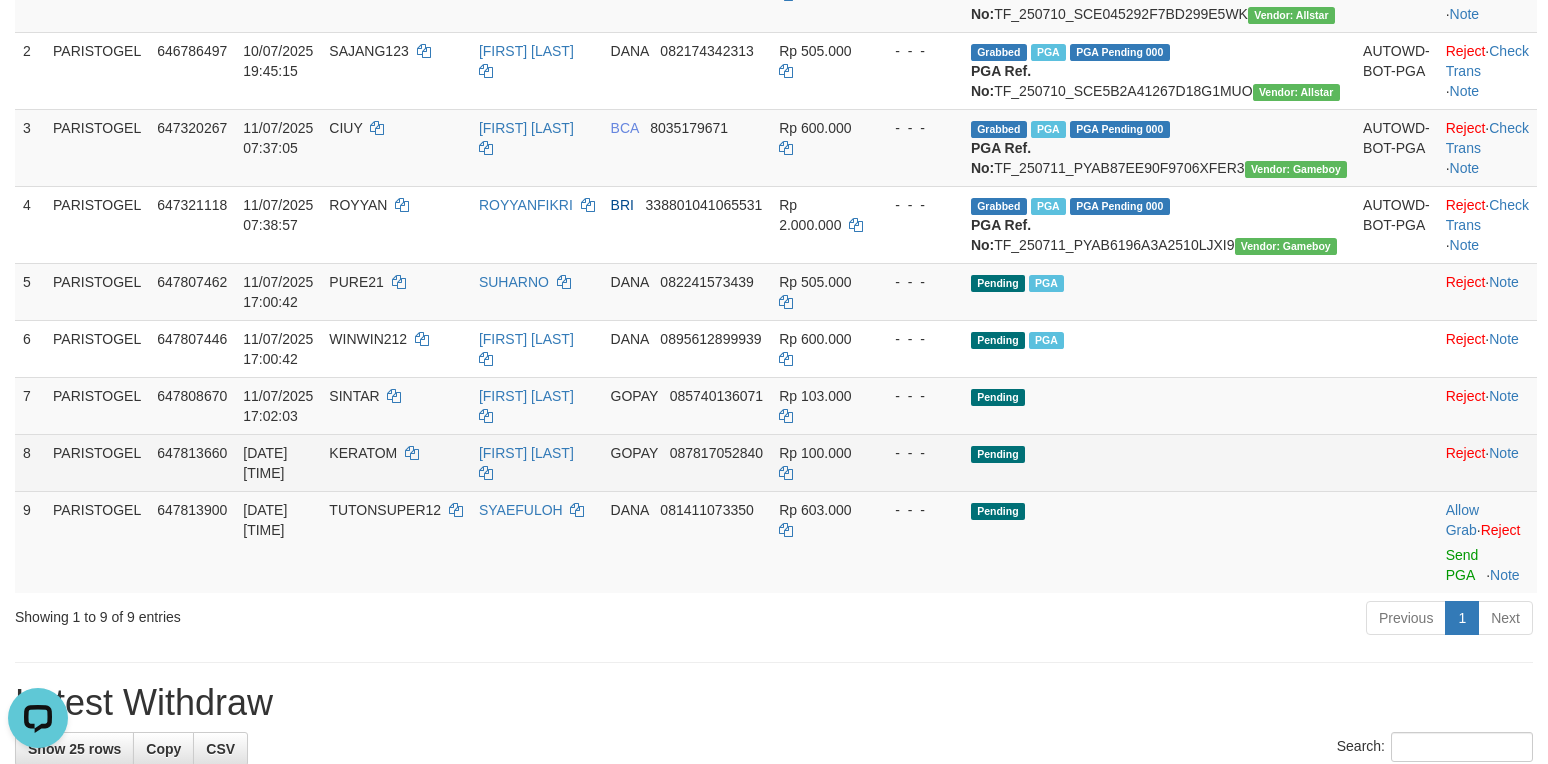 click on "Pending" at bounding box center [1159, 462] 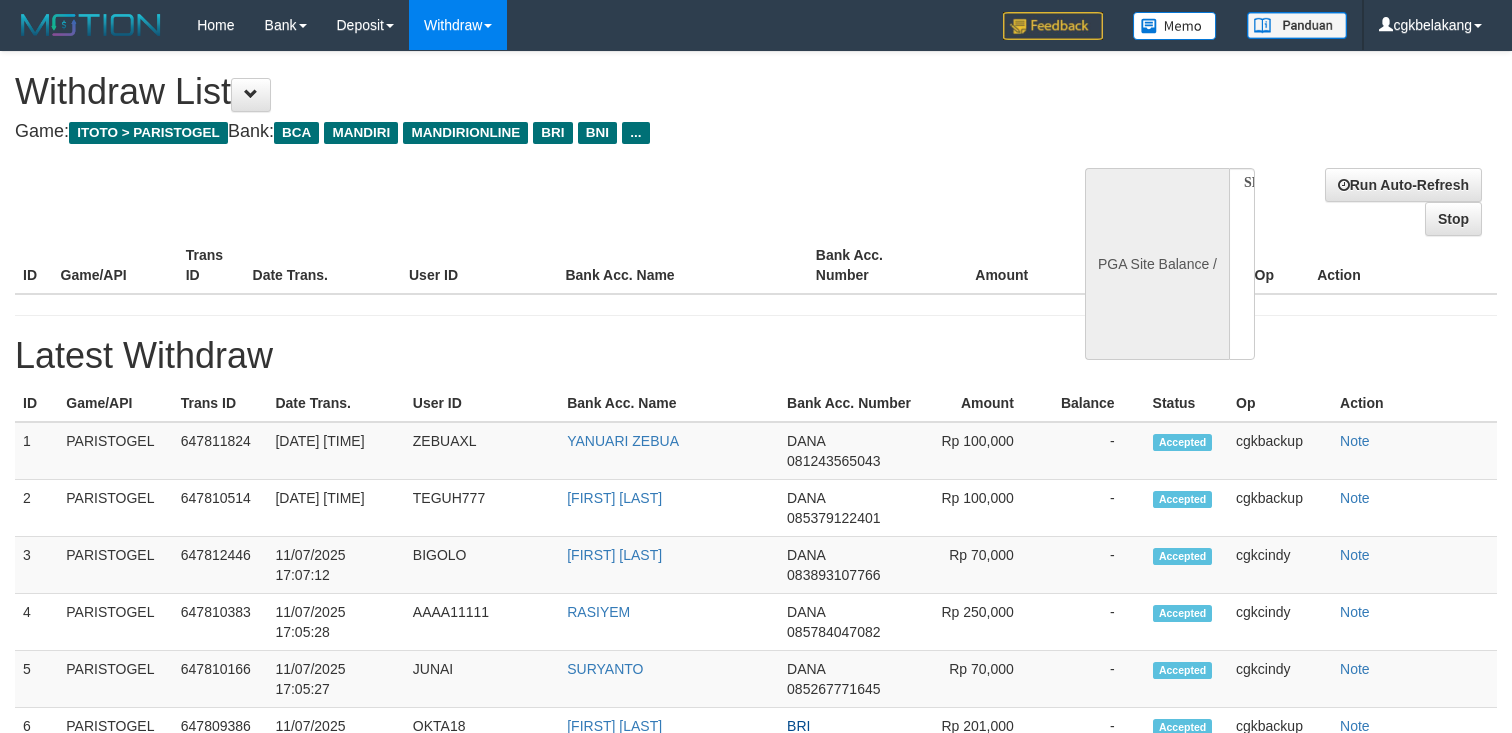 select 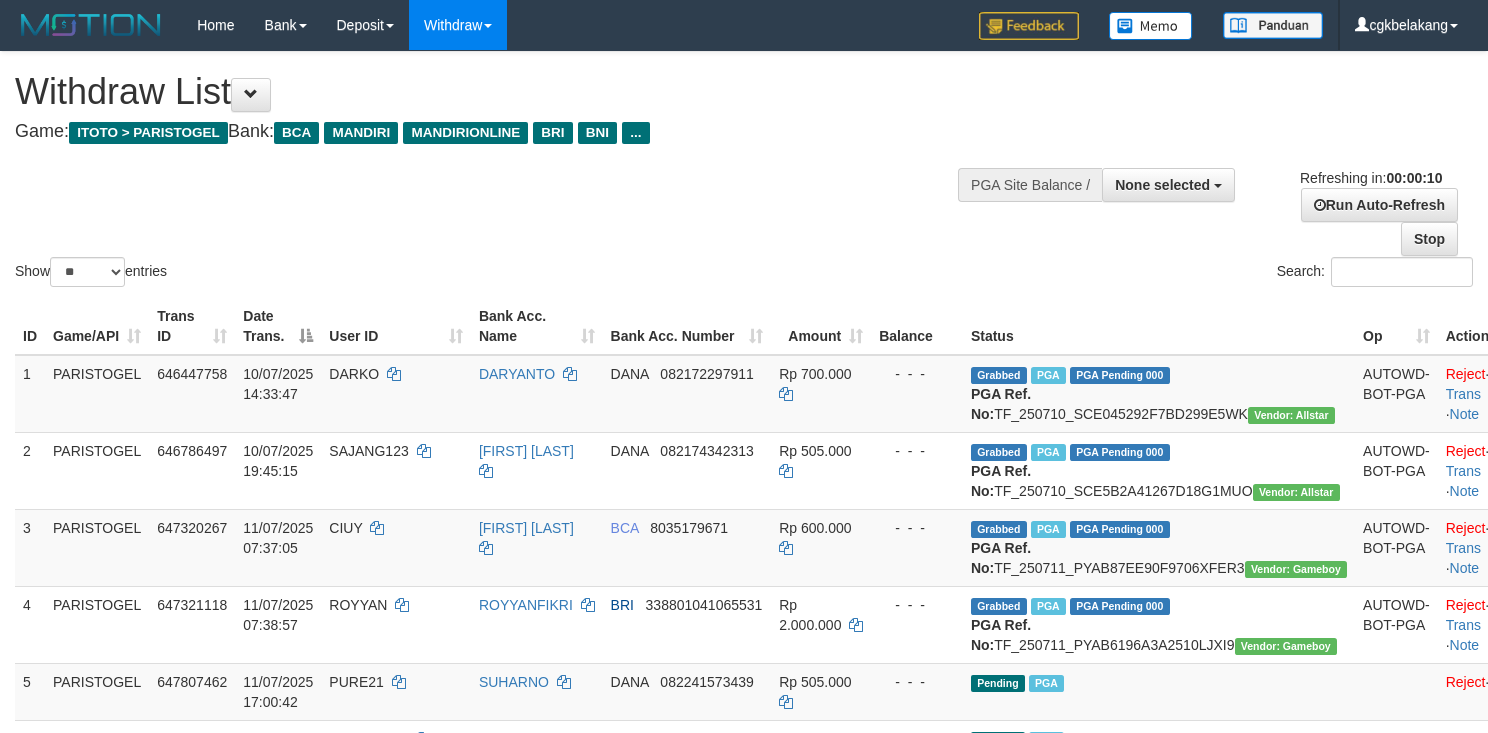 select 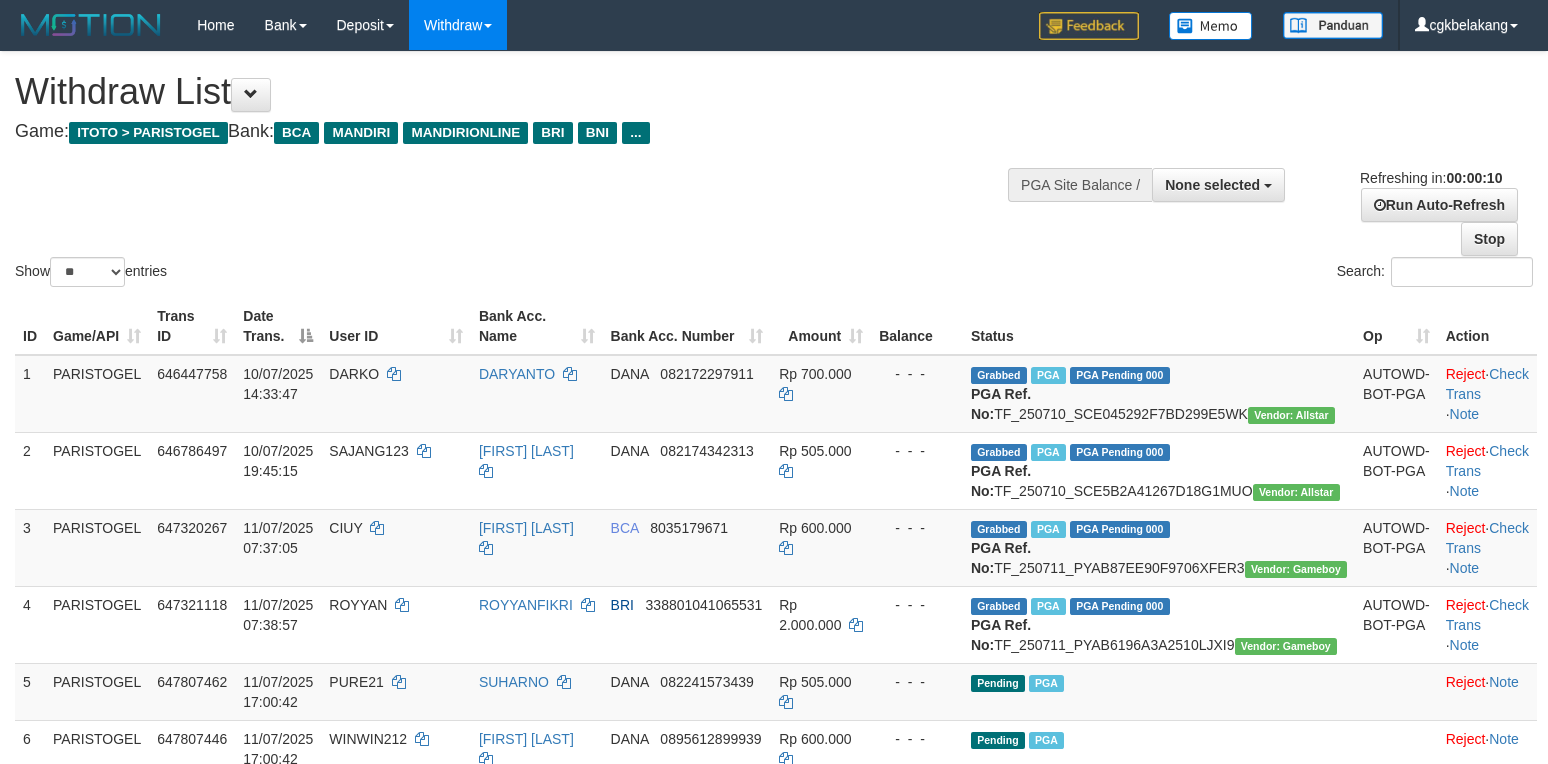 select 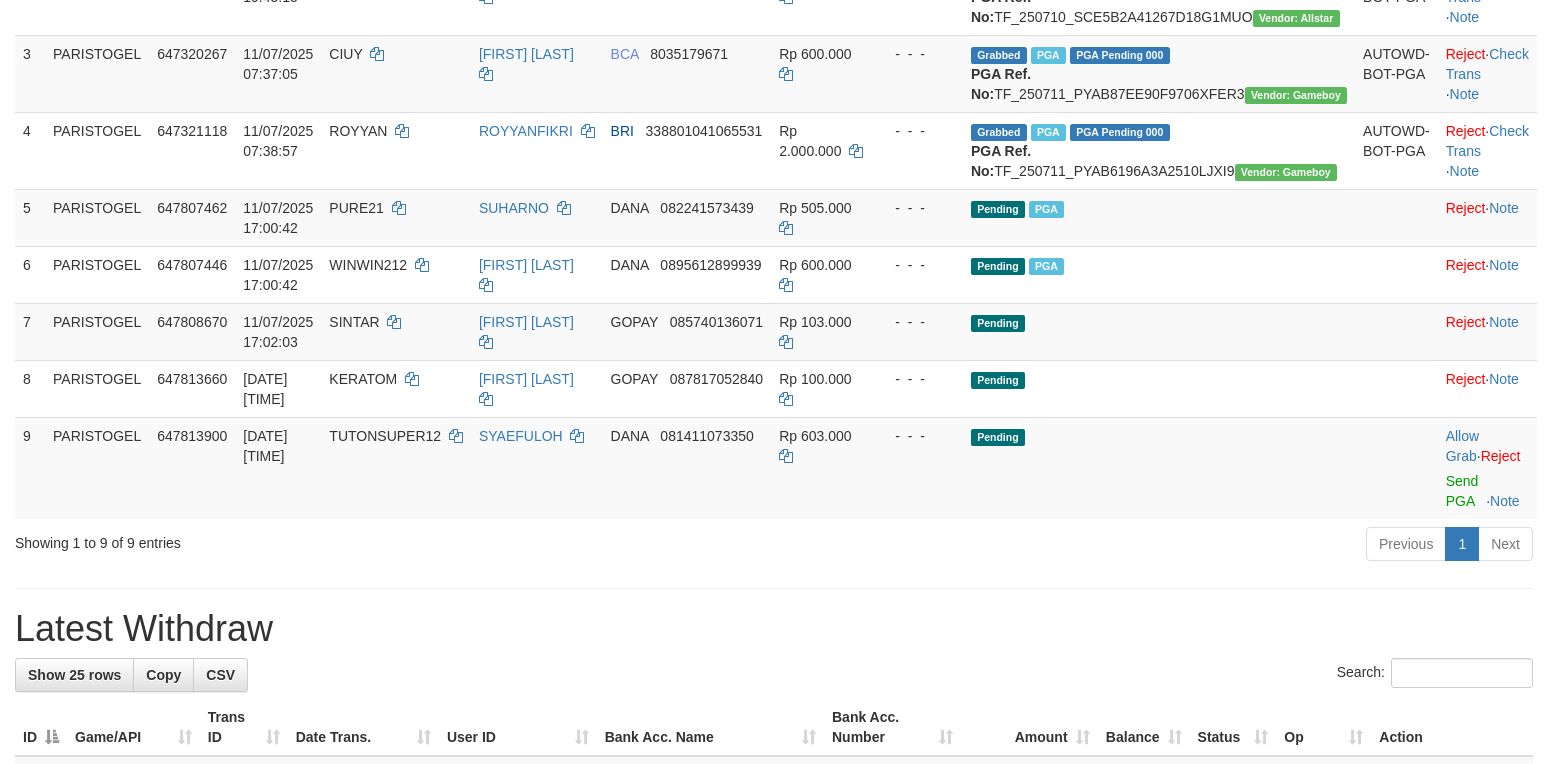 scroll, scrollTop: 400, scrollLeft: 0, axis: vertical 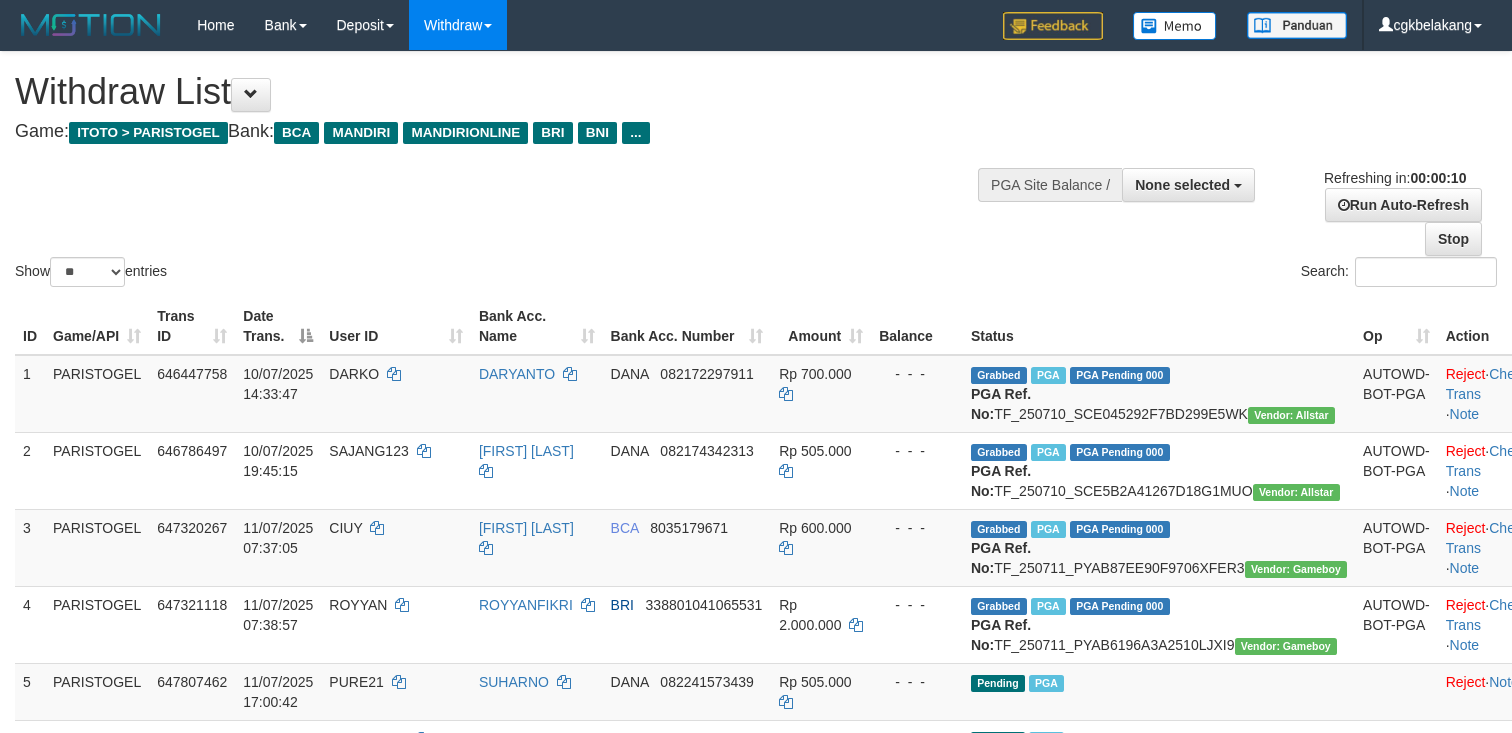 select 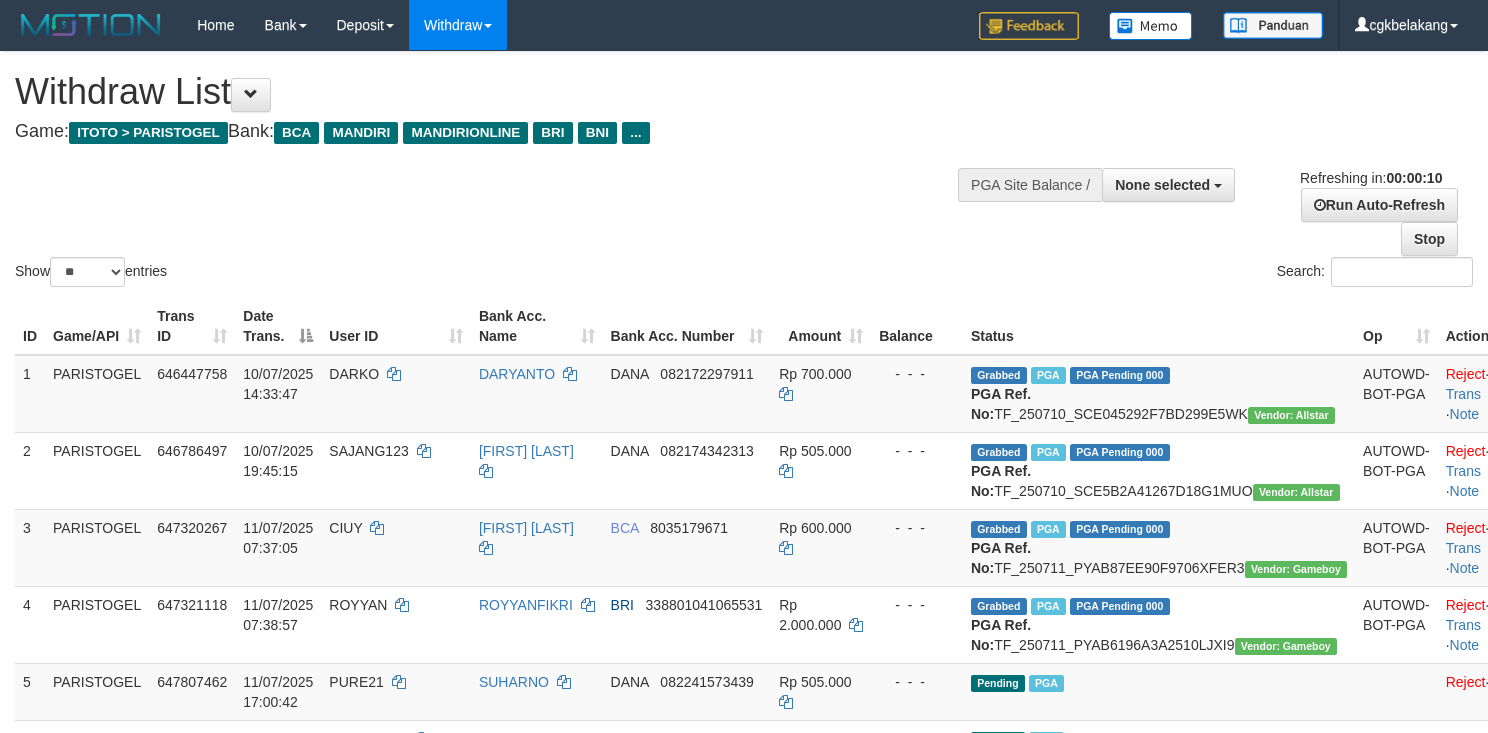 select 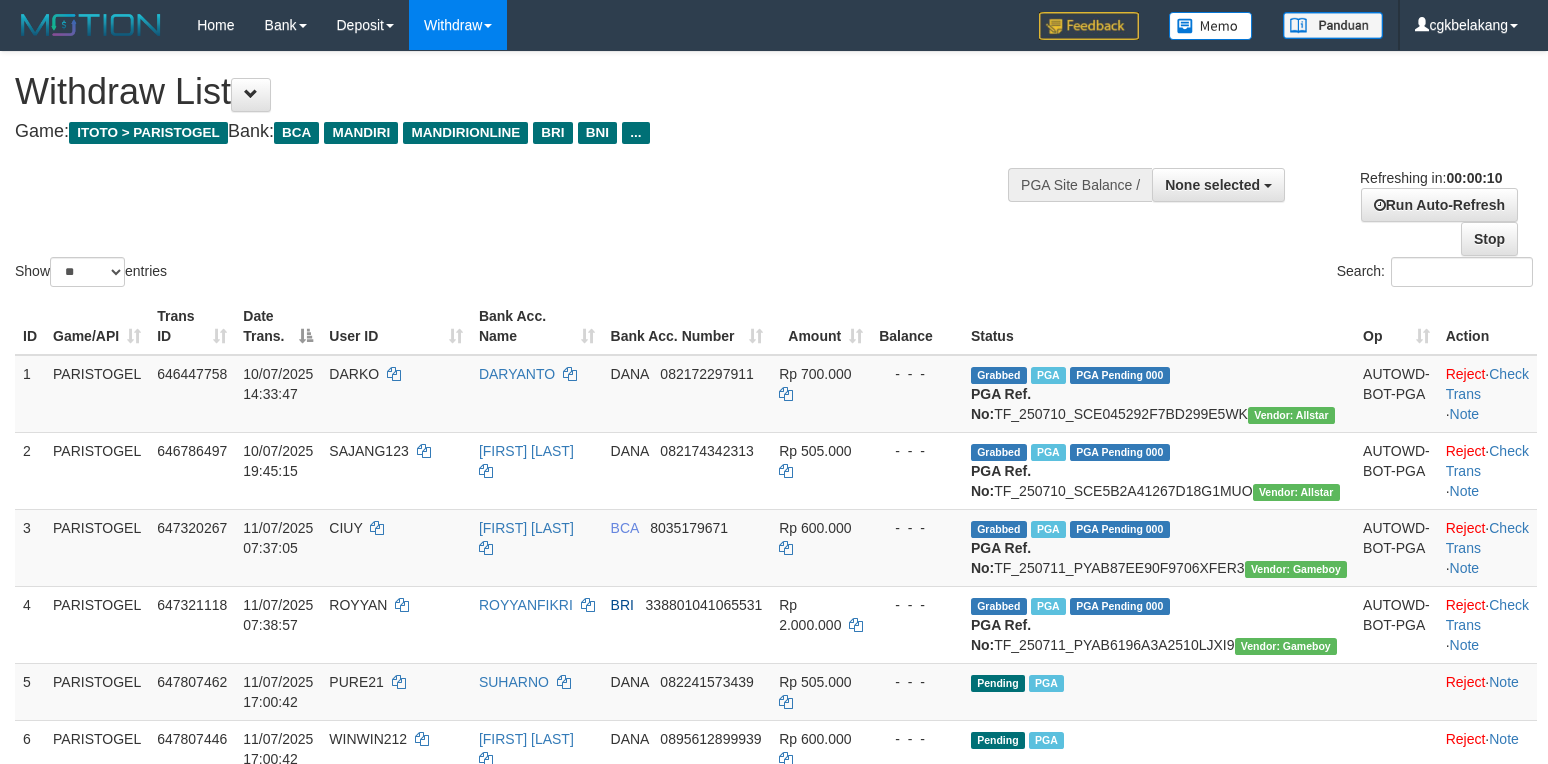 select 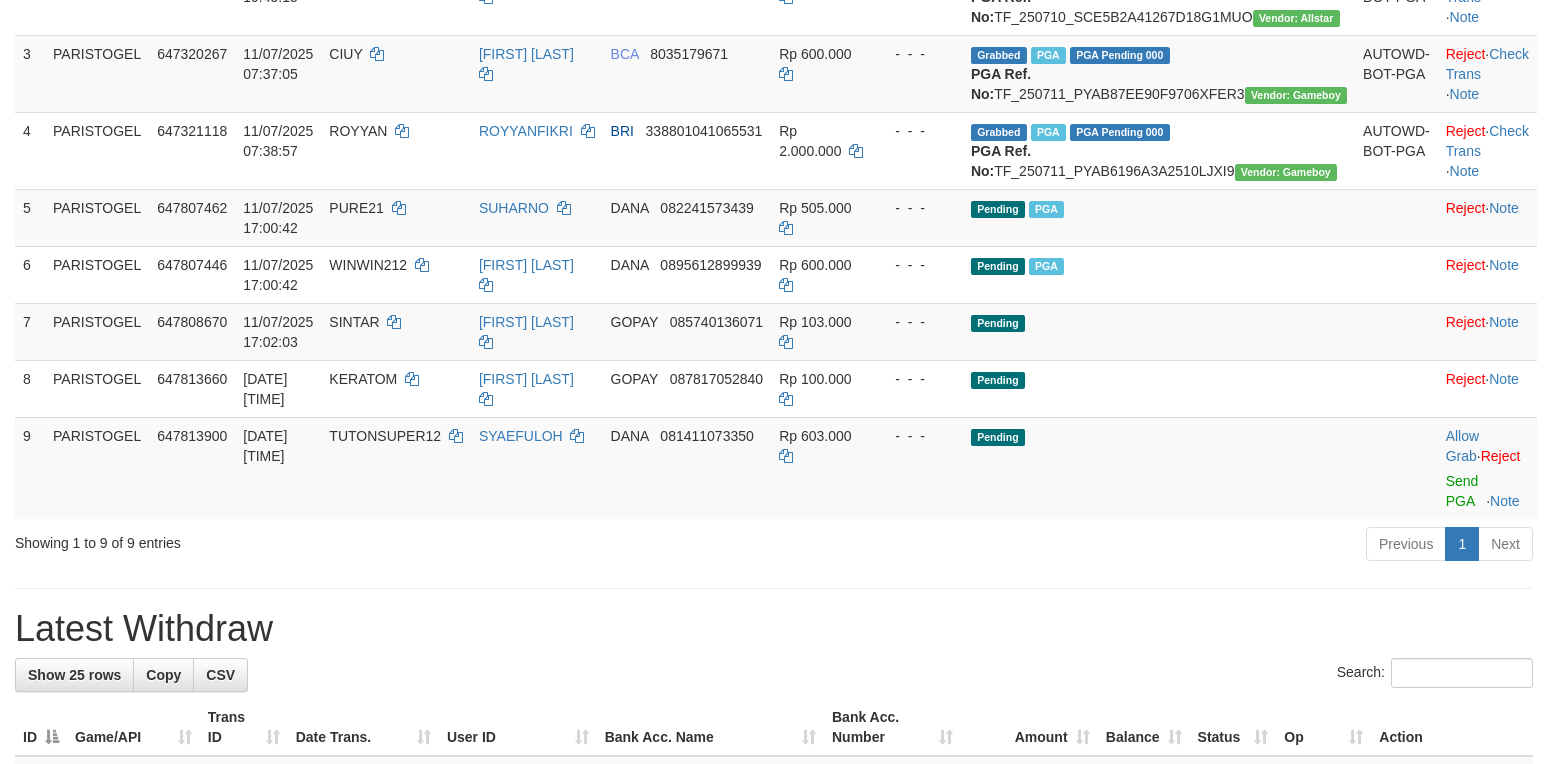 scroll, scrollTop: 400, scrollLeft: 0, axis: vertical 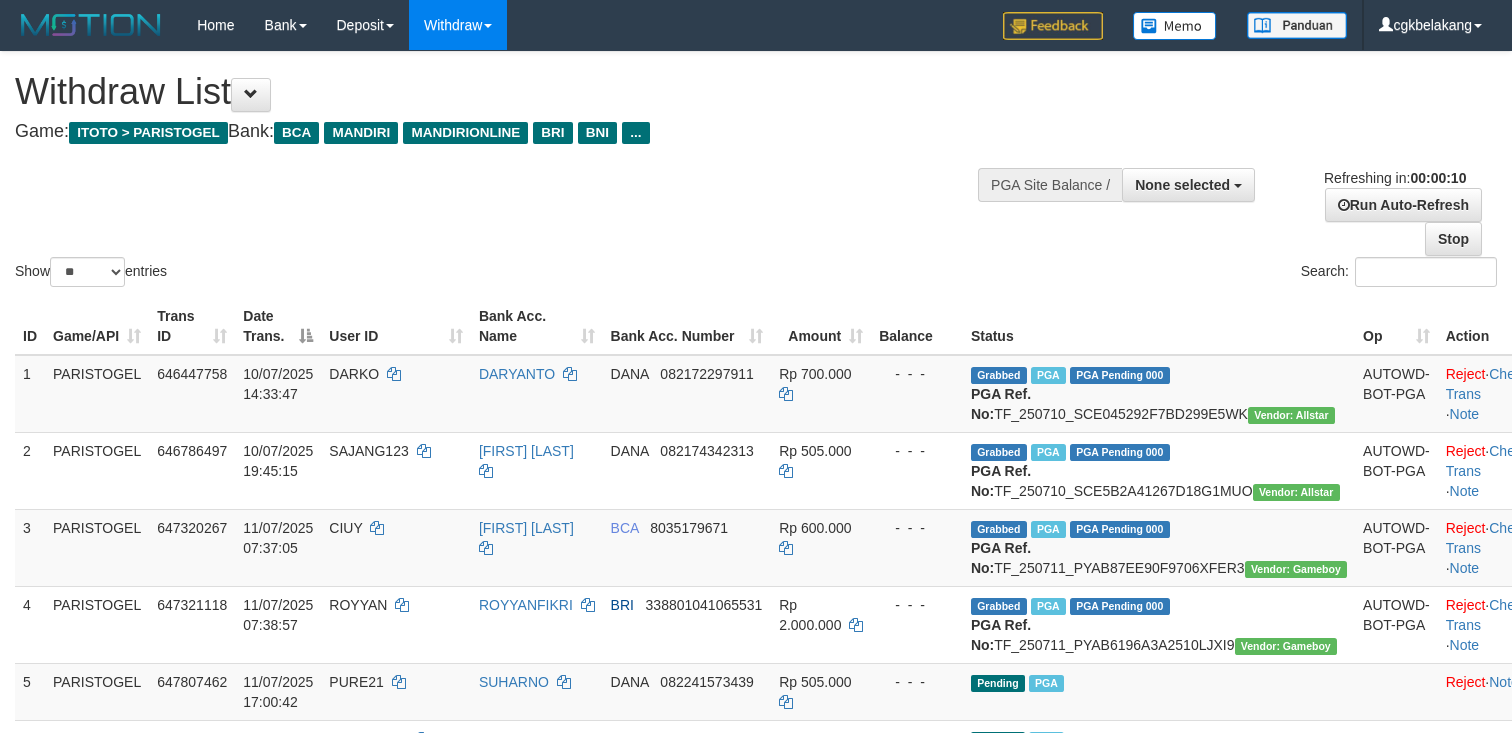 select 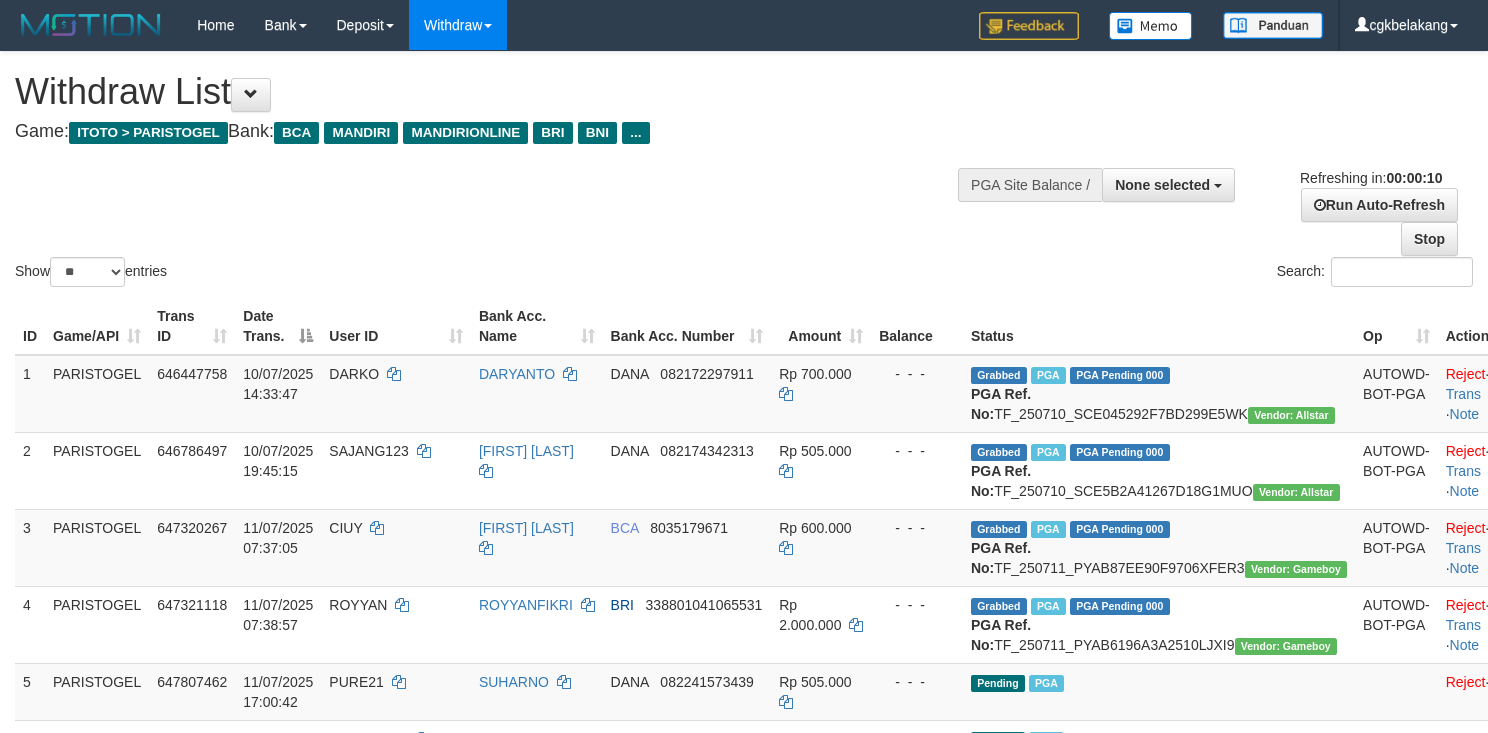 select 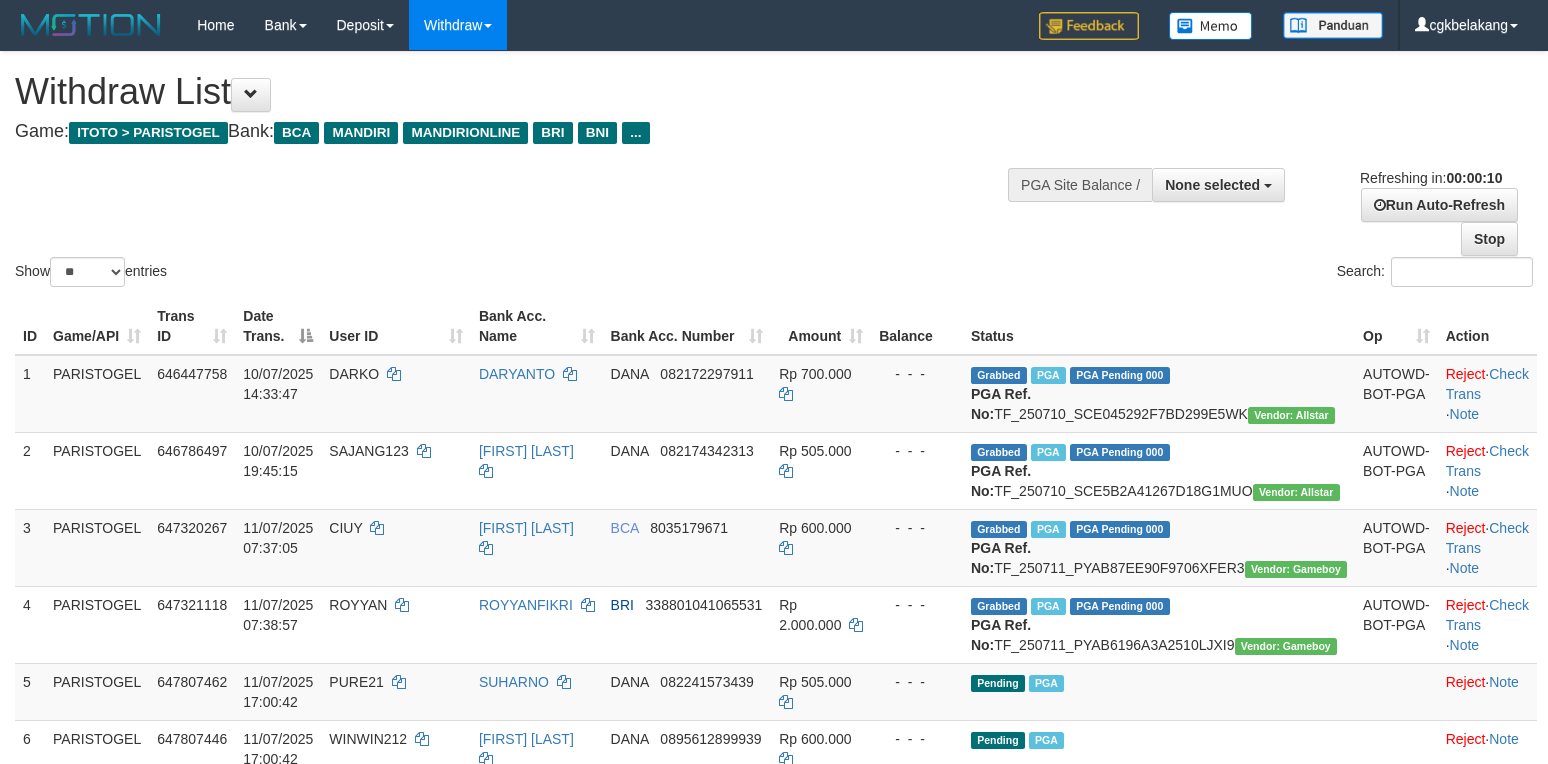 select 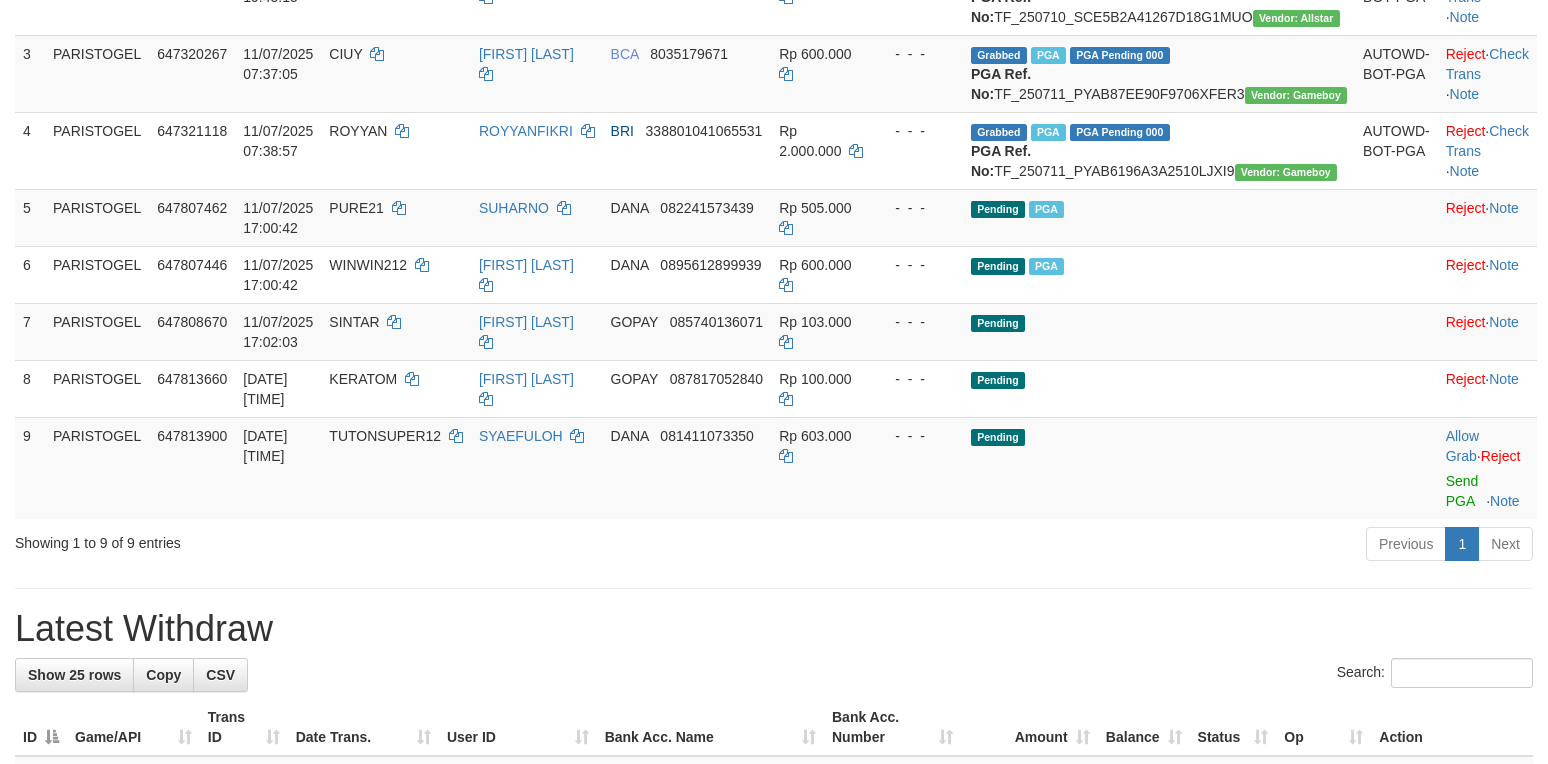 scroll, scrollTop: 400, scrollLeft: 0, axis: vertical 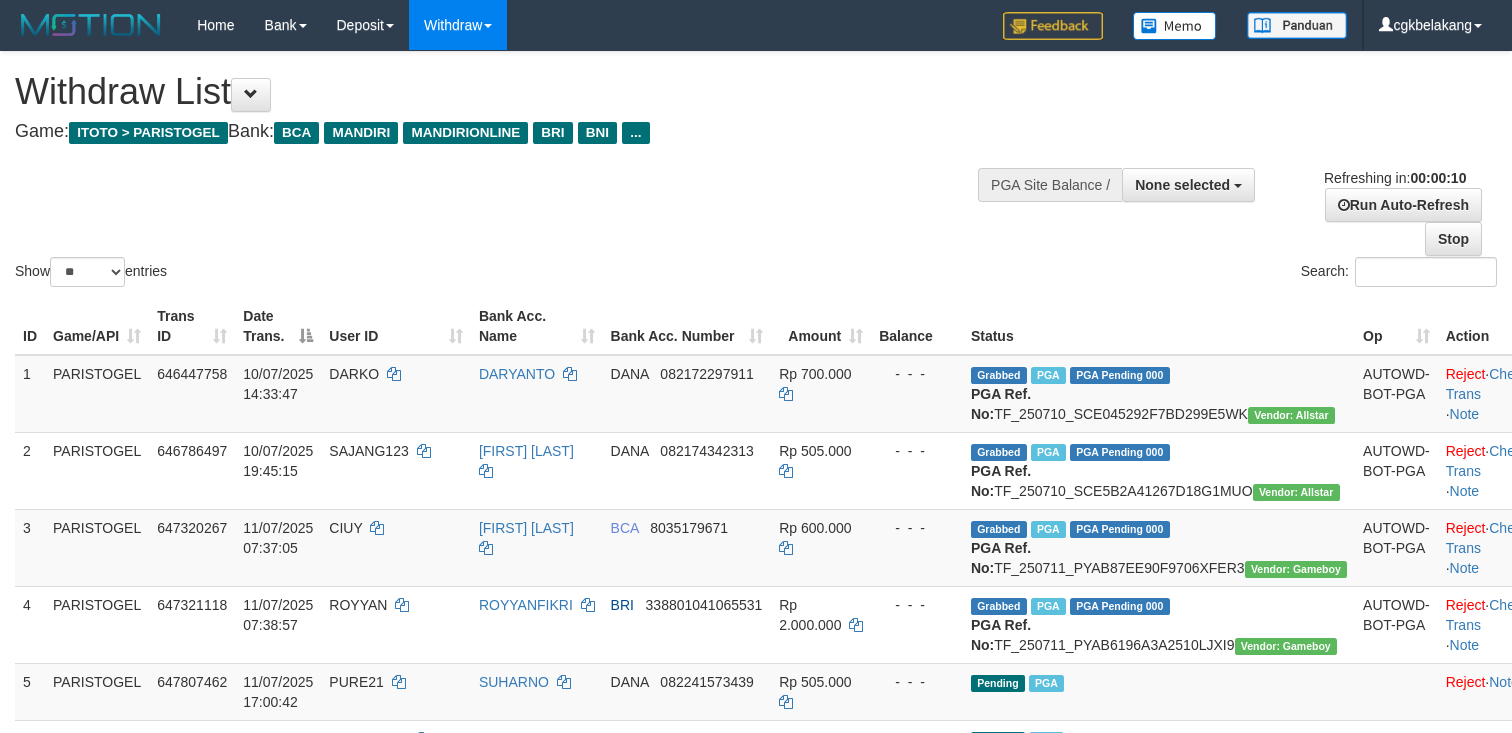 select 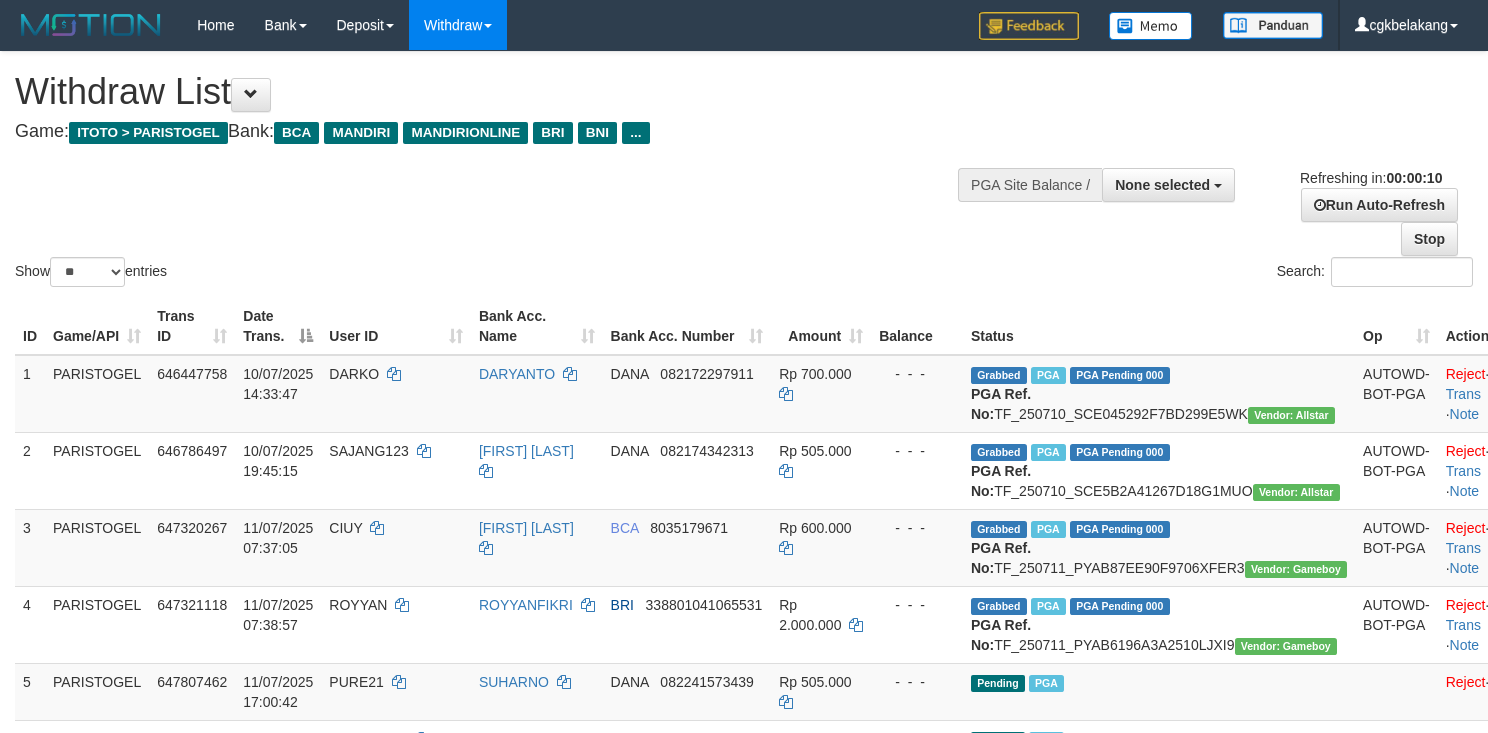 select 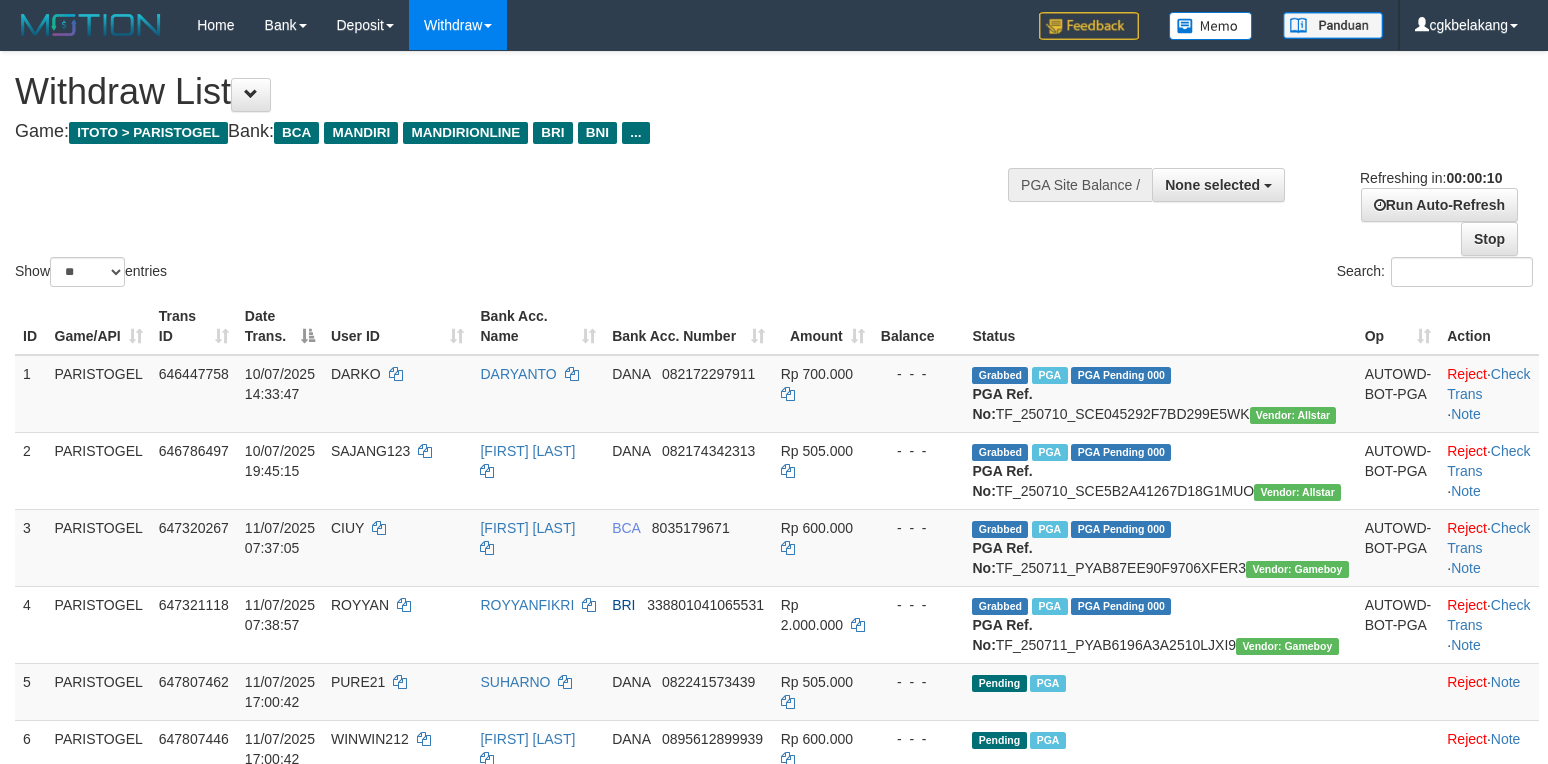 select 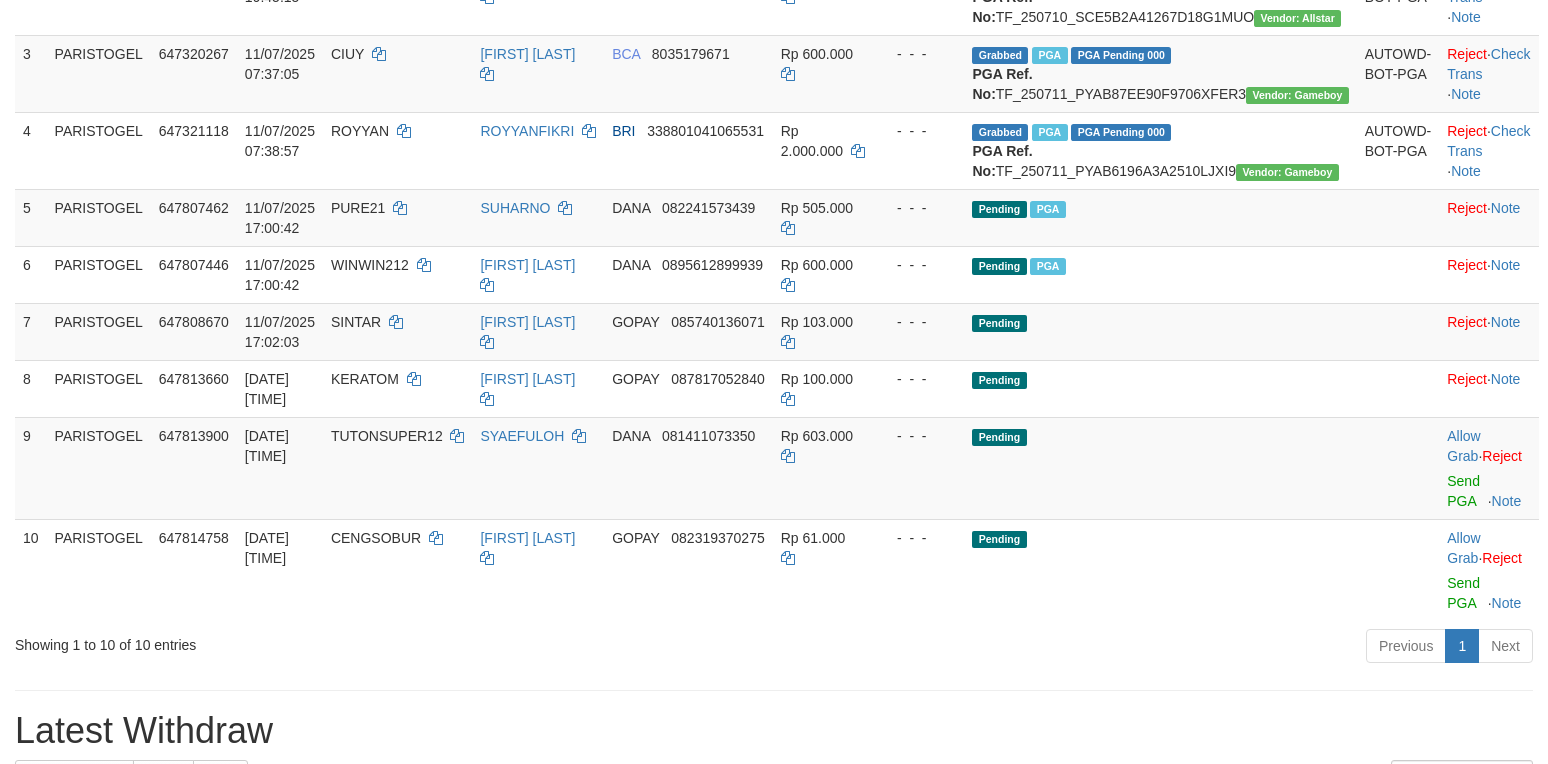 scroll, scrollTop: 400, scrollLeft: 0, axis: vertical 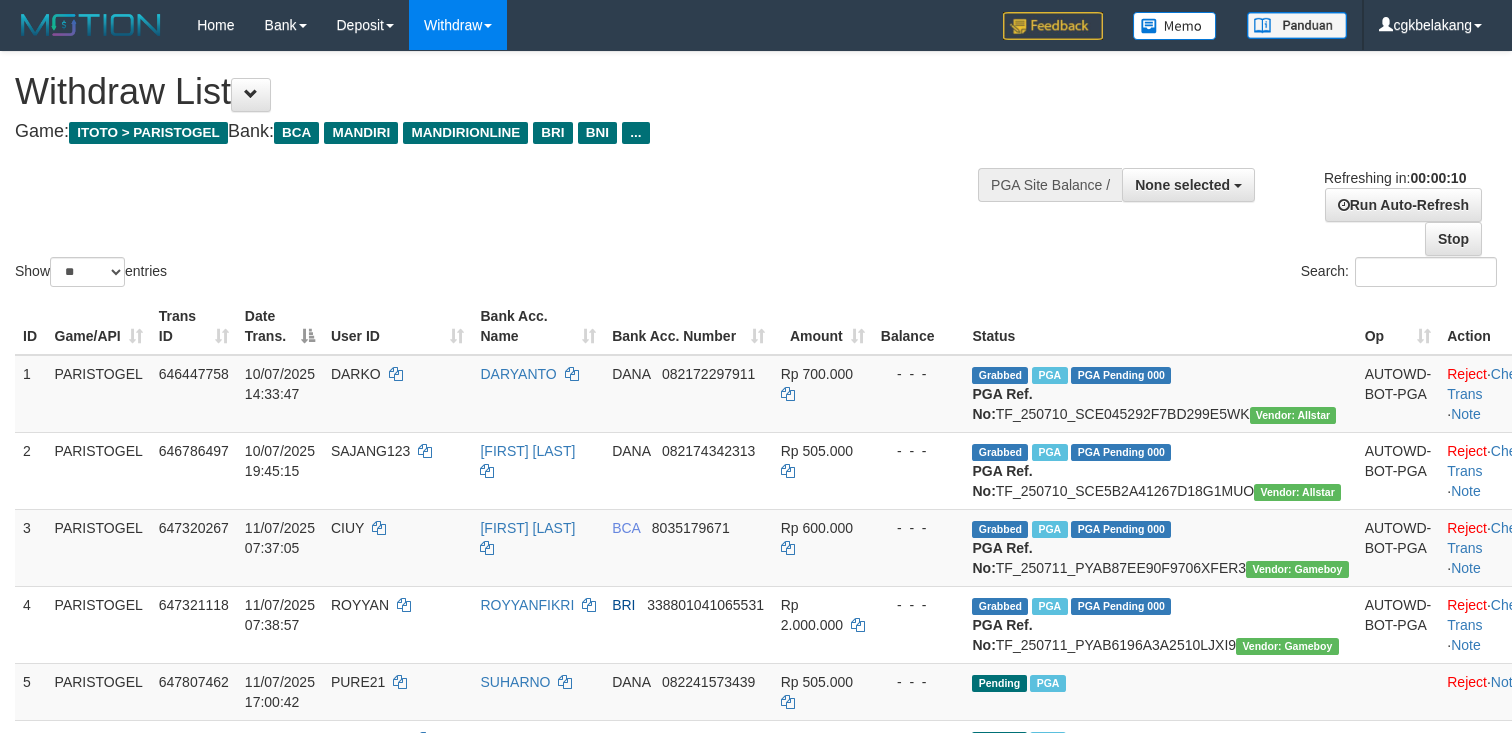 select 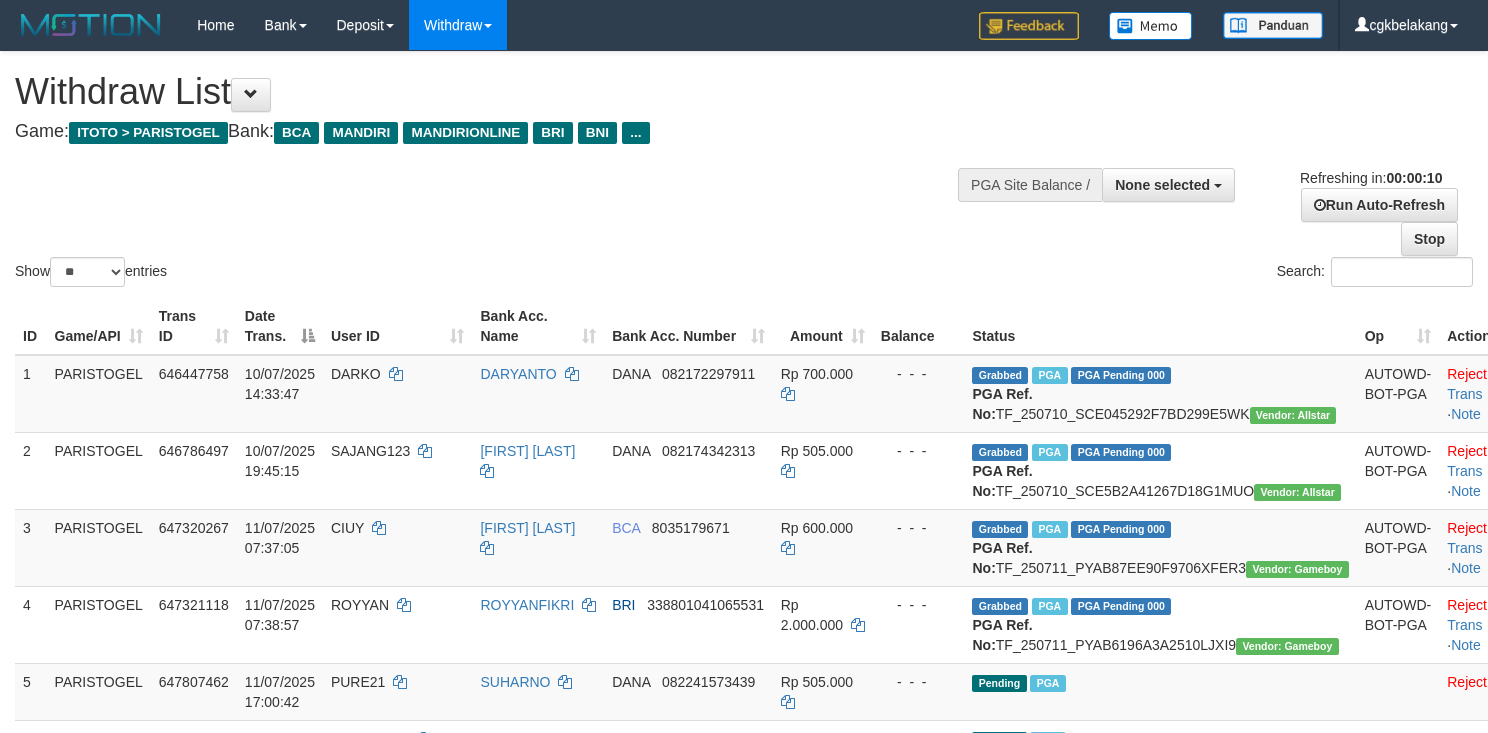 select 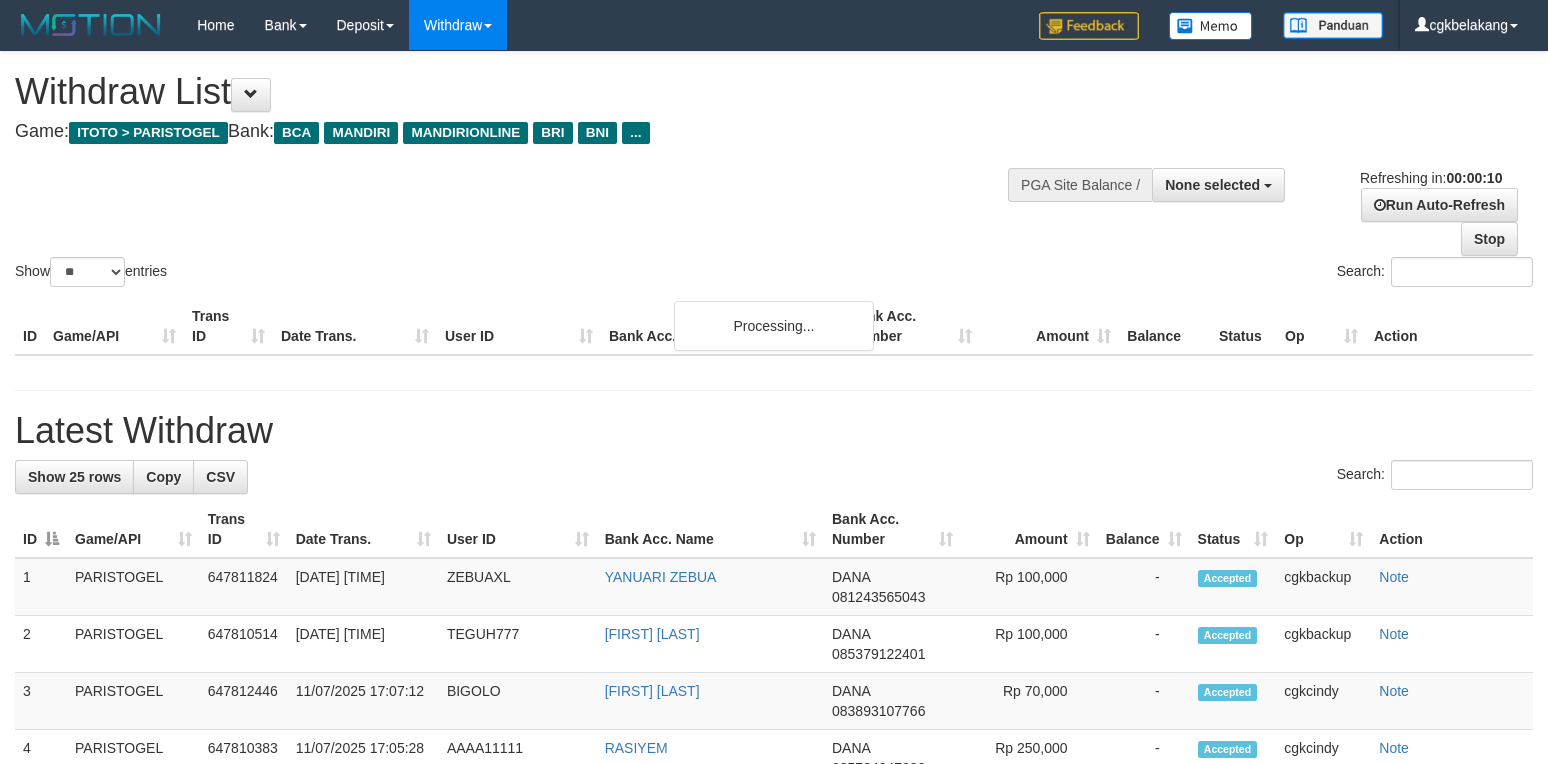 select 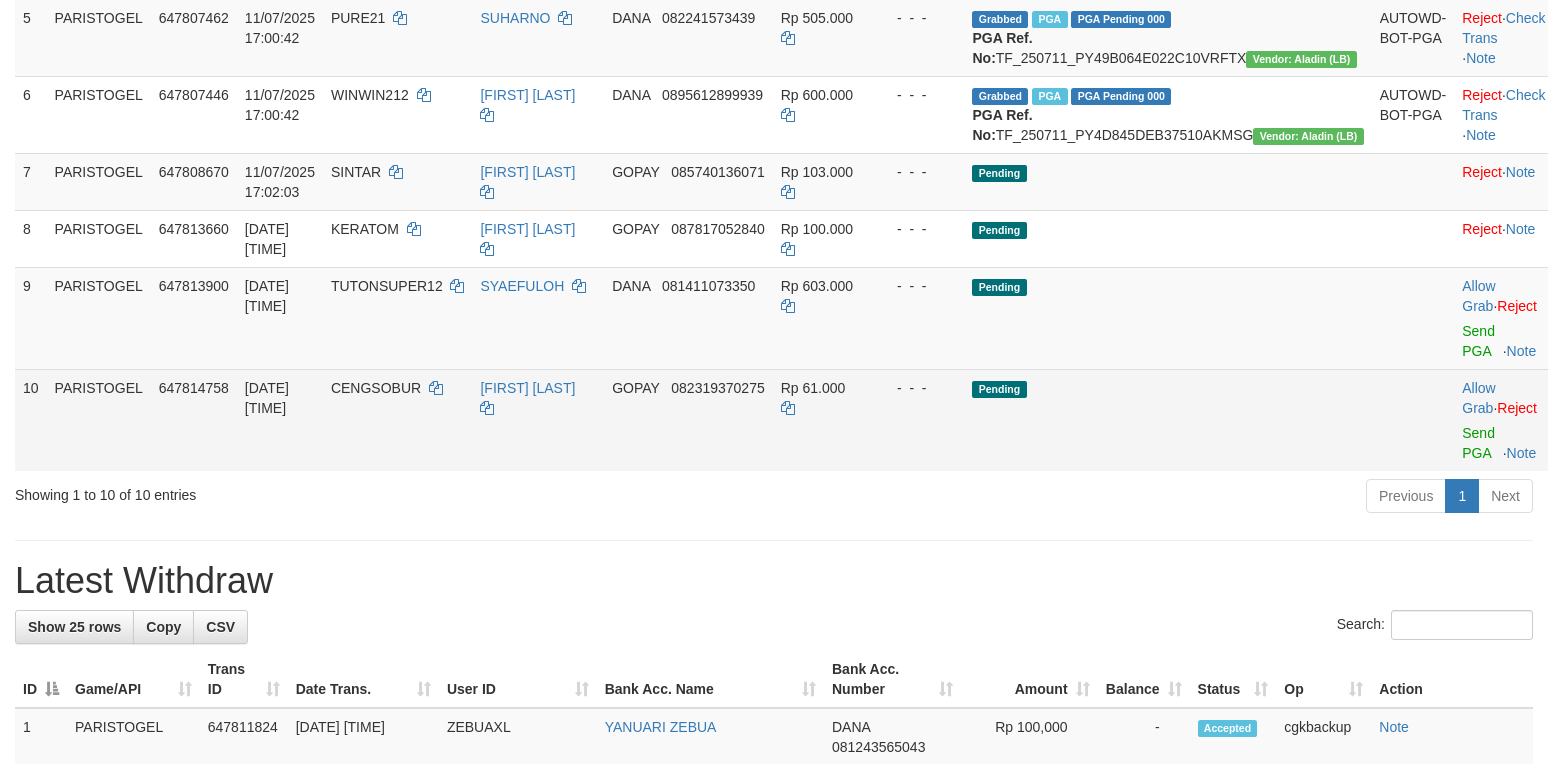 scroll, scrollTop: 666, scrollLeft: 0, axis: vertical 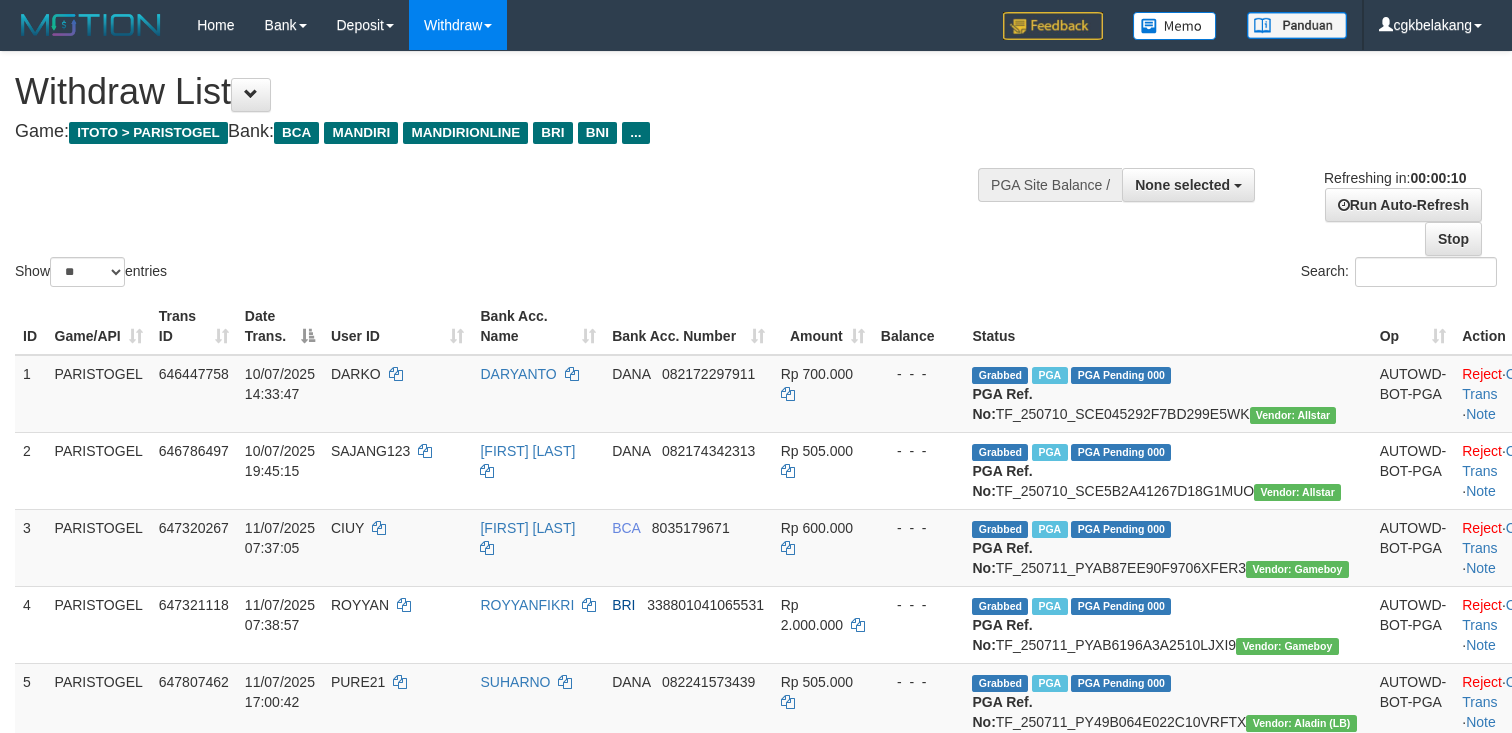 select 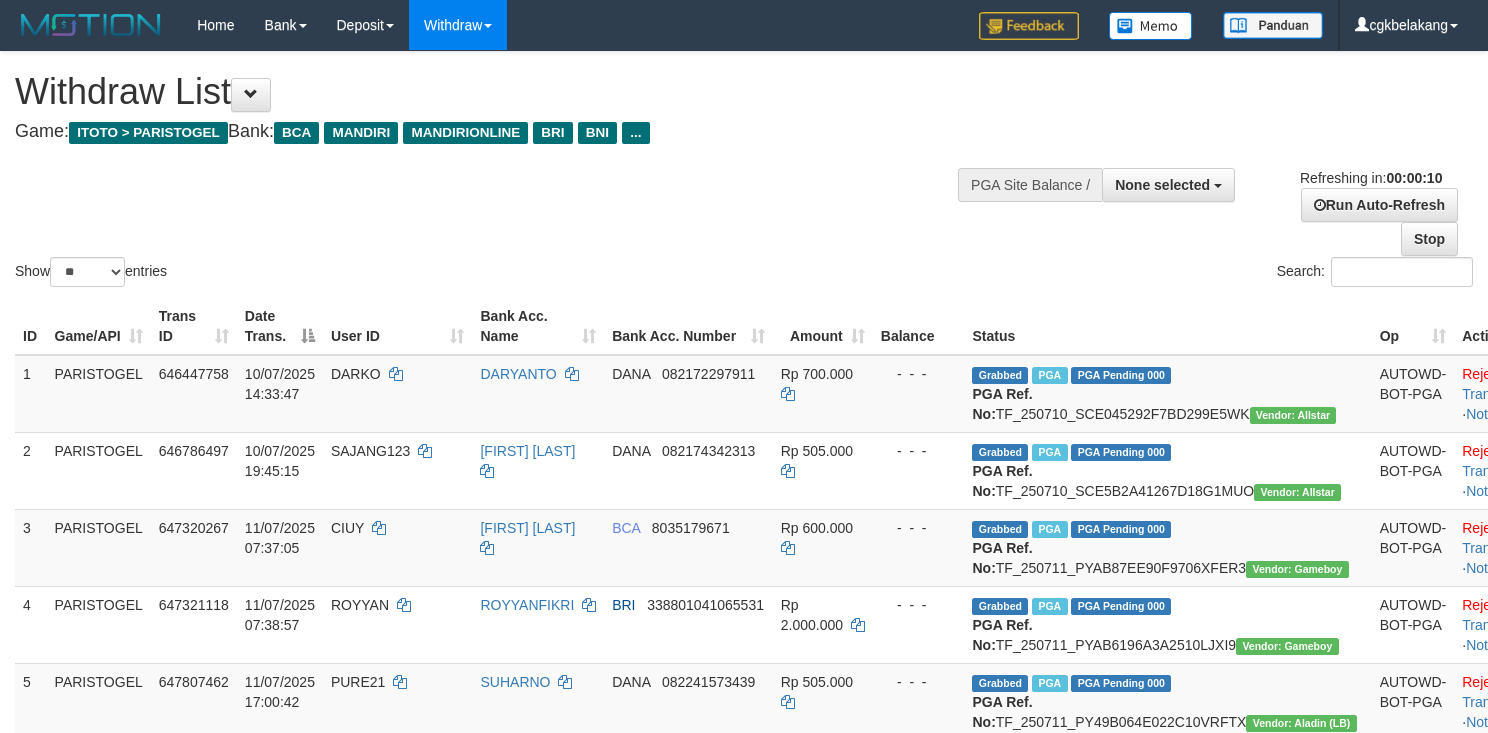 select 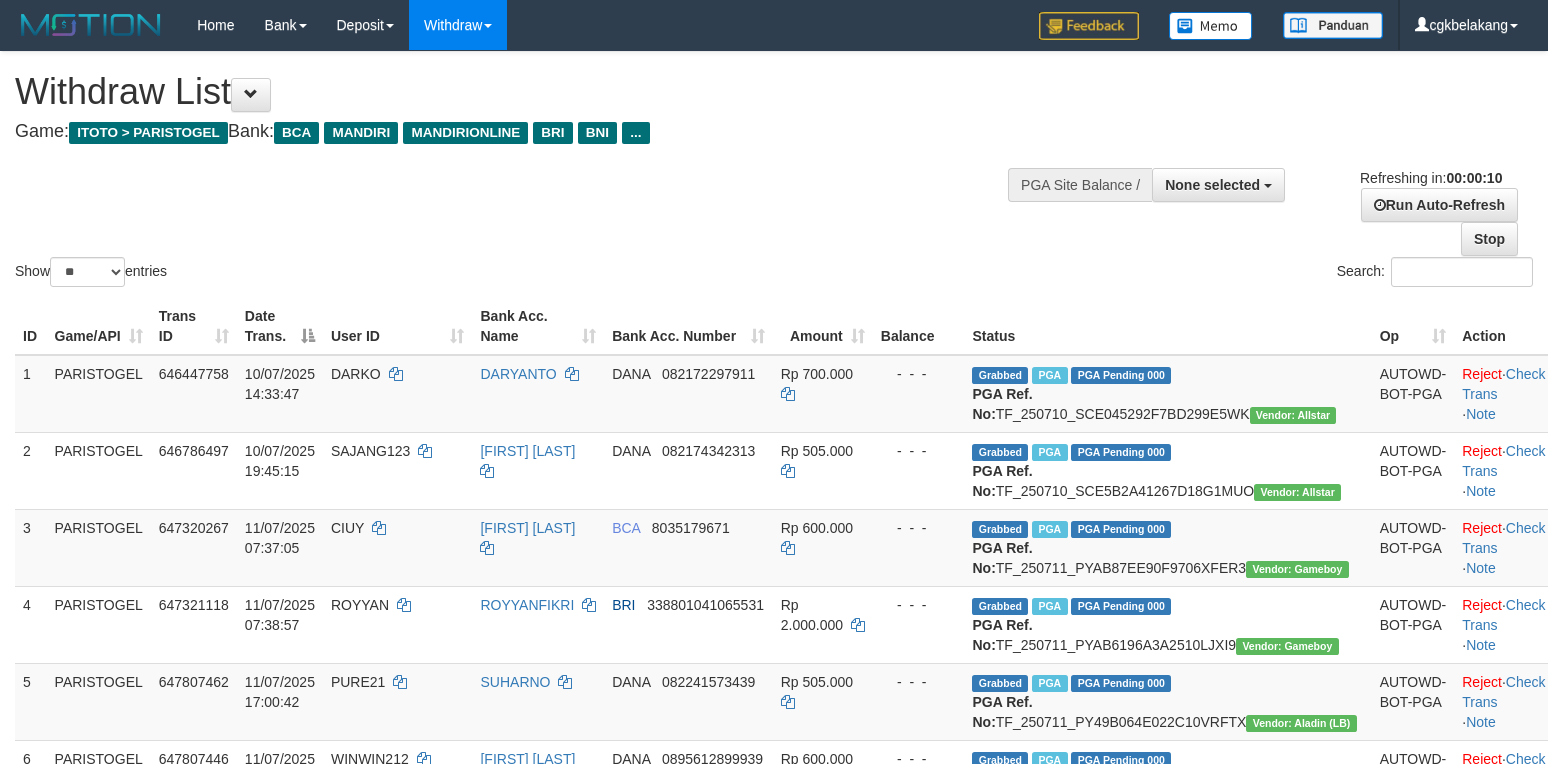 select 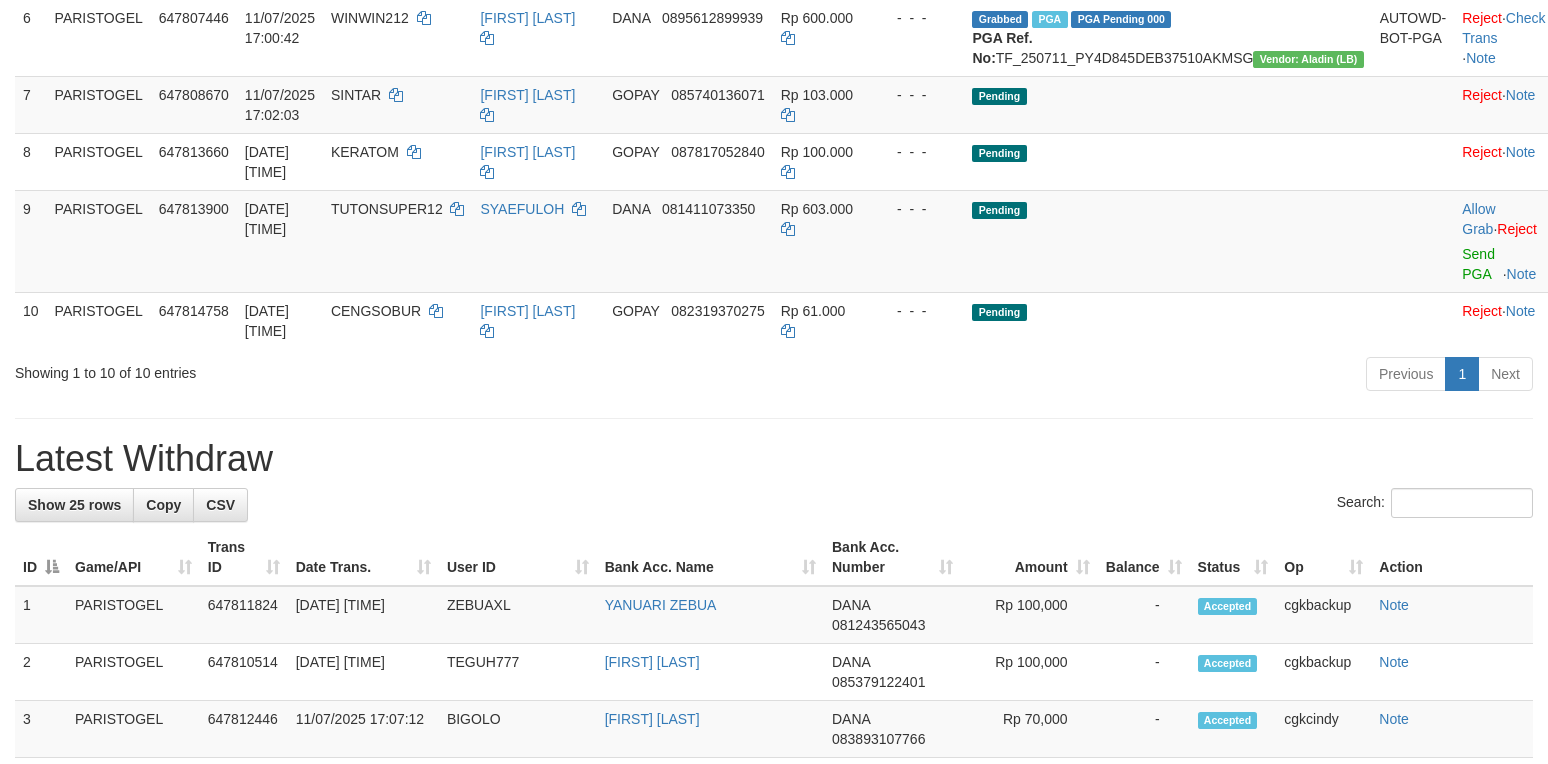 scroll, scrollTop: 666, scrollLeft: 0, axis: vertical 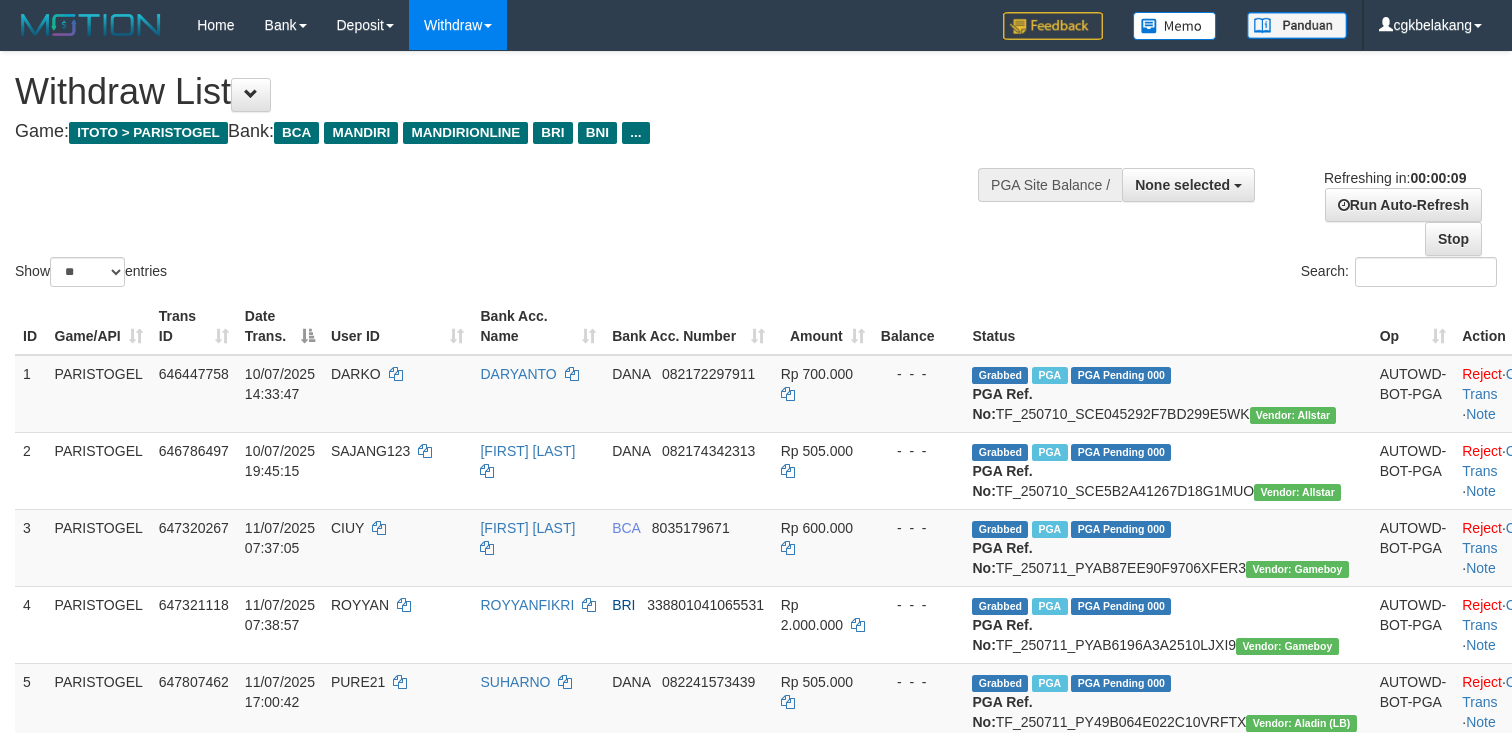 select 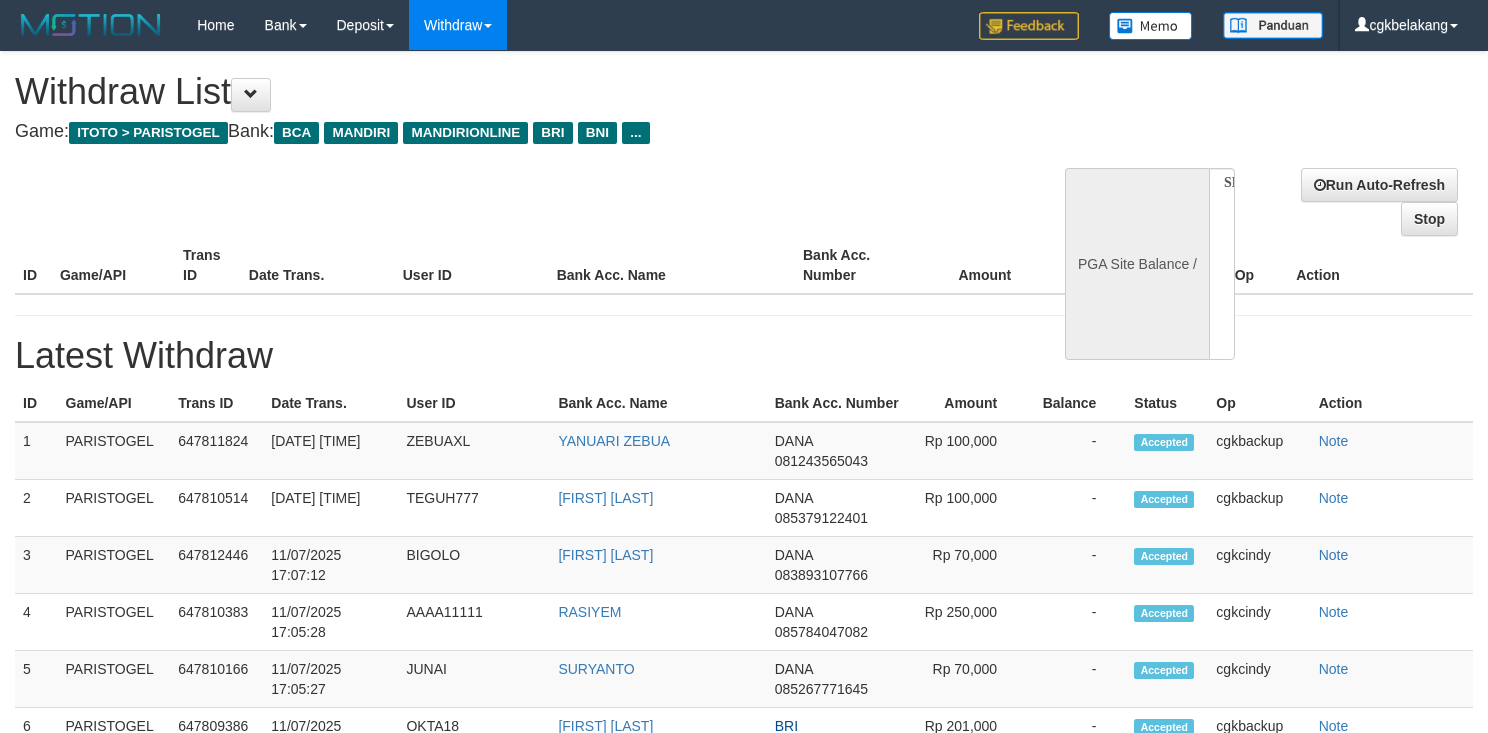 select 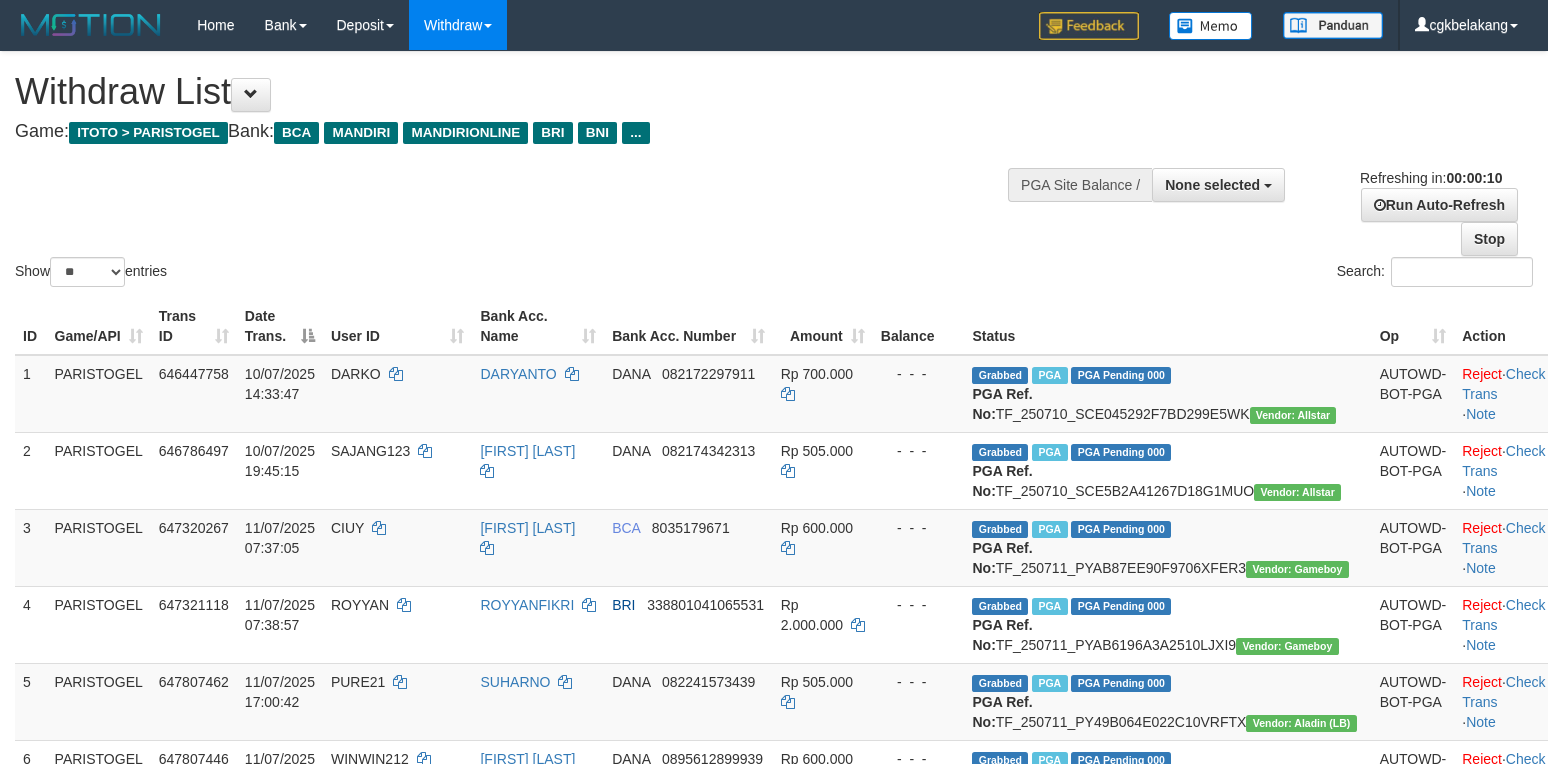 select 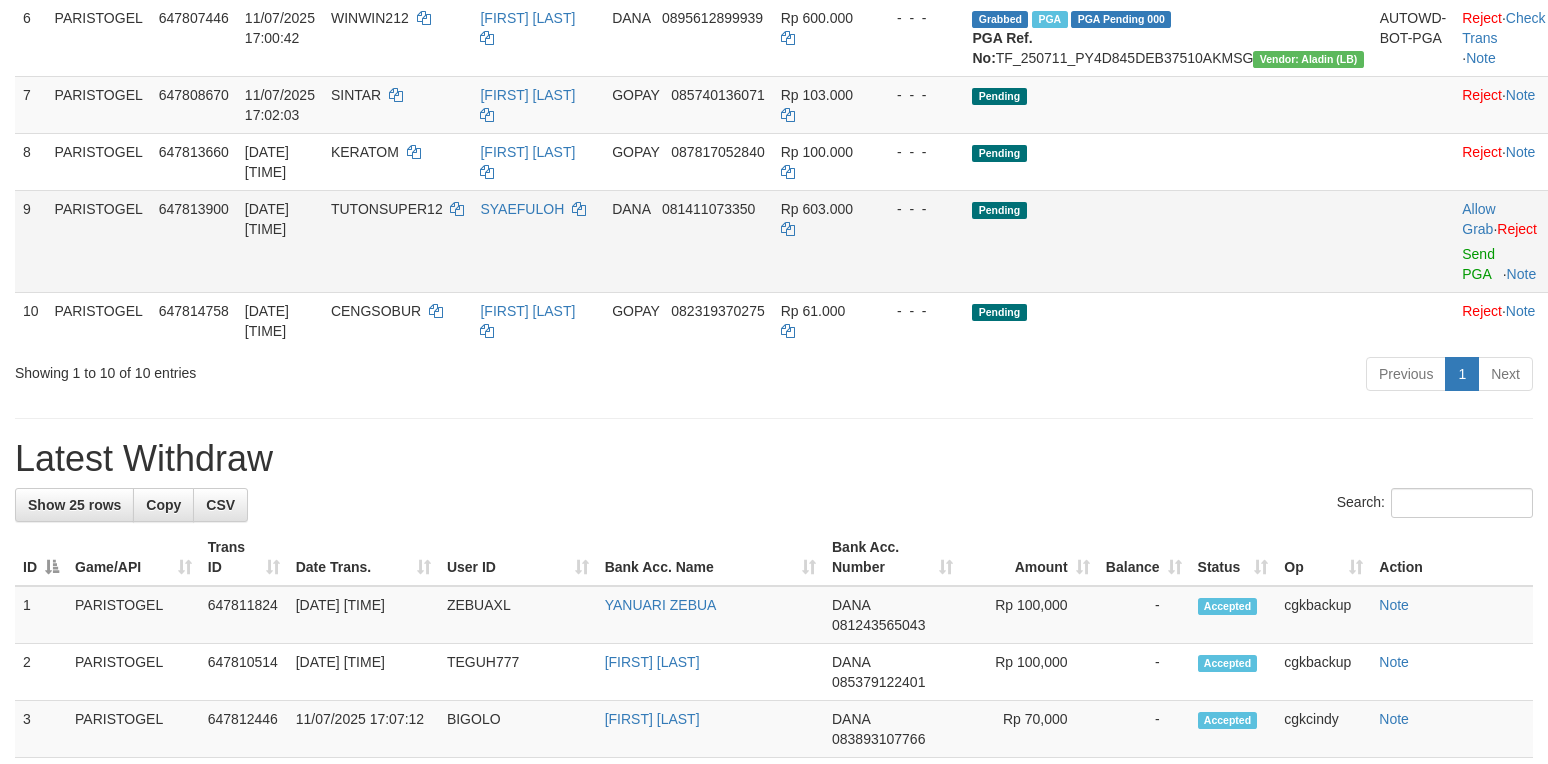 scroll, scrollTop: 666, scrollLeft: 0, axis: vertical 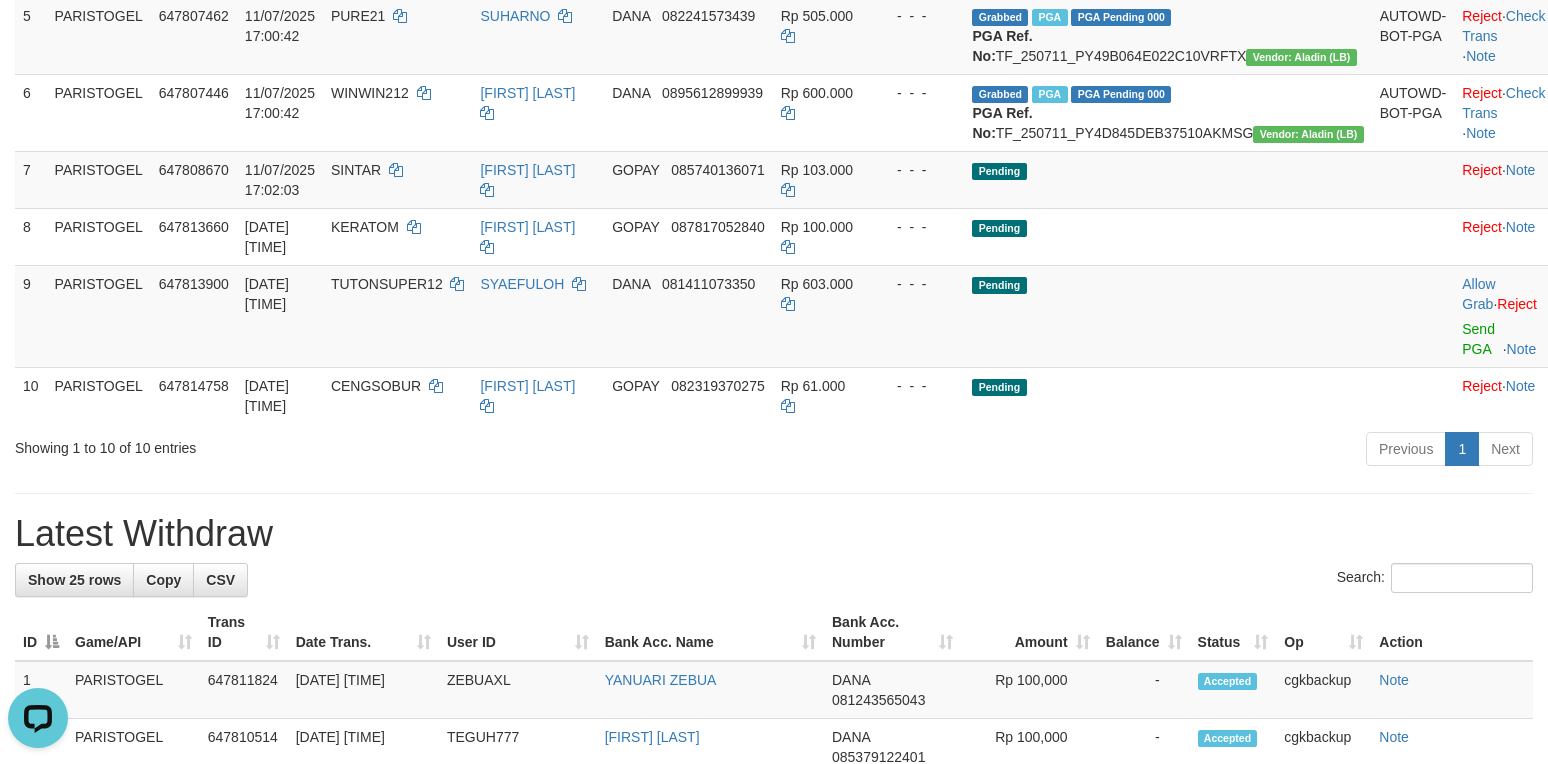 click on "Latest Withdraw" at bounding box center (774, 534) 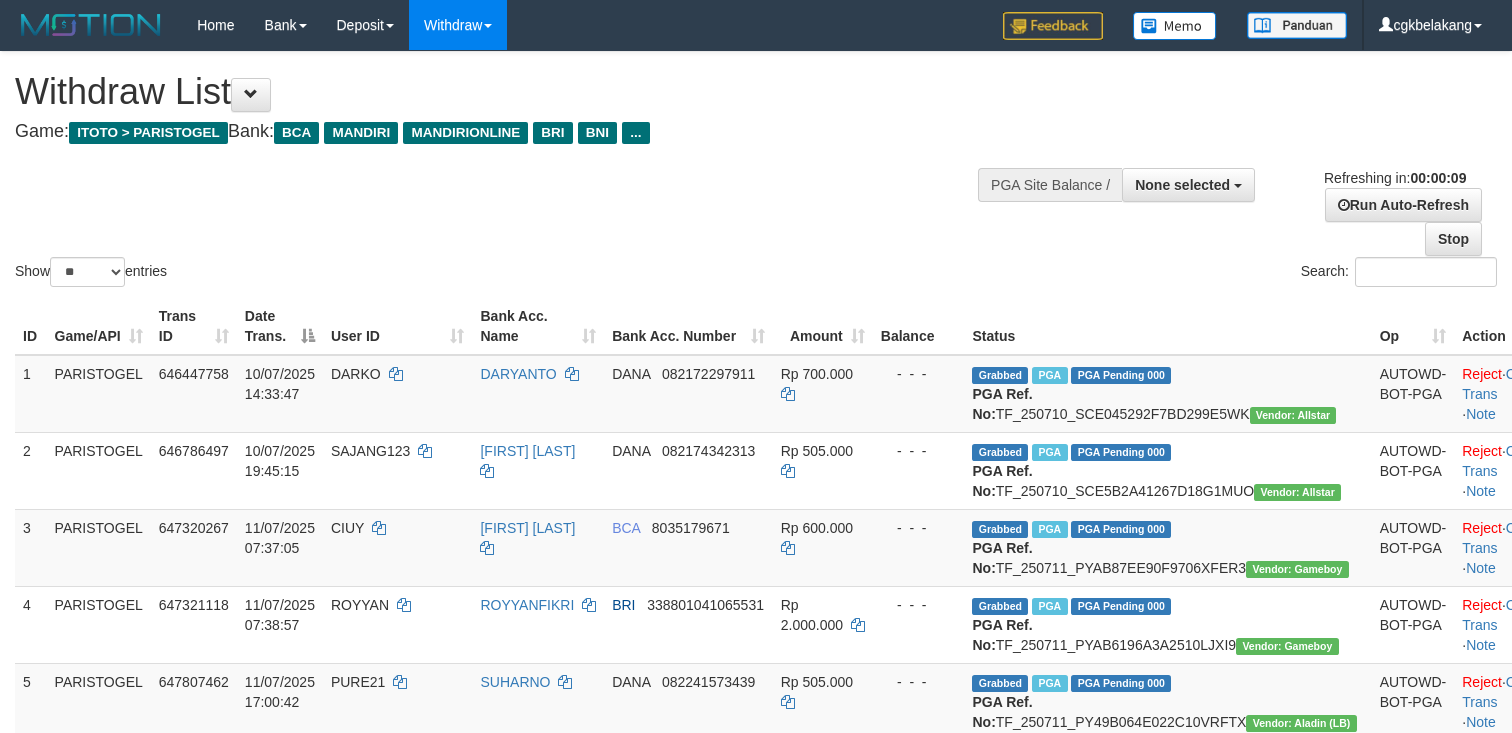 select 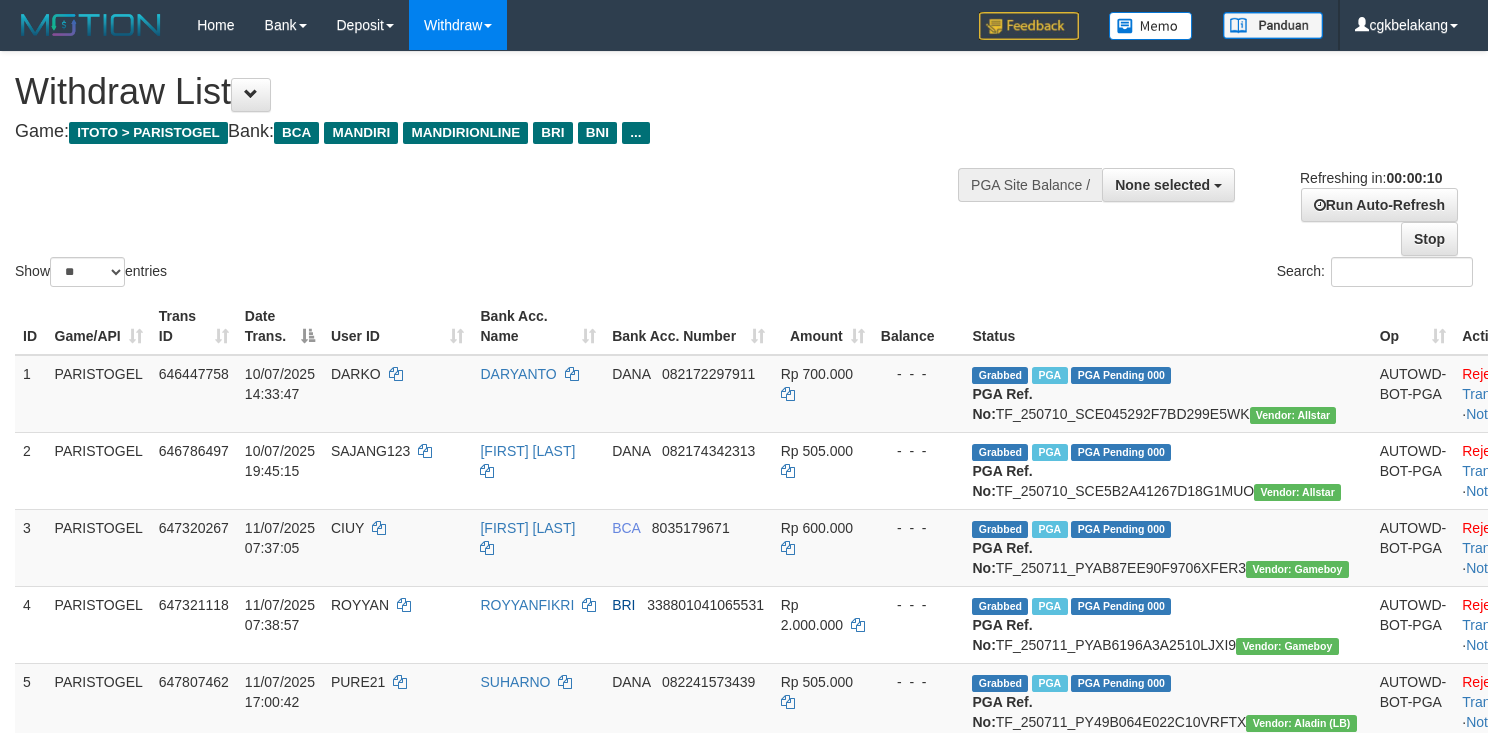 select 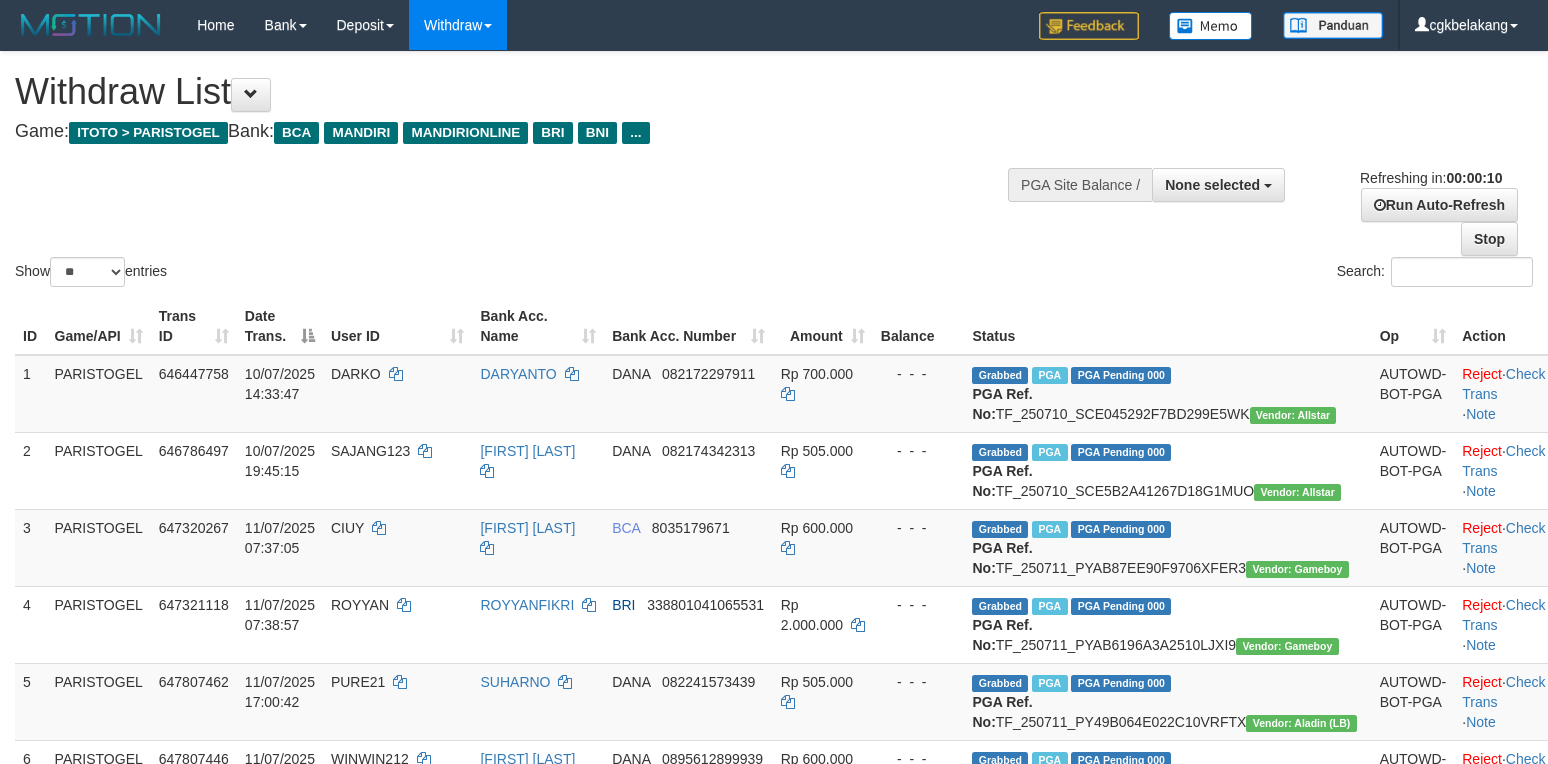 select 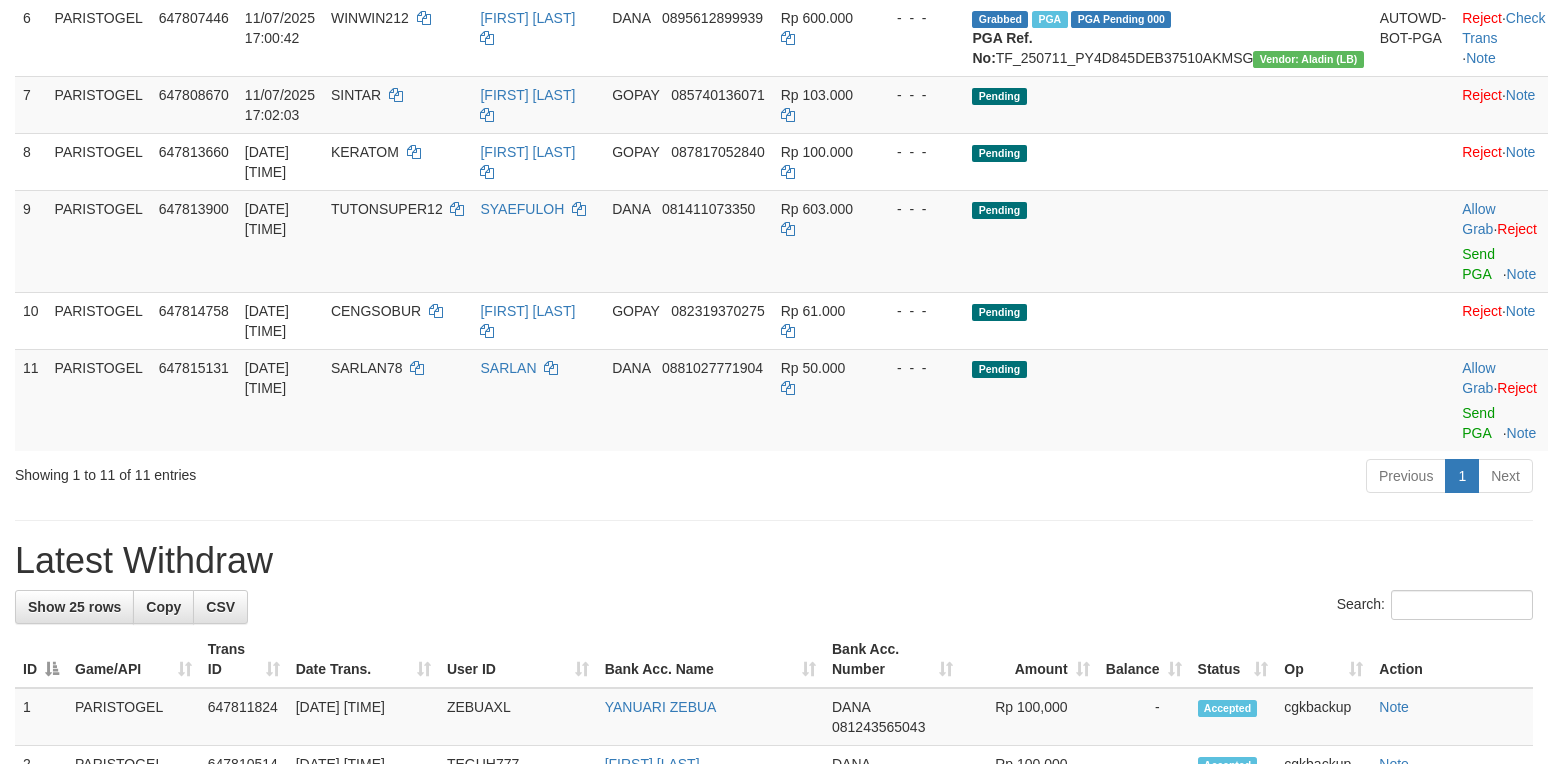 scroll, scrollTop: 666, scrollLeft: 0, axis: vertical 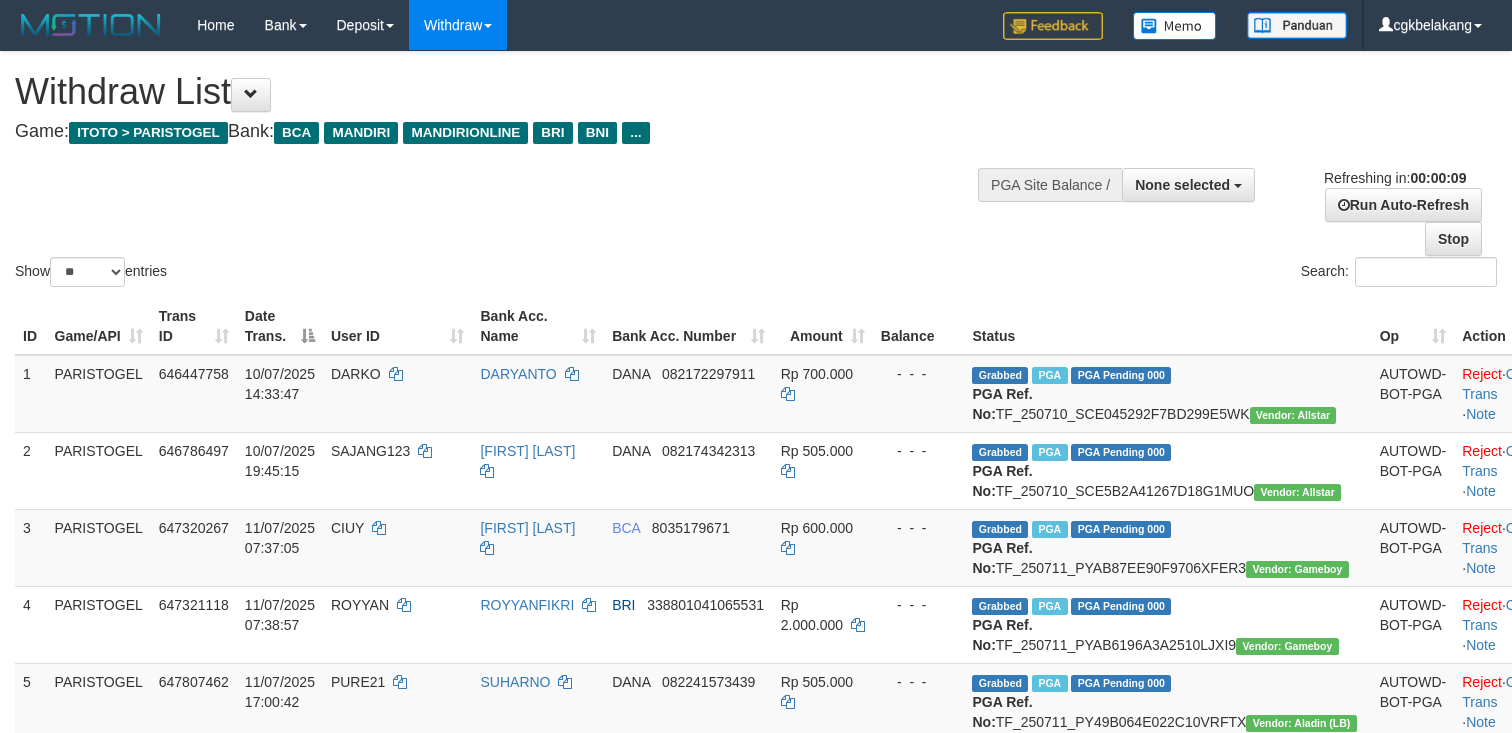 select 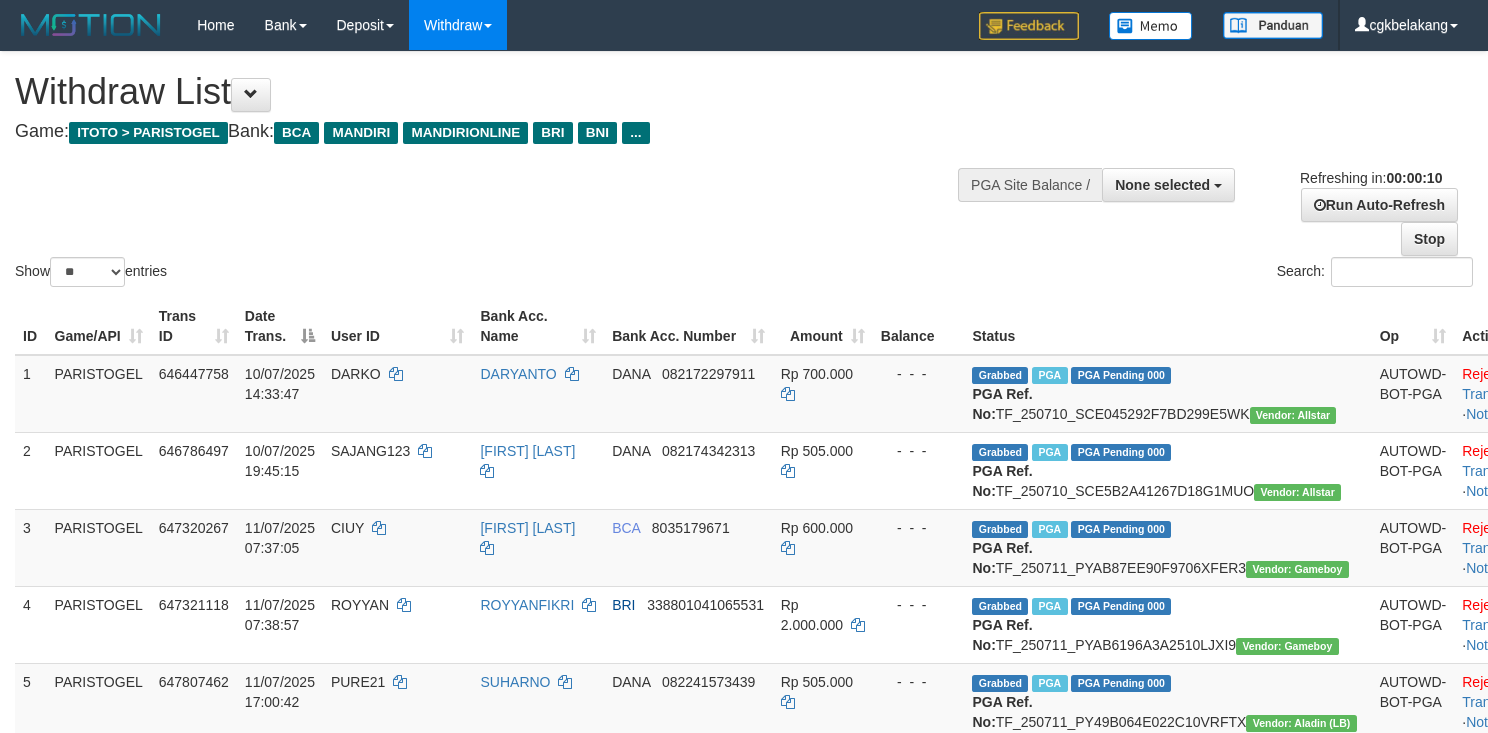 select 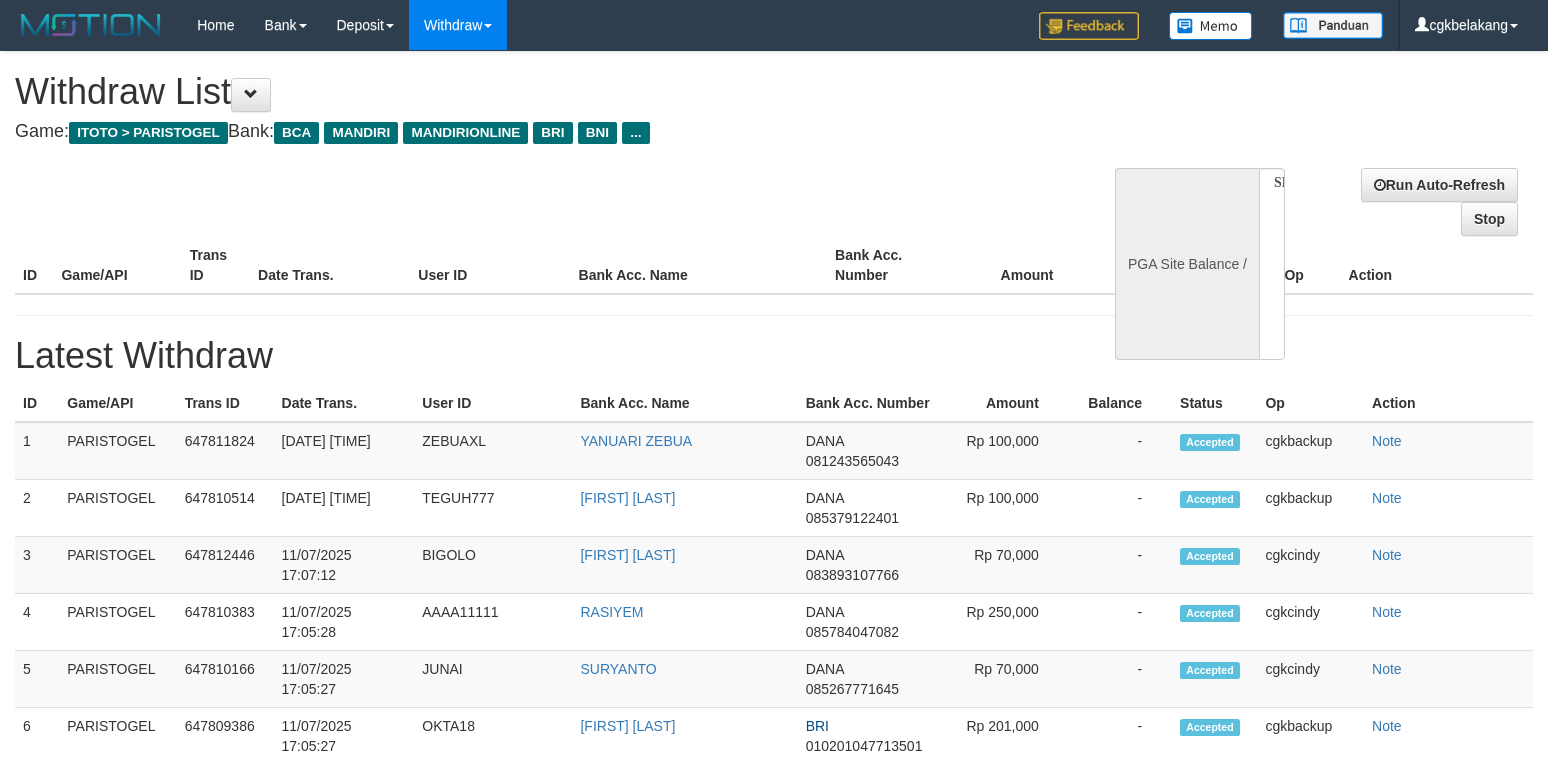 select 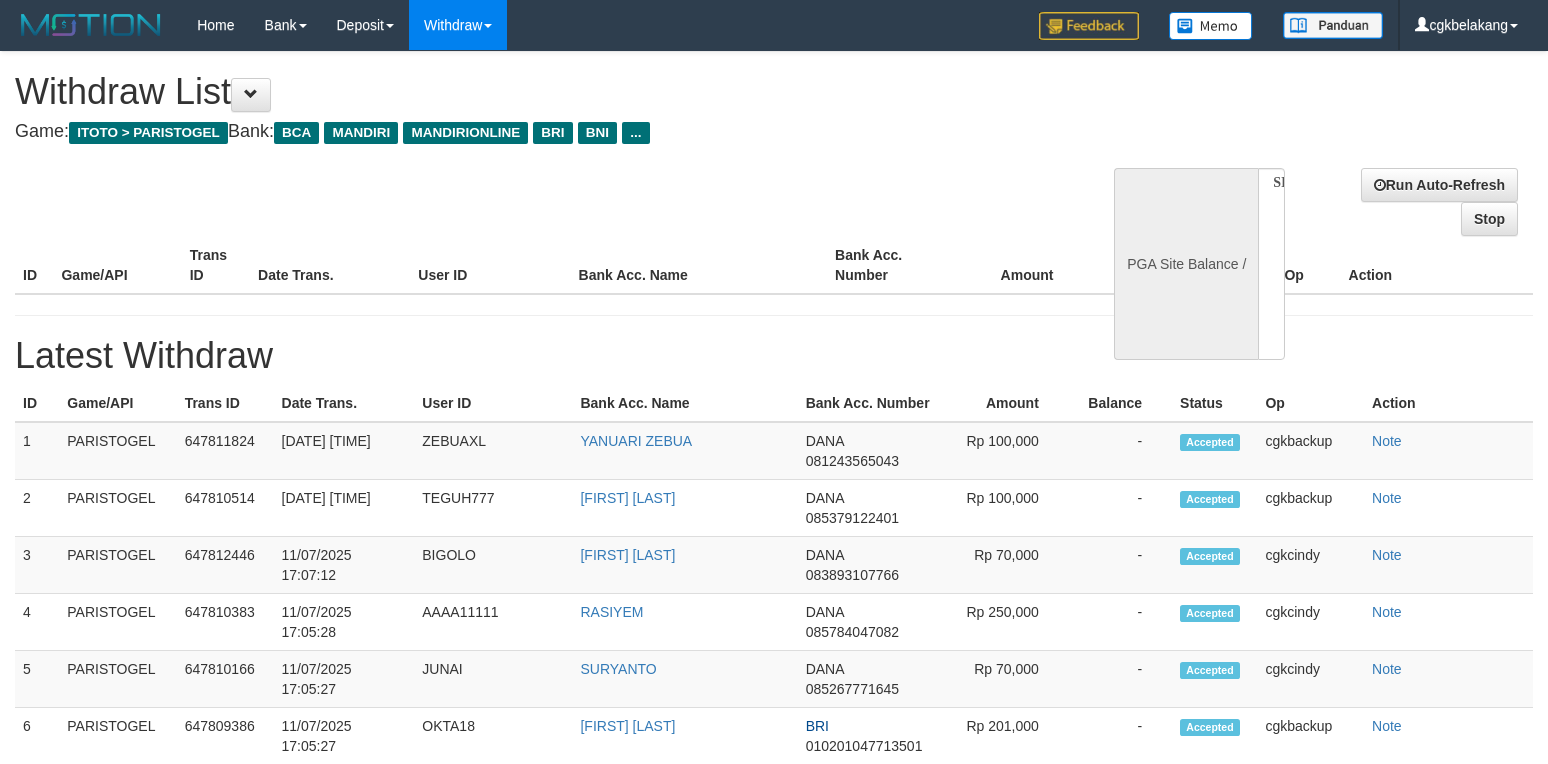 select on "**" 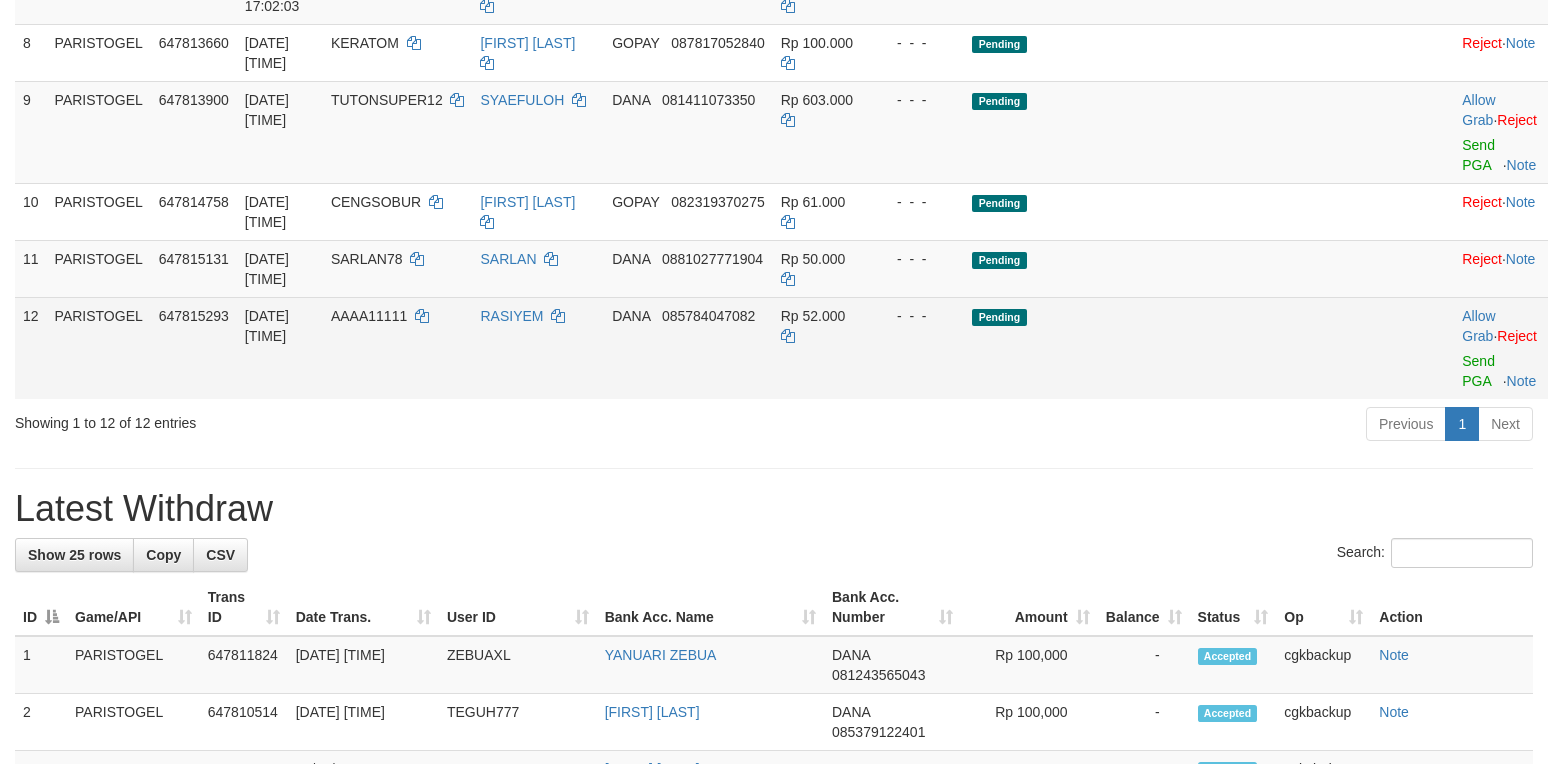 scroll, scrollTop: 1066, scrollLeft: 0, axis: vertical 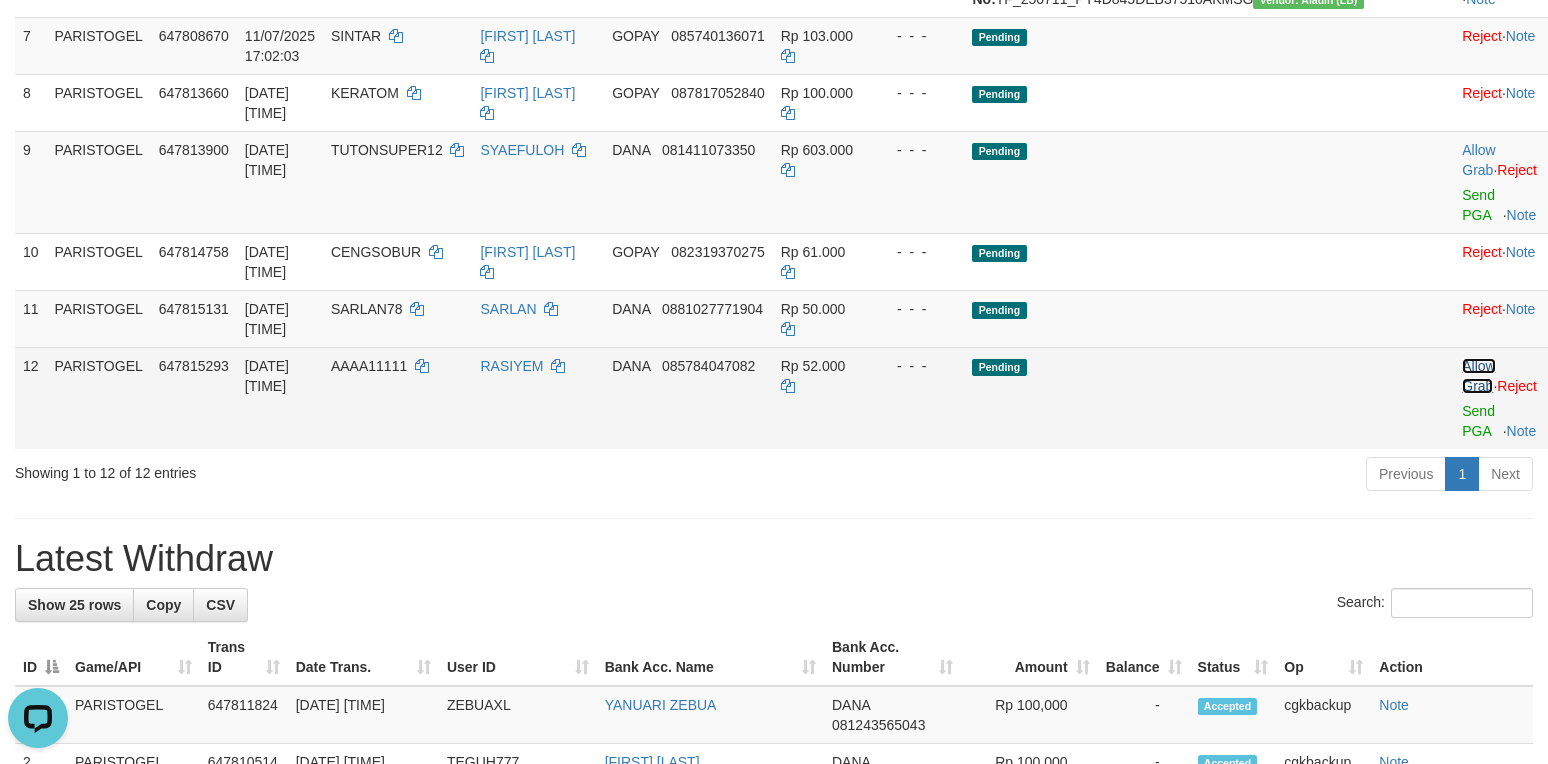 click on "Allow Grab" at bounding box center (1478, 376) 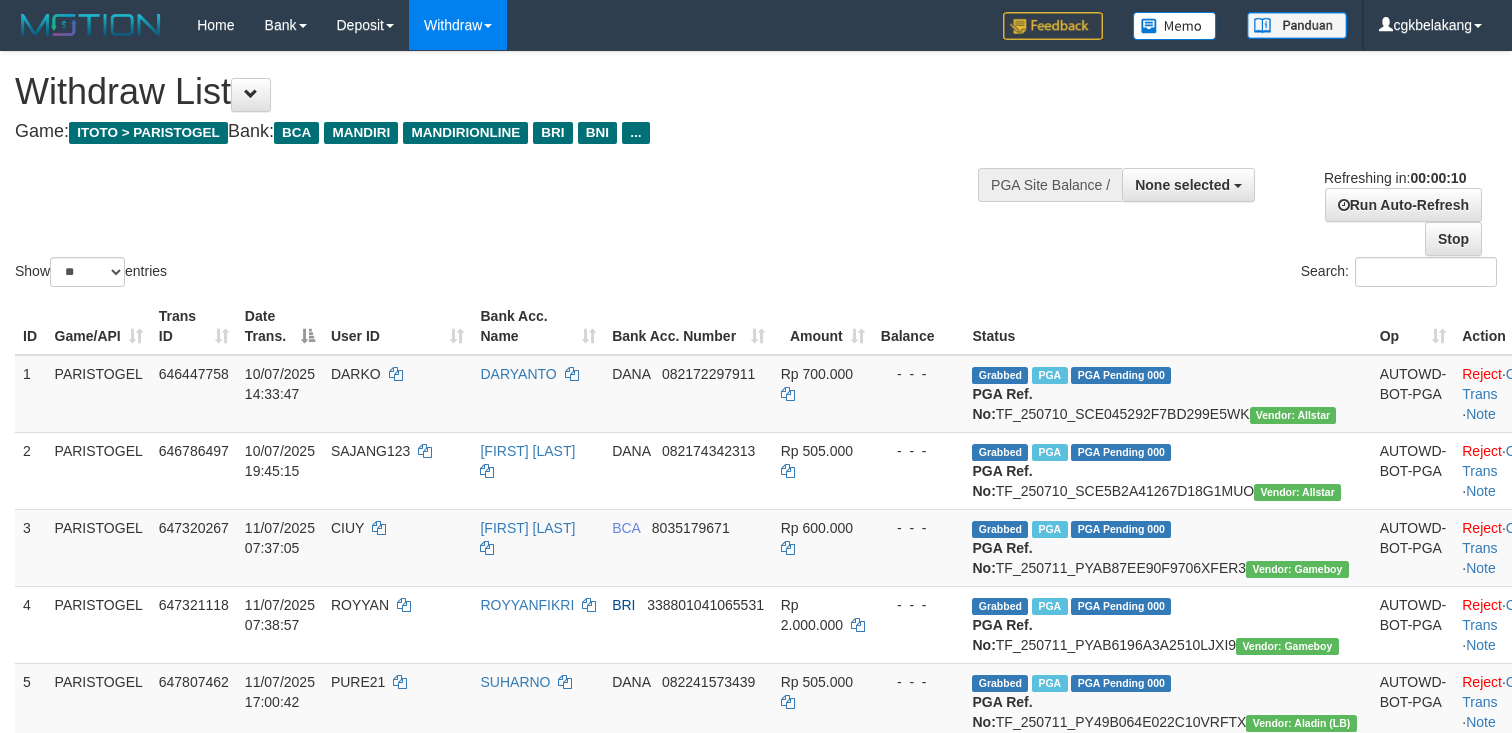 select 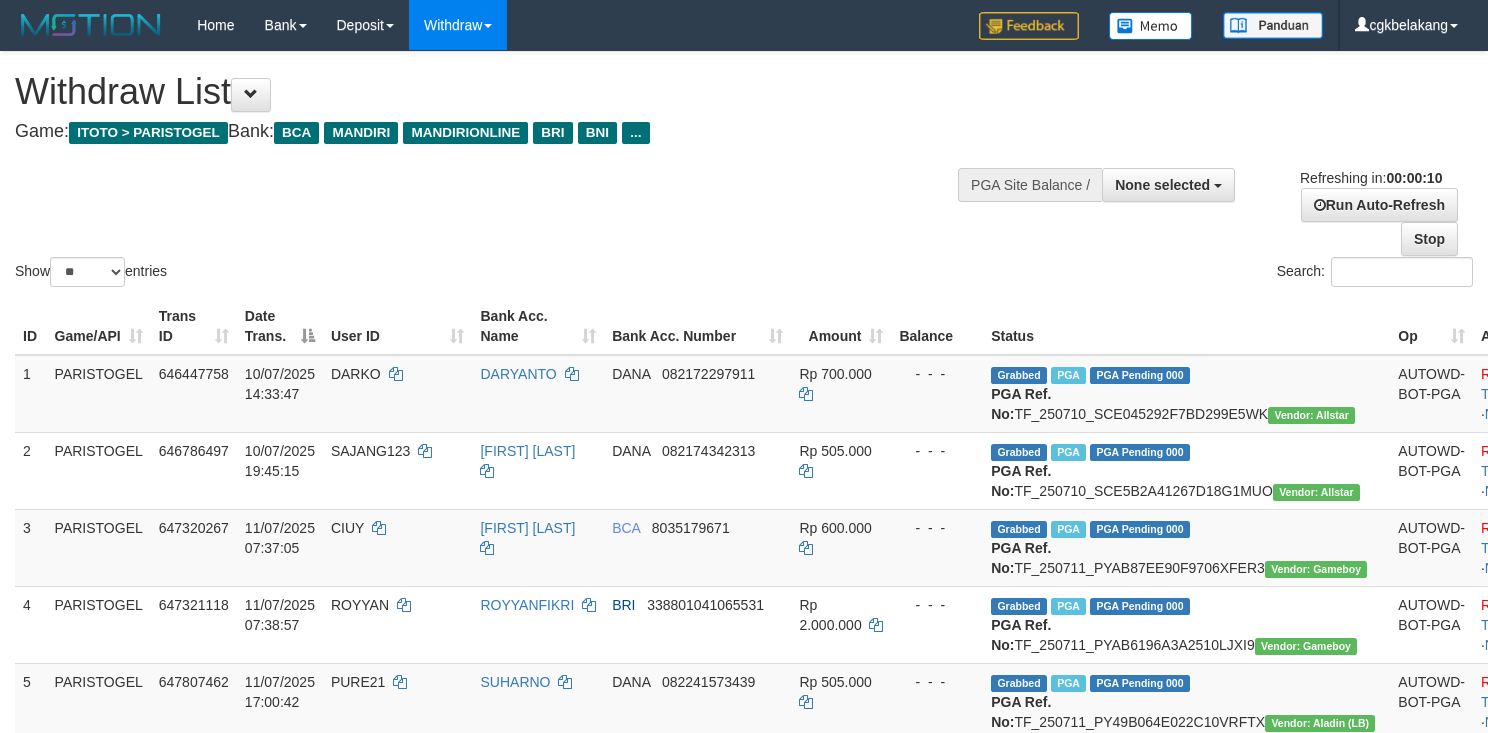 select 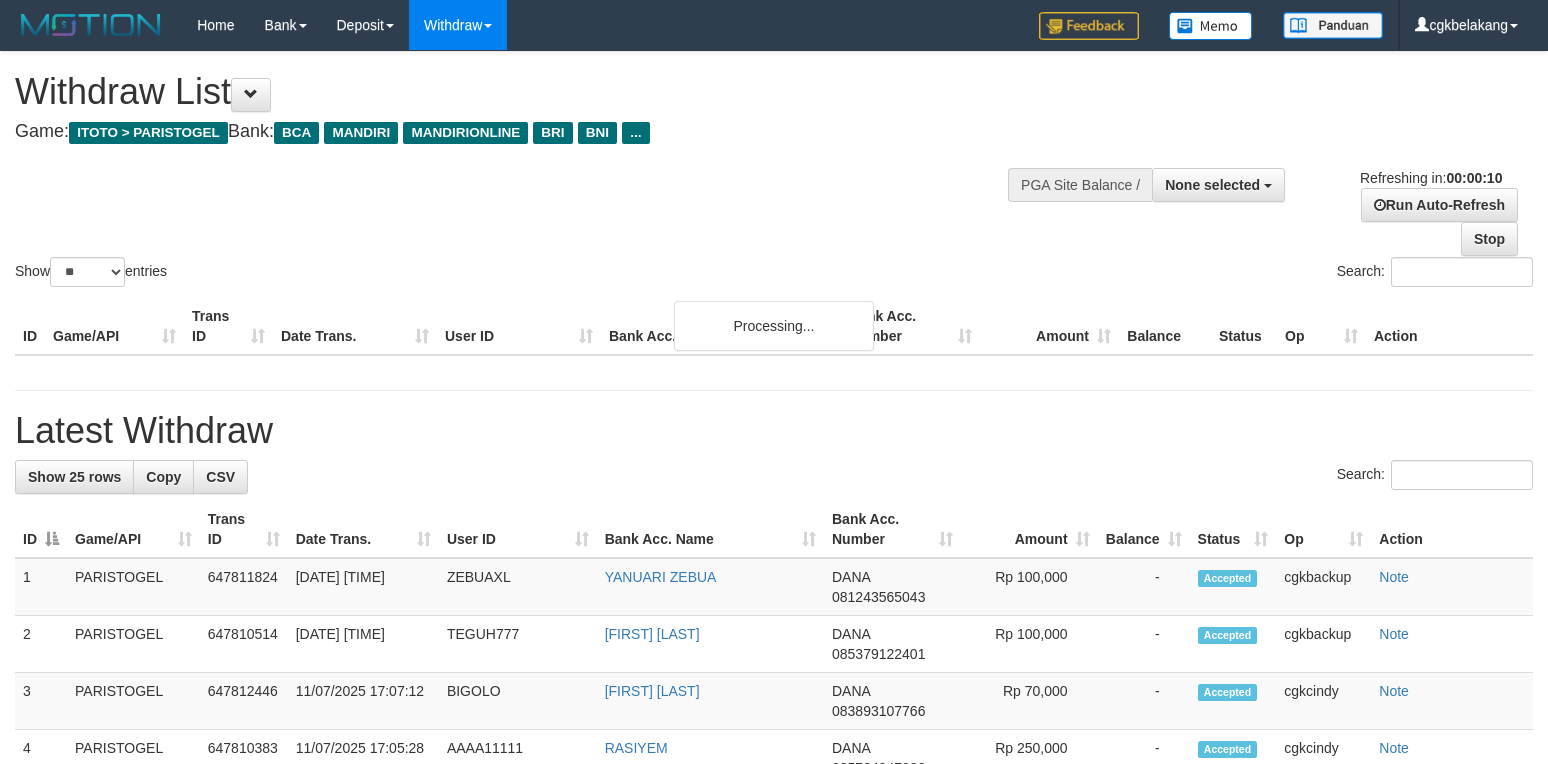 select 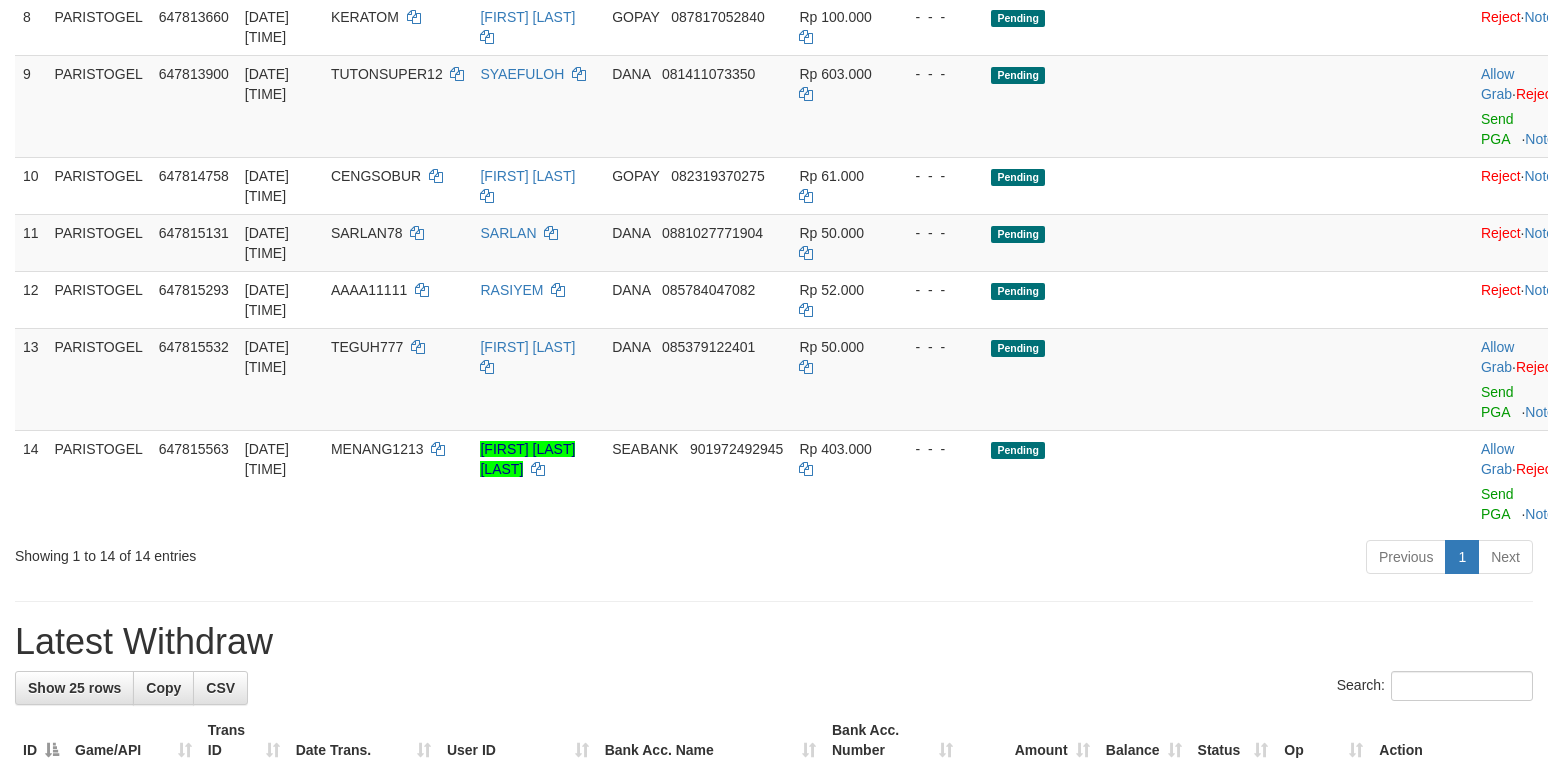 scroll, scrollTop: 800, scrollLeft: 0, axis: vertical 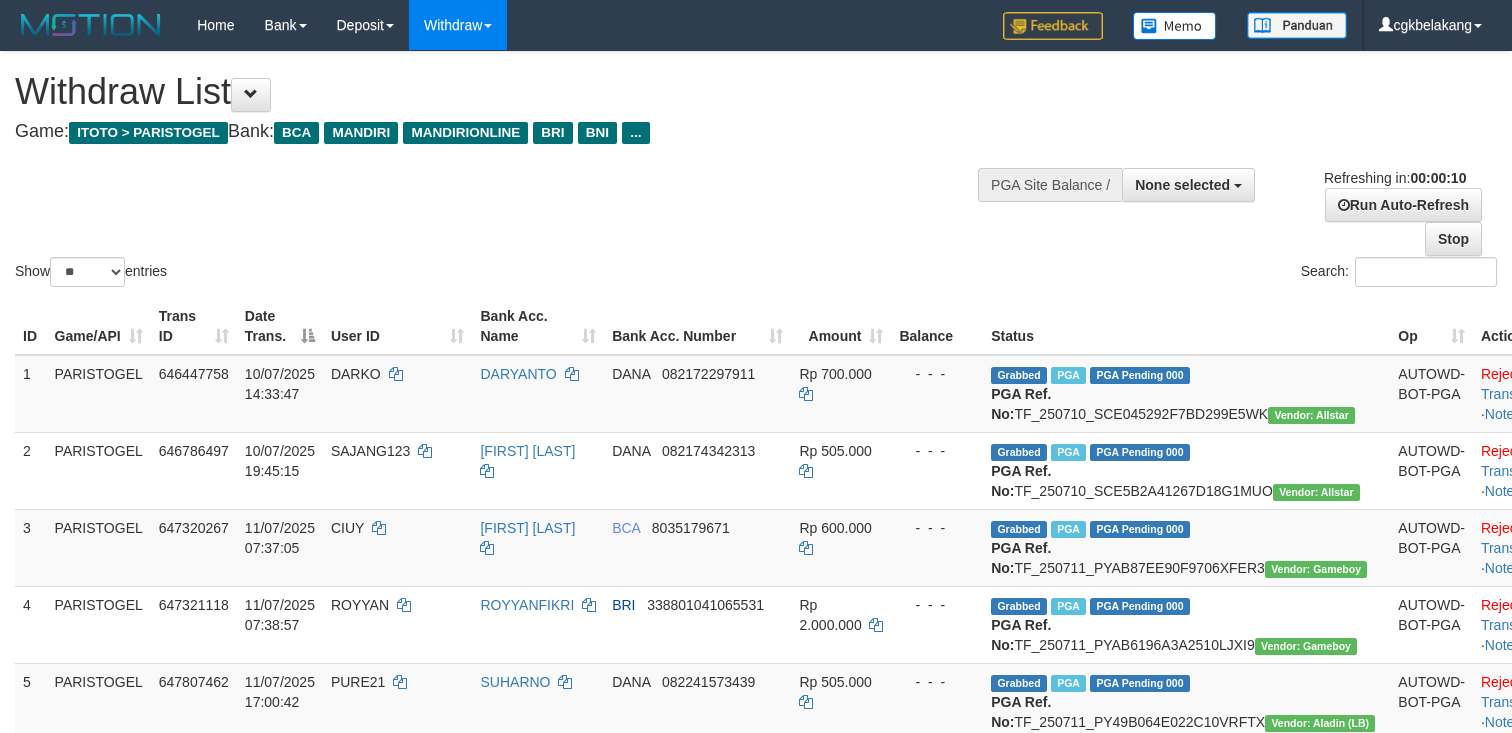 select 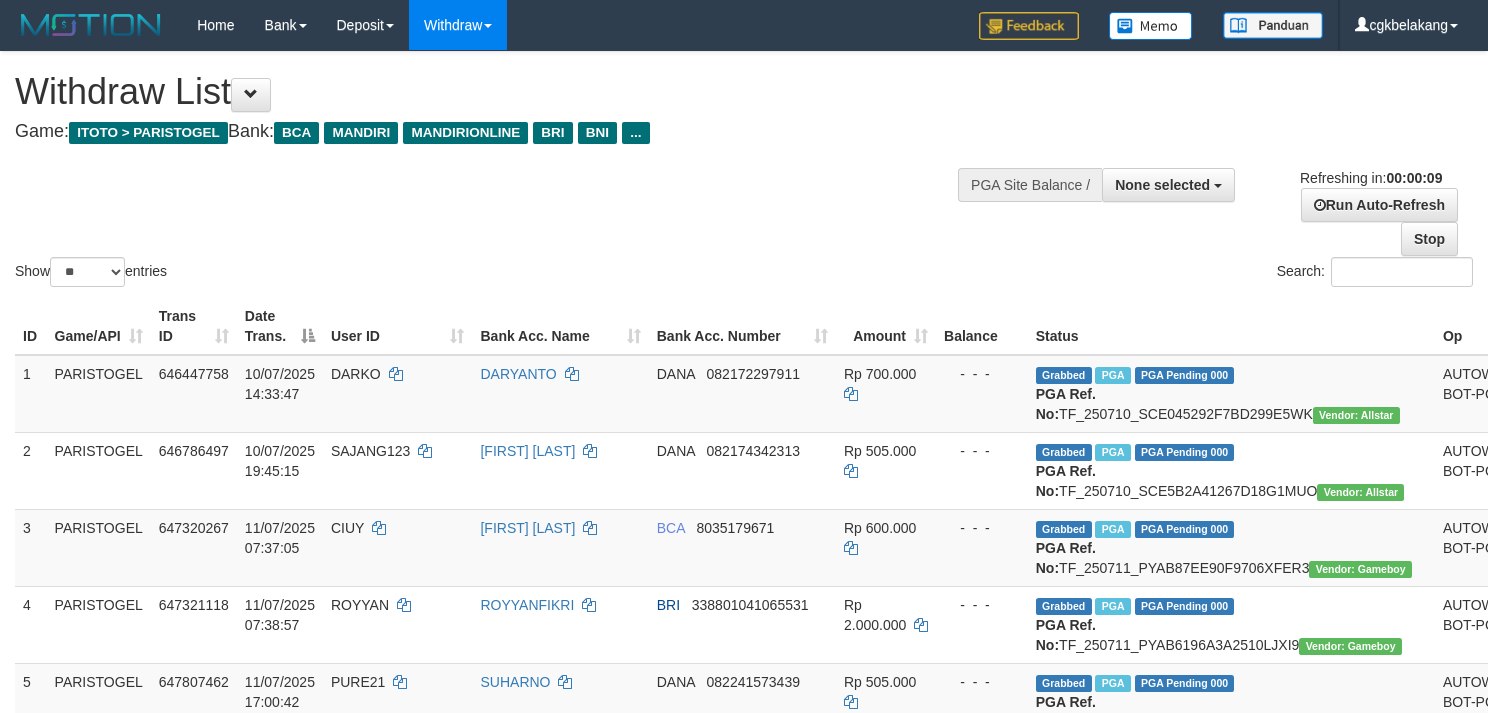 select 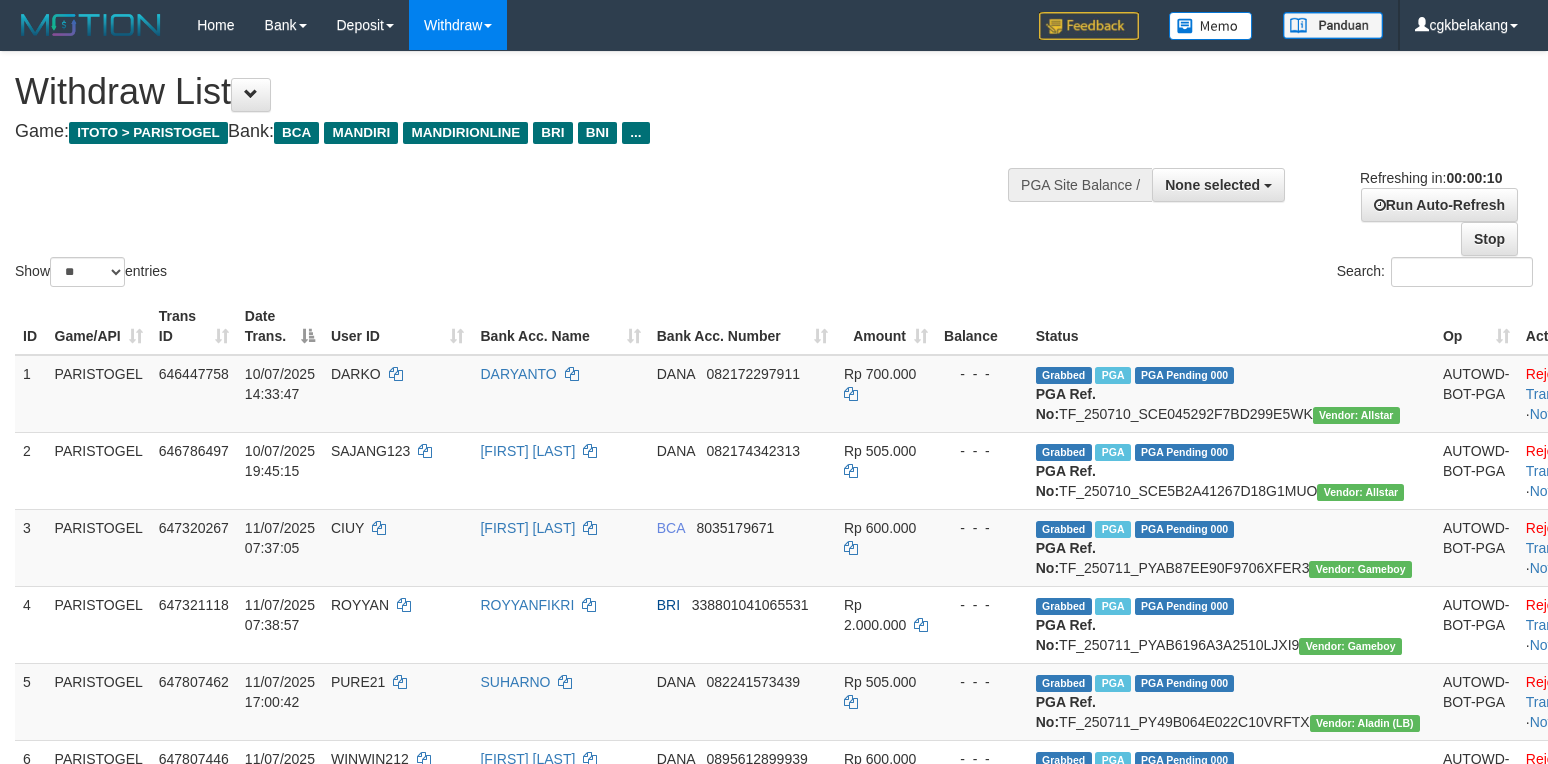 select 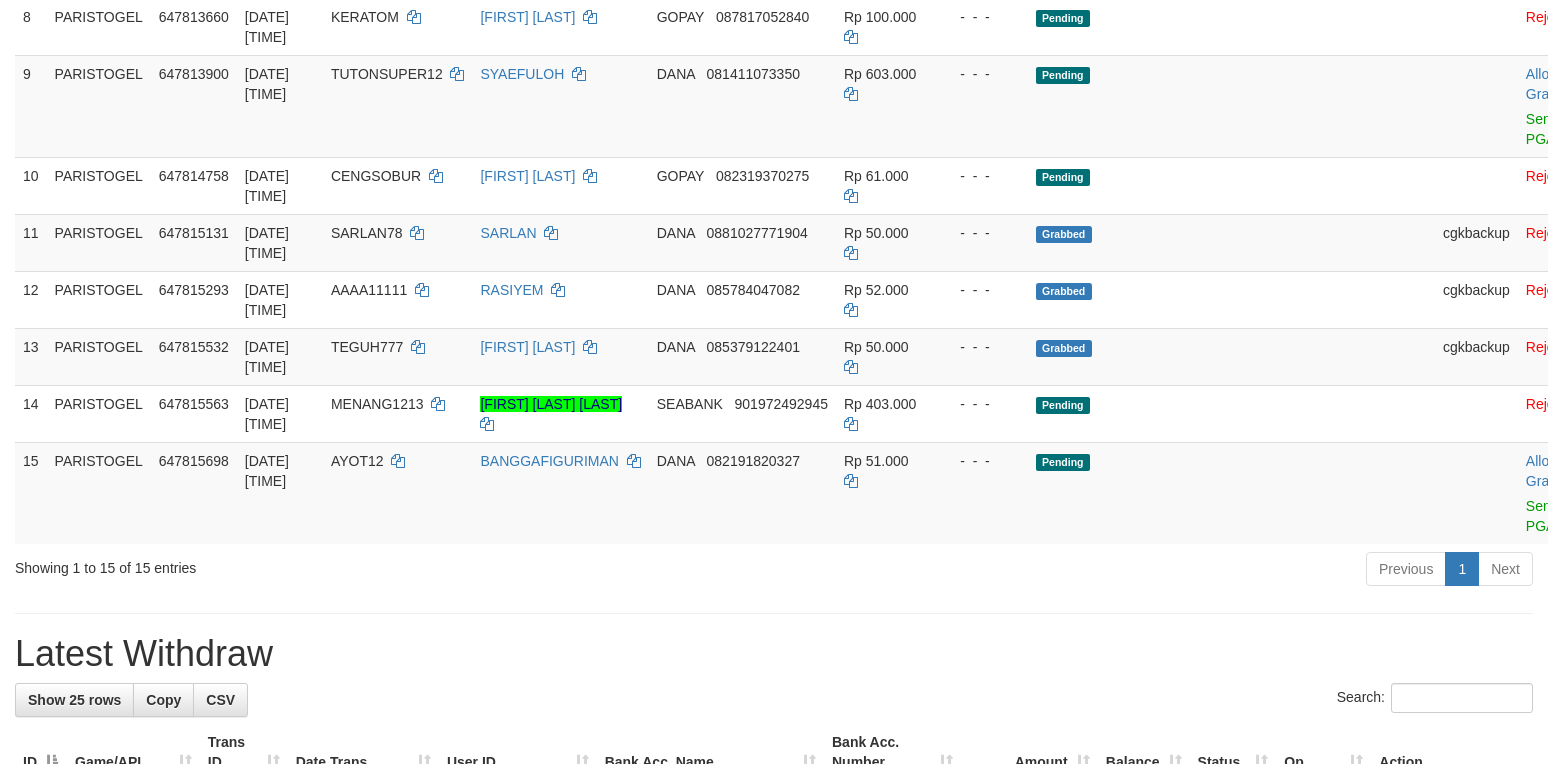 scroll, scrollTop: 800, scrollLeft: 0, axis: vertical 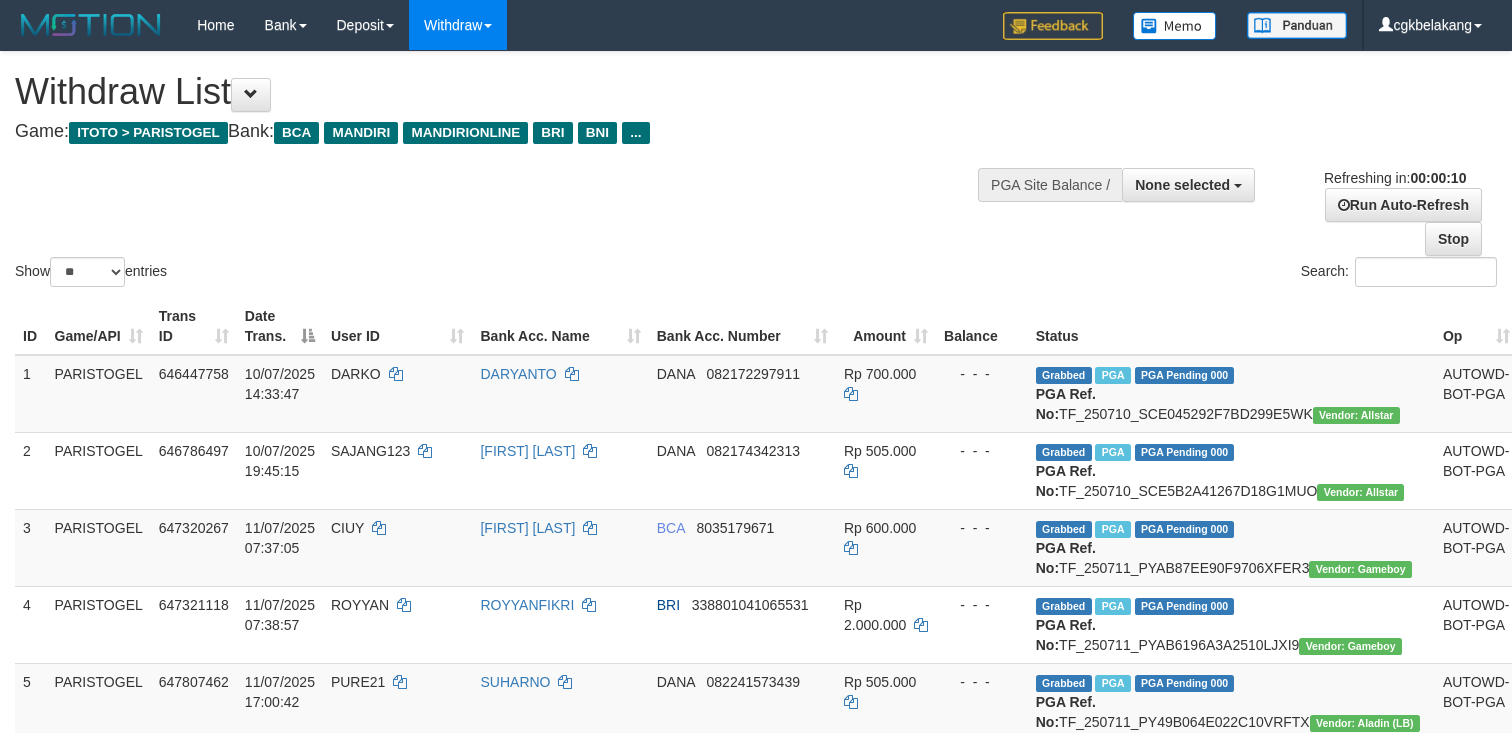 select 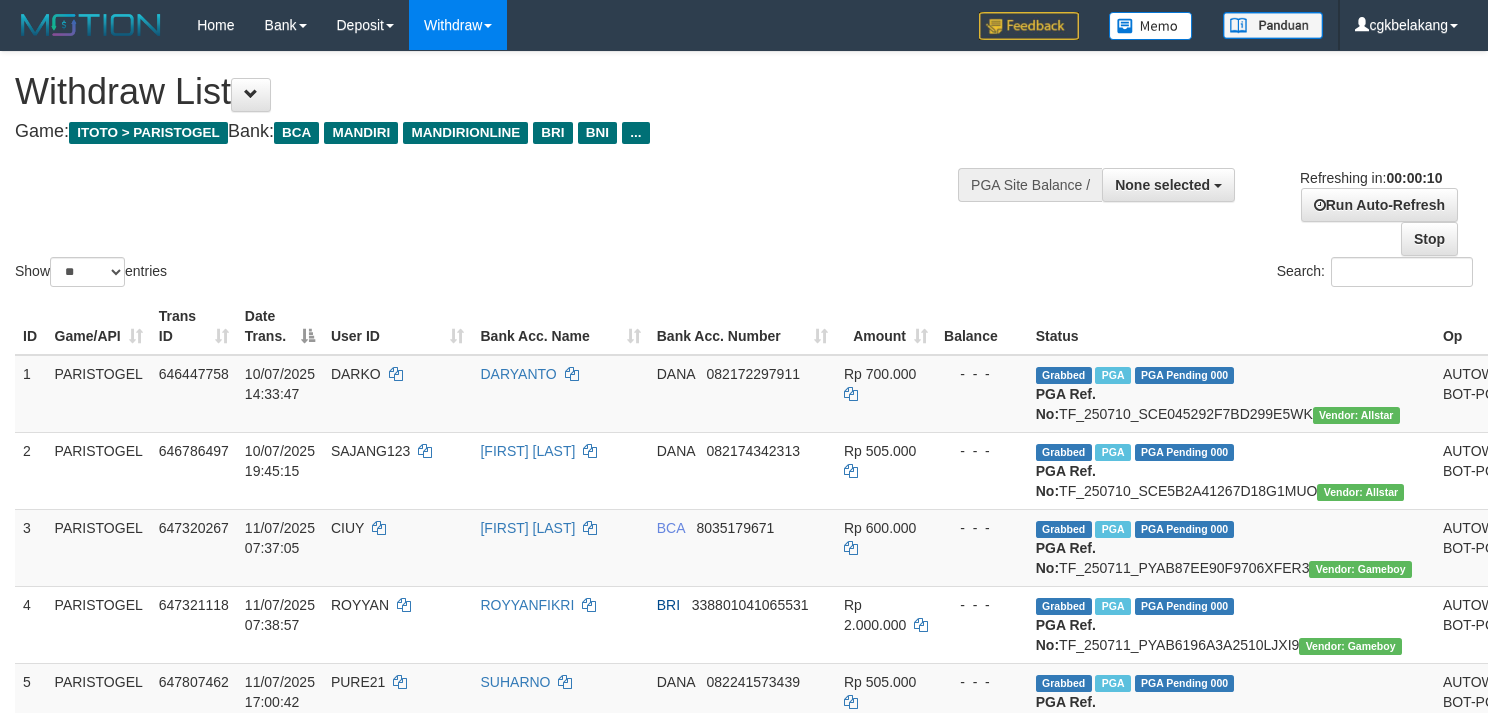 select 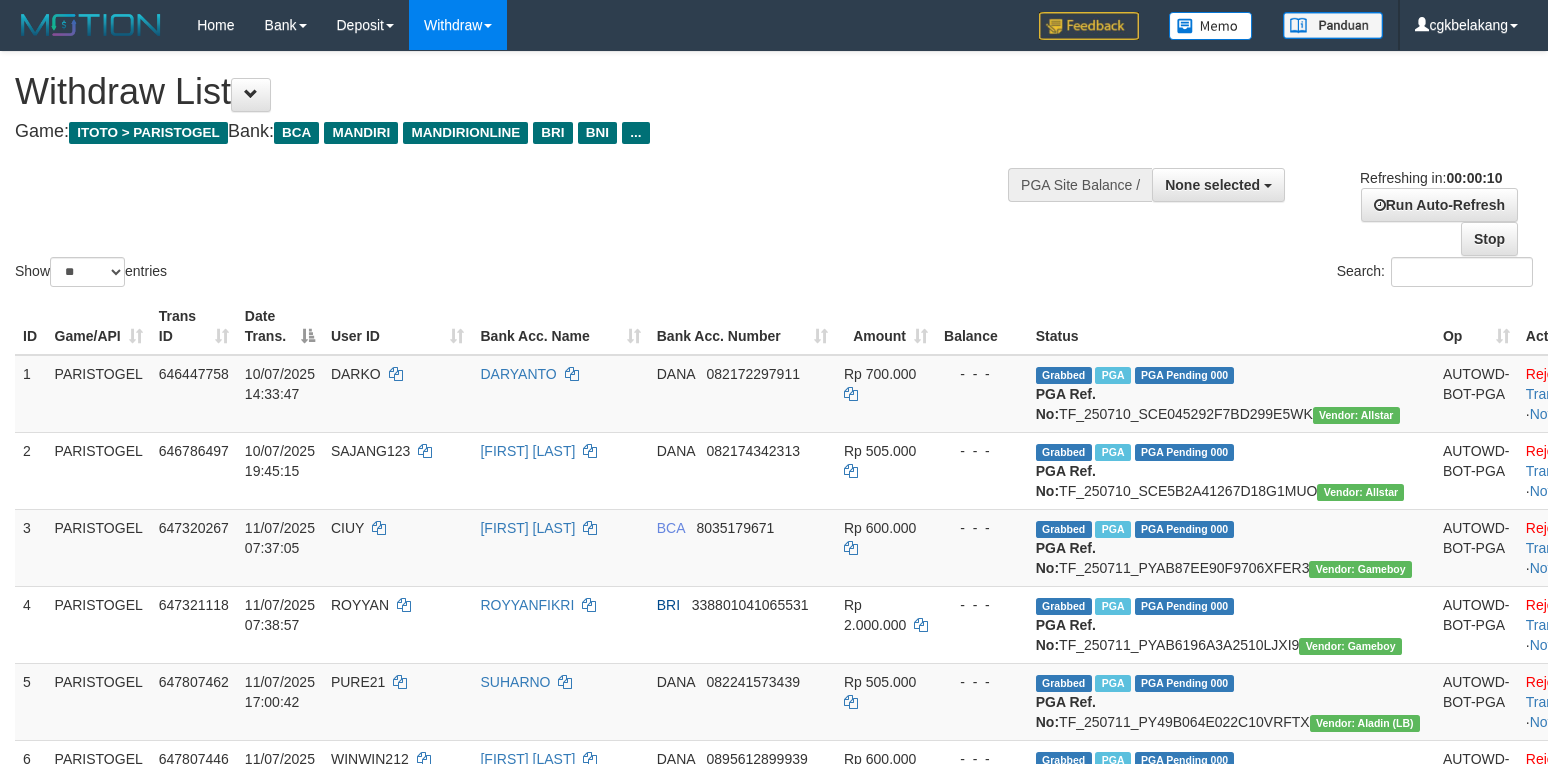 select 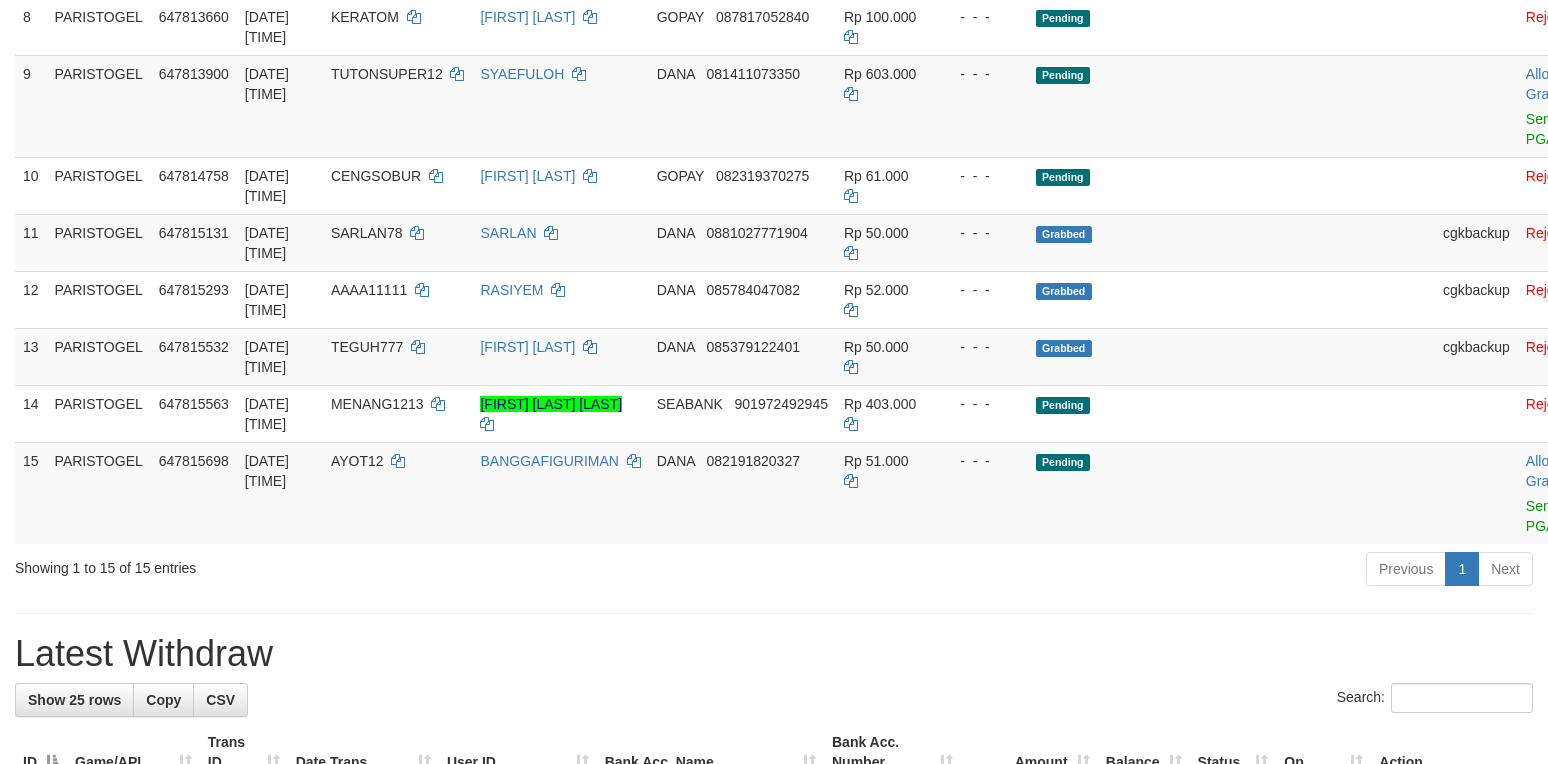 scroll, scrollTop: 800, scrollLeft: 0, axis: vertical 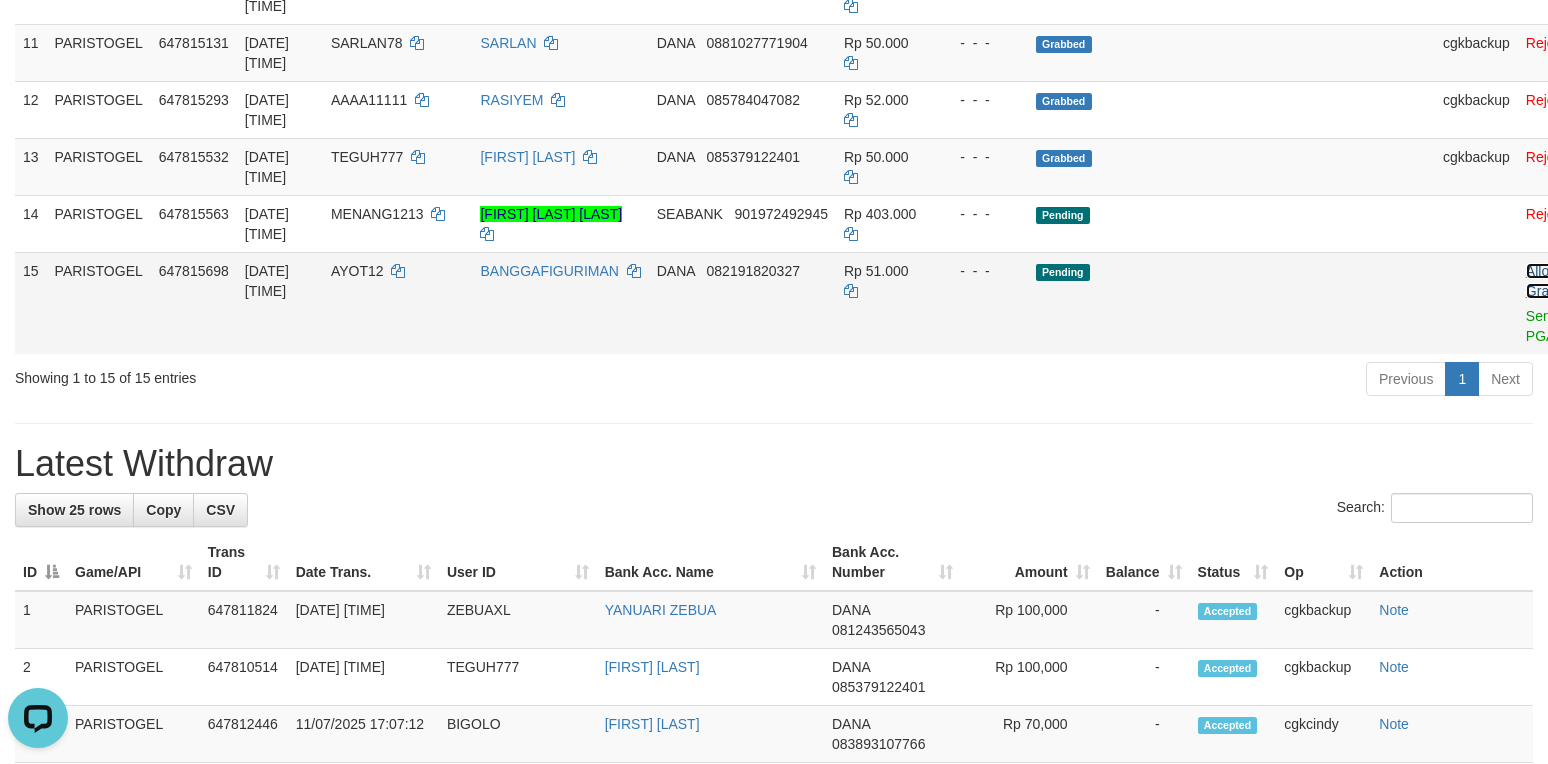click on "Allow Grab" at bounding box center (1542, 281) 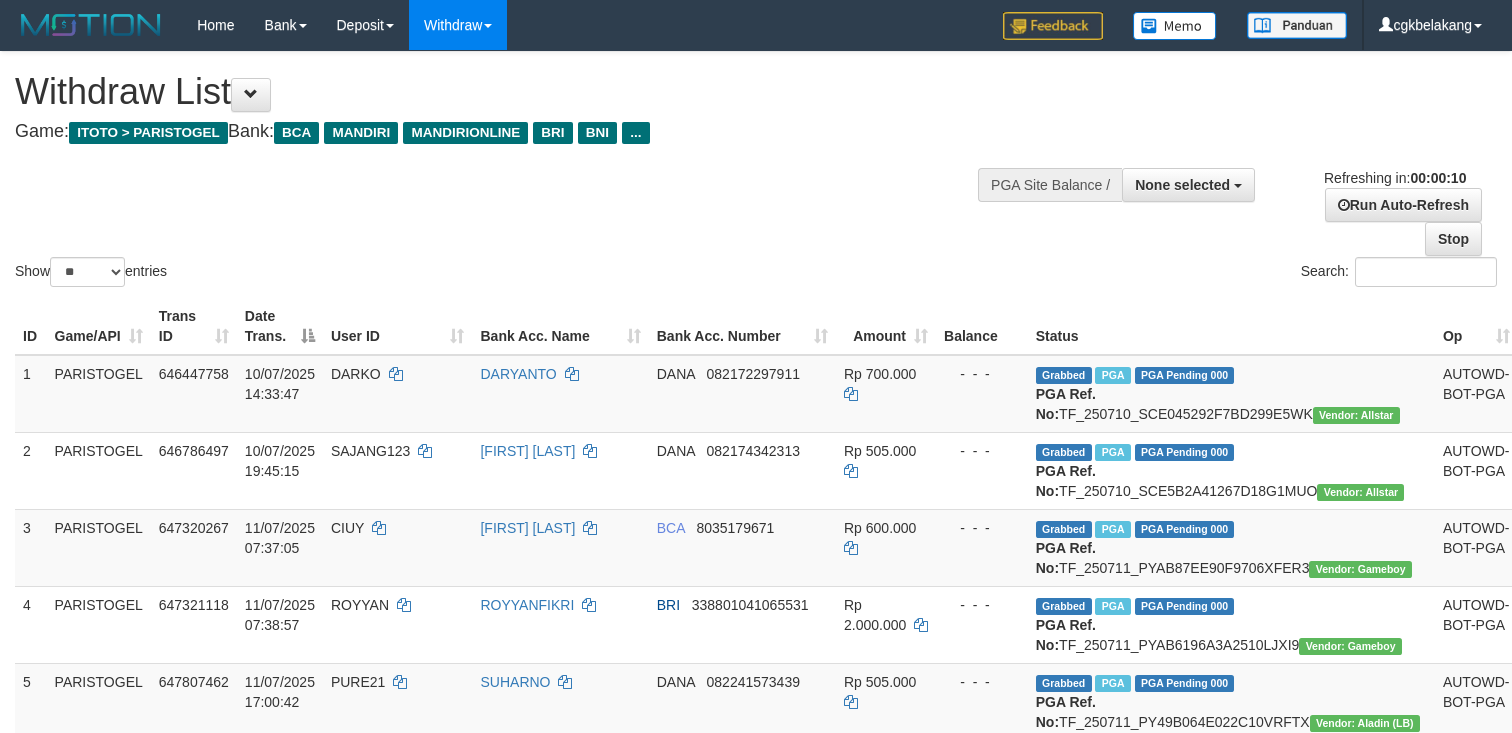select 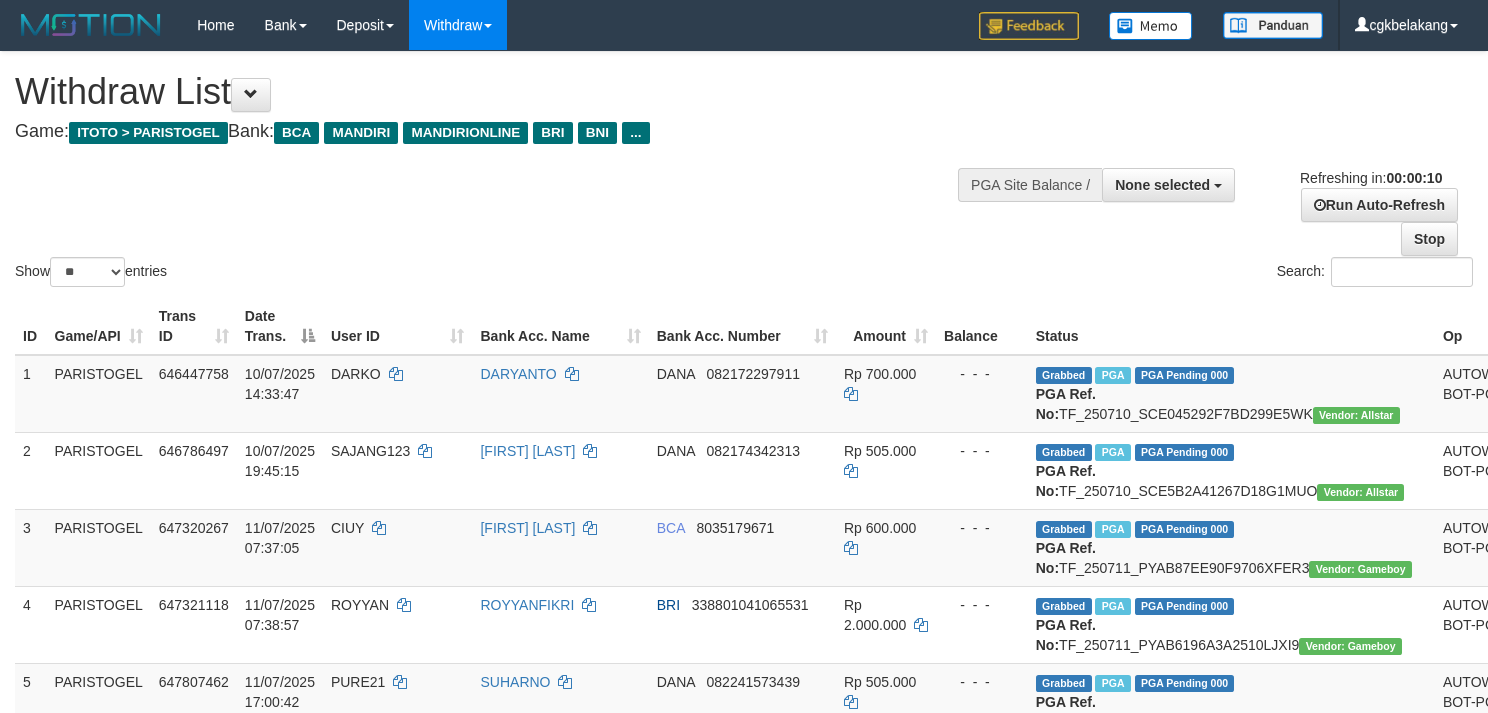 select 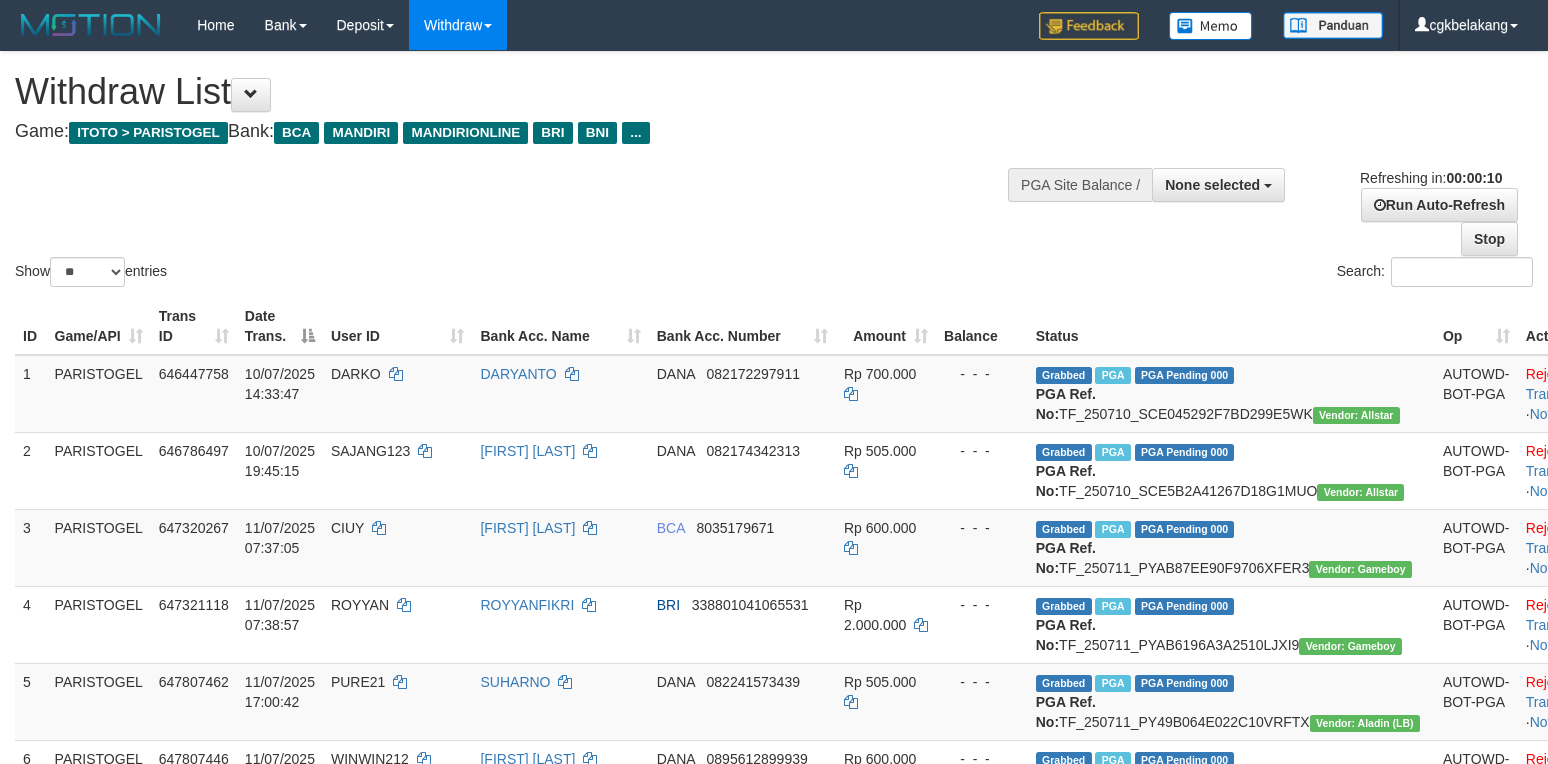 select 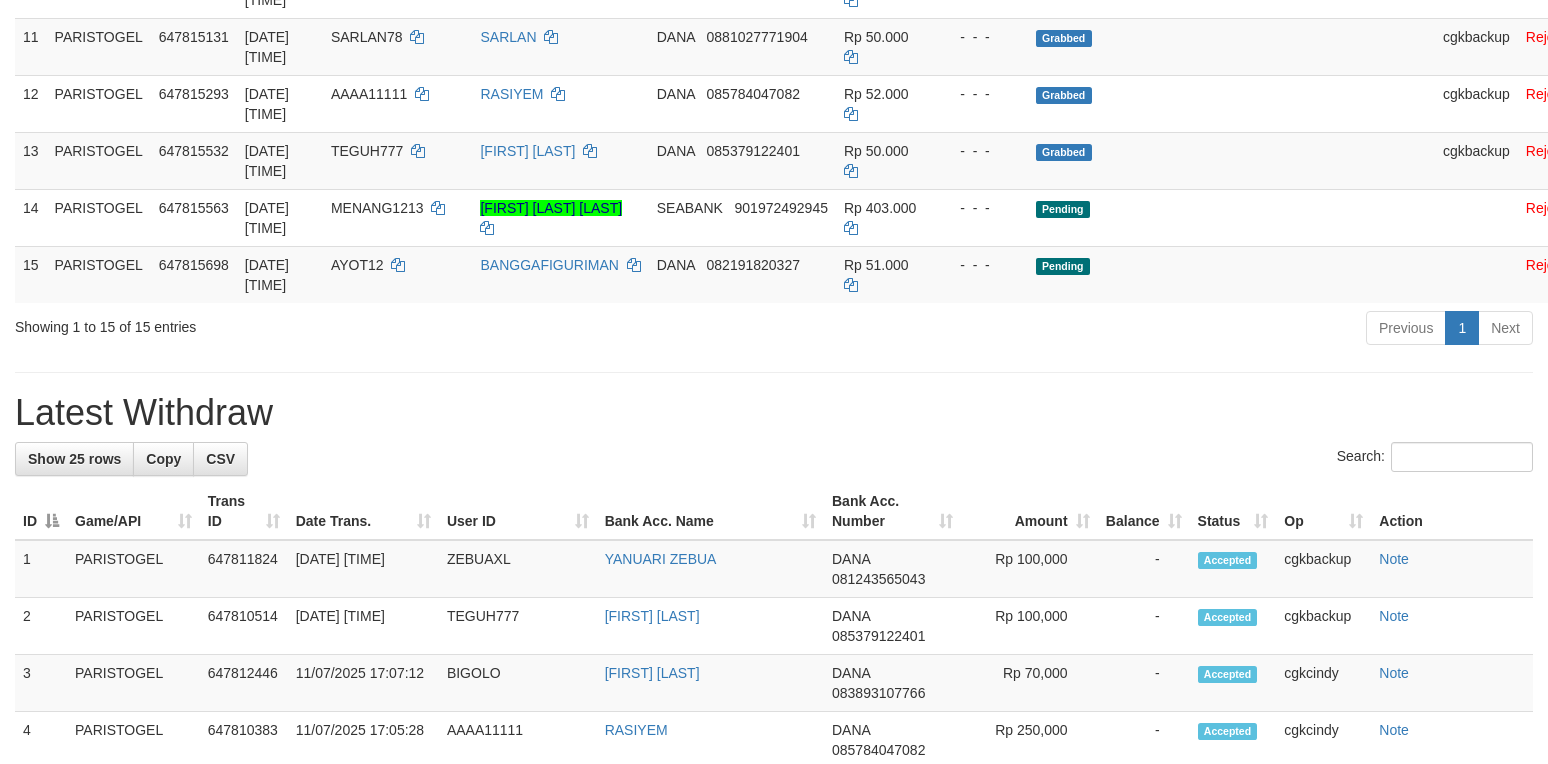 scroll, scrollTop: 1008, scrollLeft: 0, axis: vertical 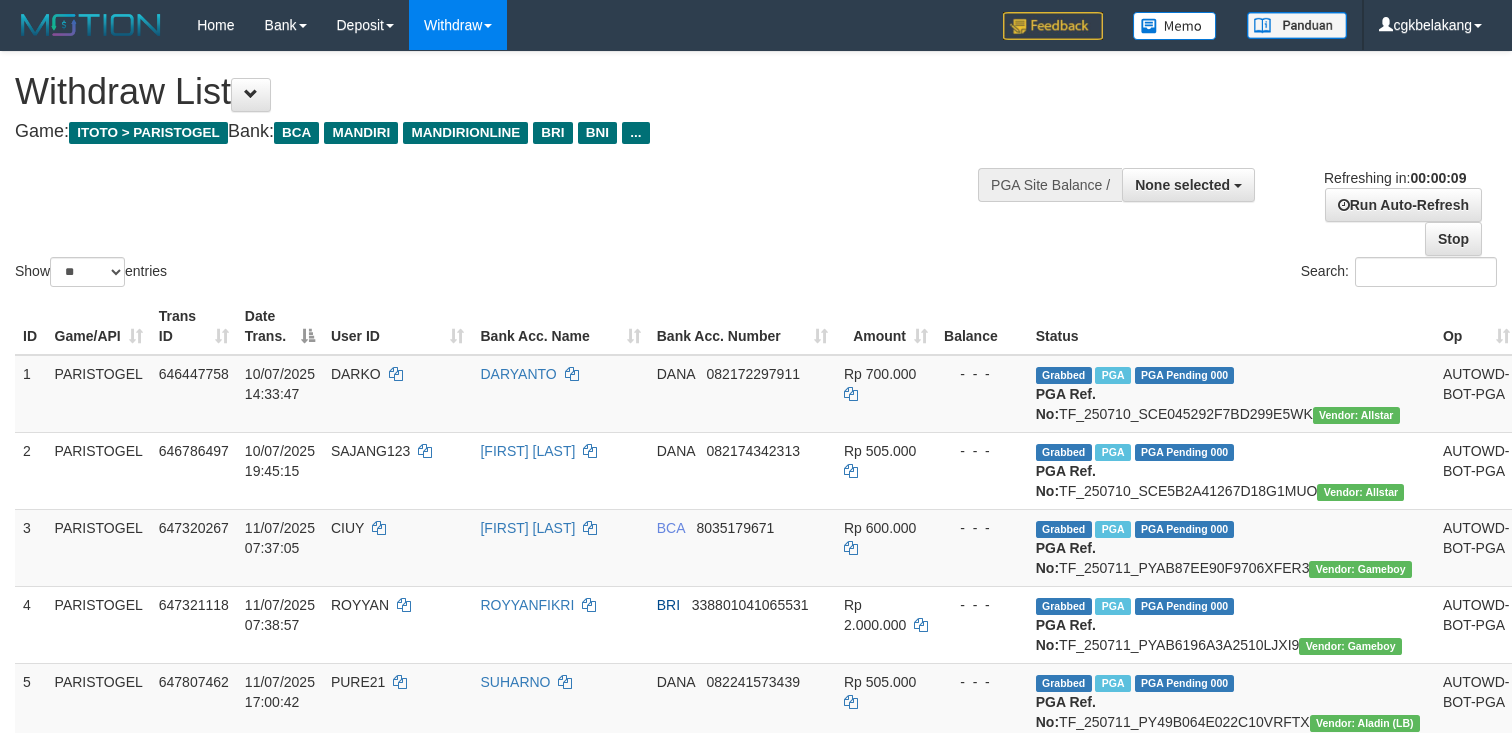 select 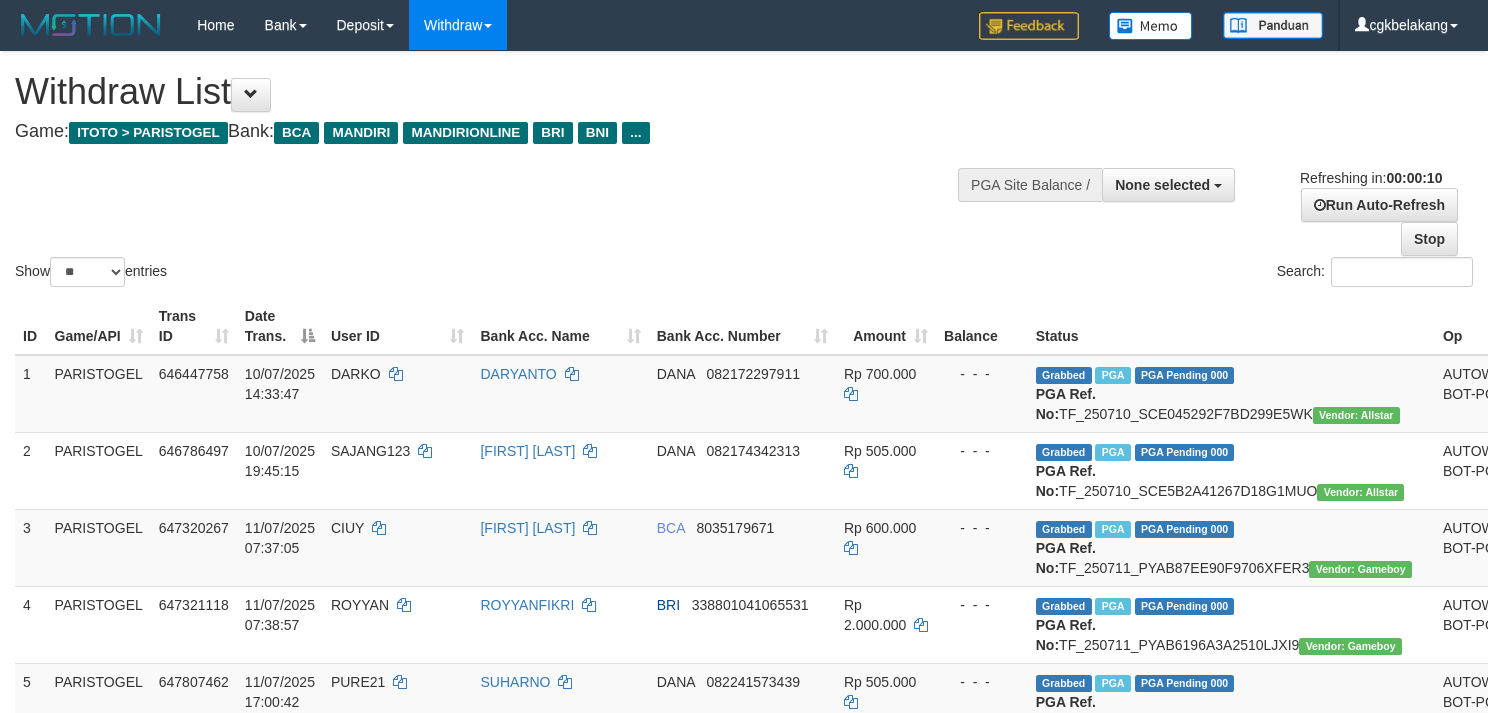 select 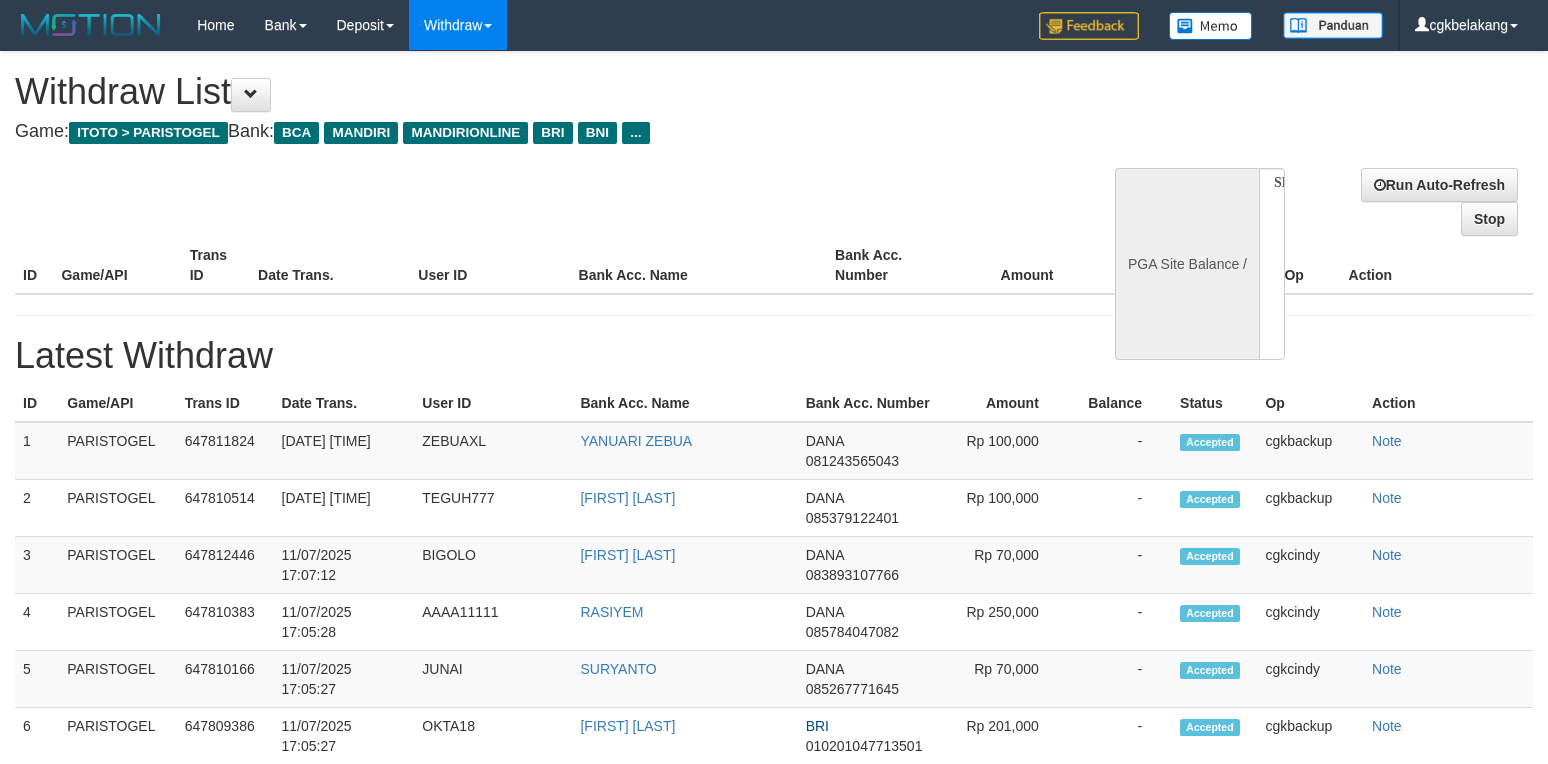 select 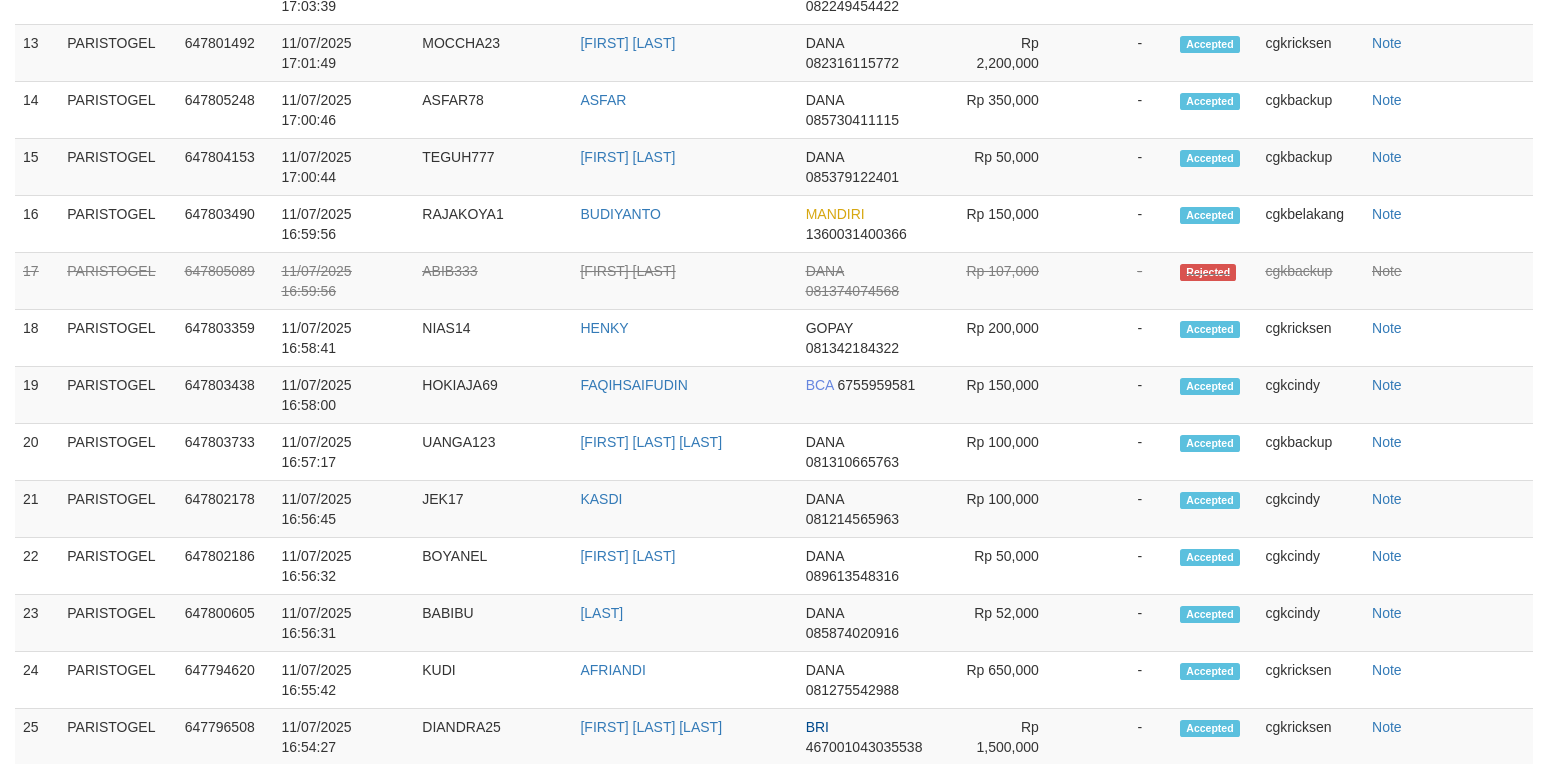 select on "**" 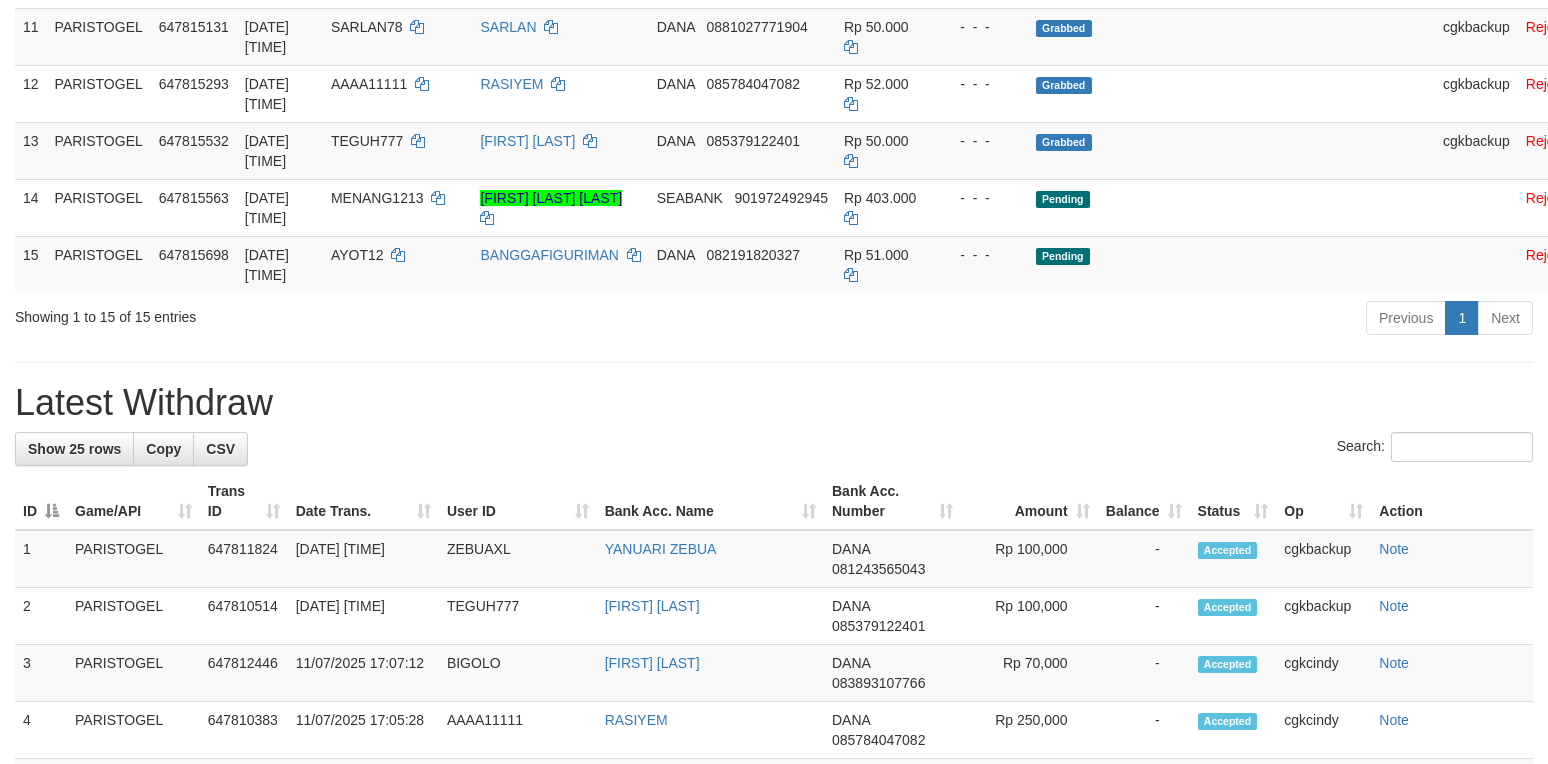scroll, scrollTop: 1008, scrollLeft: 0, axis: vertical 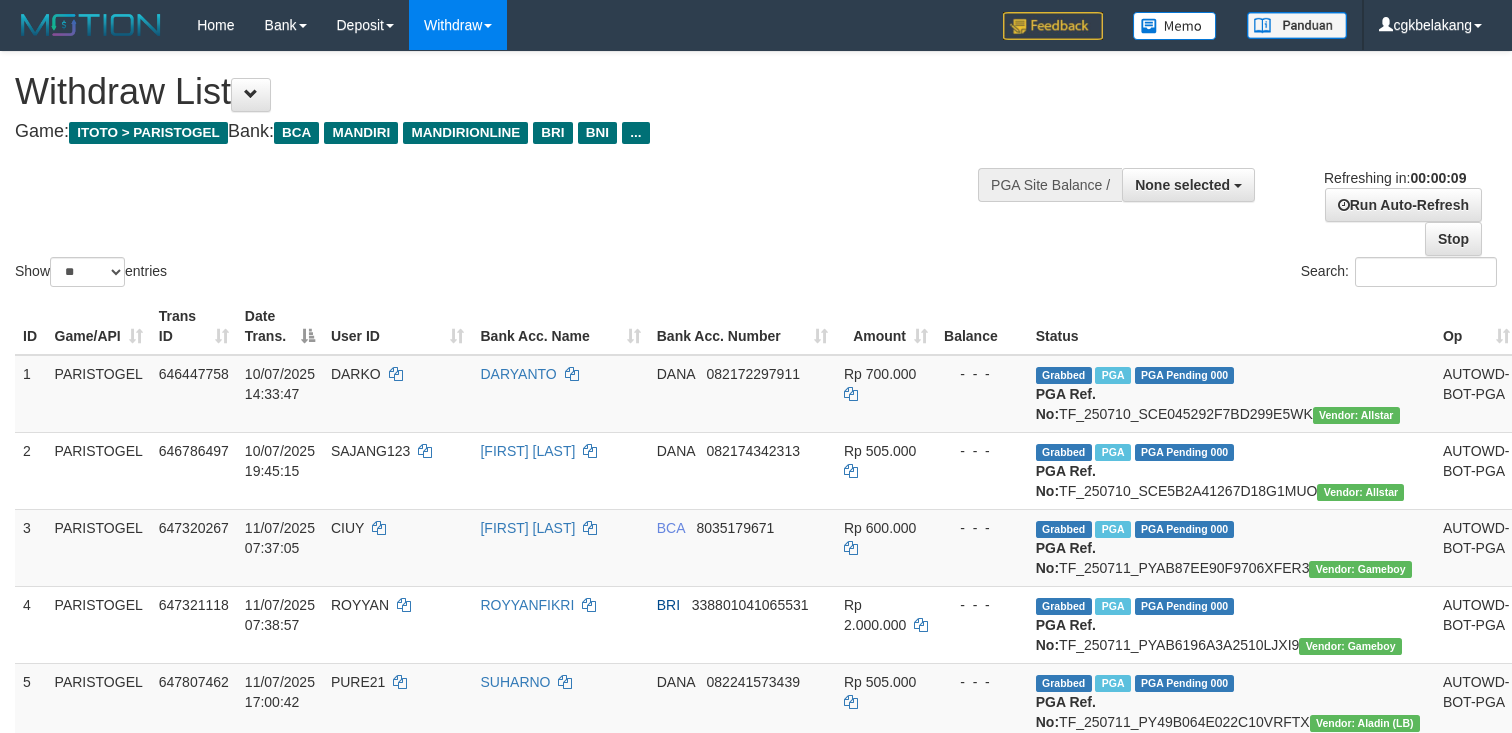 select 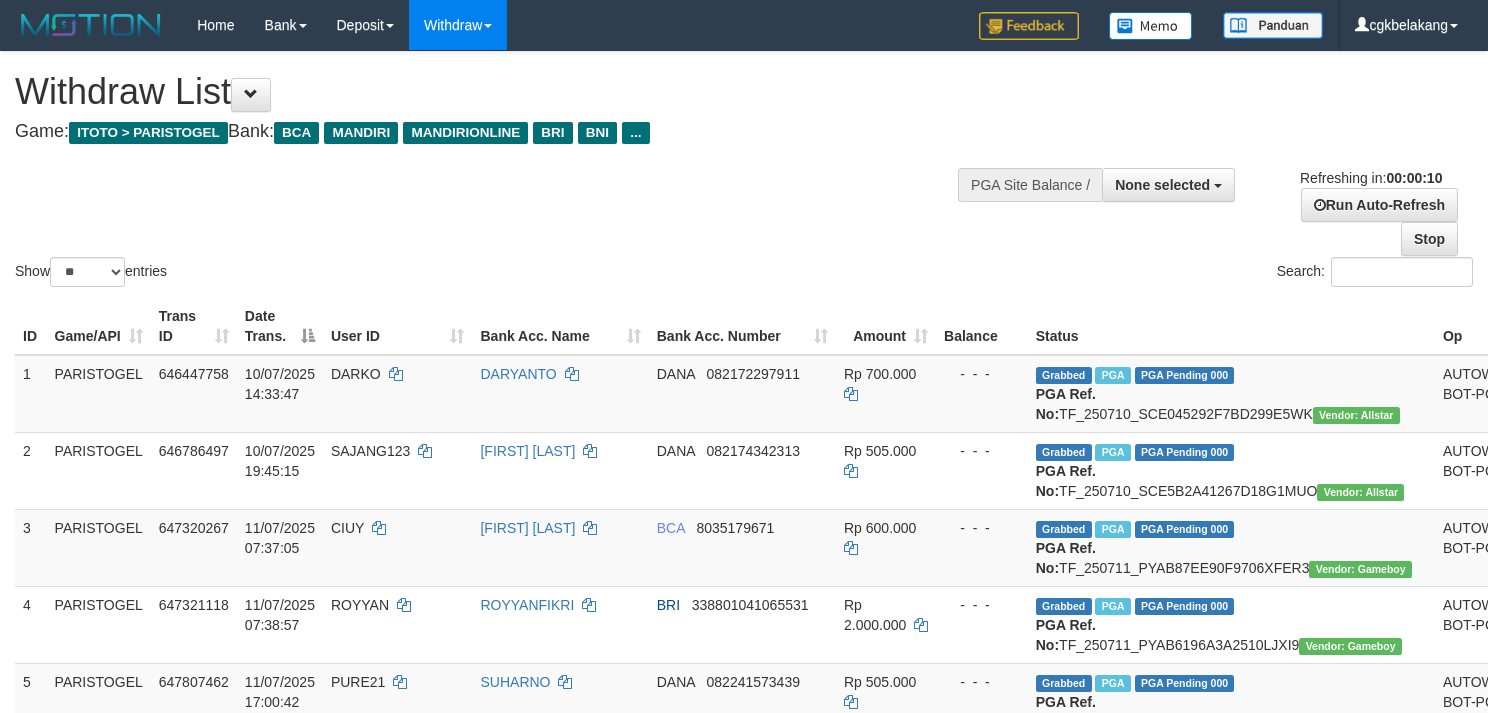 select 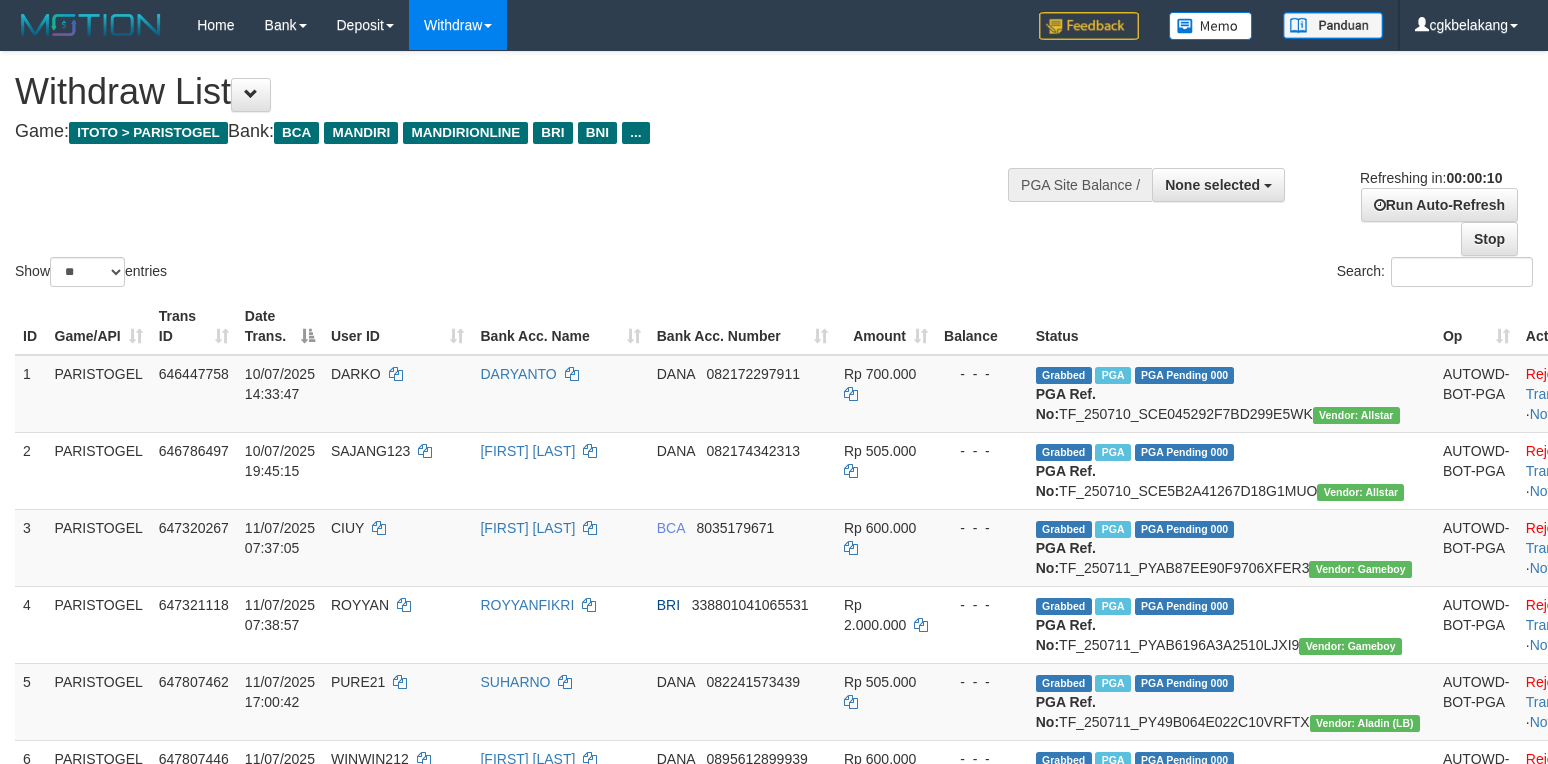 select 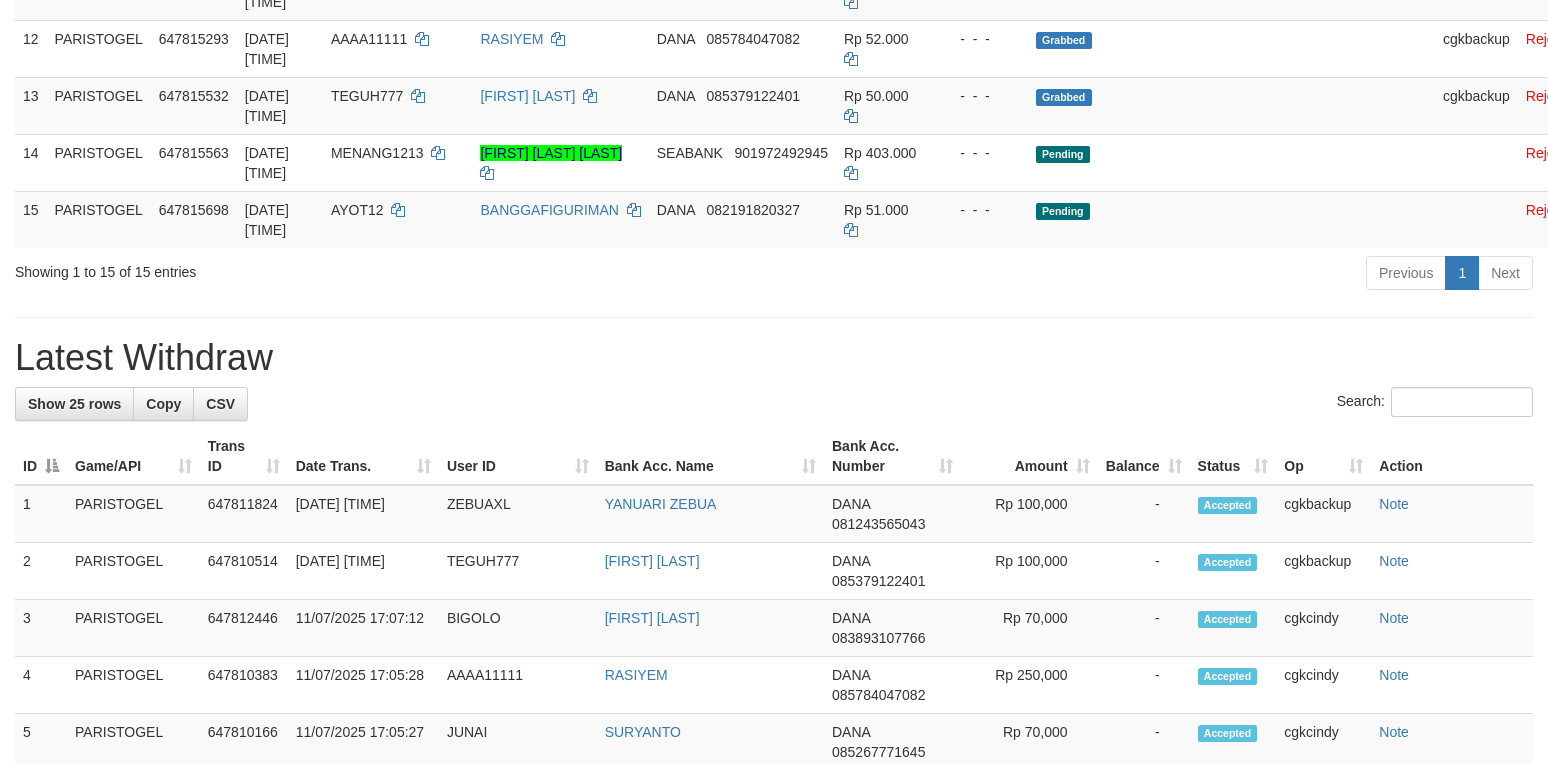 scroll, scrollTop: 1008, scrollLeft: 0, axis: vertical 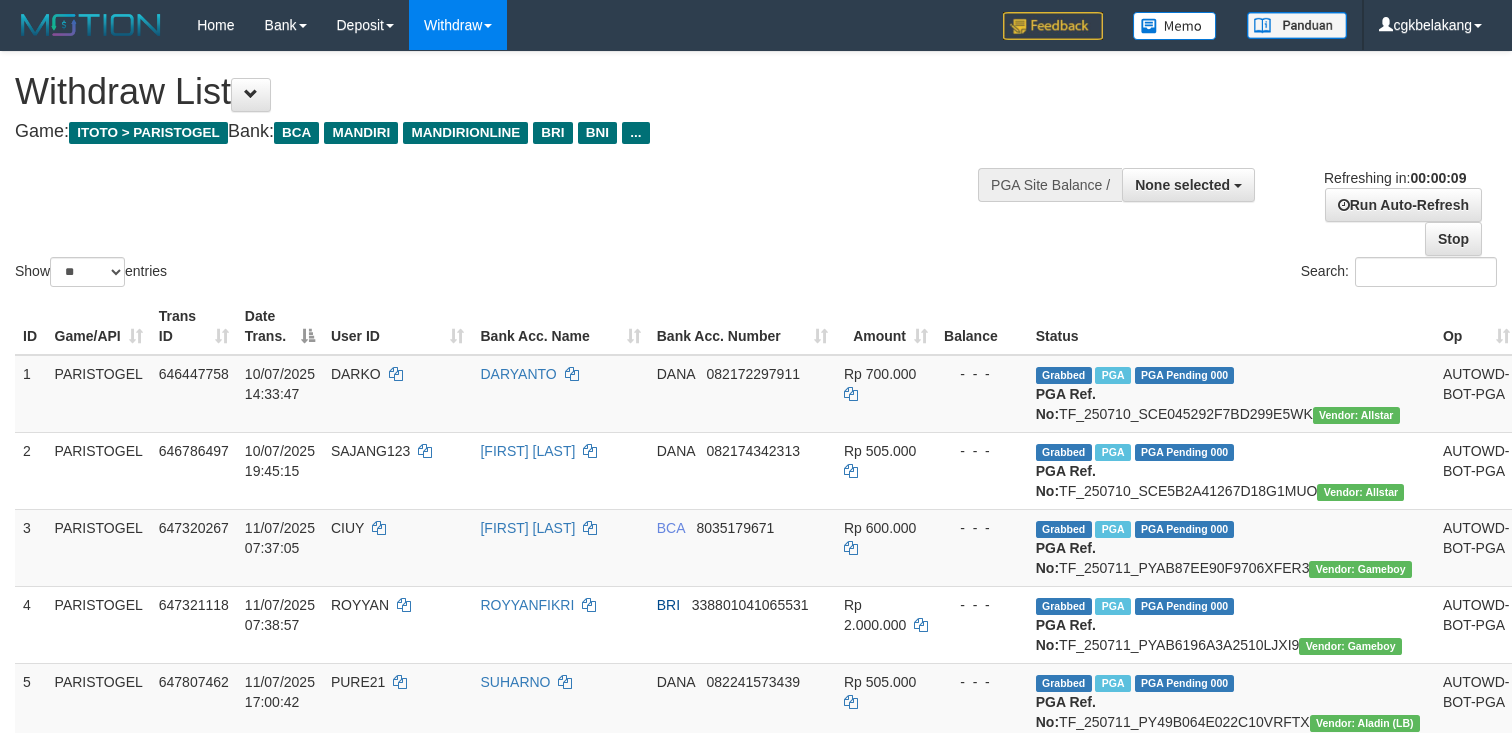 select 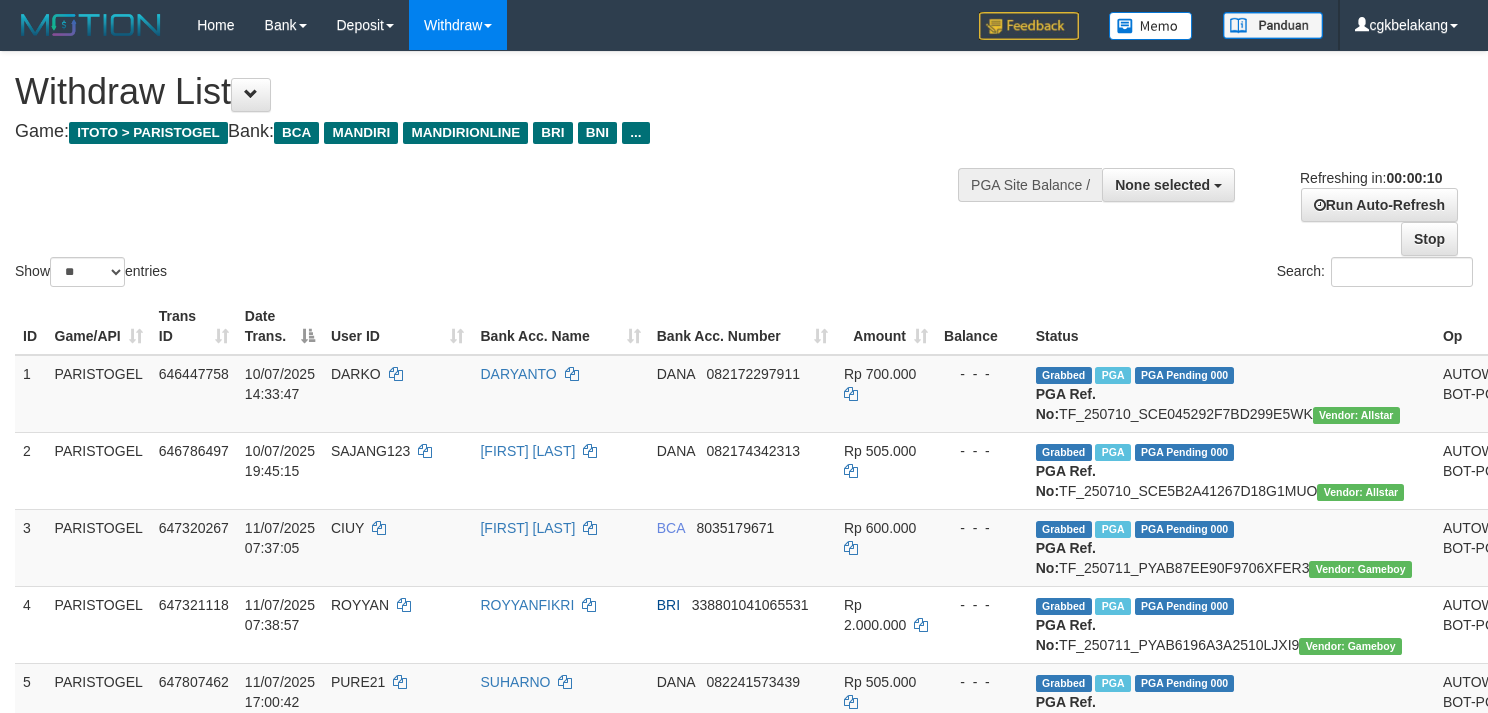 select 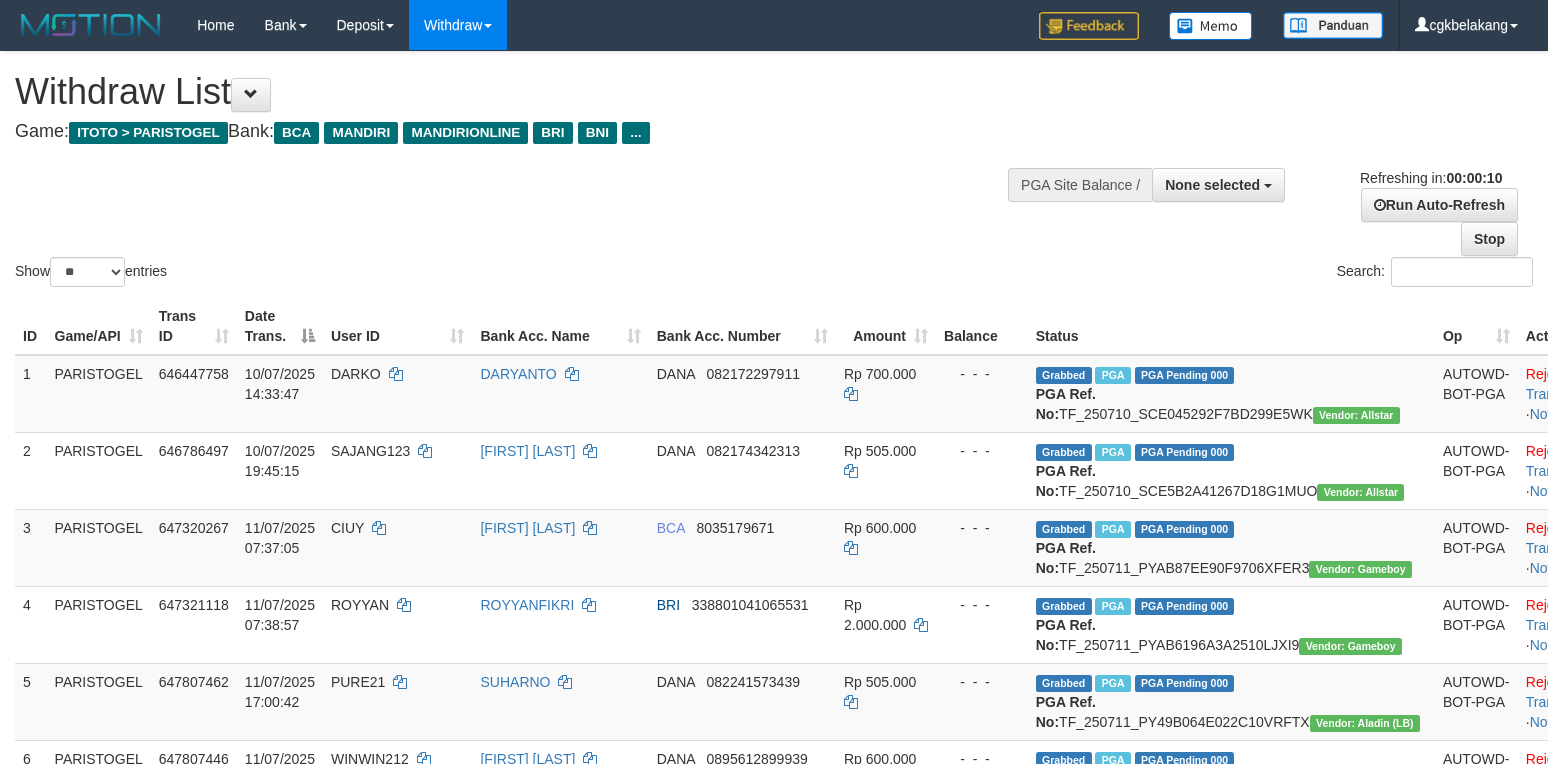 select 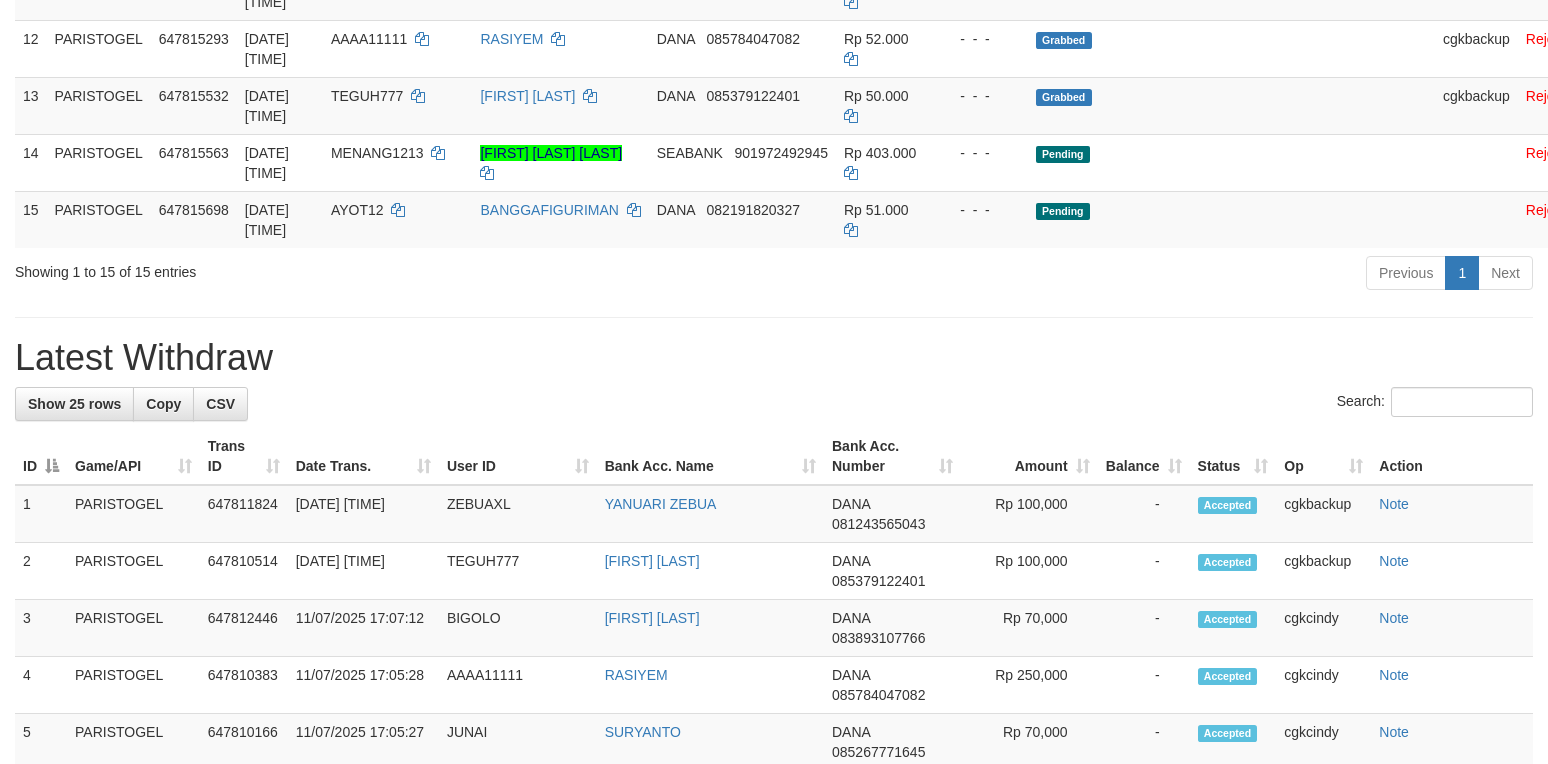 scroll, scrollTop: 1008, scrollLeft: 0, axis: vertical 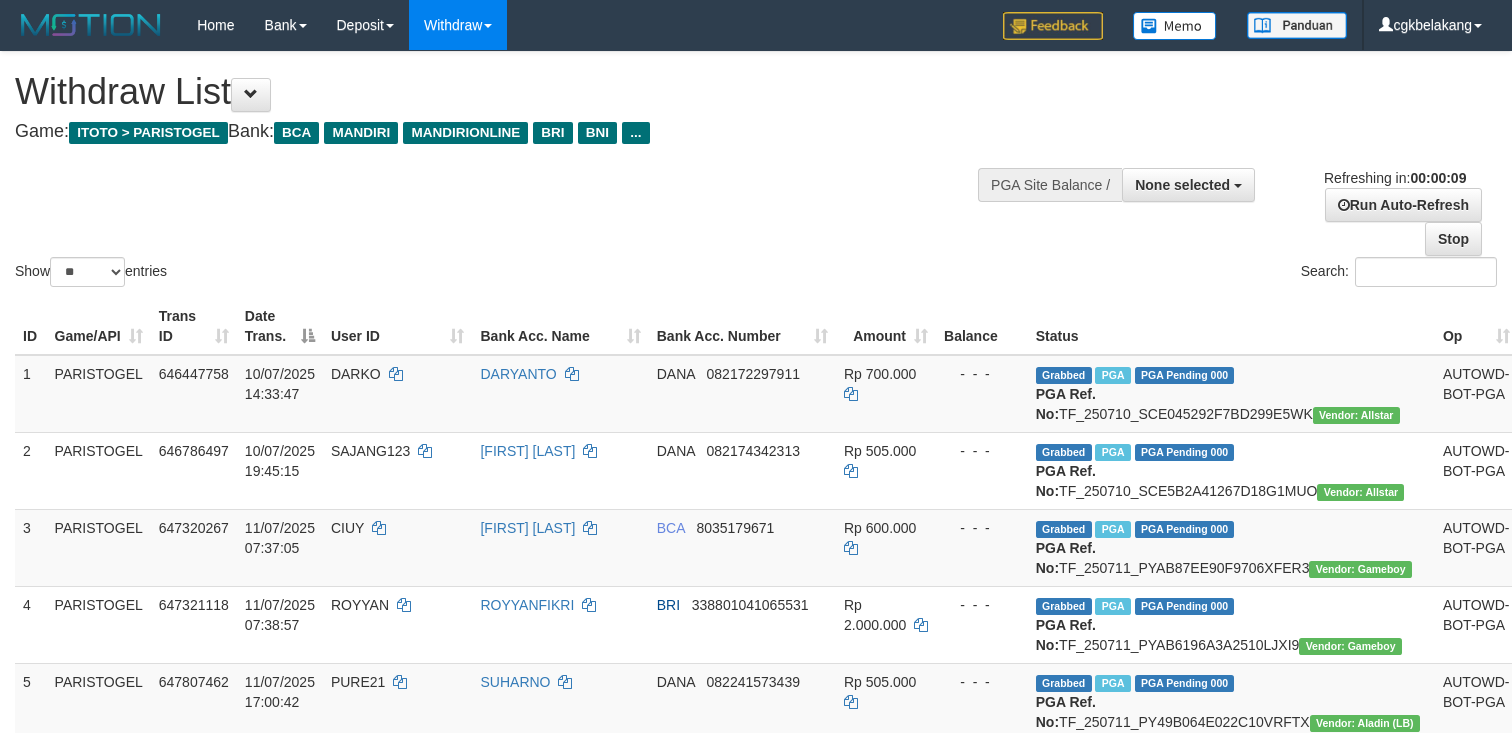 select 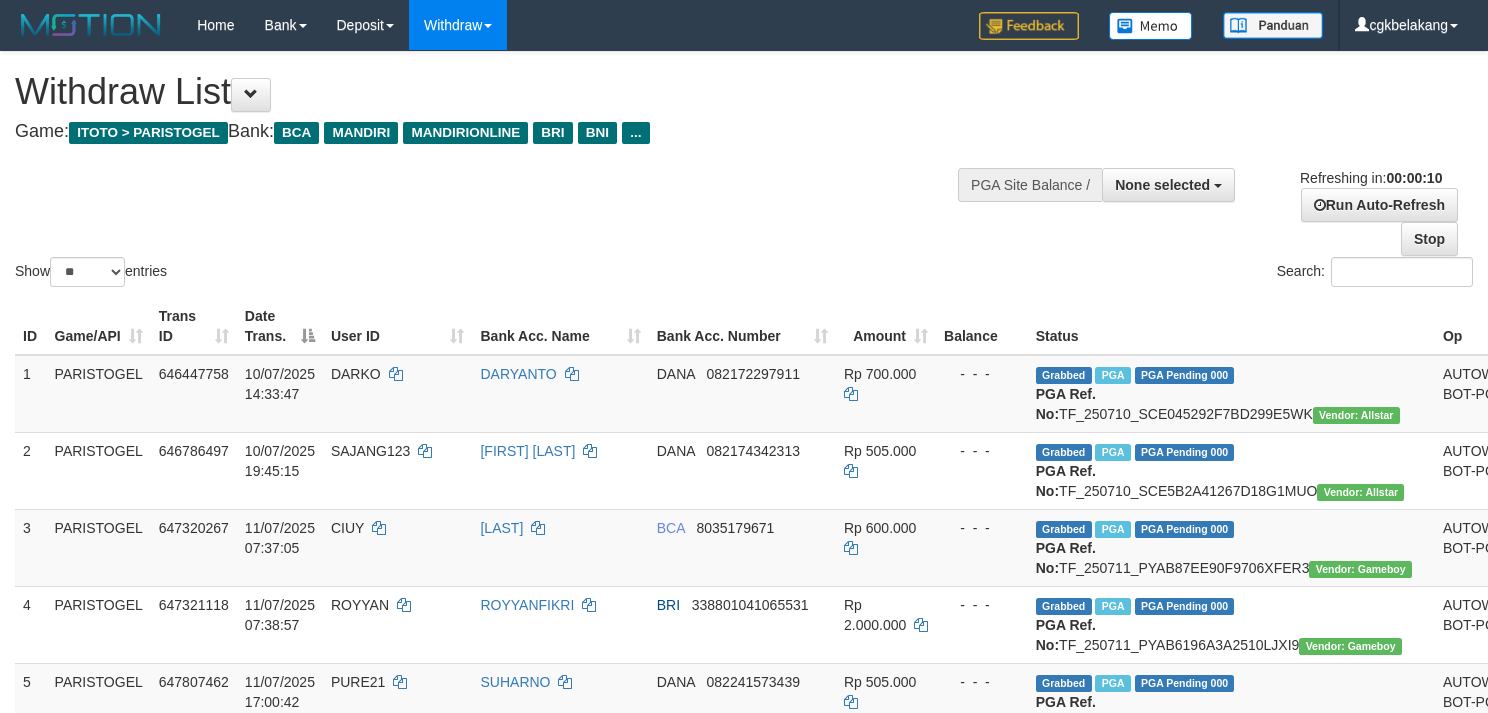 select 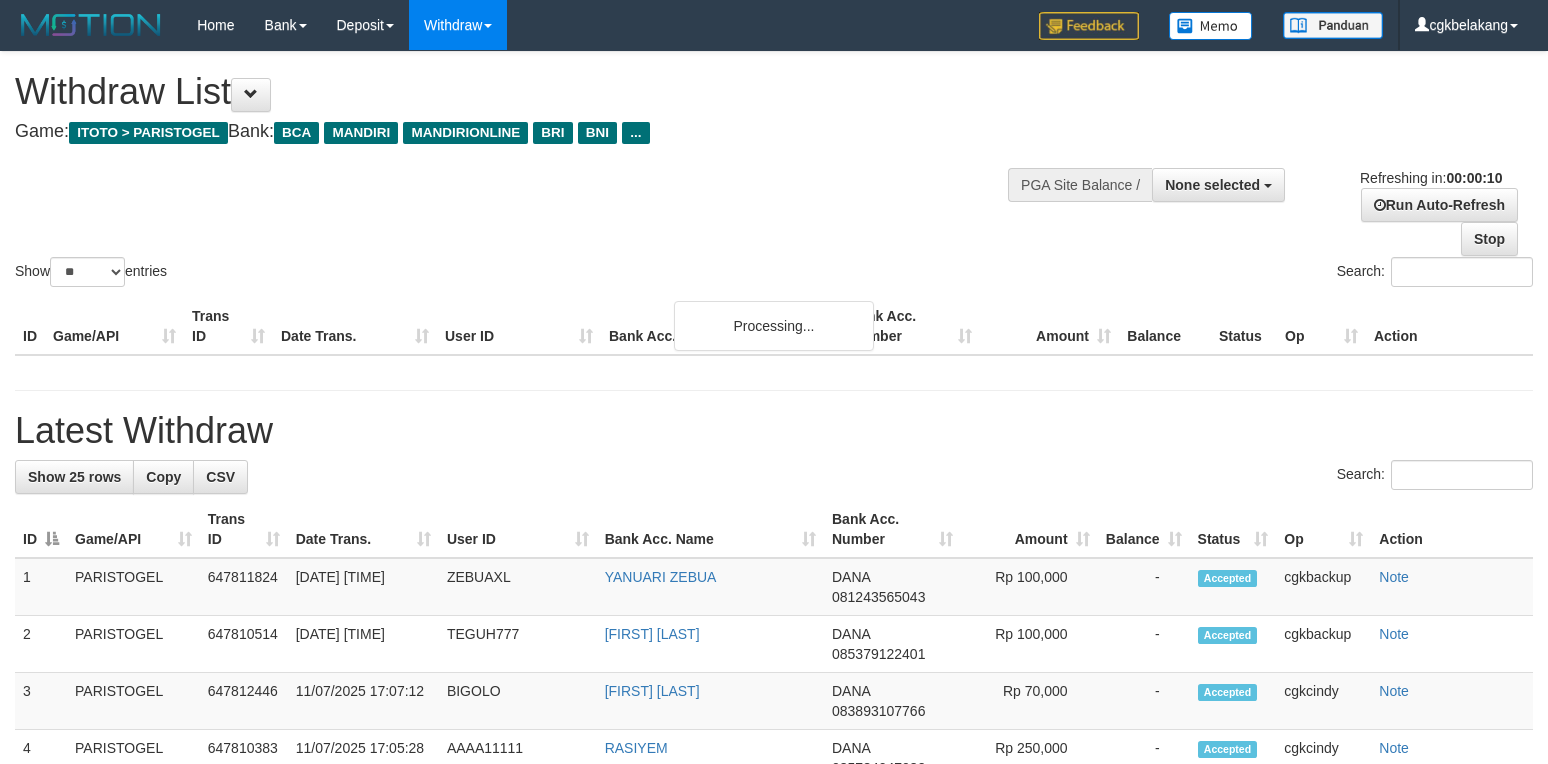 select 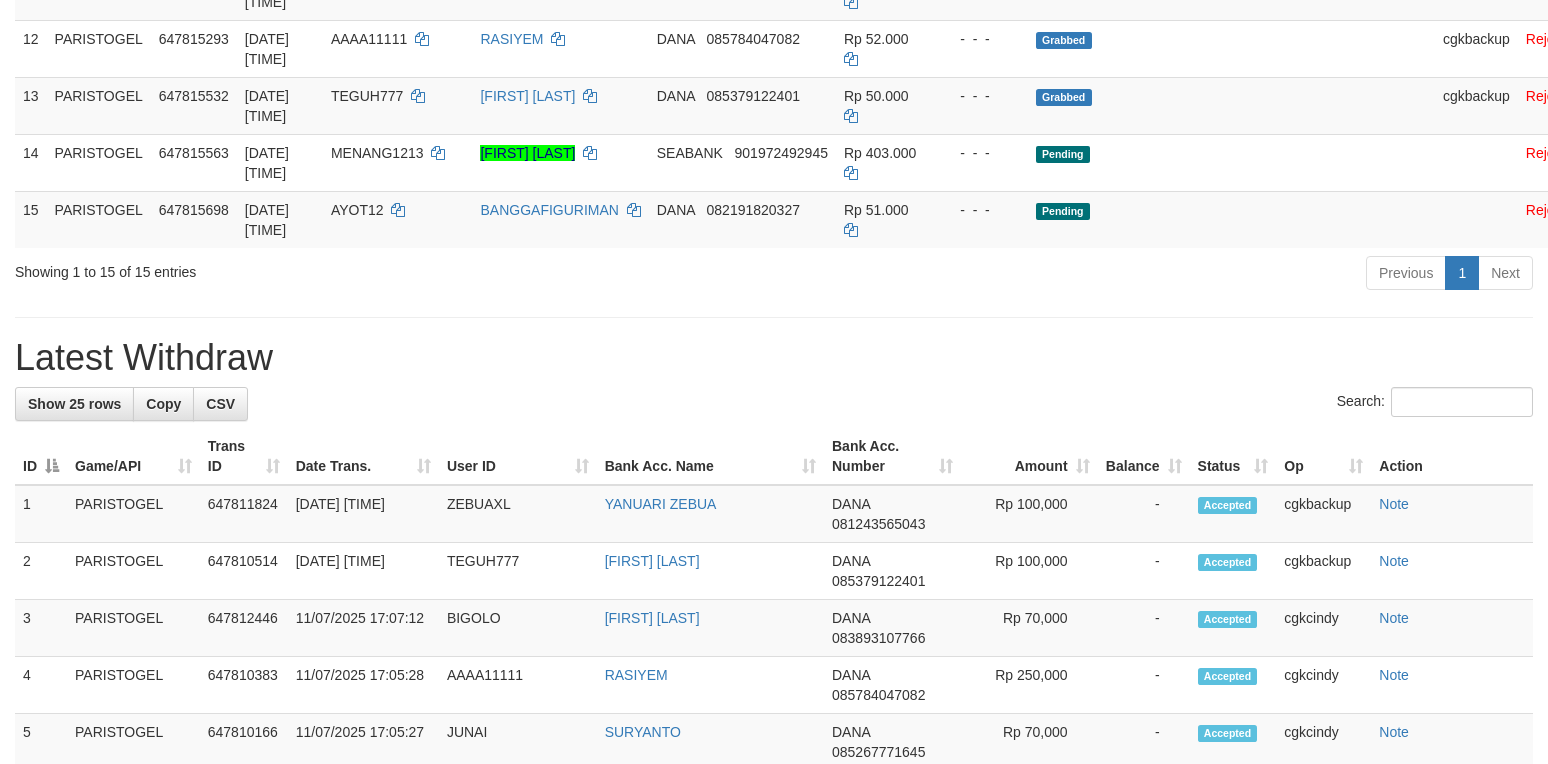 scroll, scrollTop: 1008, scrollLeft: 0, axis: vertical 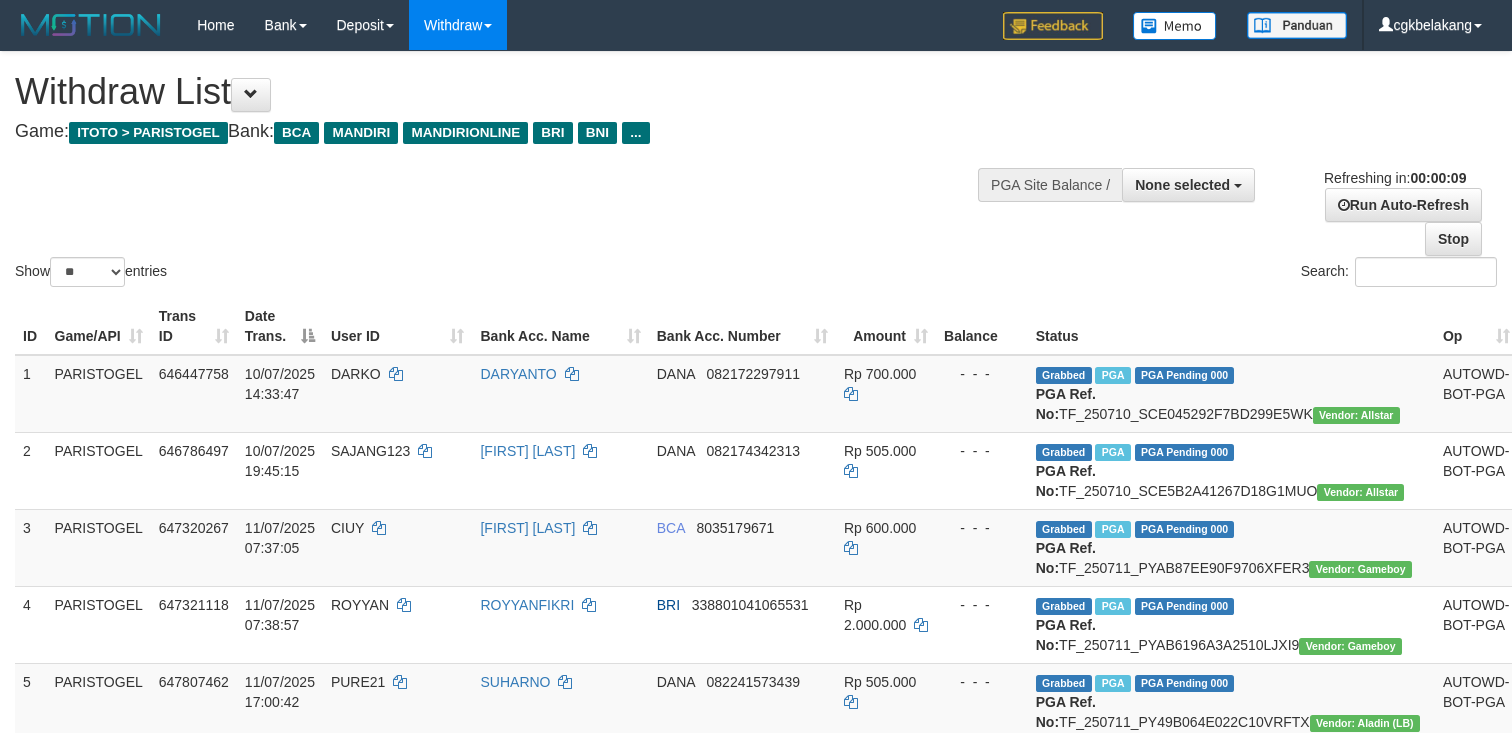 select 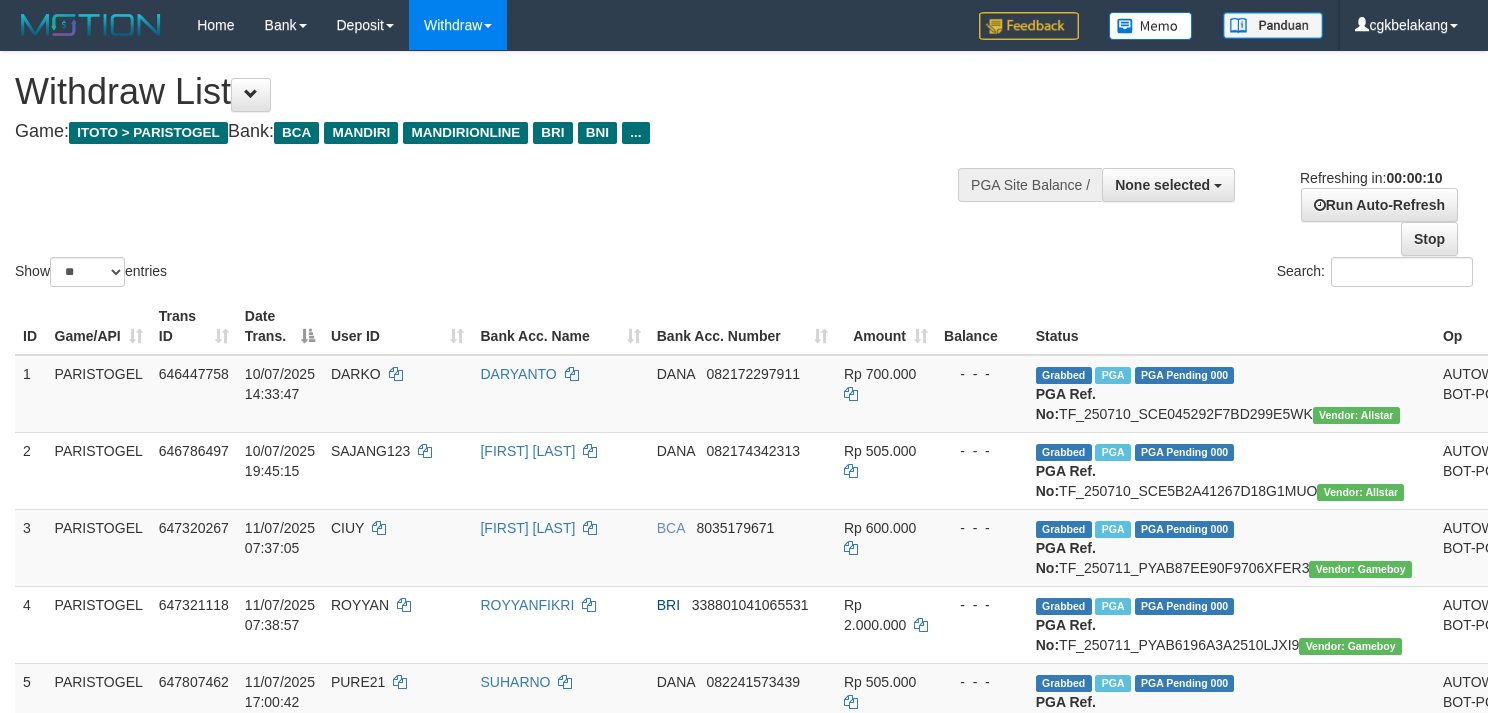 select 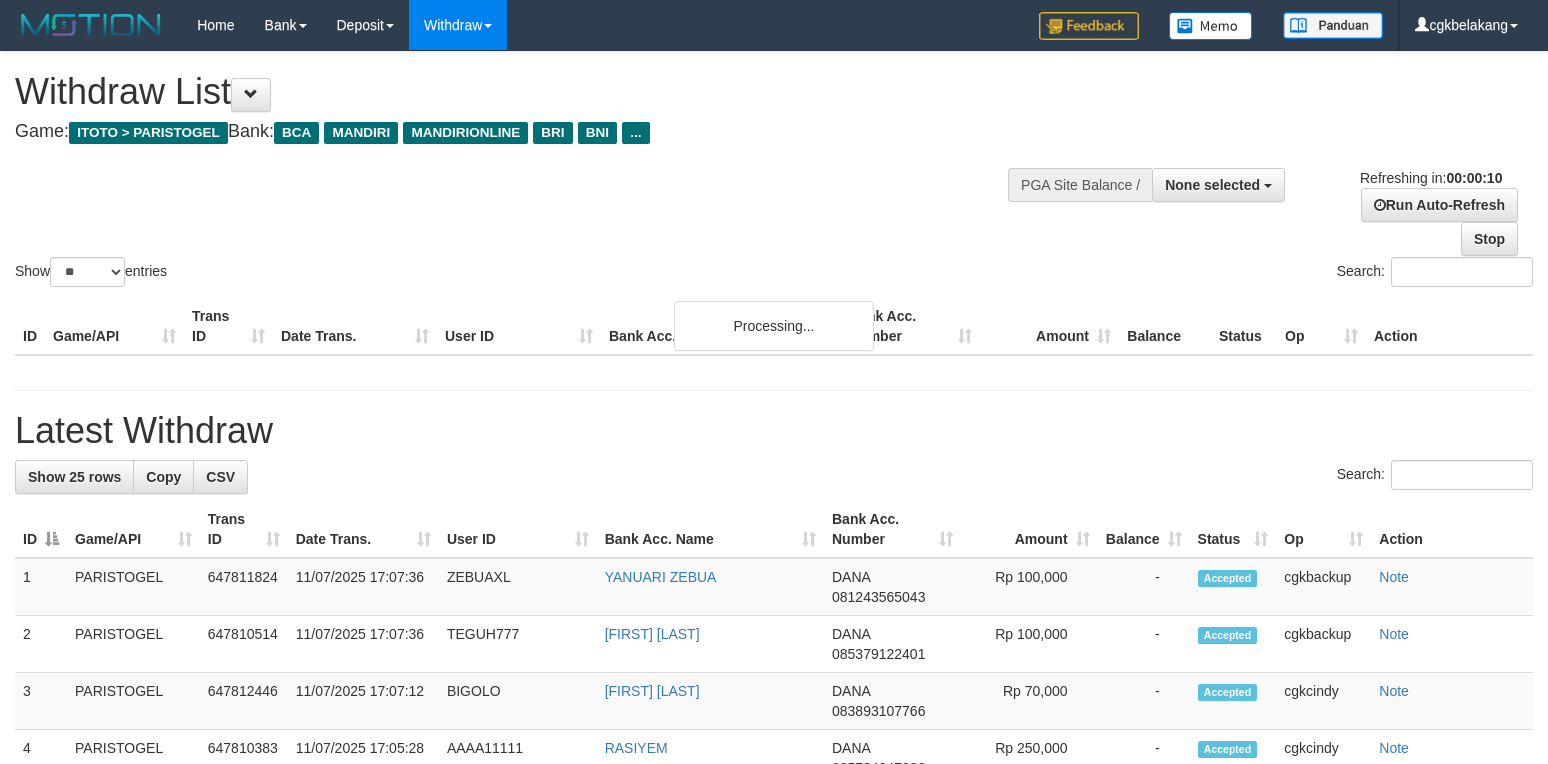 select 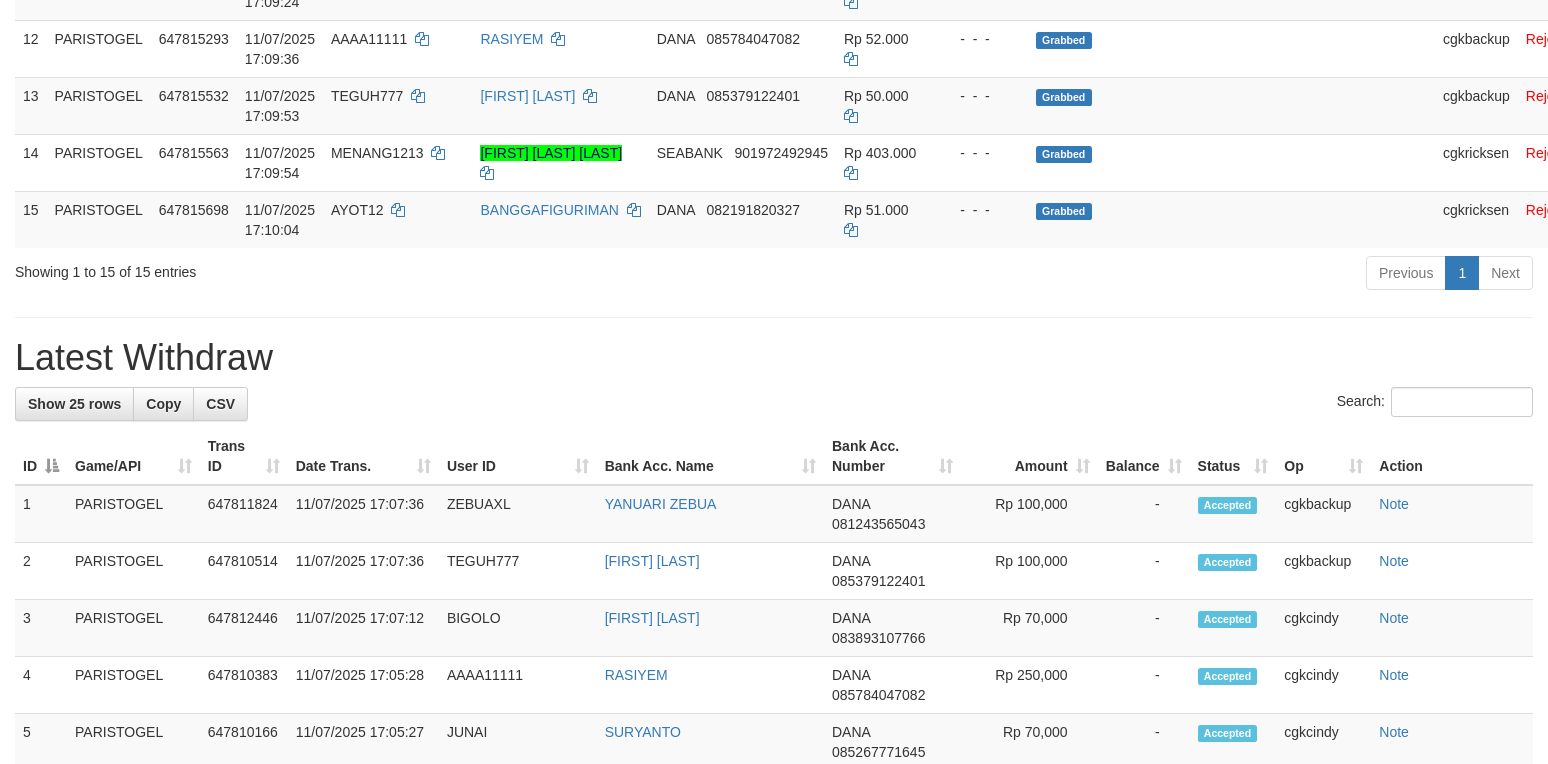scroll, scrollTop: 1008, scrollLeft: 0, axis: vertical 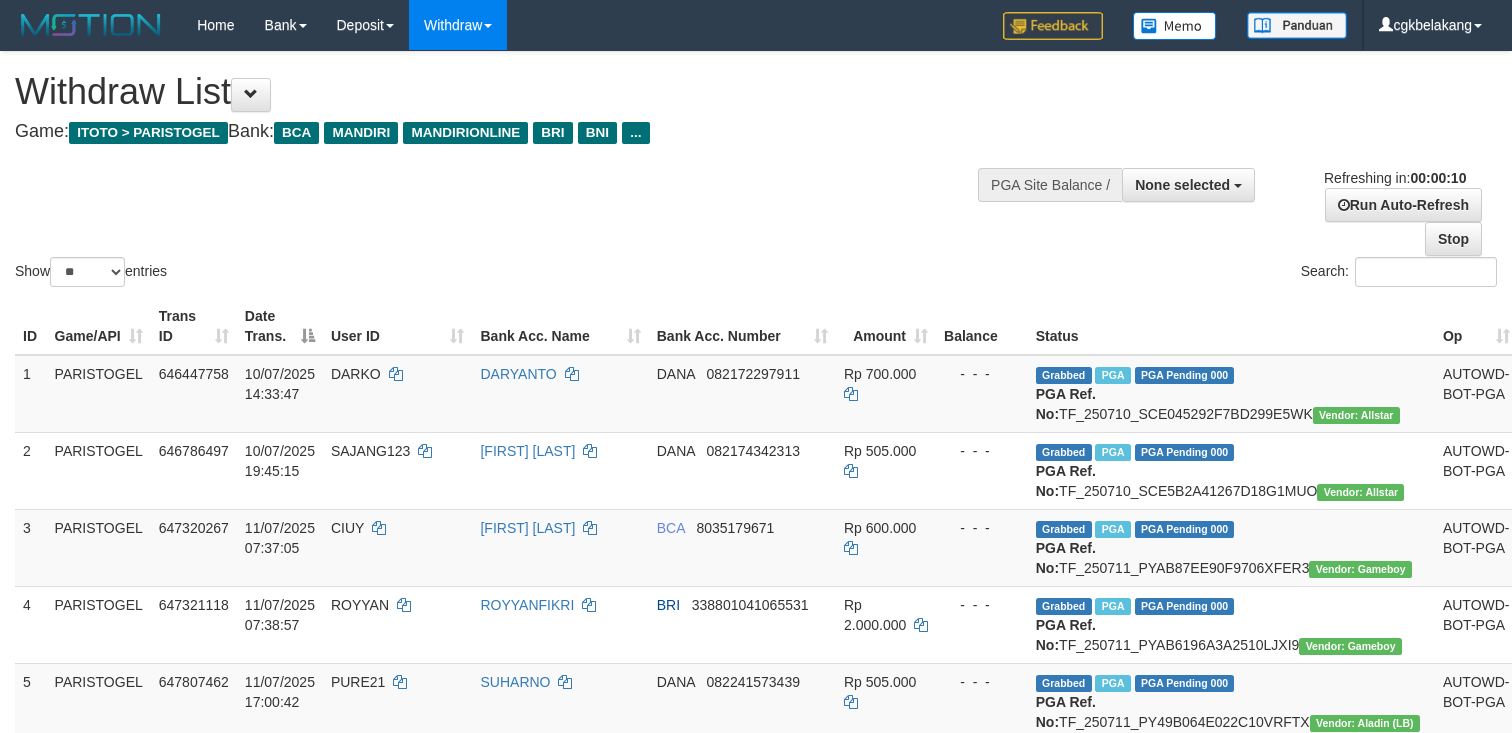 select 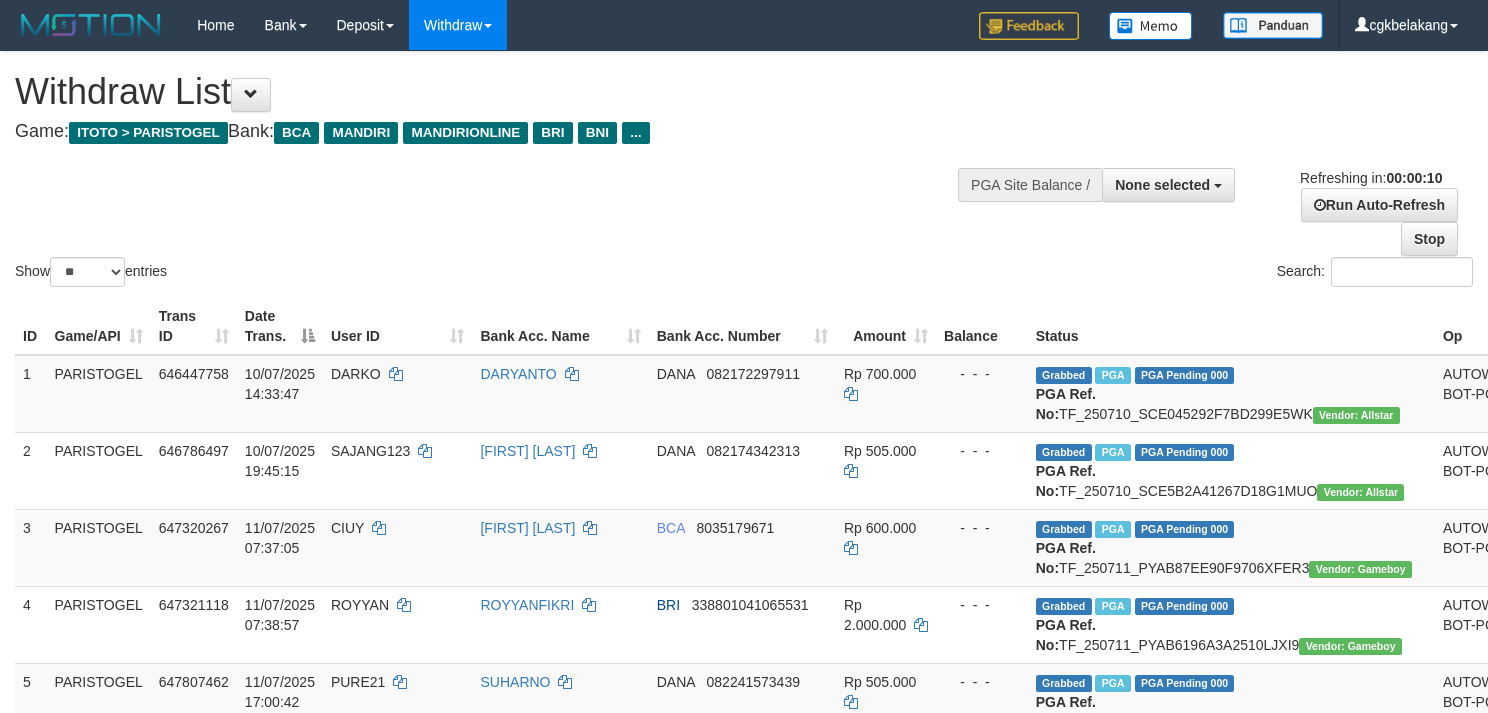 select 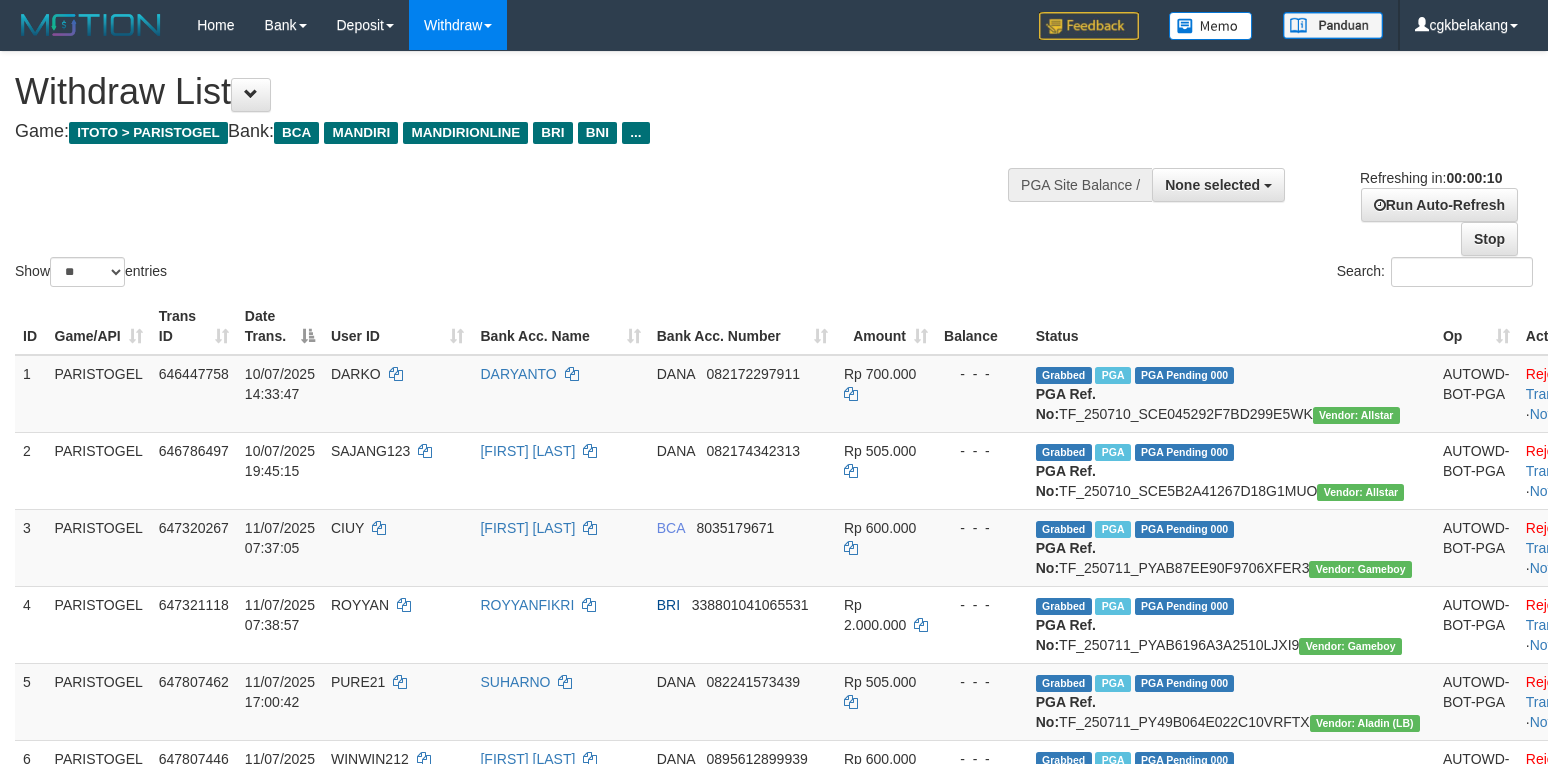 select 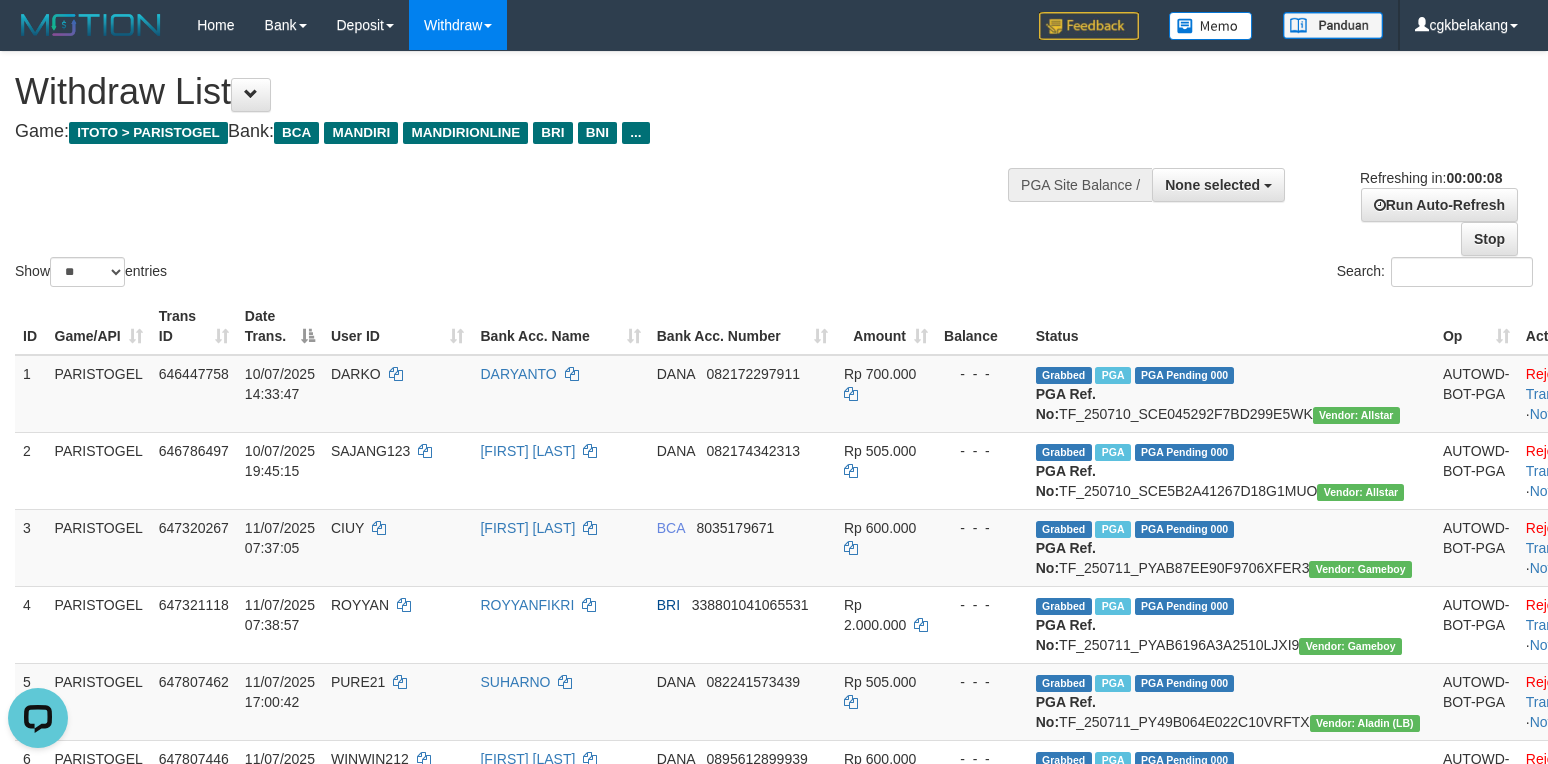 scroll, scrollTop: 0, scrollLeft: 0, axis: both 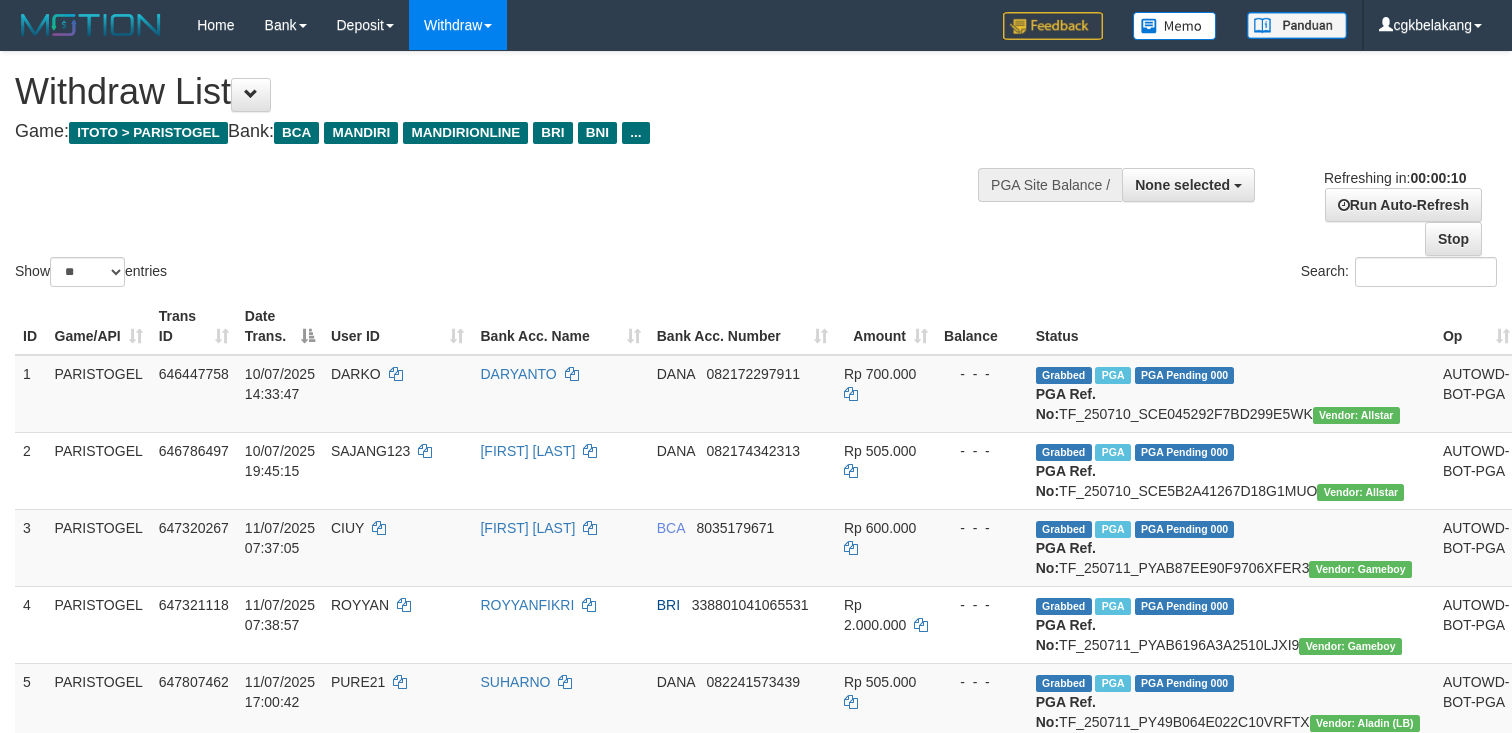 select 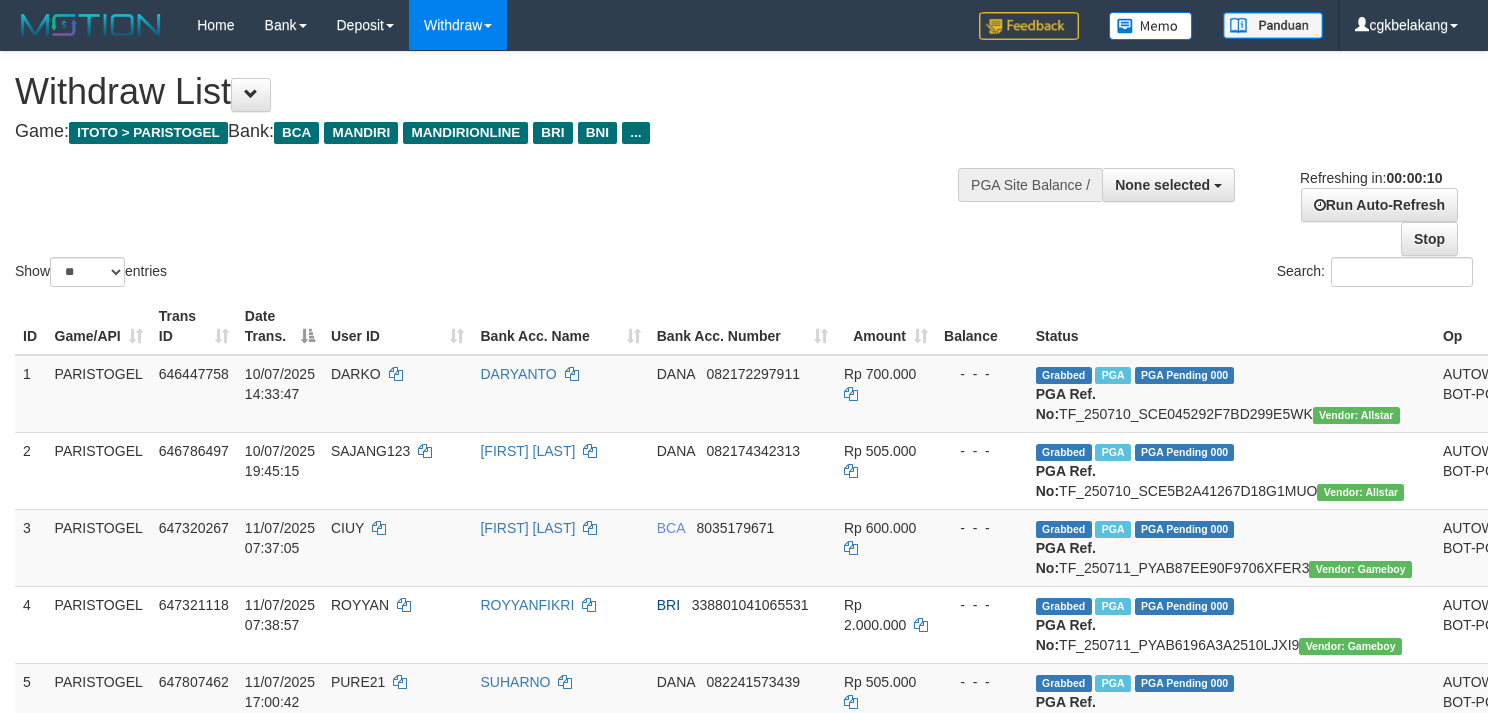 select 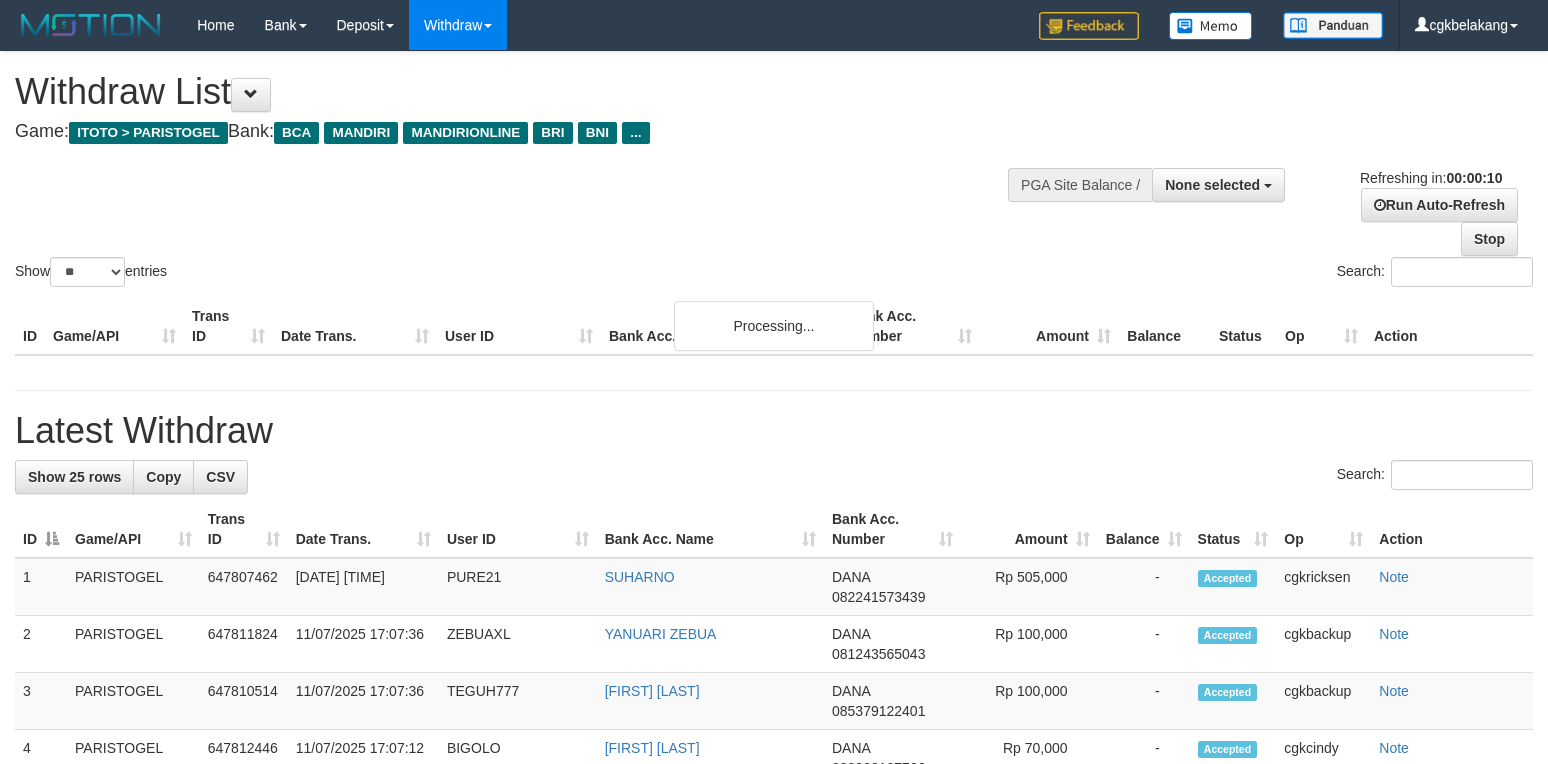 select 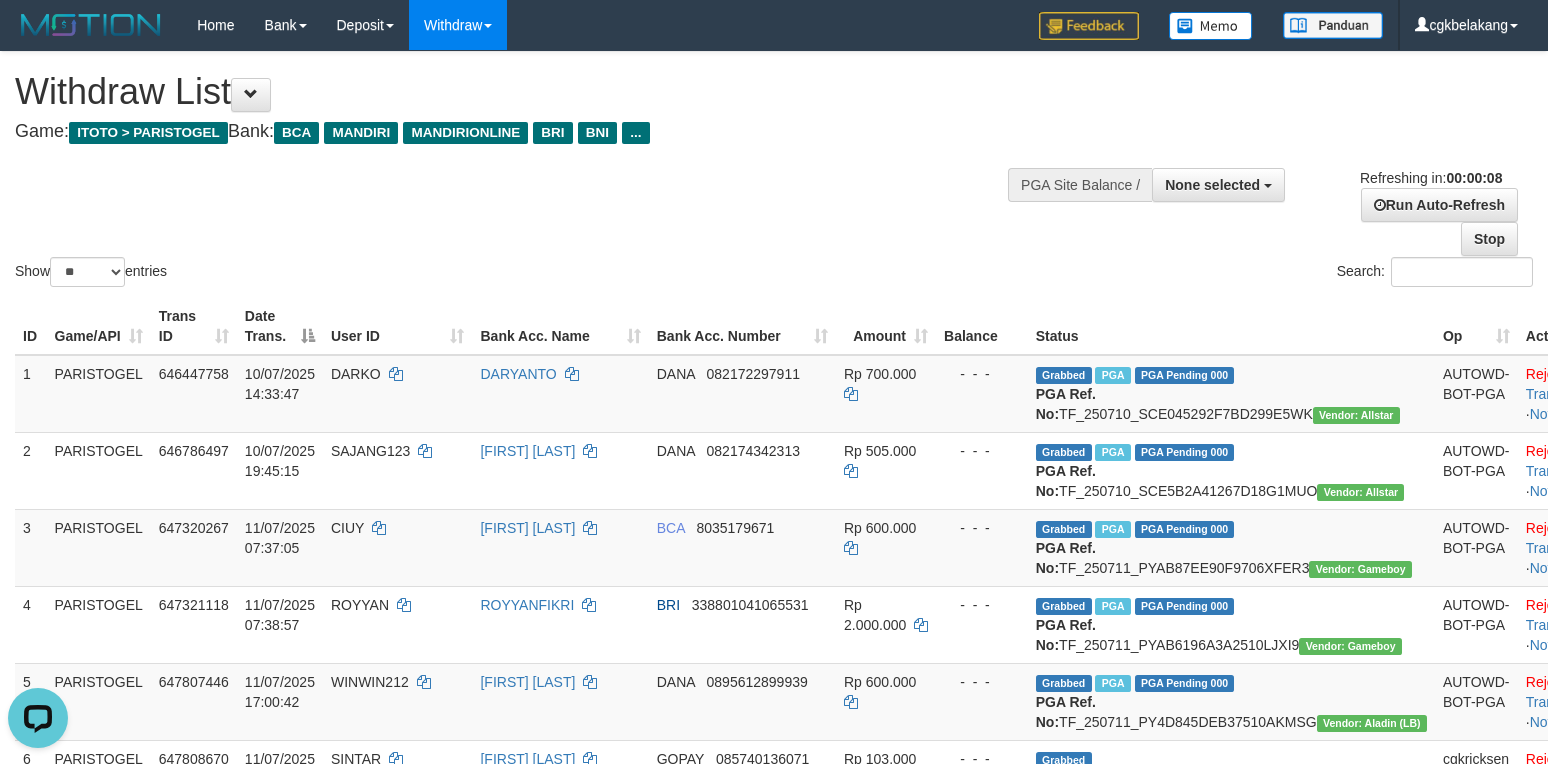 scroll, scrollTop: 0, scrollLeft: 0, axis: both 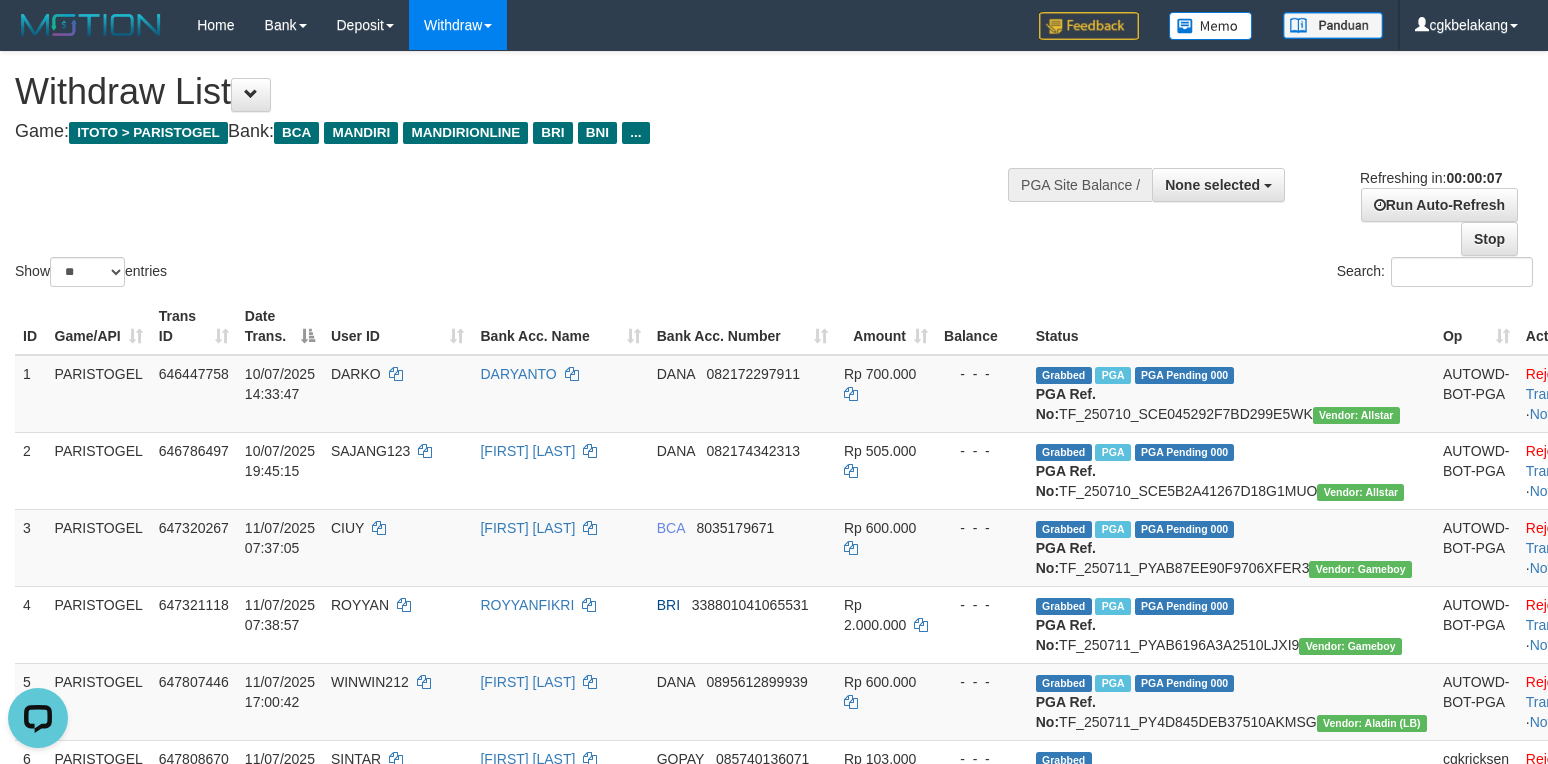 click on "Search:" at bounding box center (1161, 274) 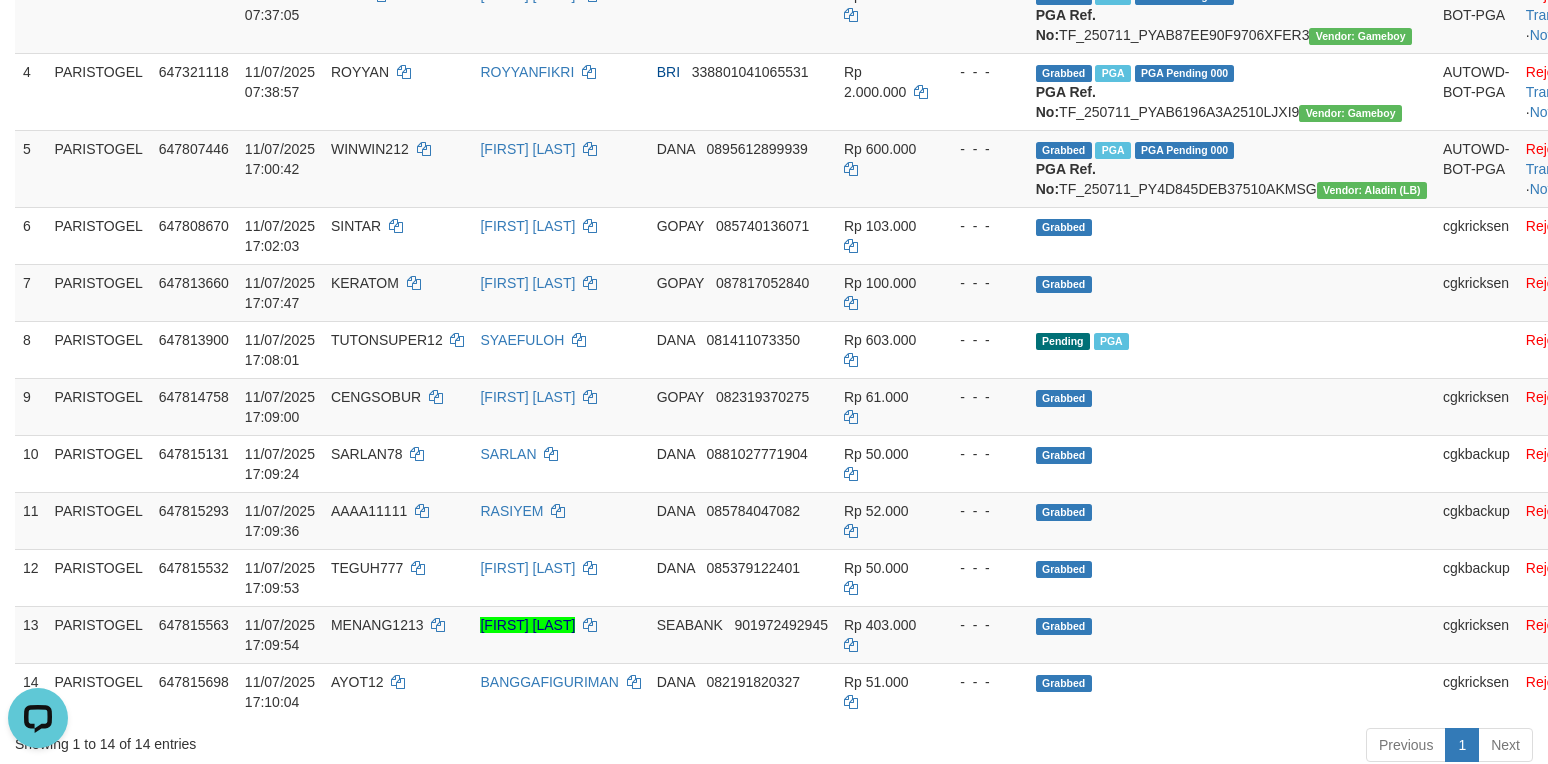 scroll, scrollTop: 933, scrollLeft: 0, axis: vertical 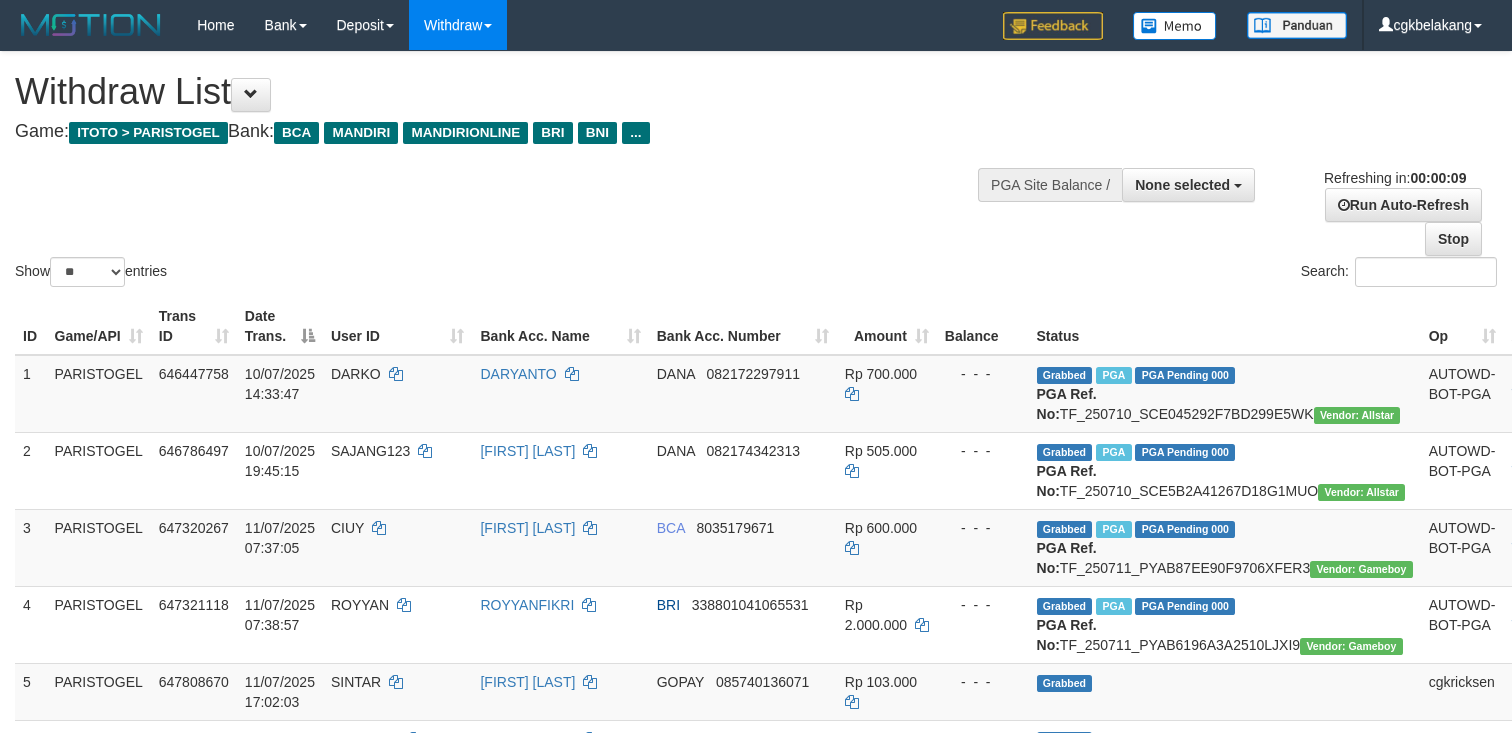 select 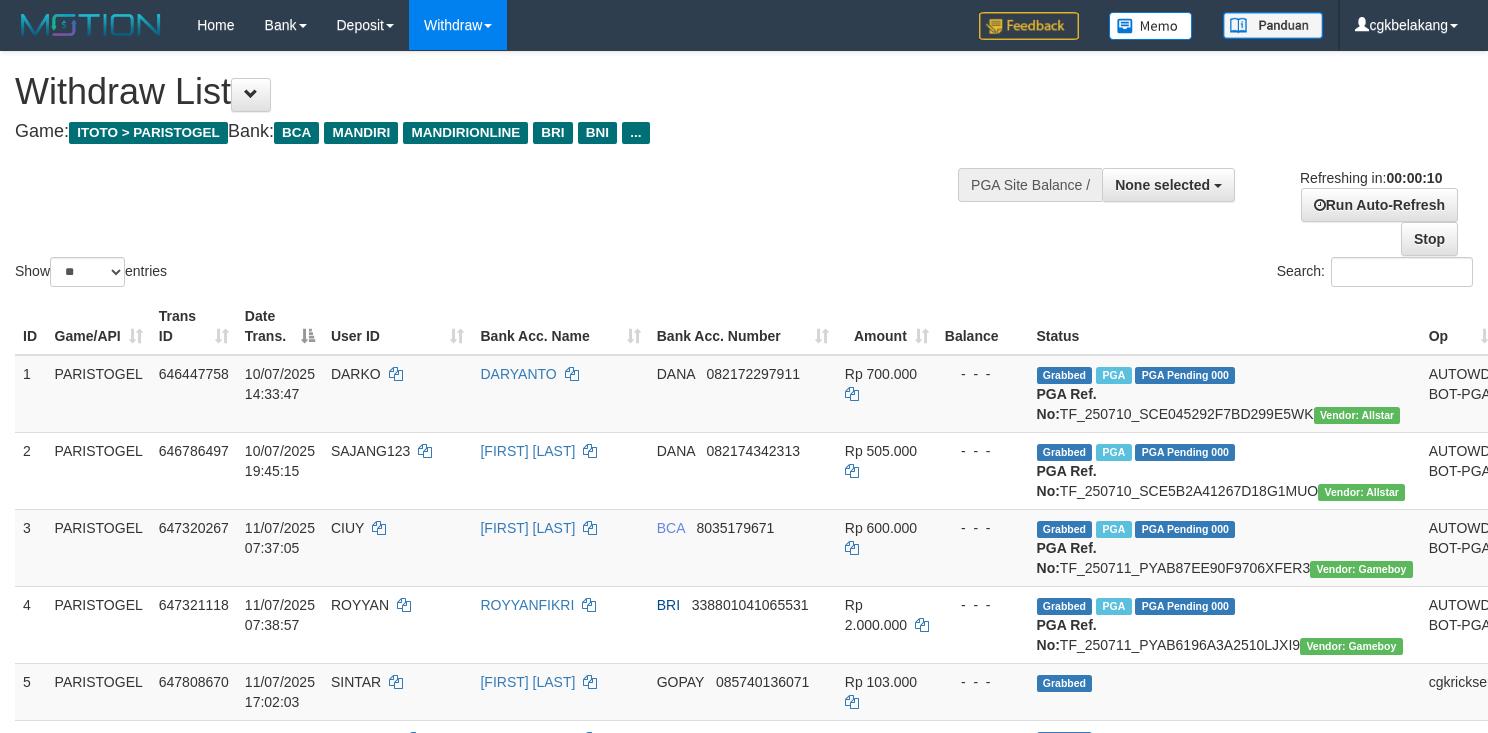 select 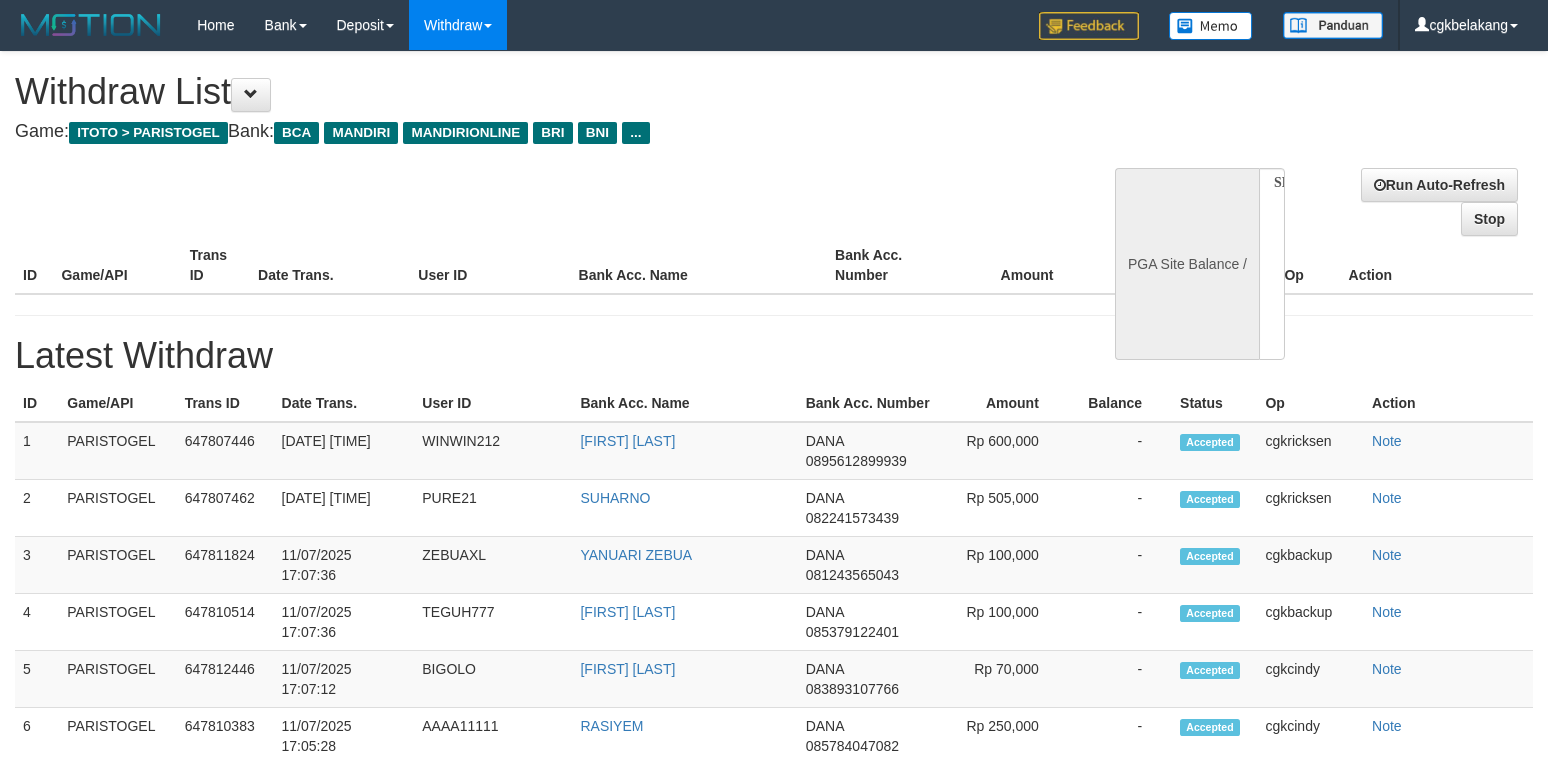 select 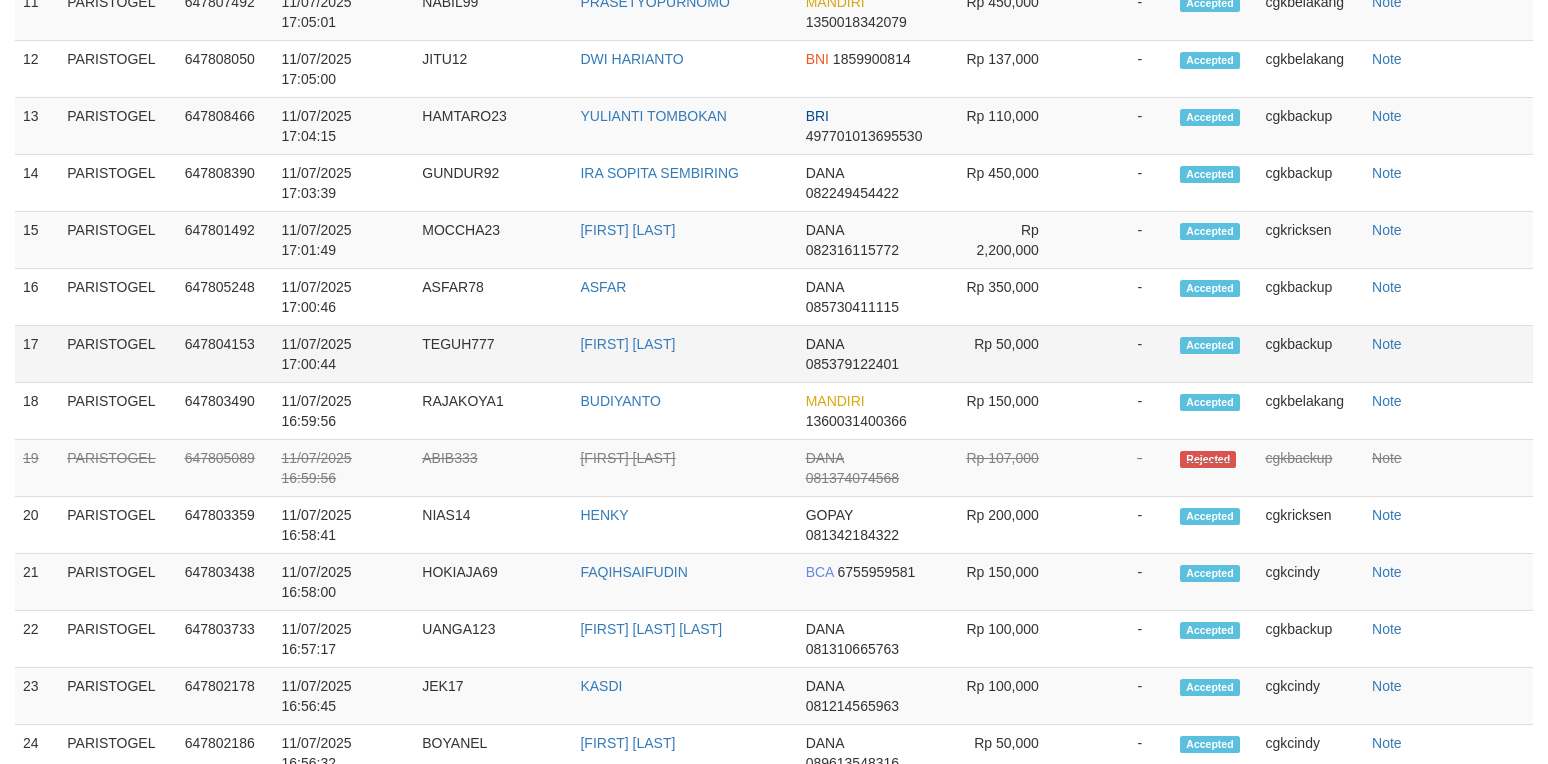 select on "**" 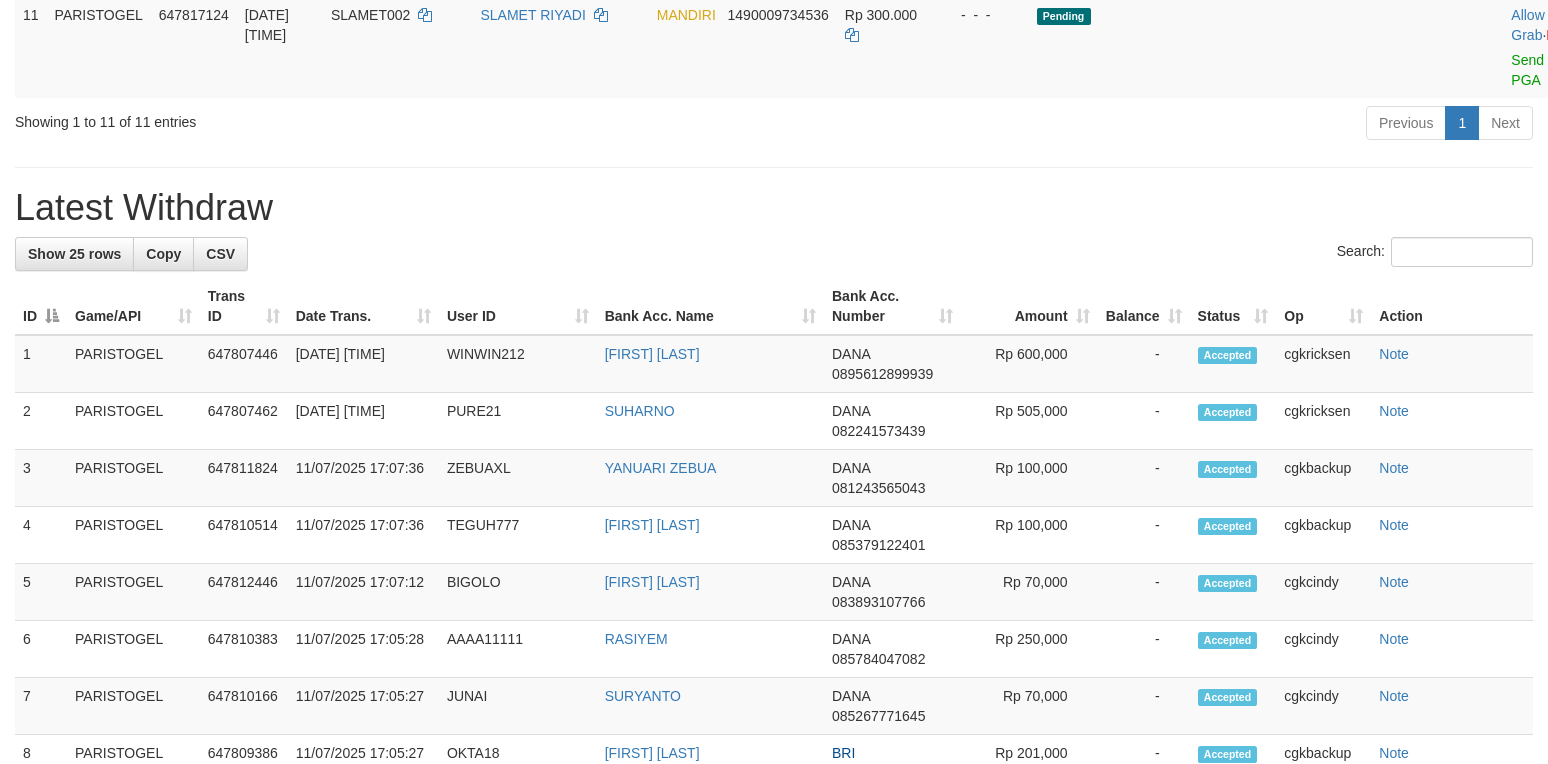 scroll, scrollTop: 933, scrollLeft: 0, axis: vertical 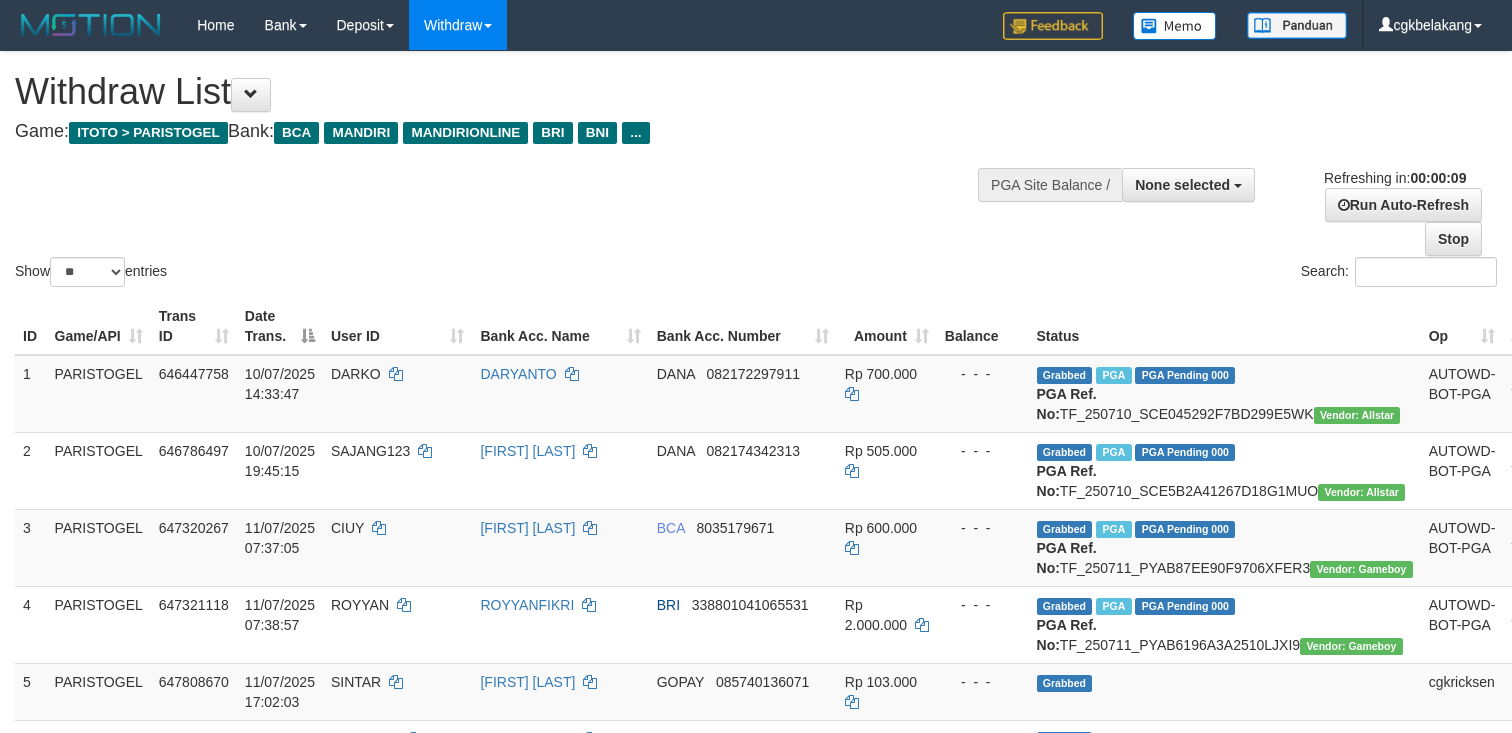 select 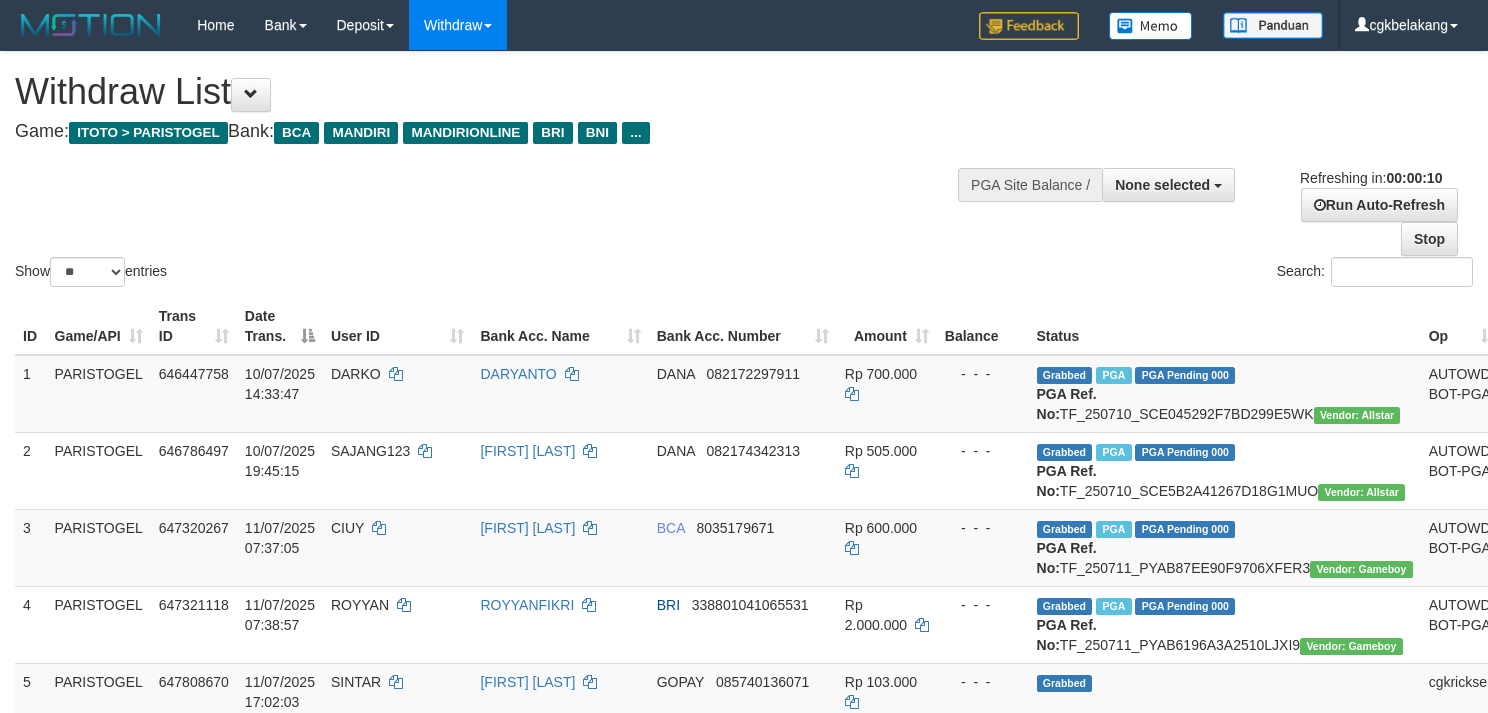 select 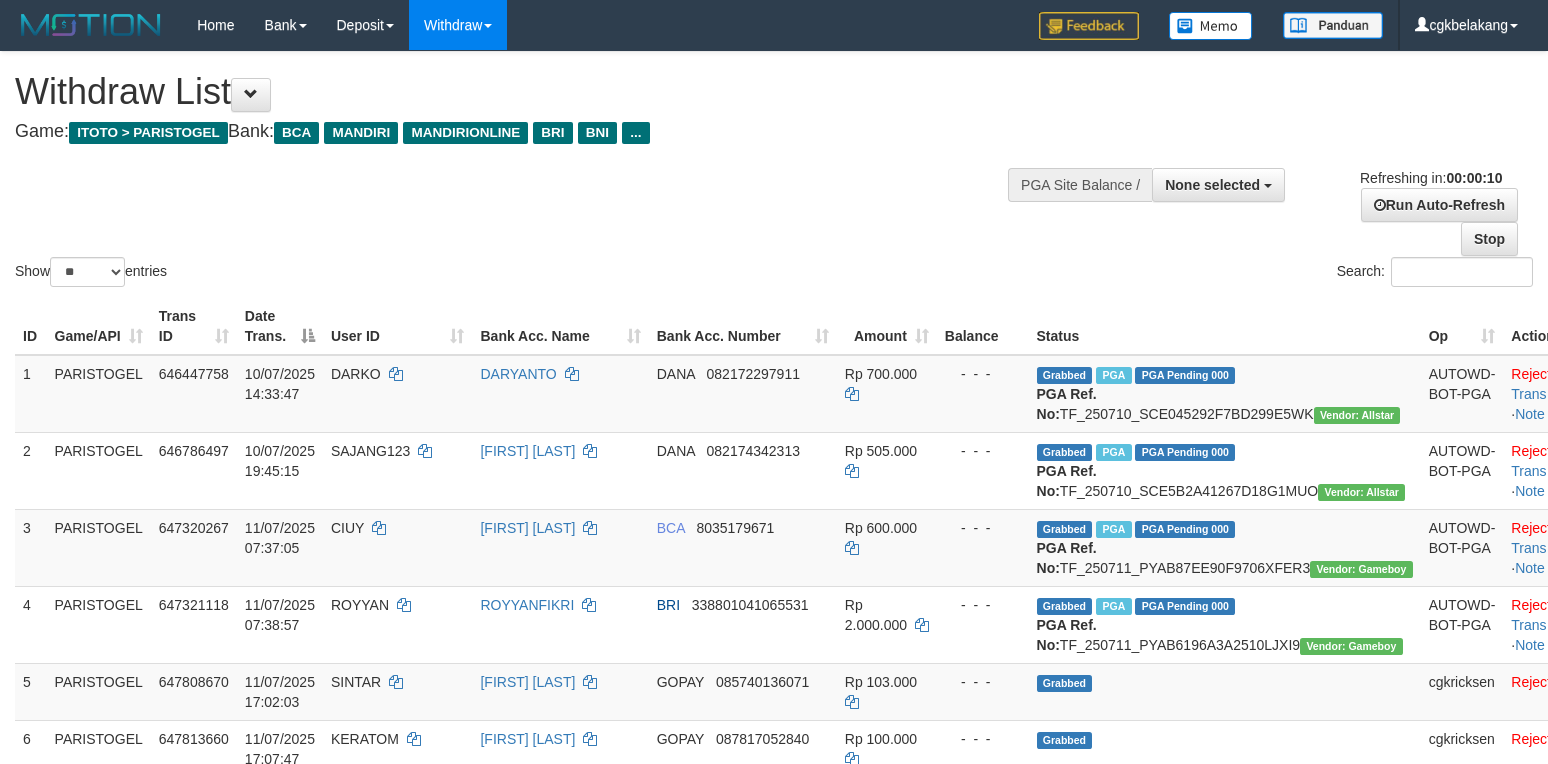 select 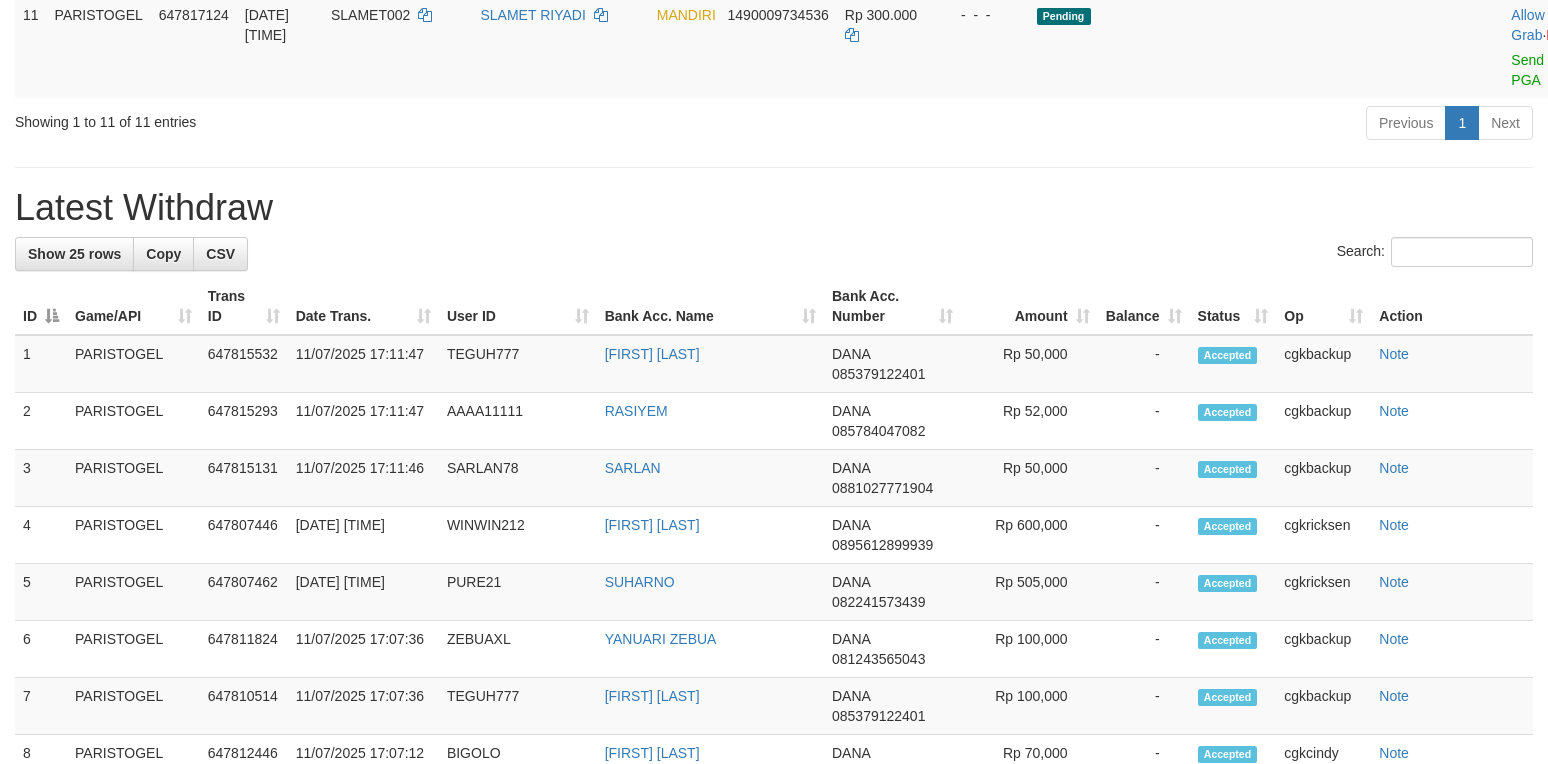 scroll, scrollTop: 933, scrollLeft: 0, axis: vertical 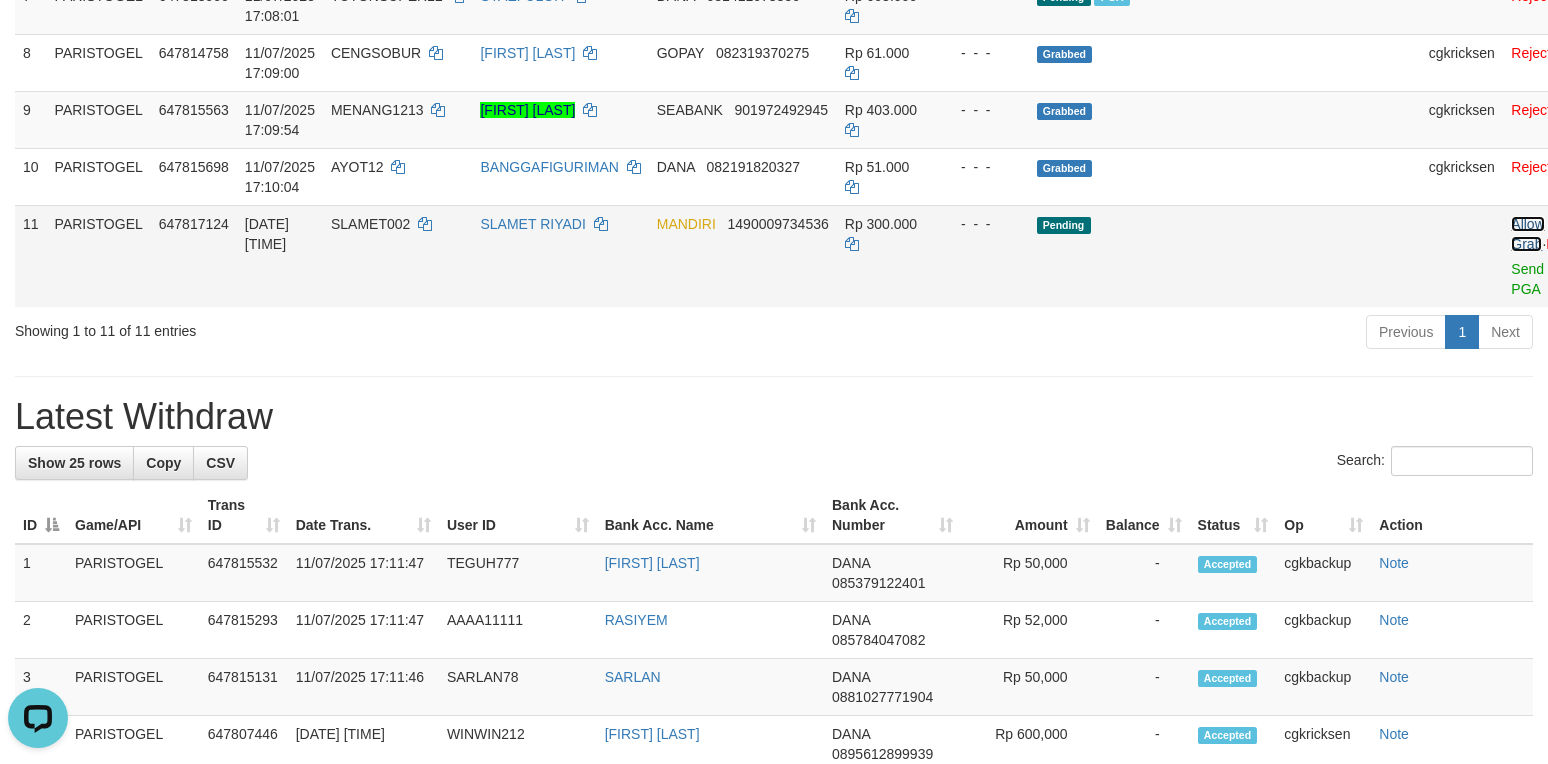 click on "Allow Grab" at bounding box center (1527, 234) 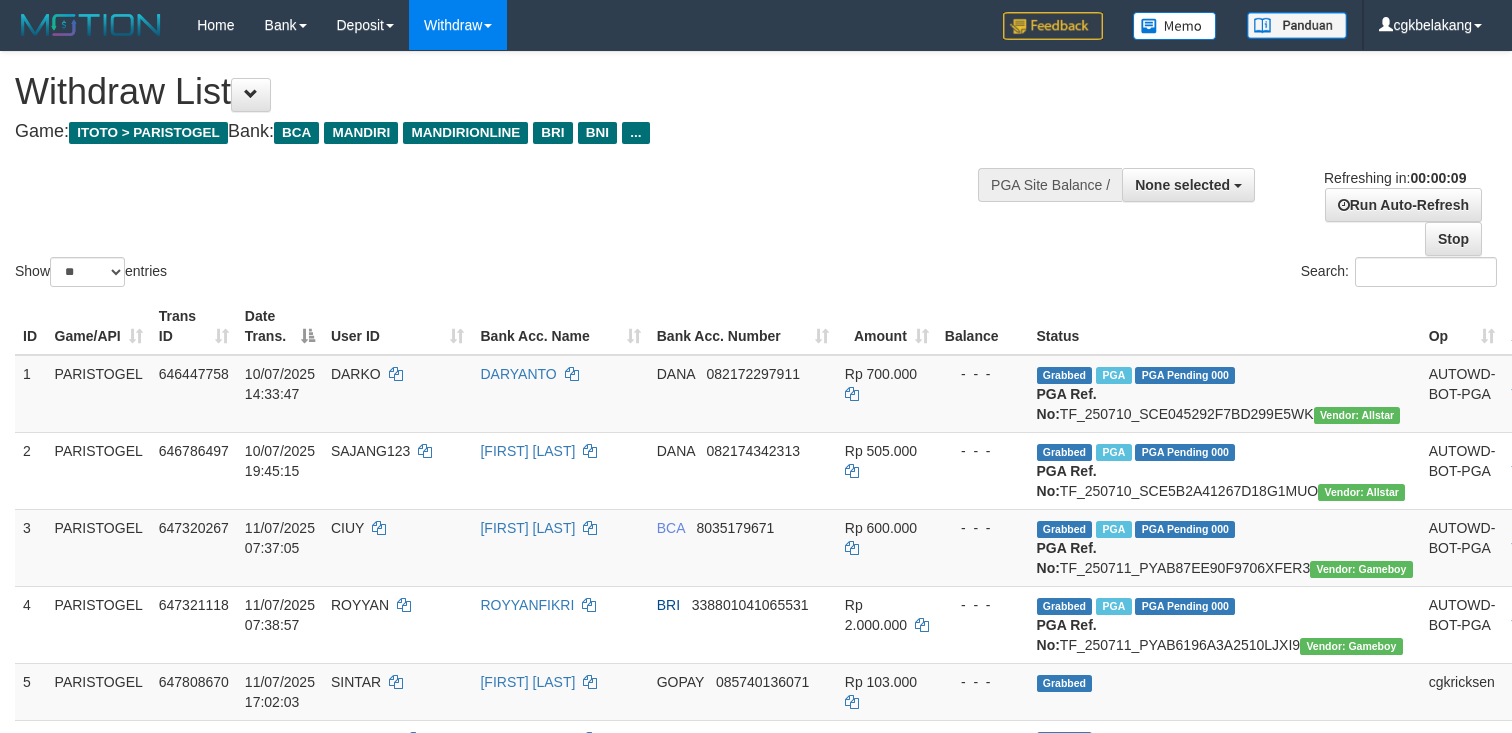select 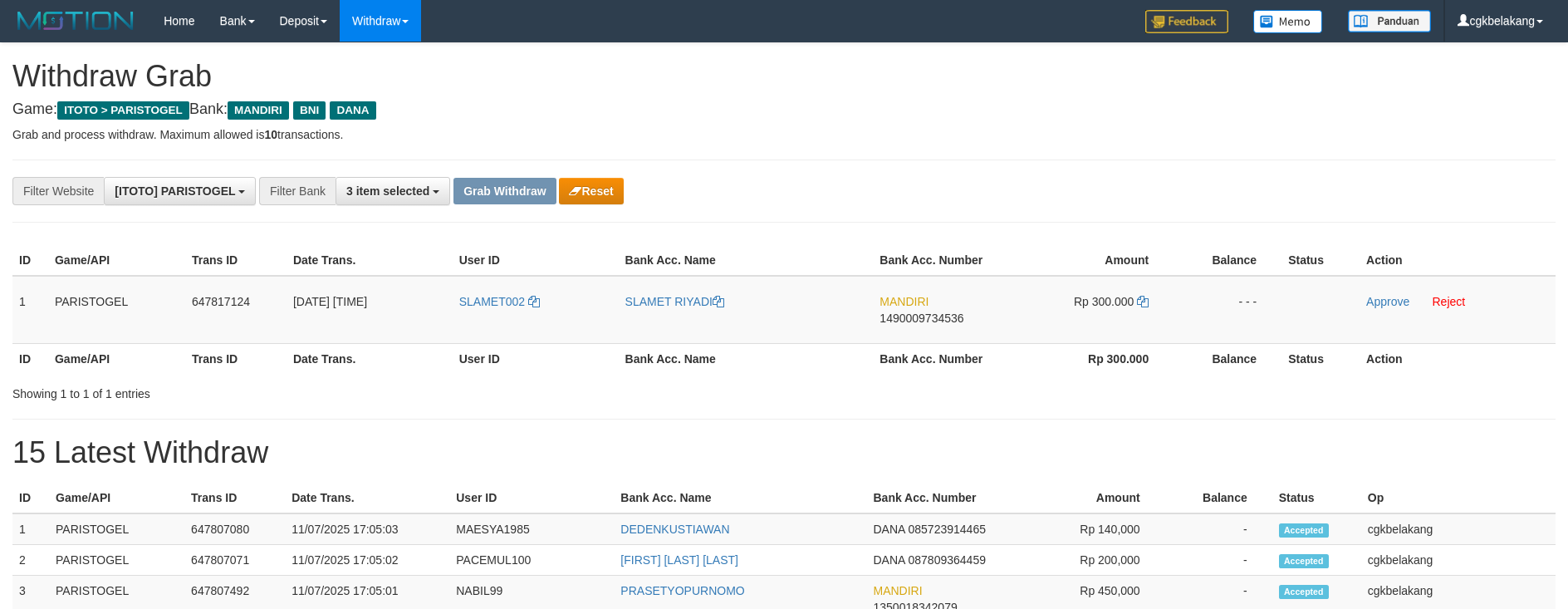 scroll, scrollTop: 0, scrollLeft: 0, axis: both 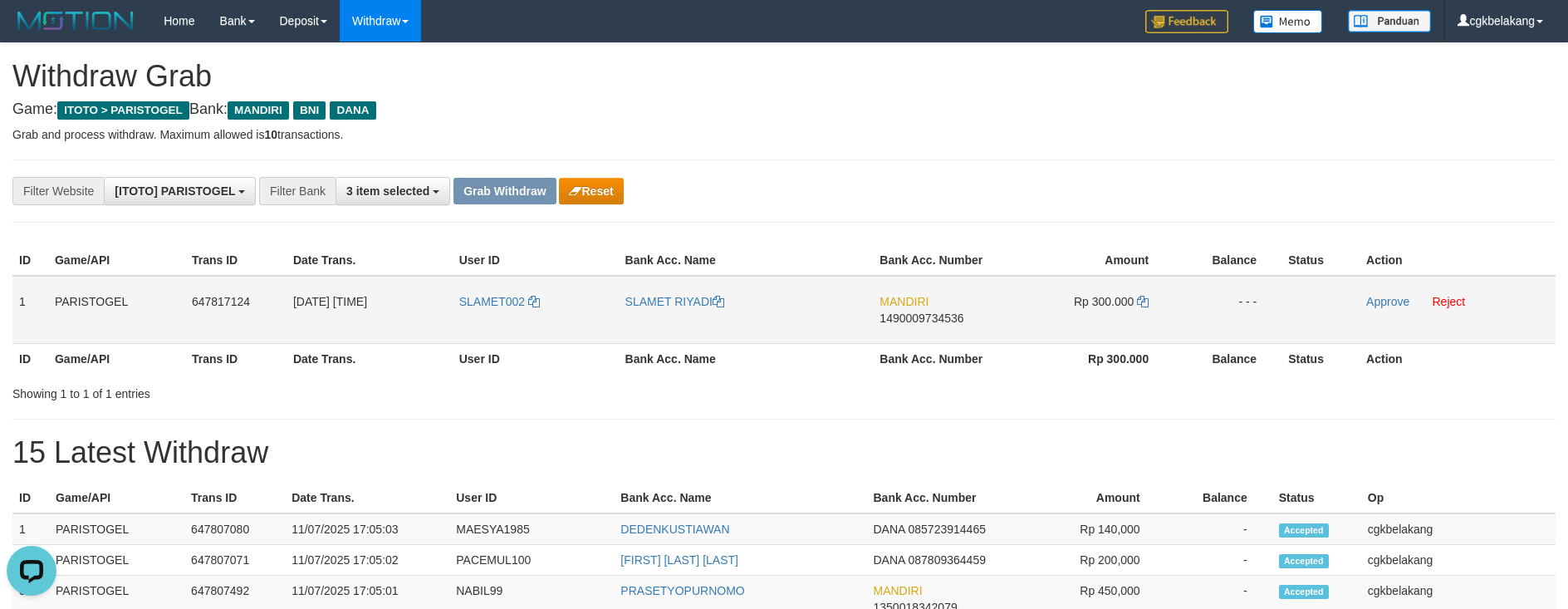 click on "SLAMET002" at bounding box center [536, 310] 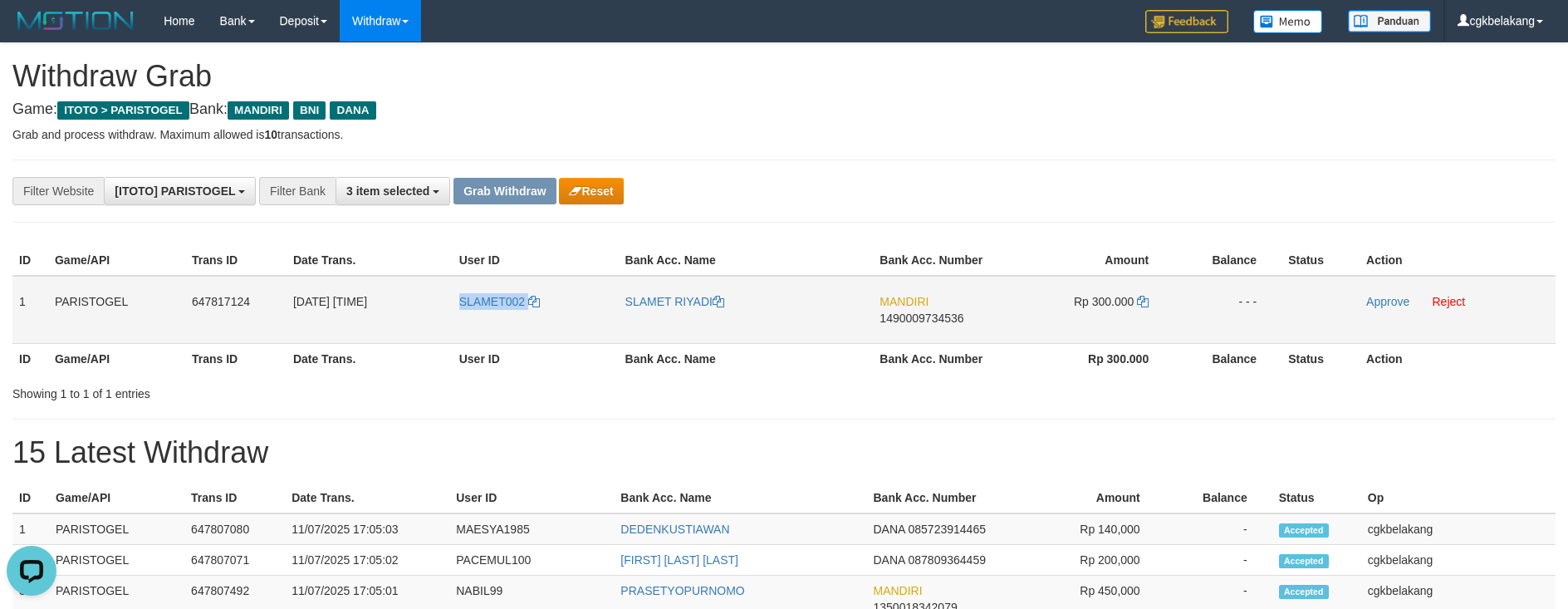 copy on "SLAMET002" 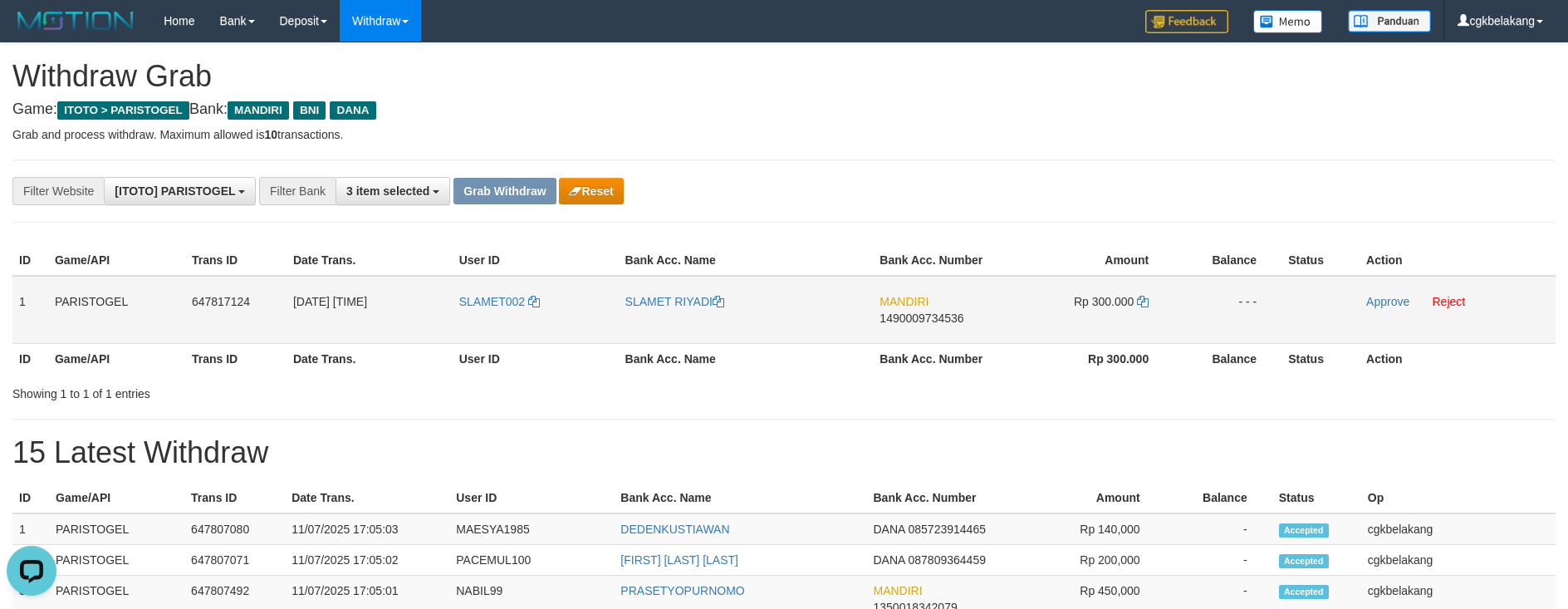 click on "SLAMET RIYADI" at bounding box center (746, 310) 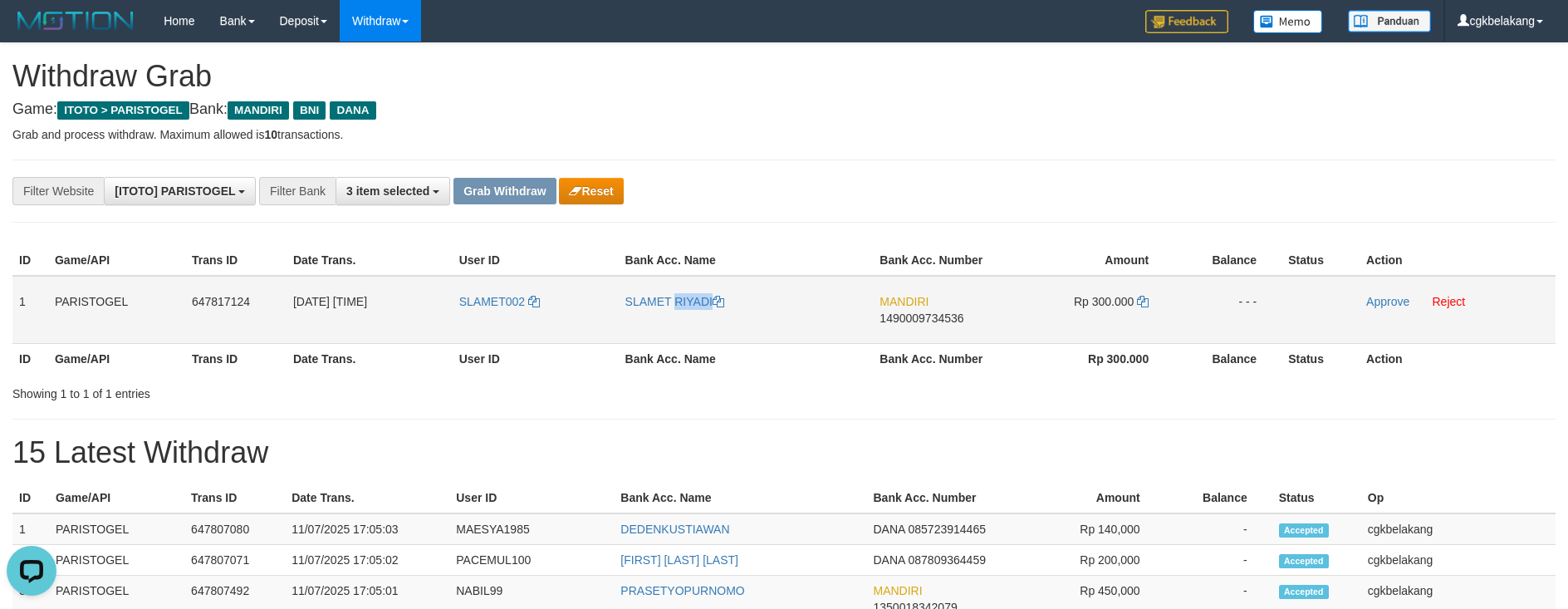 click on "SLAMET RIYADI" at bounding box center (746, 310) 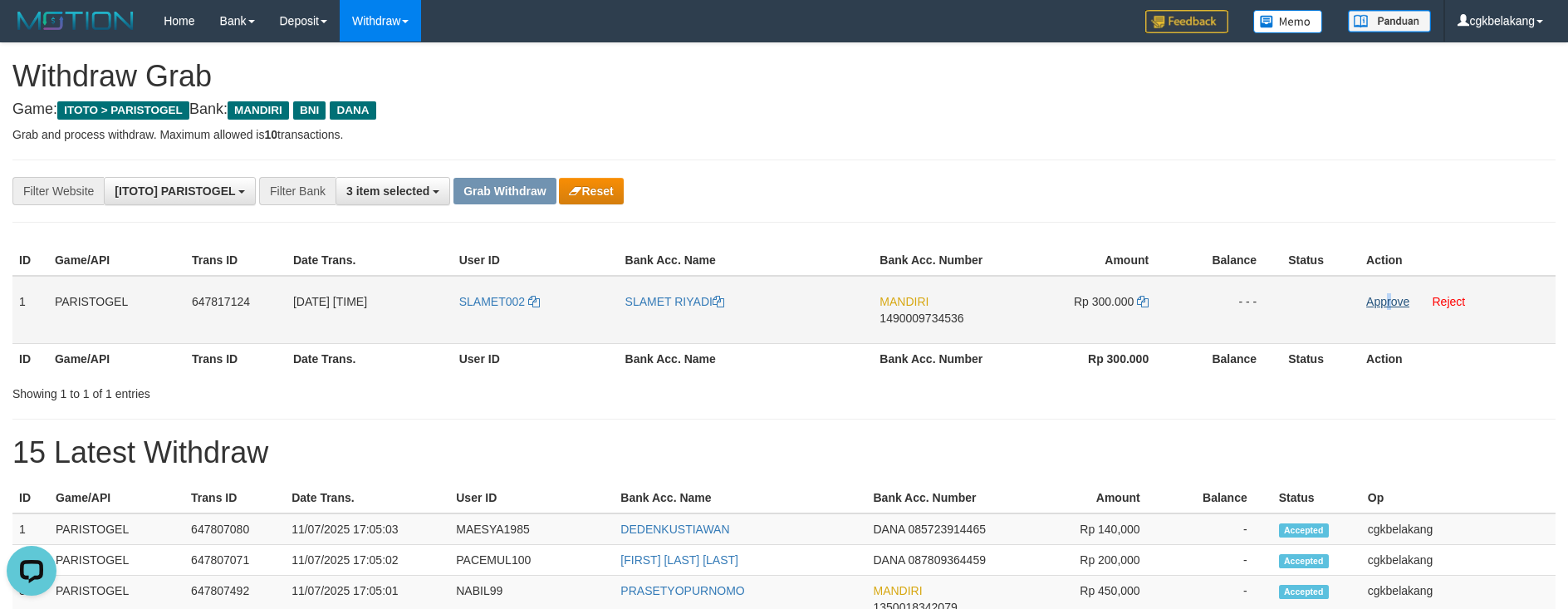 click on "Approve
Reject" at bounding box center (1458, 310) 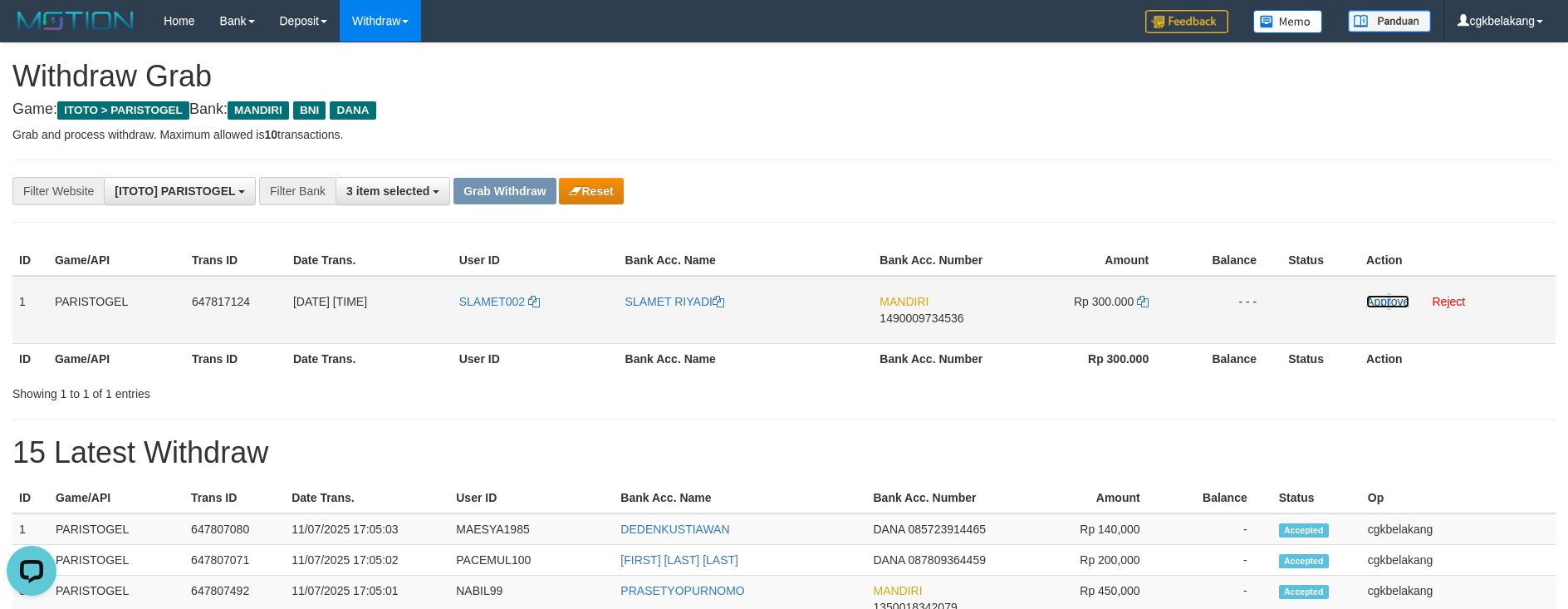 click on "Approve" at bounding box center [1388, 302] 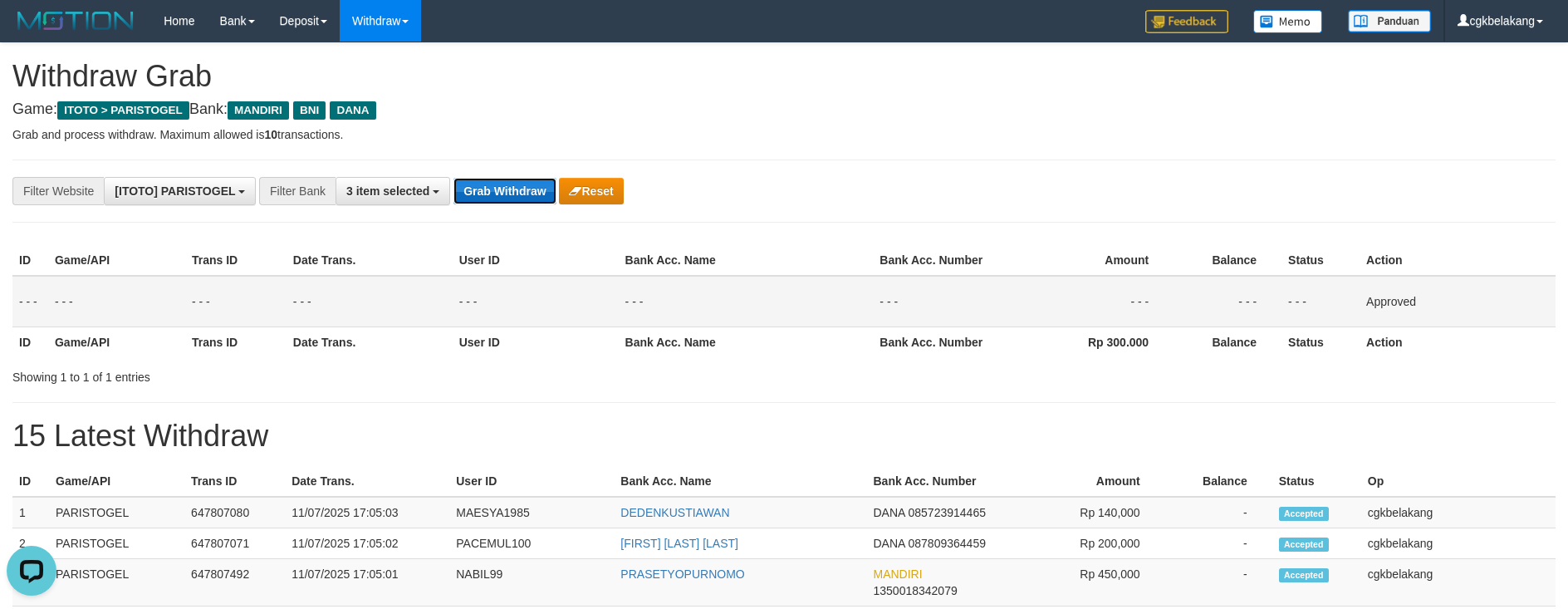 click on "Grab Withdraw" at bounding box center (504, 191) 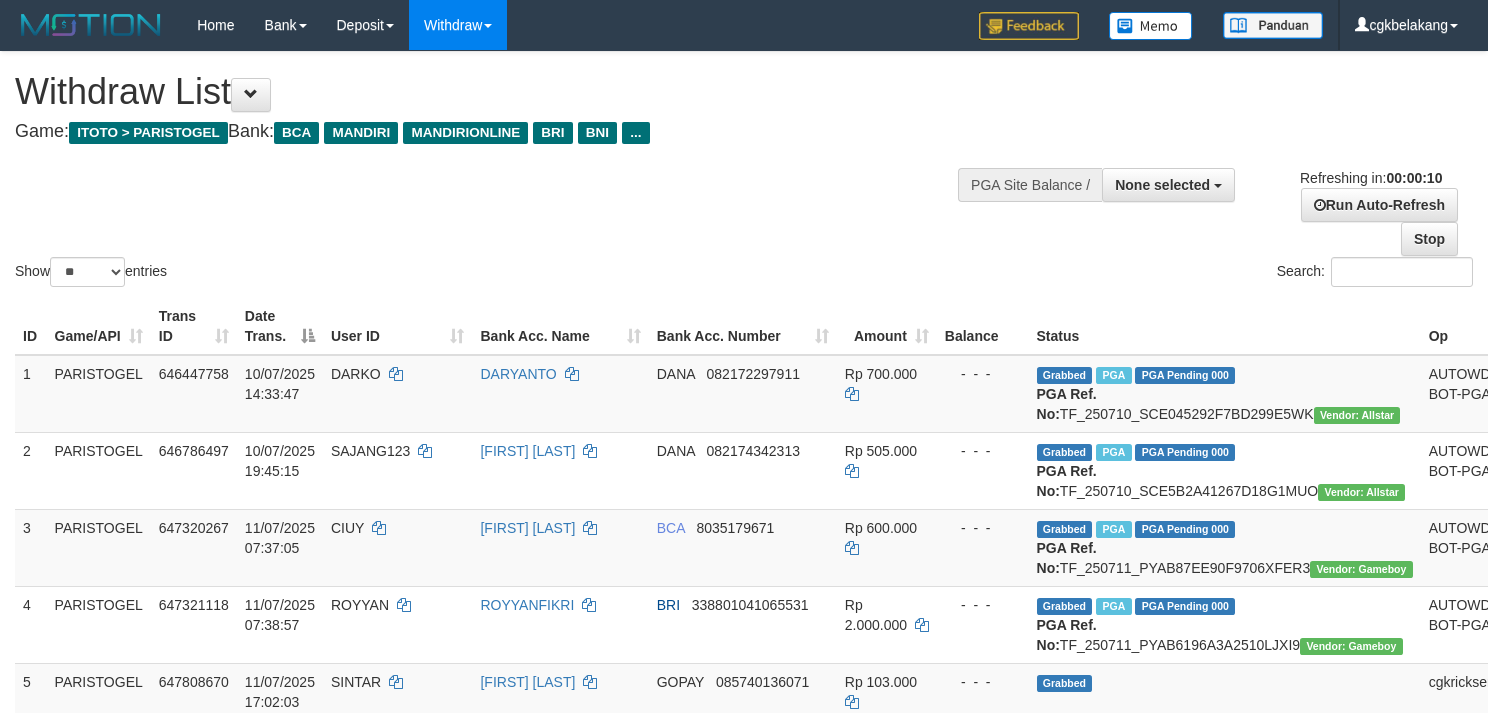 select 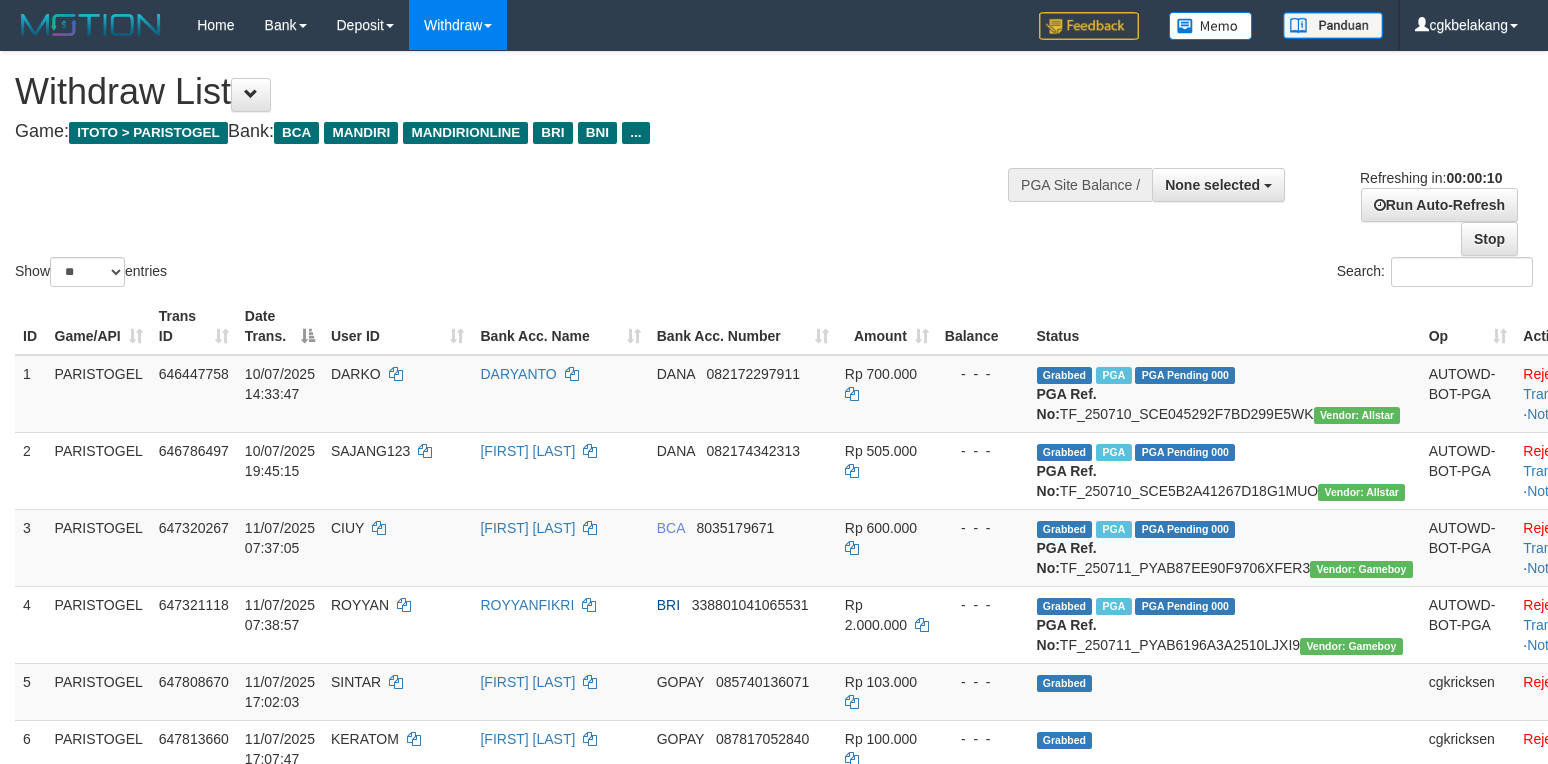select 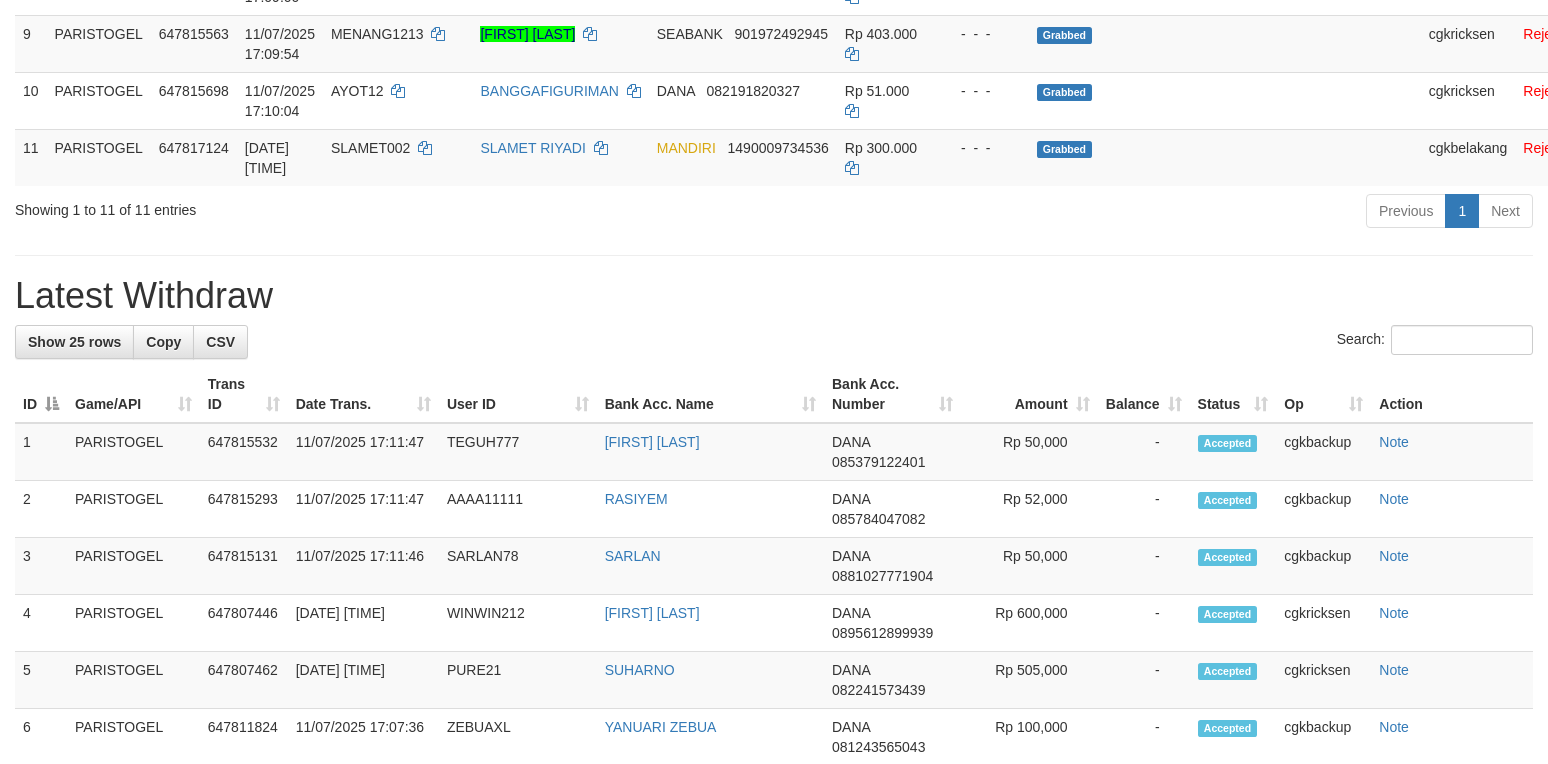 scroll, scrollTop: 800, scrollLeft: 0, axis: vertical 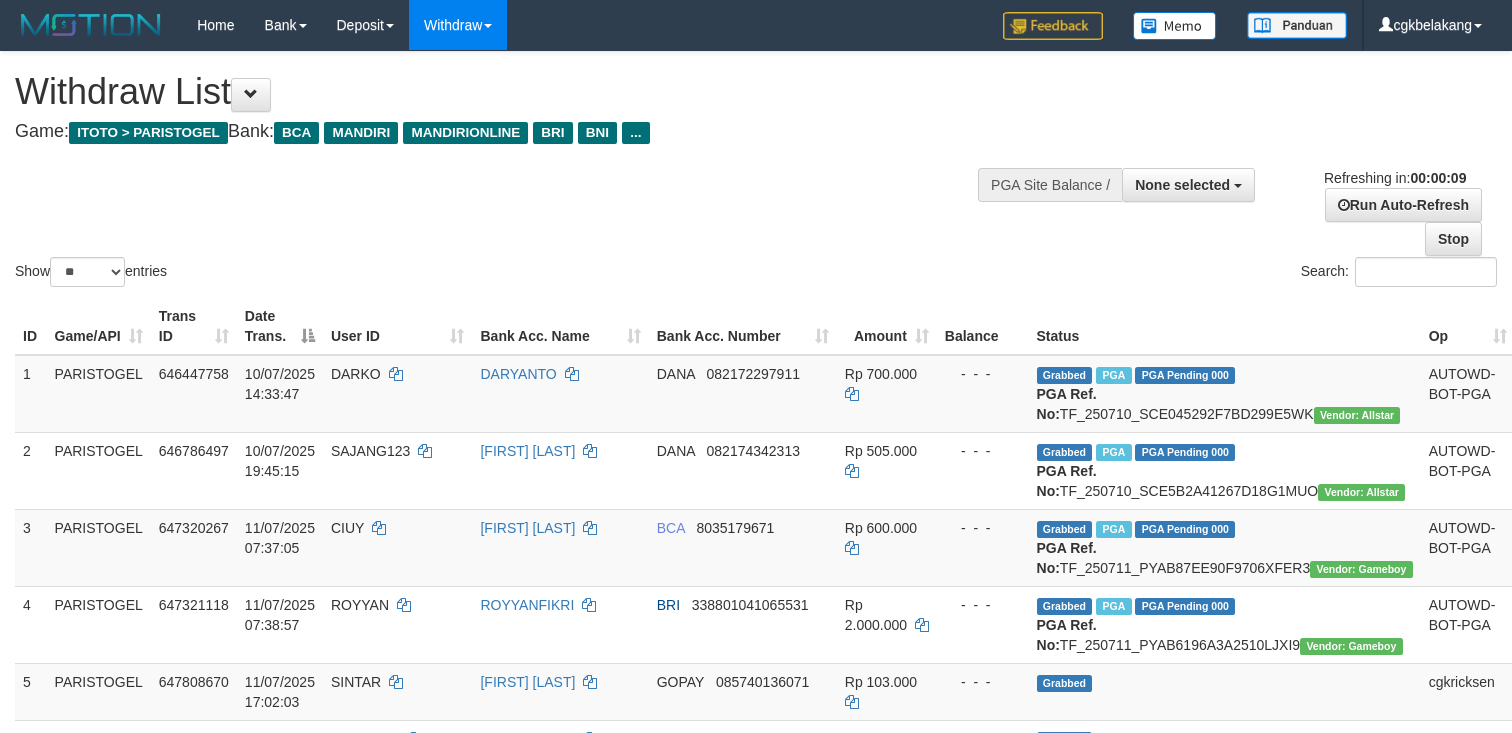 select 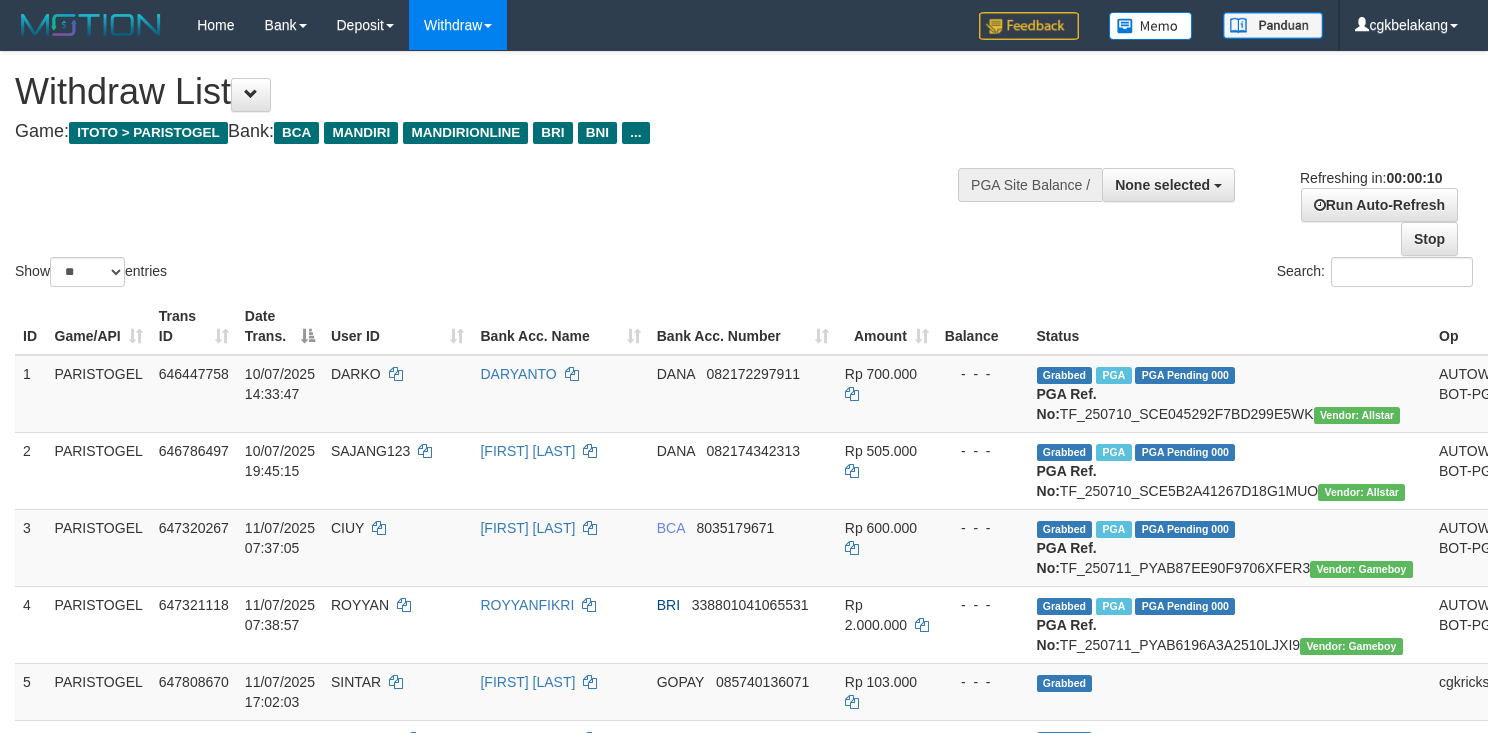 select 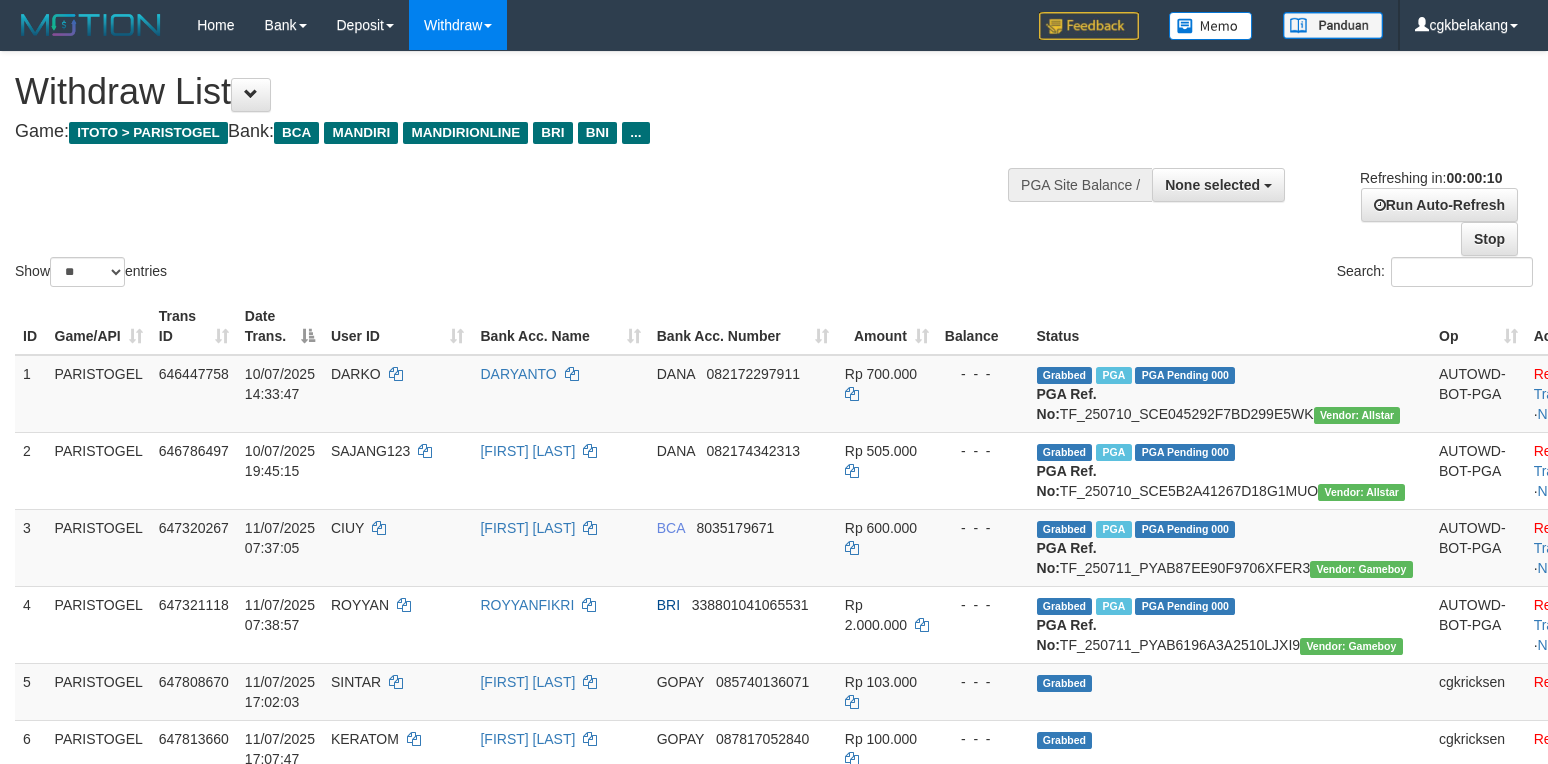 select 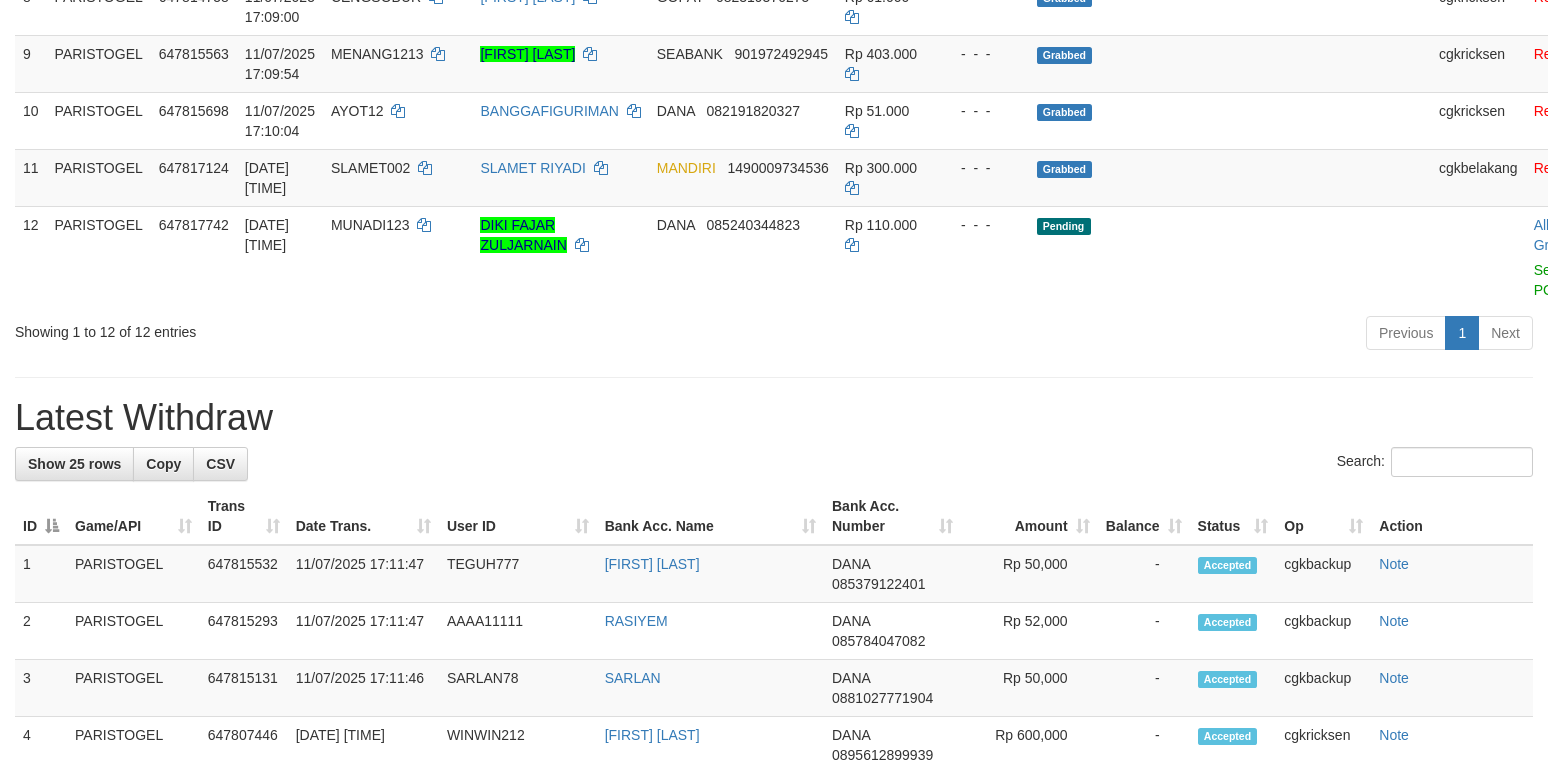 scroll, scrollTop: 800, scrollLeft: 0, axis: vertical 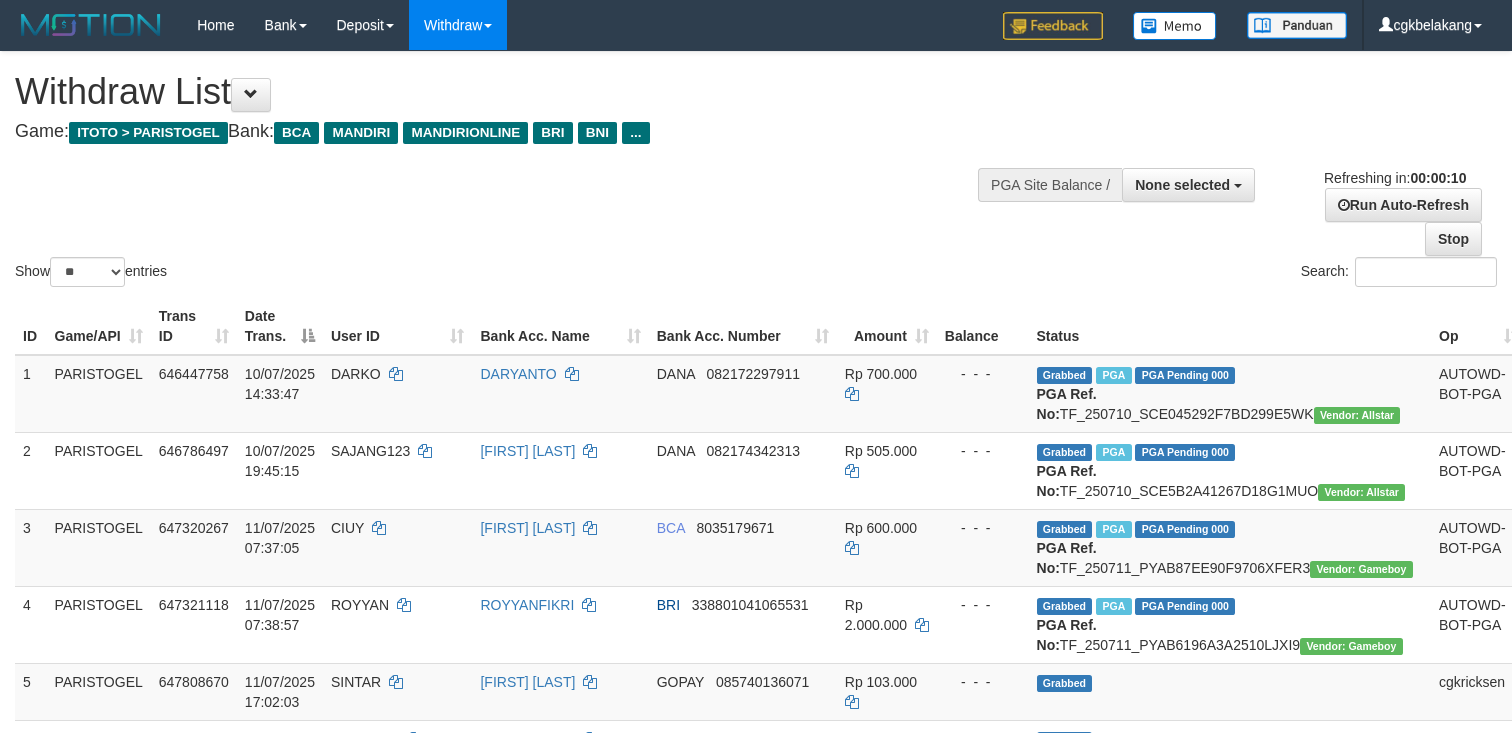select 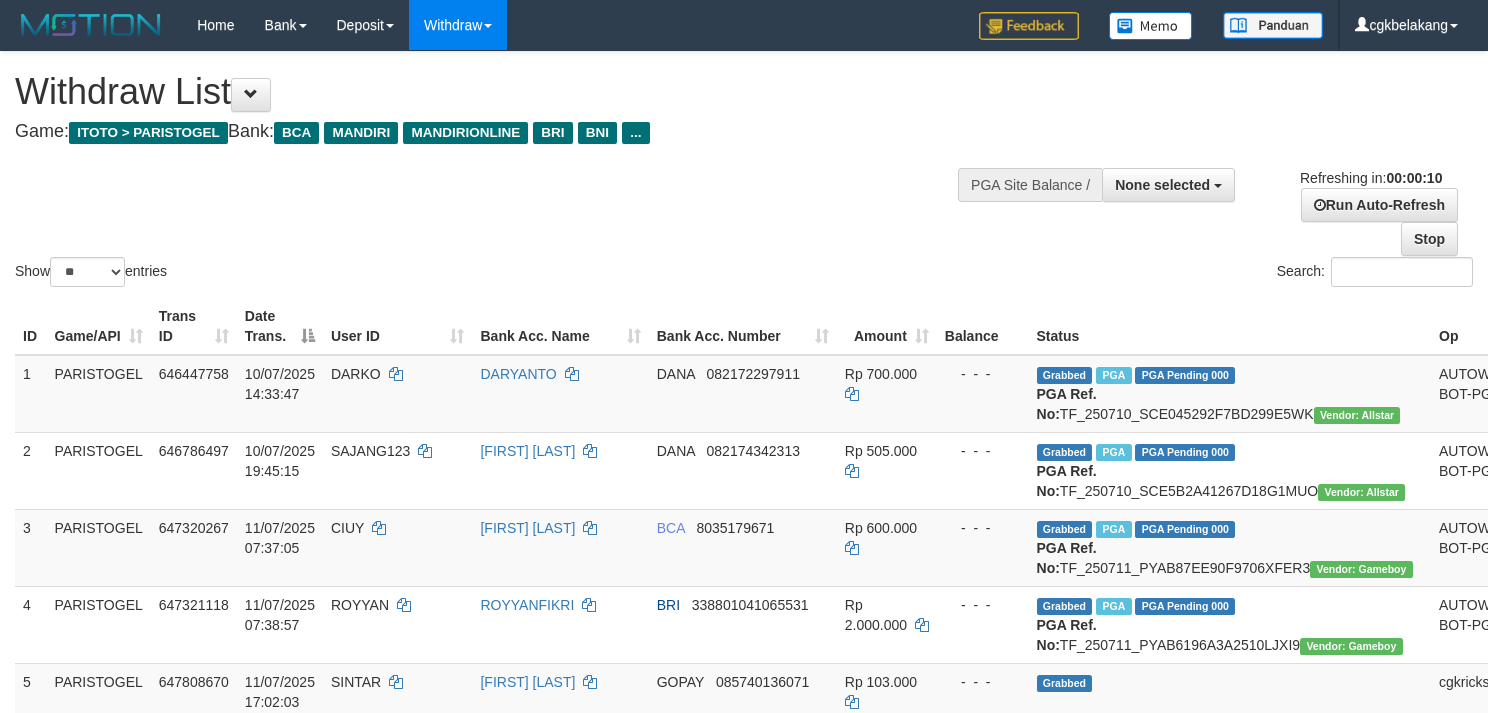 select 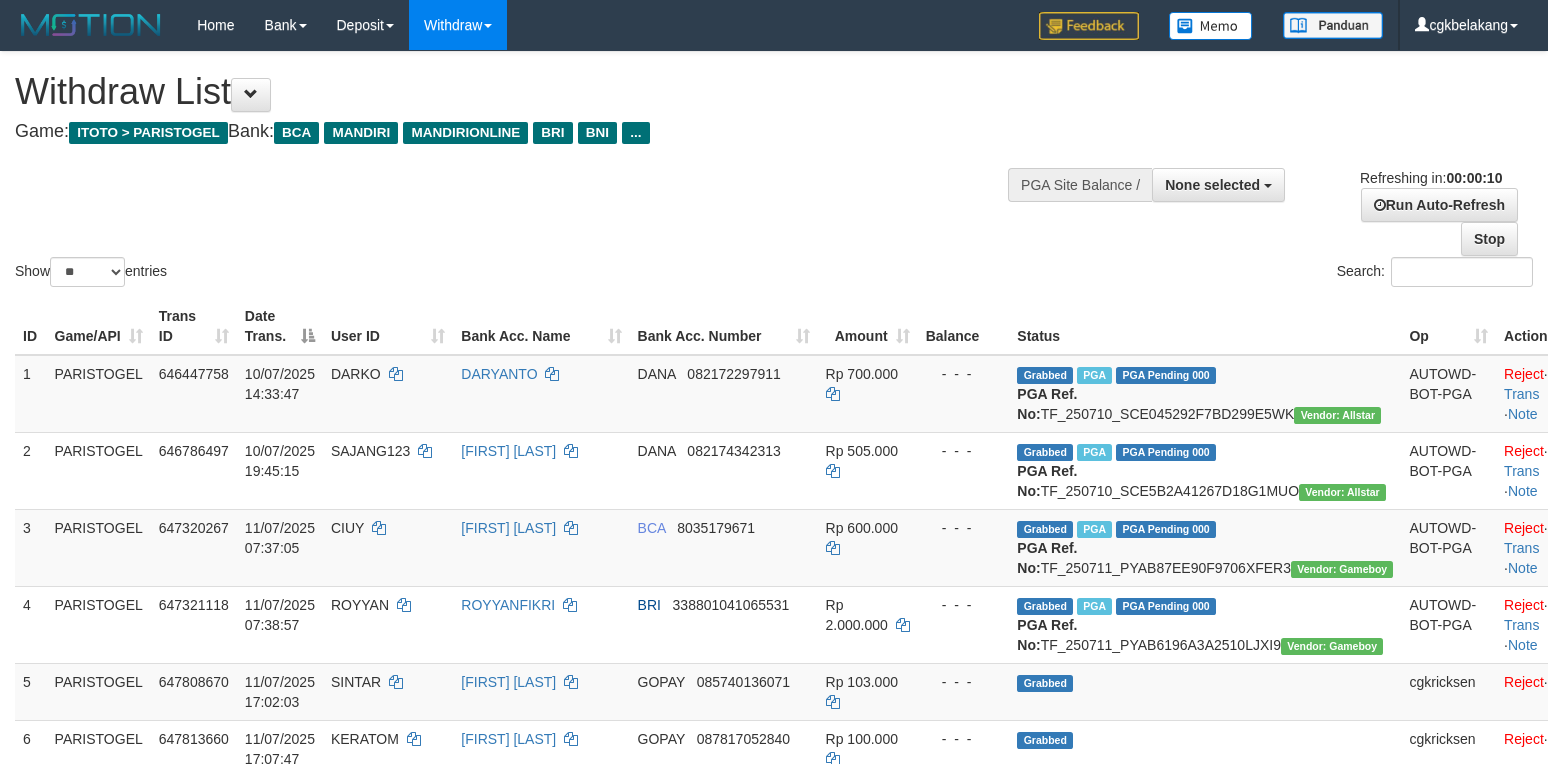 select 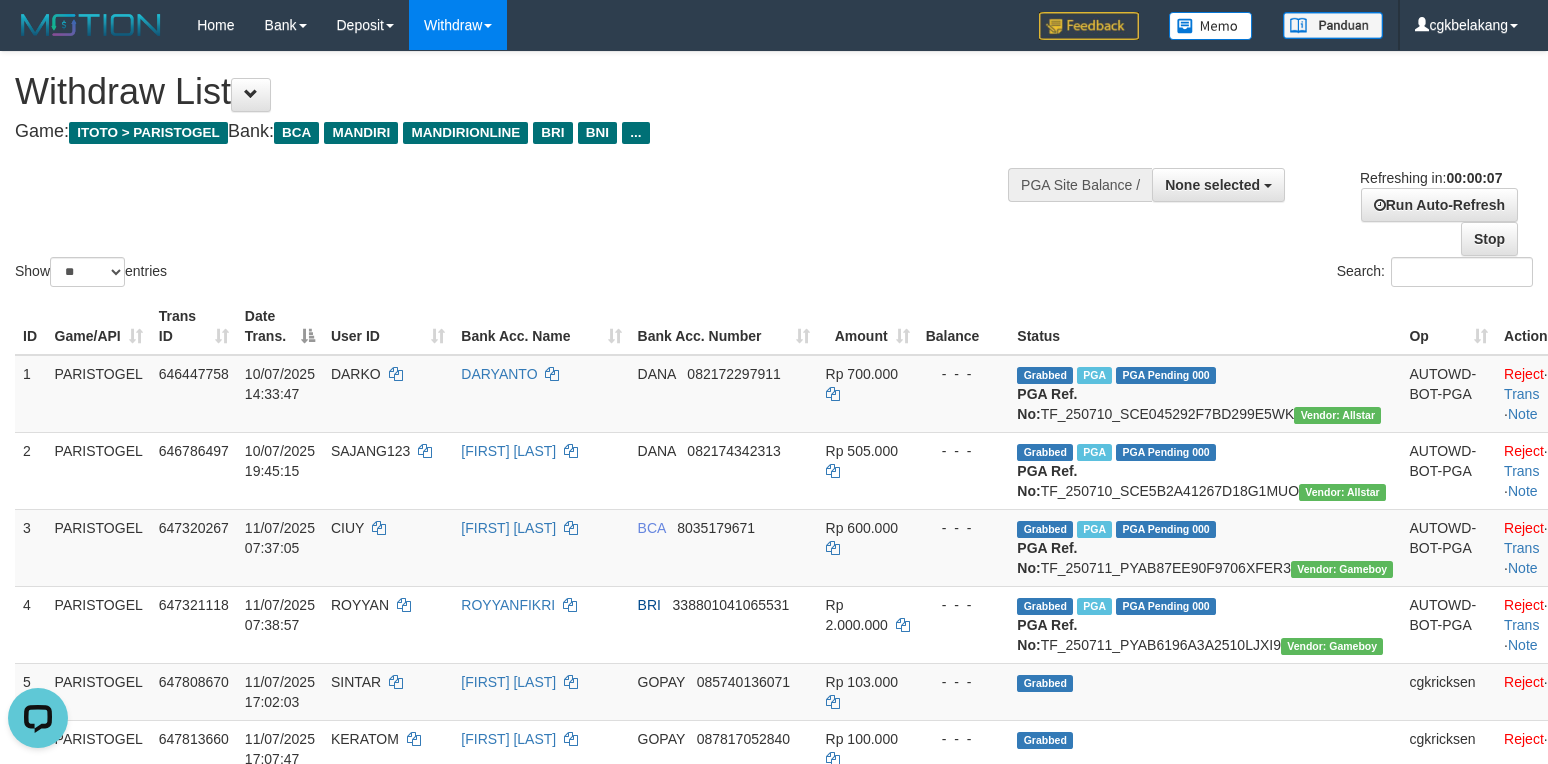 scroll, scrollTop: 0, scrollLeft: 0, axis: both 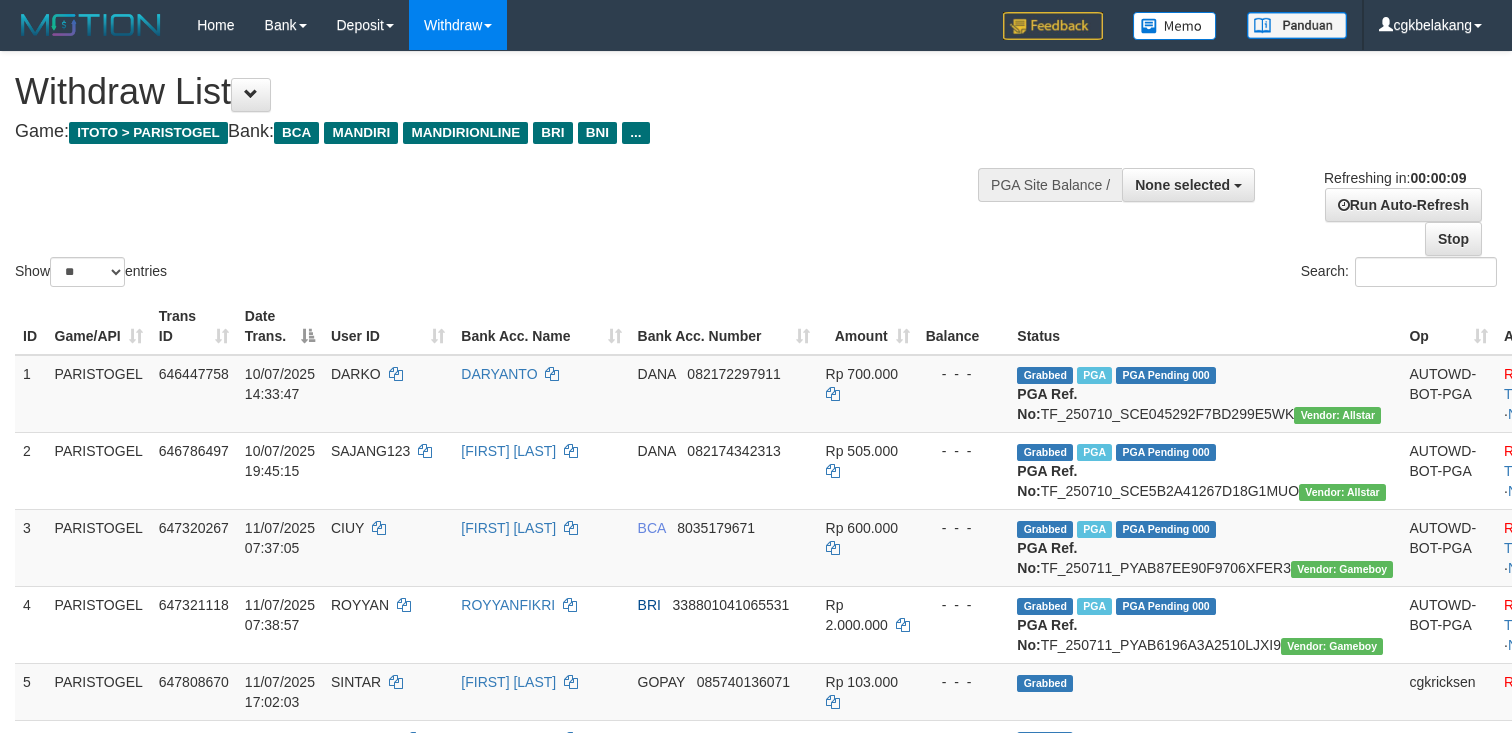 select 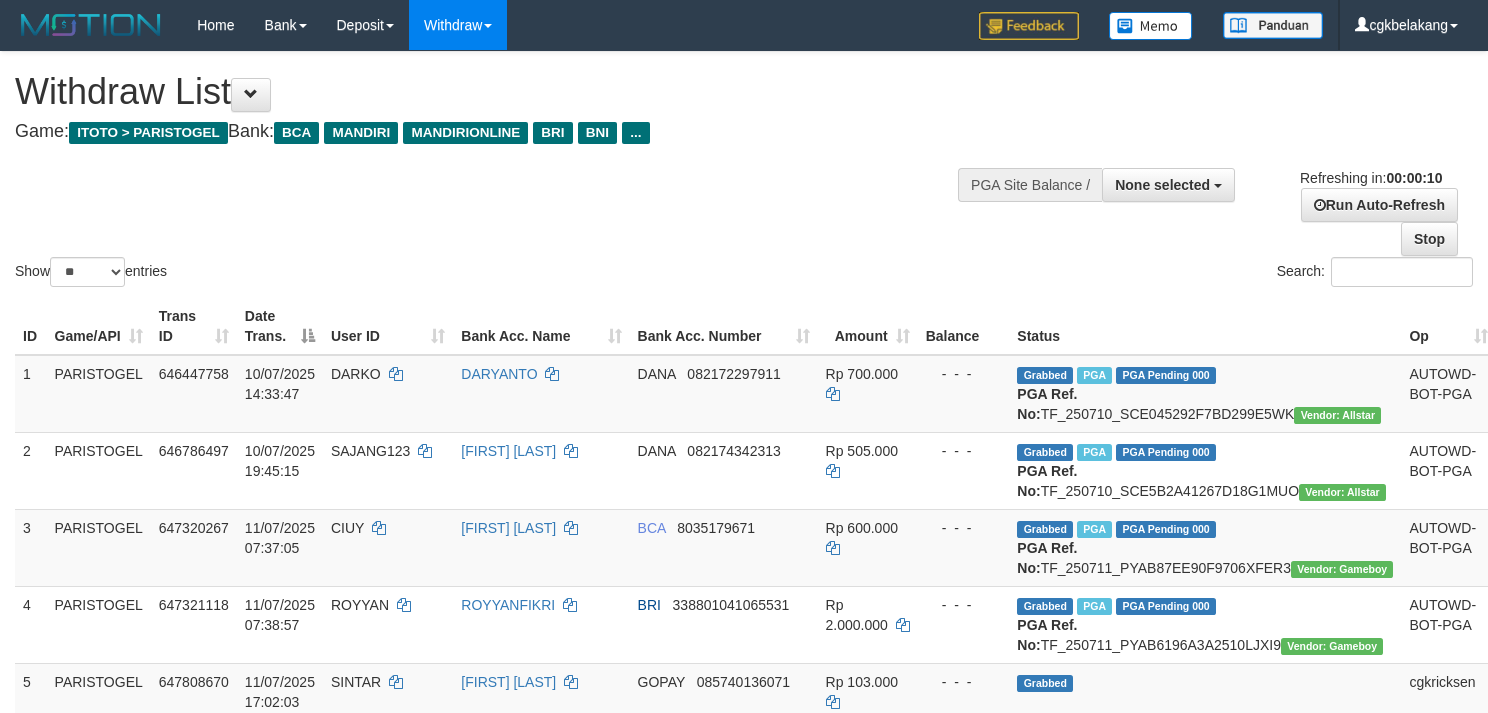 select 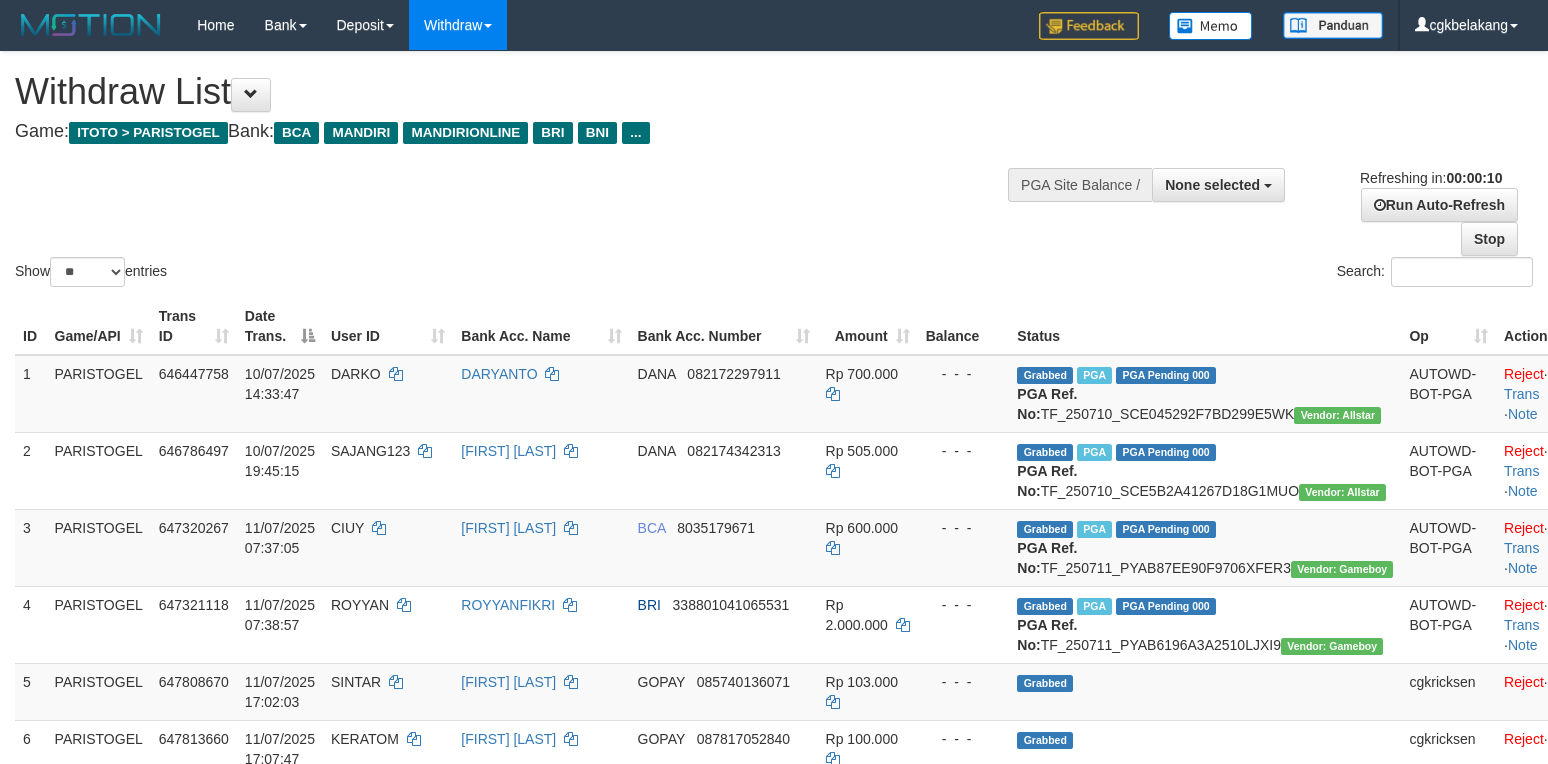select 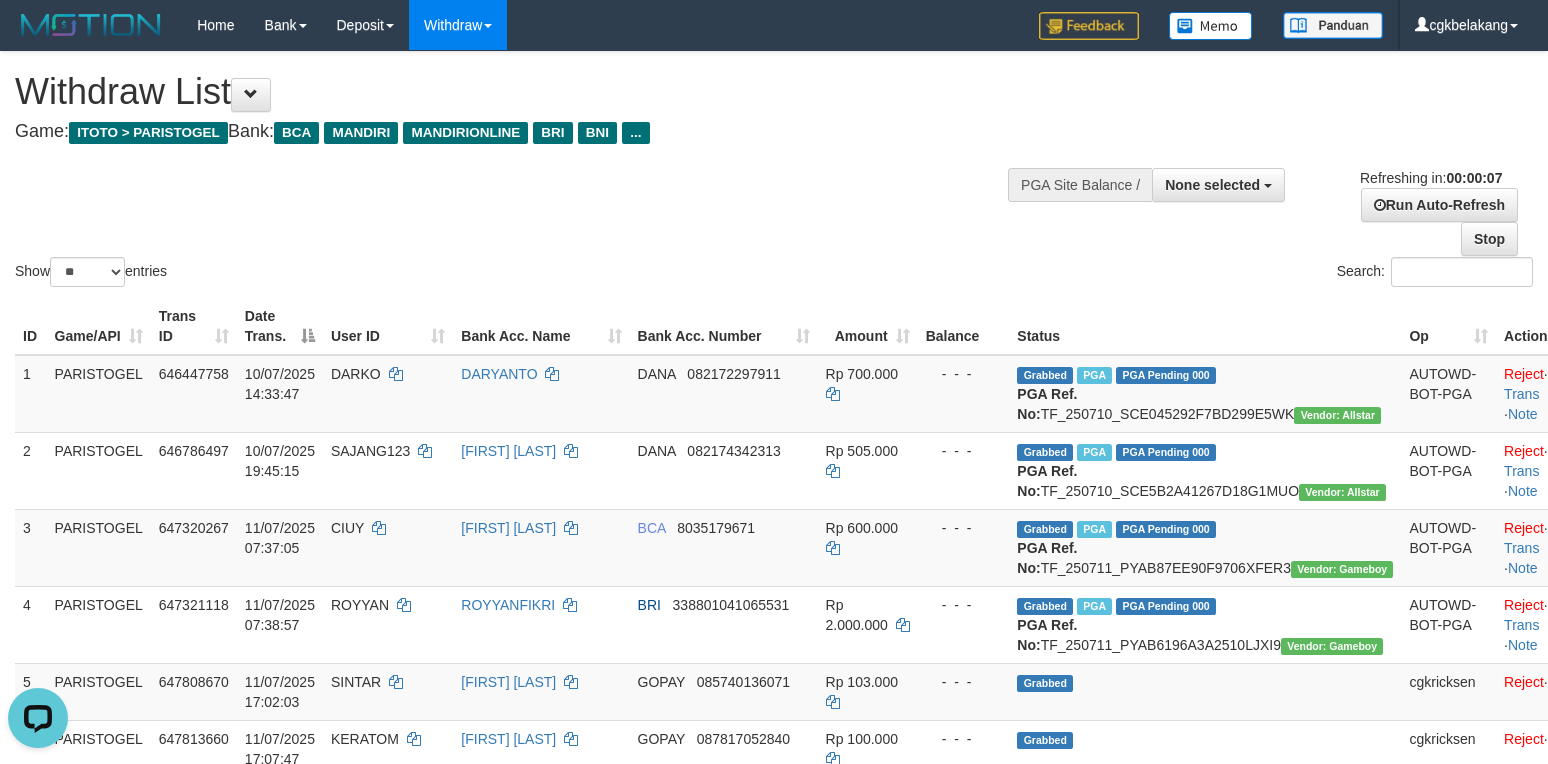 scroll, scrollTop: 0, scrollLeft: 0, axis: both 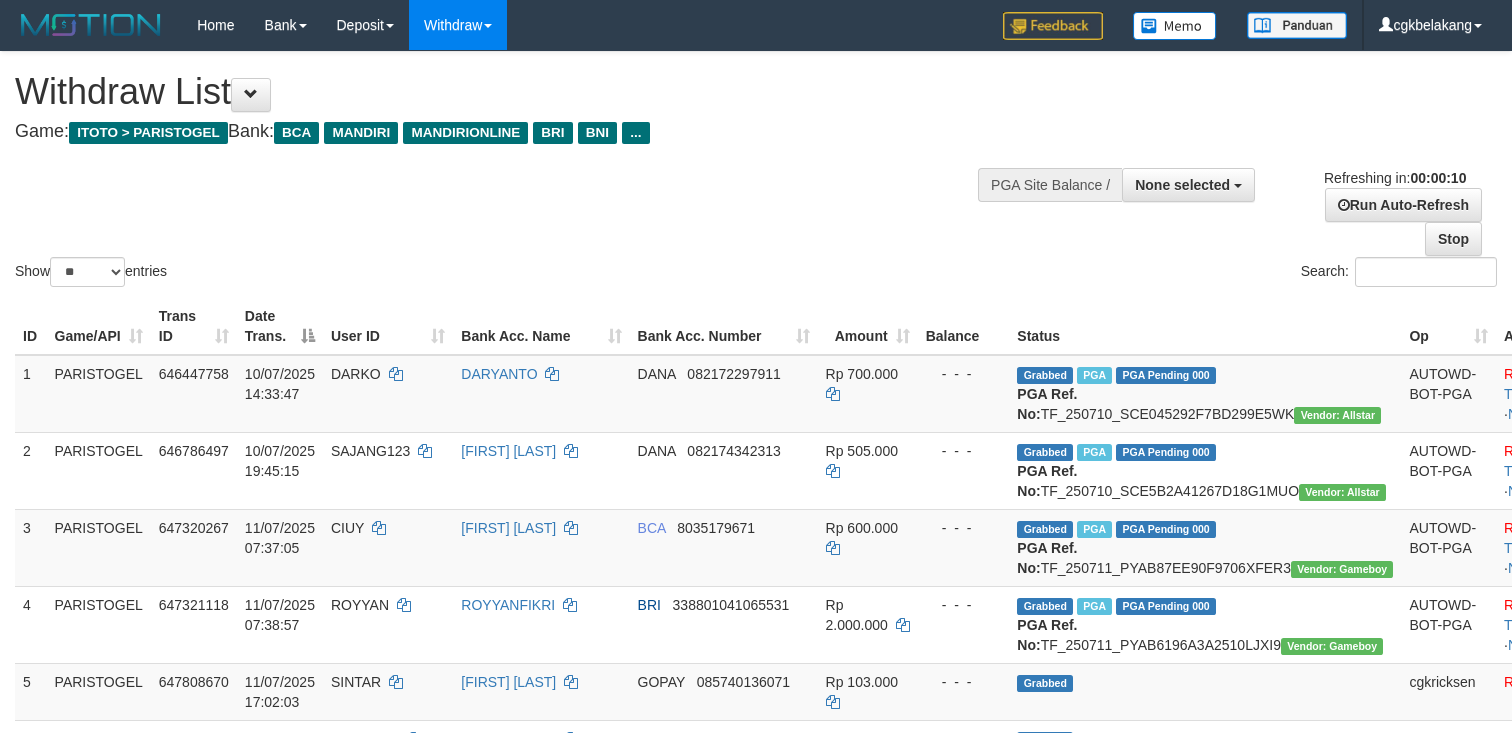select 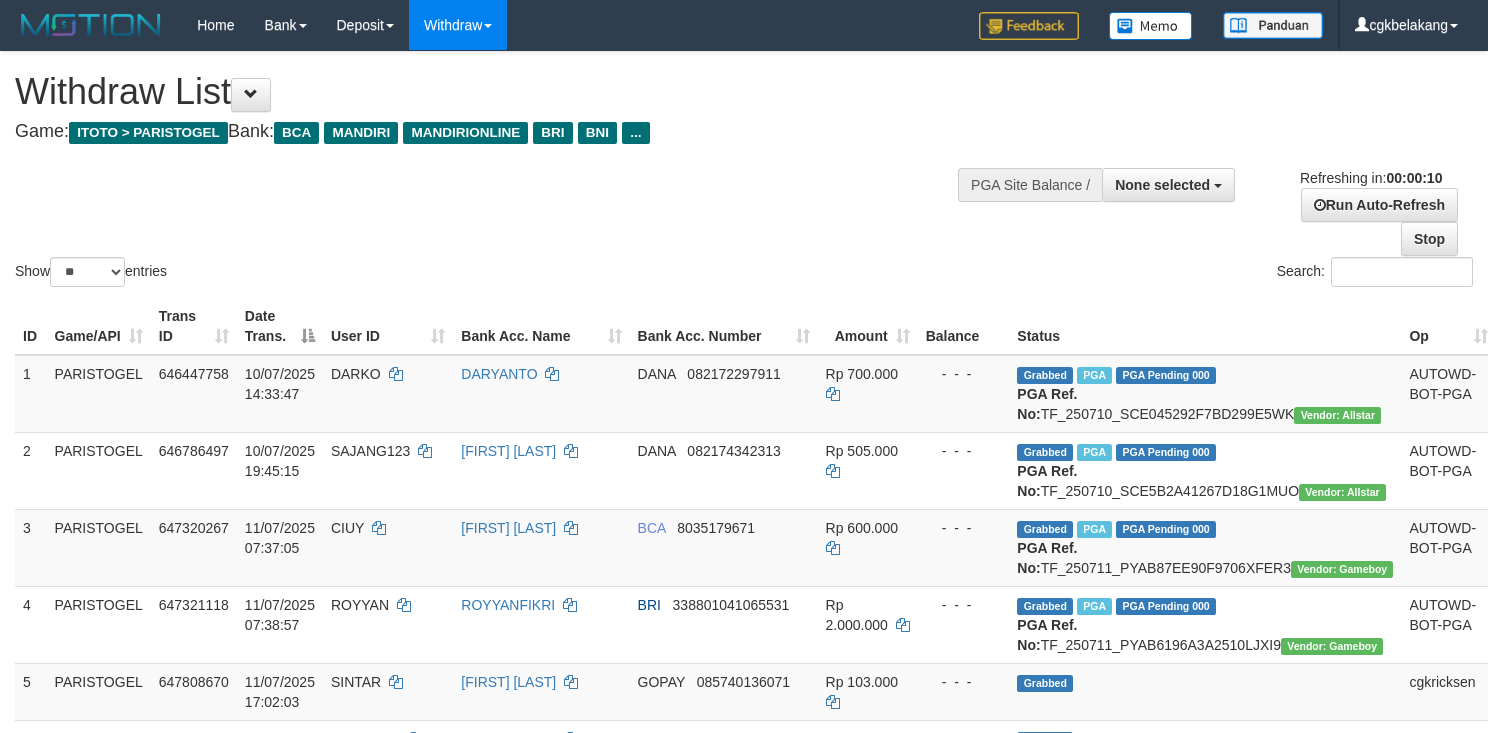 select 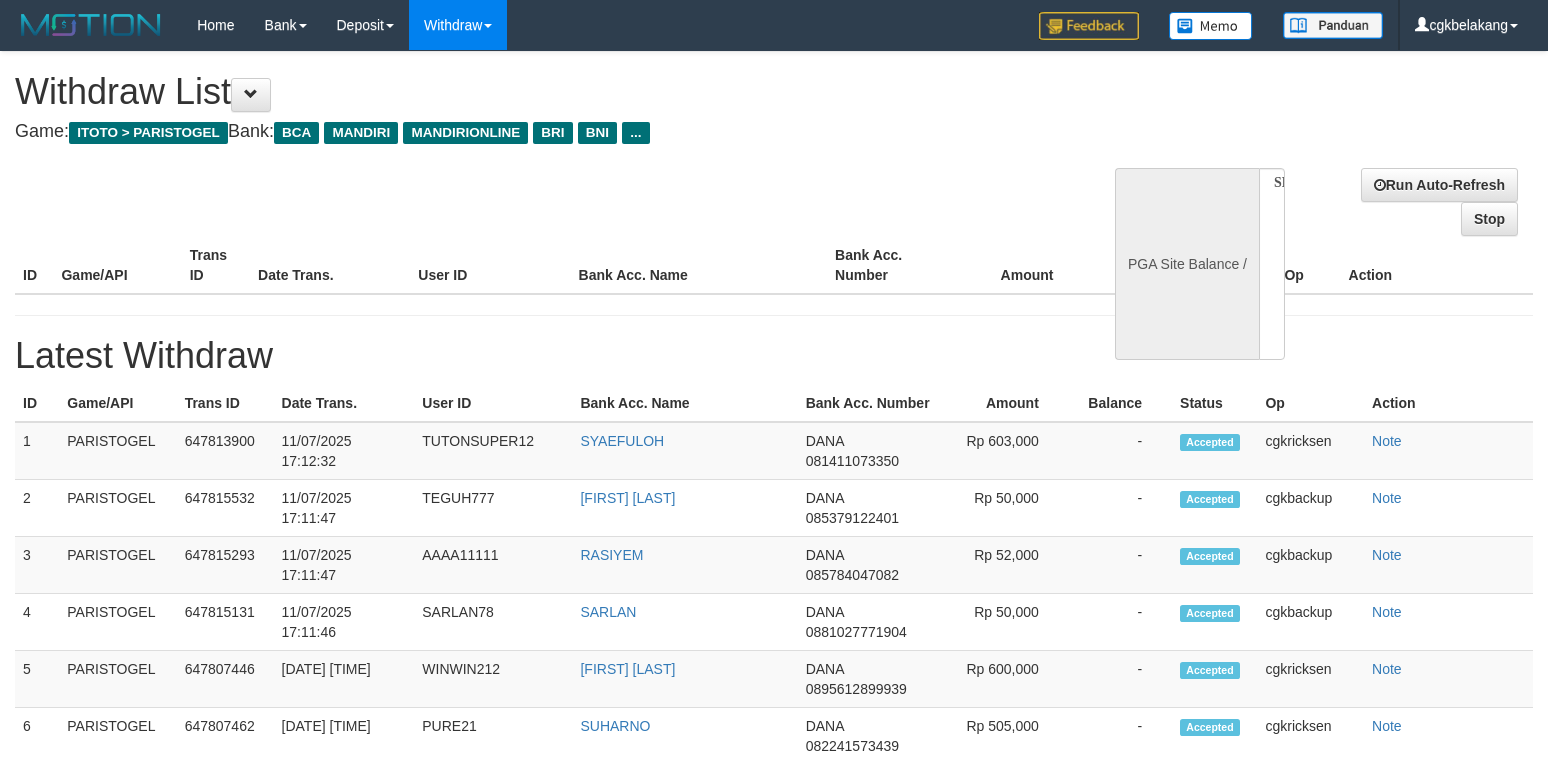 select 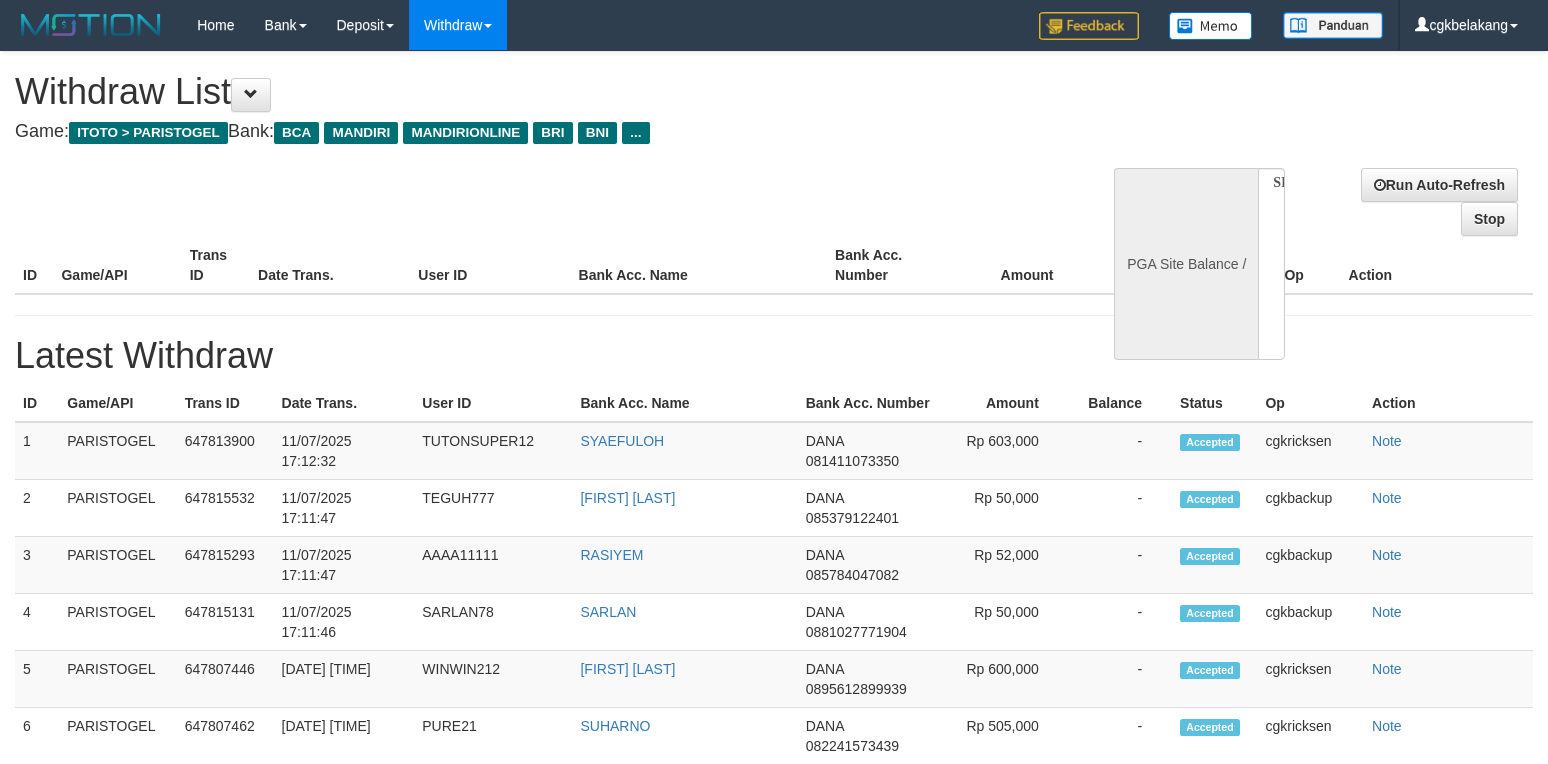 scroll, scrollTop: 0, scrollLeft: 0, axis: both 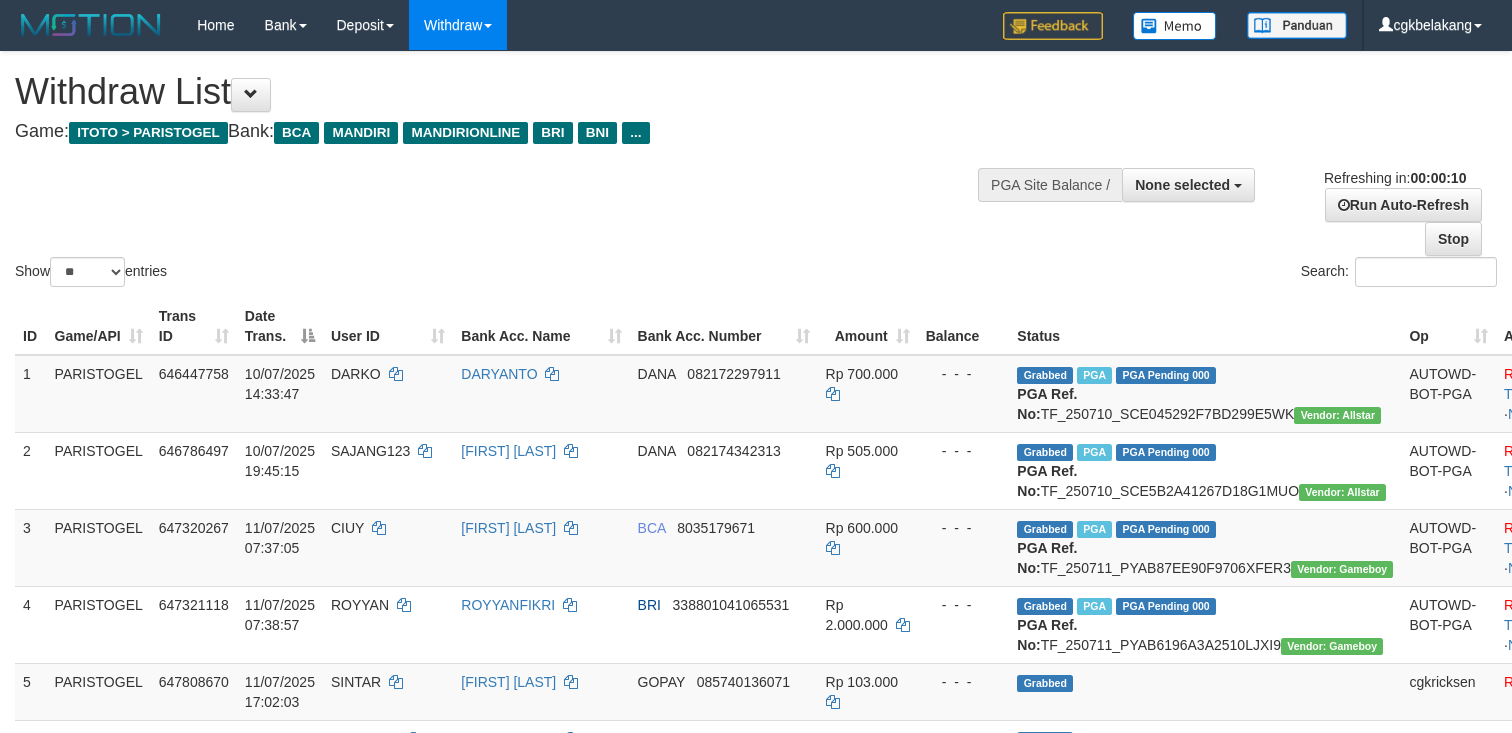 select 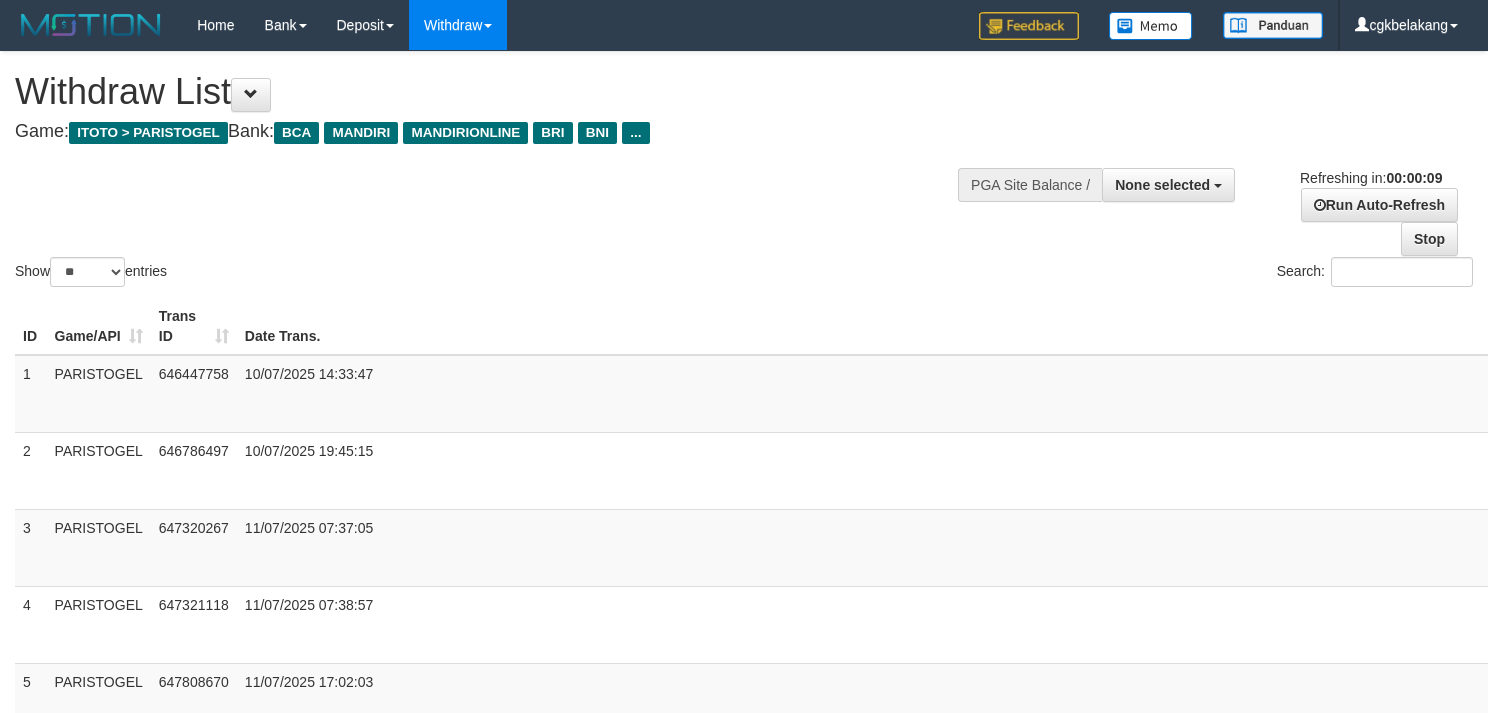 select 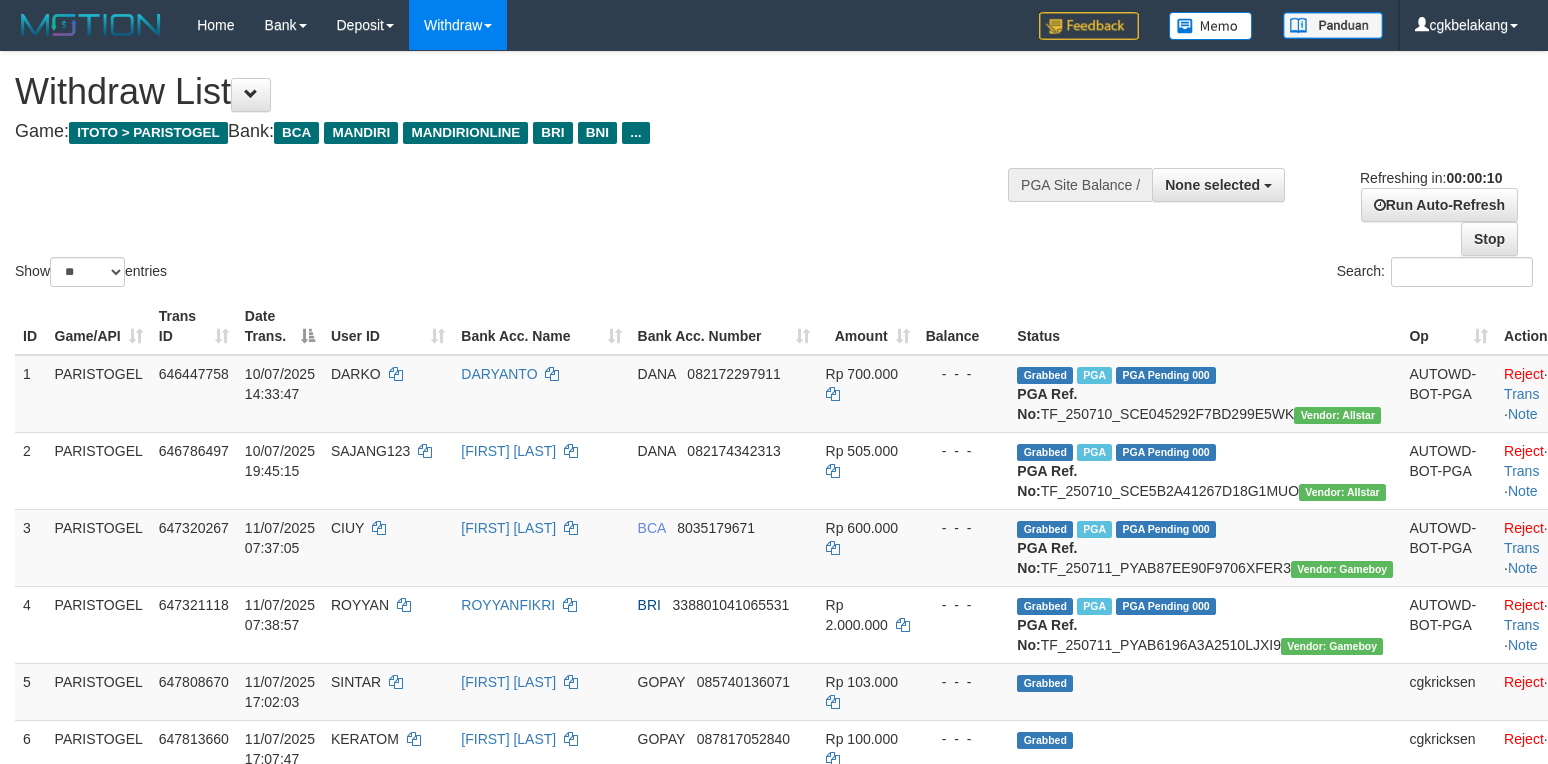 select 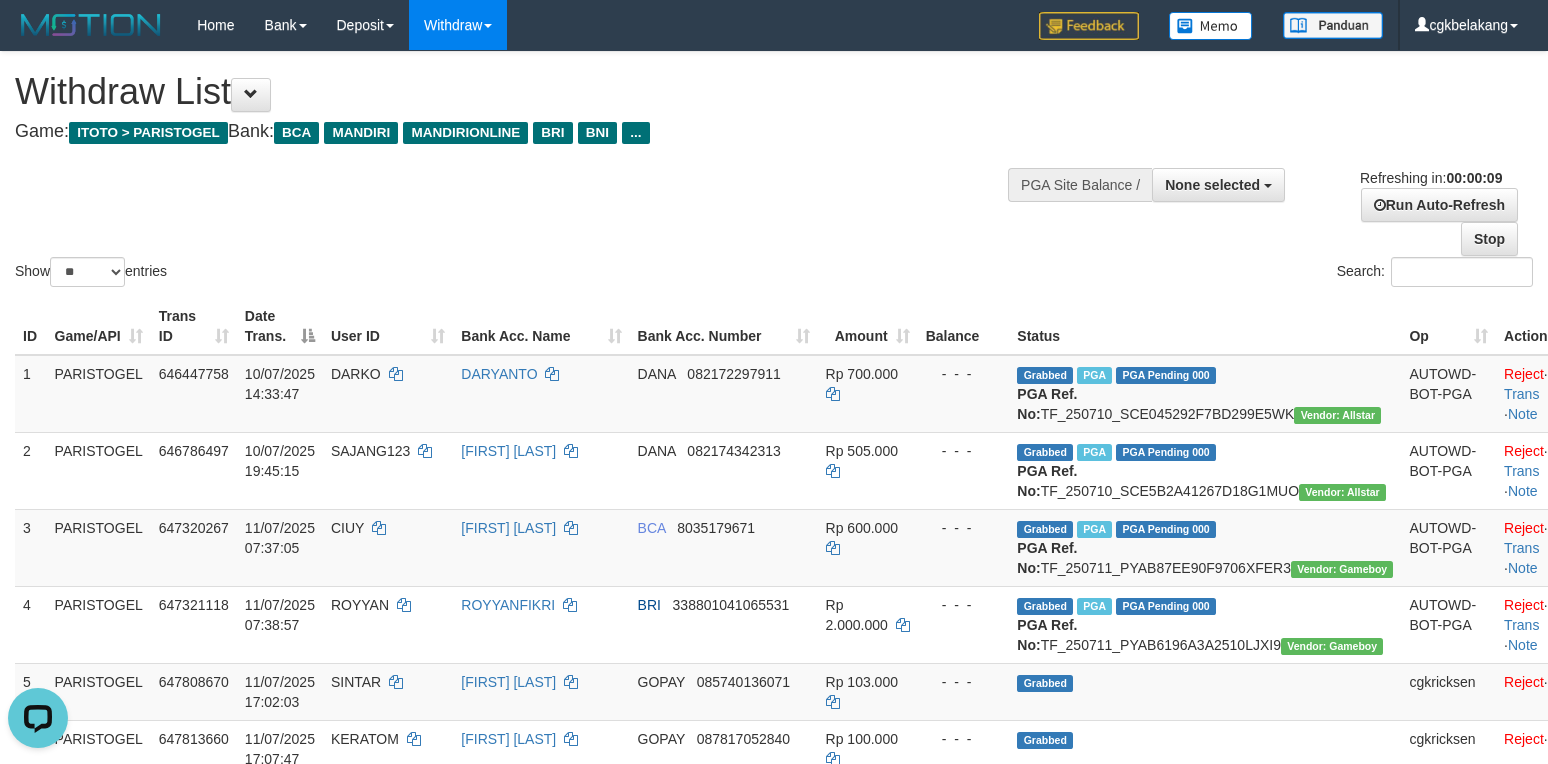 scroll, scrollTop: 0, scrollLeft: 0, axis: both 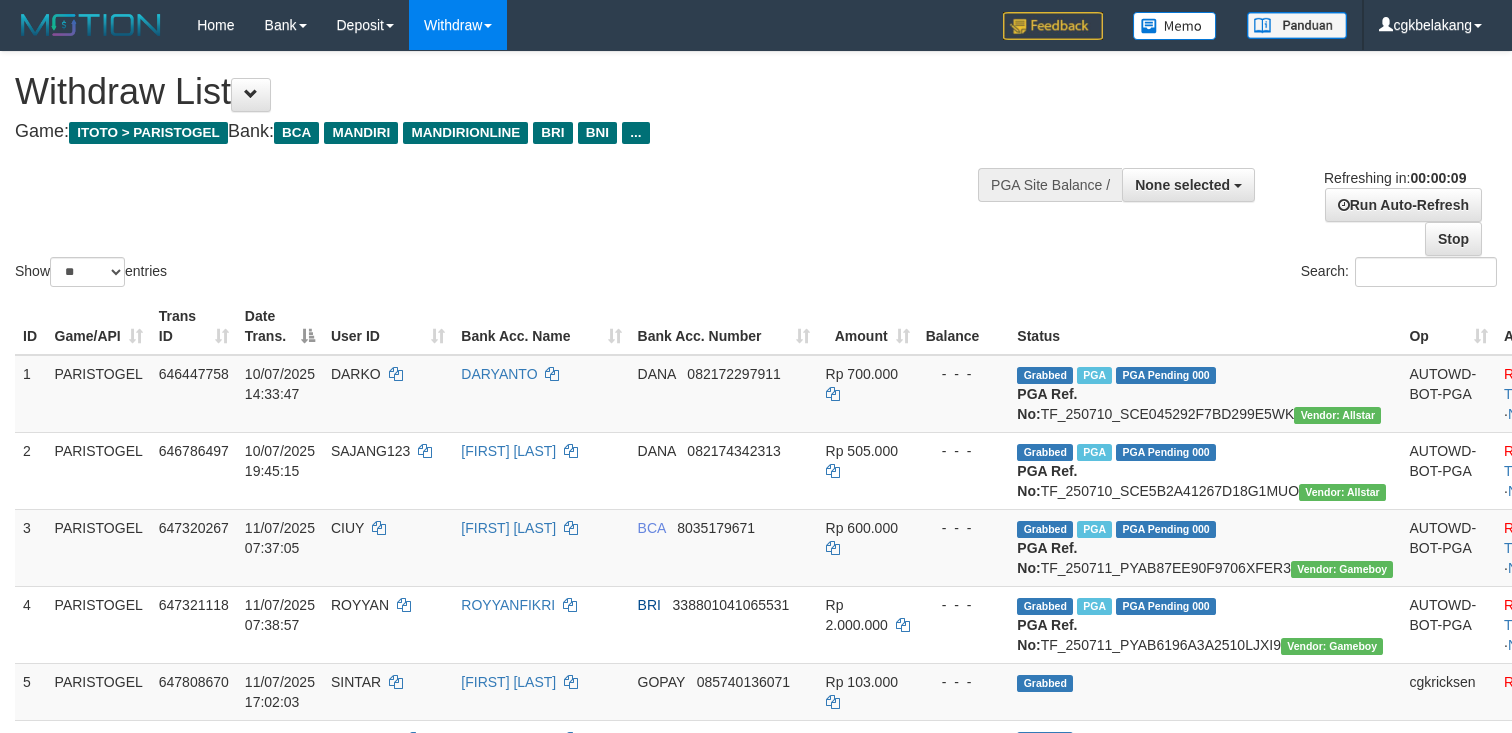select 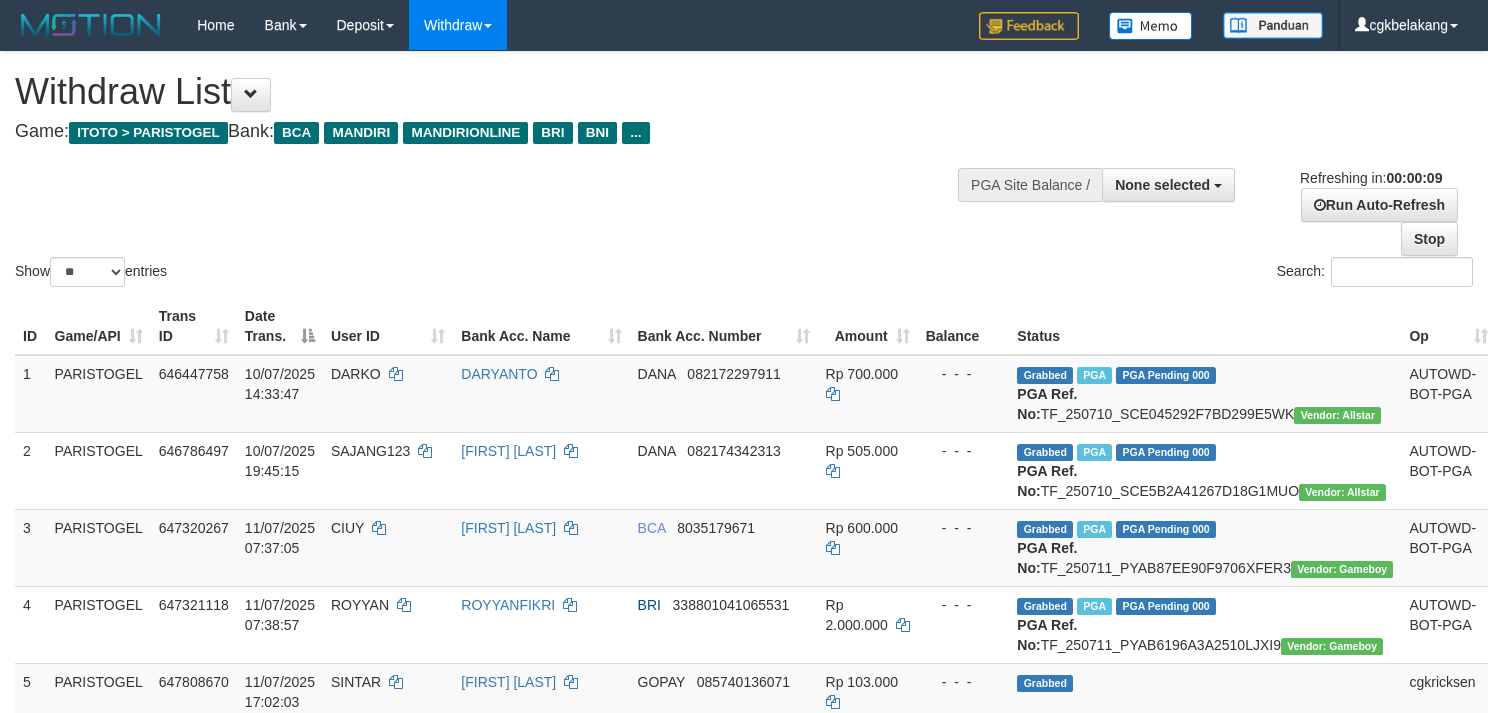 select 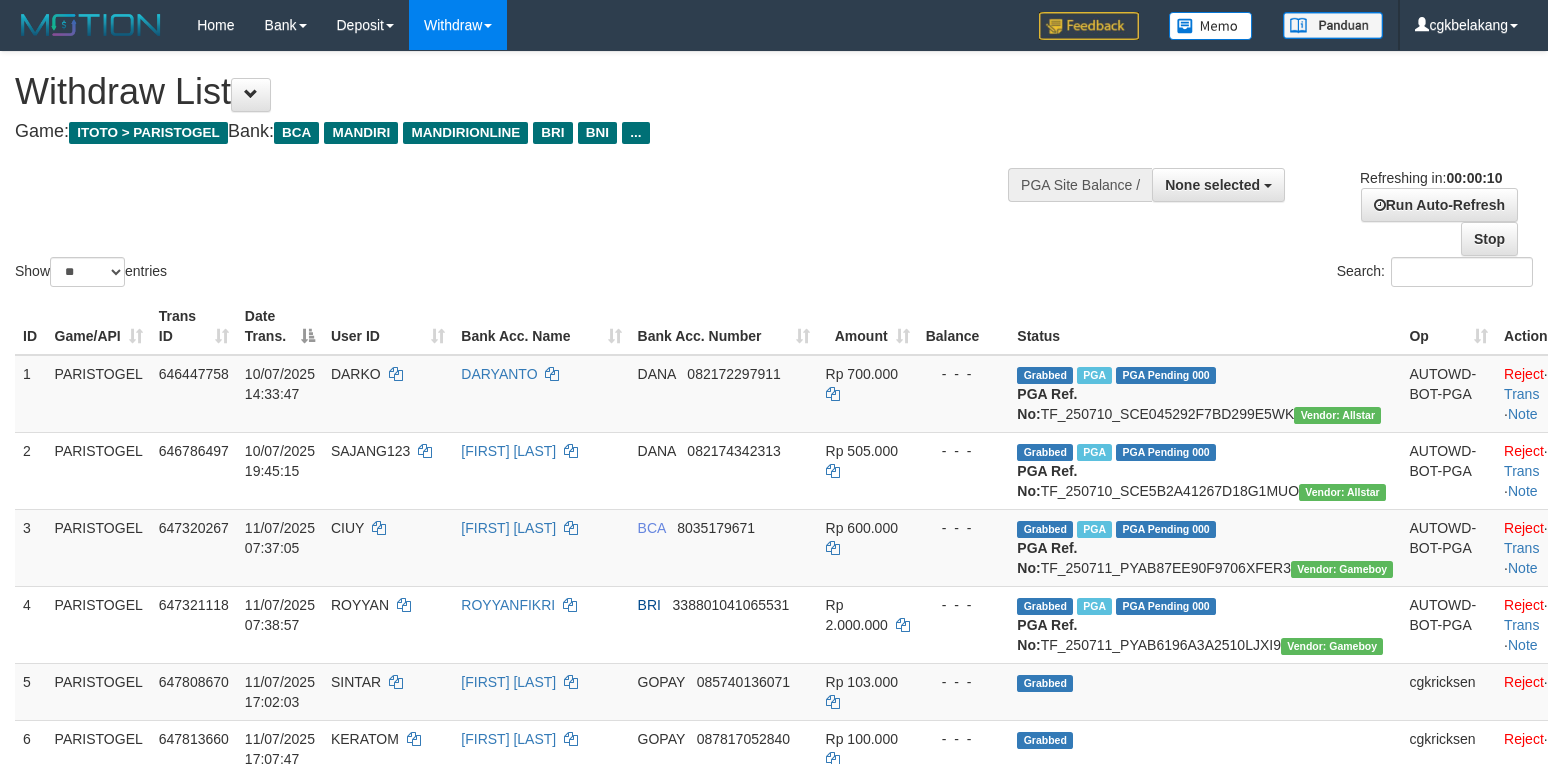 select 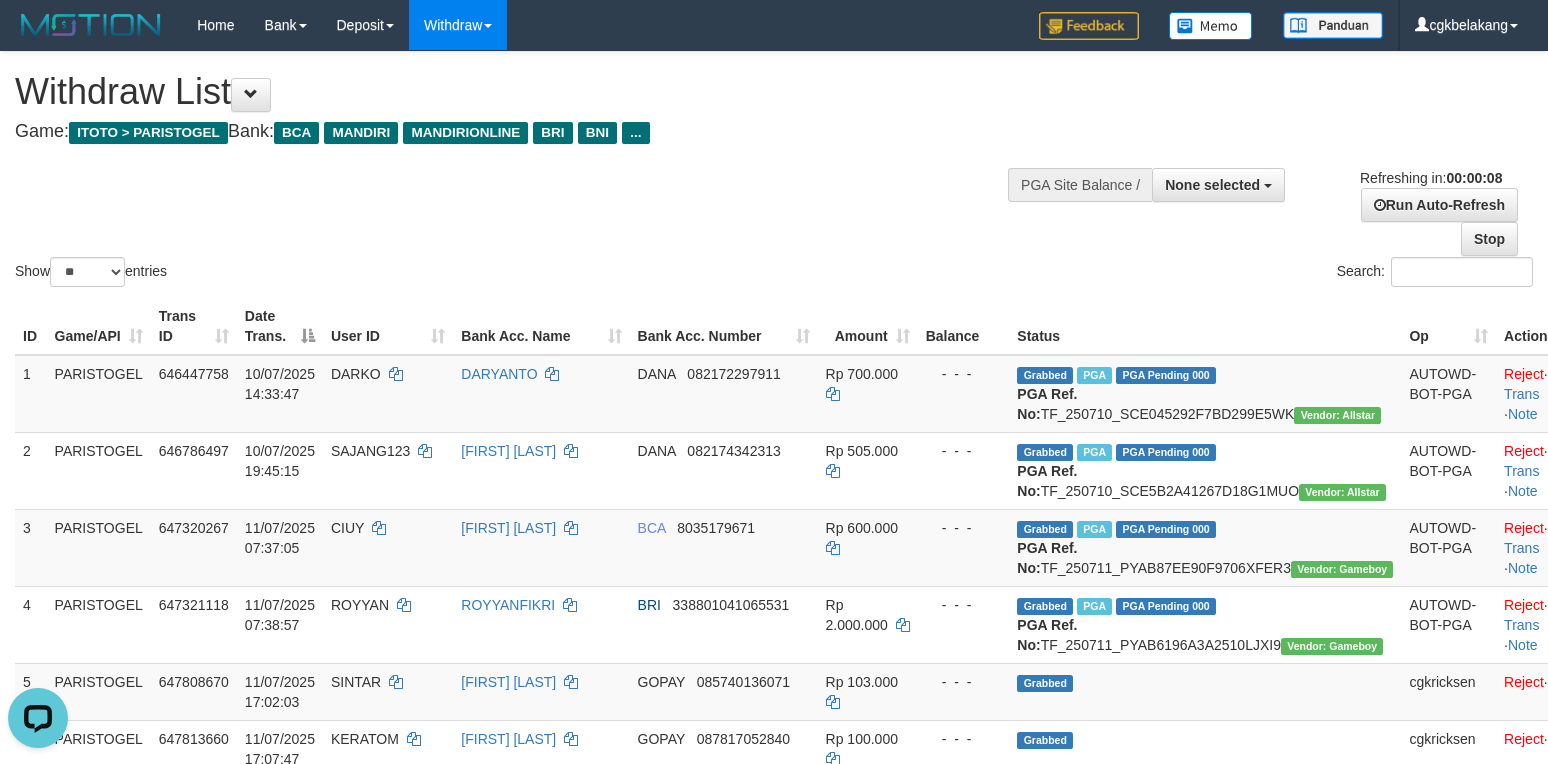 scroll, scrollTop: 0, scrollLeft: 0, axis: both 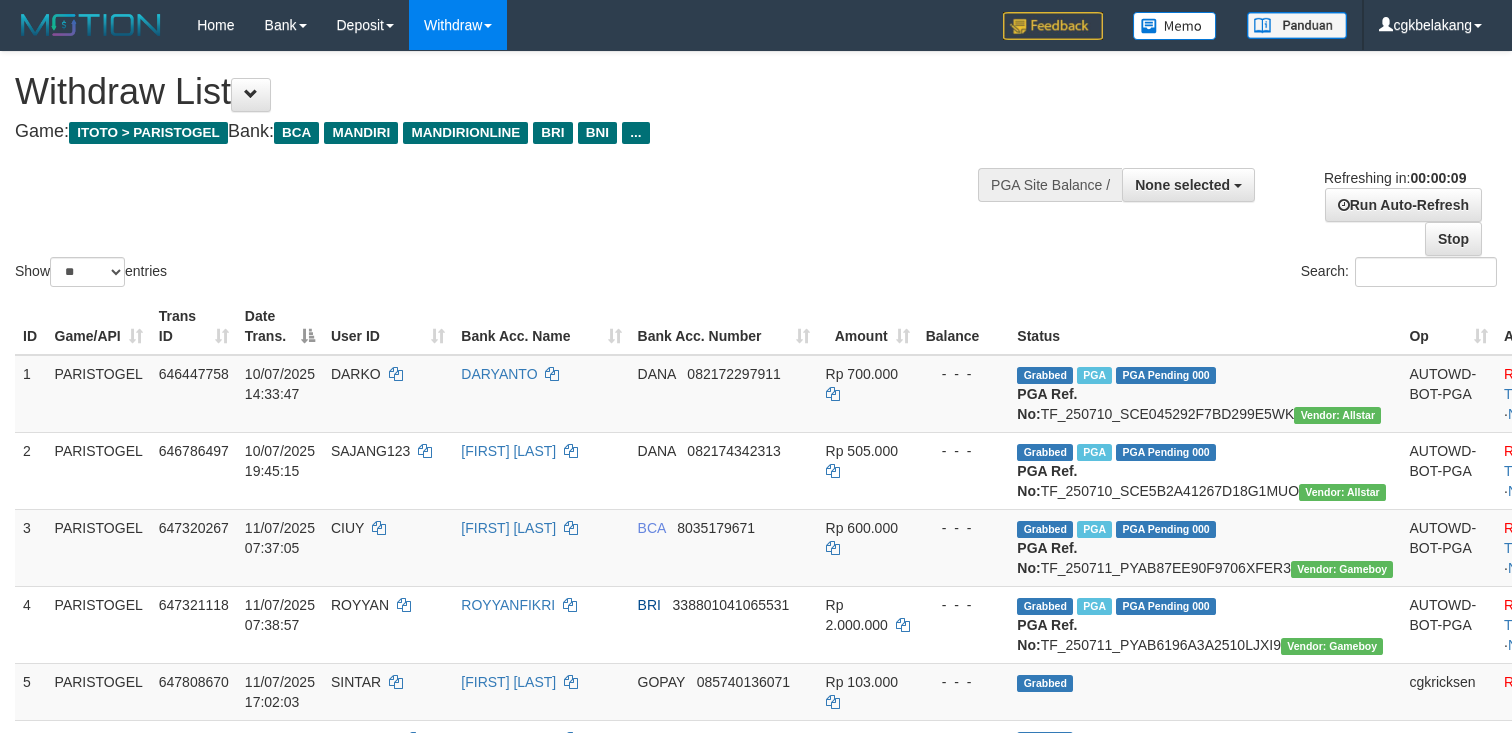 select 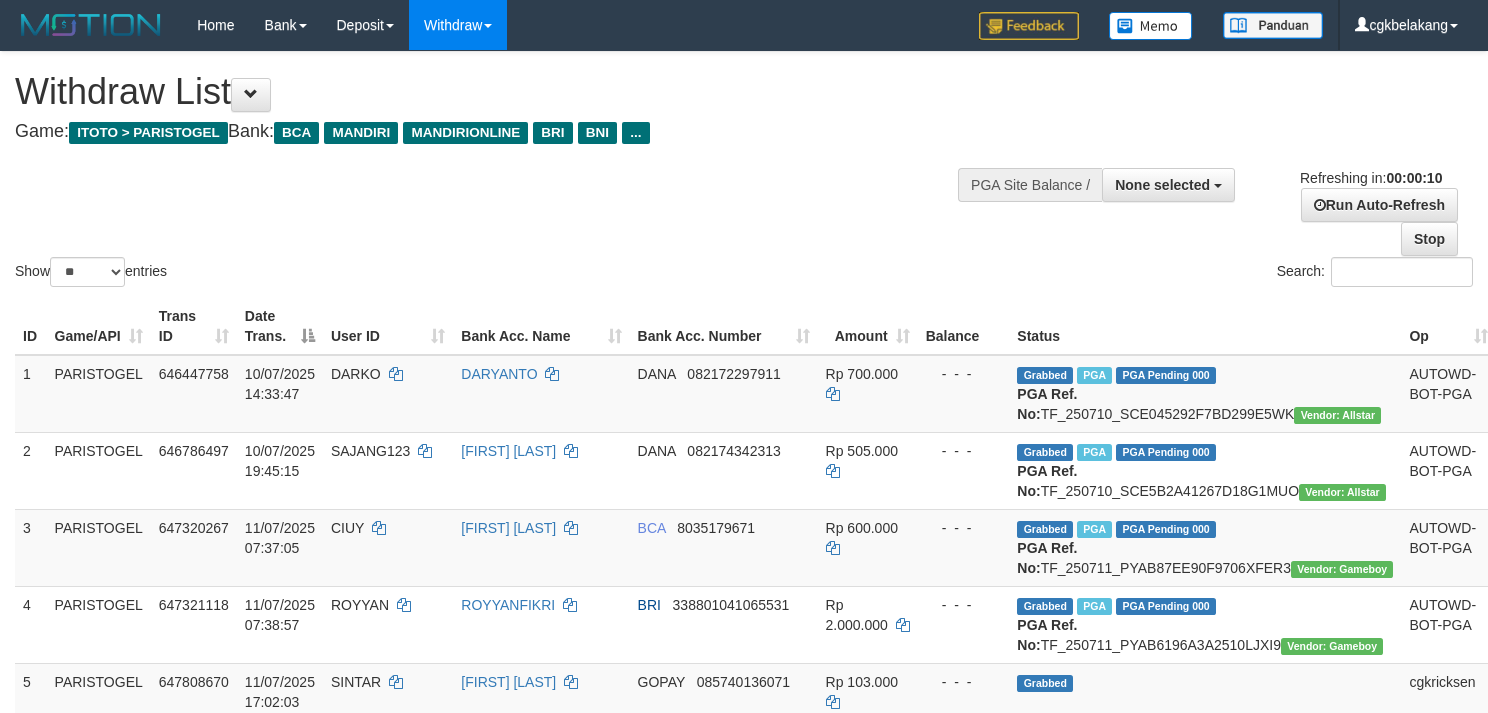 select 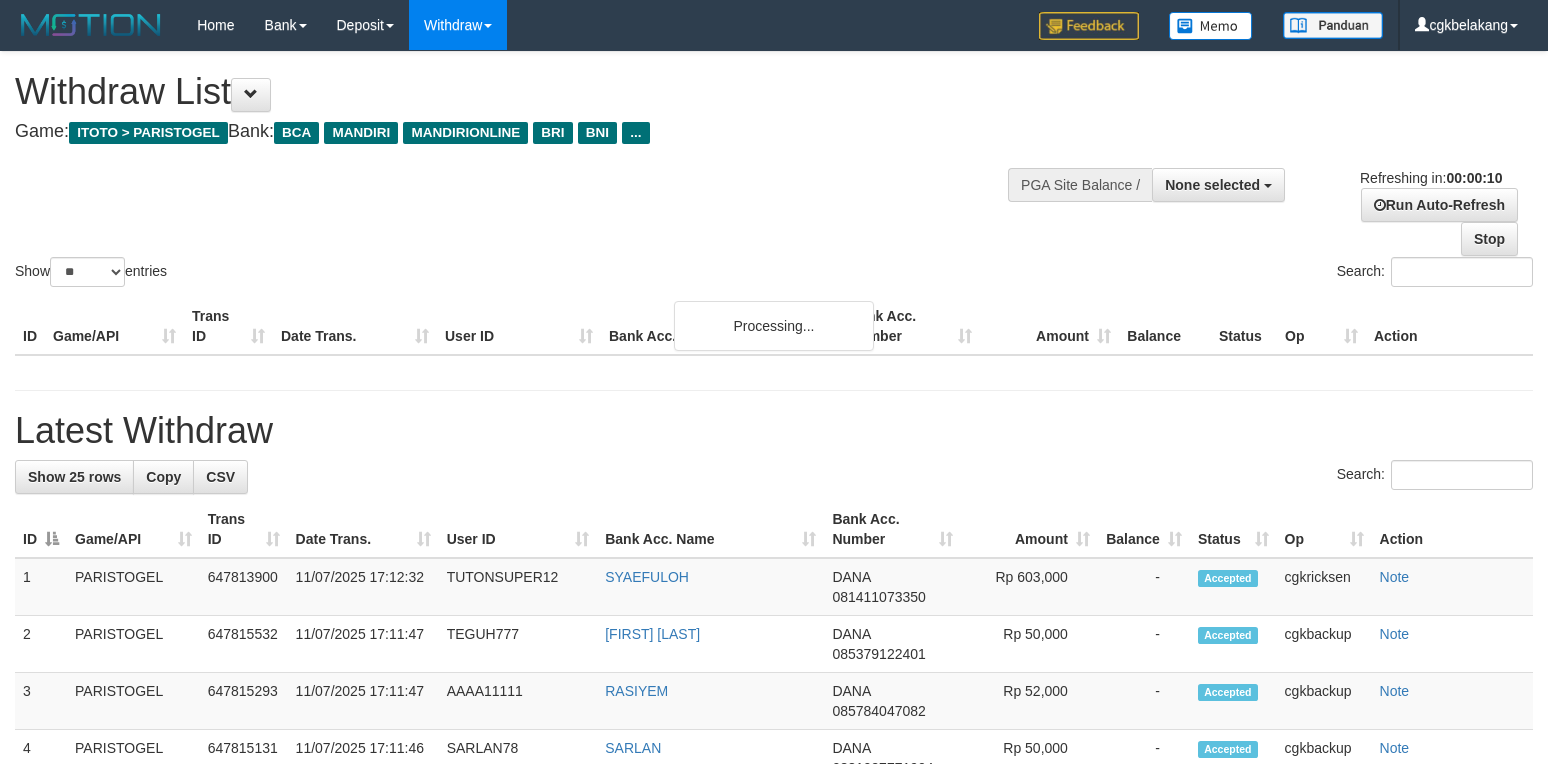 select 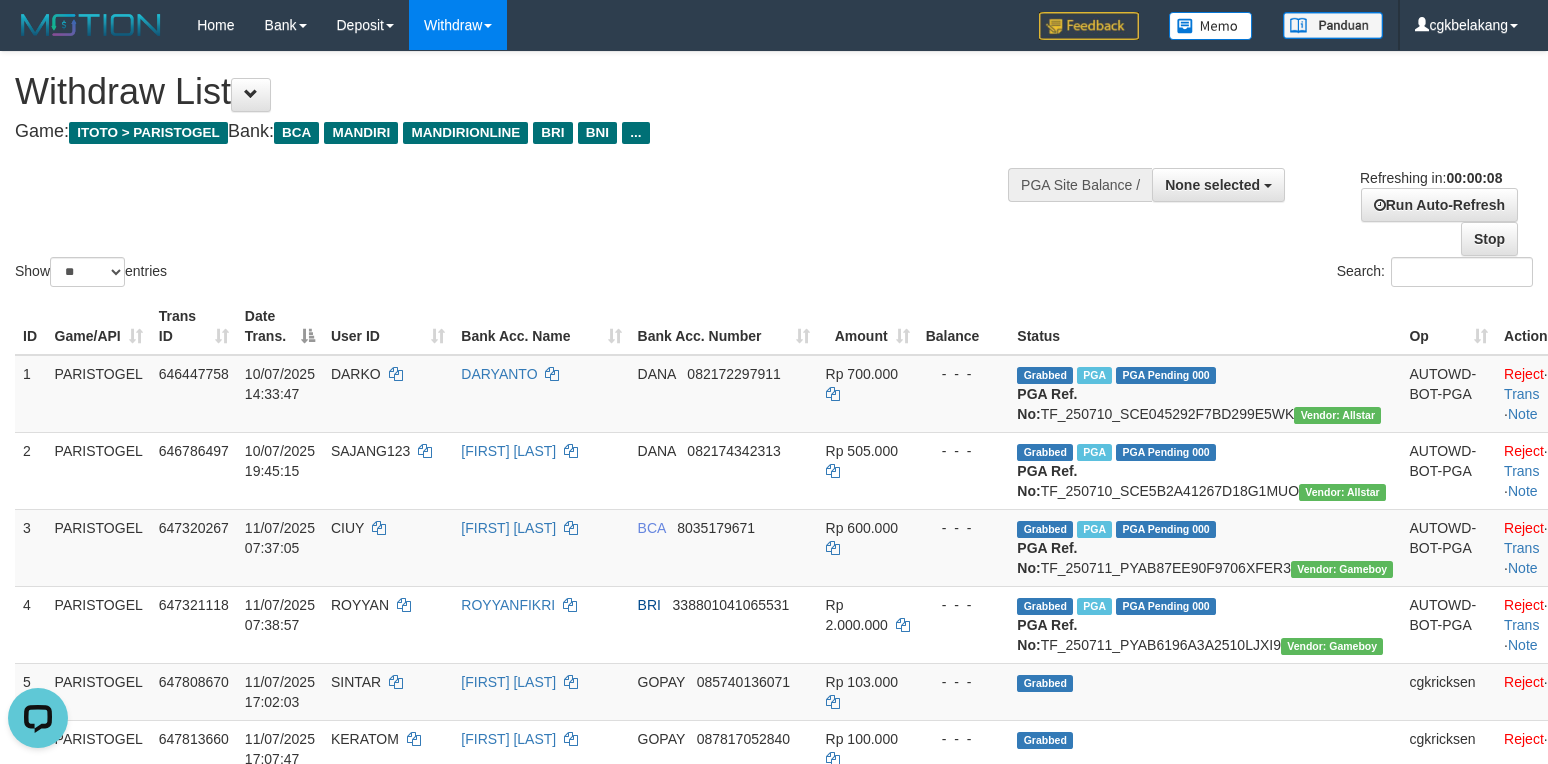 scroll, scrollTop: 0, scrollLeft: 0, axis: both 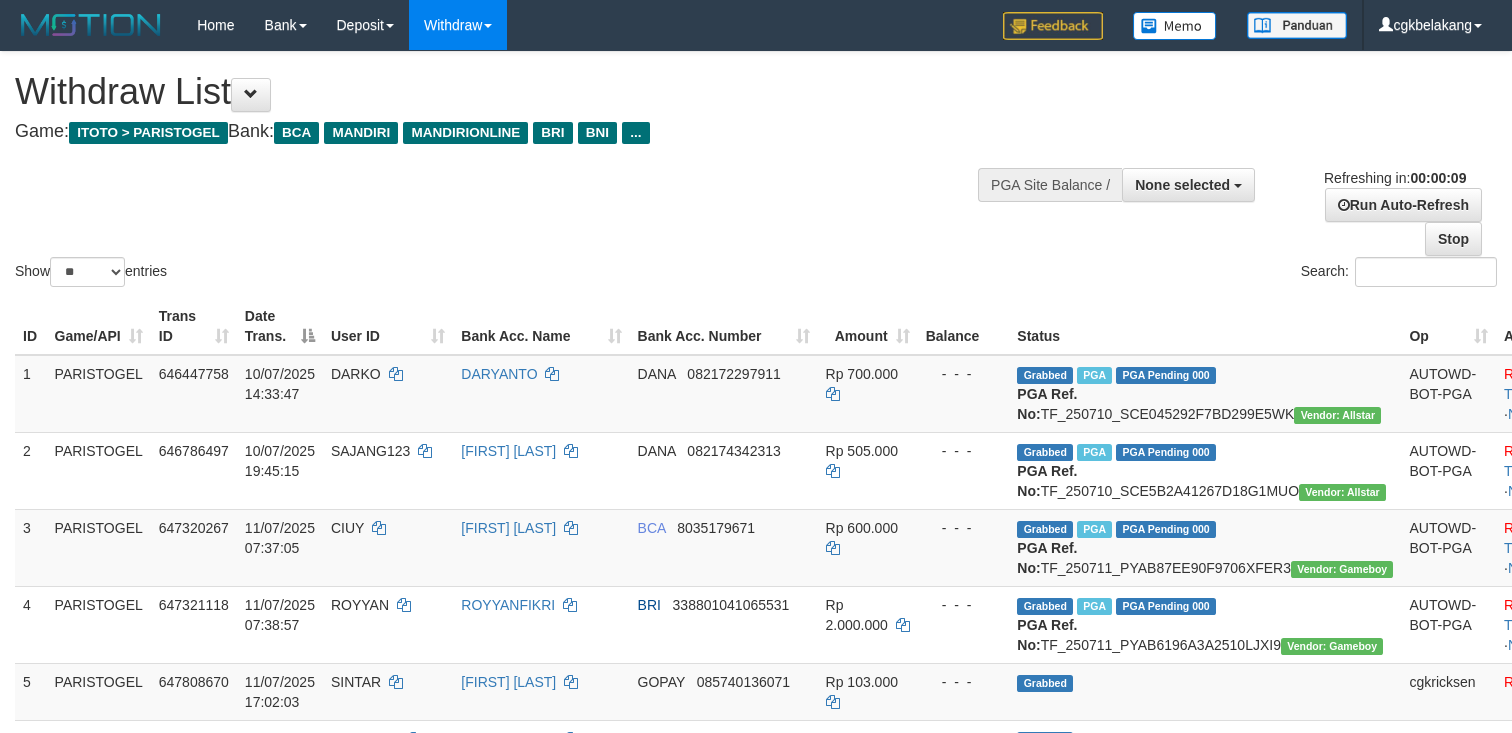 select 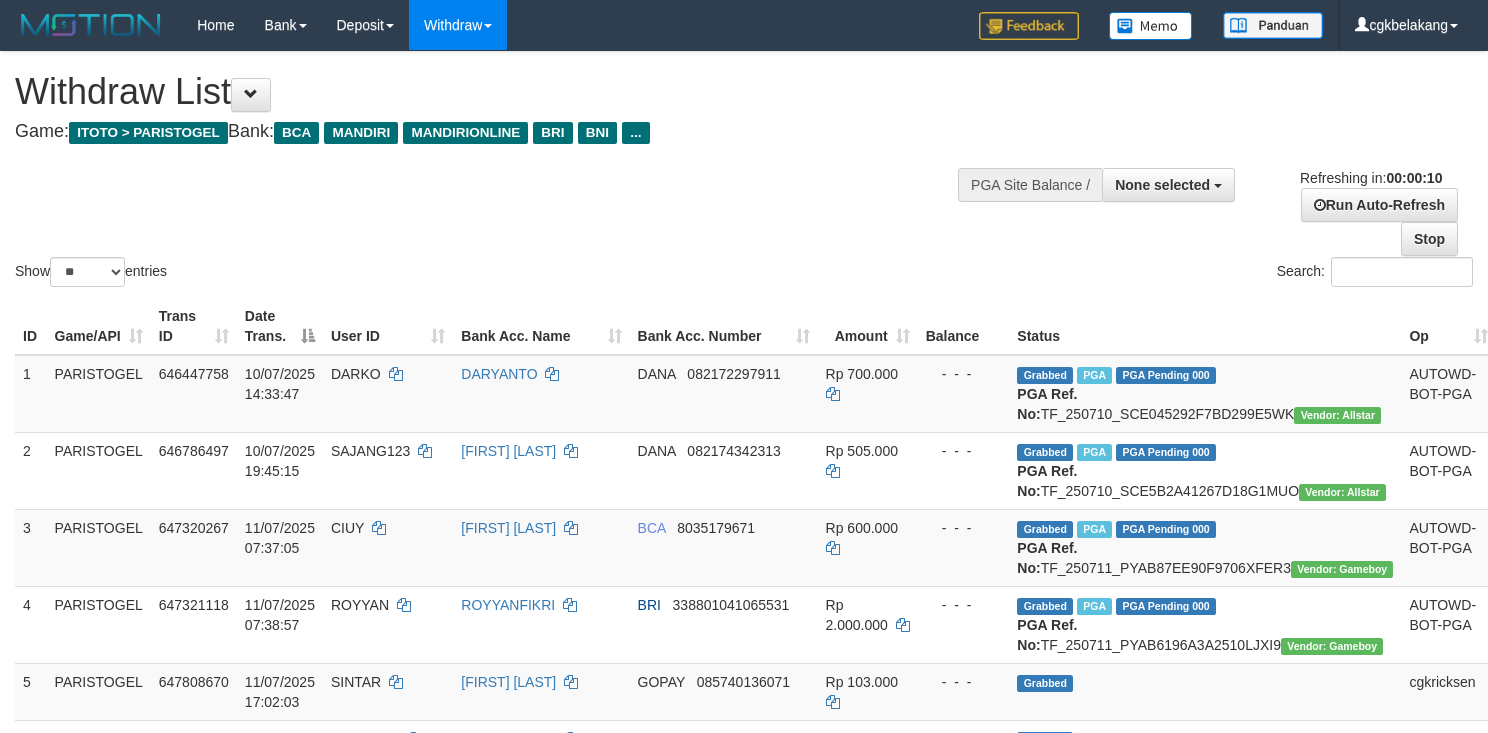 select 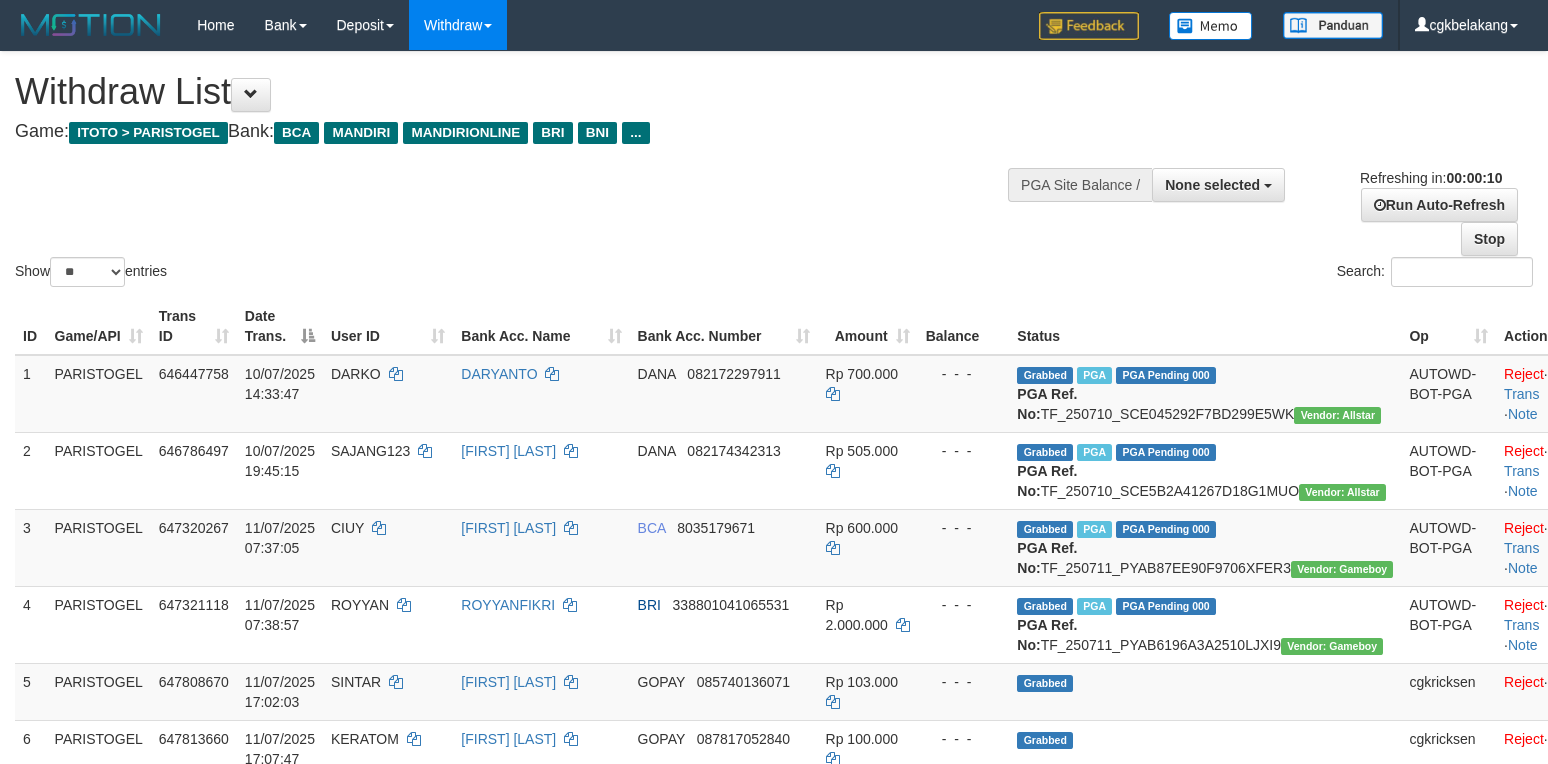 select 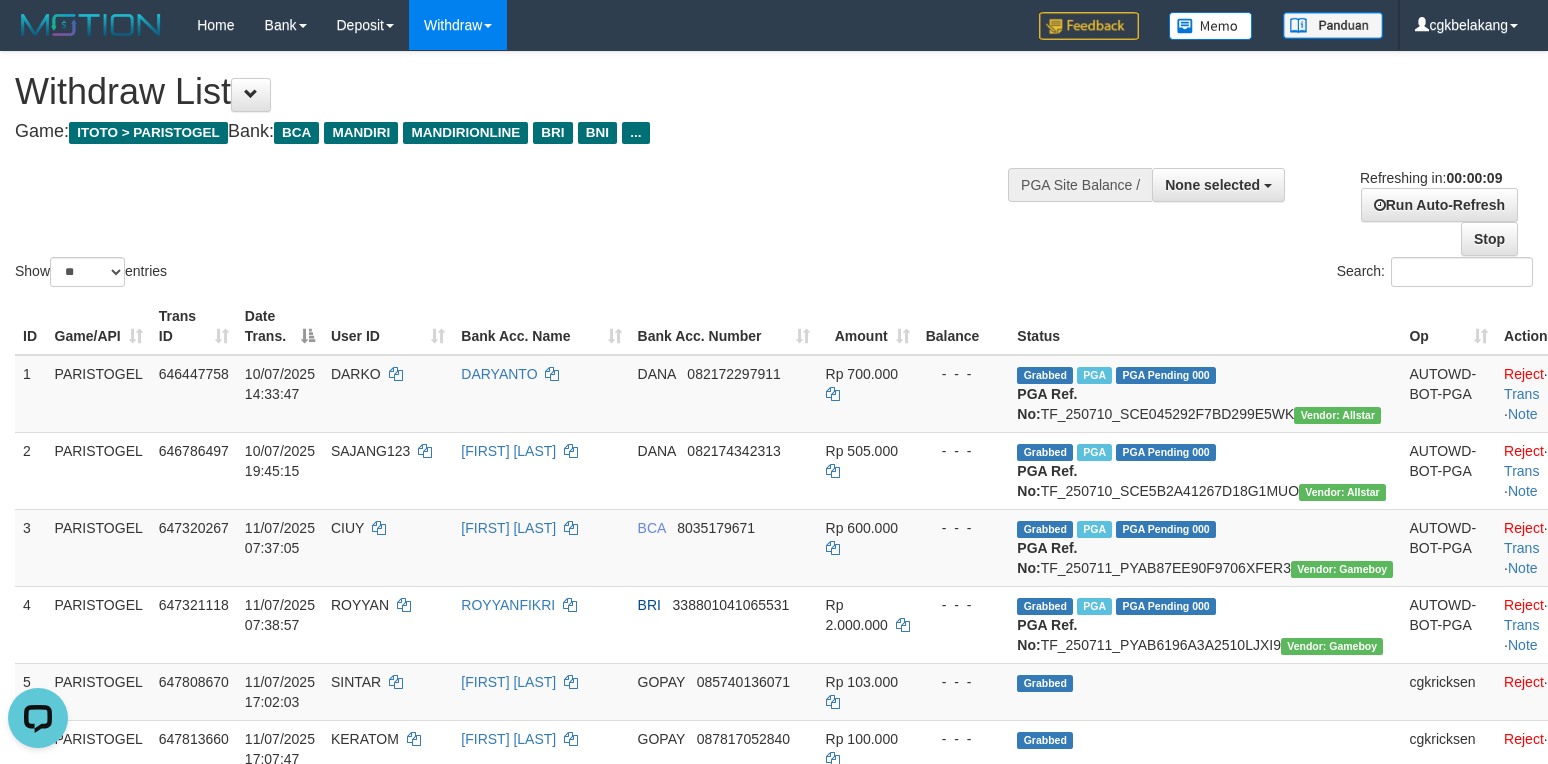 scroll, scrollTop: 0, scrollLeft: 0, axis: both 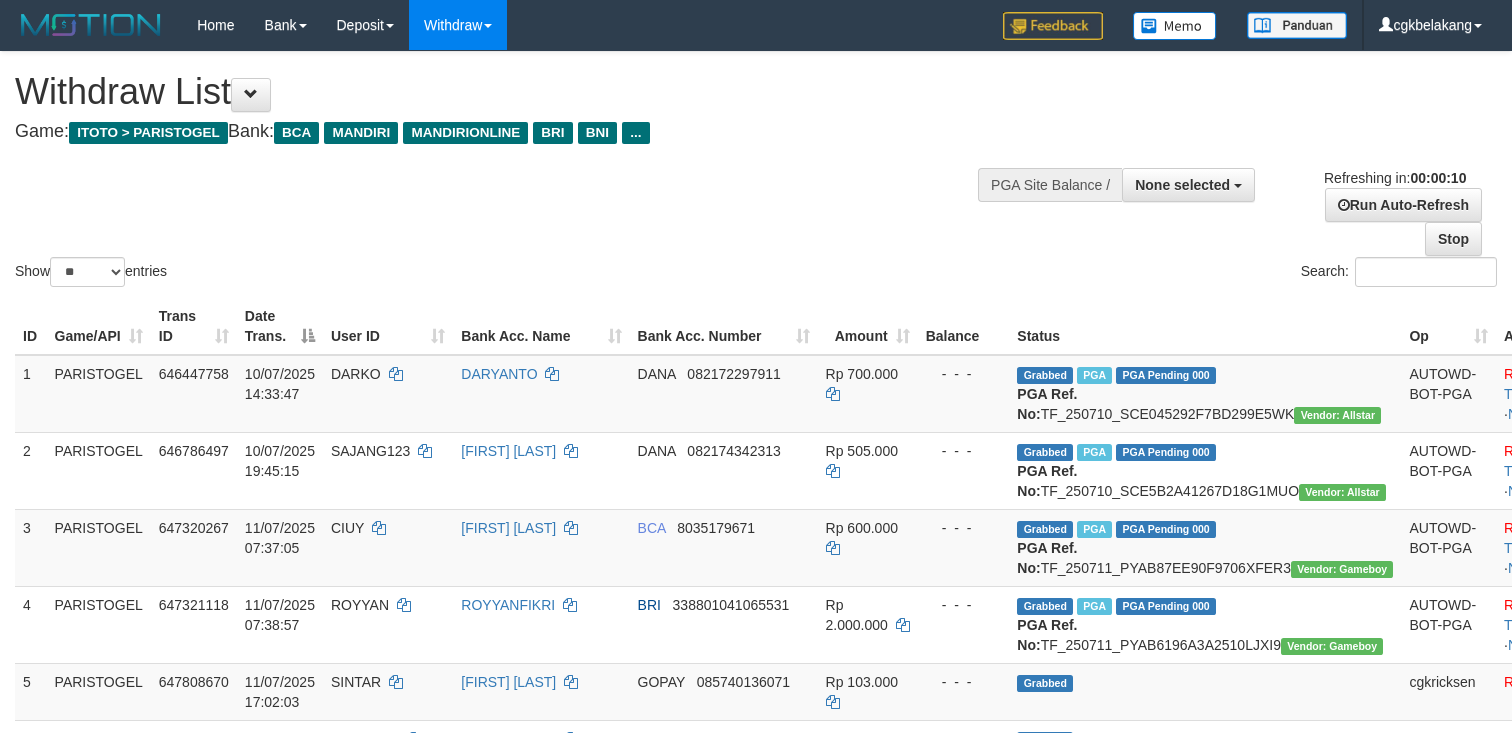select 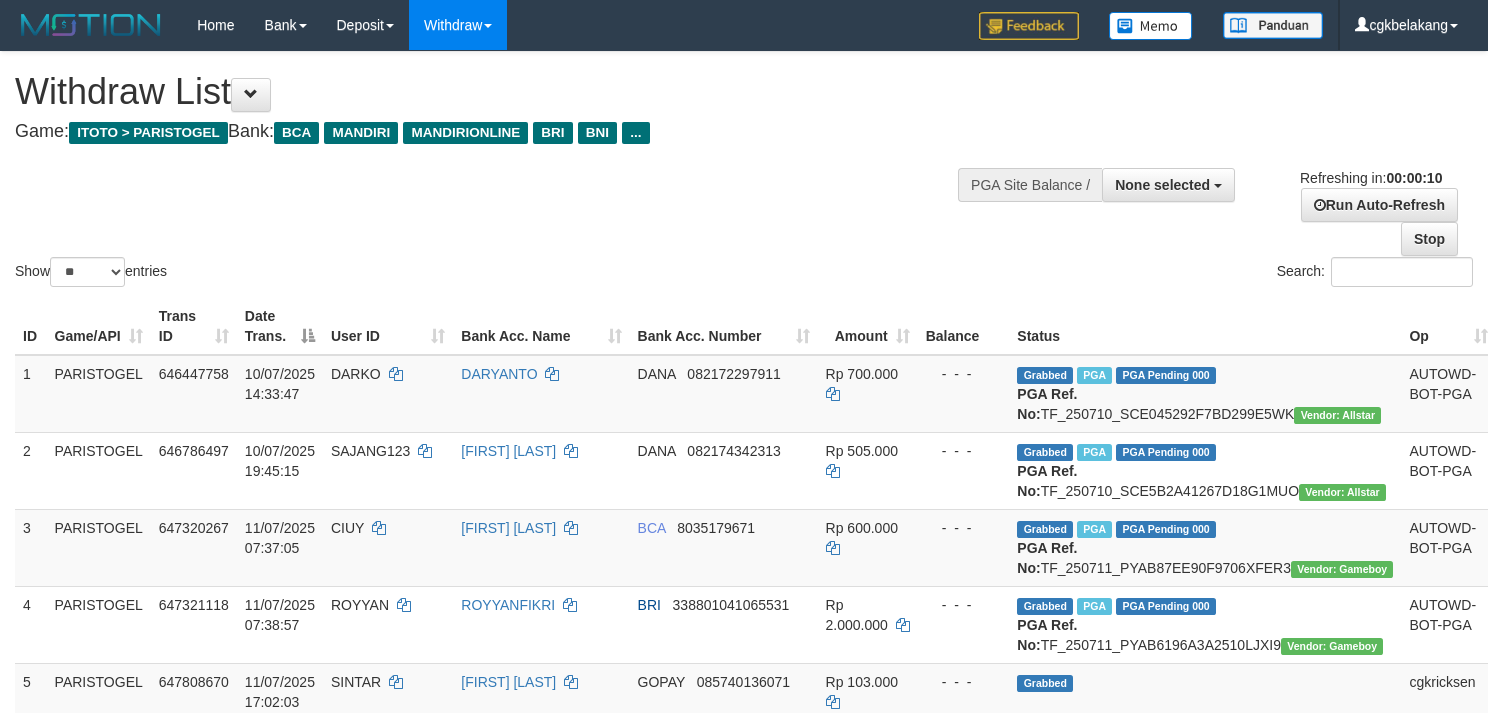select 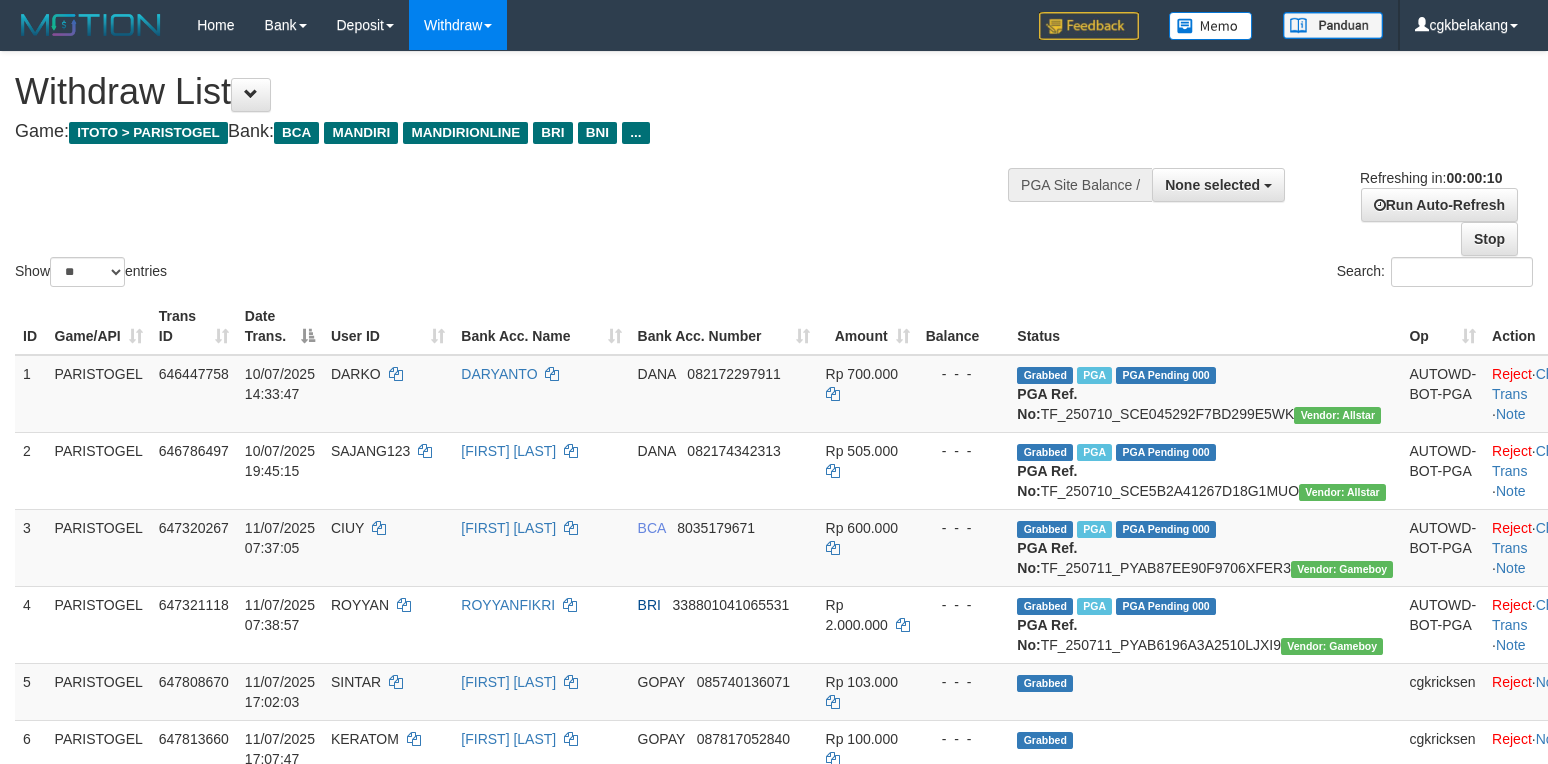 select 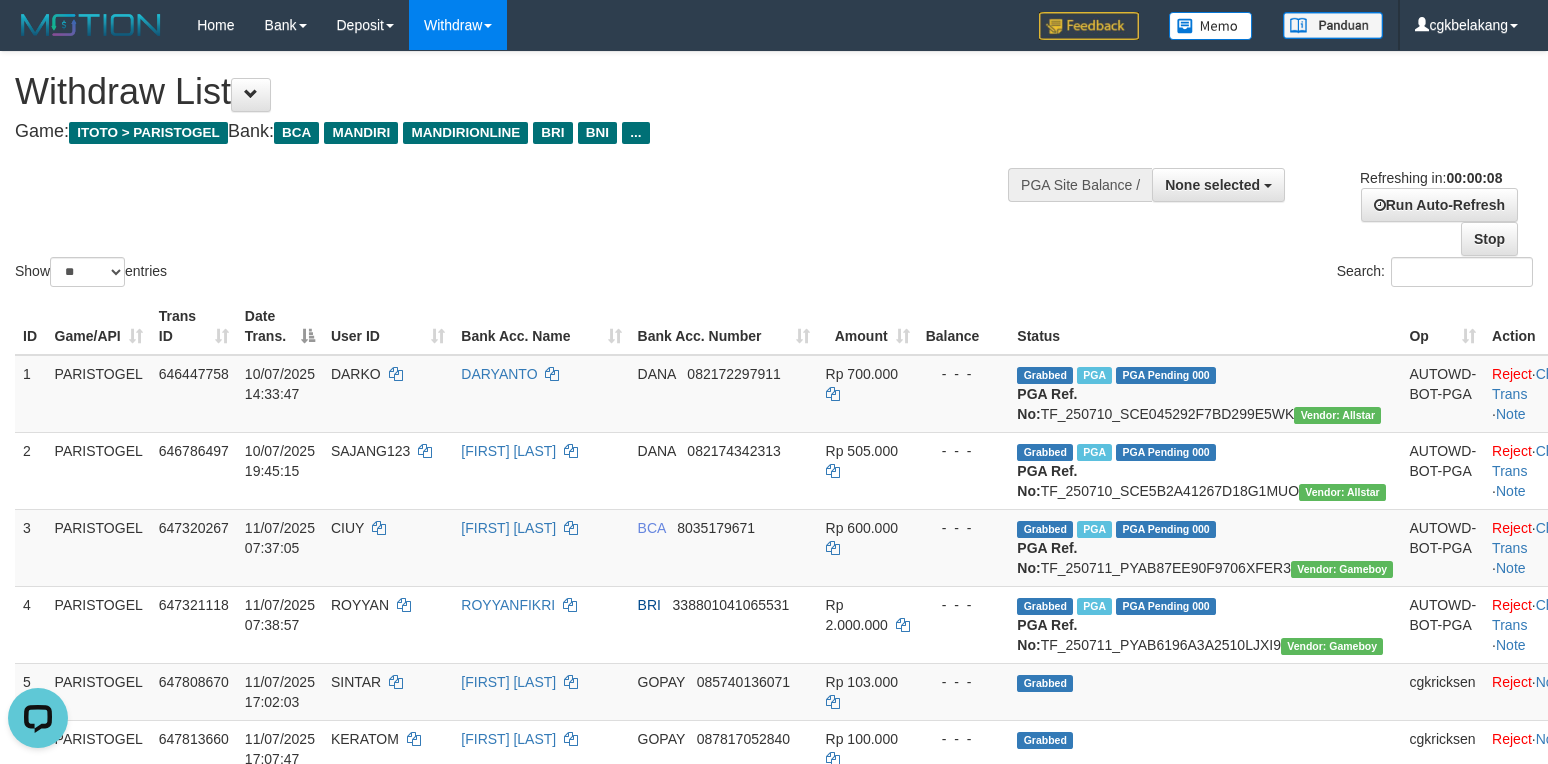 scroll, scrollTop: 0, scrollLeft: 0, axis: both 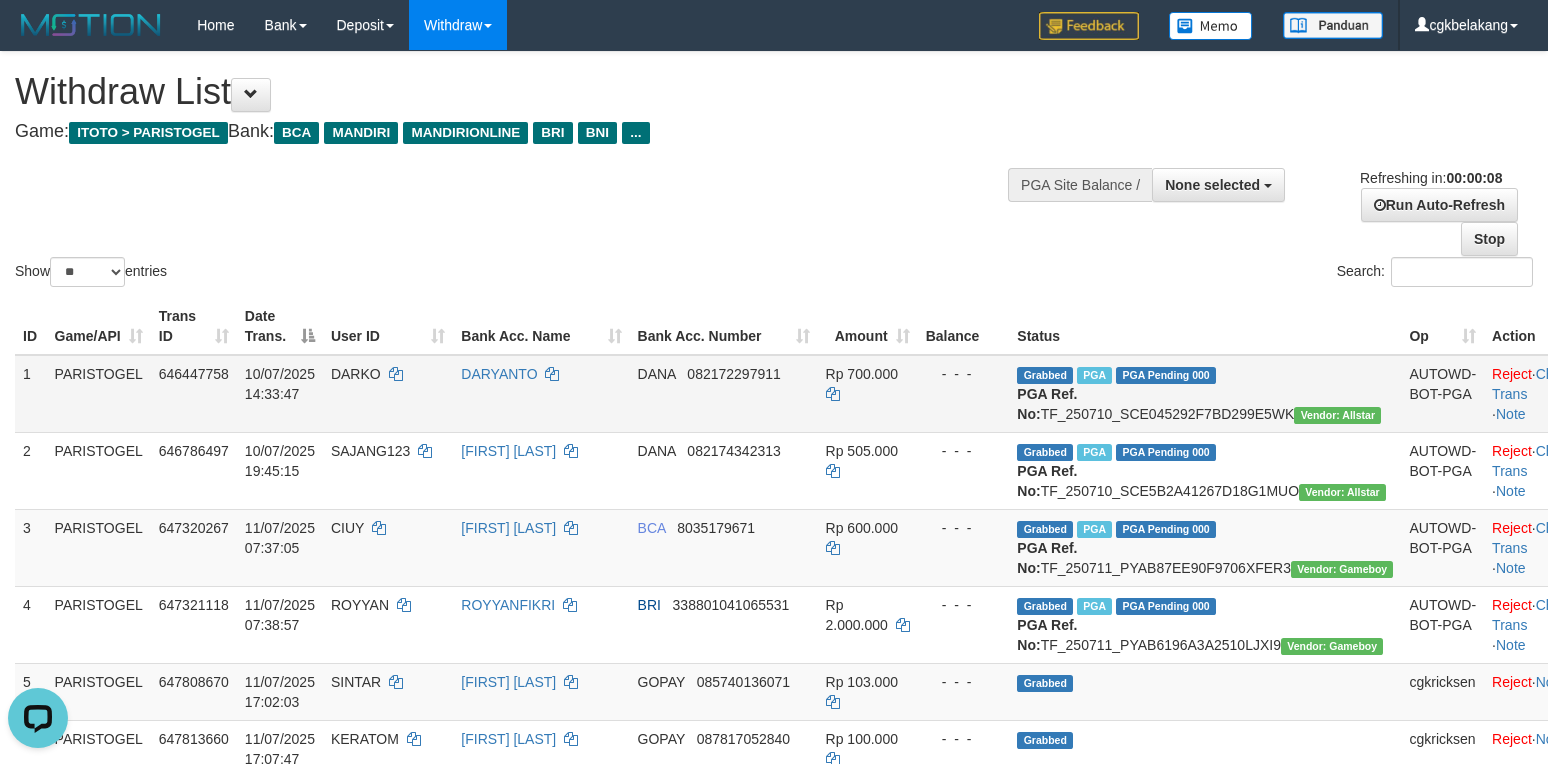 click on "Rp 700.000" at bounding box center [868, 394] 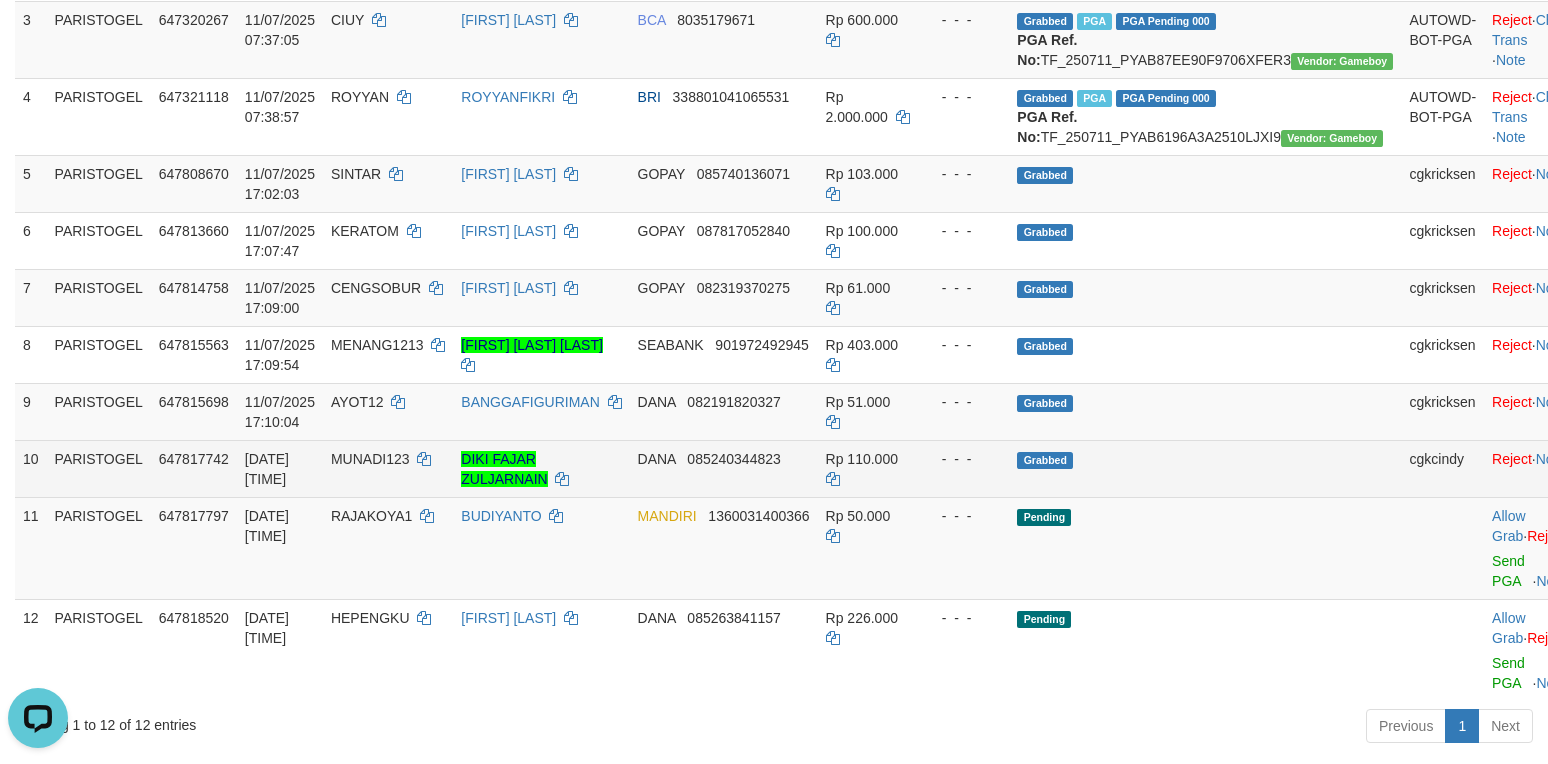 scroll, scrollTop: 666, scrollLeft: 0, axis: vertical 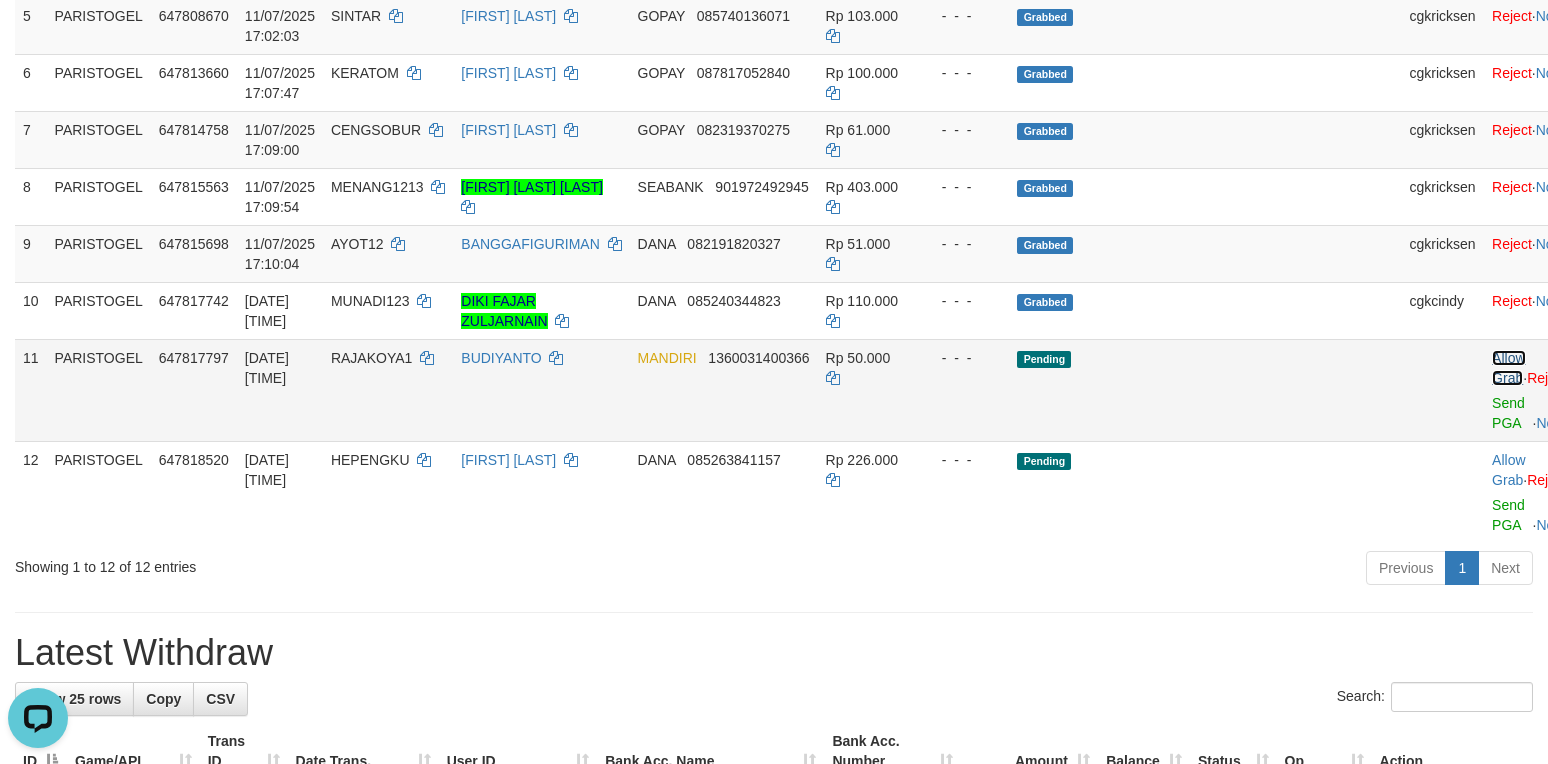 click on "Allow Grab" at bounding box center (1508, 368) 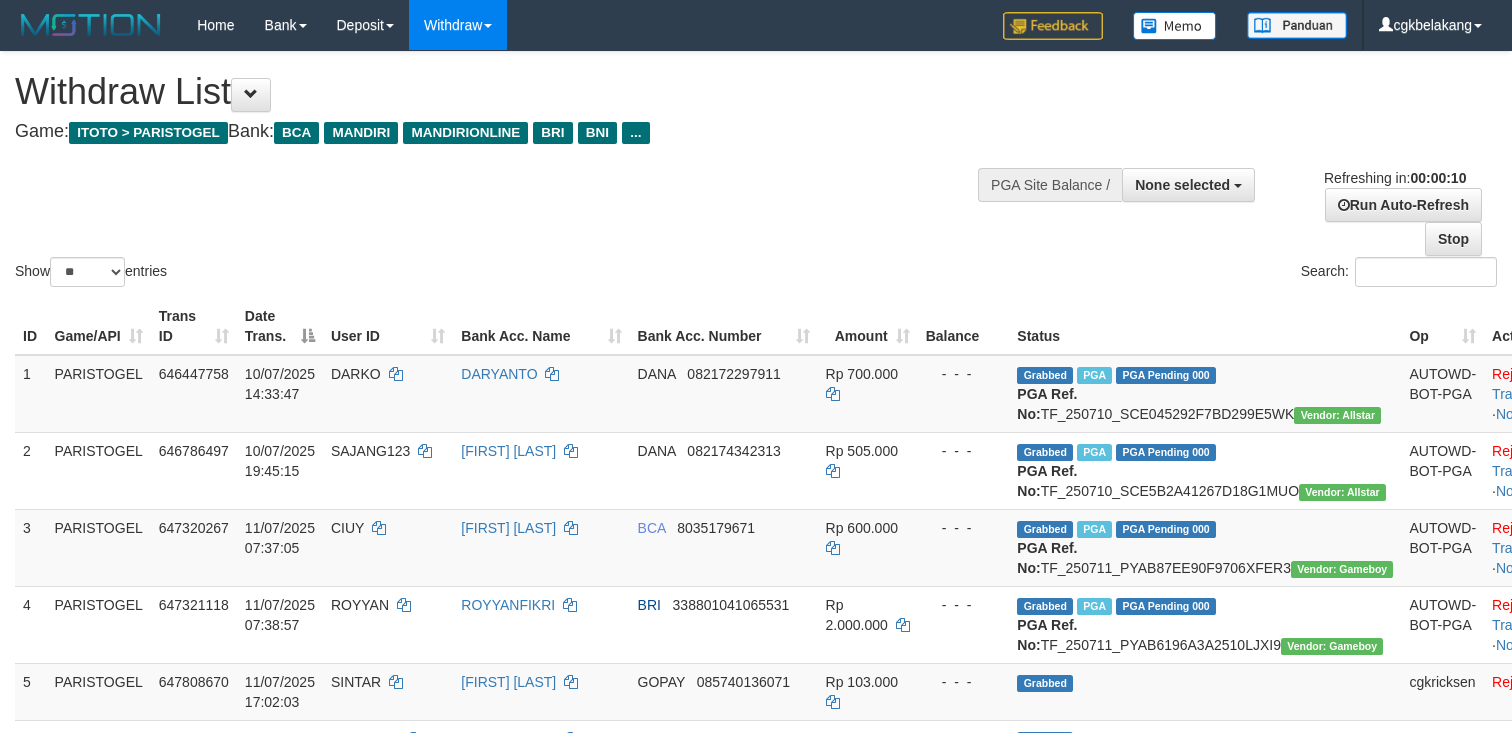 select 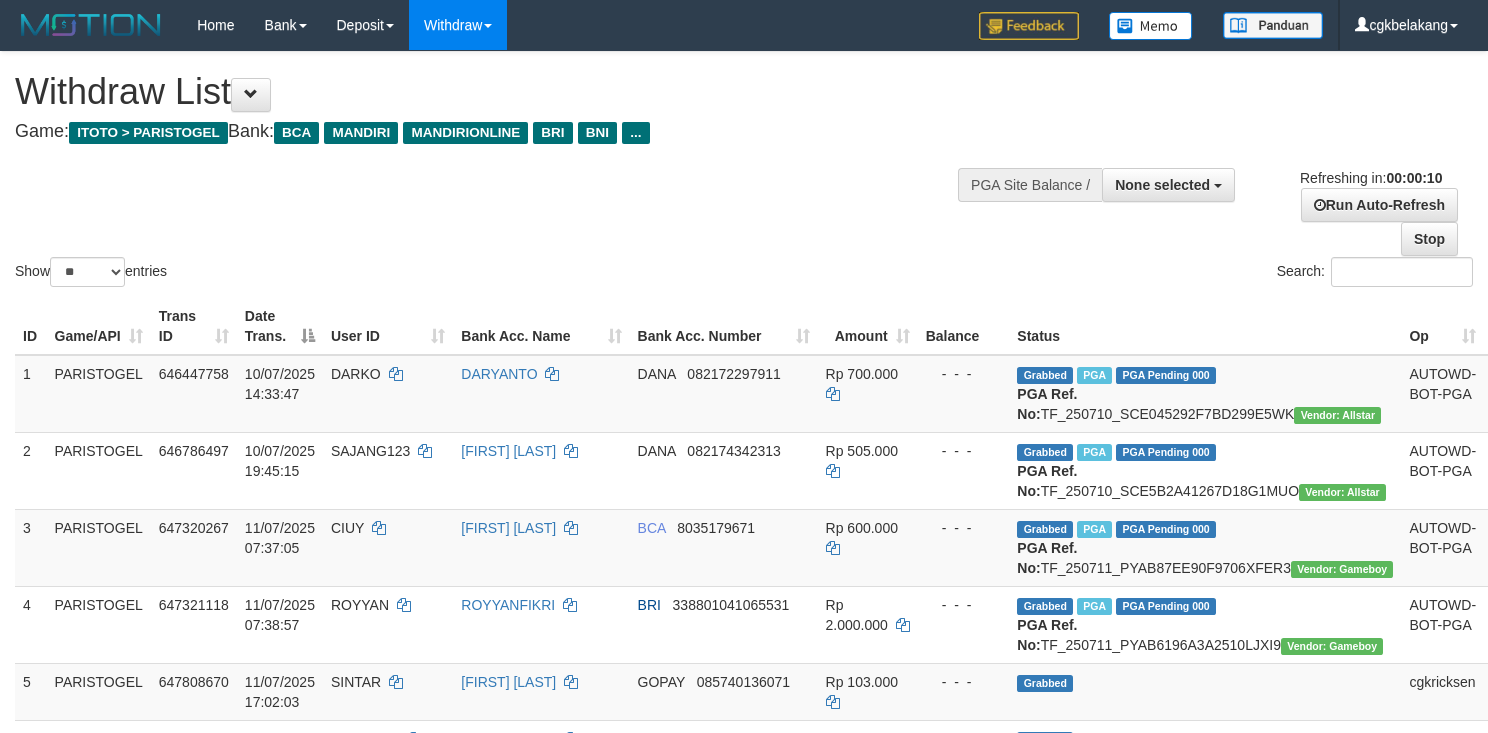 select 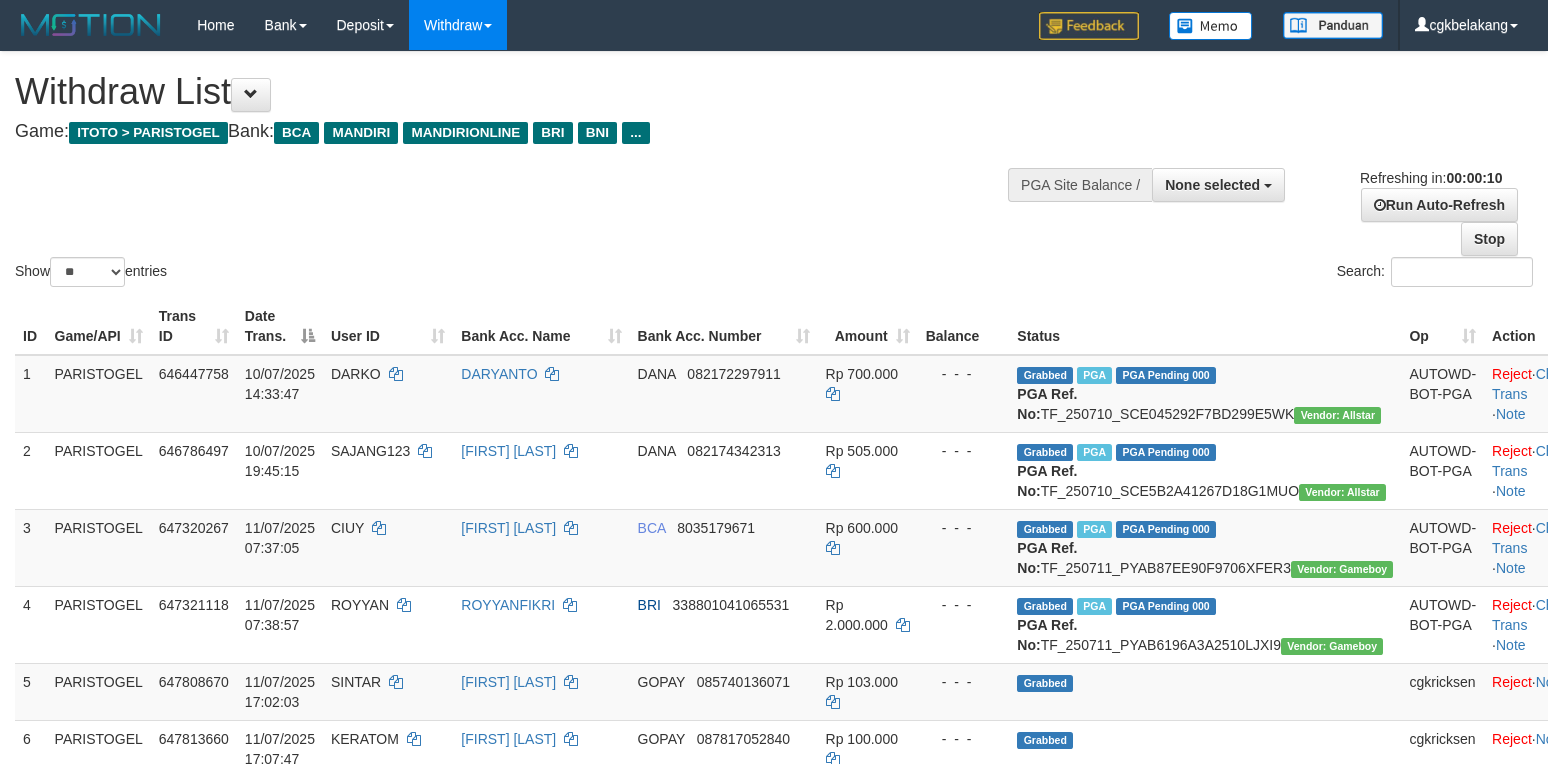 select 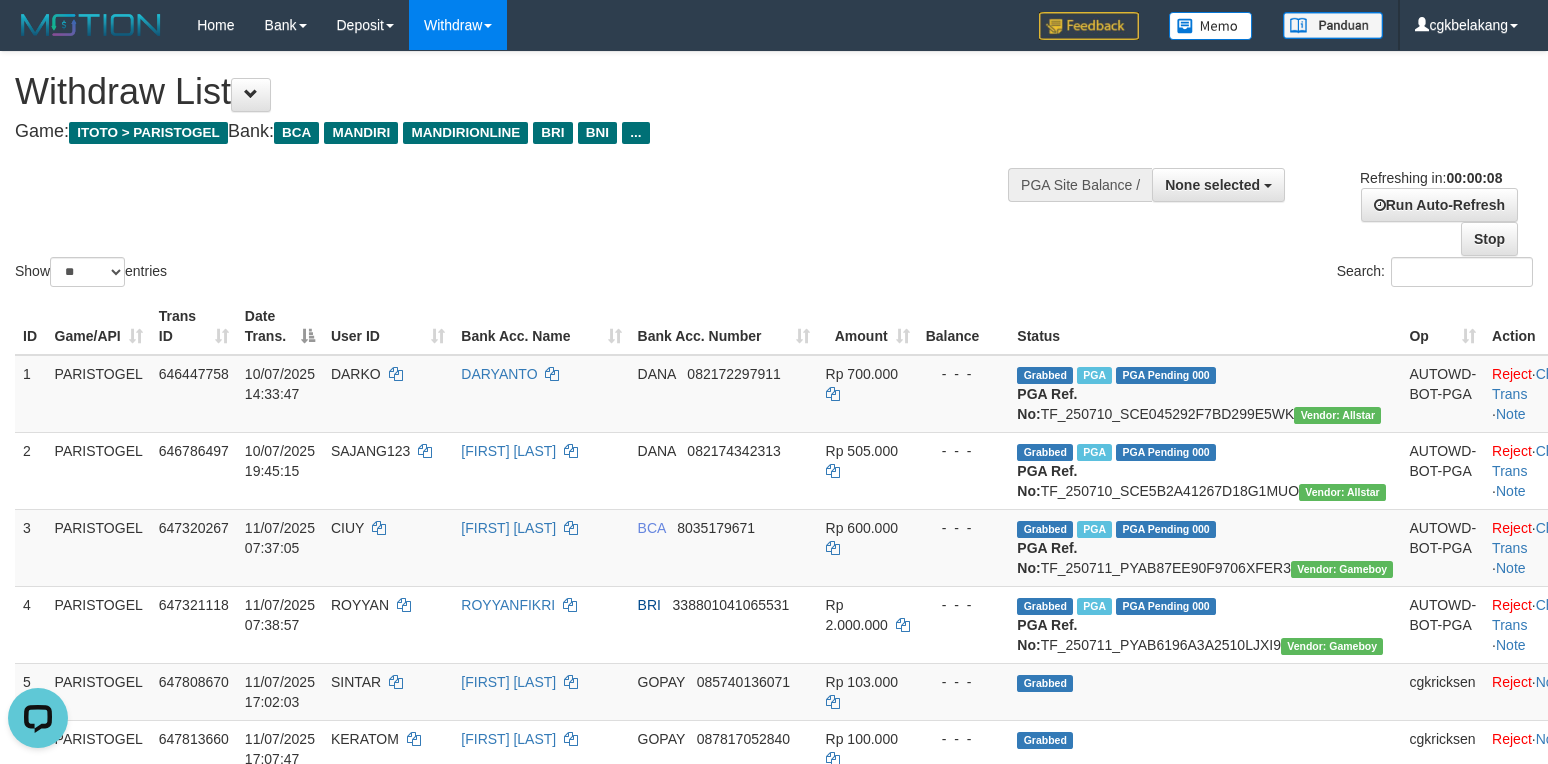 scroll, scrollTop: 0, scrollLeft: 0, axis: both 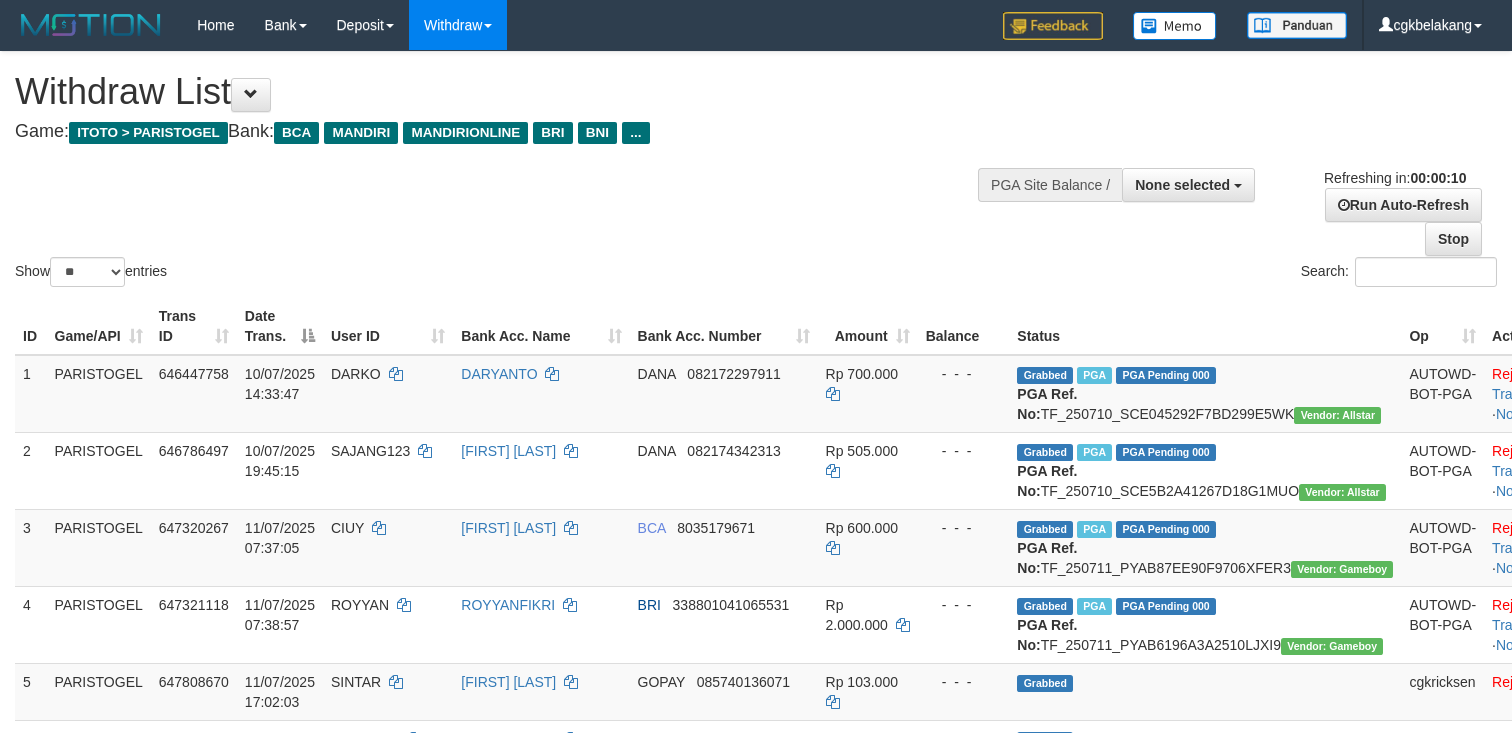 select 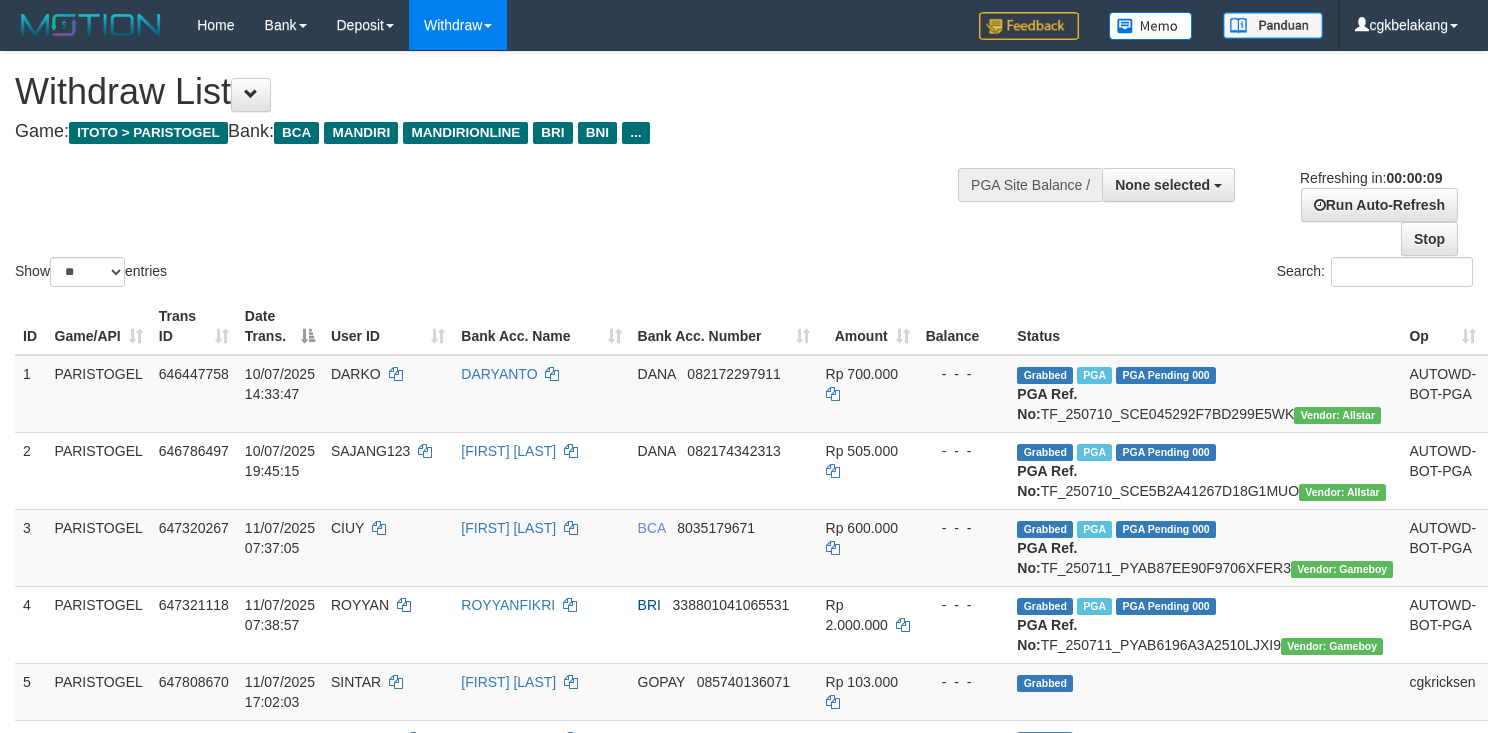 select 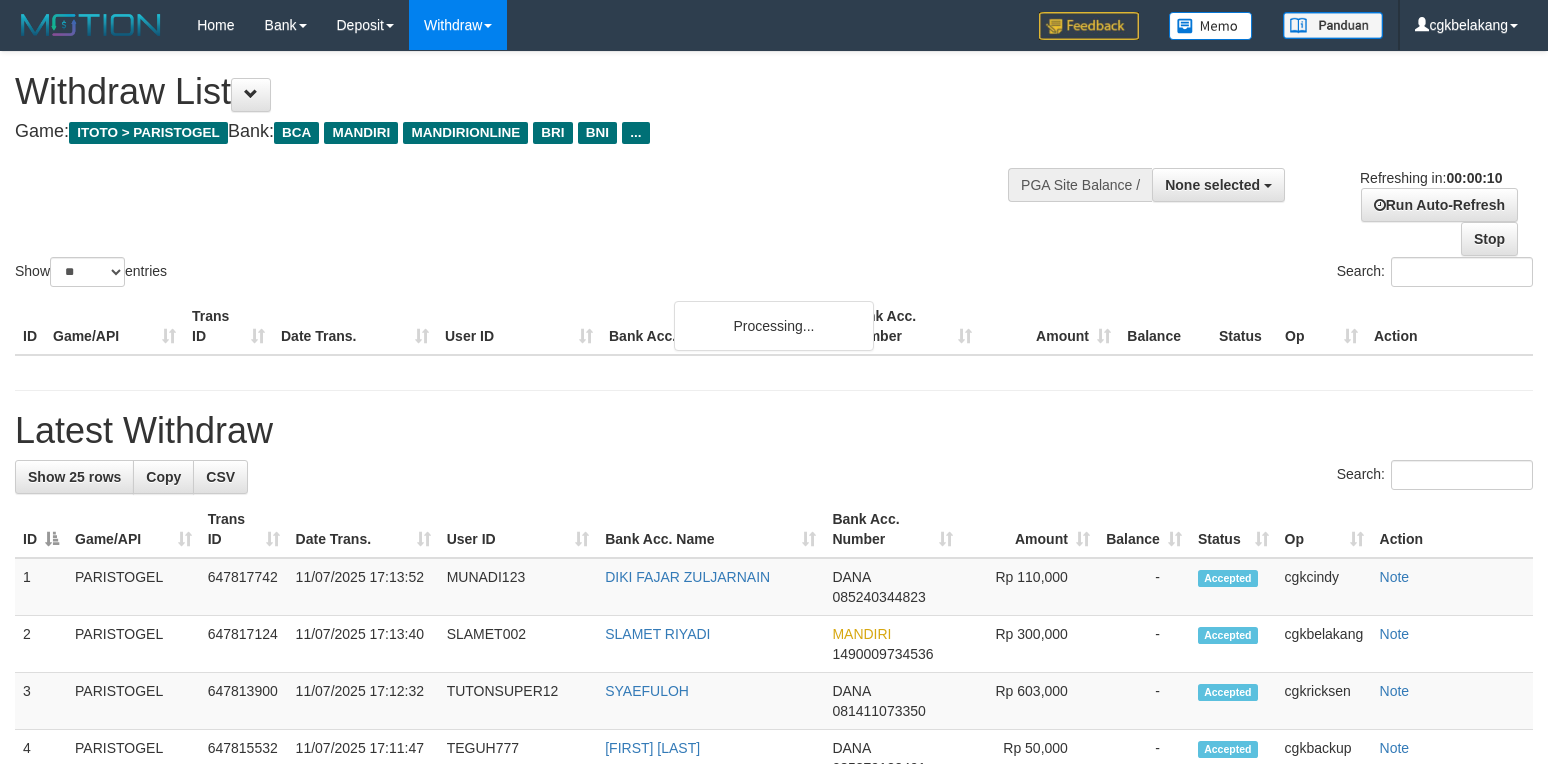 select 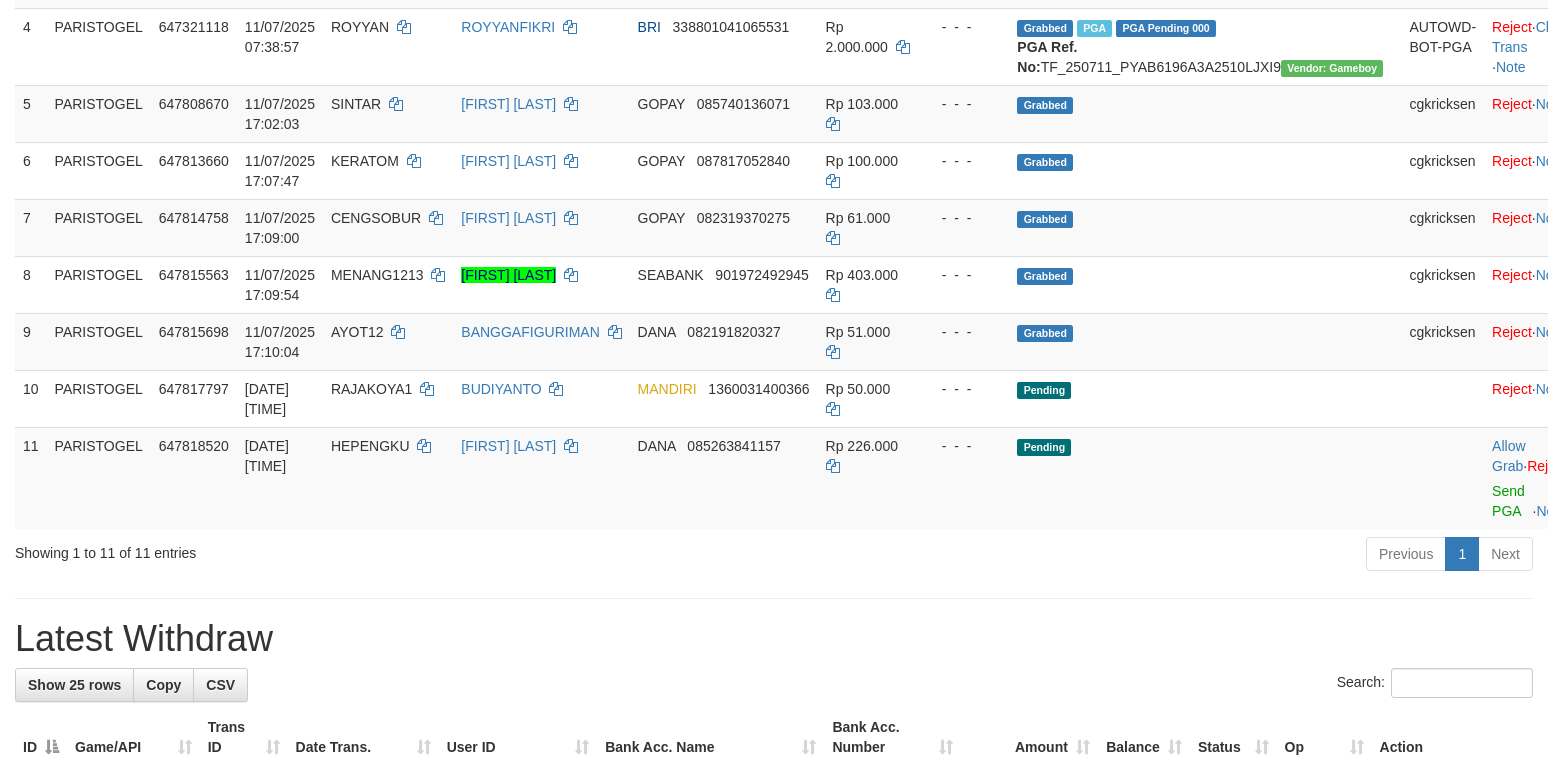 scroll, scrollTop: 533, scrollLeft: 0, axis: vertical 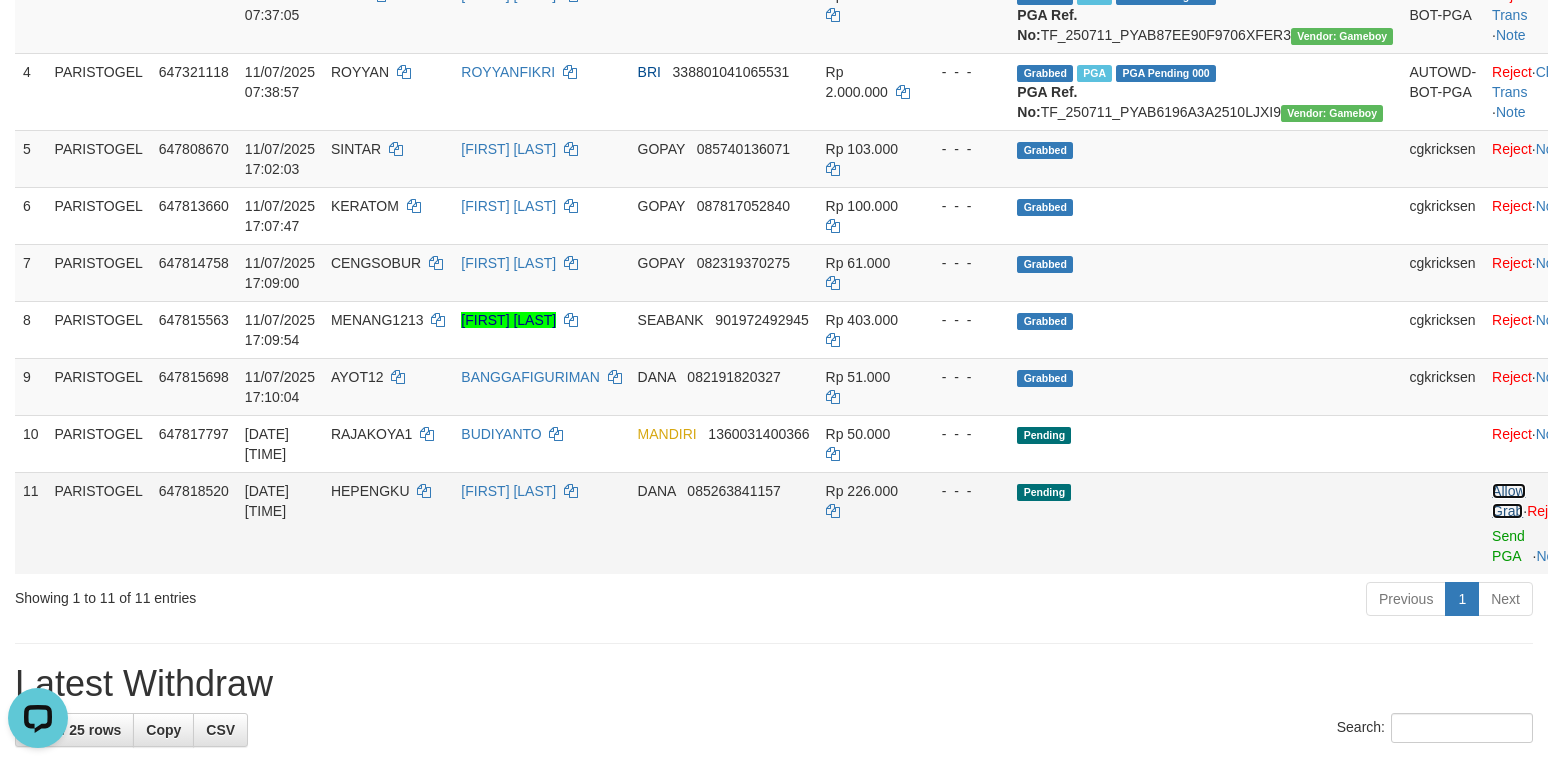 click on "Allow Grab" at bounding box center (1508, 501) 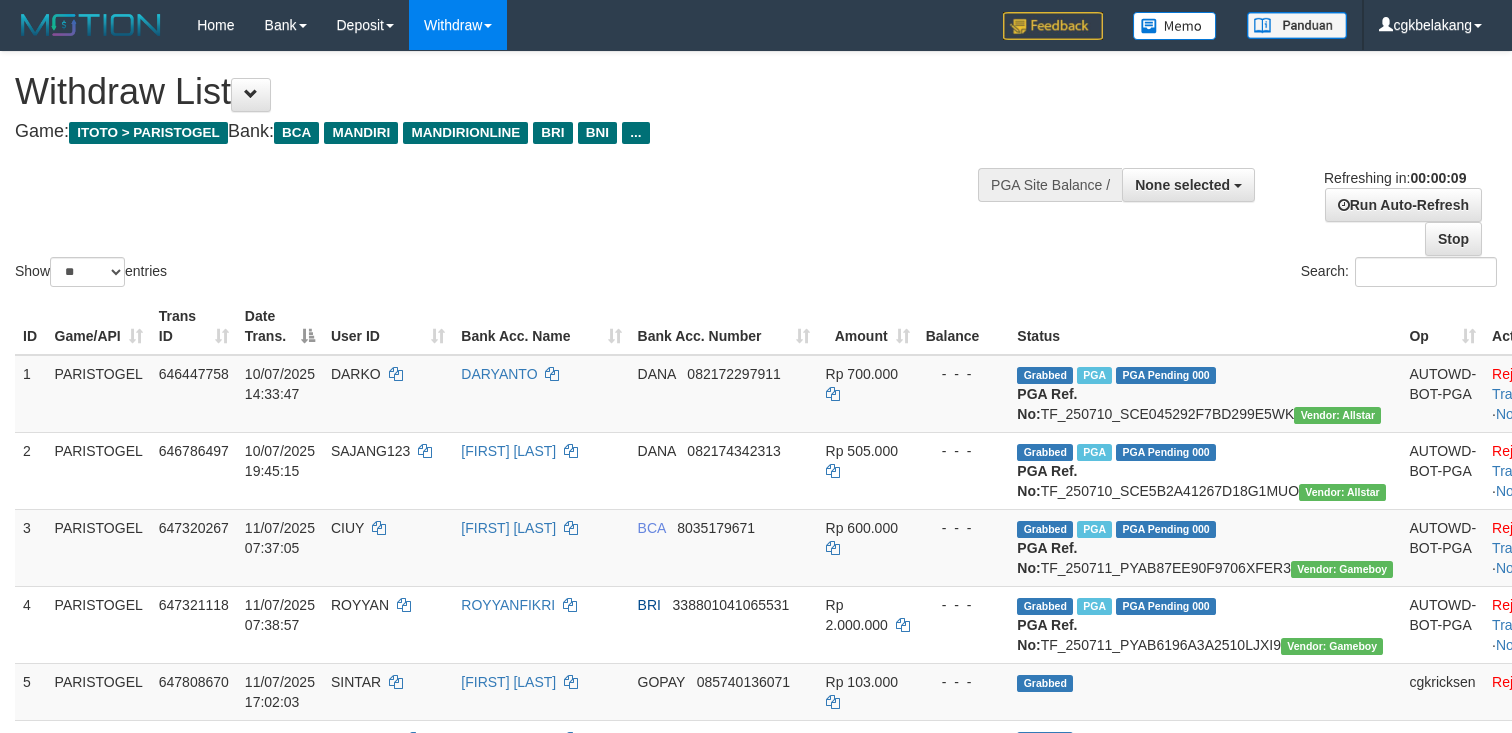 select 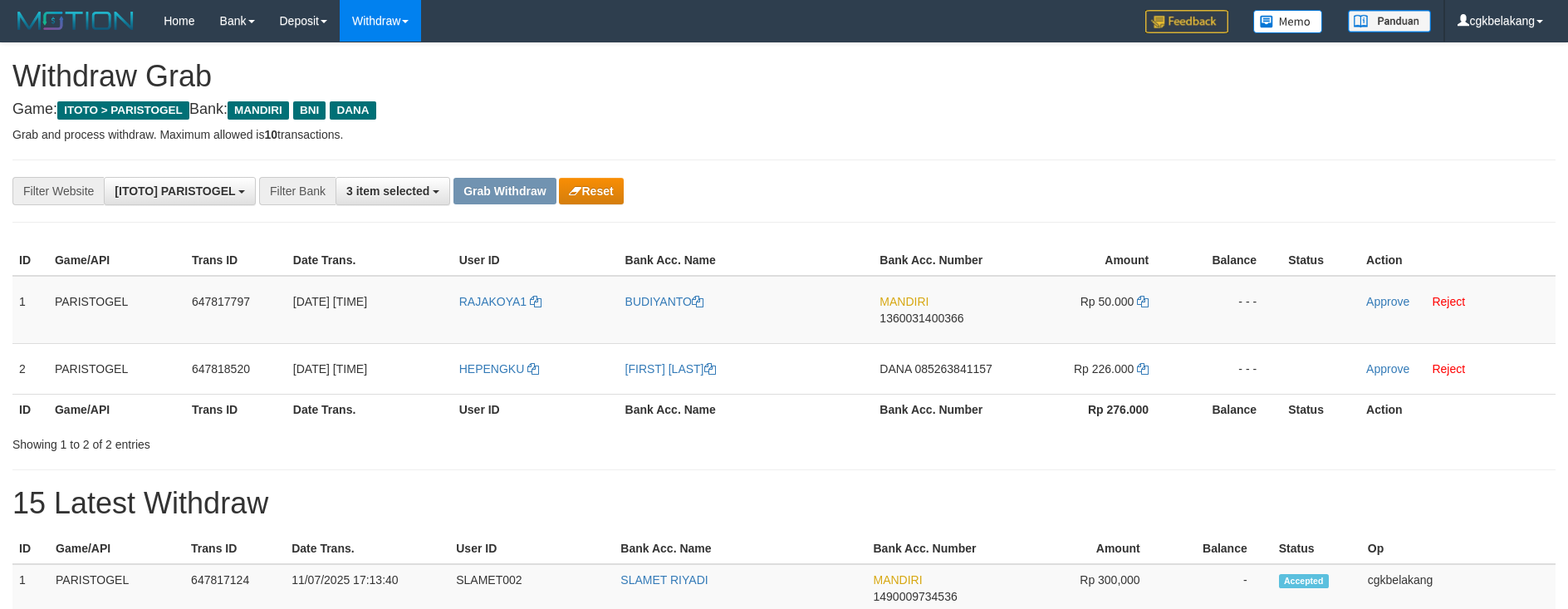 scroll, scrollTop: 0, scrollLeft: 0, axis: both 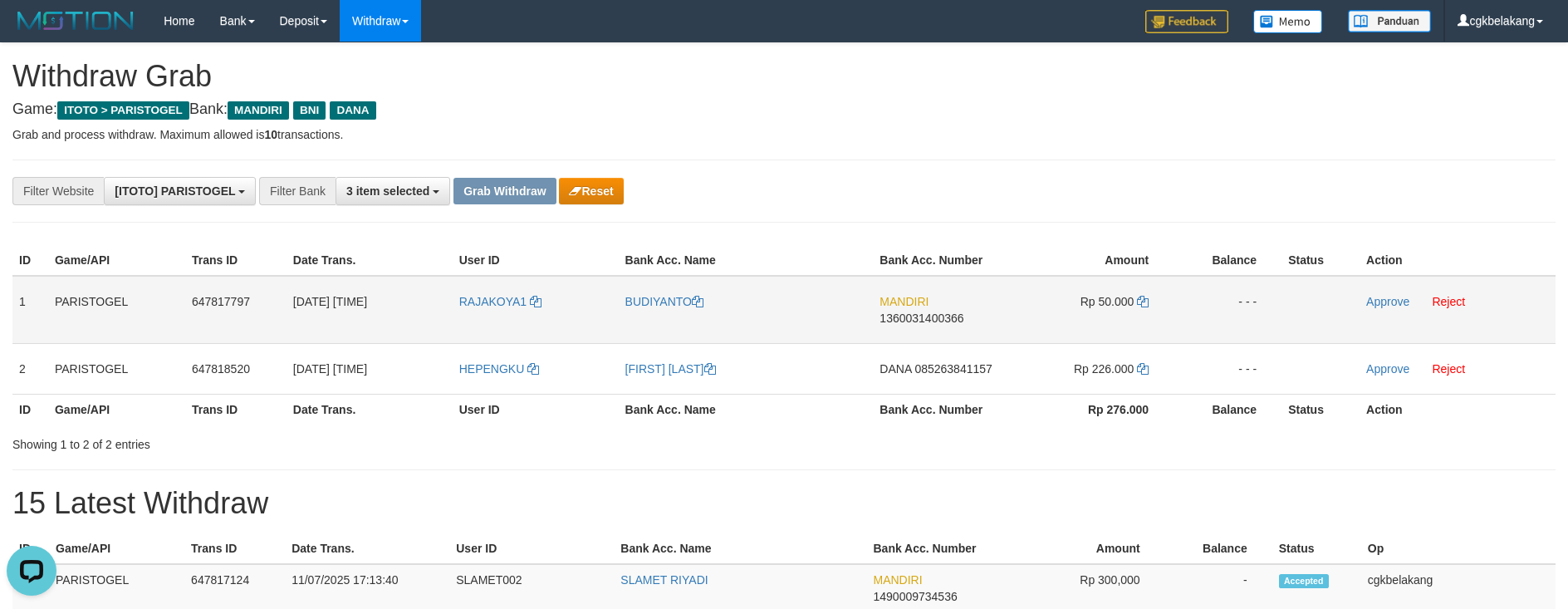 click on "RAJAKOYA1" at bounding box center [536, 310] 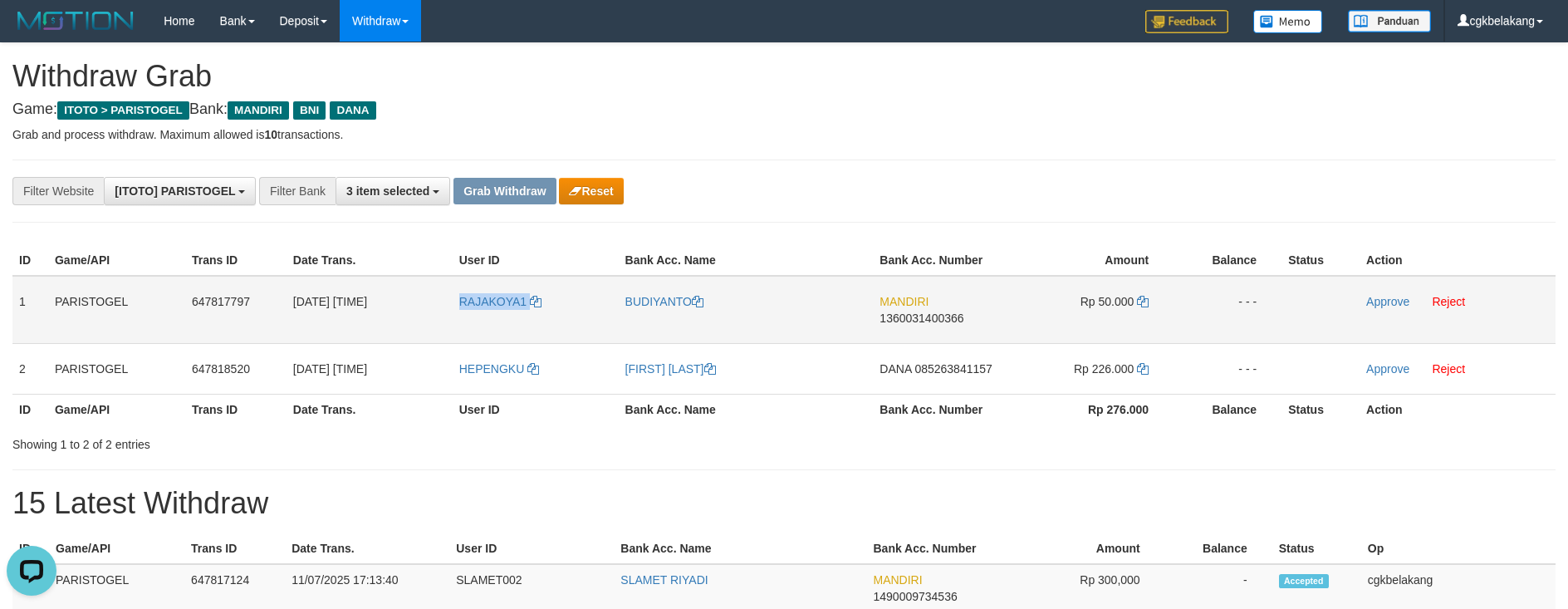 click on "RAJAKOYA1" at bounding box center (536, 310) 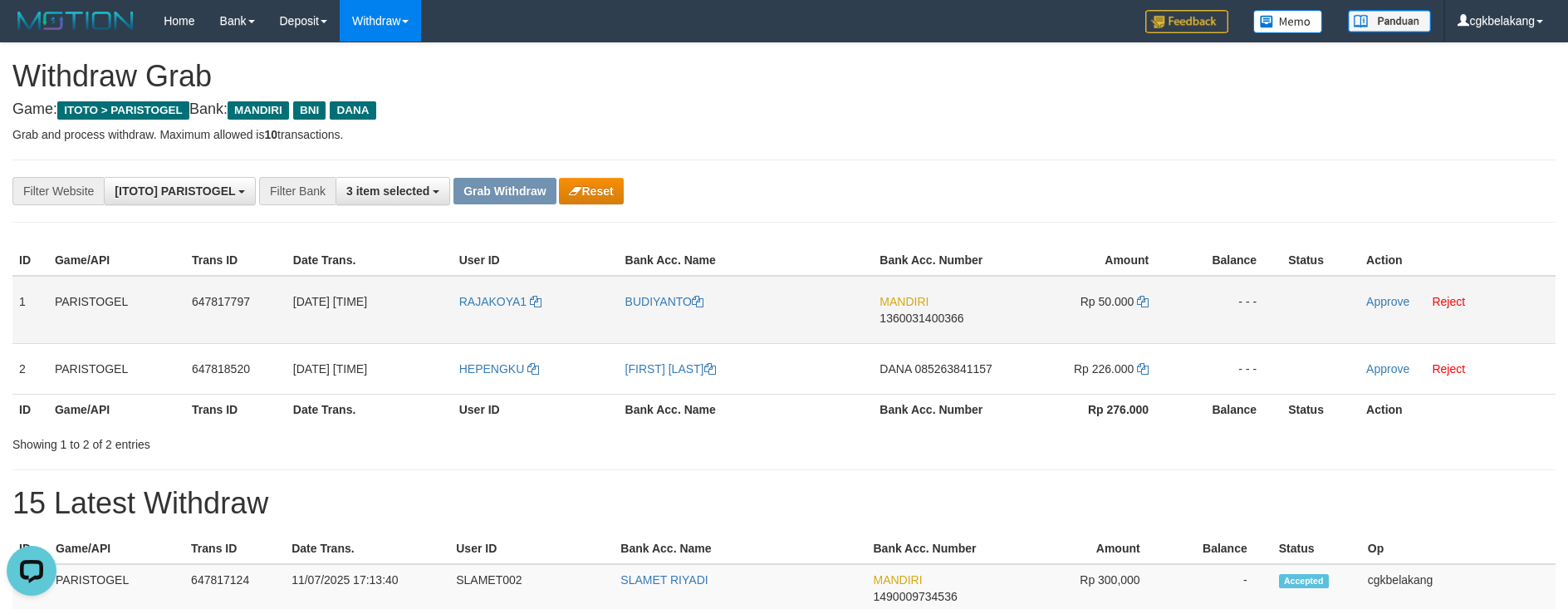 click on "BUDIYANTO" at bounding box center [746, 310] 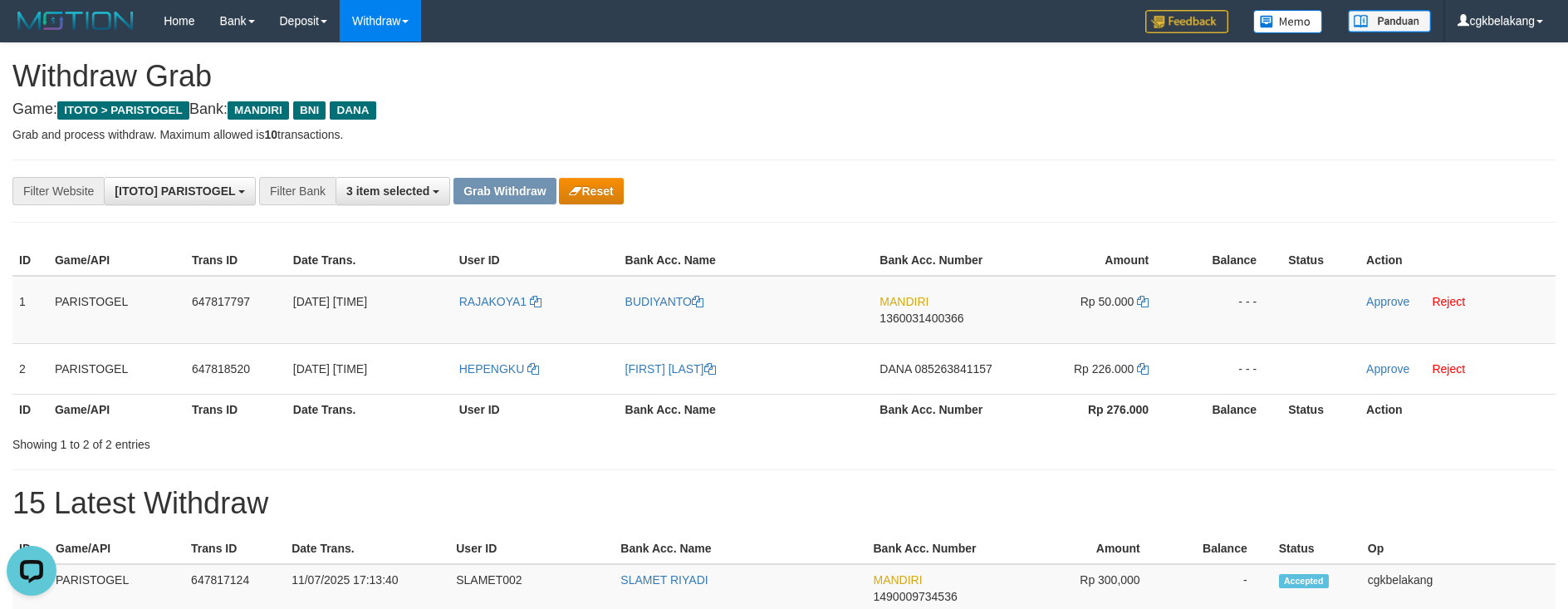 click on "User ID" at bounding box center [536, 409] 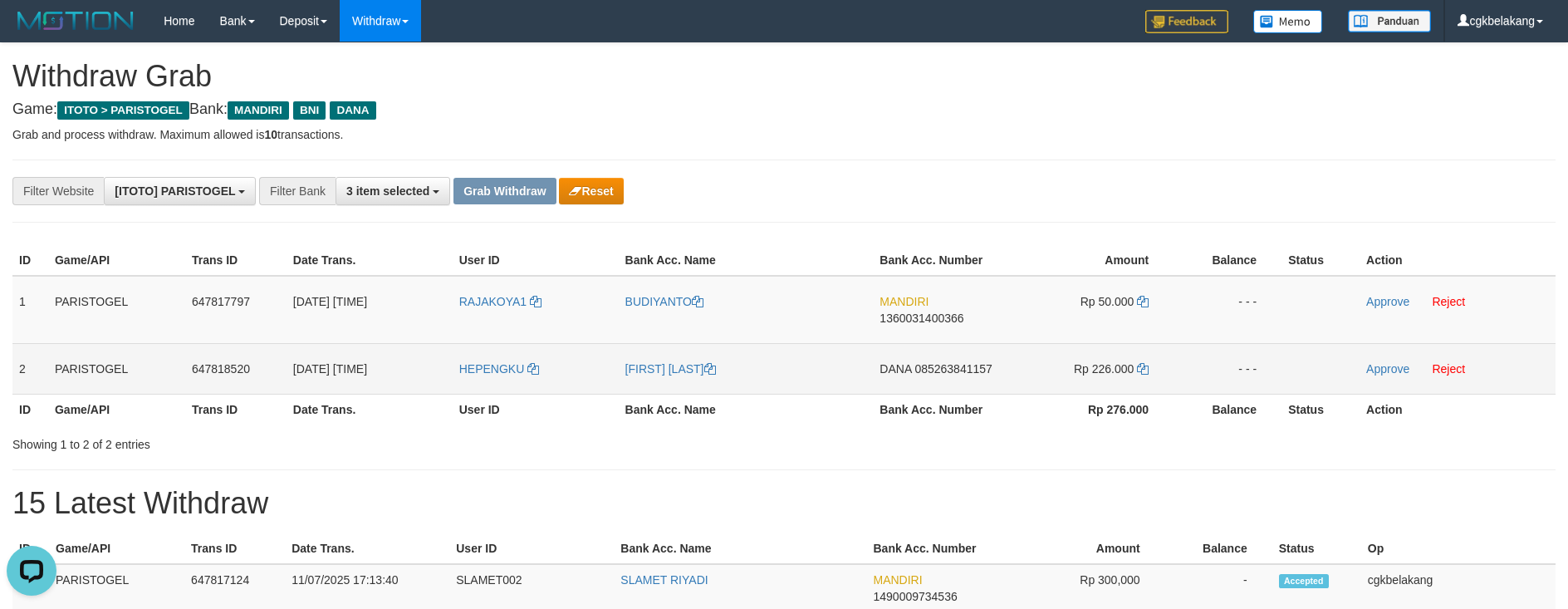 click on "HEPENGKU" at bounding box center [536, 368] 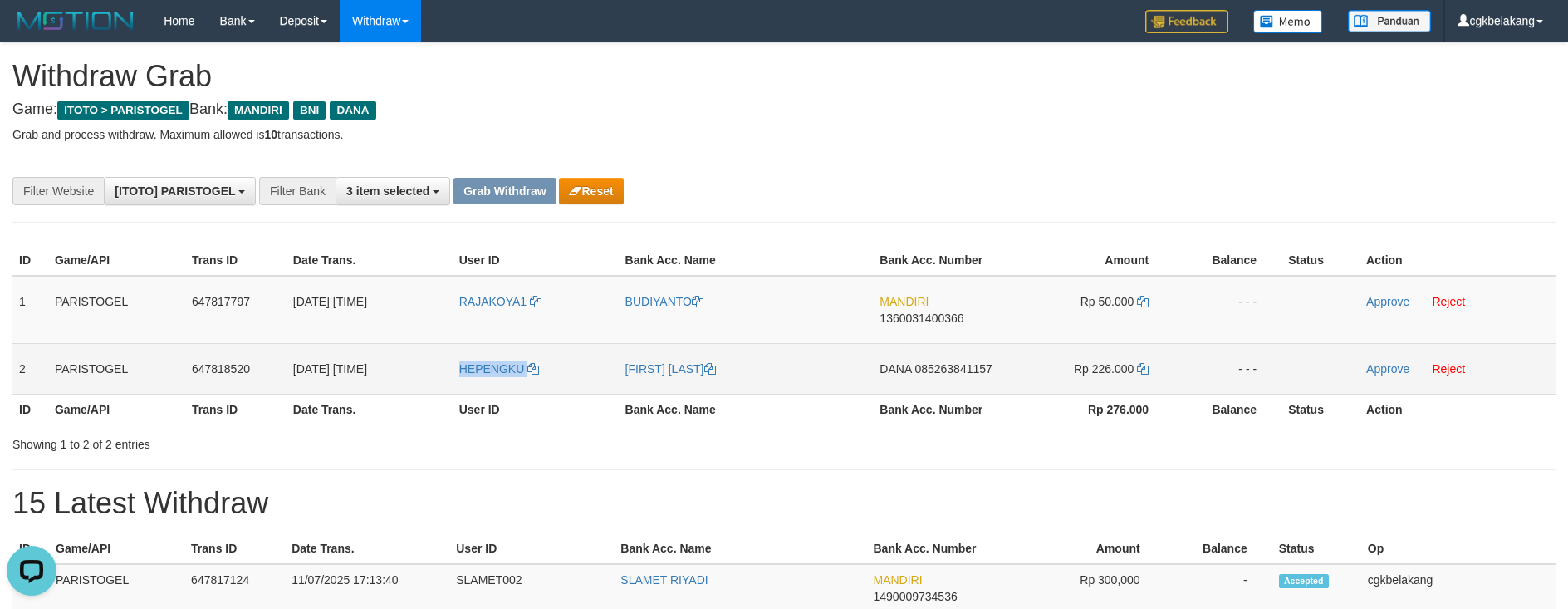 click on "HEPENGKU" at bounding box center [536, 368] 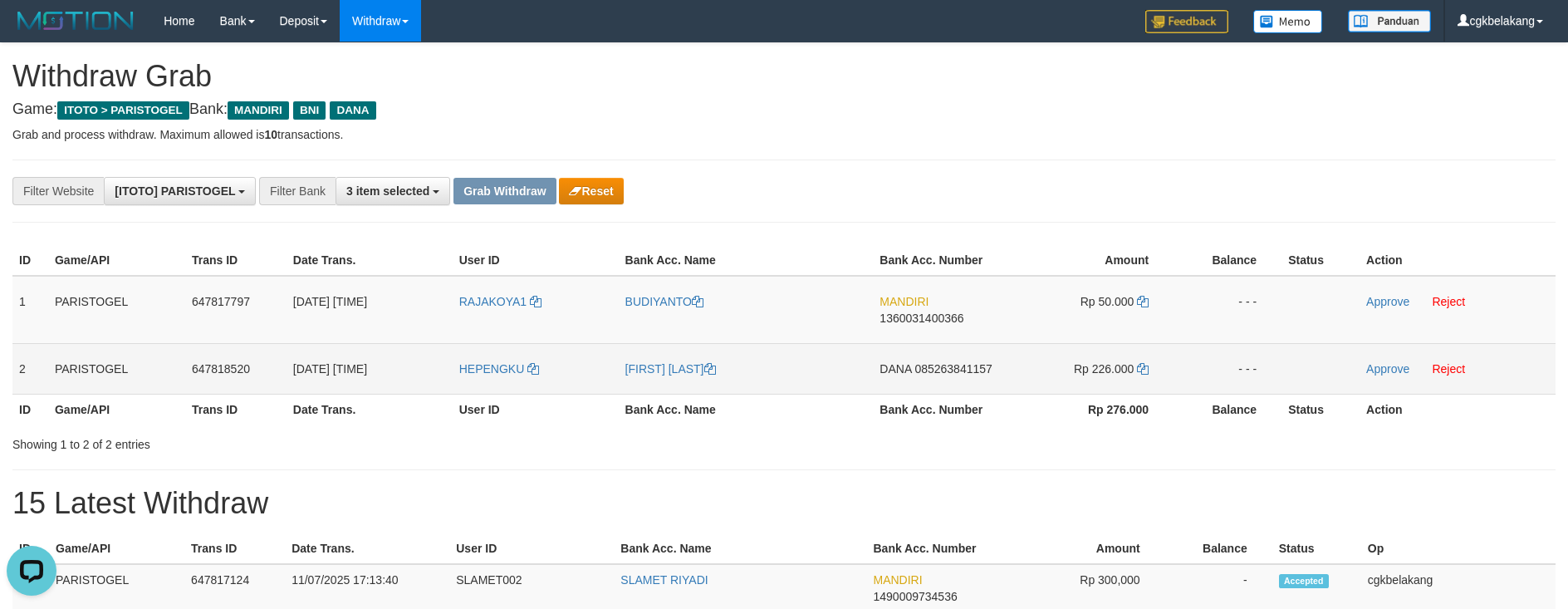 click on "[FIRST] [LAST]" at bounding box center (746, 368) 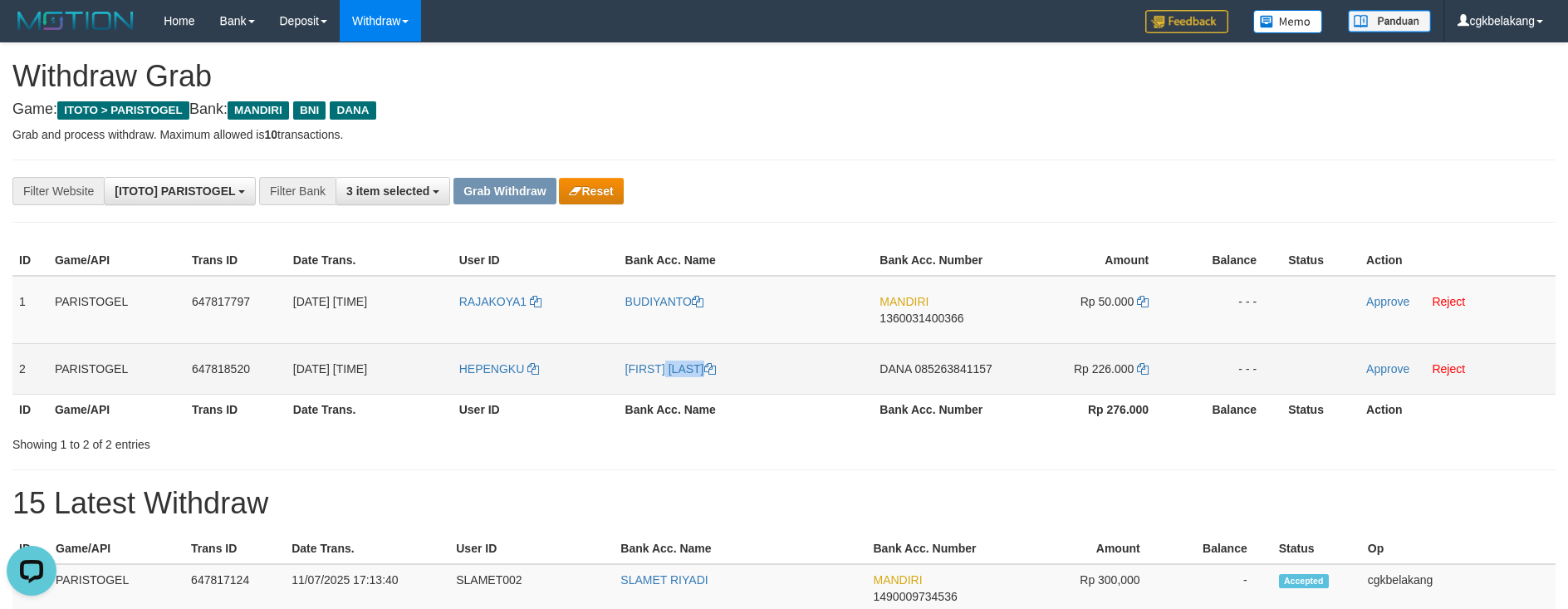 click on "[FIRST] [LAST]" at bounding box center [746, 368] 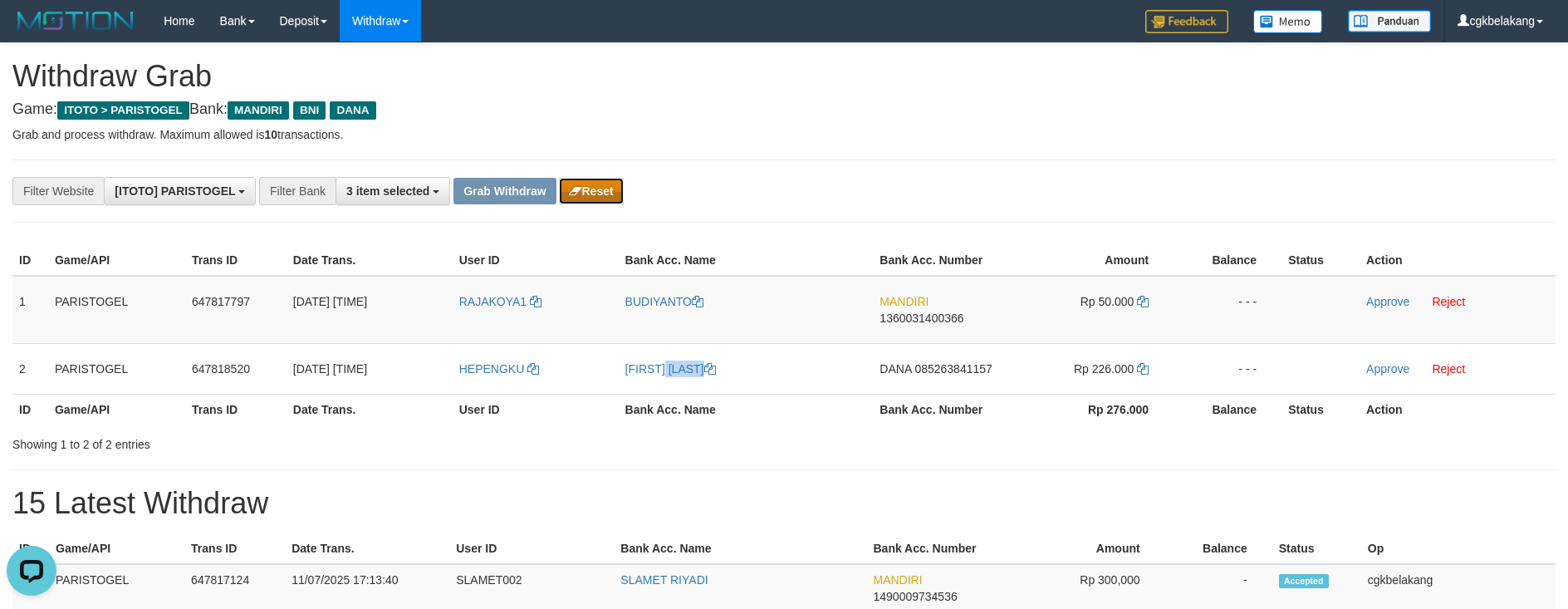 click on "Reset" at bounding box center (590, 191) 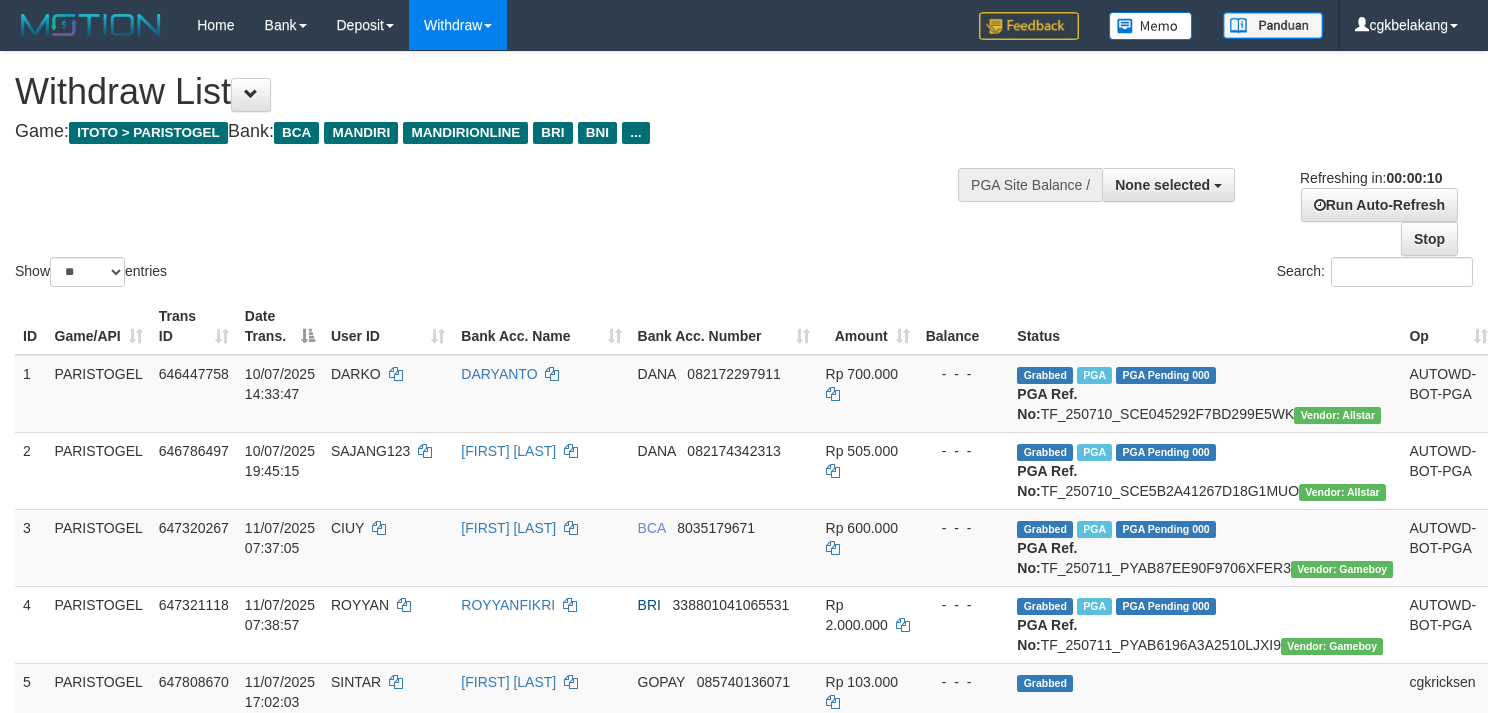 select 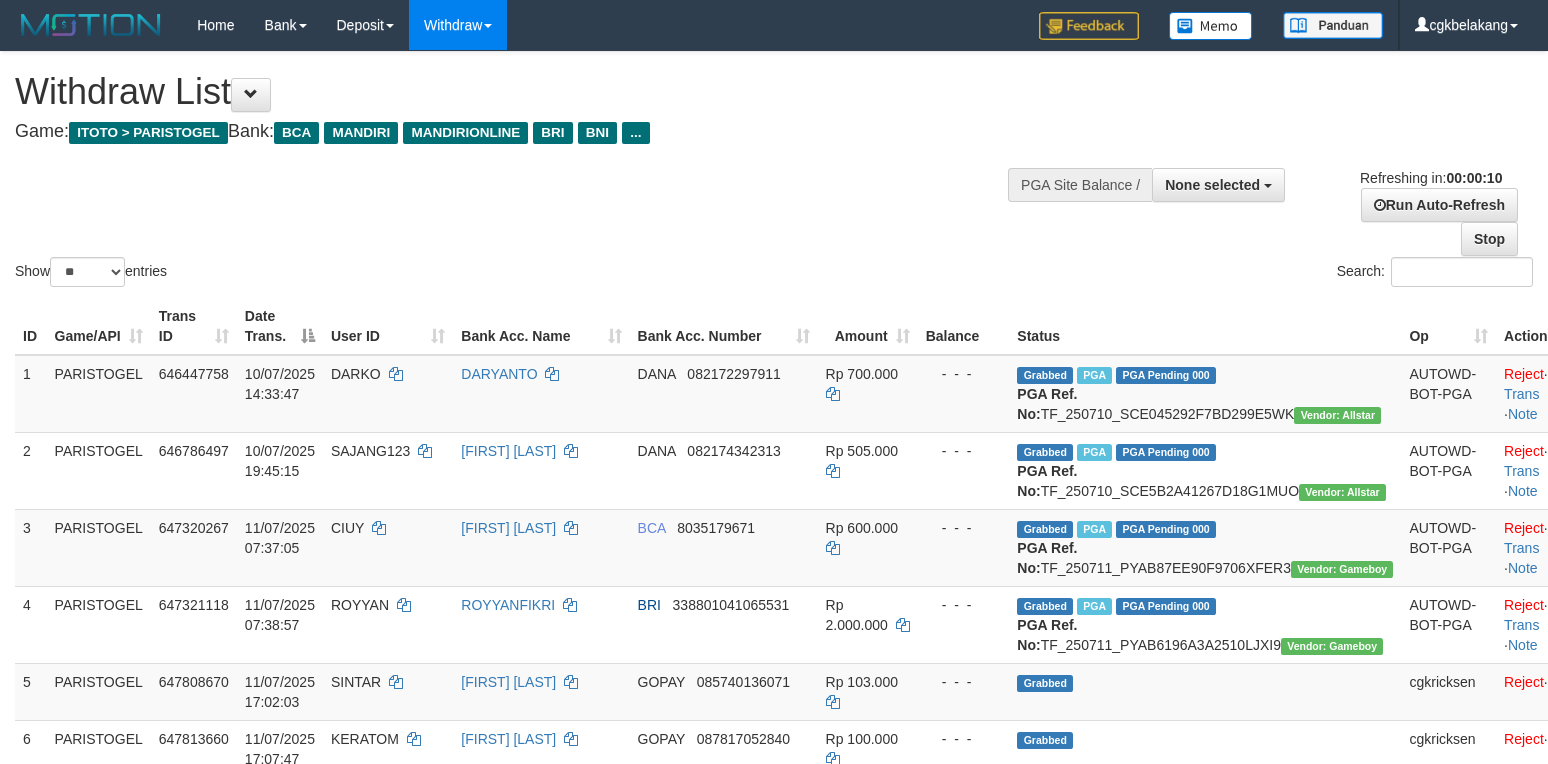 select 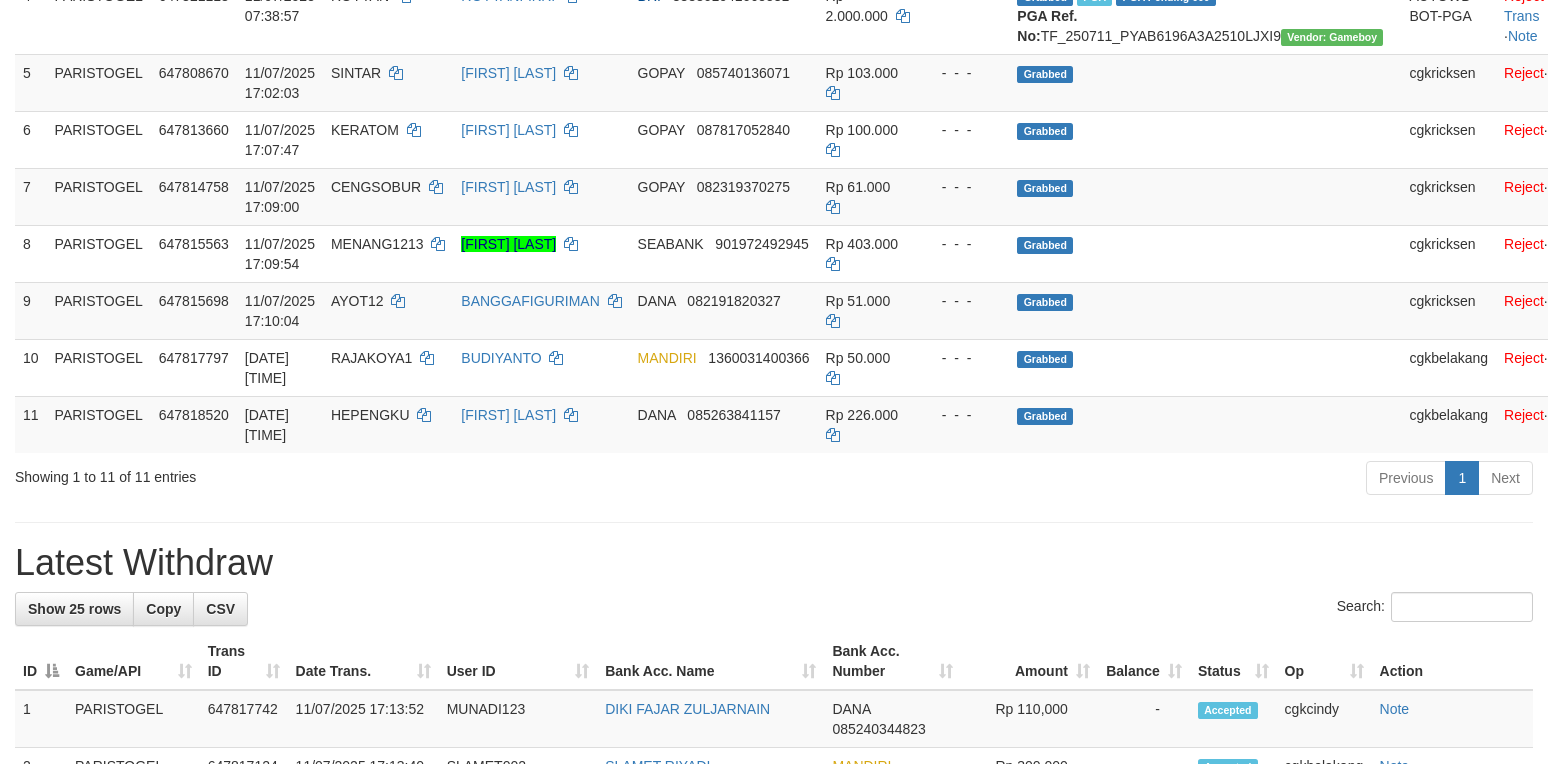 scroll, scrollTop: 533, scrollLeft: 0, axis: vertical 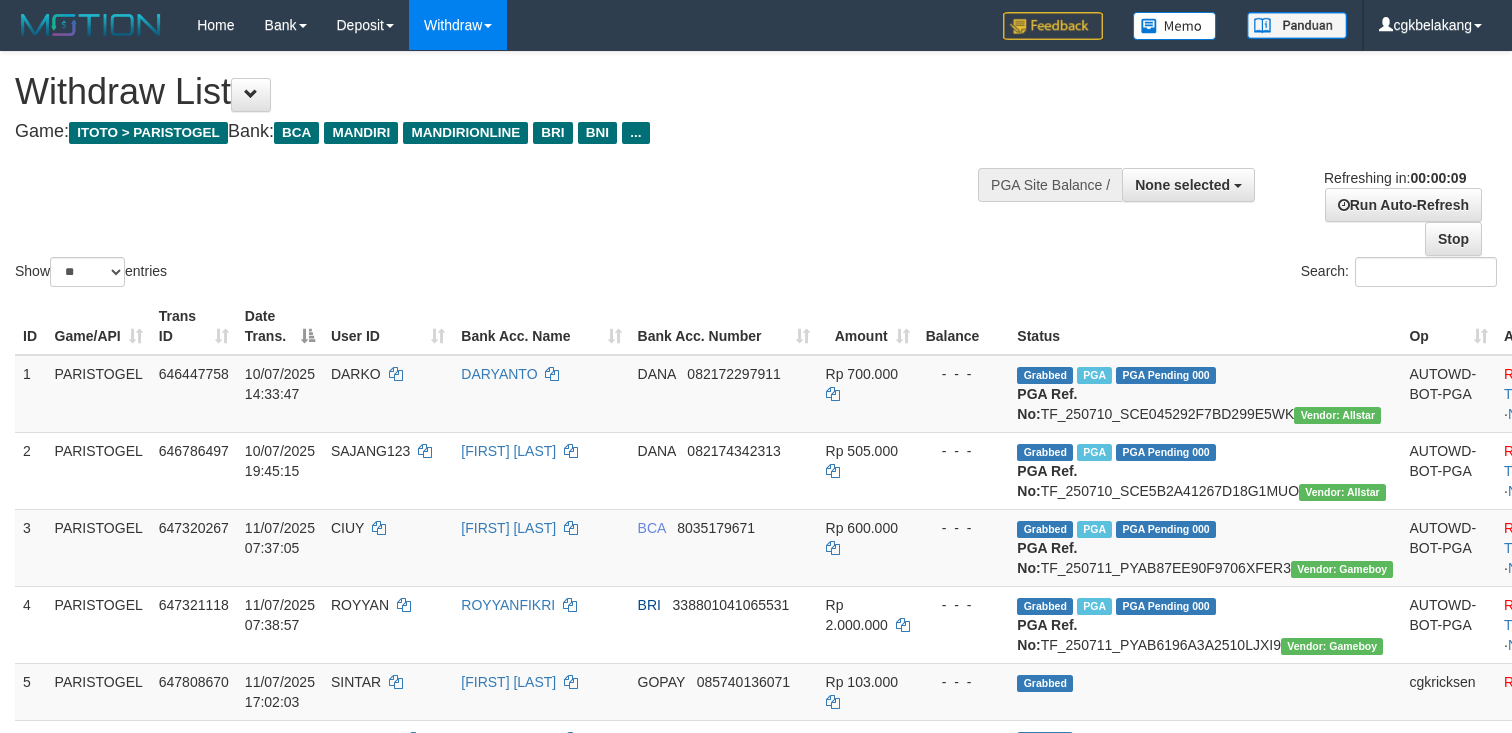 select 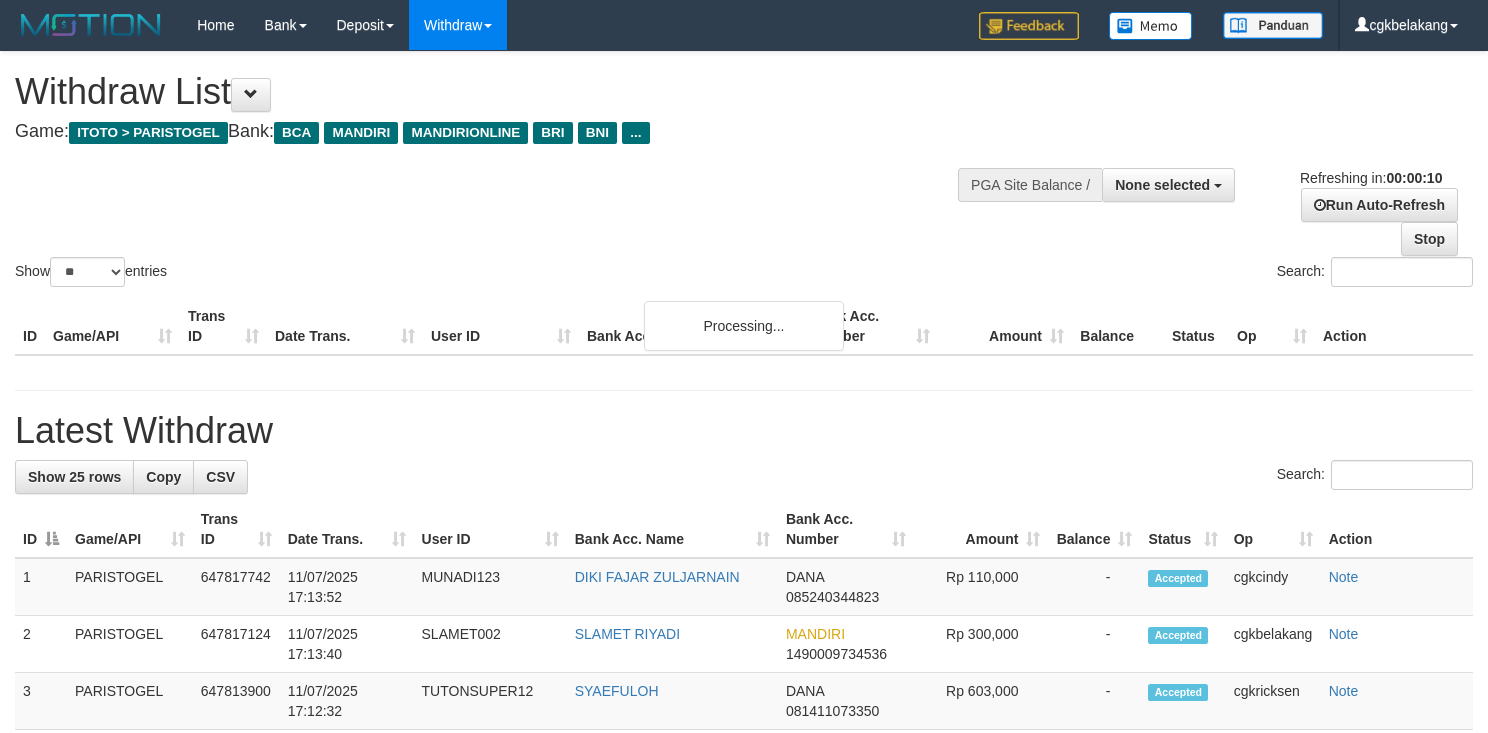 select 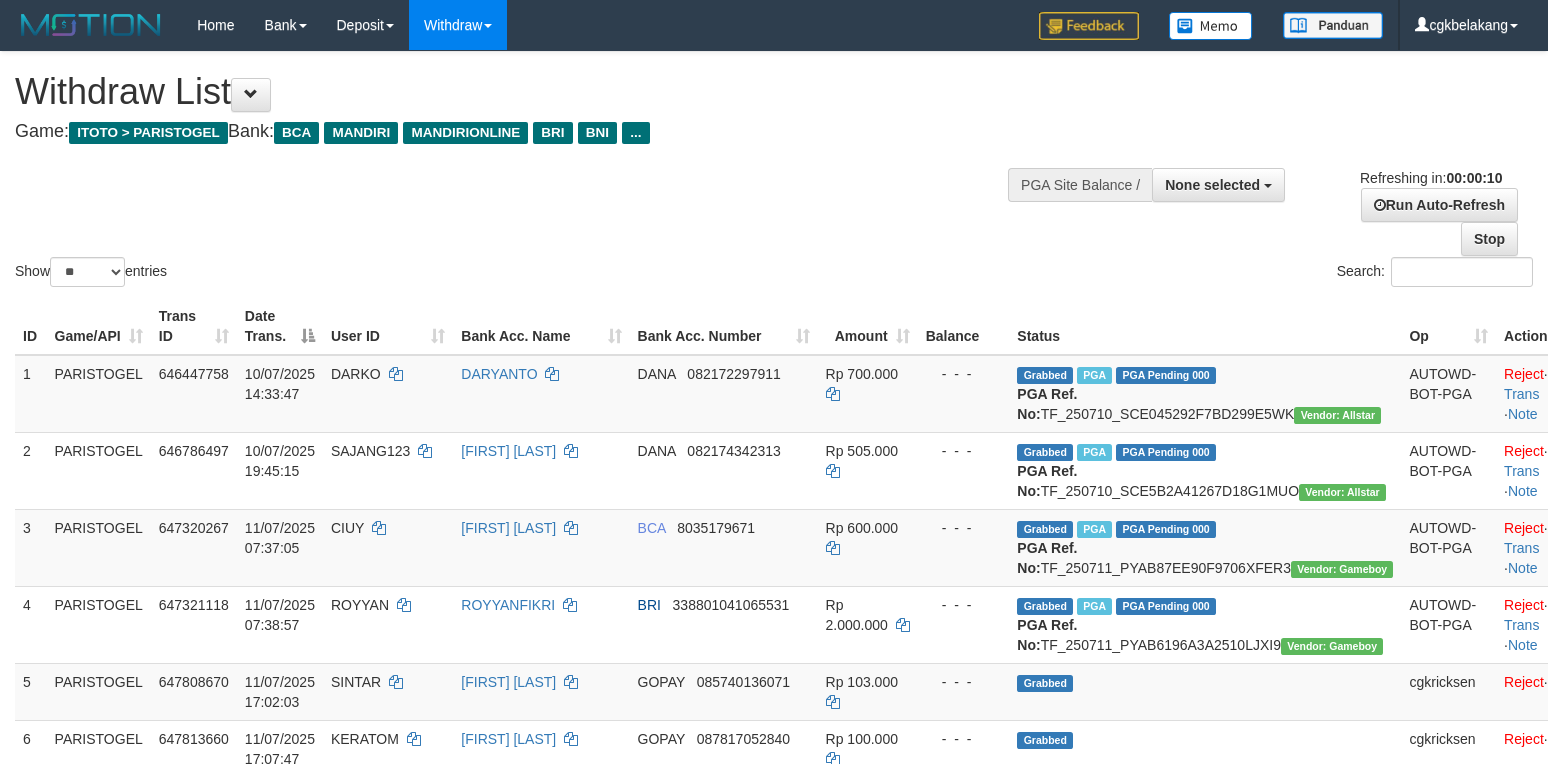select 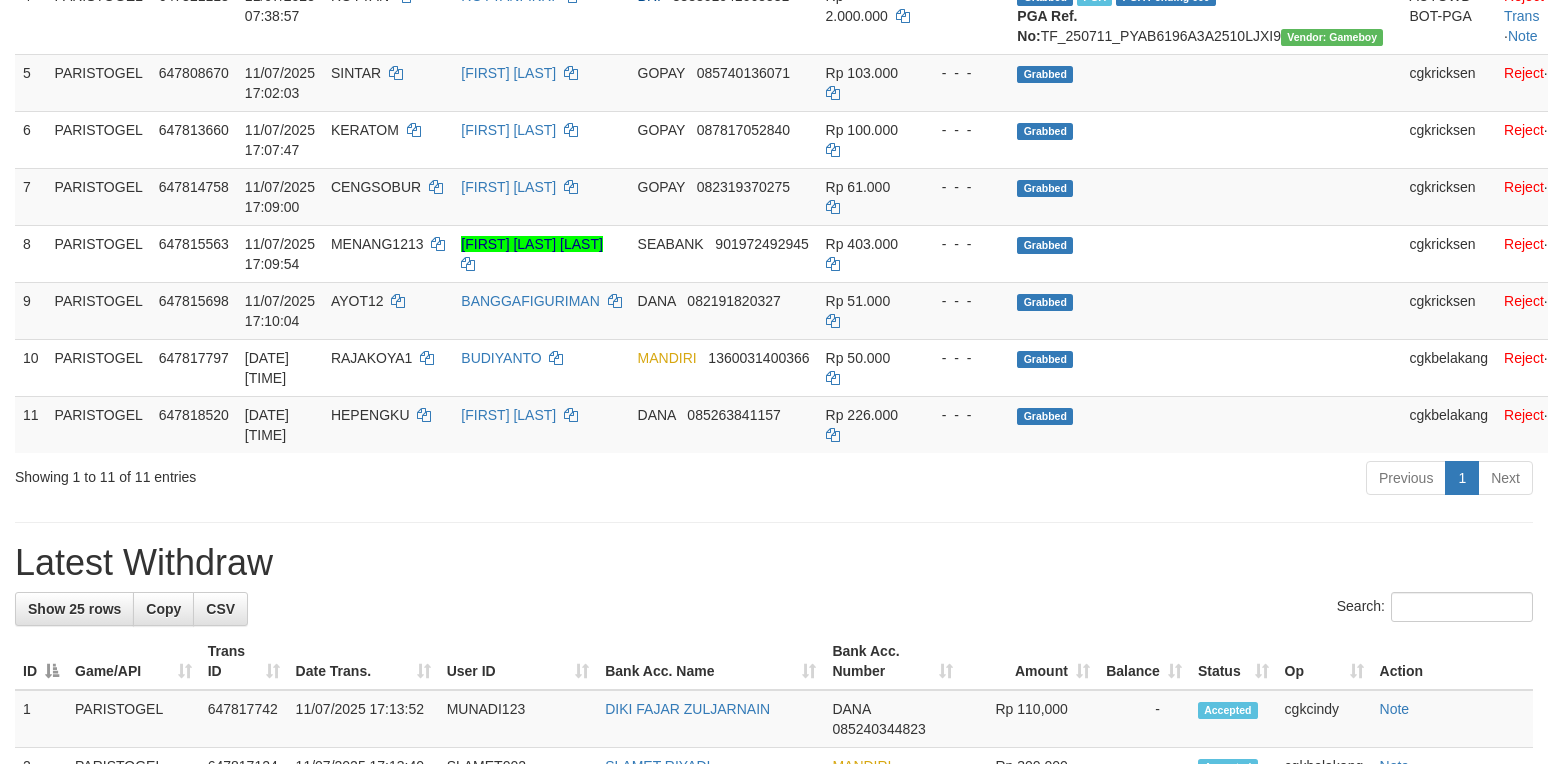 scroll, scrollTop: 533, scrollLeft: 0, axis: vertical 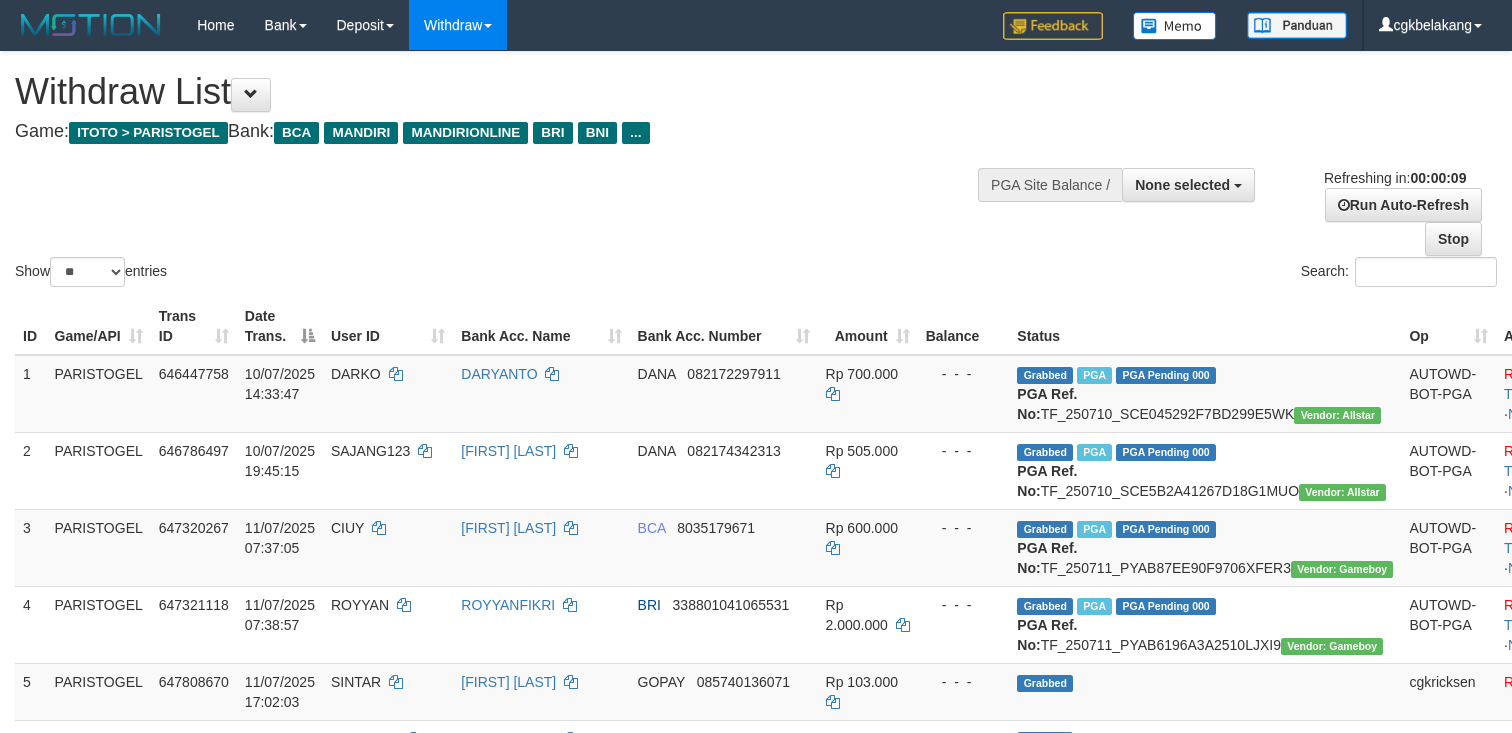 select 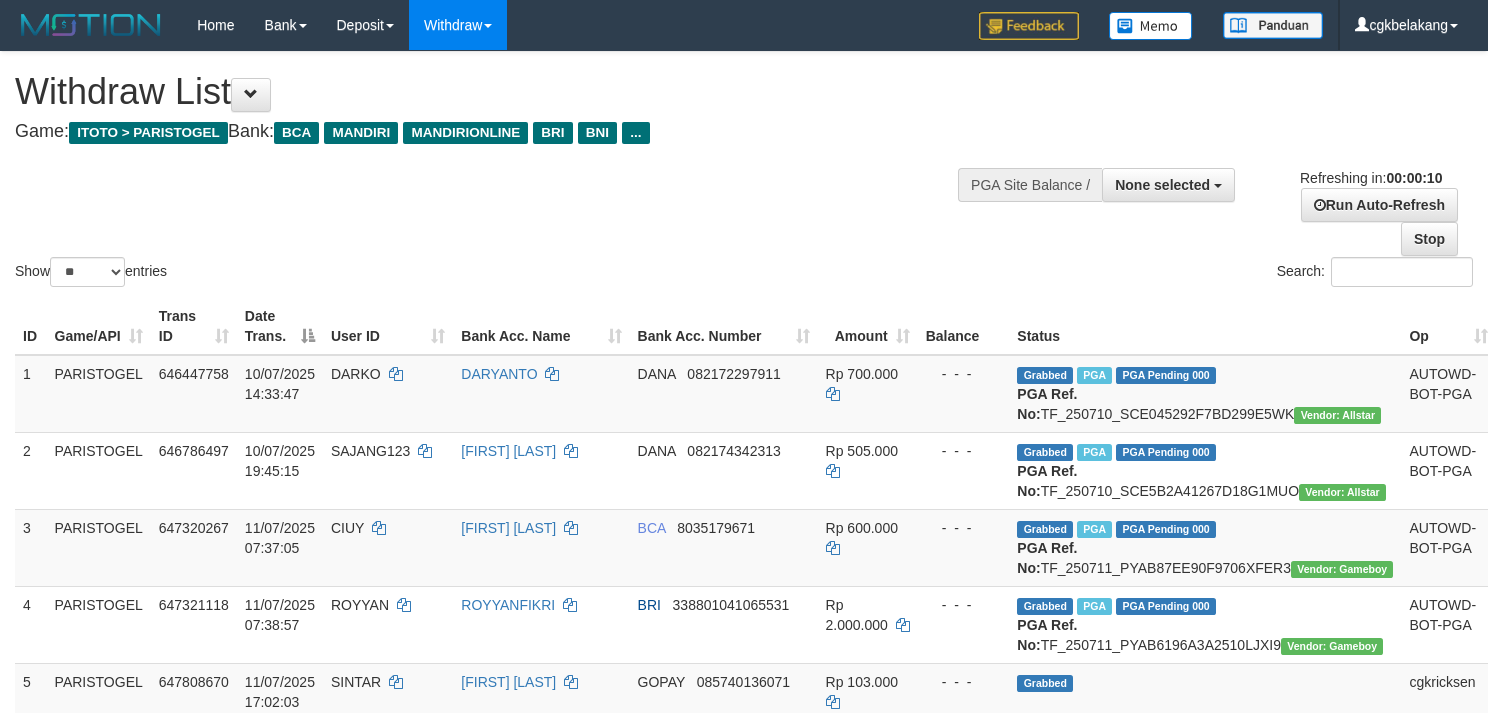 select 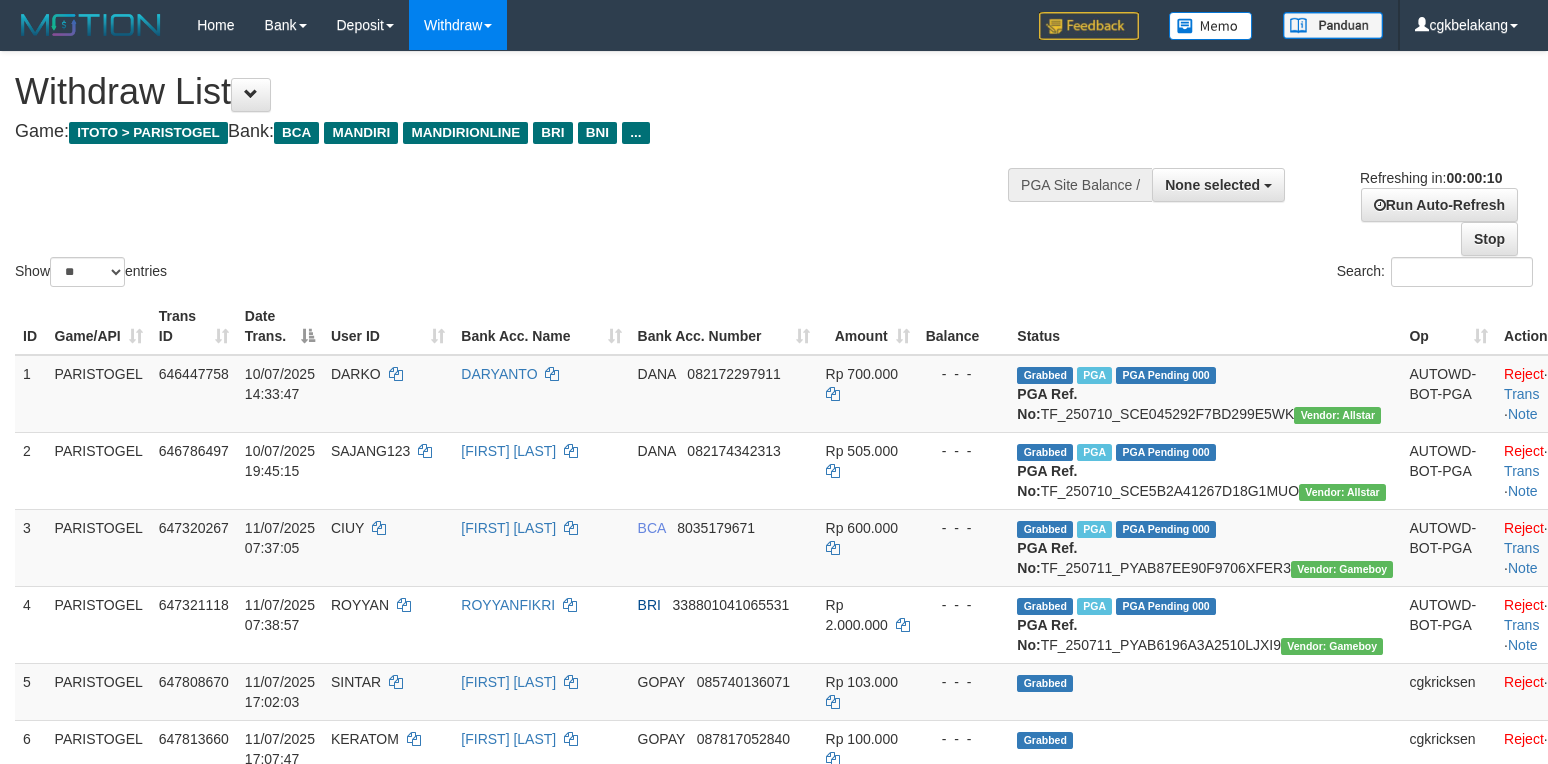 select 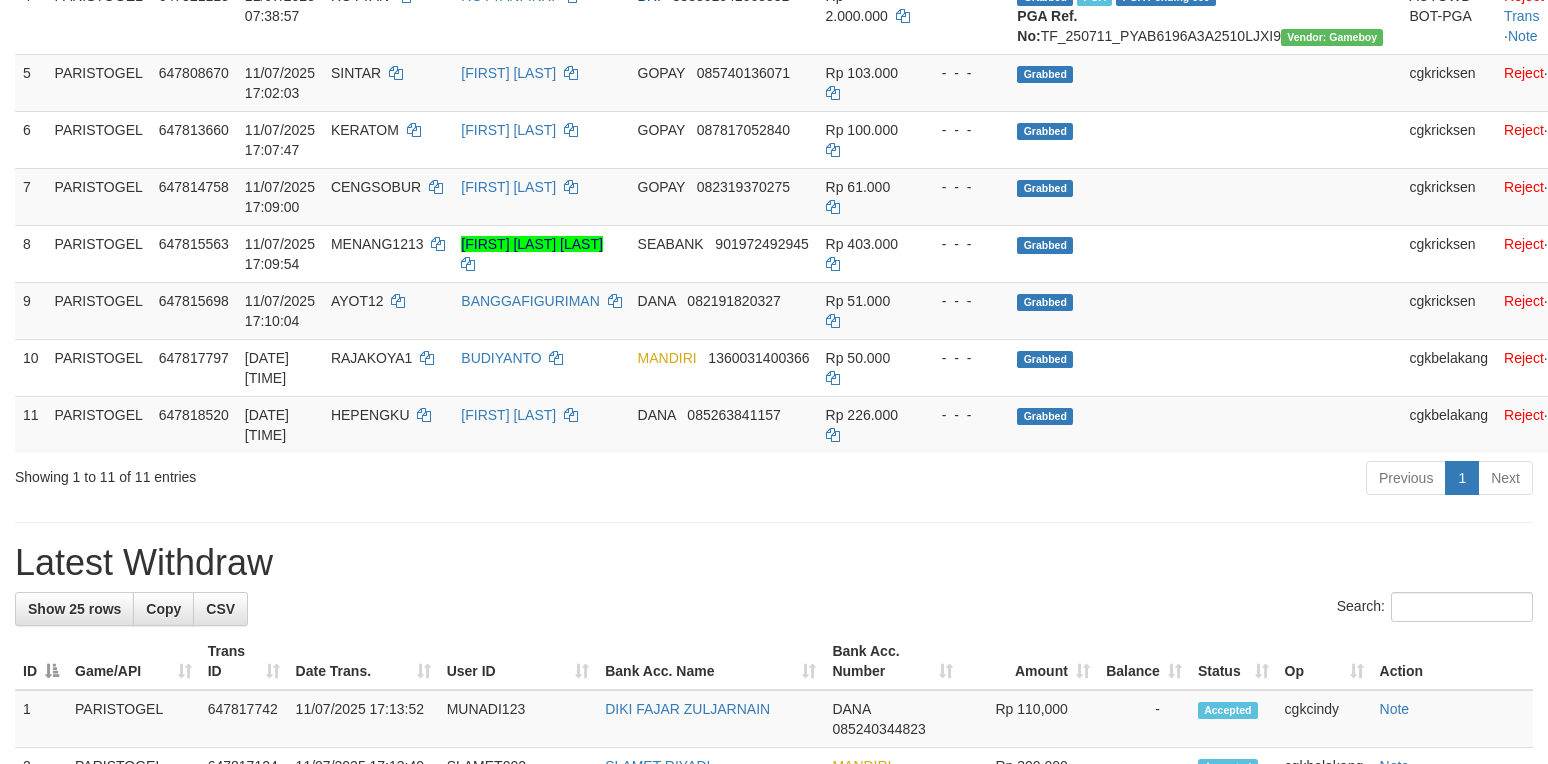 scroll, scrollTop: 533, scrollLeft: 0, axis: vertical 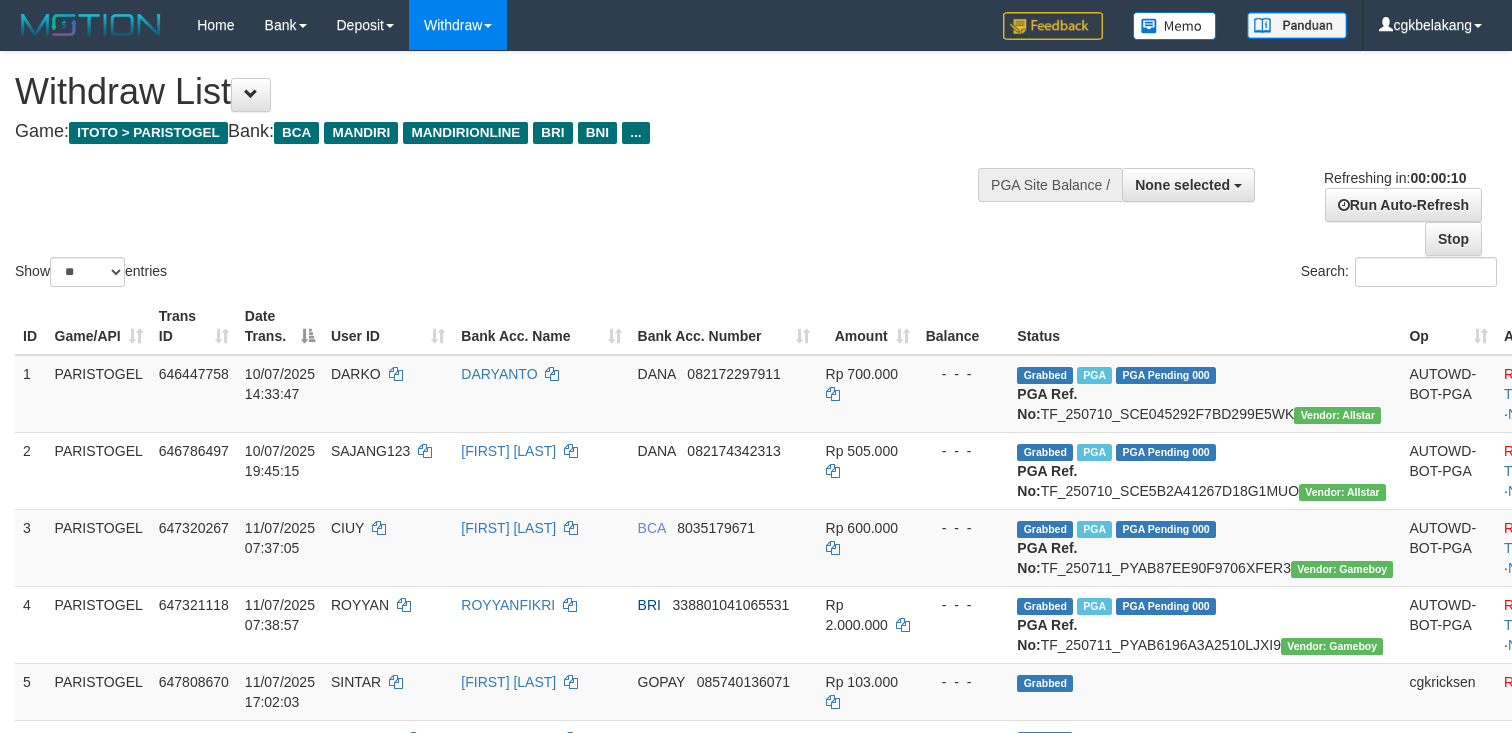 select 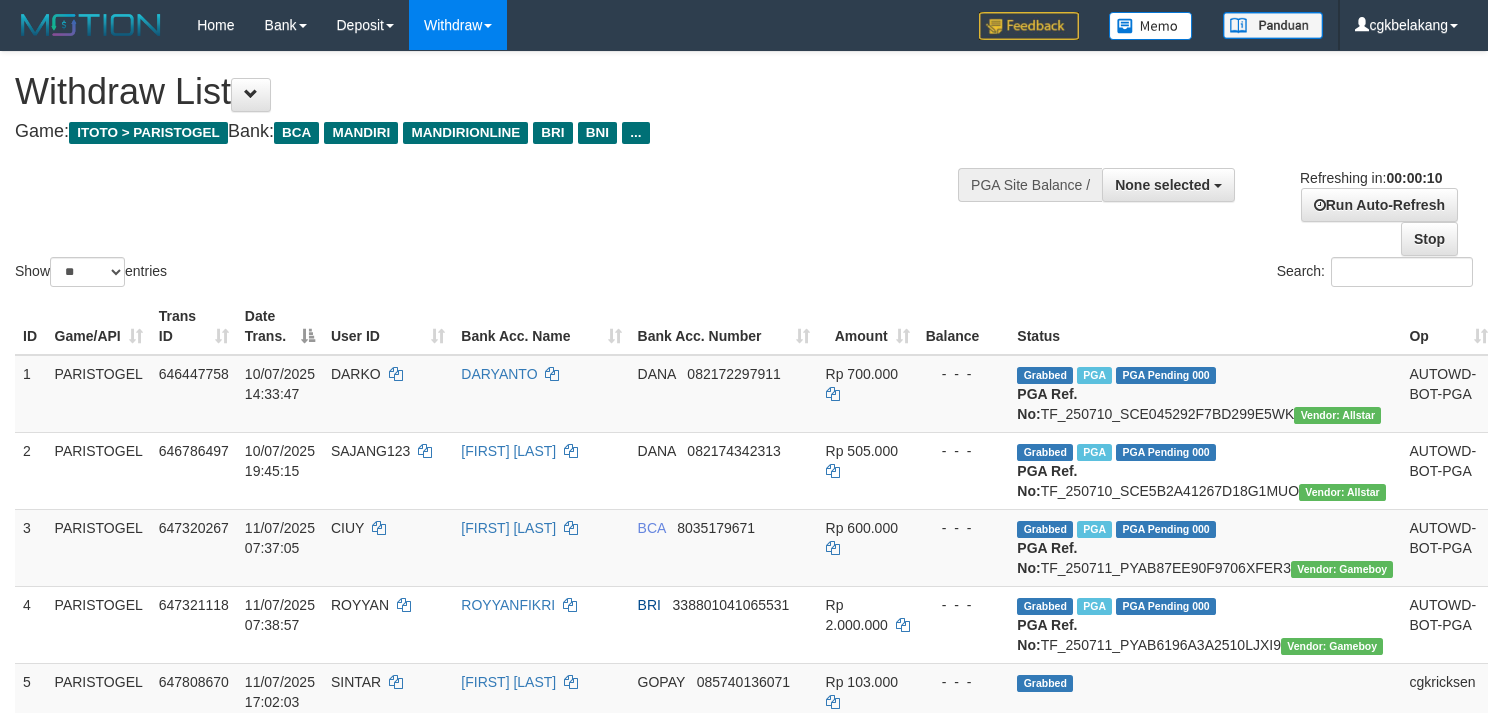 select 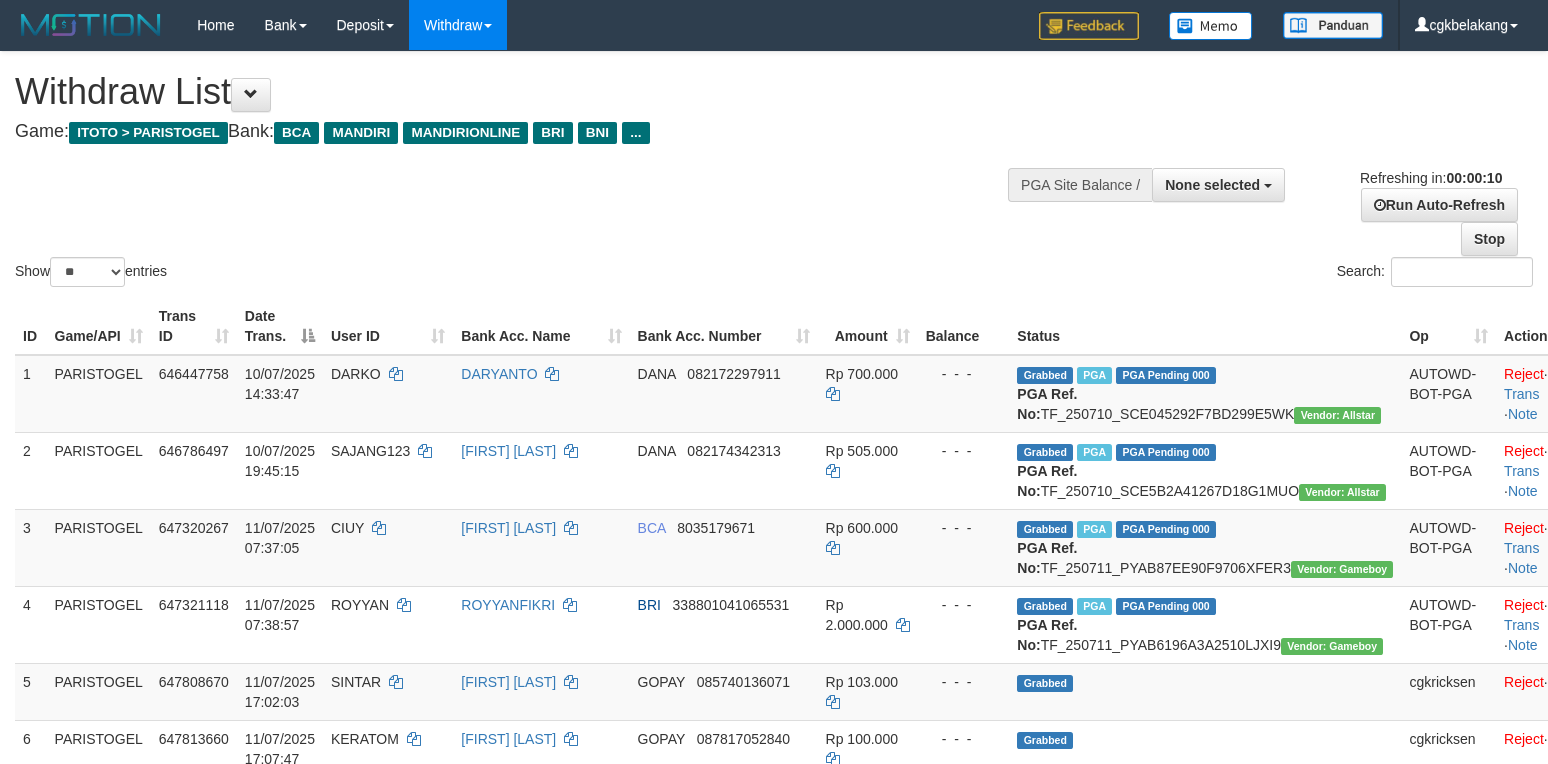 select 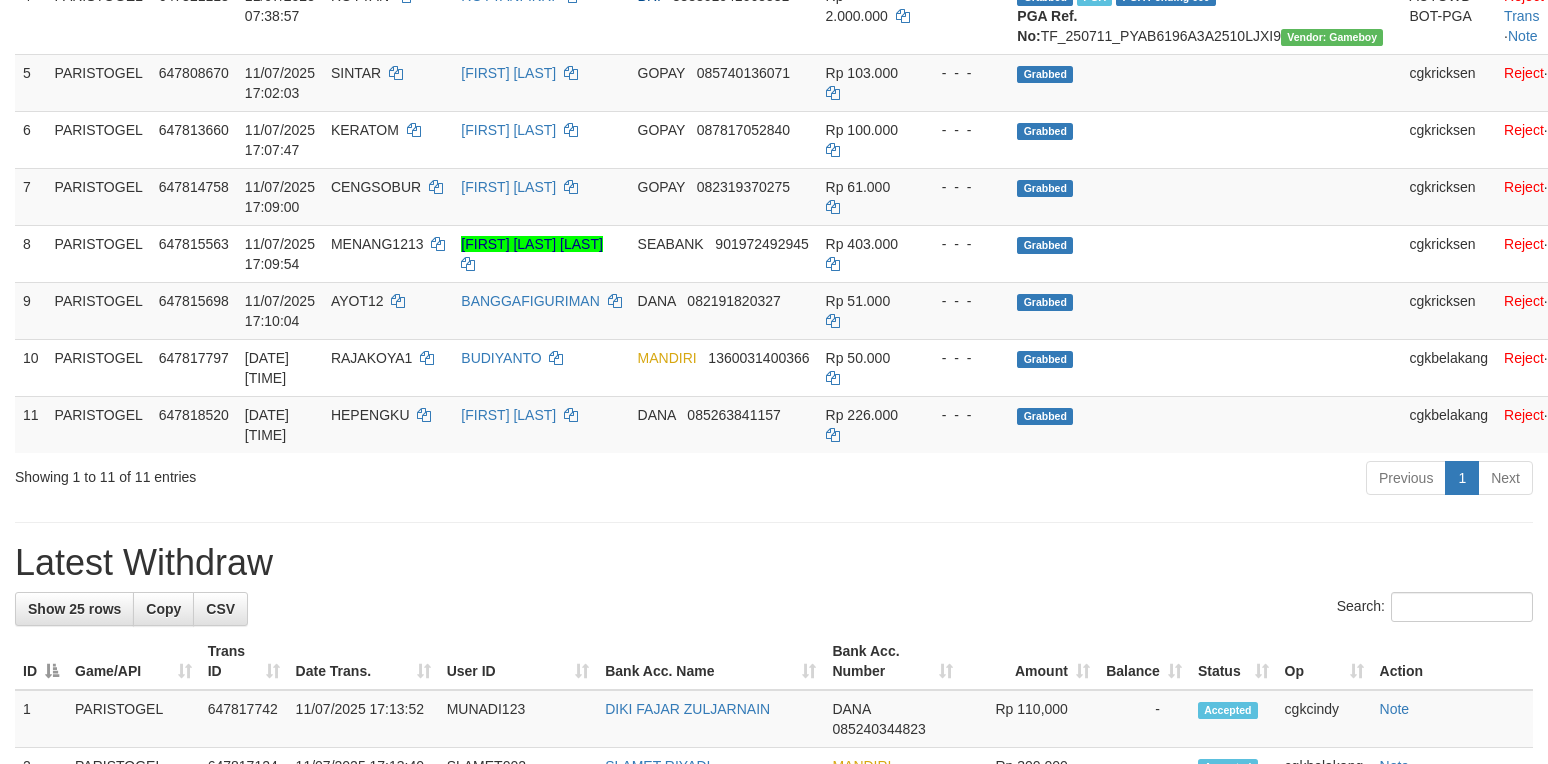 scroll, scrollTop: 533, scrollLeft: 0, axis: vertical 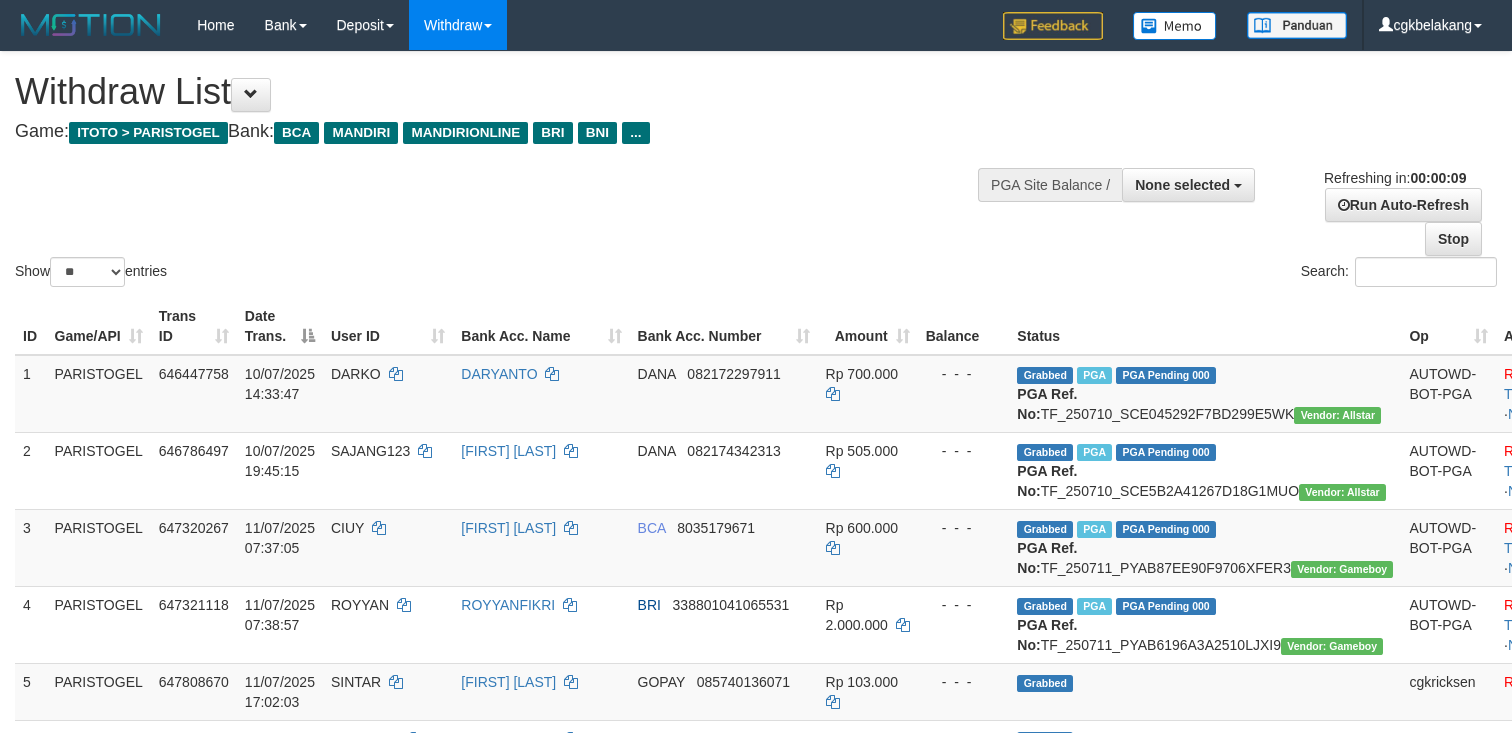 select 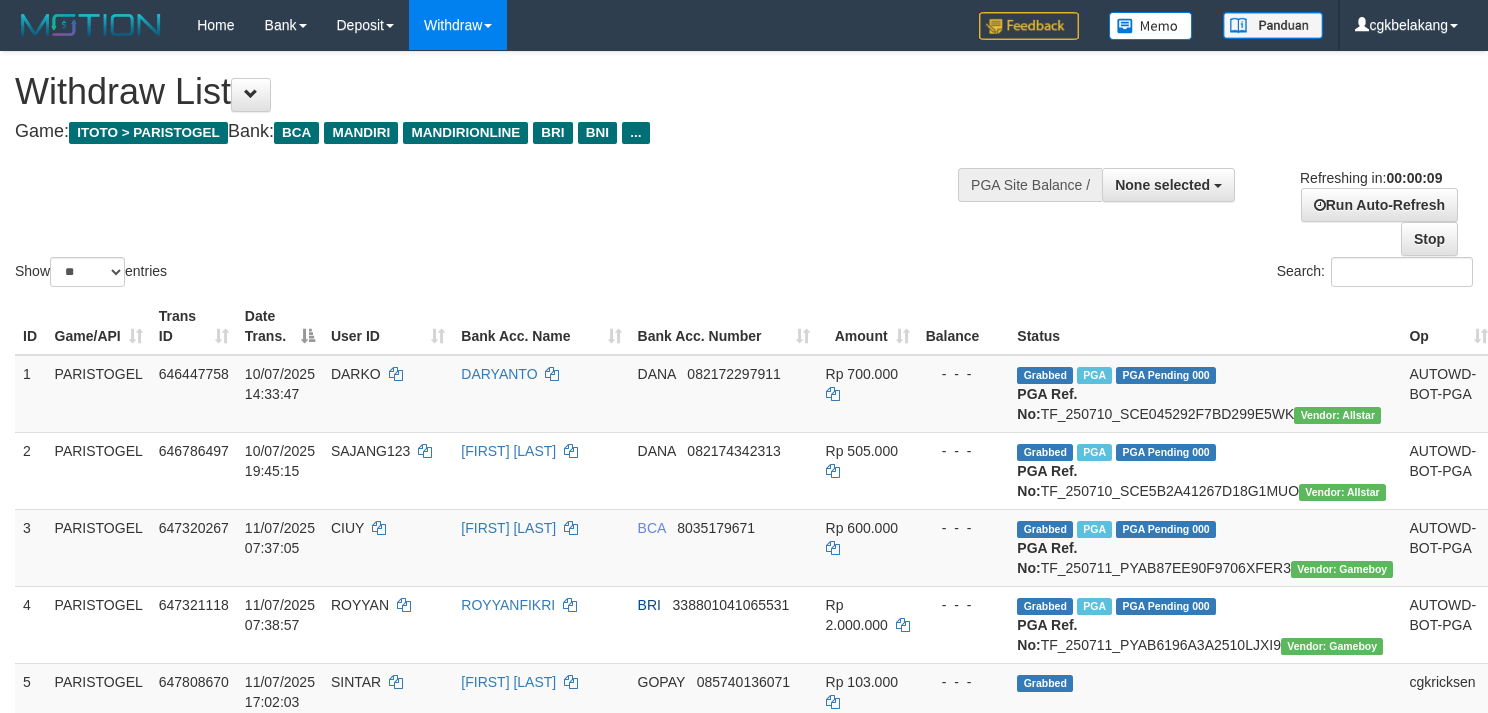 select 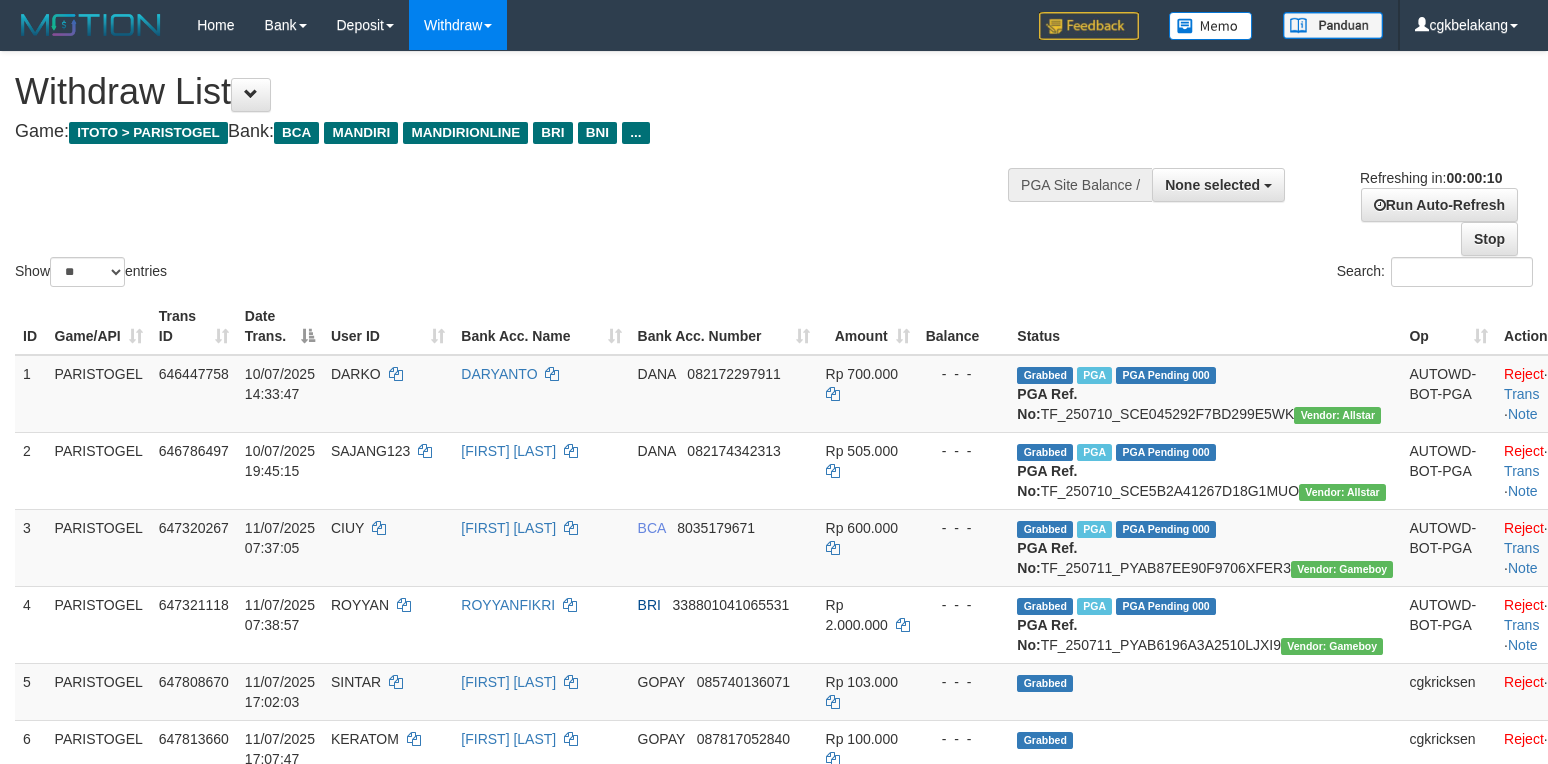 select 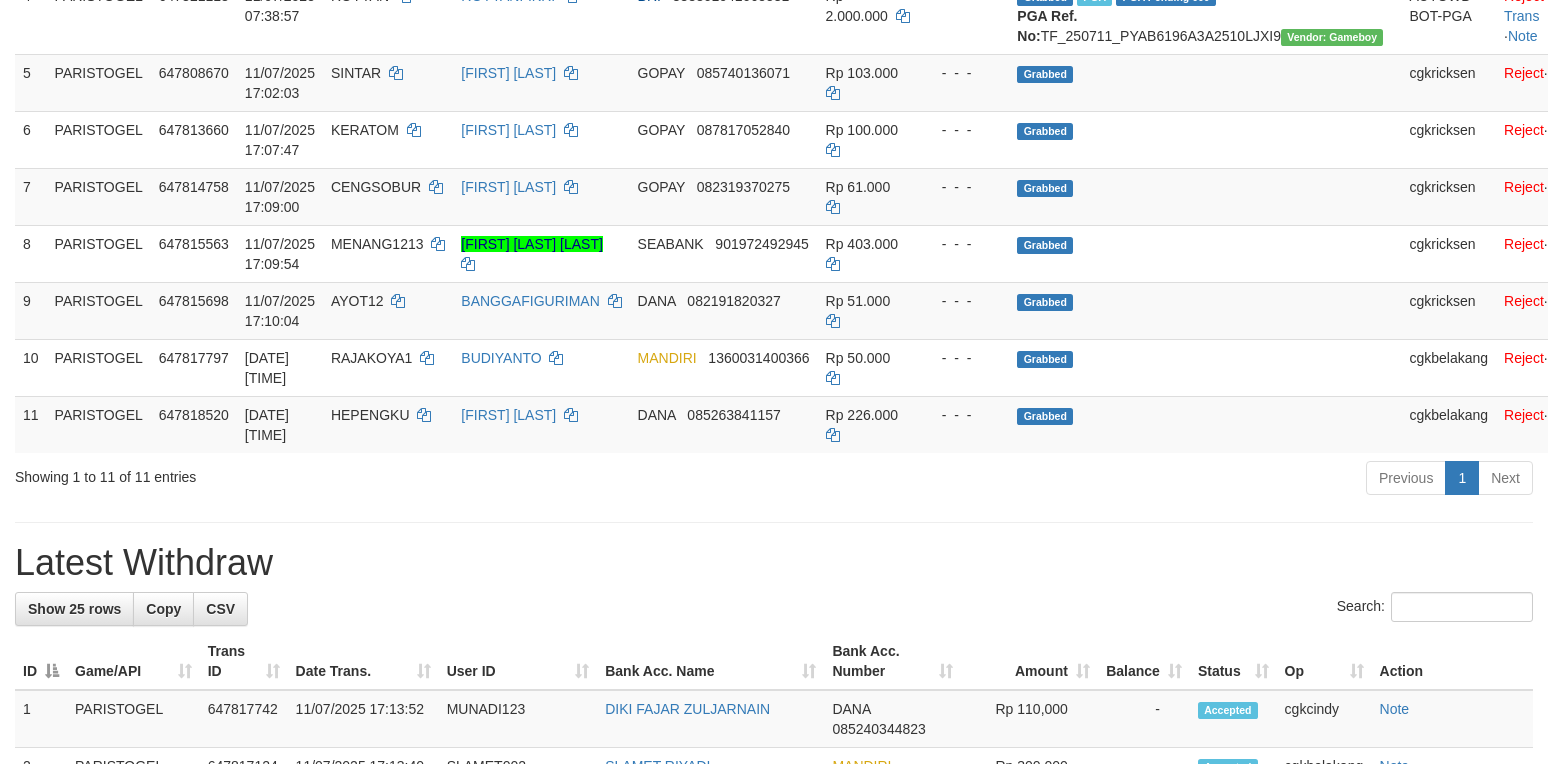 scroll, scrollTop: 533, scrollLeft: 0, axis: vertical 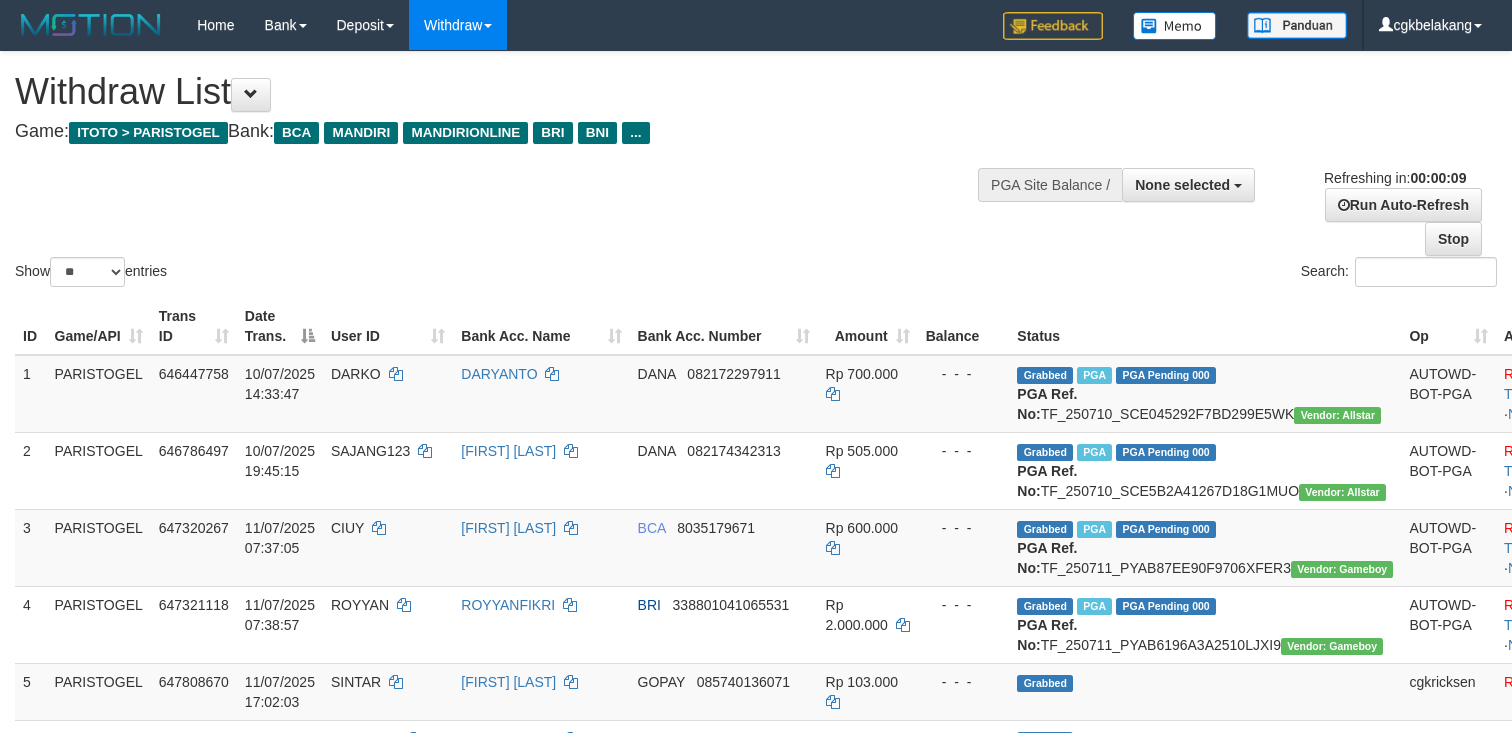 select 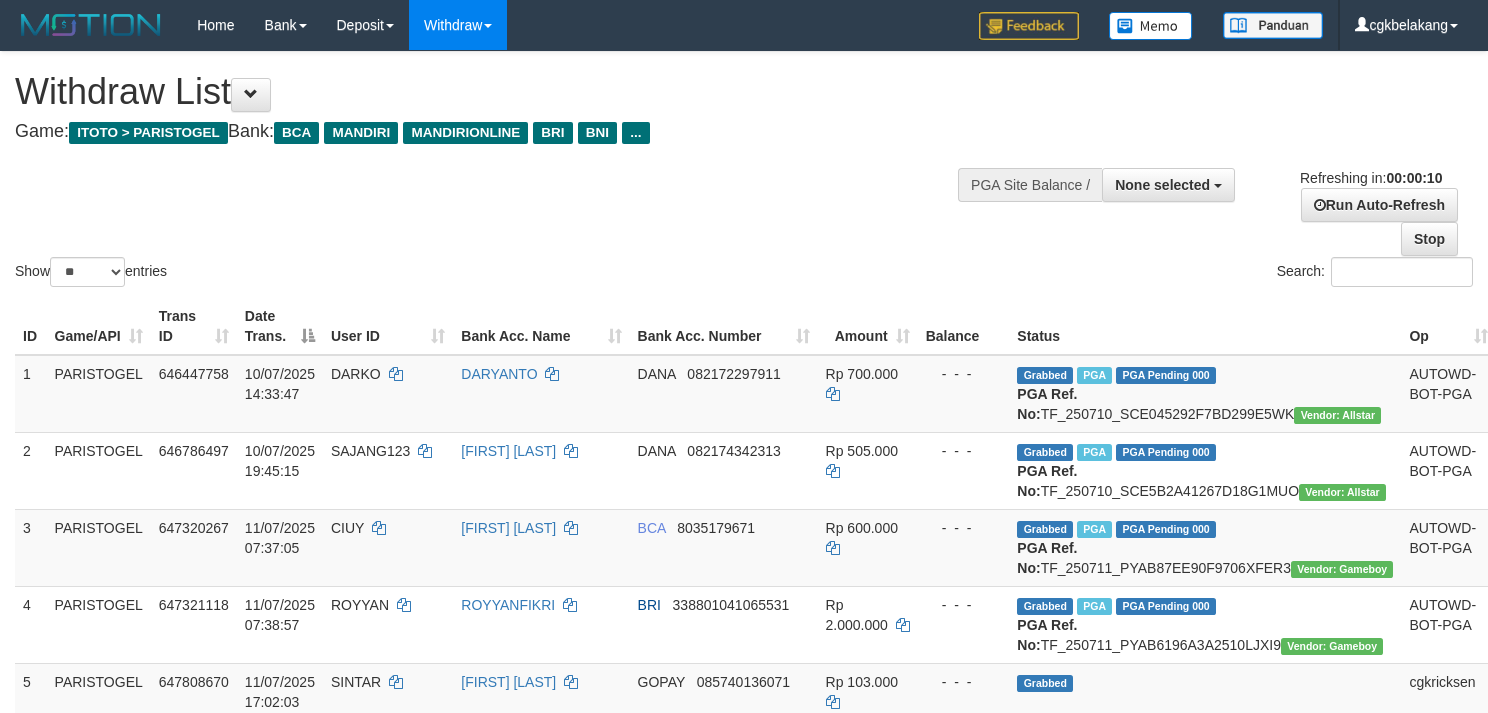 select 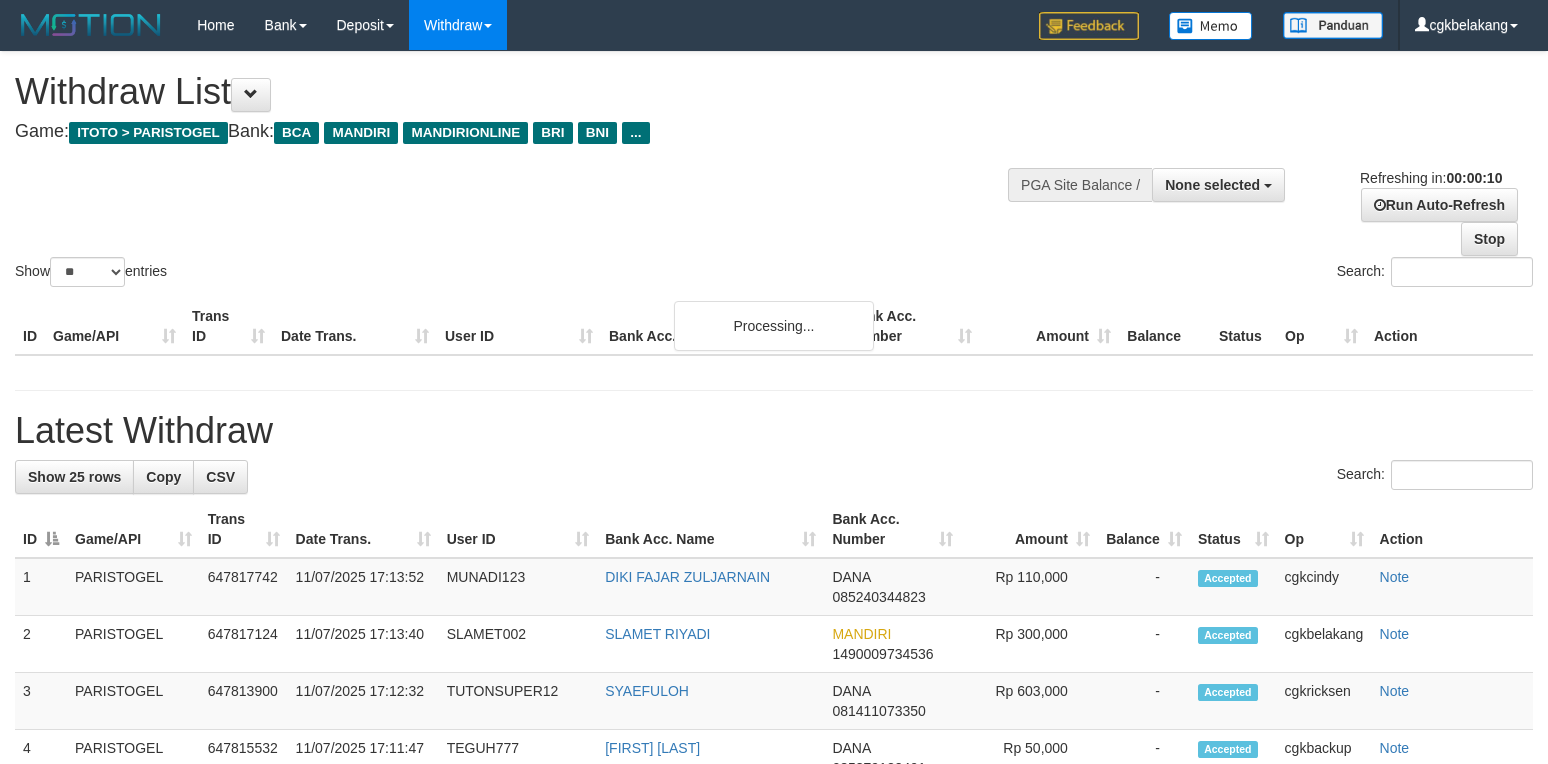 select 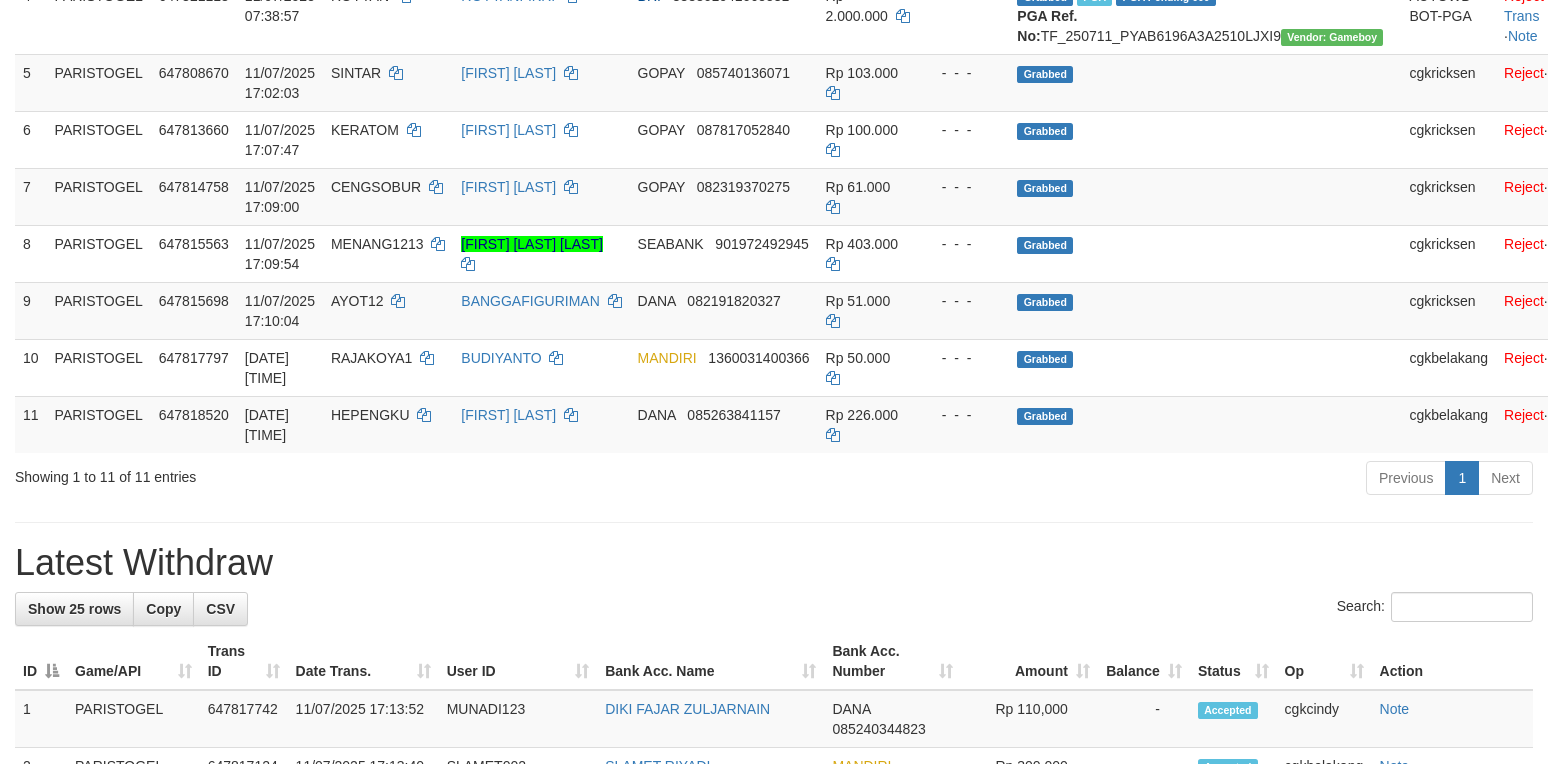 scroll, scrollTop: 533, scrollLeft: 0, axis: vertical 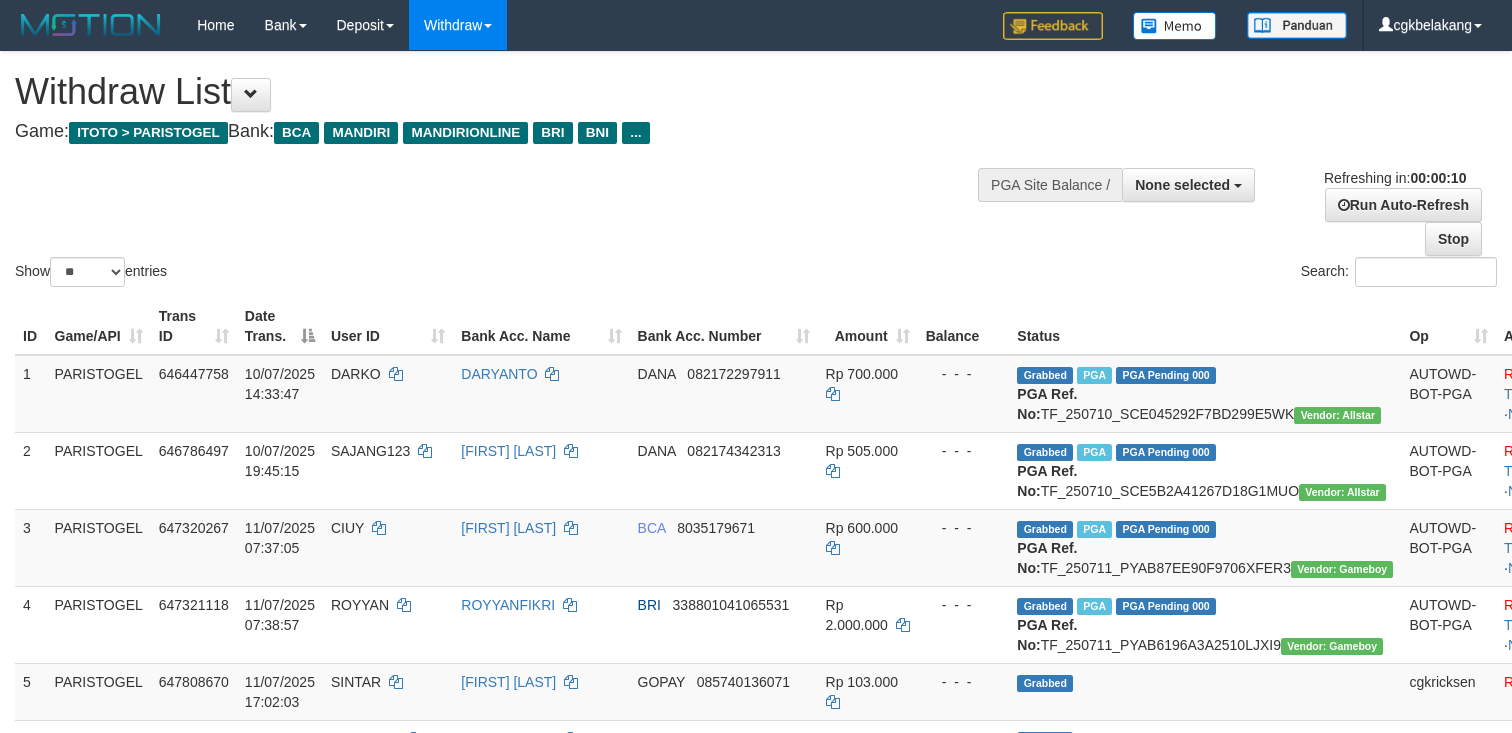 select 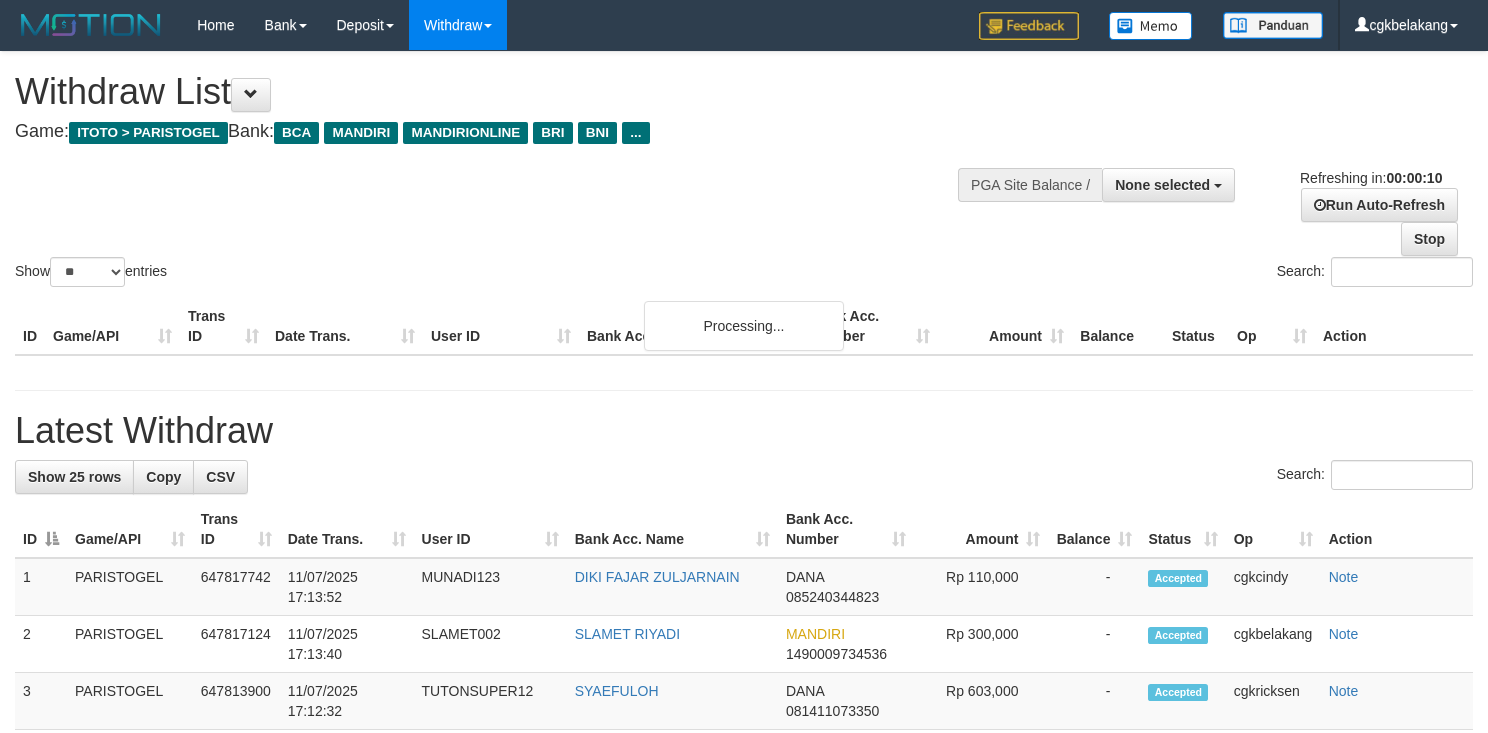 select 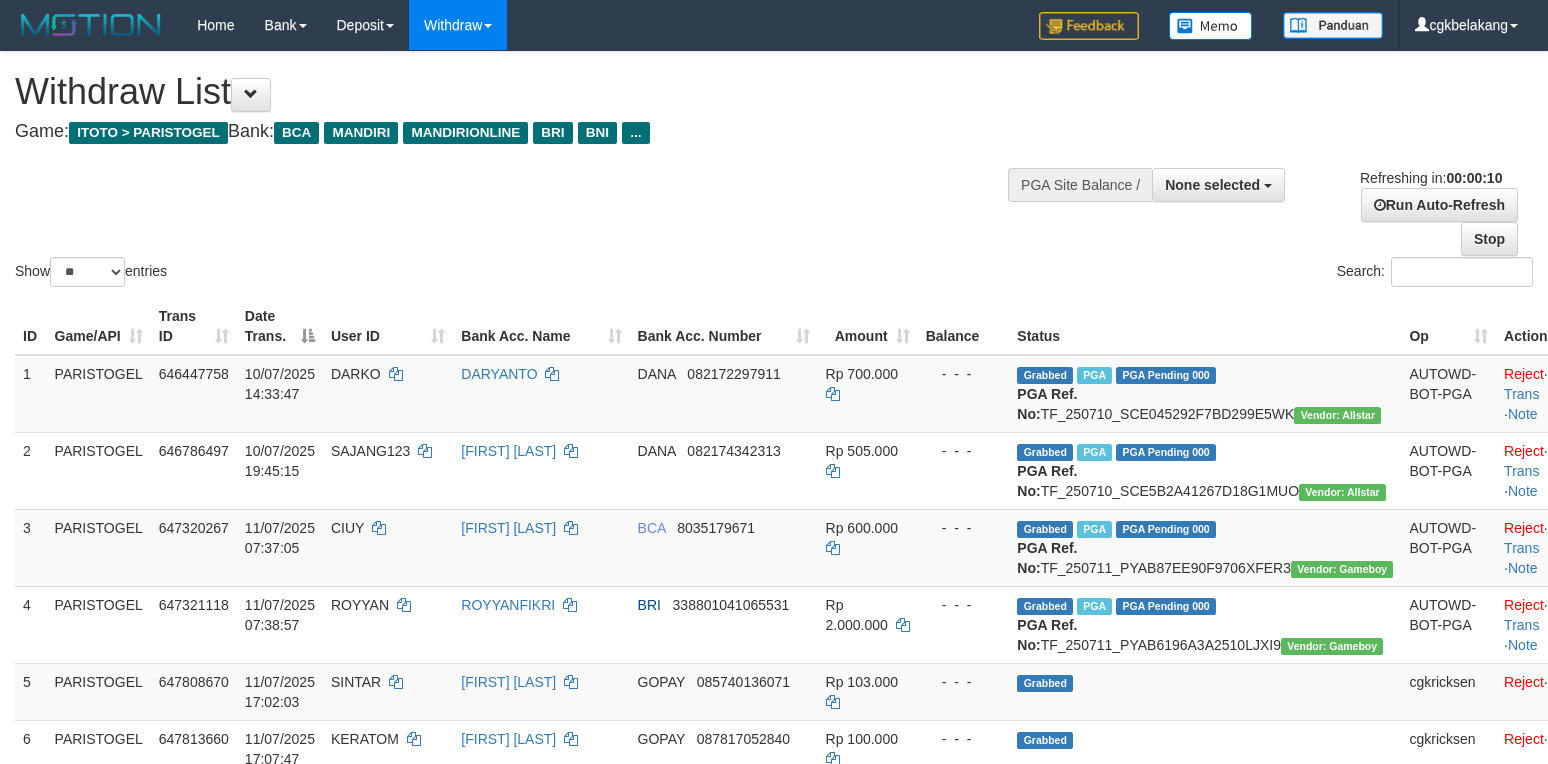 select 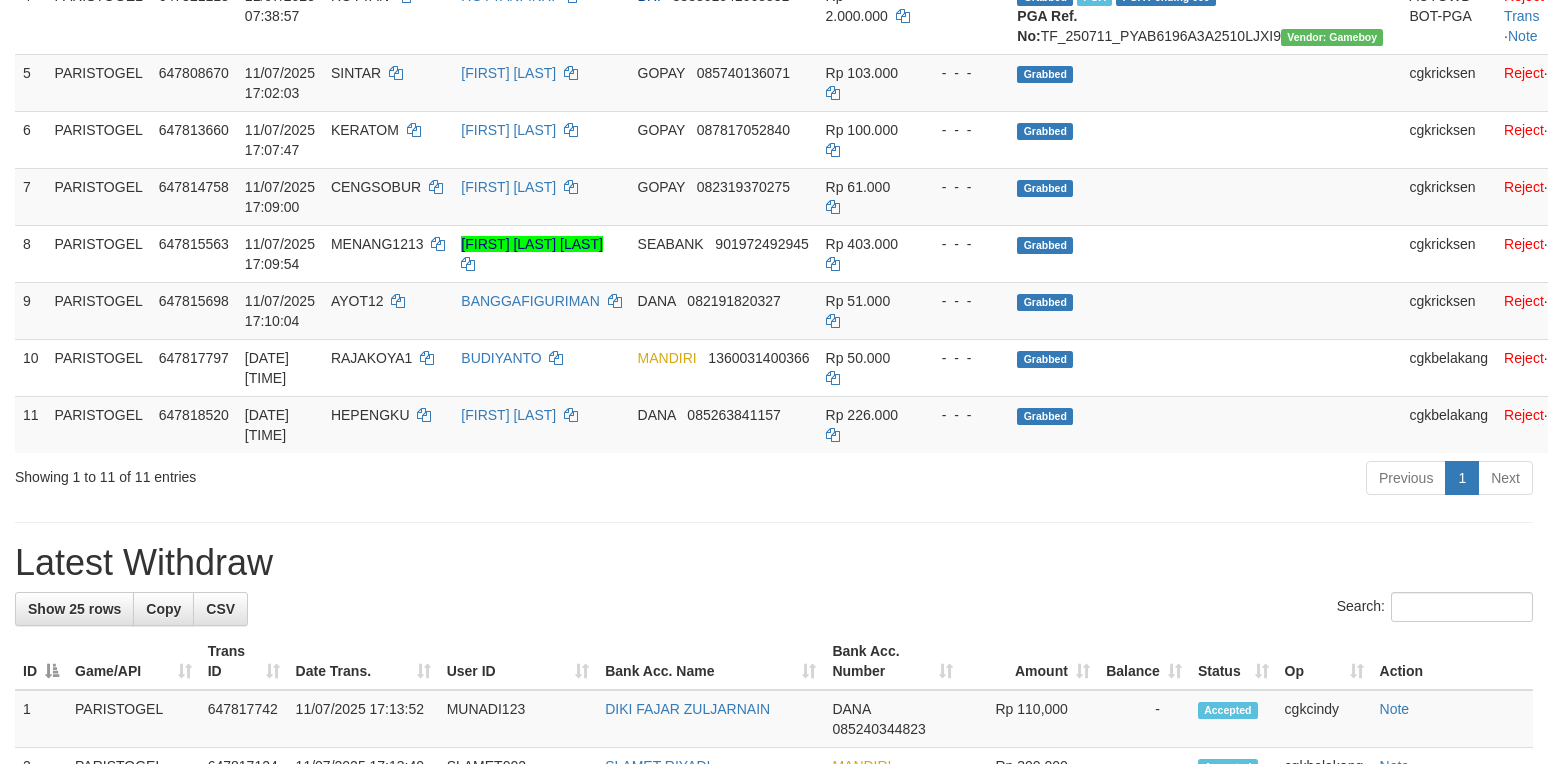 scroll, scrollTop: 533, scrollLeft: 0, axis: vertical 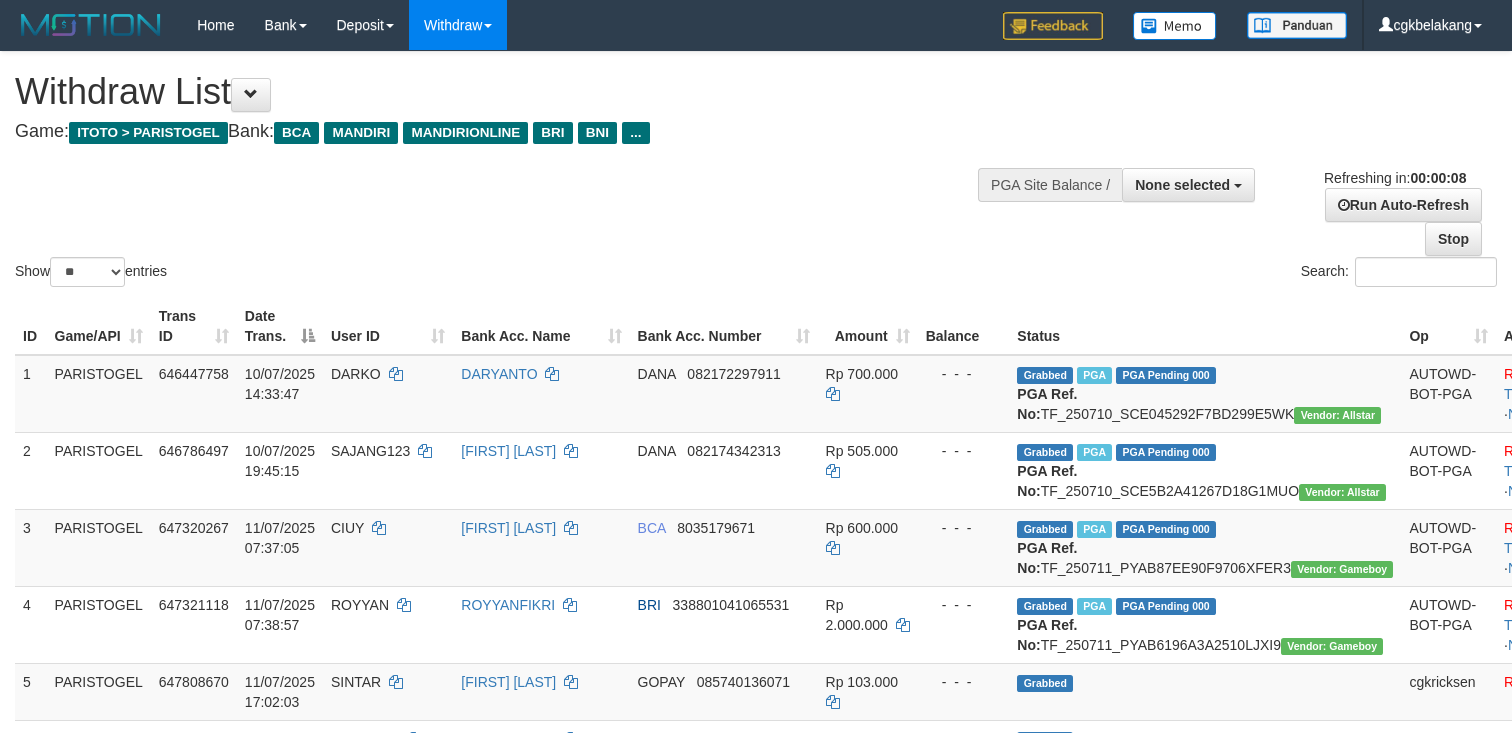 select 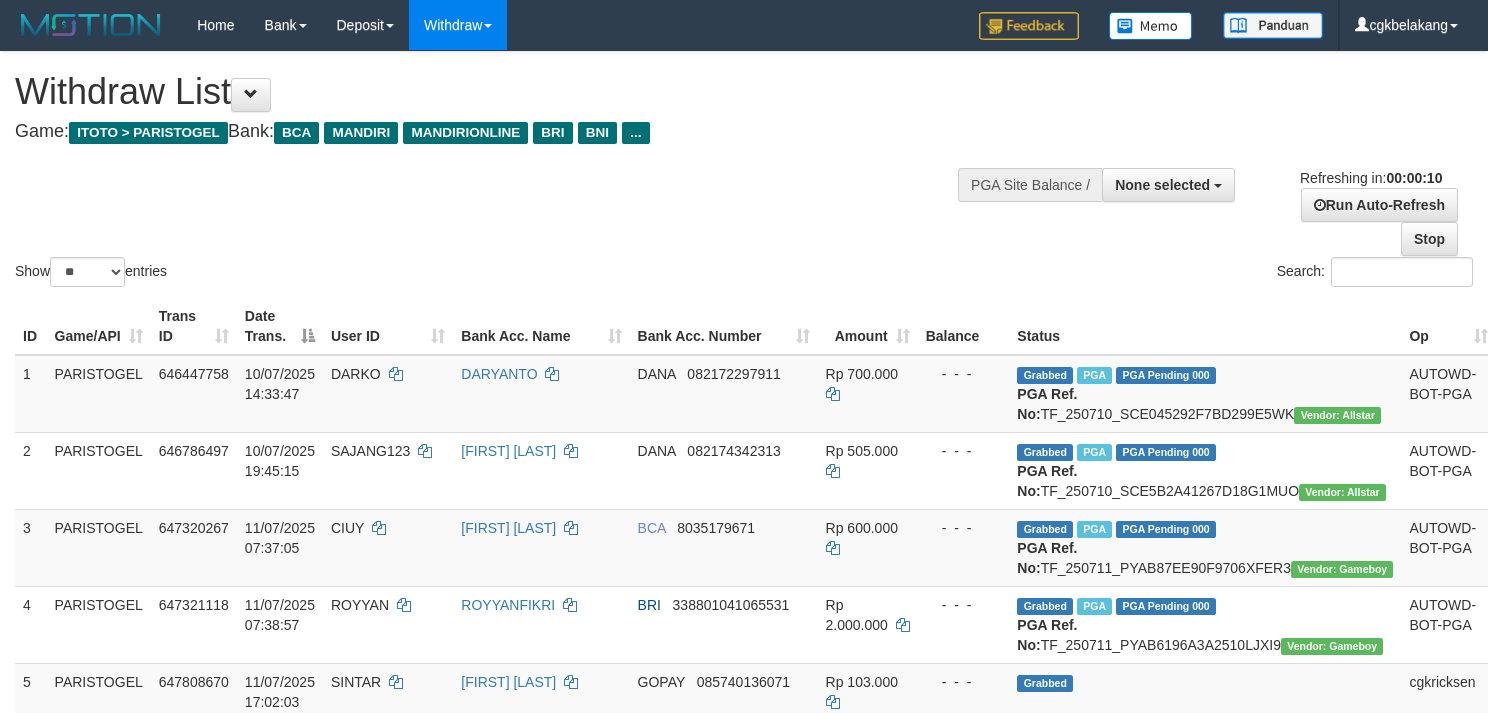 select 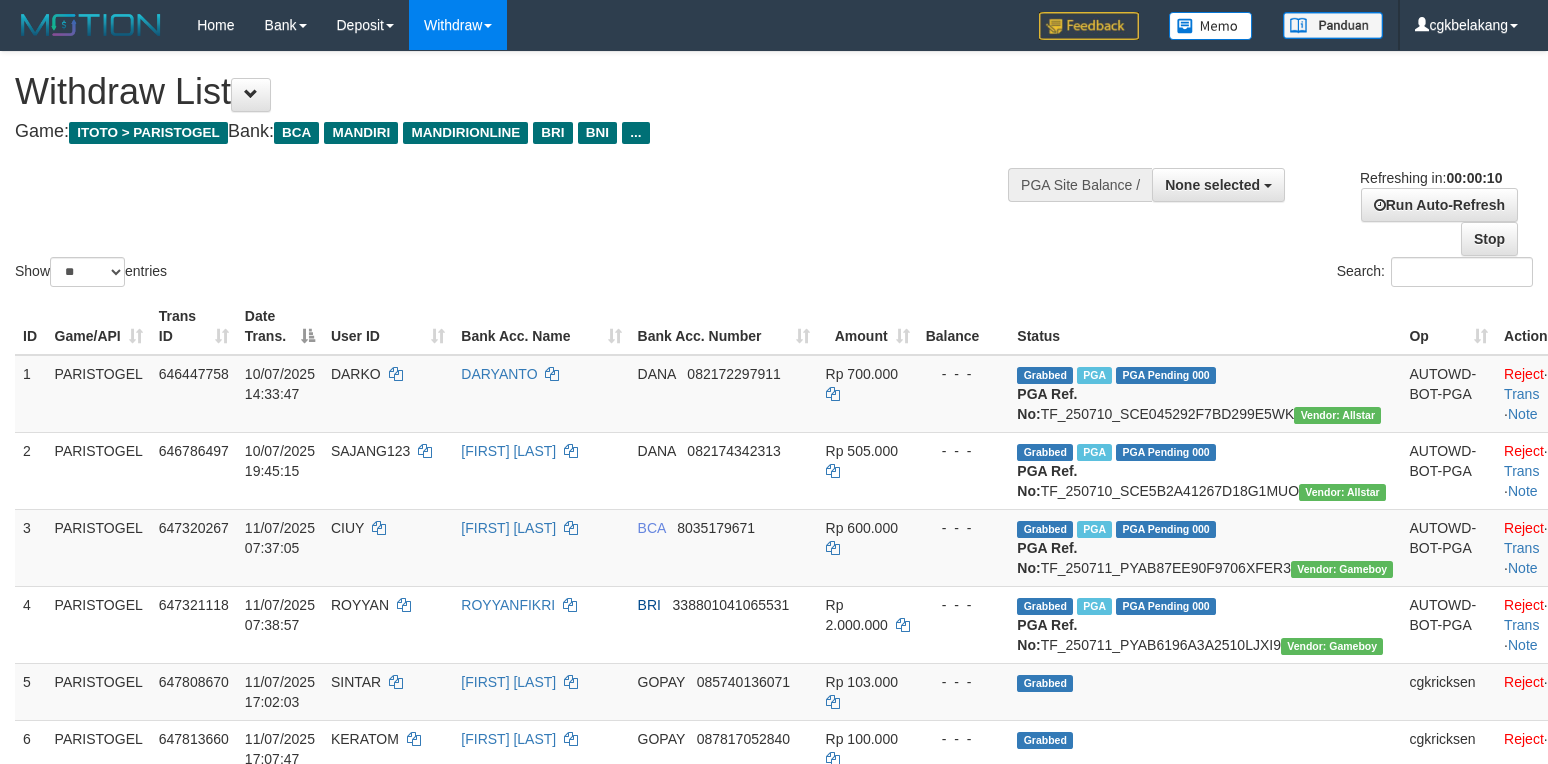 select 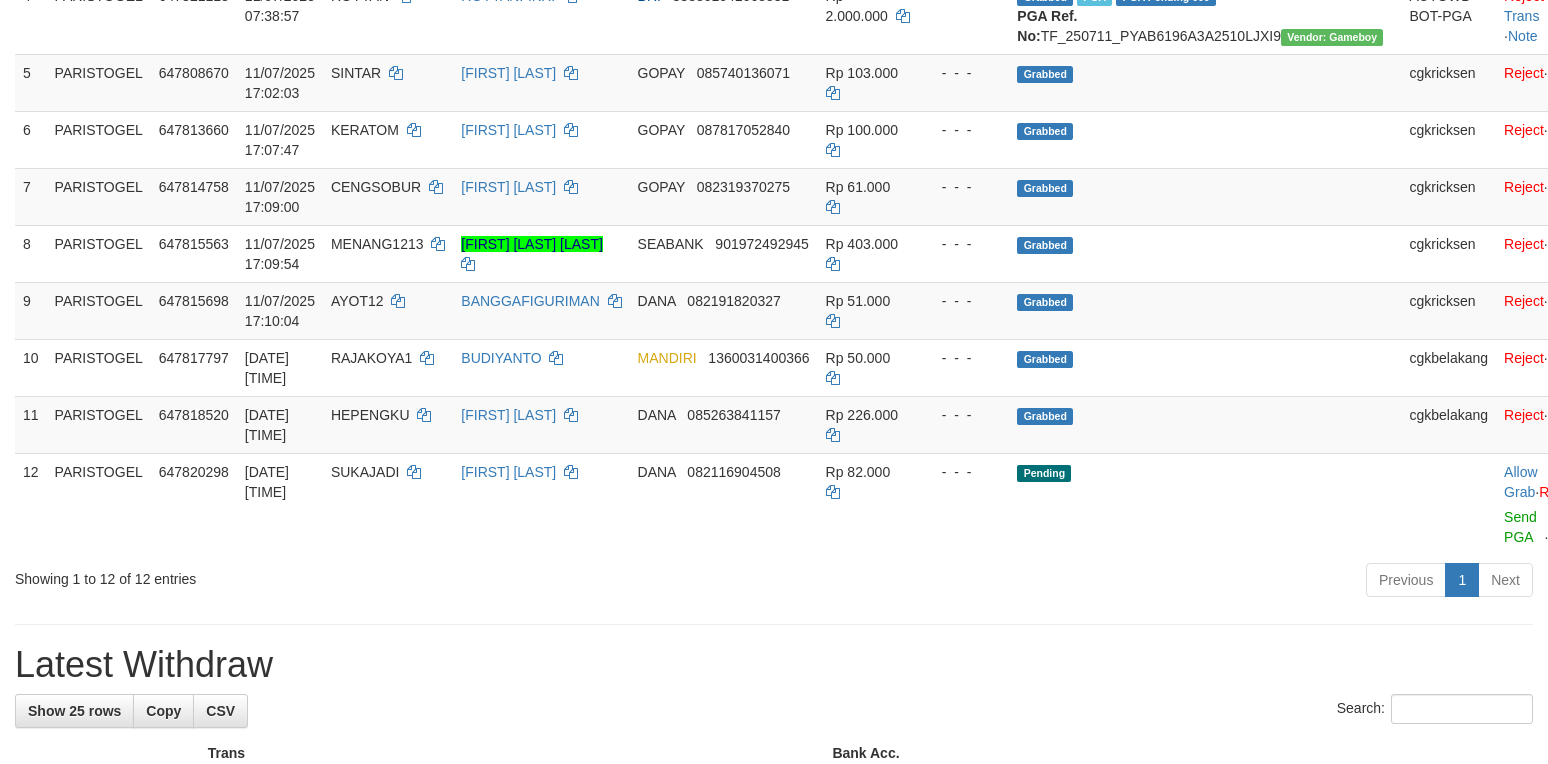 scroll, scrollTop: 533, scrollLeft: 0, axis: vertical 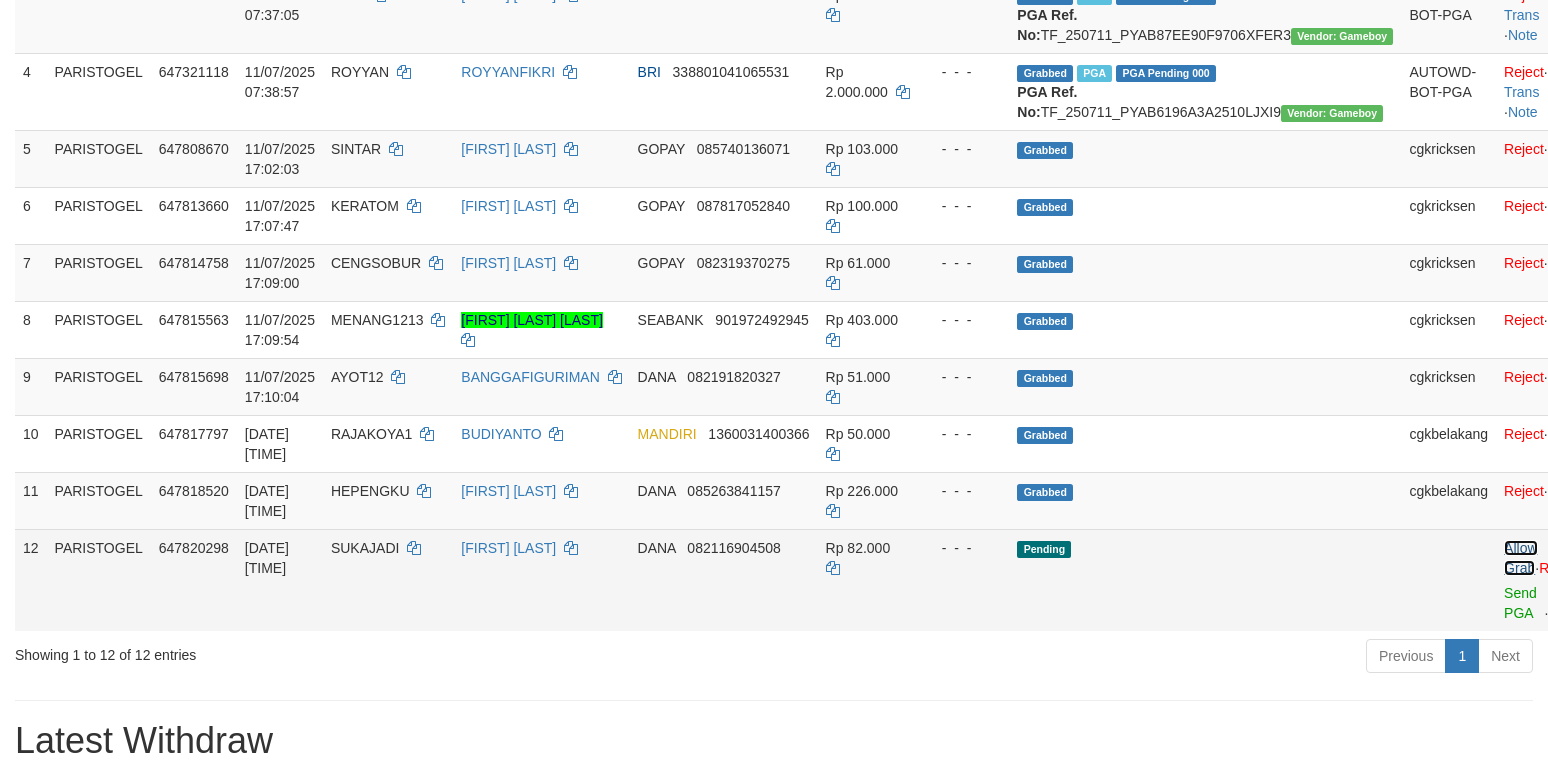 click on "Allow Grab" at bounding box center [1520, 558] 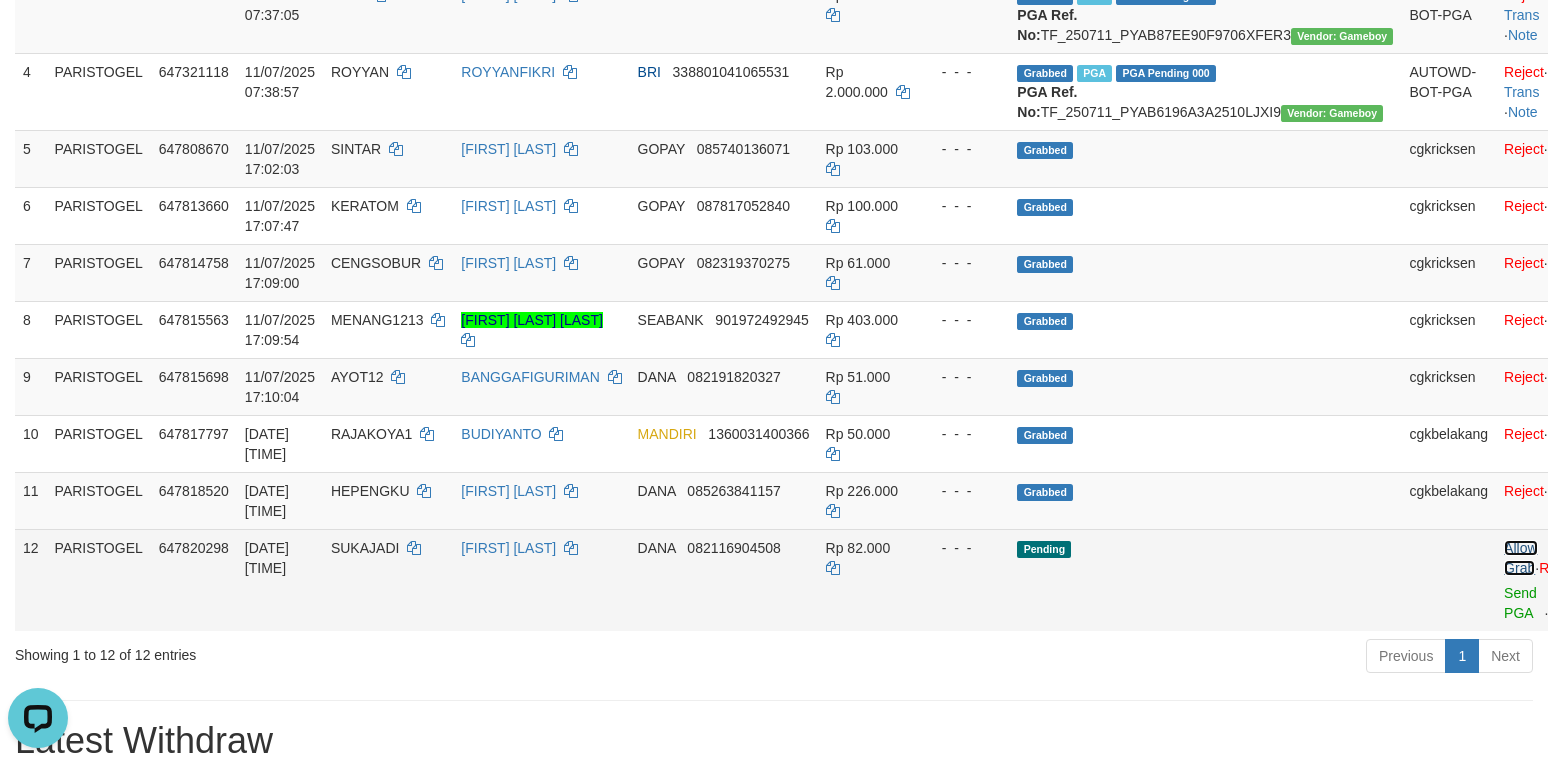 scroll, scrollTop: 0, scrollLeft: 0, axis: both 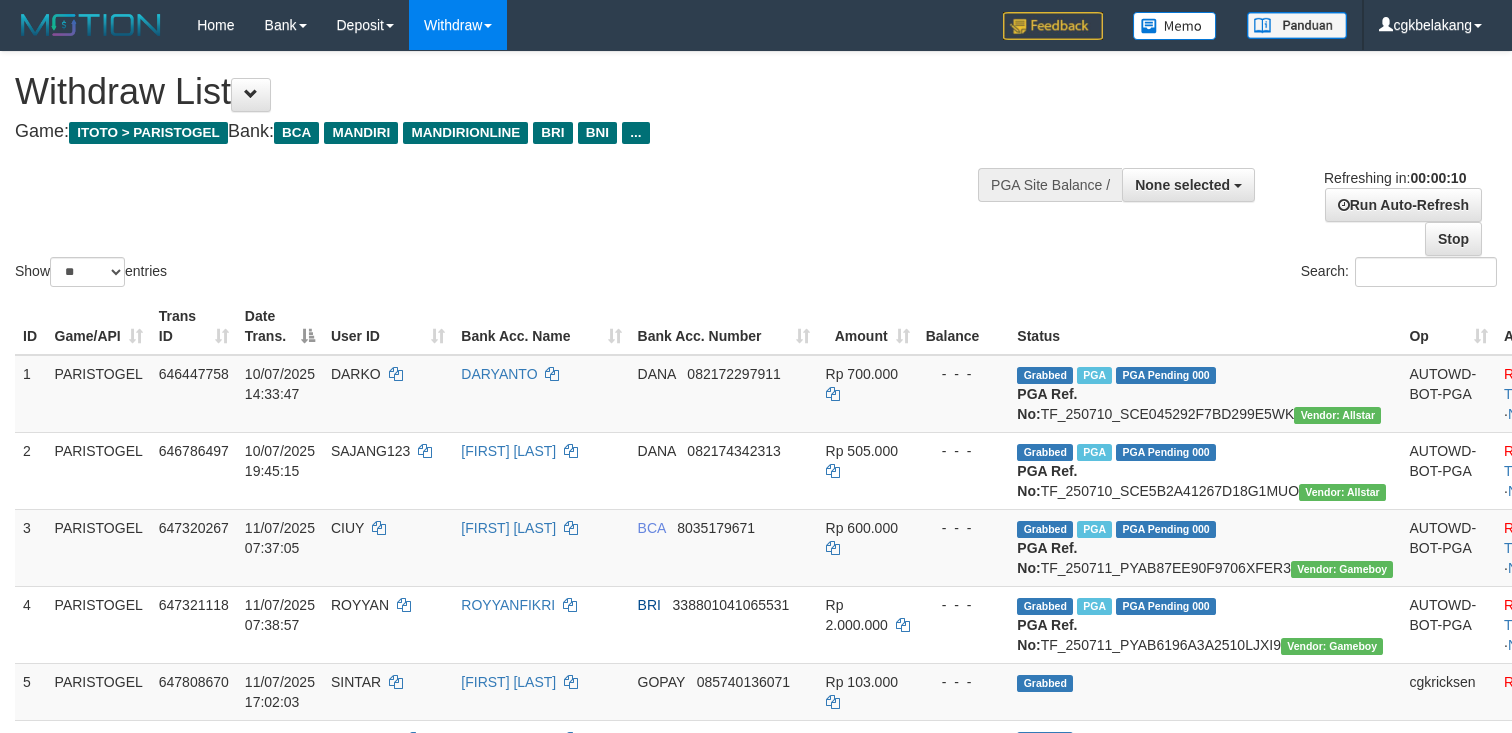 select 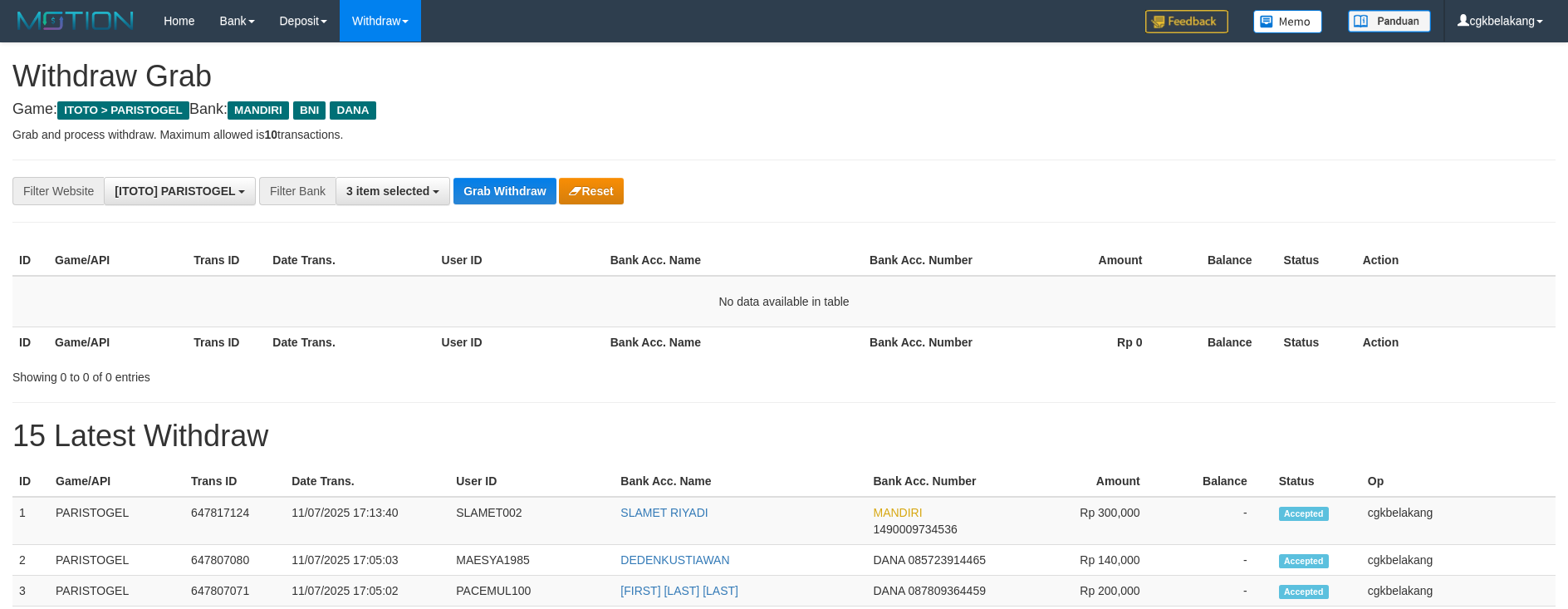 scroll, scrollTop: 0, scrollLeft: 0, axis: both 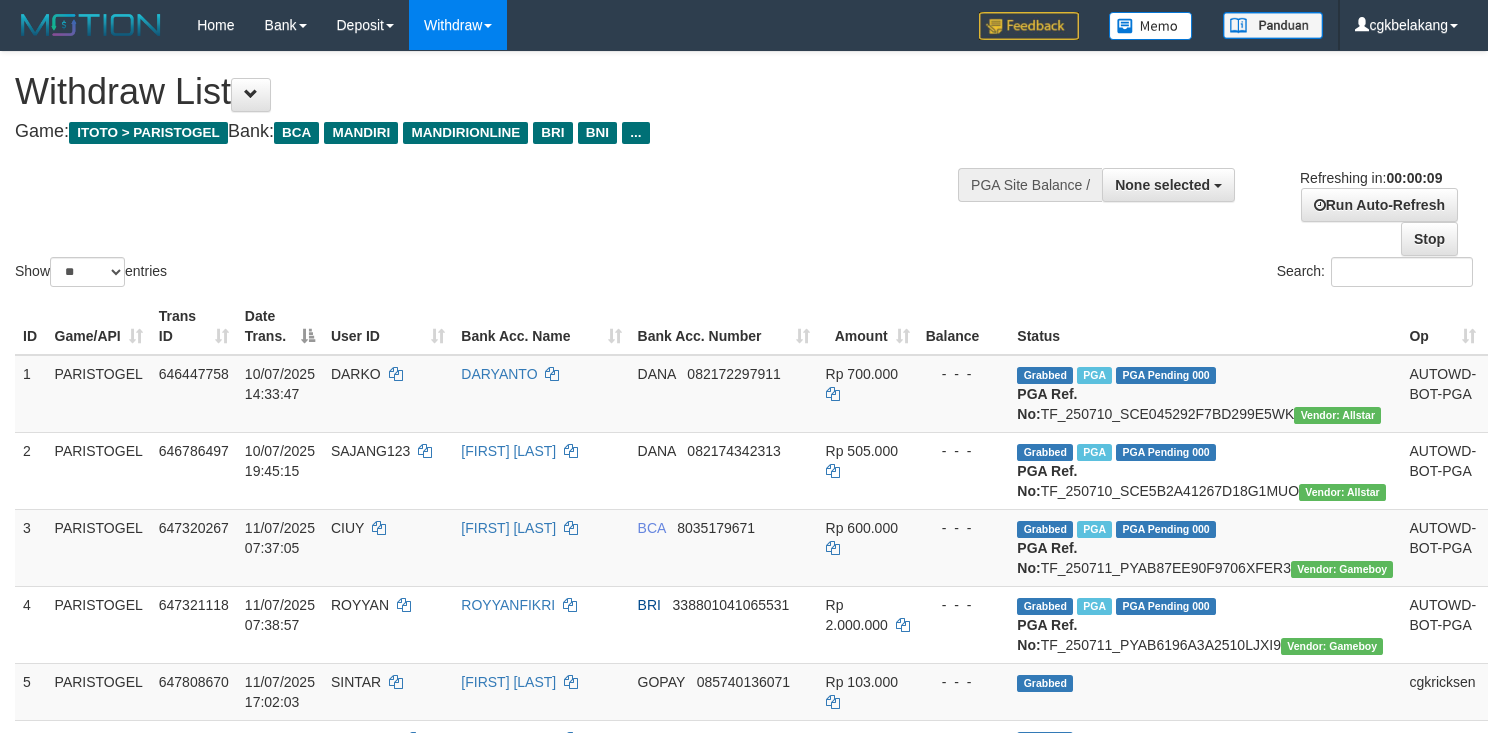 select 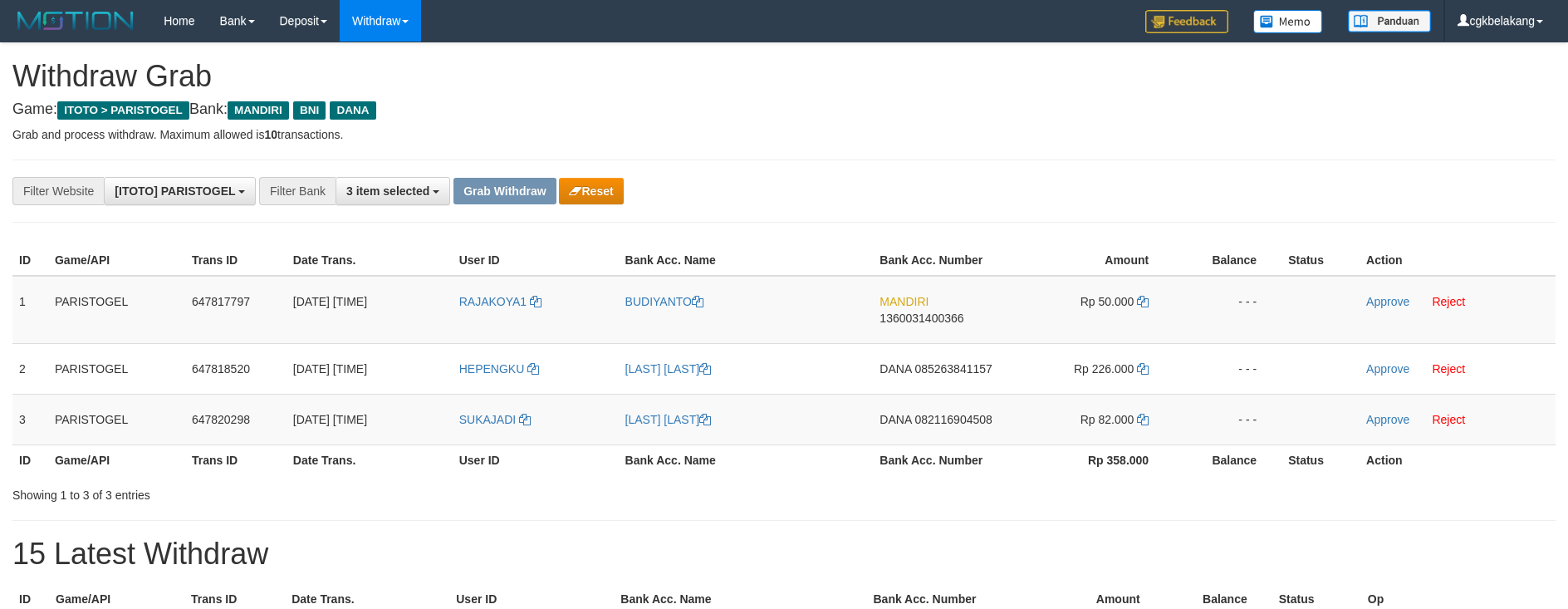 scroll, scrollTop: 0, scrollLeft: 0, axis: both 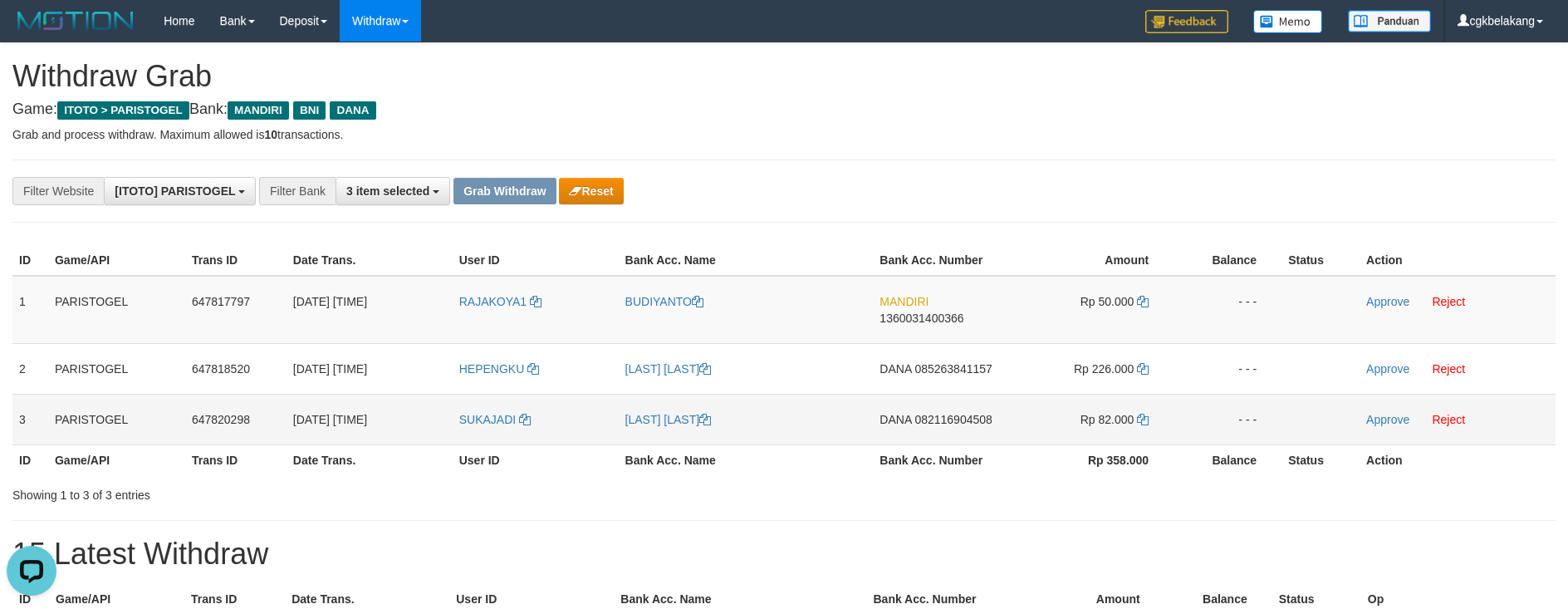 click on "SUKAJADI" at bounding box center (536, 419) 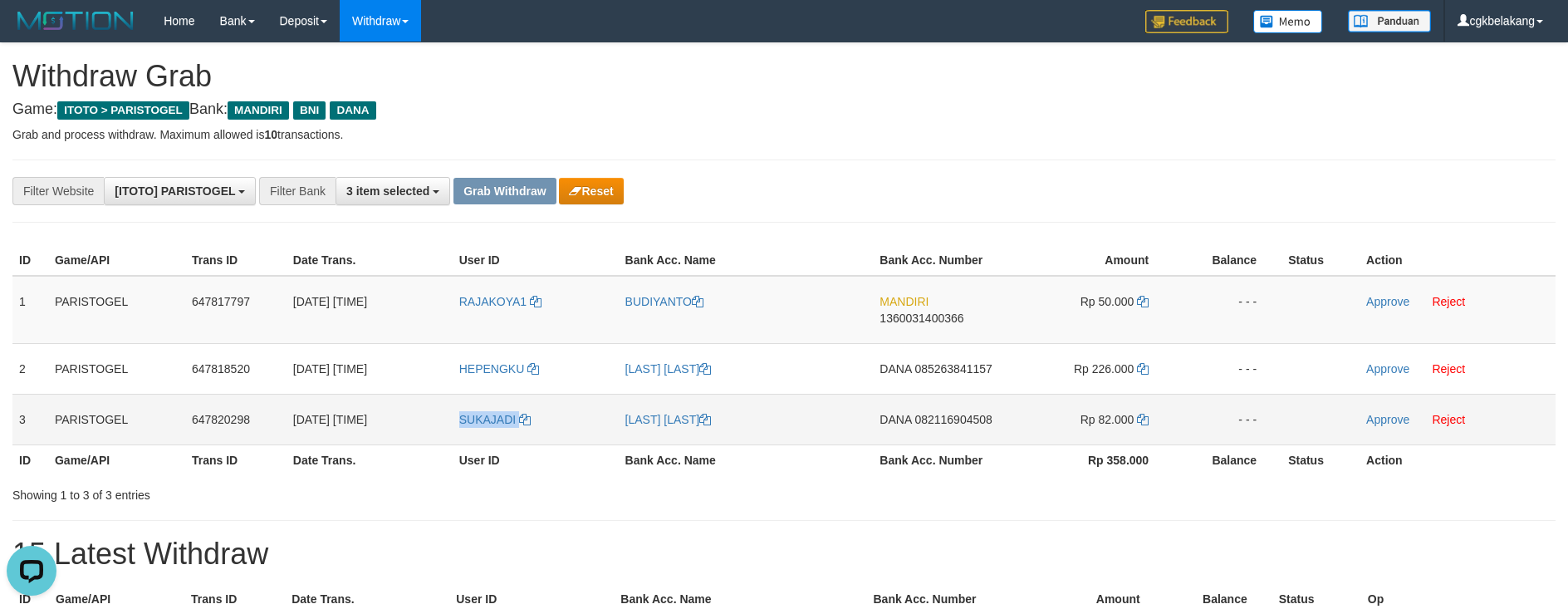 click on "SUKAJADI" at bounding box center (536, 419) 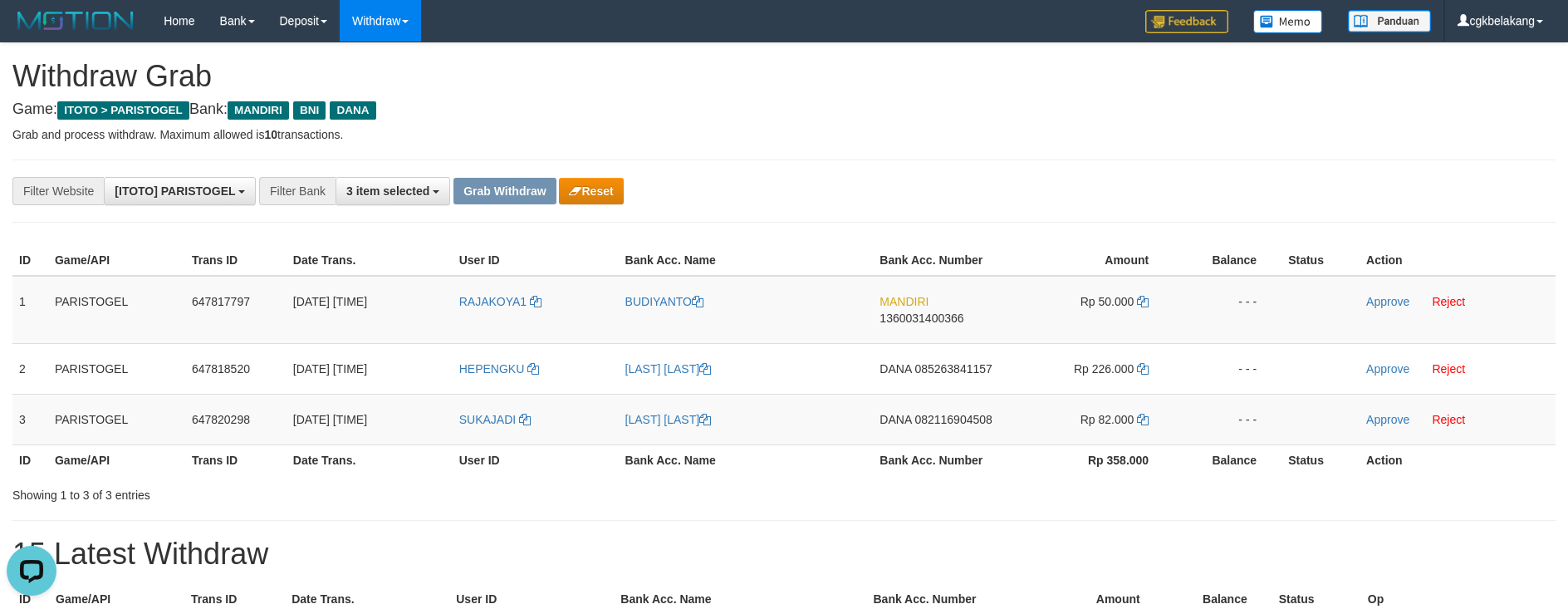 click on "Bank Acc. Name" at bounding box center [746, 459] 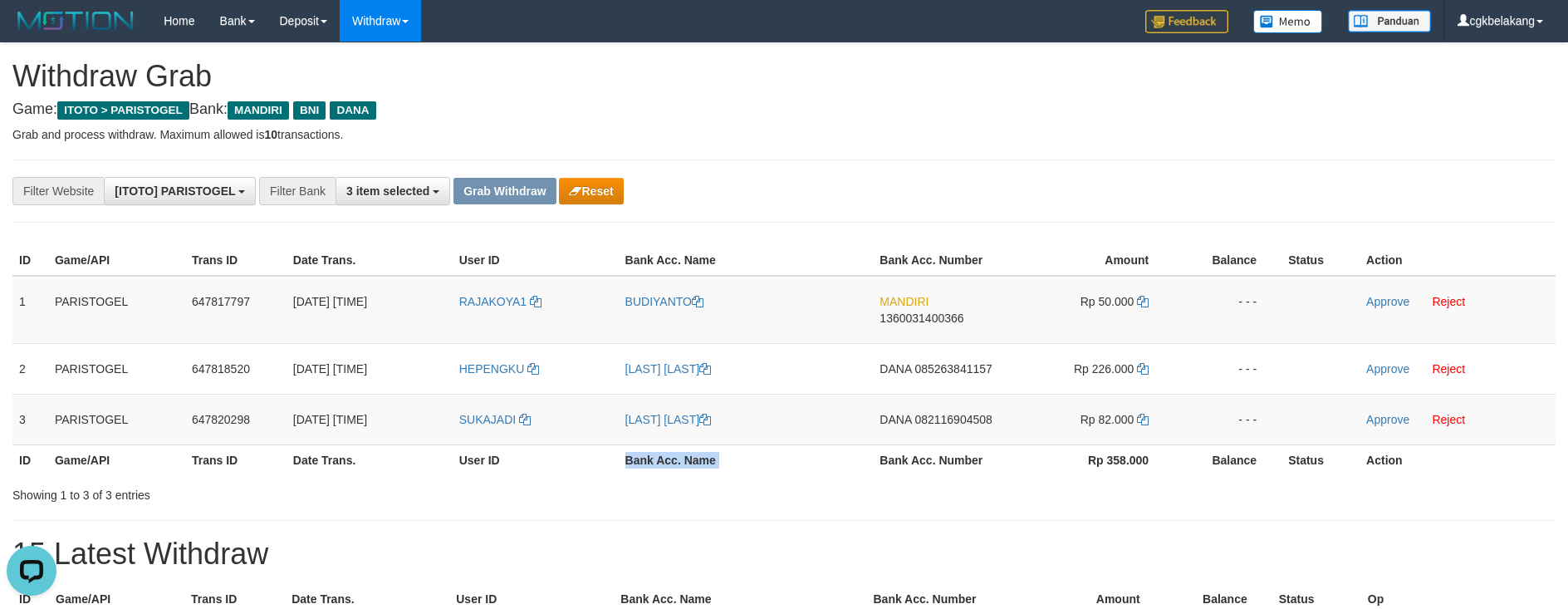 click on "Bank Acc. Name" at bounding box center [746, 459] 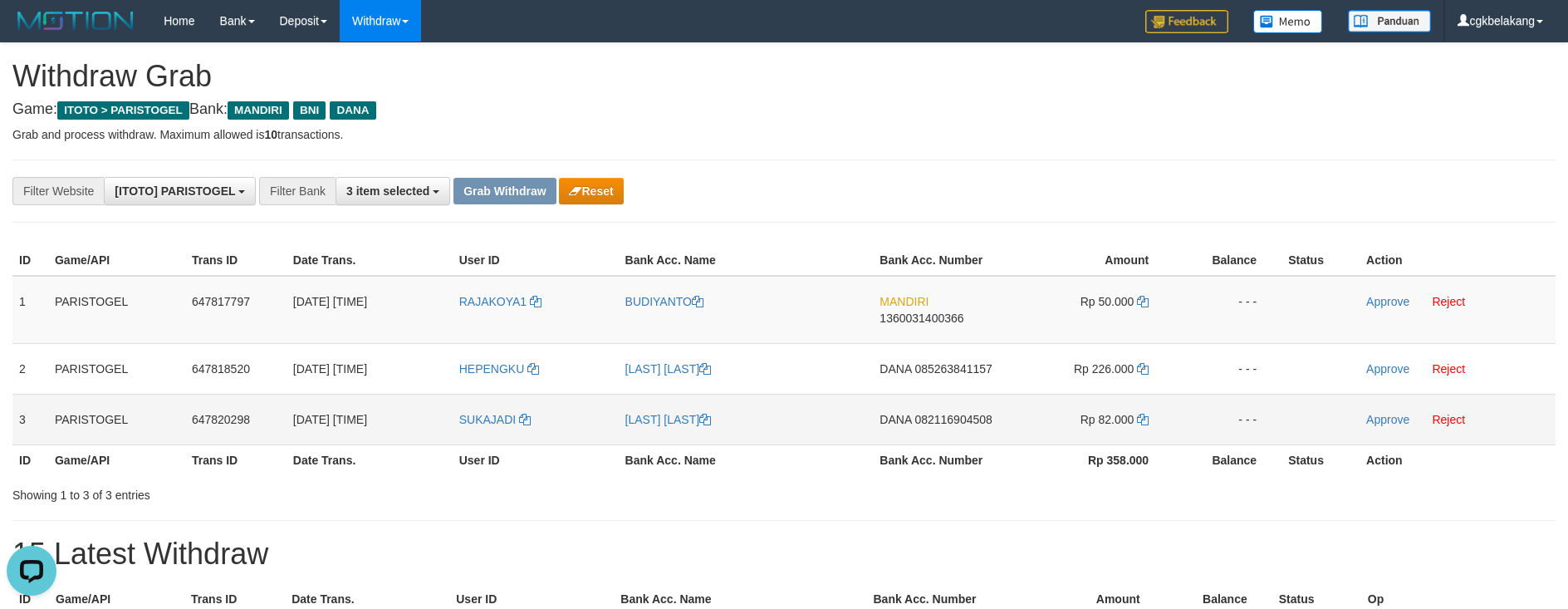 click on "[FIRST] [LAST]" at bounding box center [746, 419] 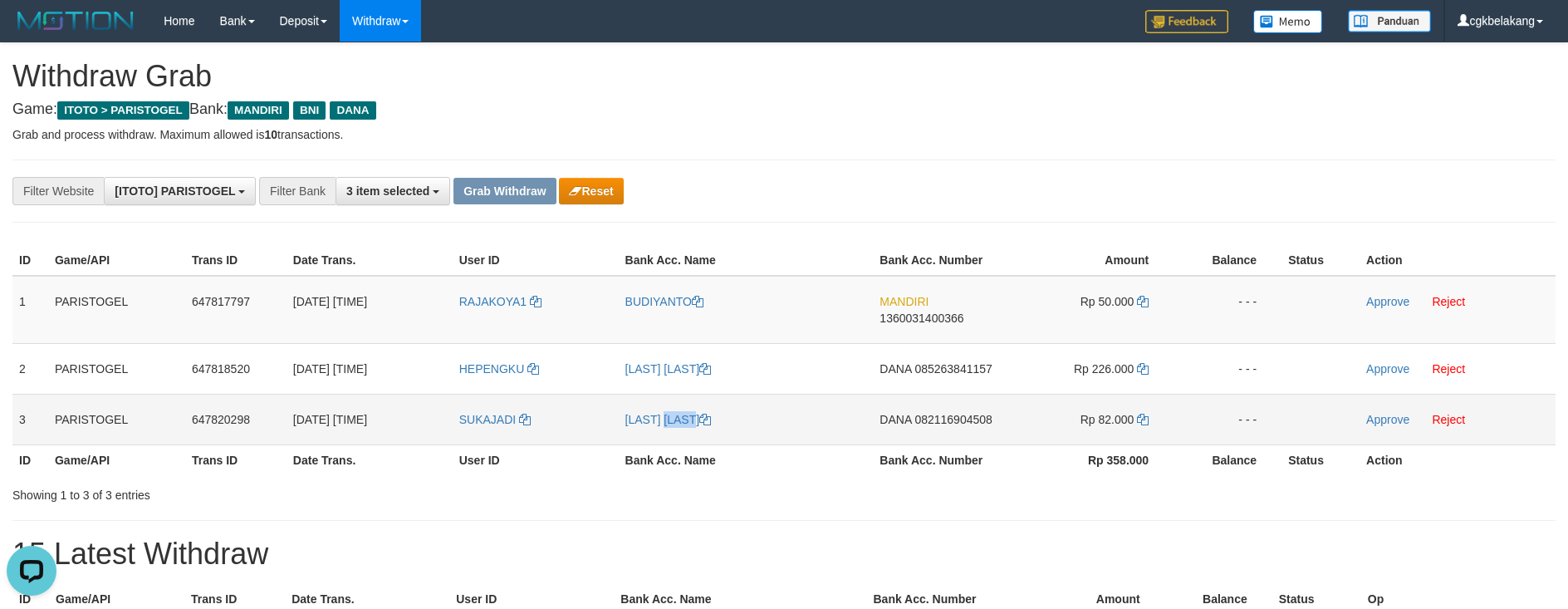 click on "[FIRST] [LAST]" at bounding box center [746, 419] 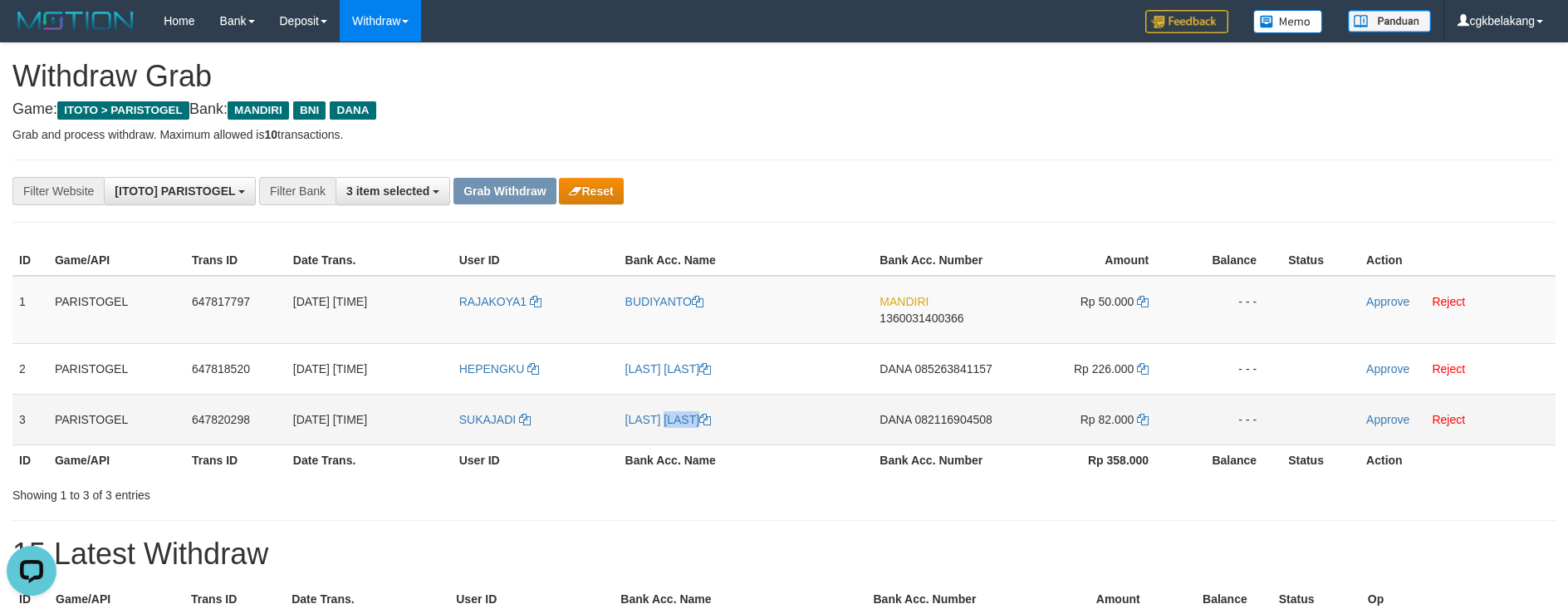 click on "[FIRST] [LAST]" at bounding box center (746, 419) 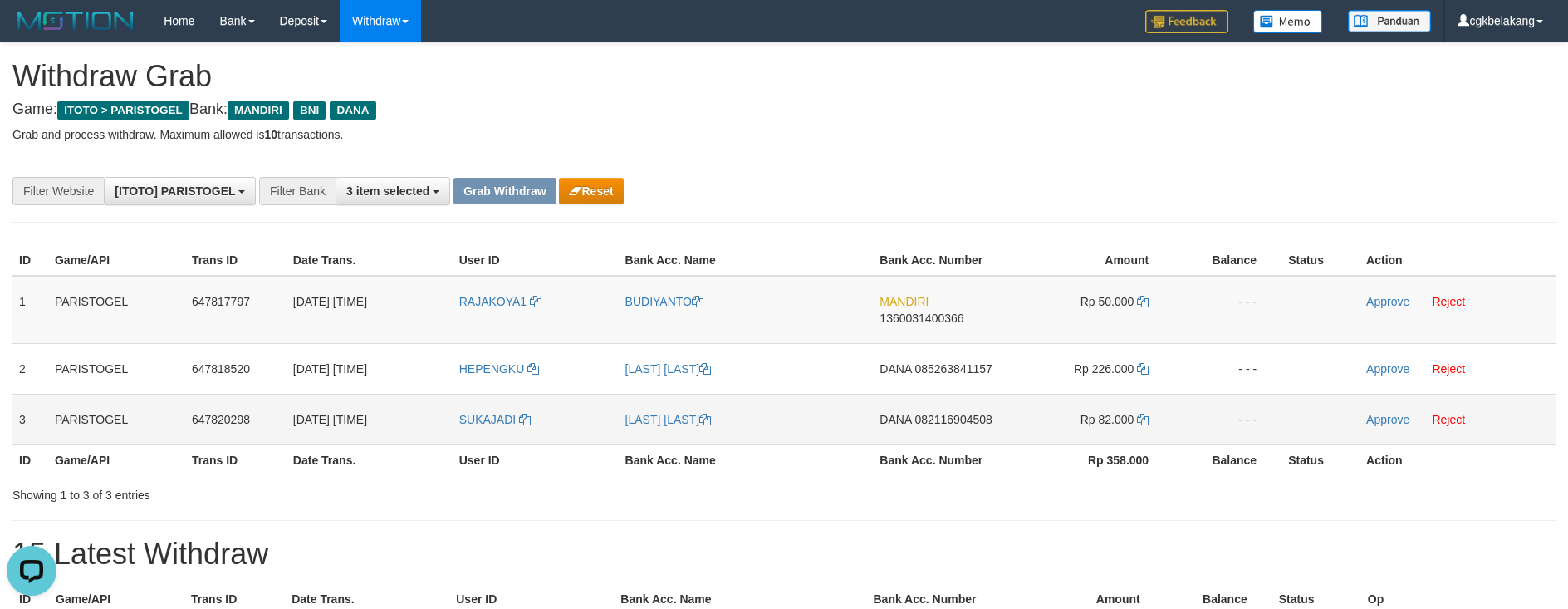 click on "DANA
082116904508" at bounding box center [942, 419] 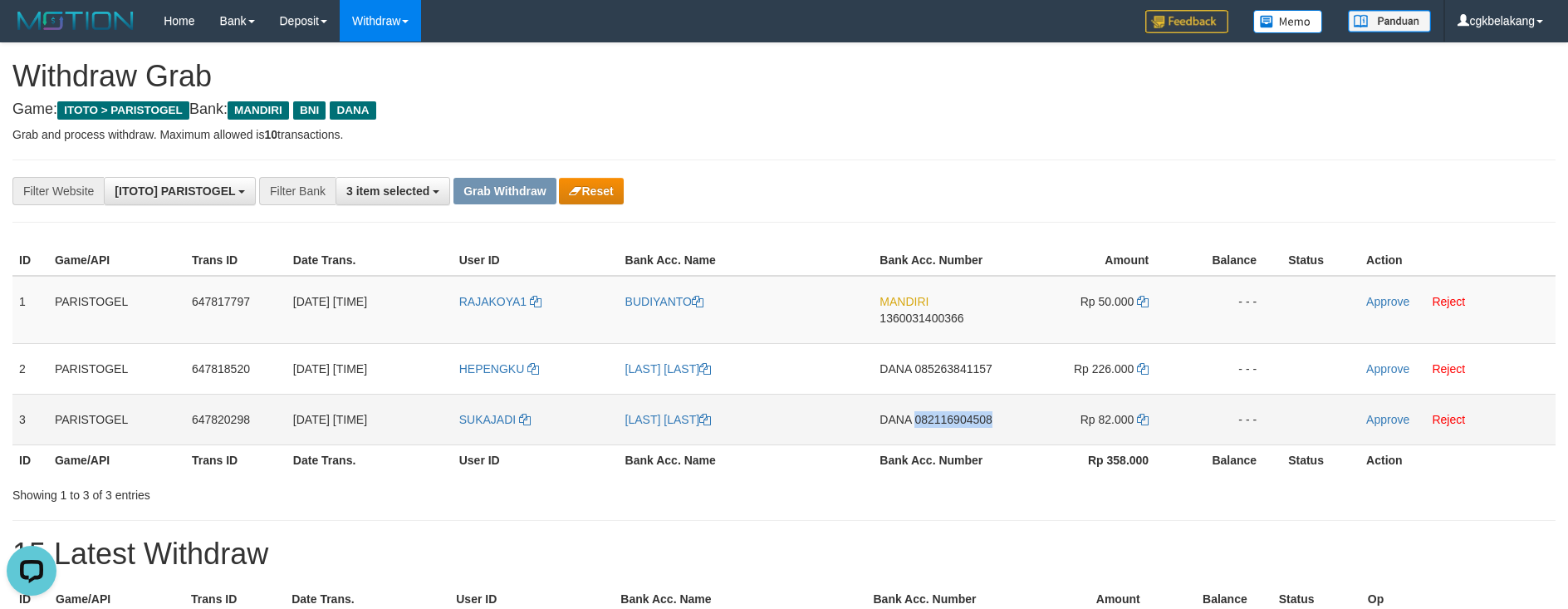 click on "DANA
082116904508" at bounding box center (942, 419) 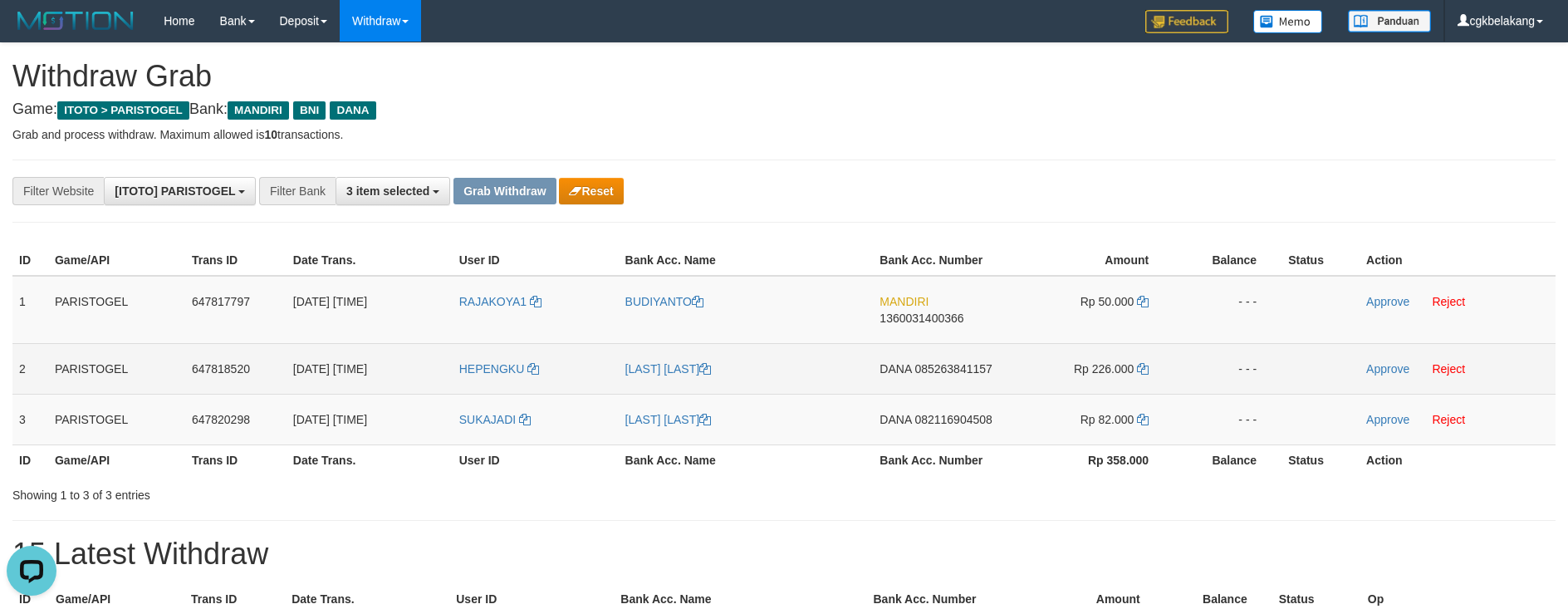 click on "DANA
085263841157" at bounding box center [942, 368] 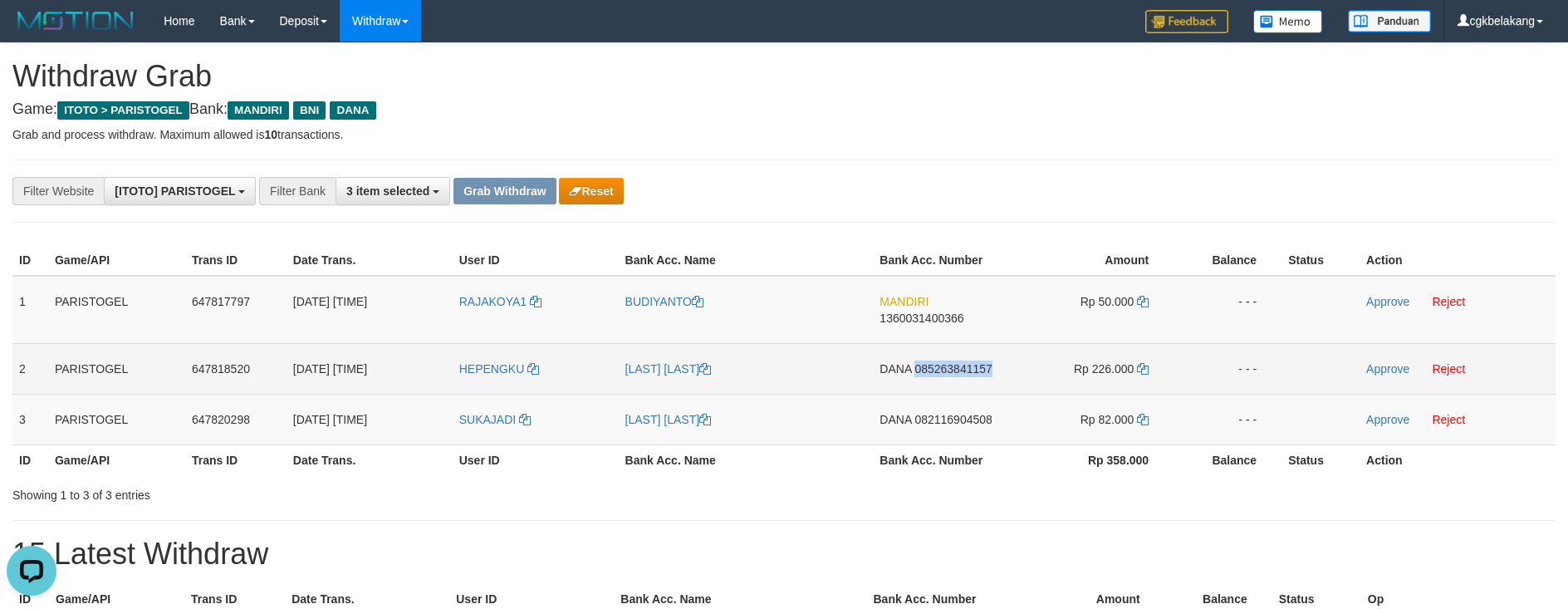 copy on "085263841157" 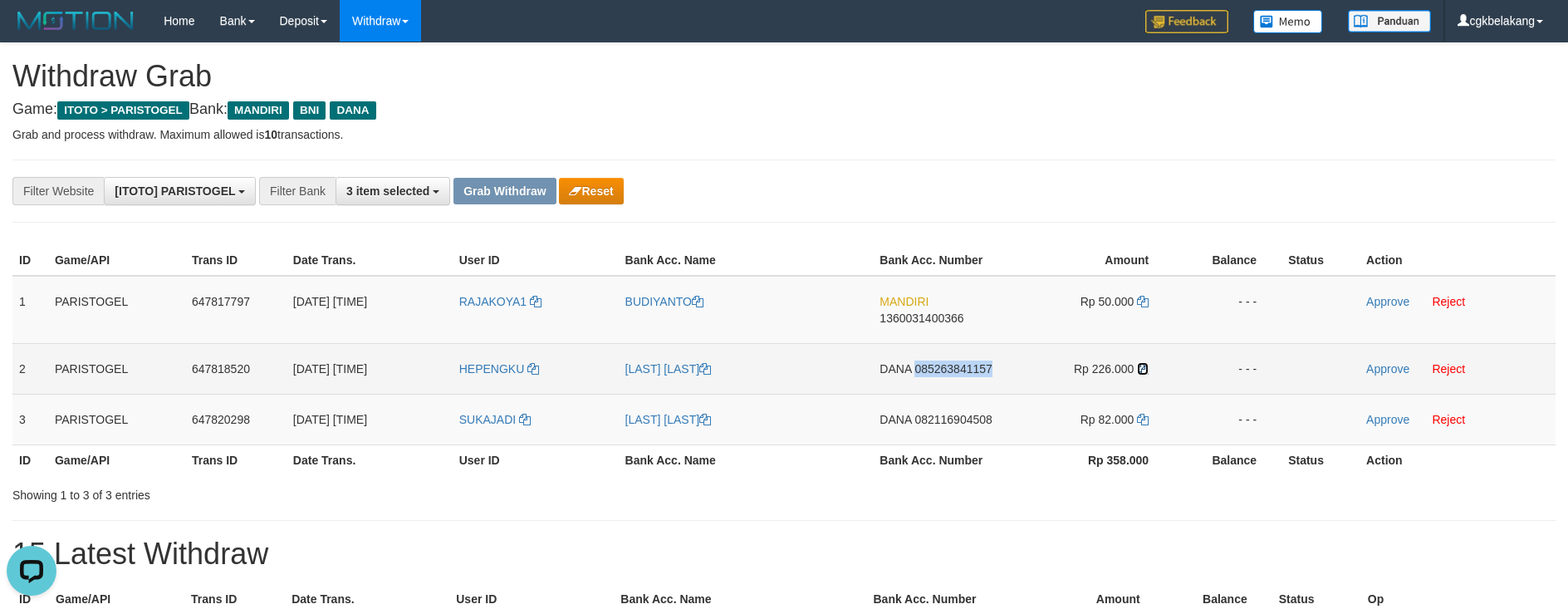 click at bounding box center [1143, 369] 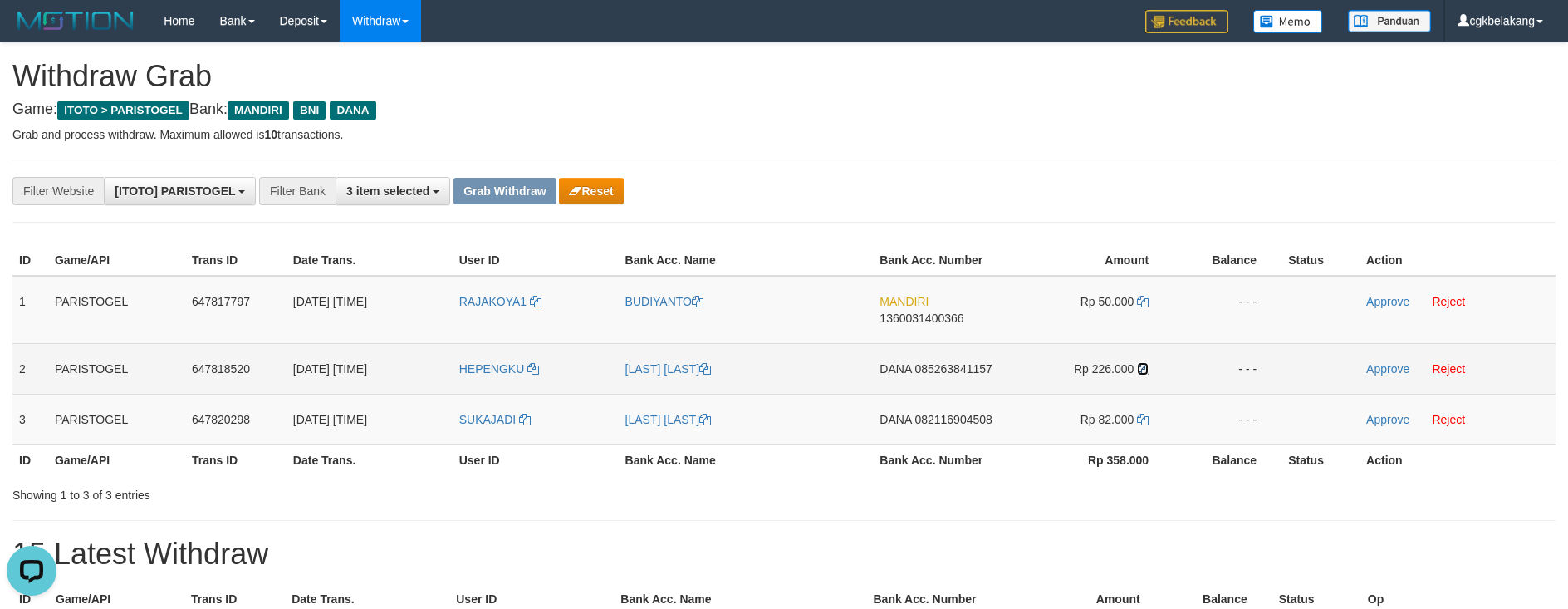 click at bounding box center (1143, 369) 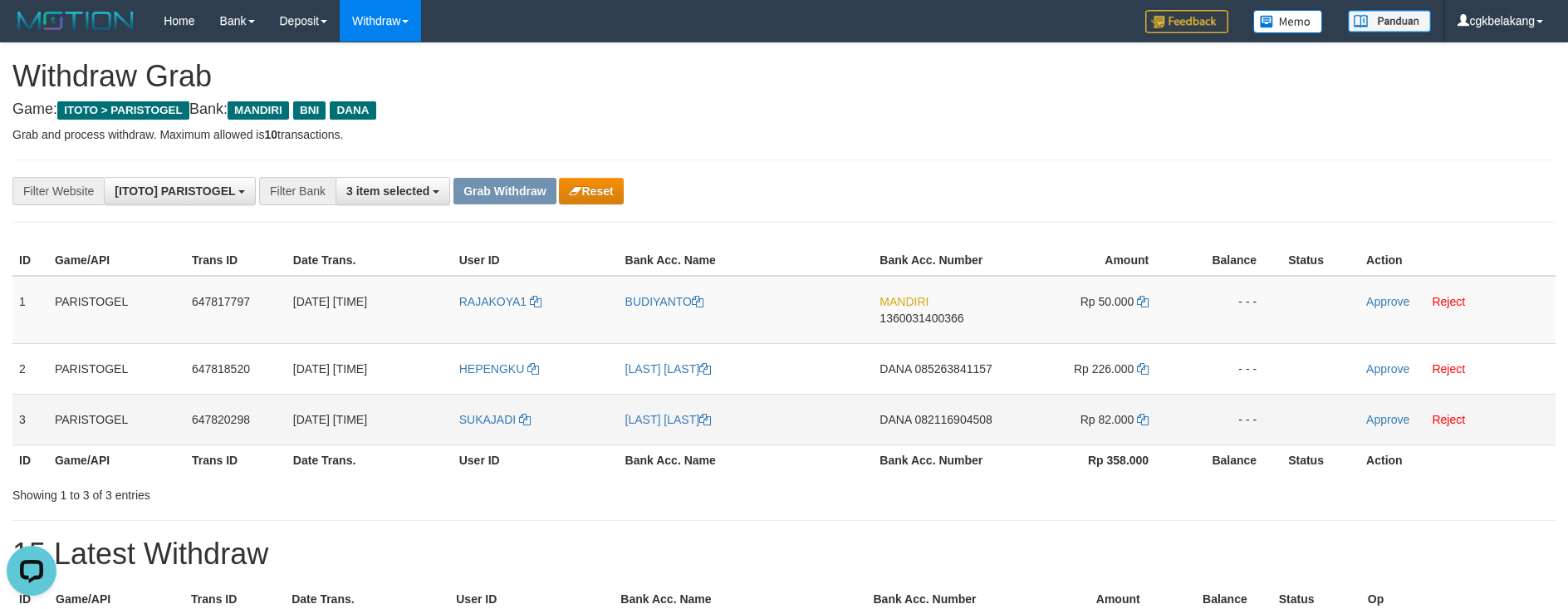 click on "DANA
082116904508" at bounding box center (942, 419) 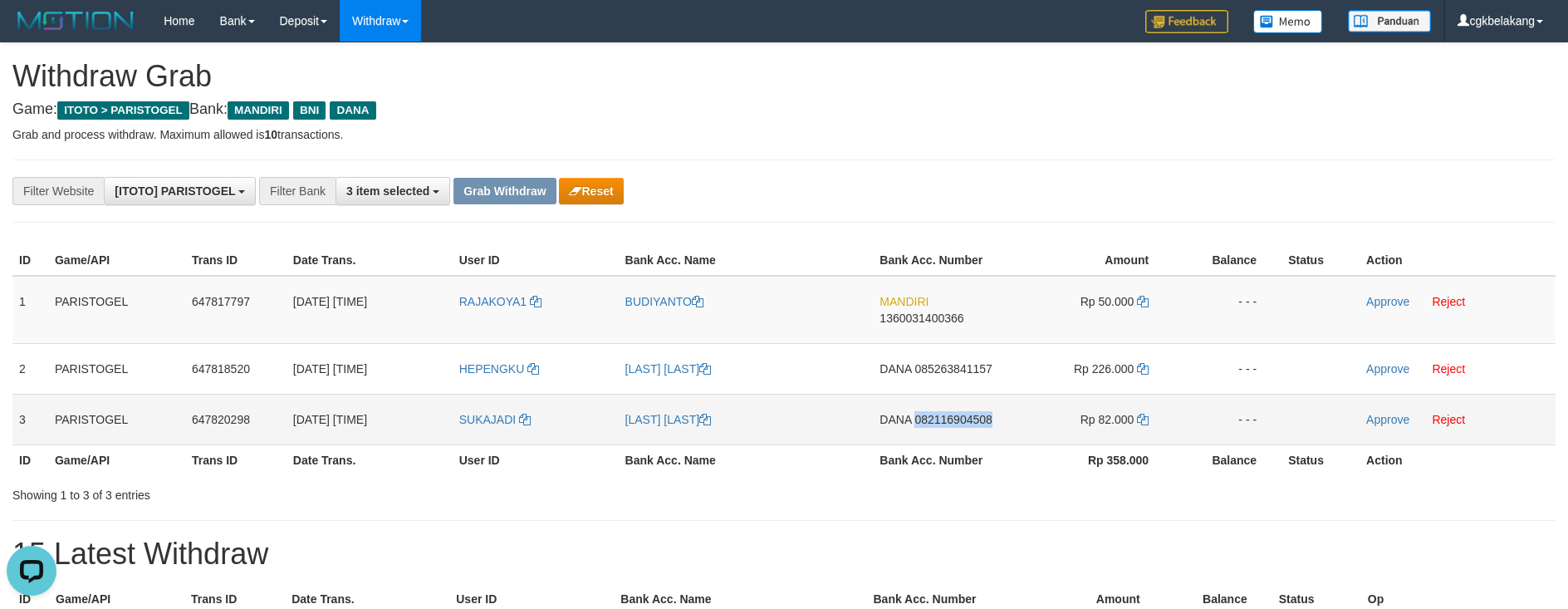 click on "DANA
082116904508" at bounding box center [942, 419] 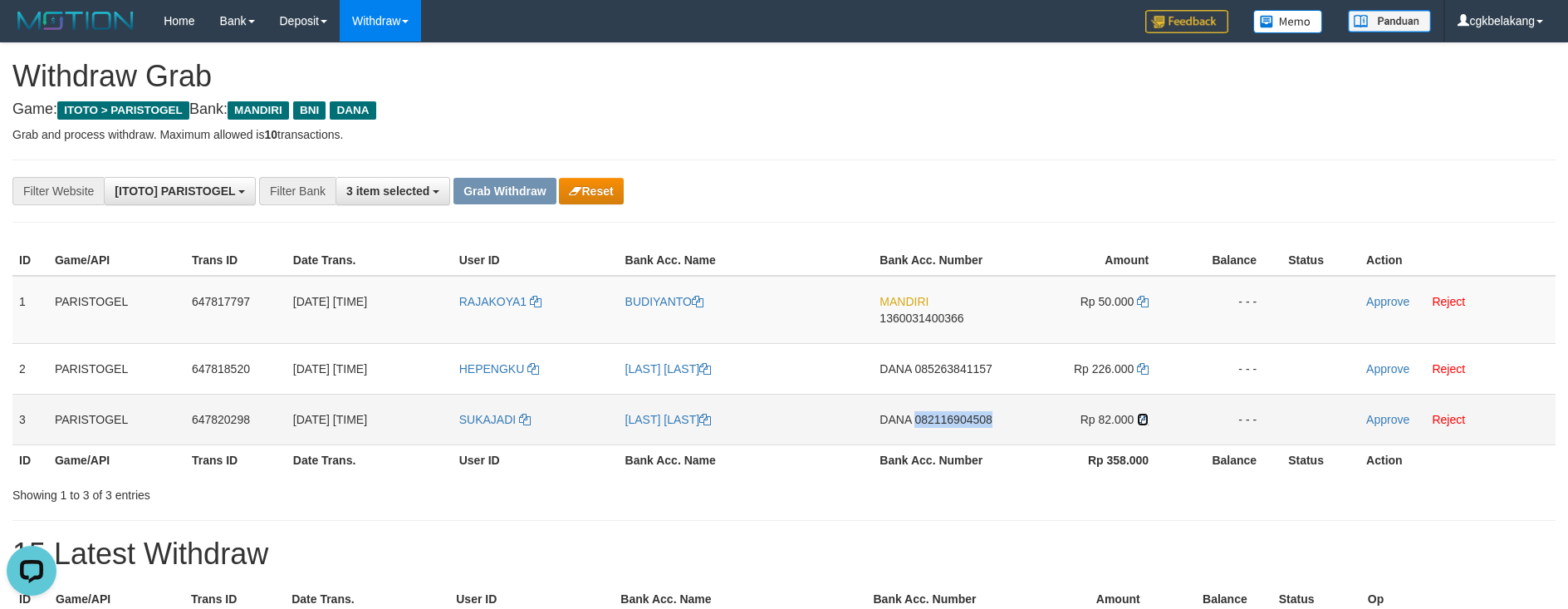 click at bounding box center (1143, 420) 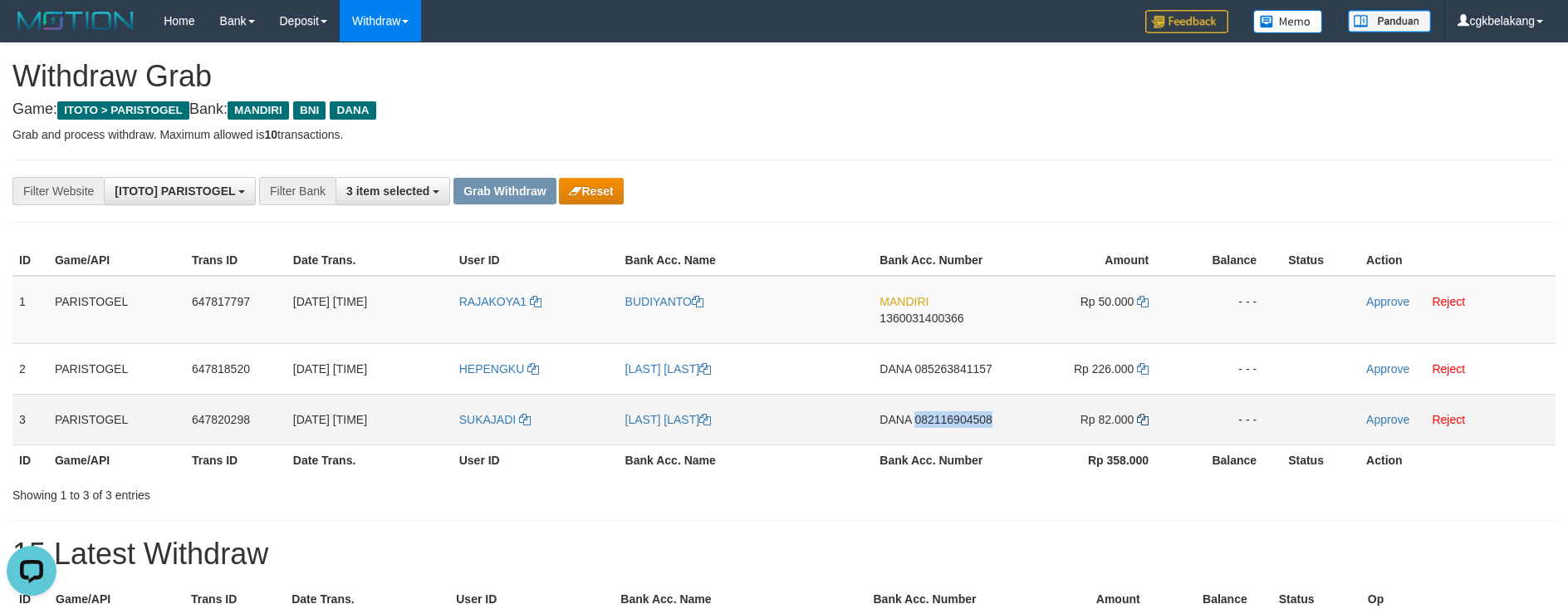 copy on "082116904508" 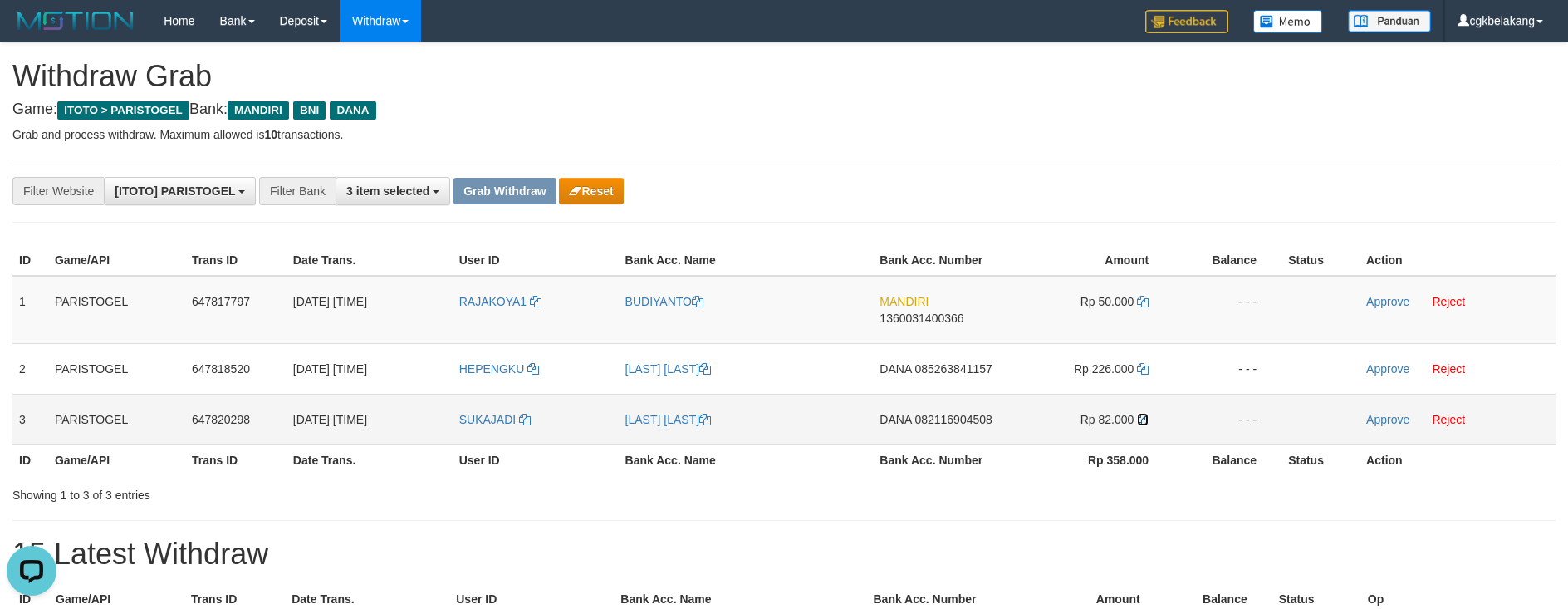 click at bounding box center [1143, 420] 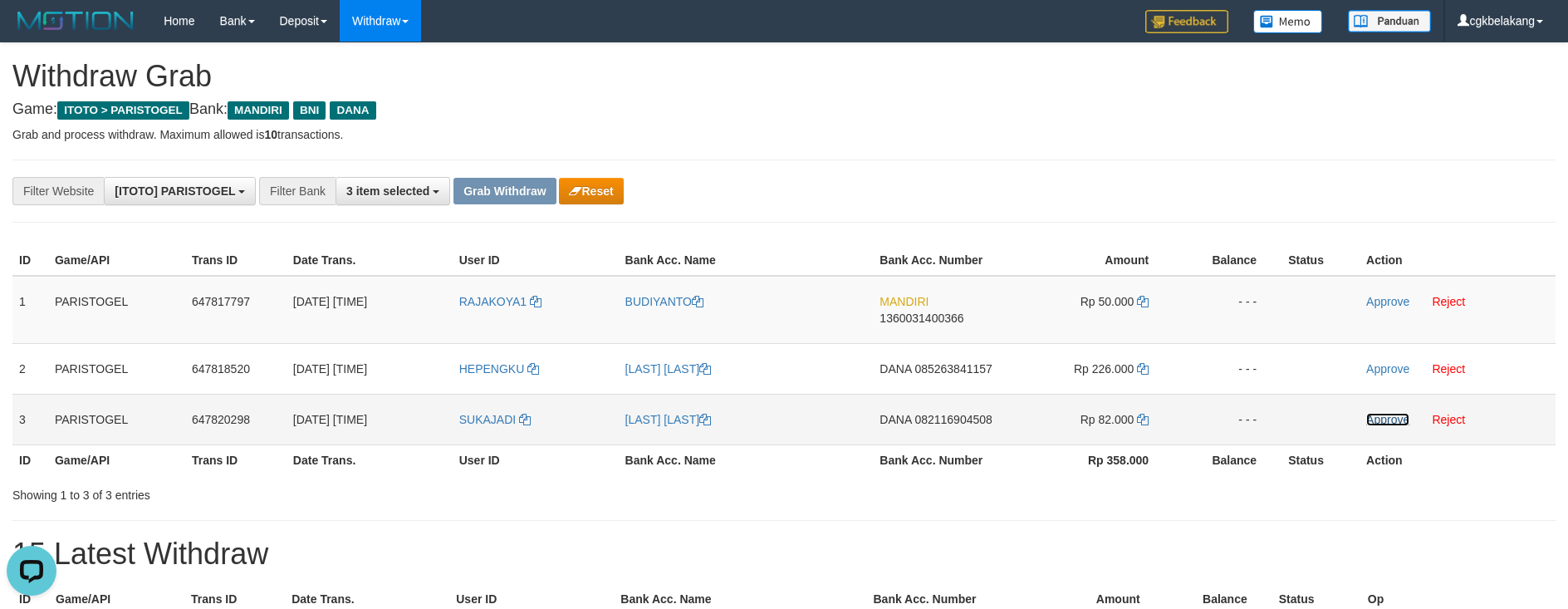click on "Approve" at bounding box center (1388, 420) 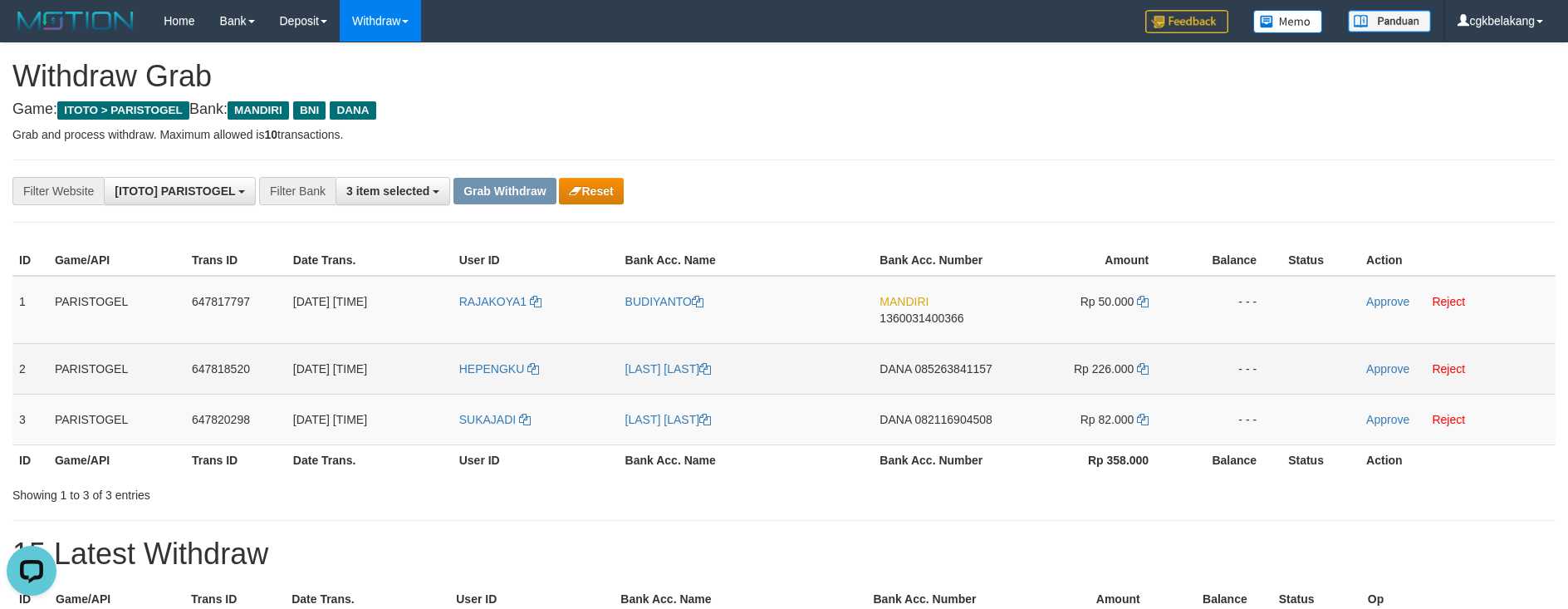 click on "Approve
Reject" at bounding box center [1458, 368] 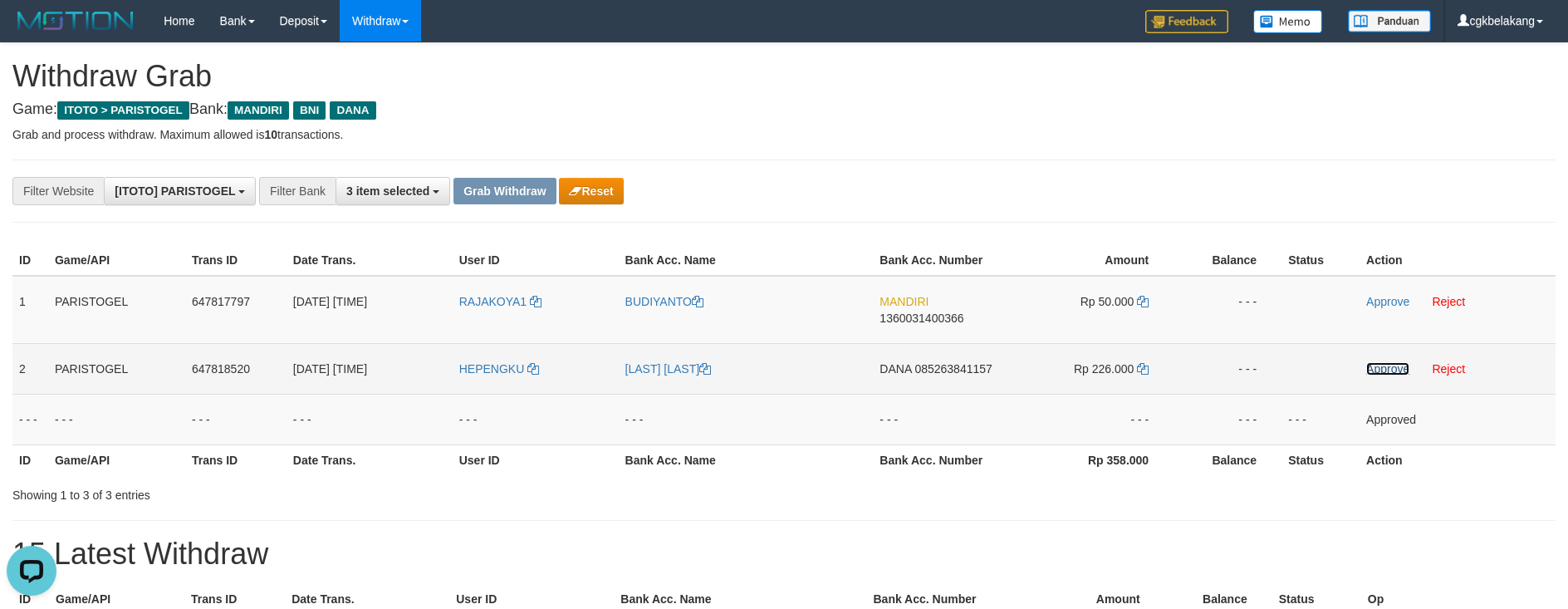 click on "Approve" at bounding box center (1388, 369) 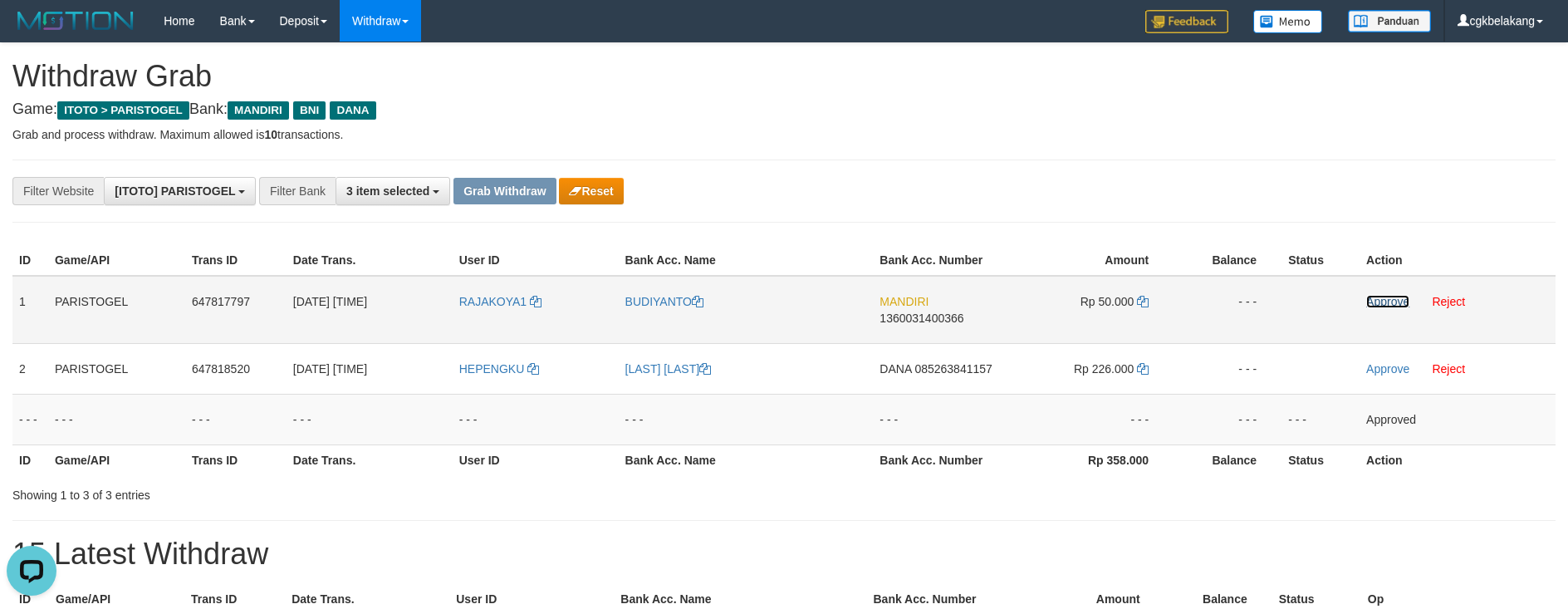 click on "Approve" at bounding box center (1388, 302) 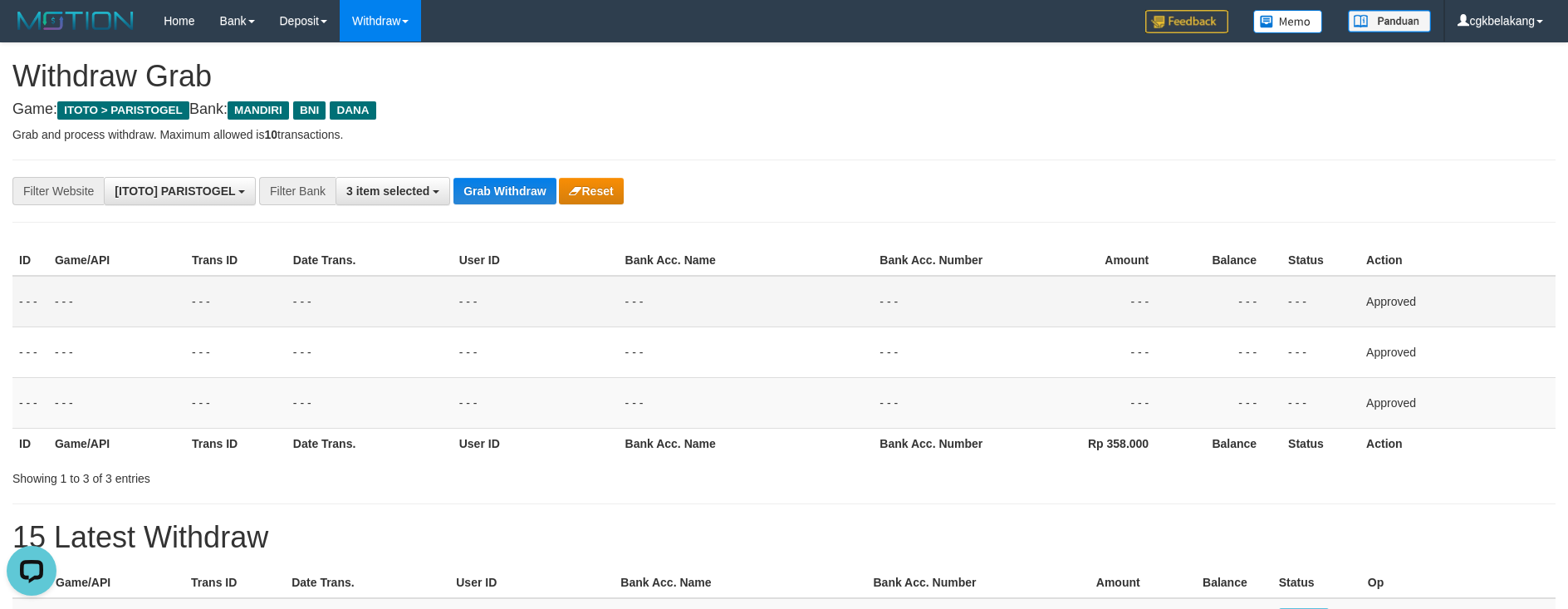click on "15 Latest Withdraw" at bounding box center [784, 538] 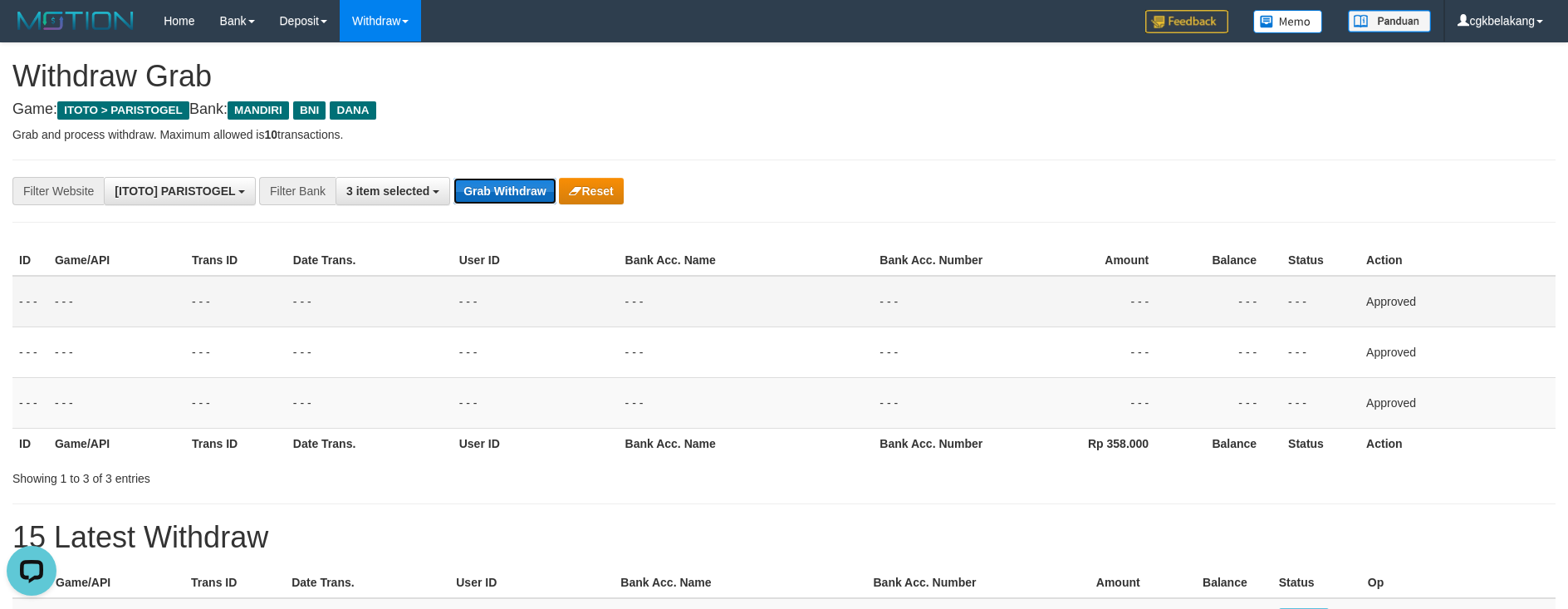 click on "Grab Withdraw" at bounding box center (504, 191) 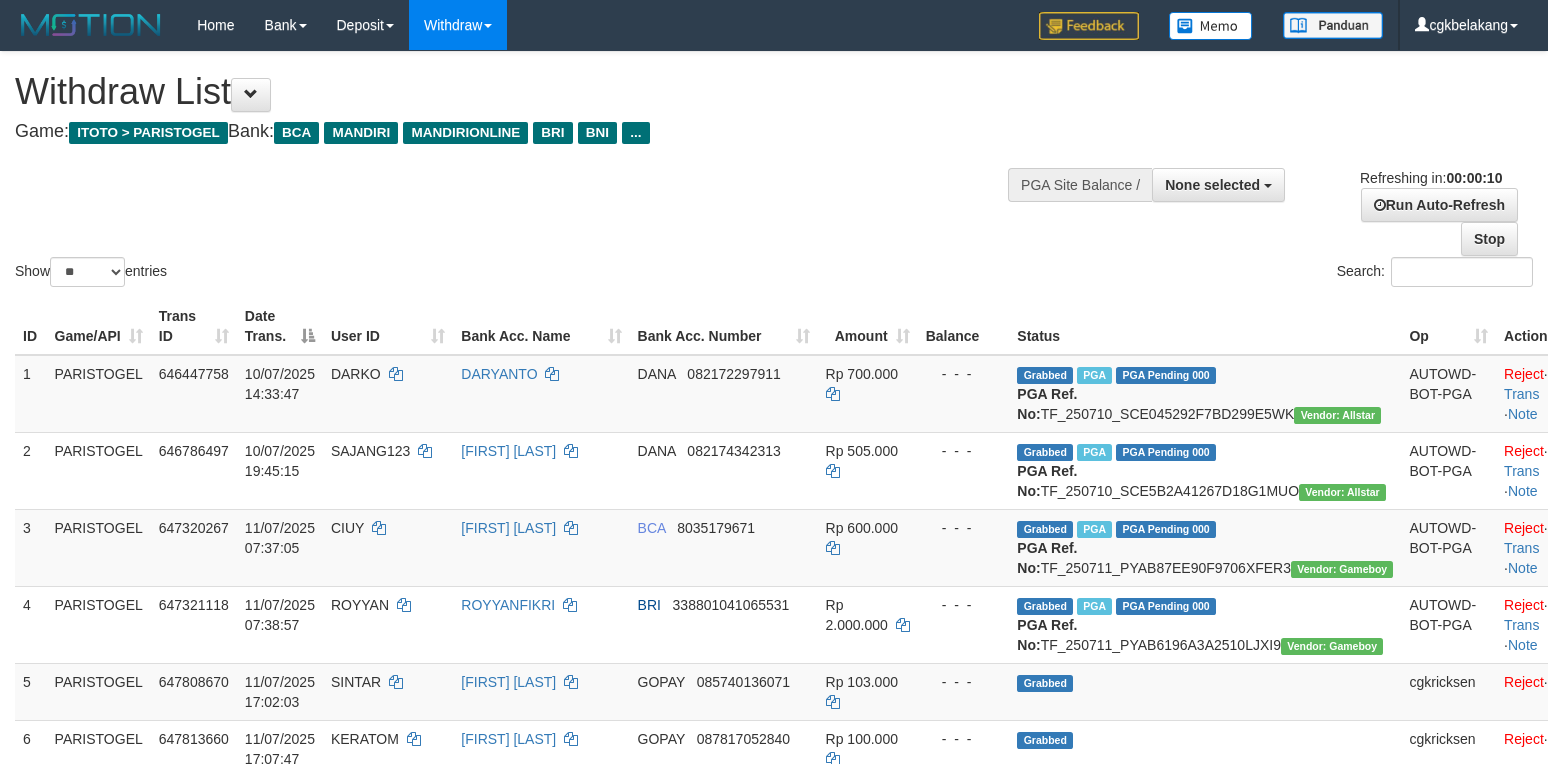 select 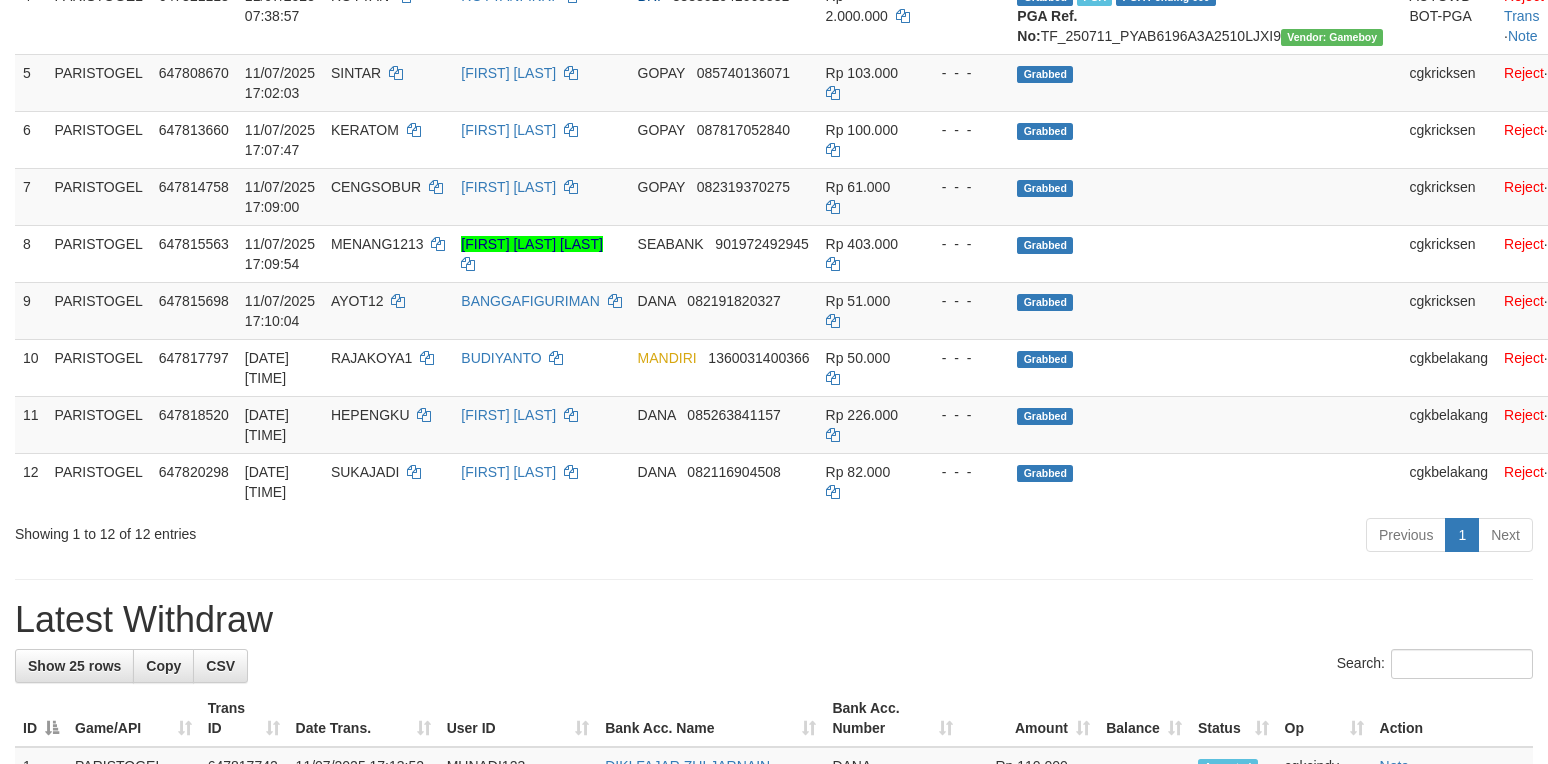 scroll, scrollTop: 533, scrollLeft: 0, axis: vertical 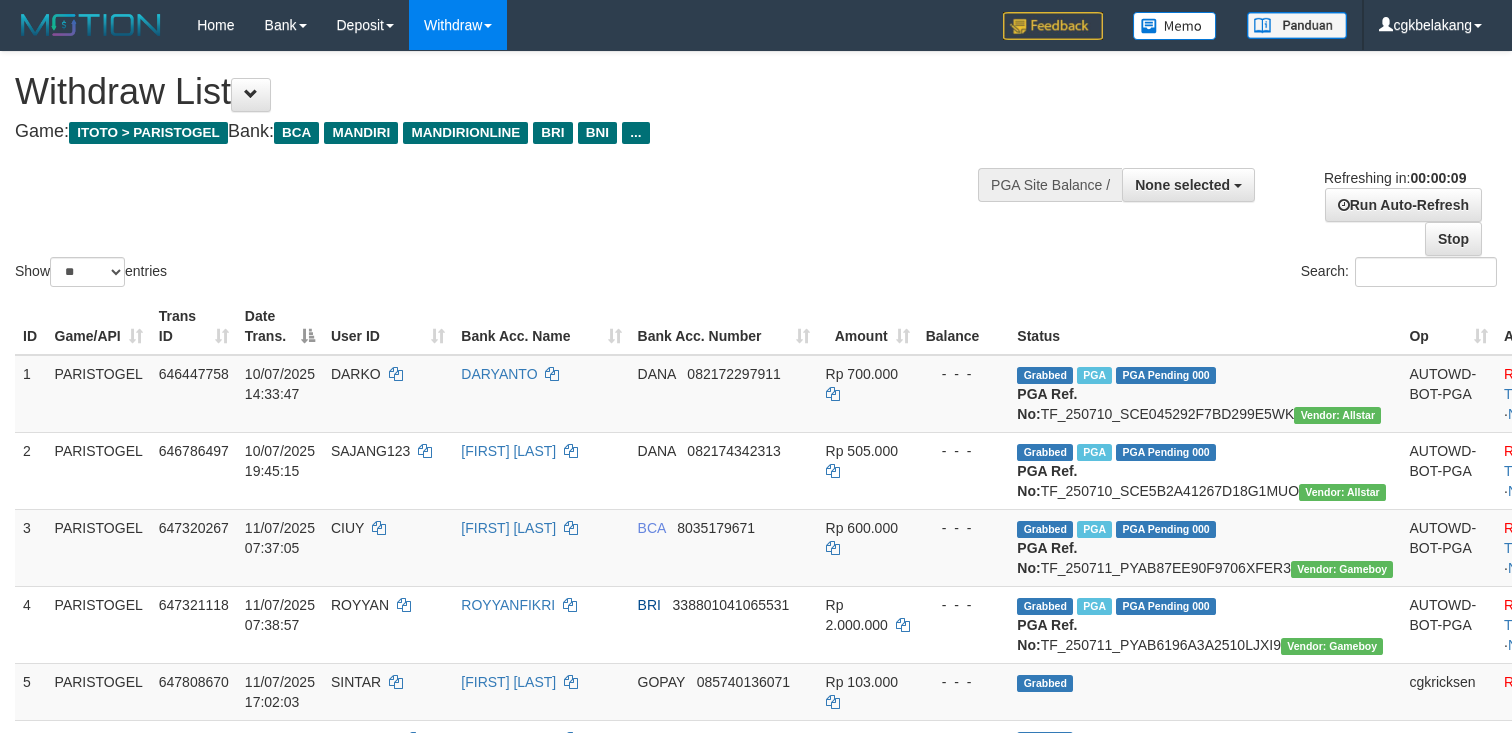 select 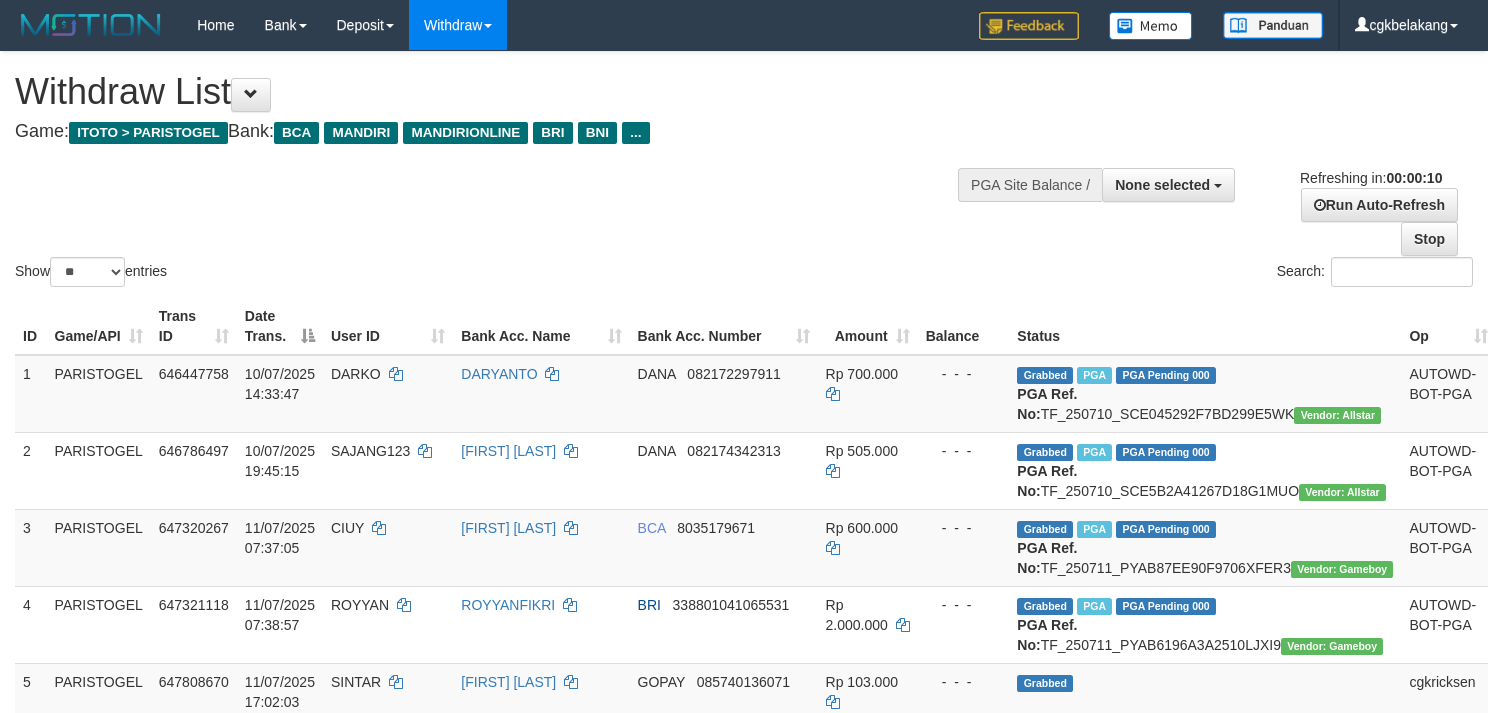 select 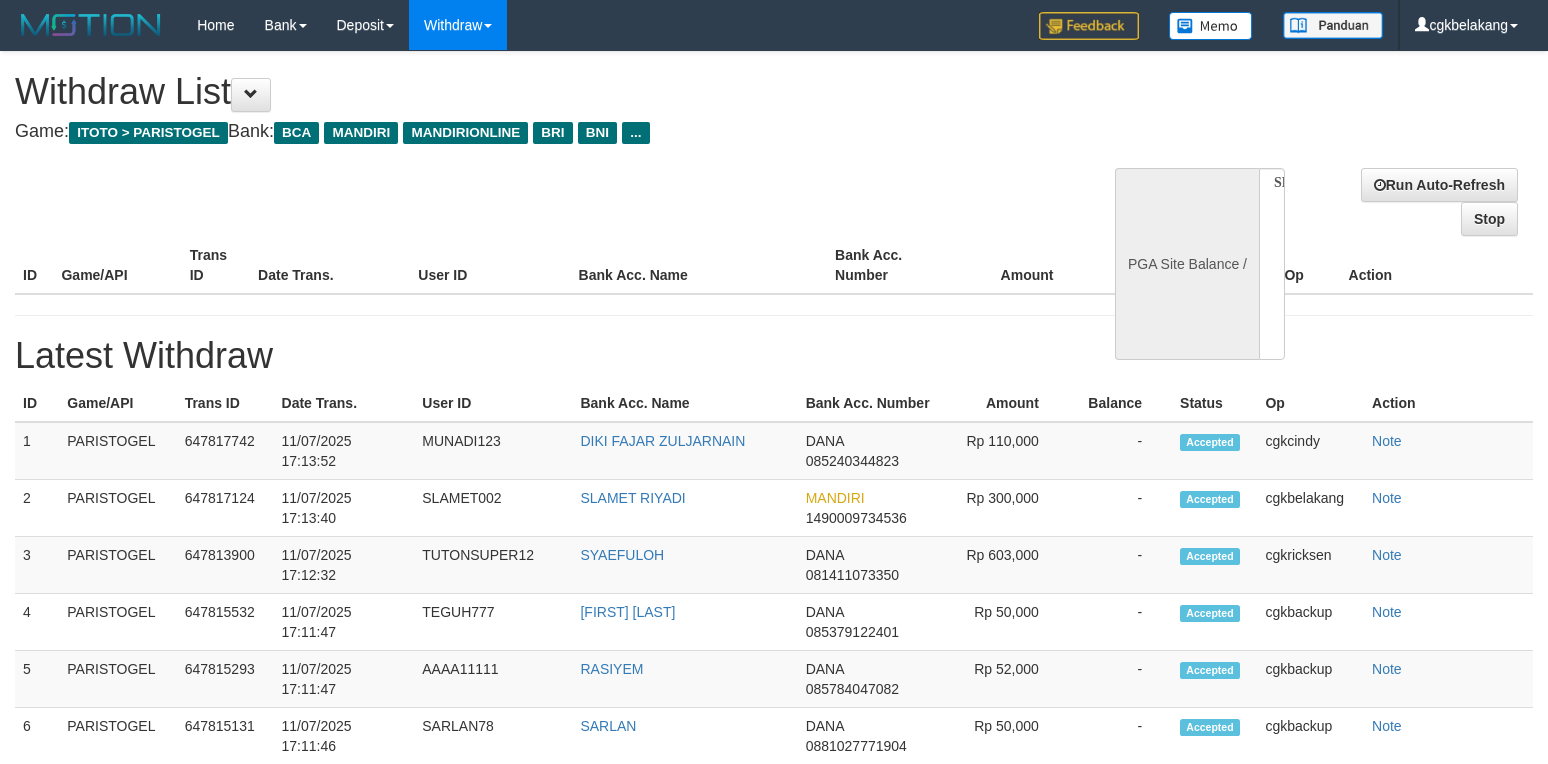 select 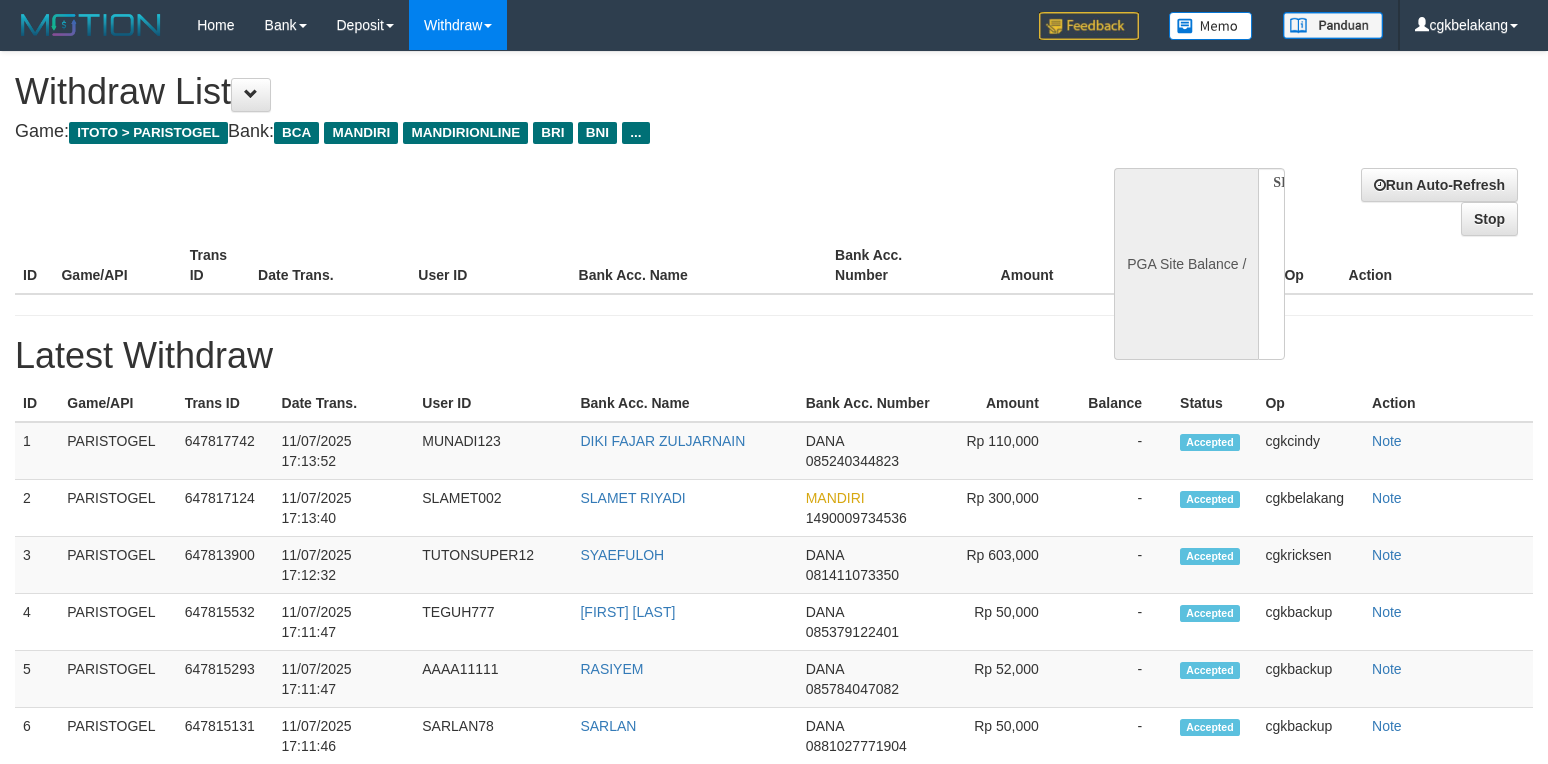 scroll, scrollTop: 0, scrollLeft: 0, axis: both 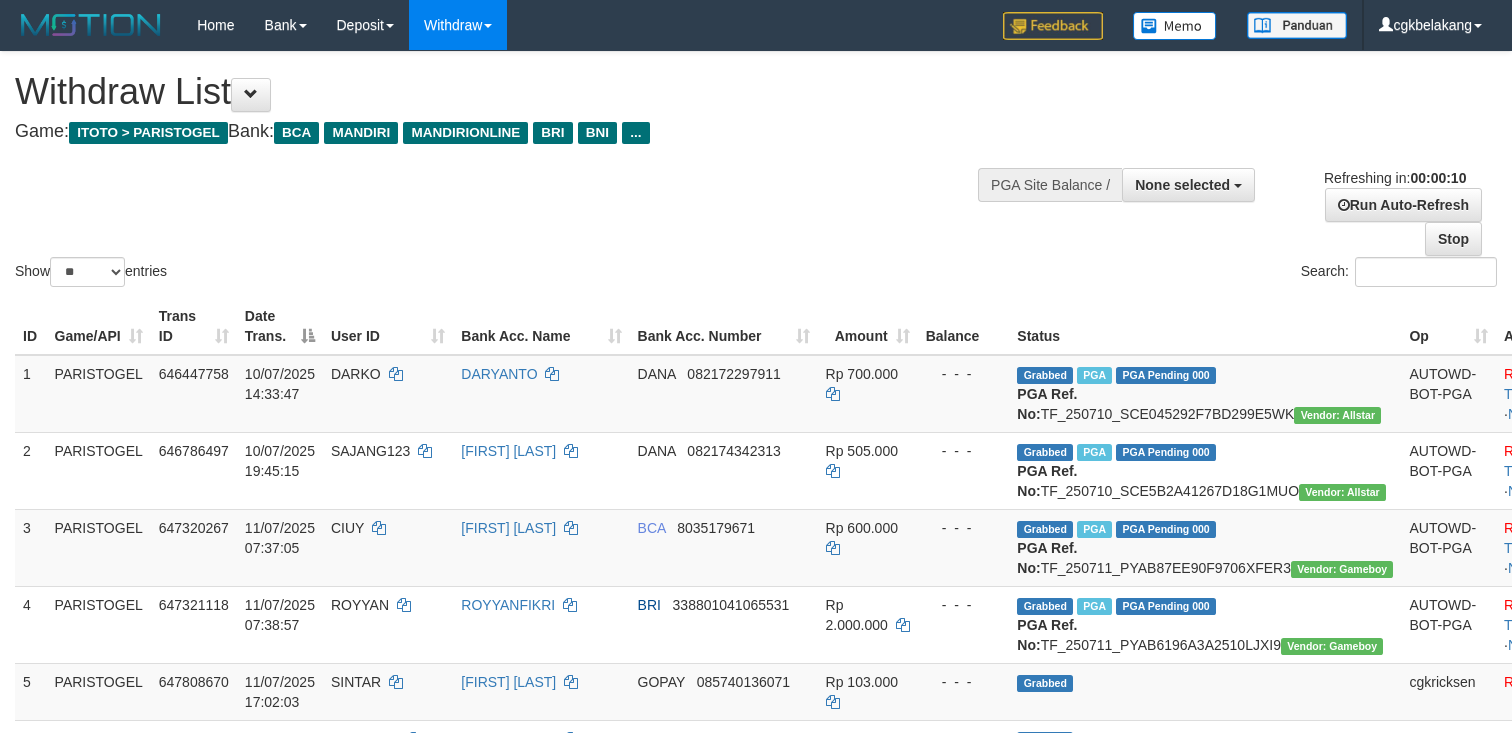 select 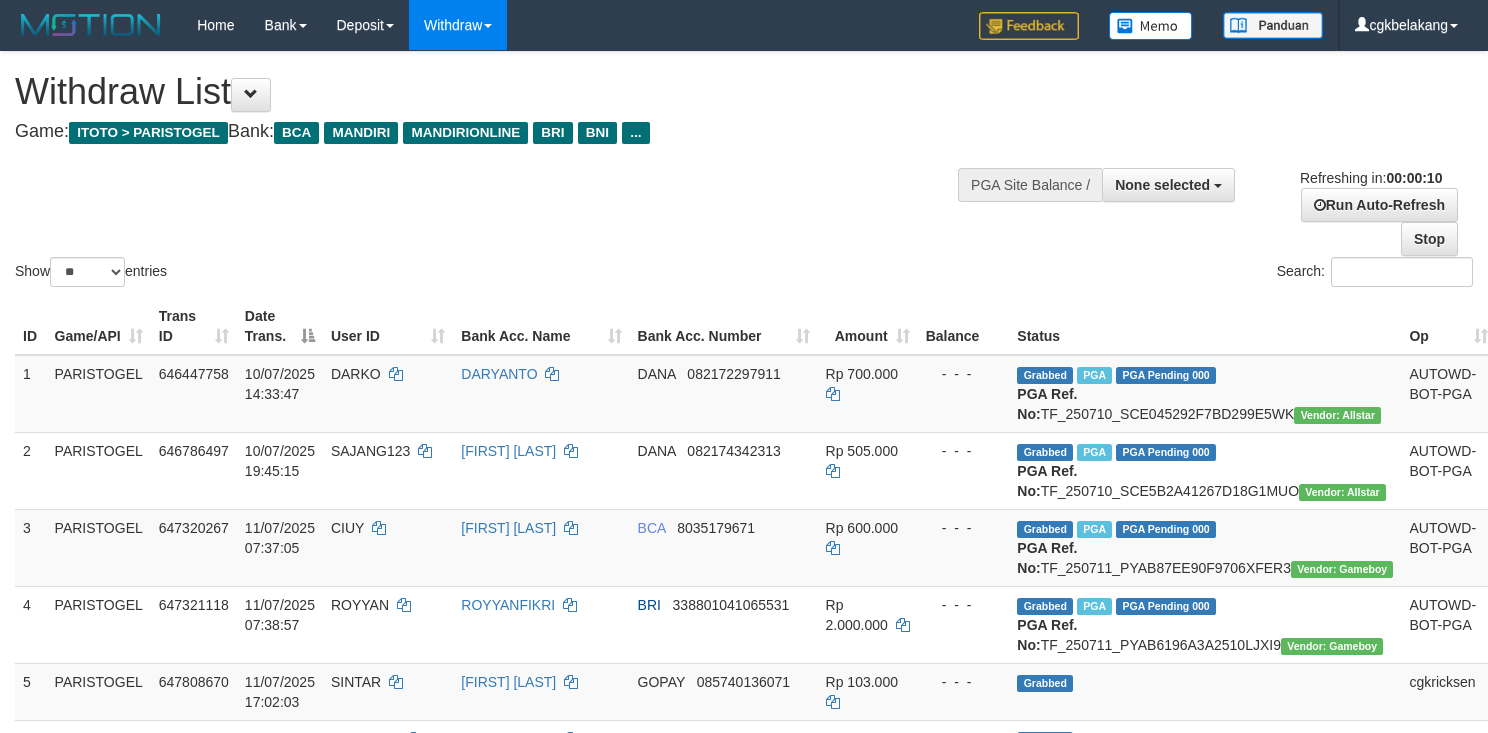 select 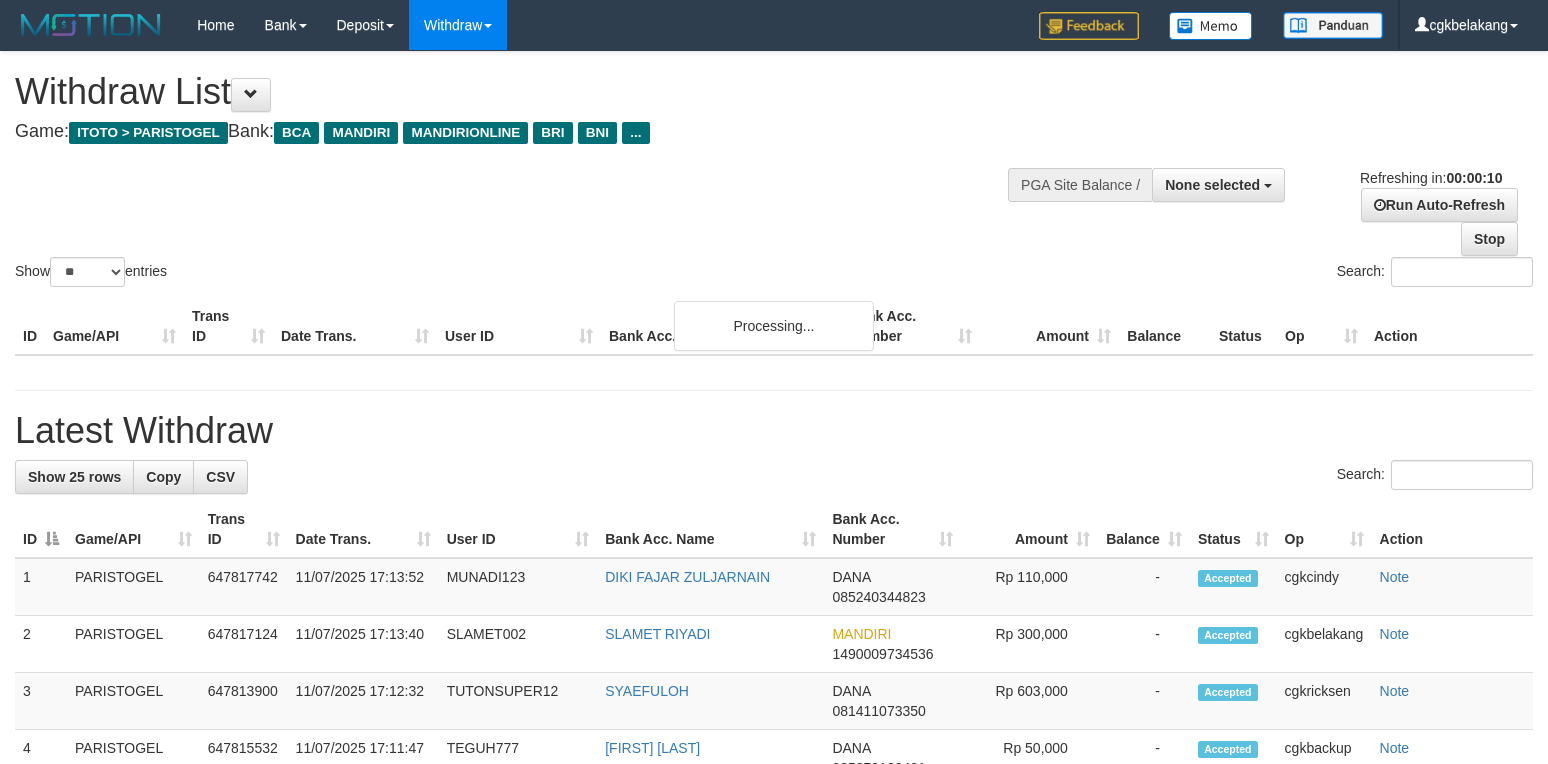 select 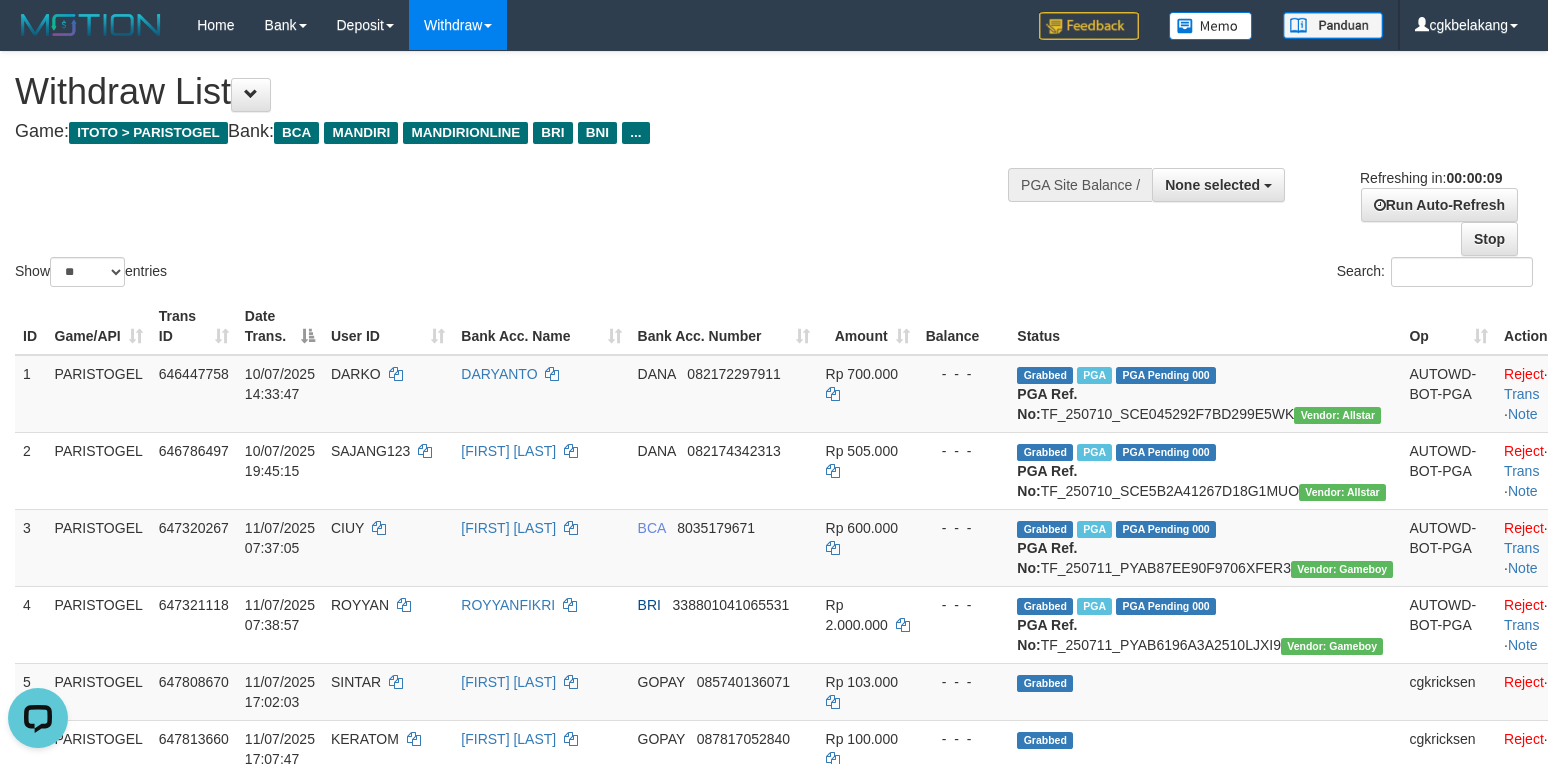 scroll, scrollTop: 0, scrollLeft: 0, axis: both 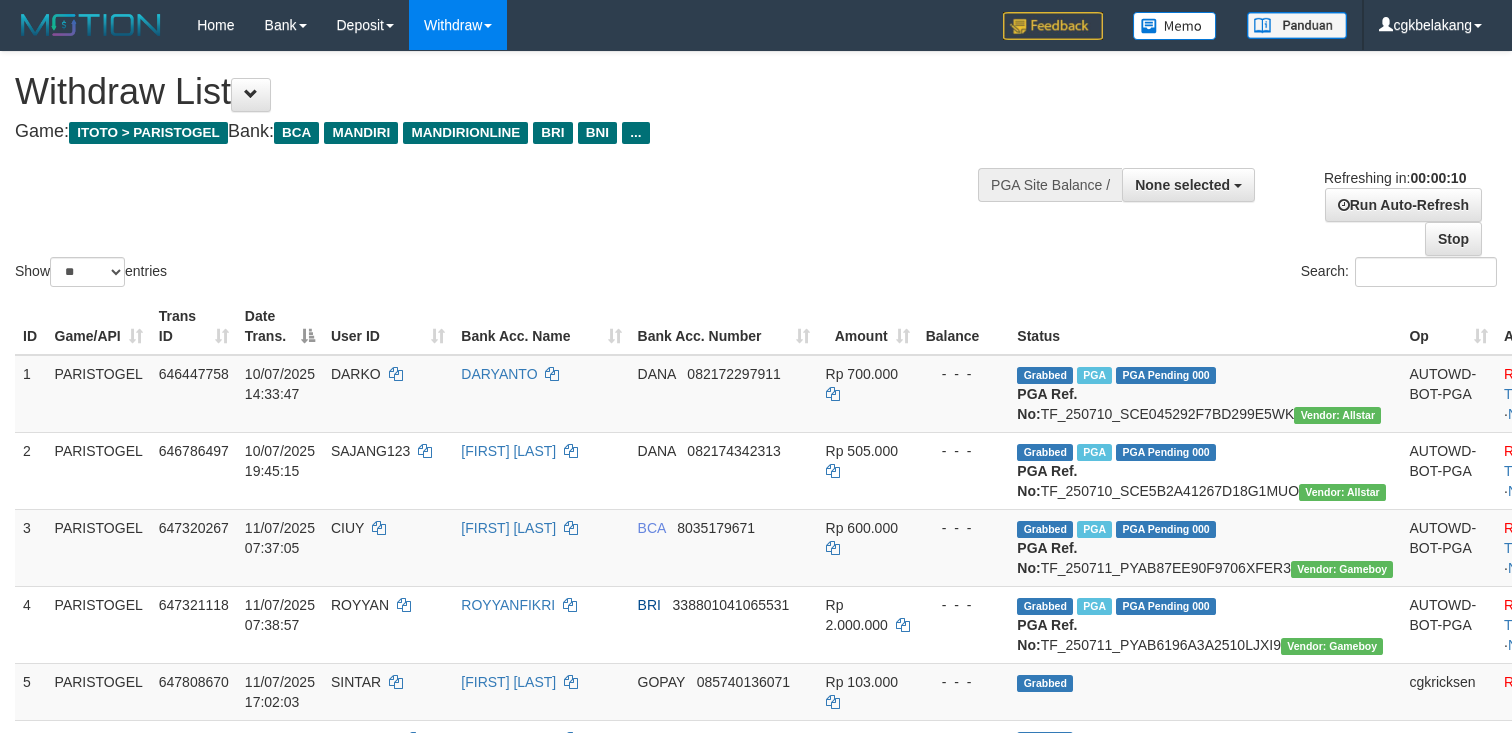 select 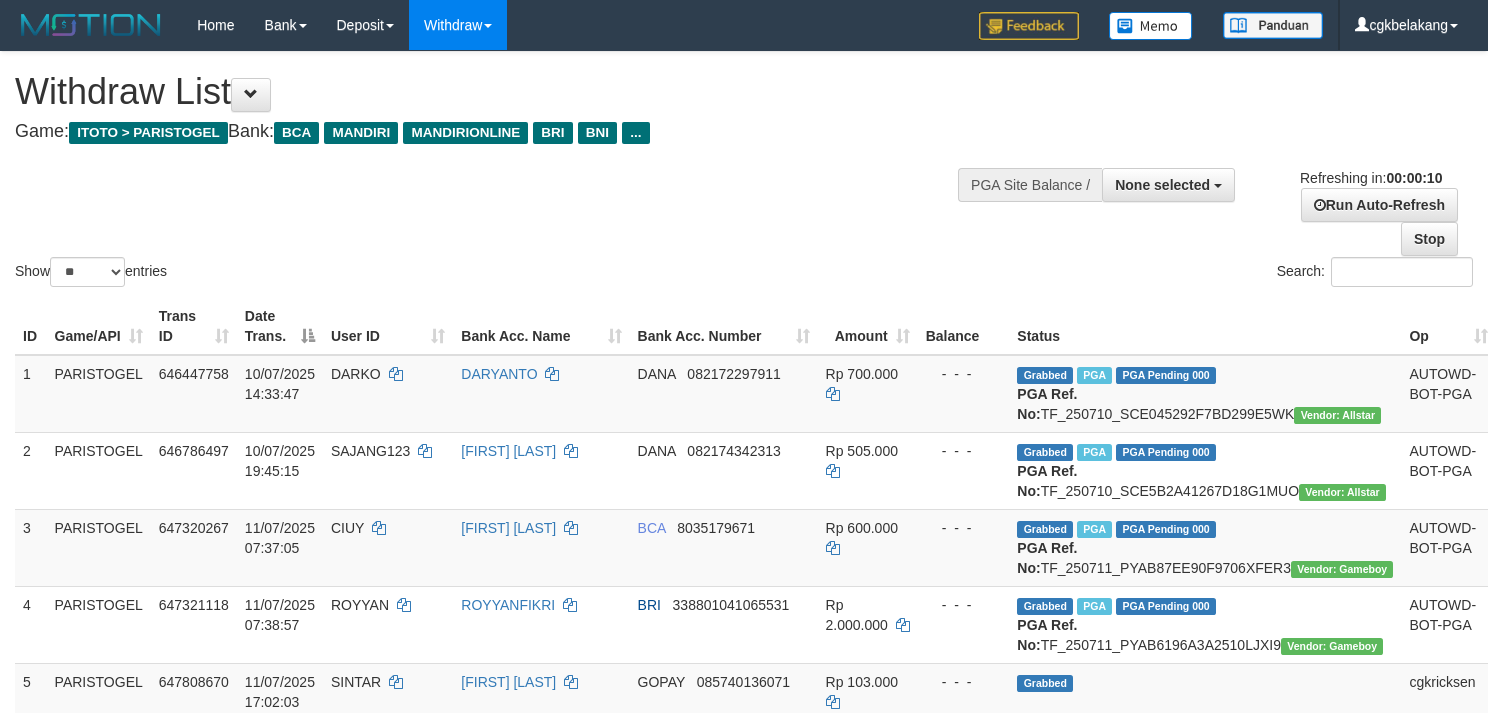 select 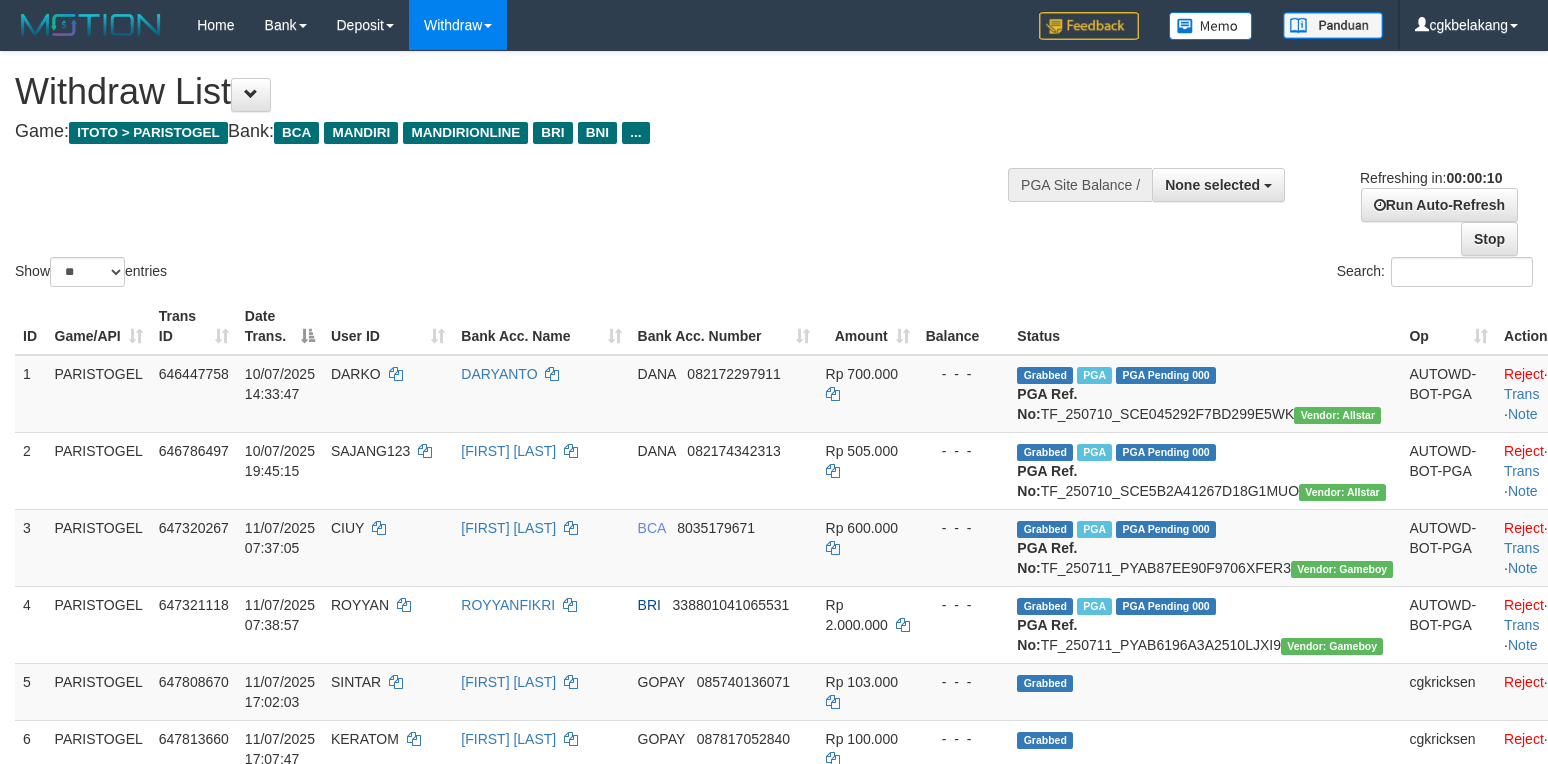 select 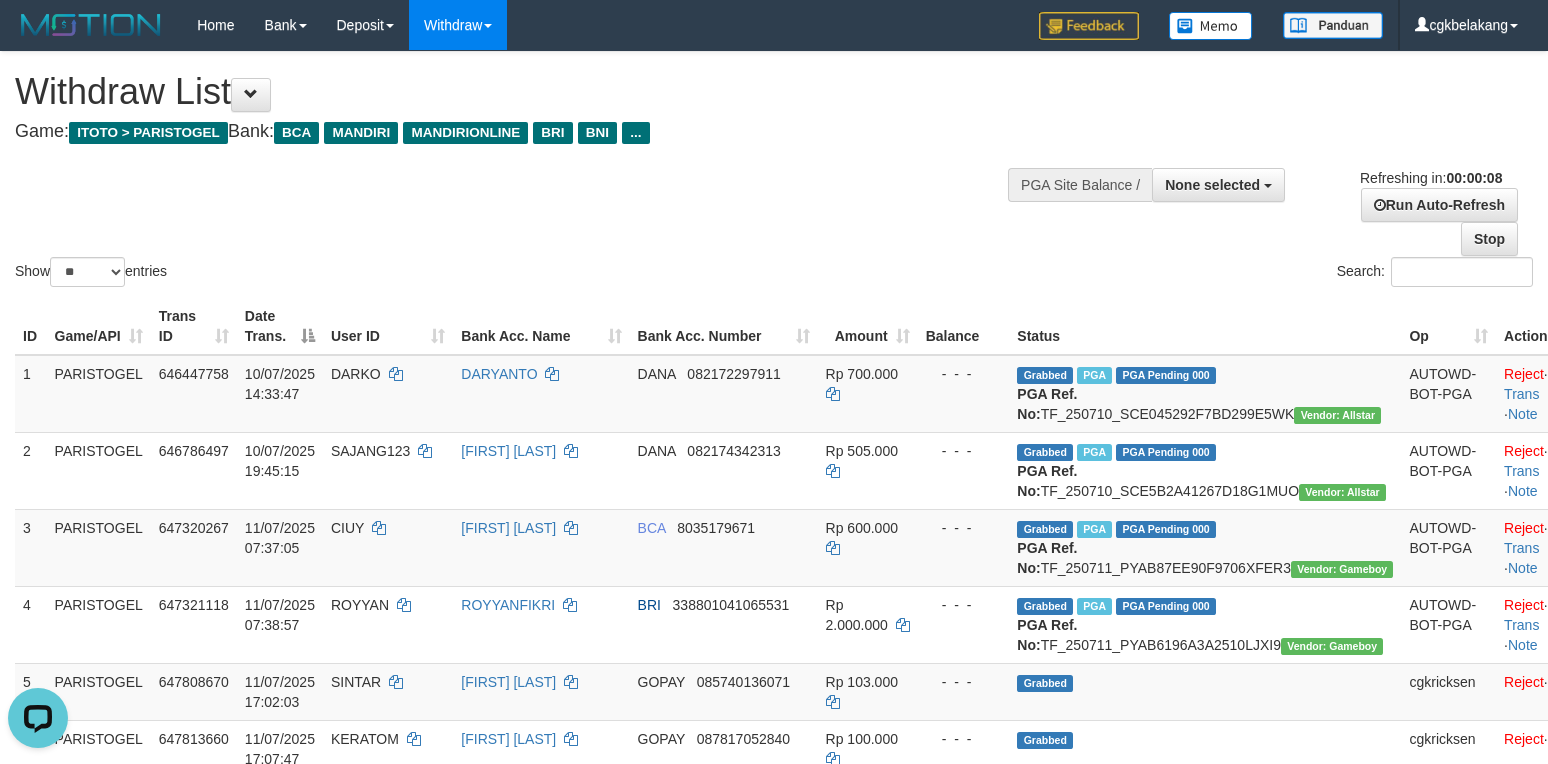 scroll, scrollTop: 0, scrollLeft: 0, axis: both 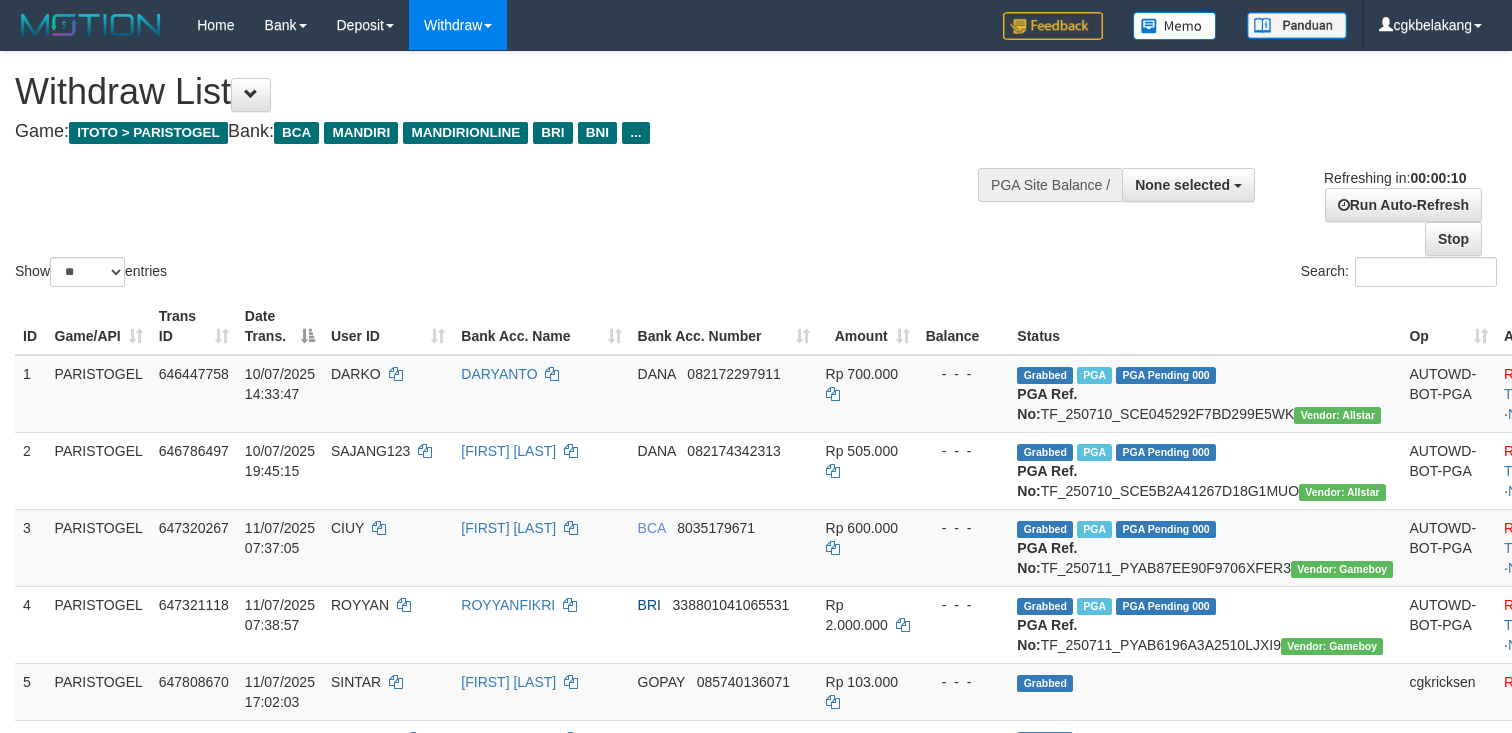 select 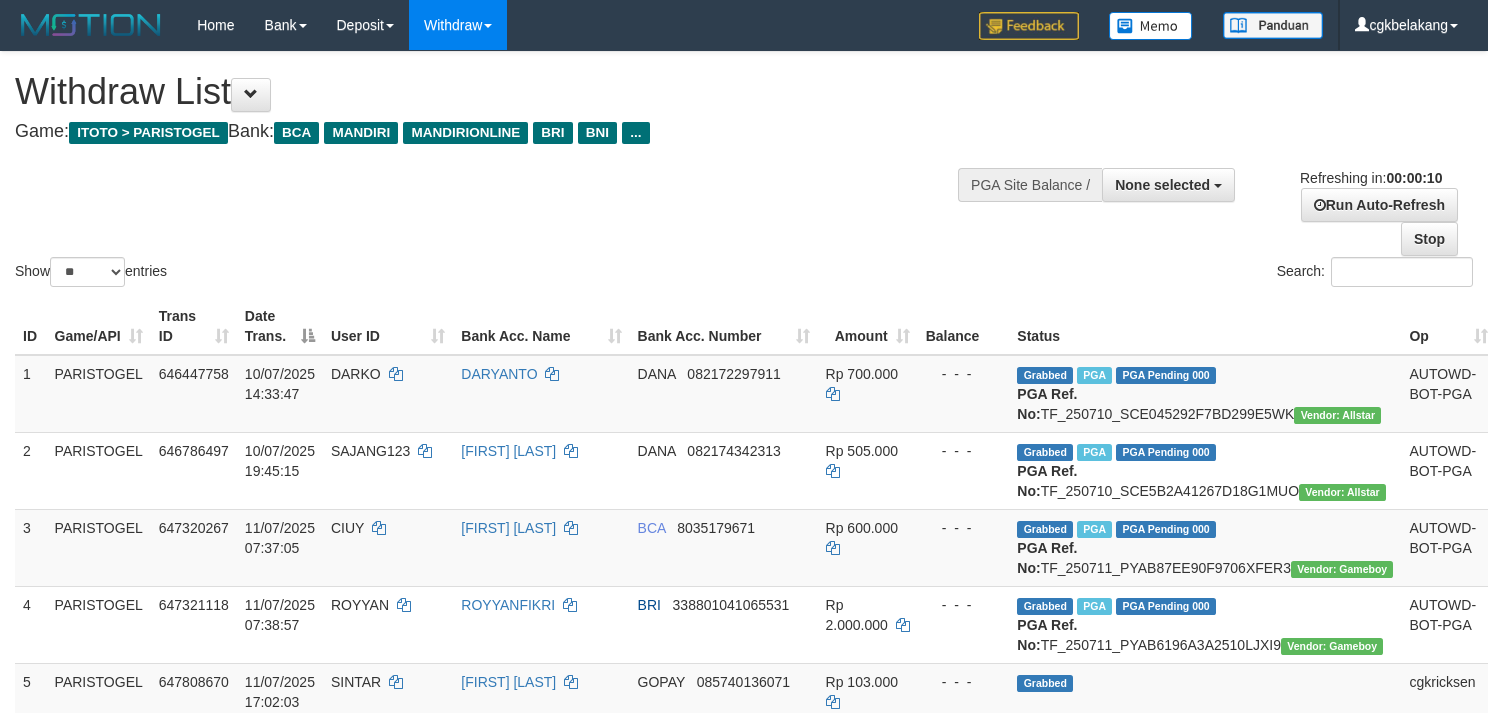 select 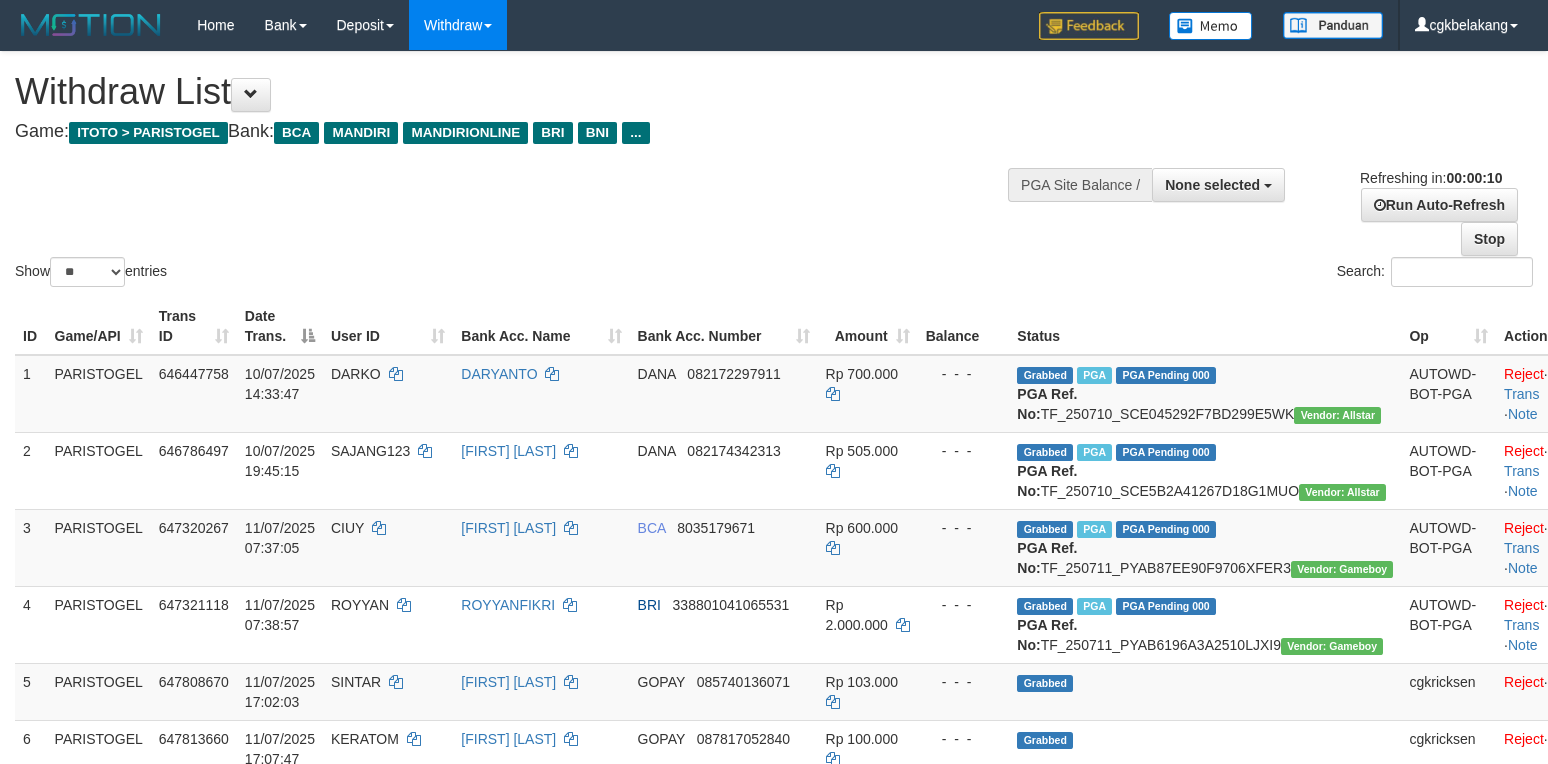 select 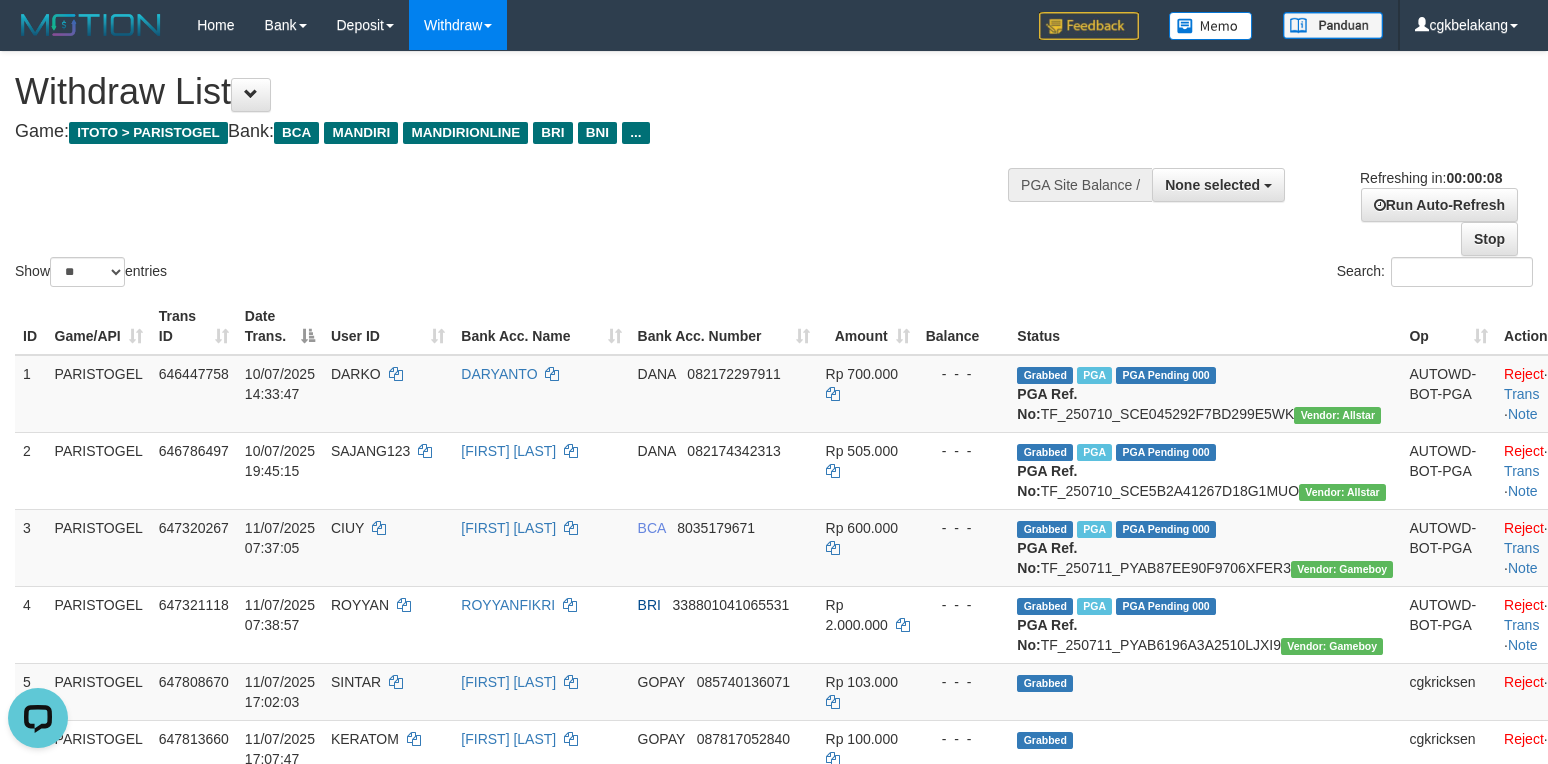 scroll, scrollTop: 0, scrollLeft: 0, axis: both 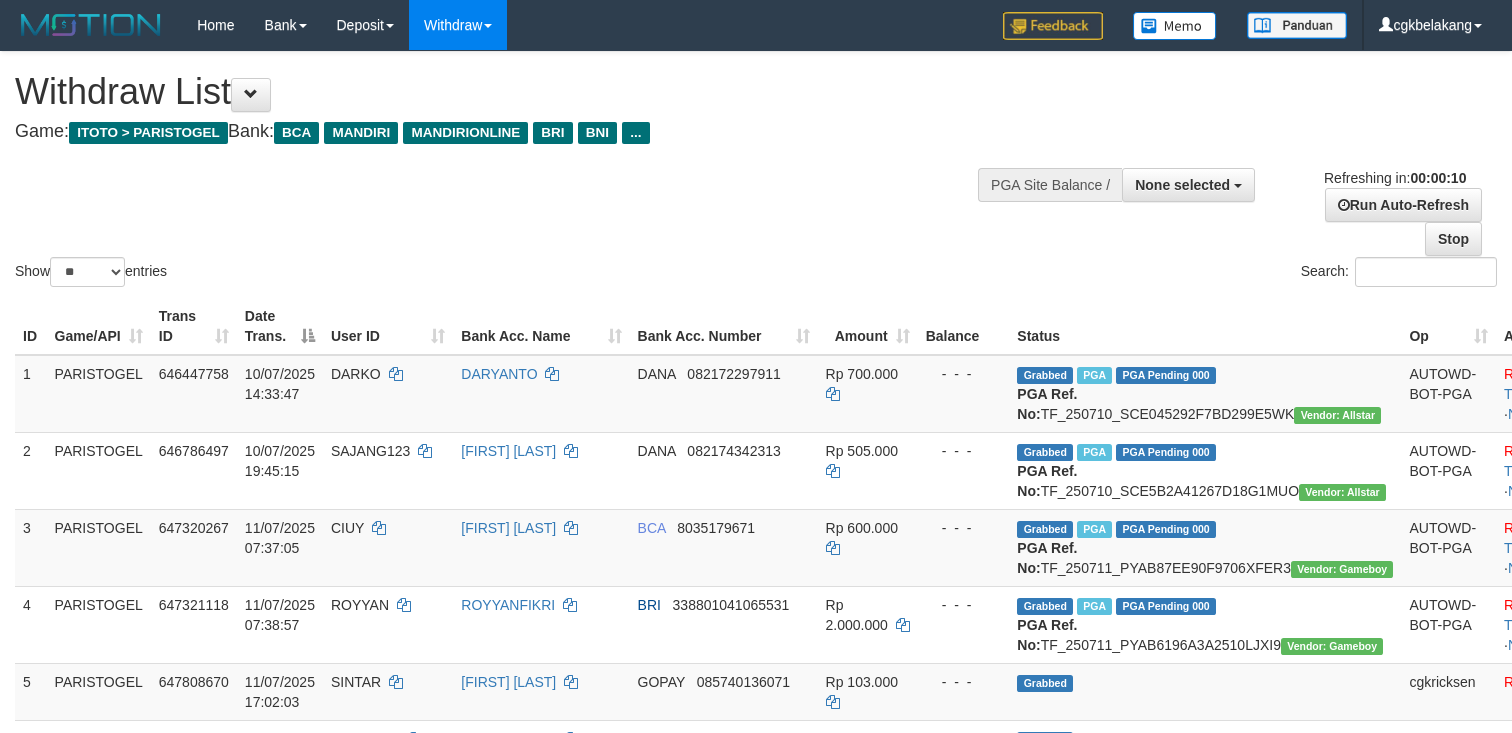 select 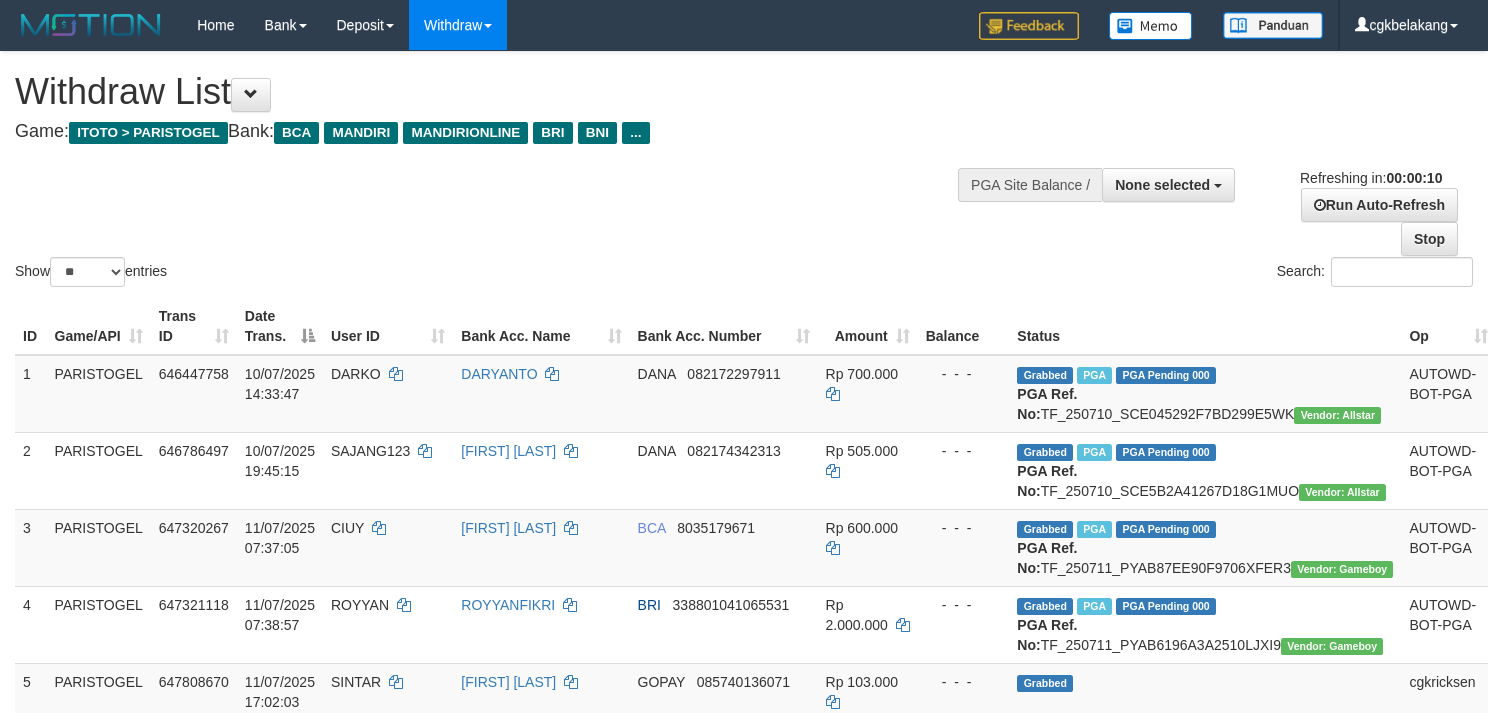 select 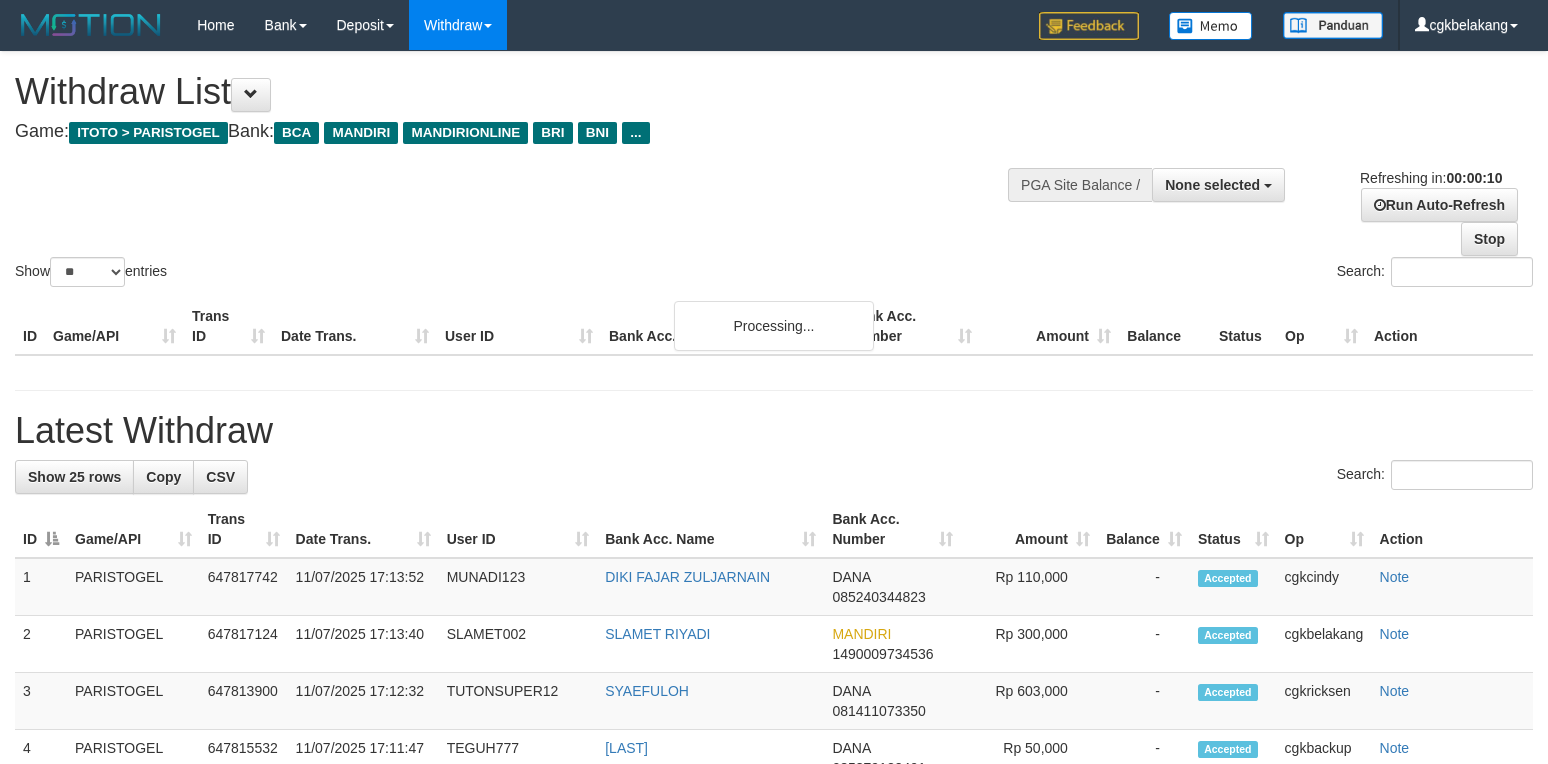 select 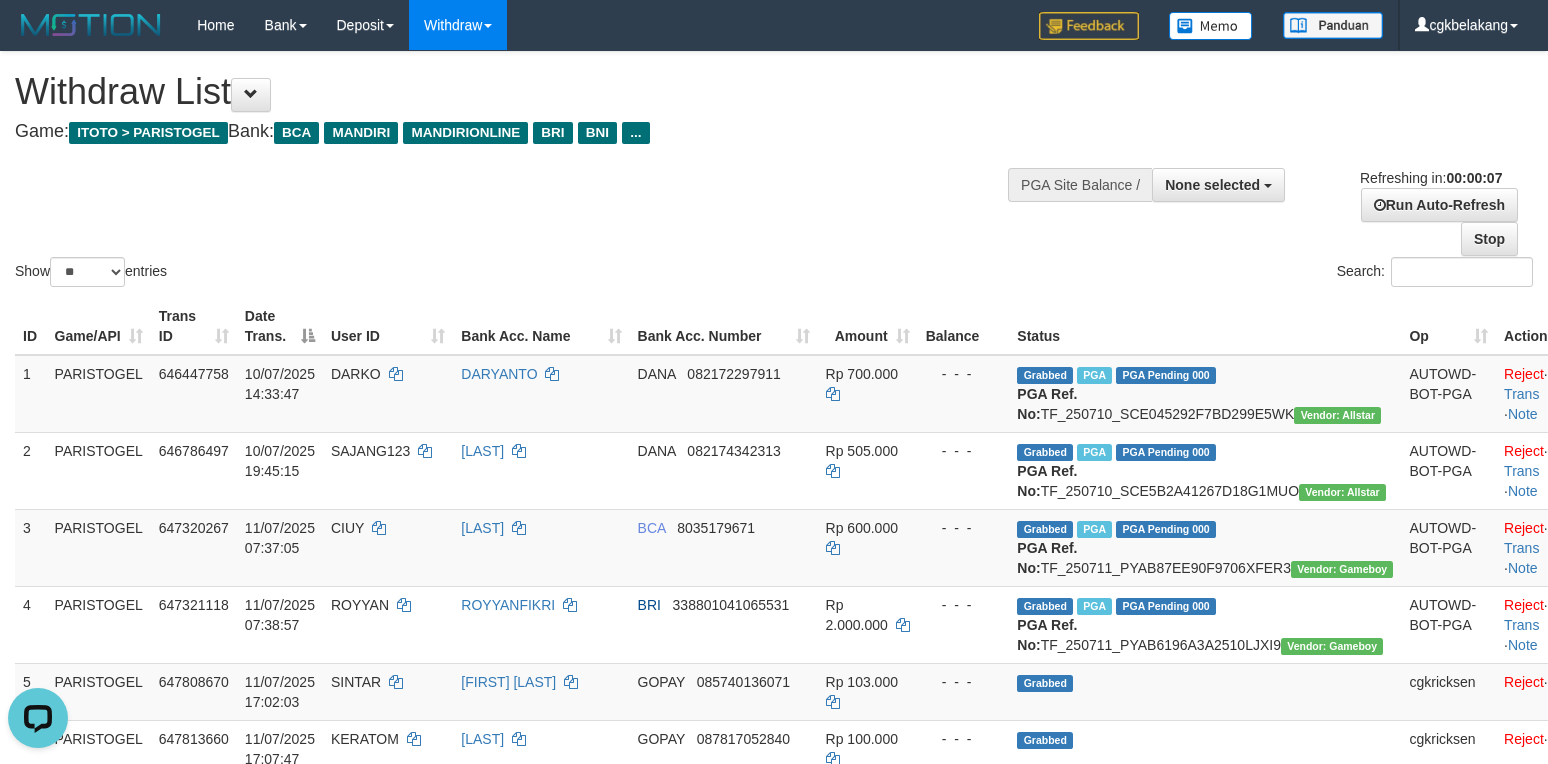 scroll, scrollTop: 0, scrollLeft: 0, axis: both 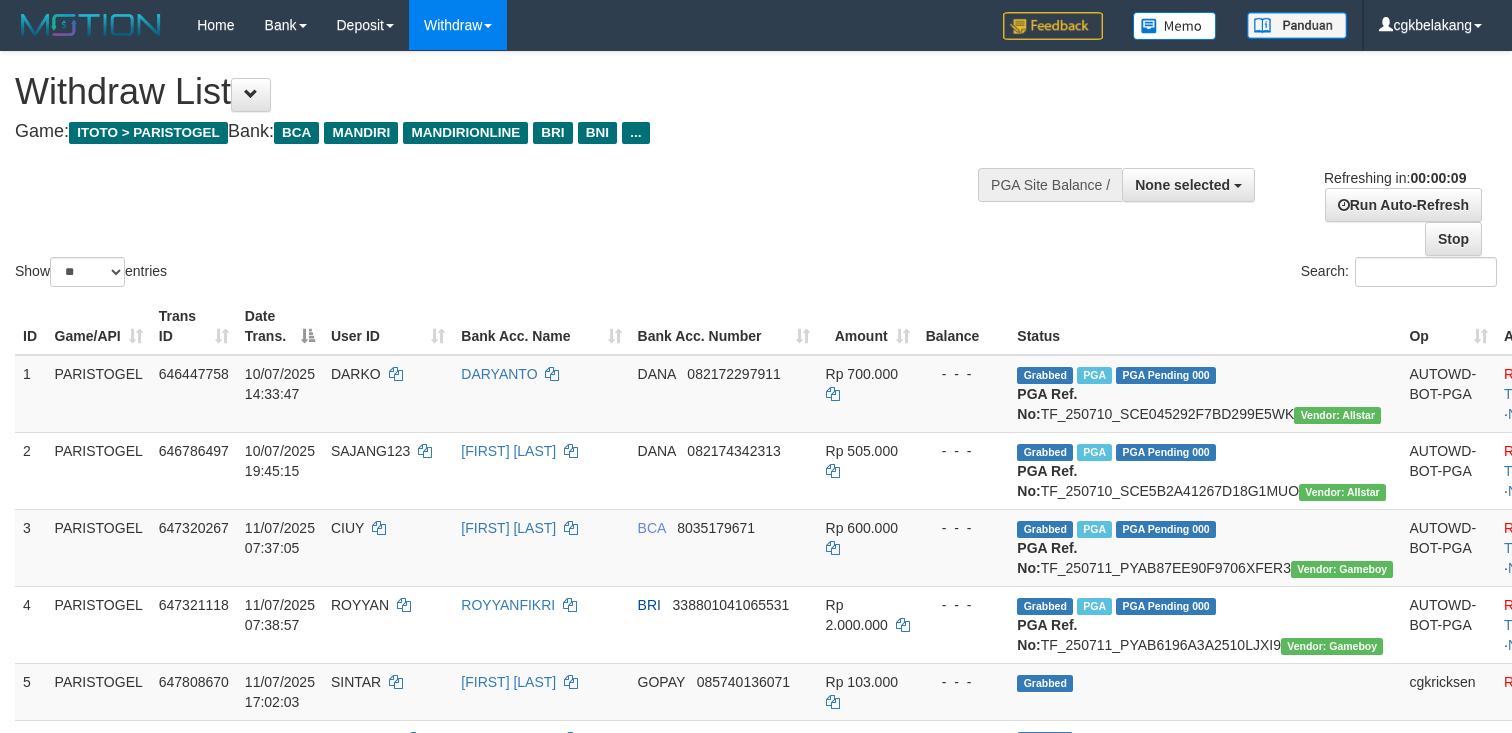 select 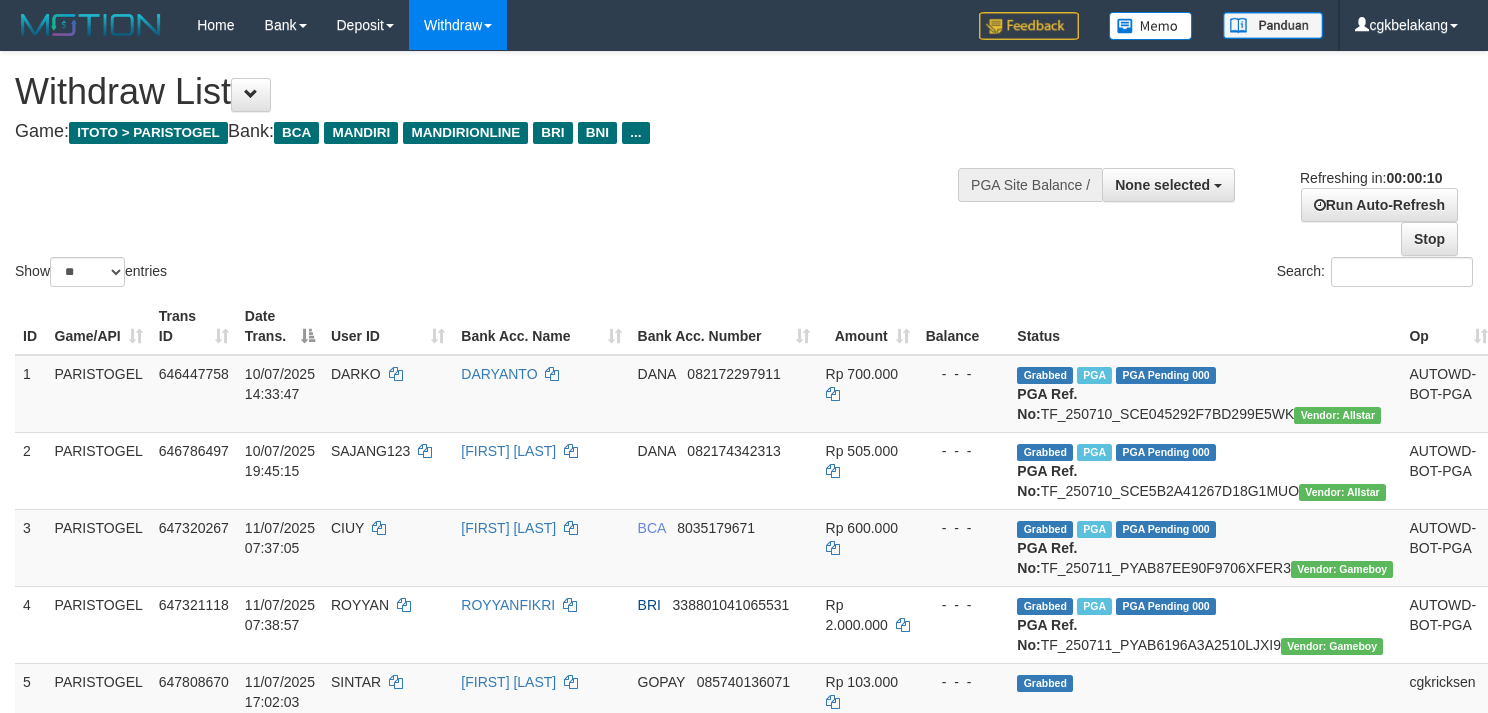 select 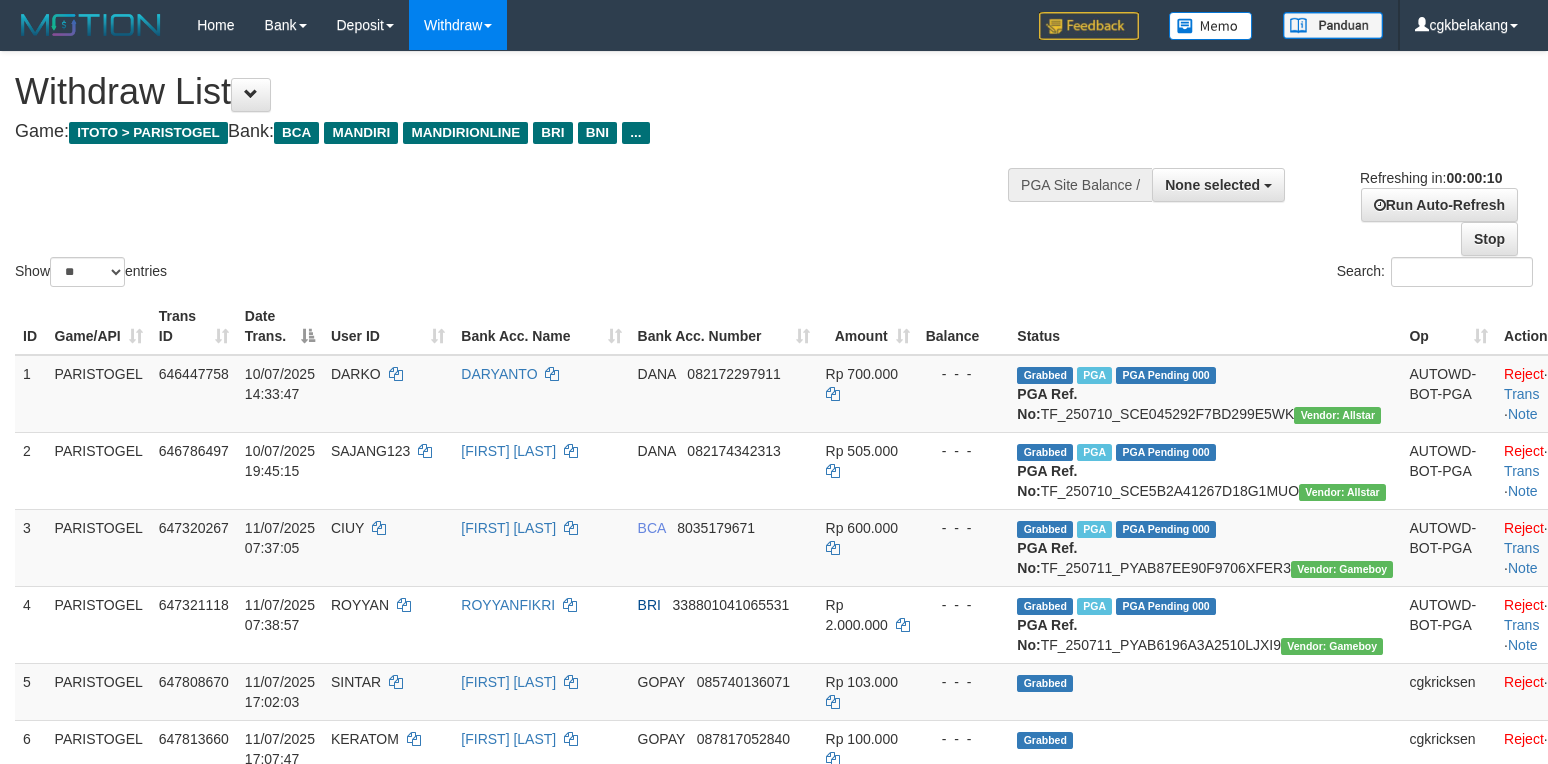 select 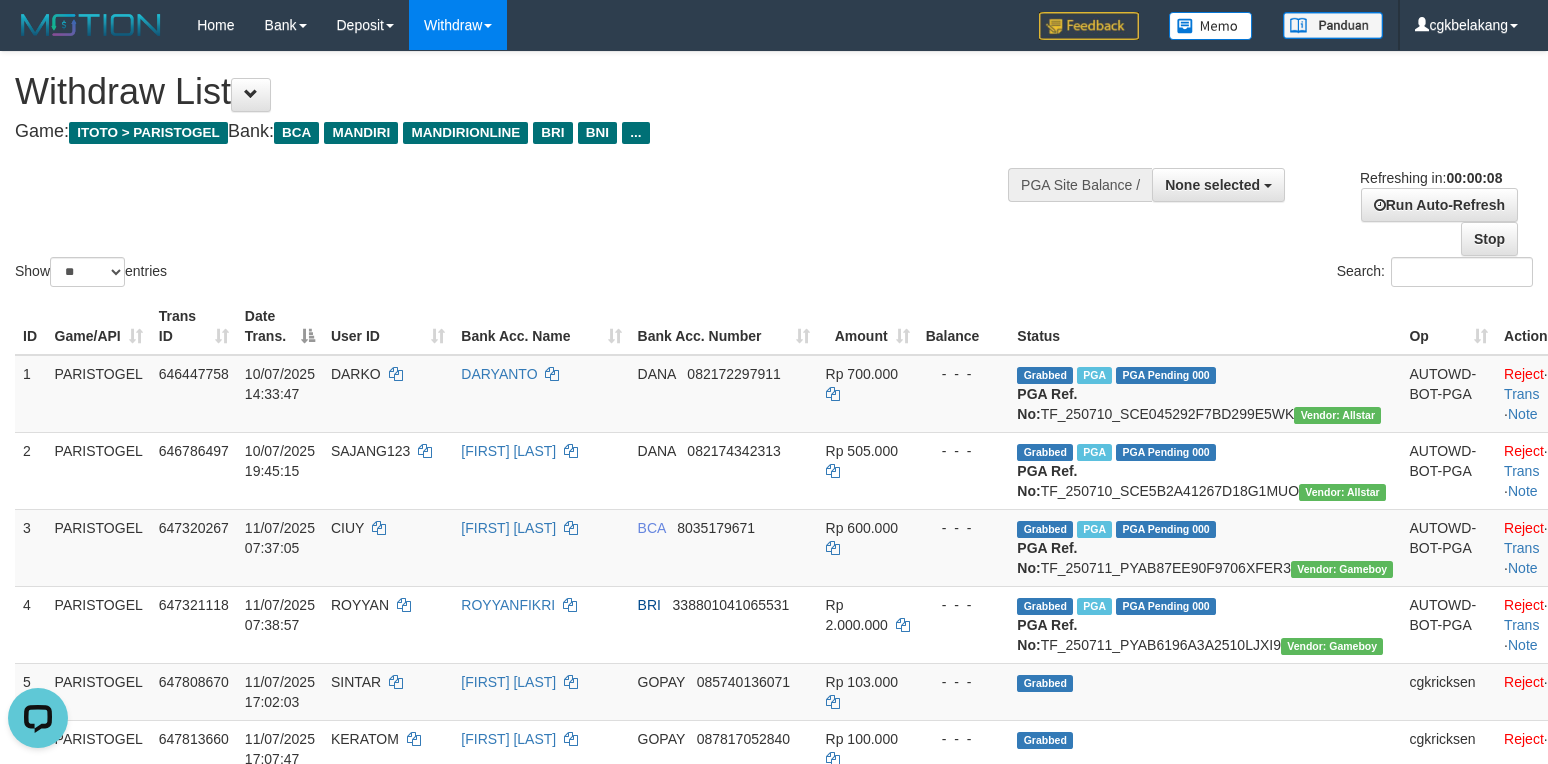 scroll, scrollTop: 0, scrollLeft: 0, axis: both 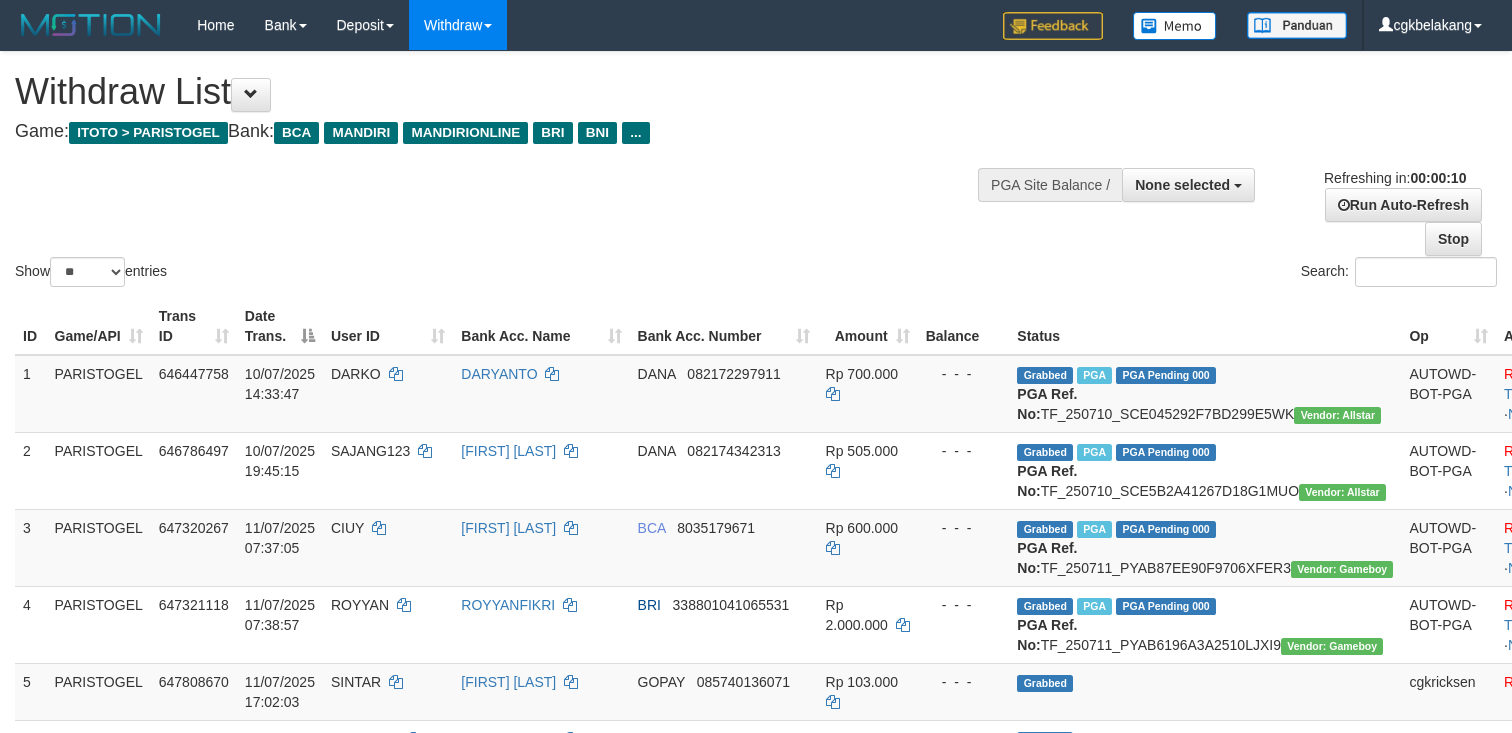 select 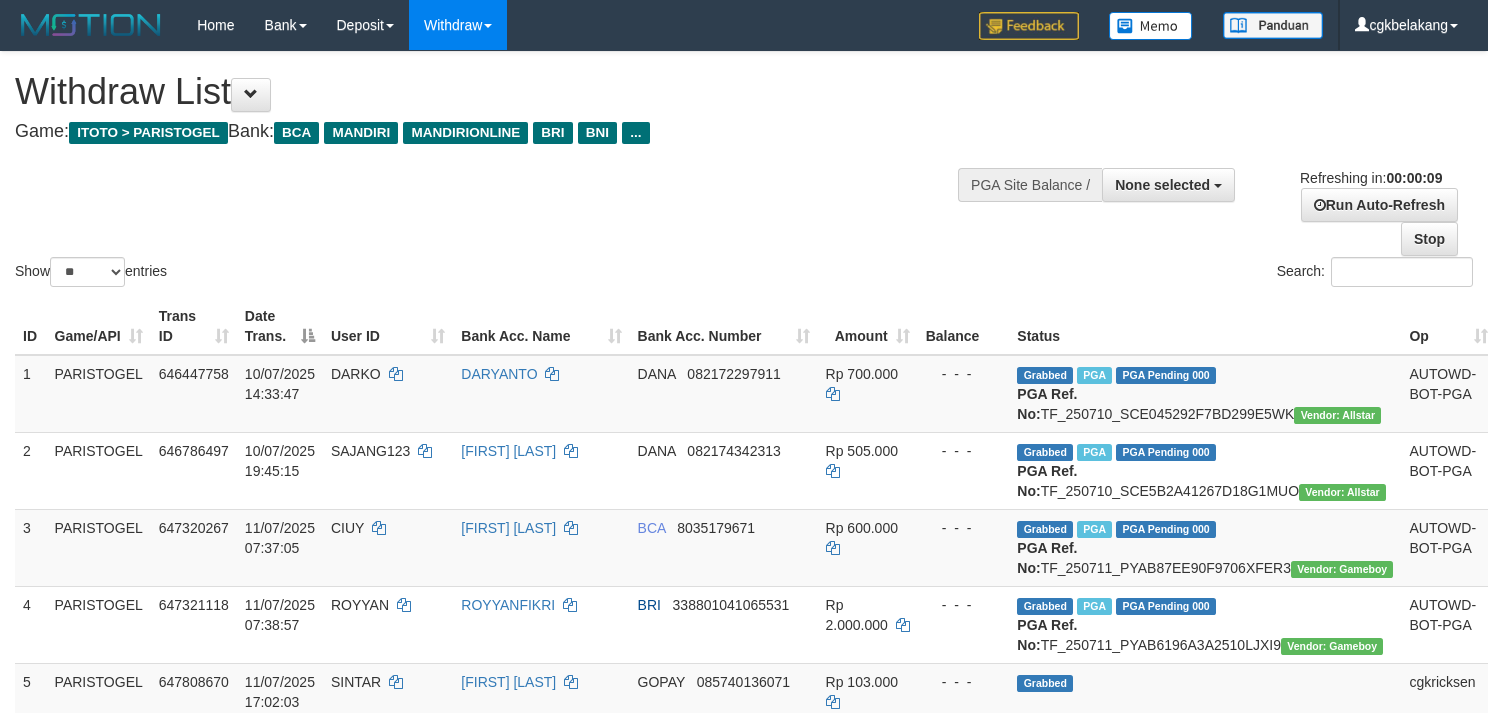 select 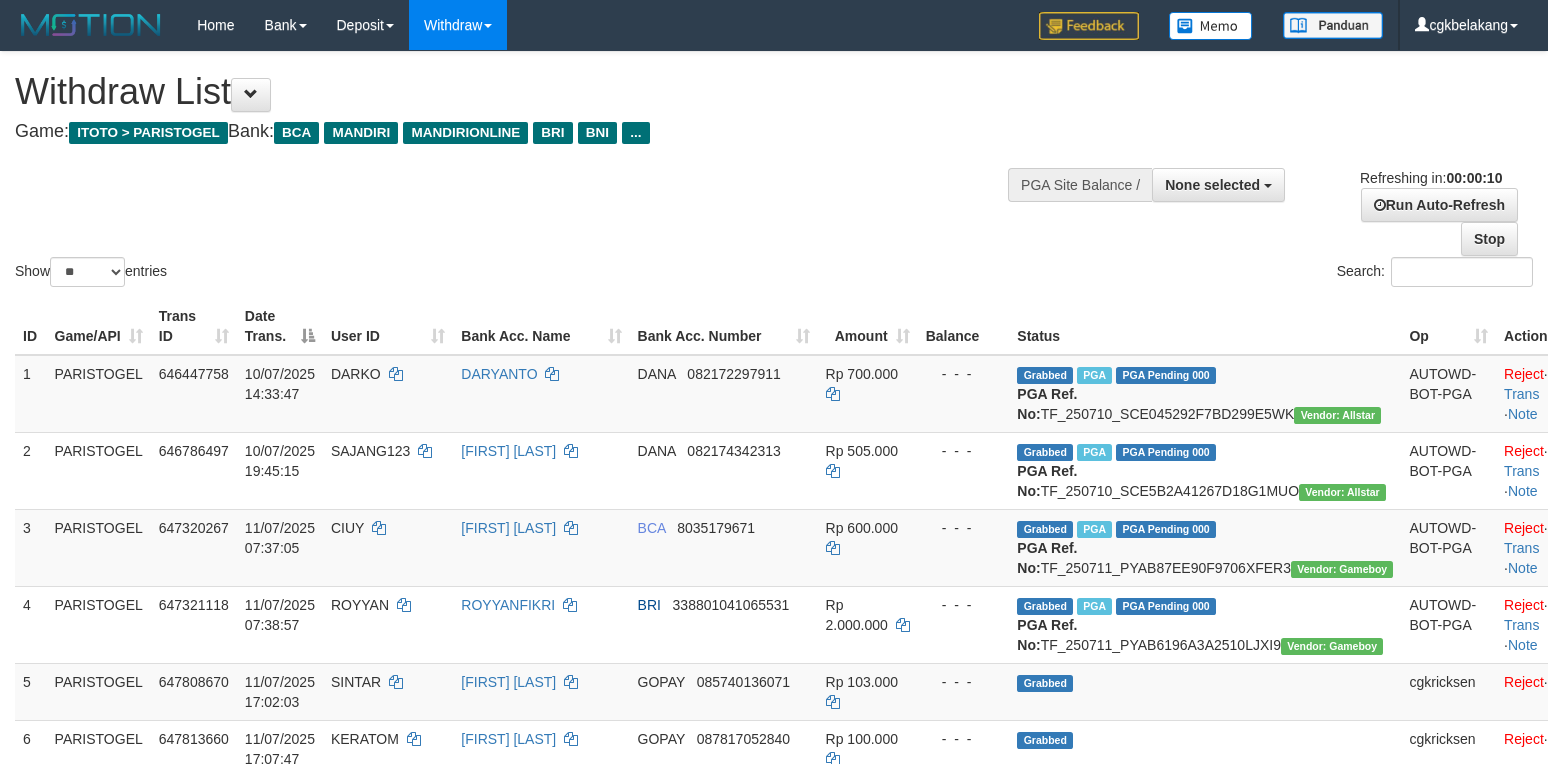 select 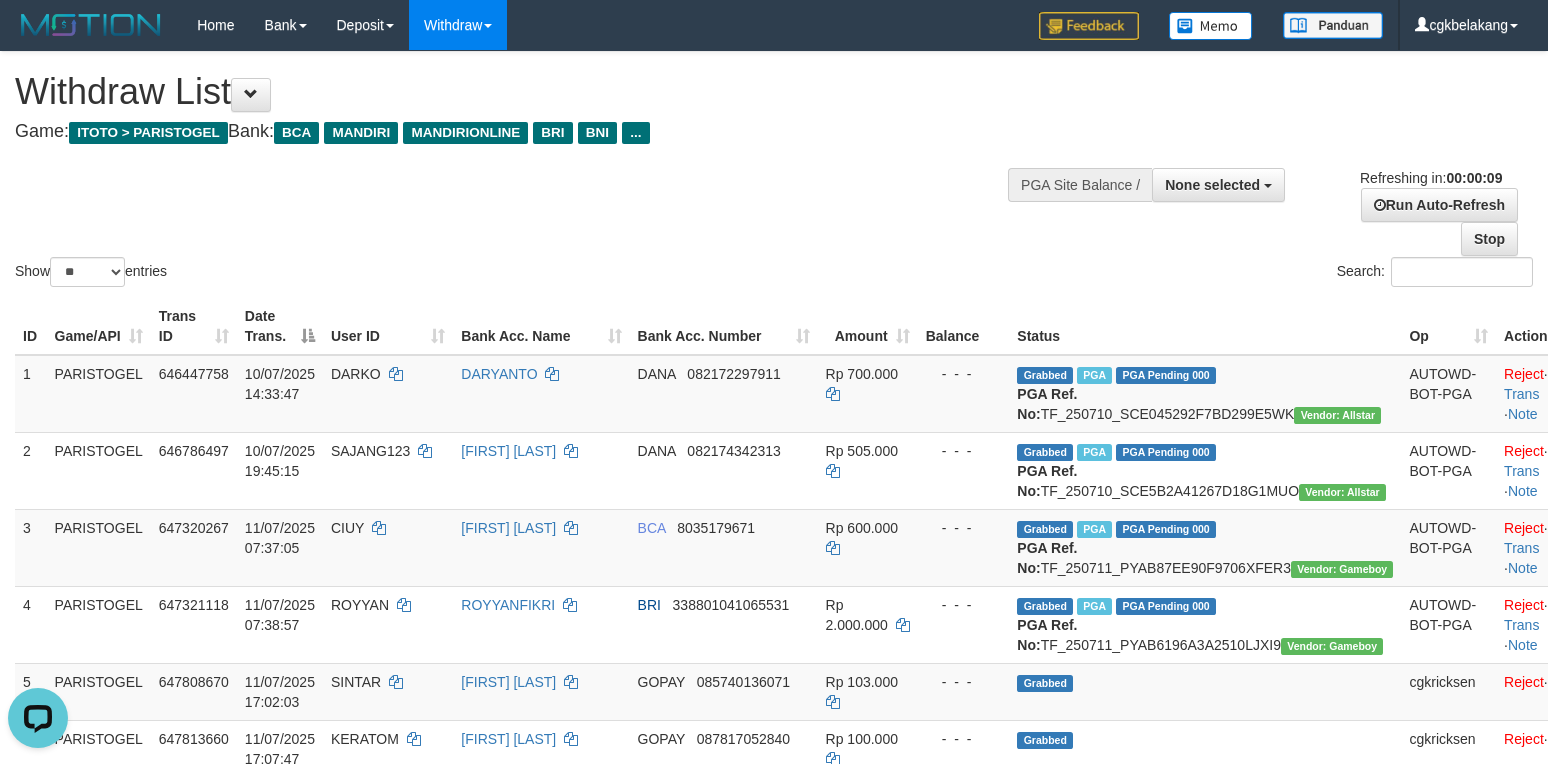 scroll, scrollTop: 0, scrollLeft: 0, axis: both 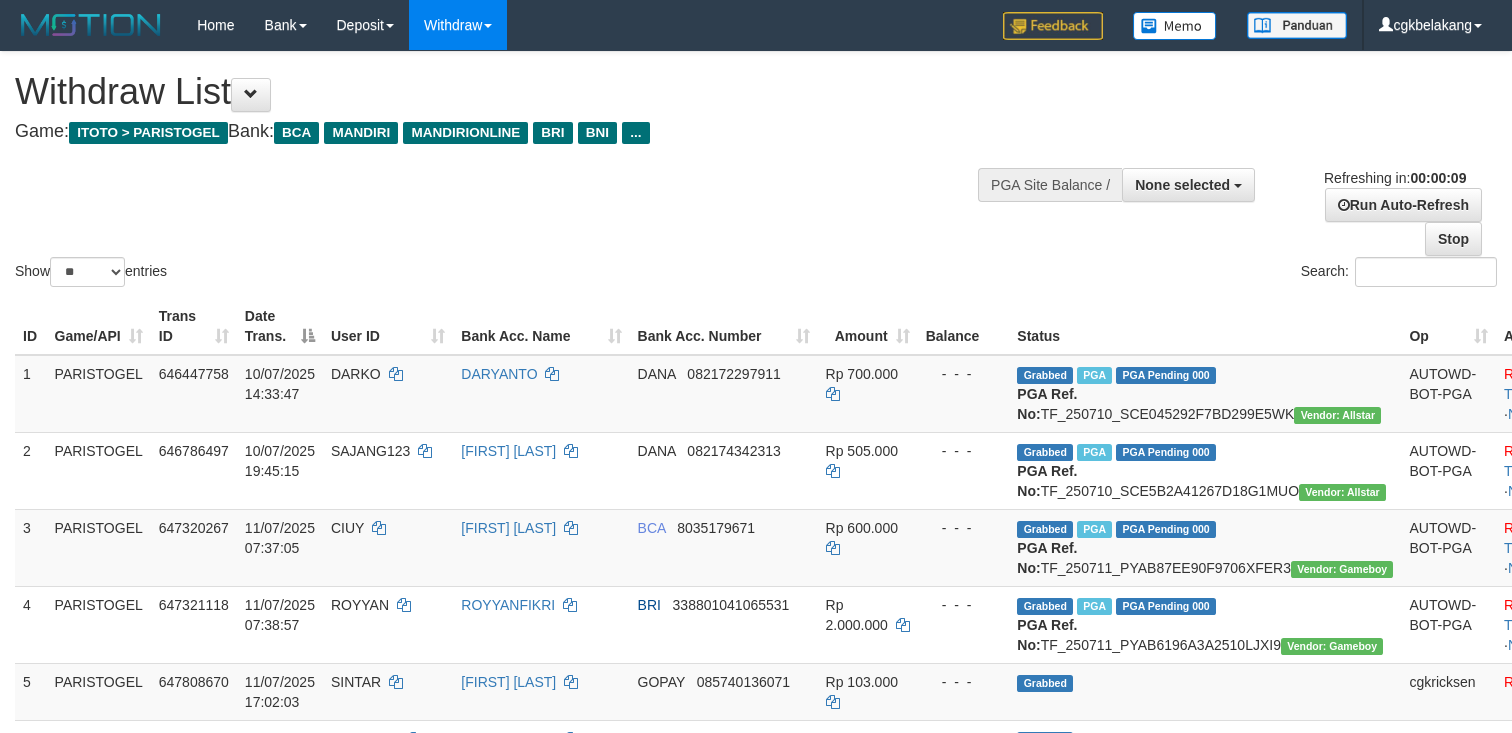 select 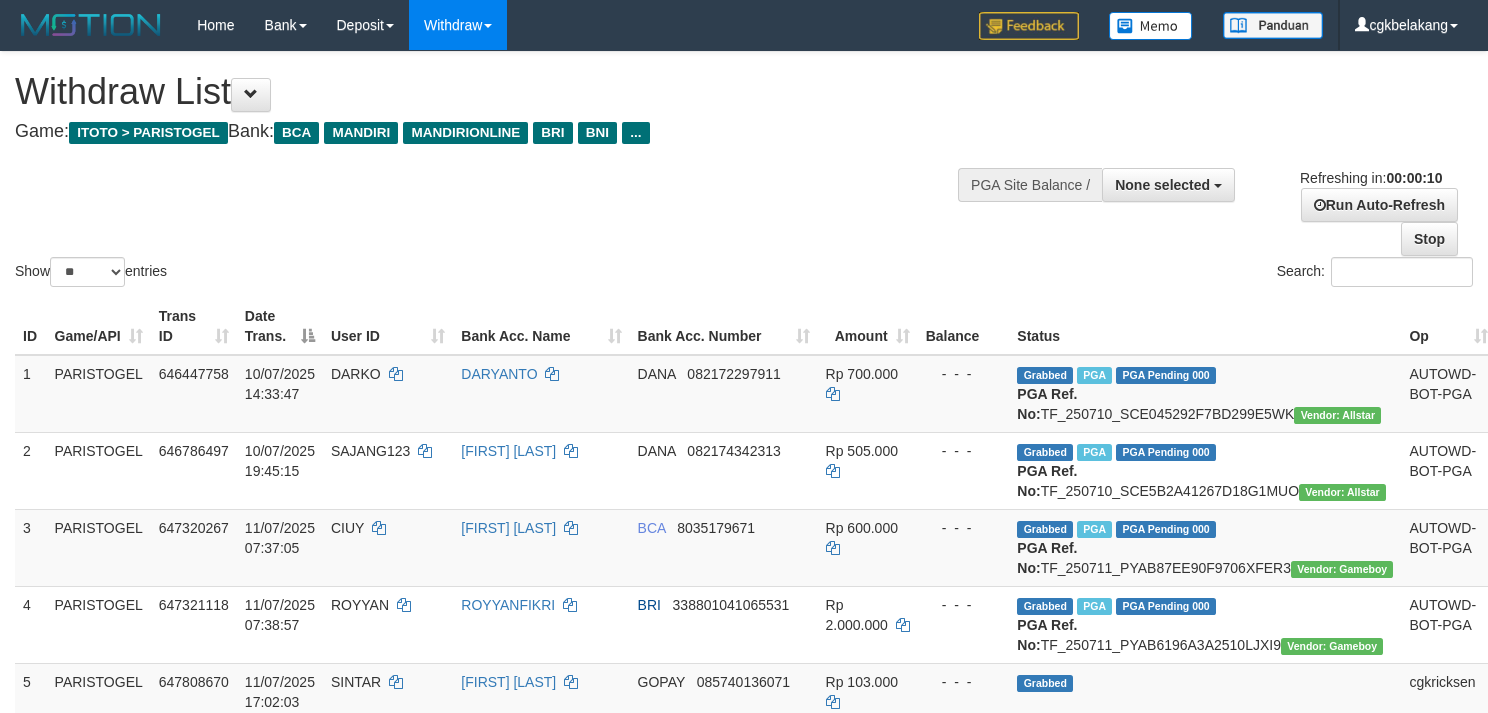 select 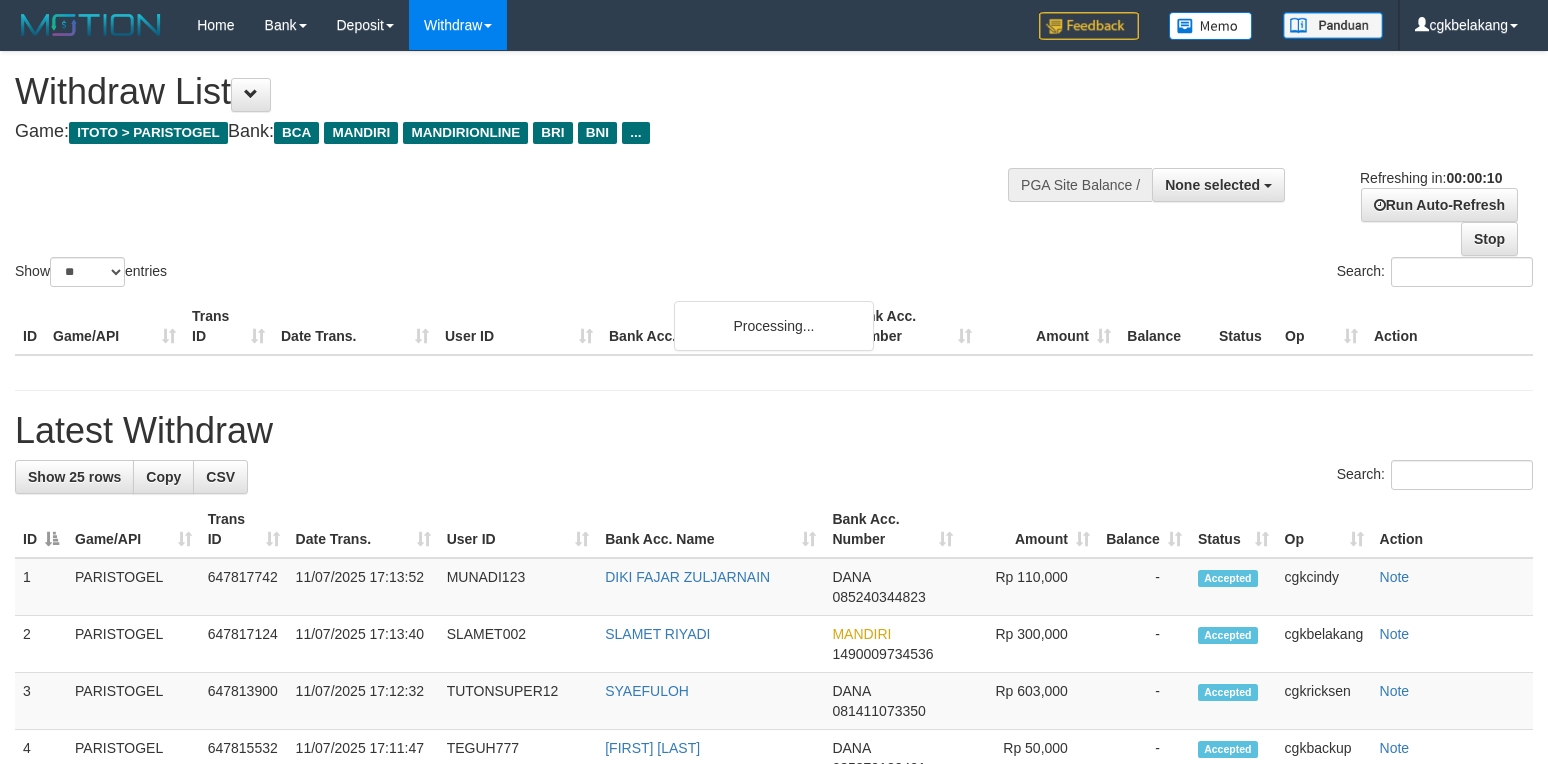 select 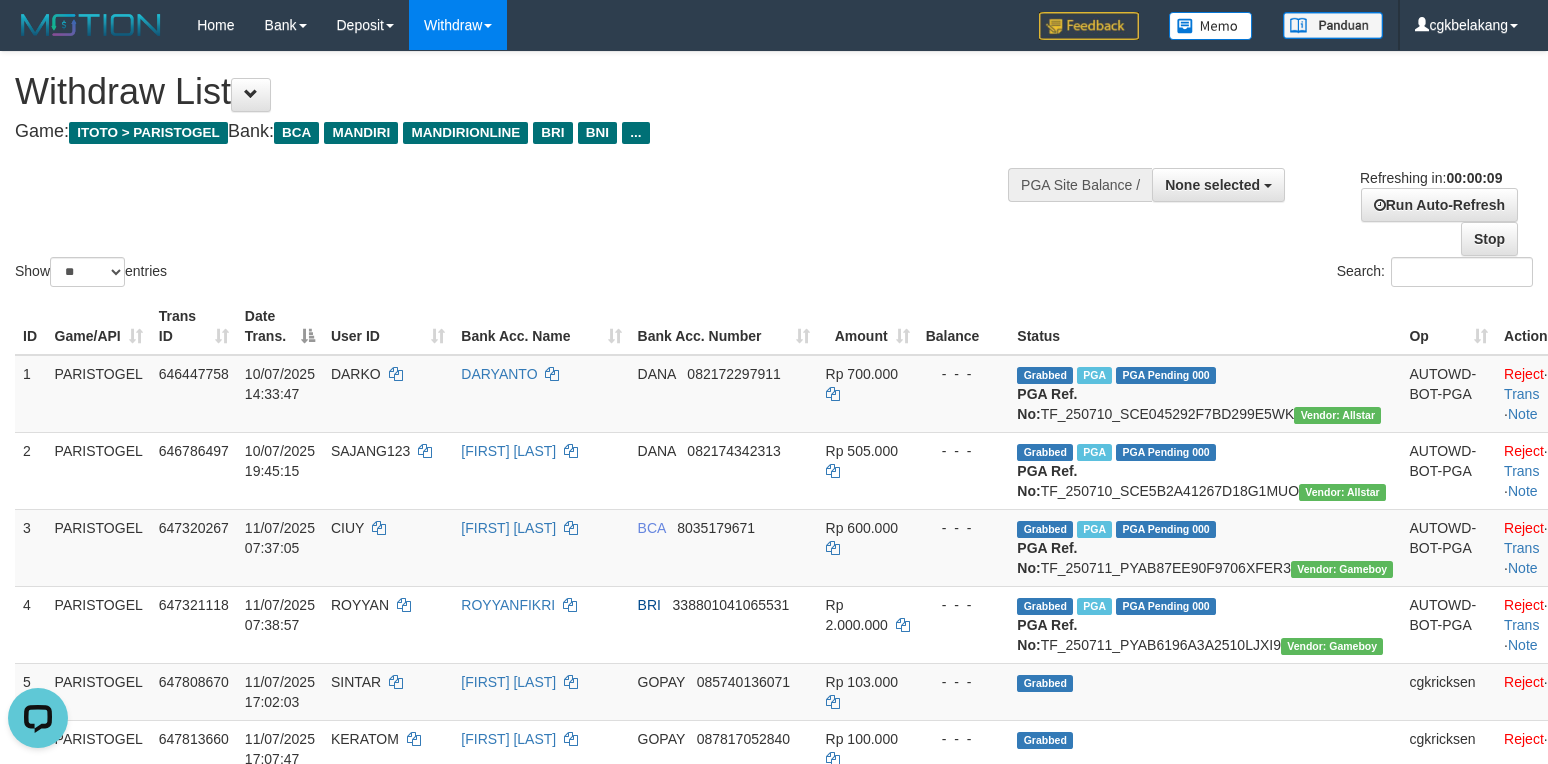 scroll, scrollTop: 0, scrollLeft: 0, axis: both 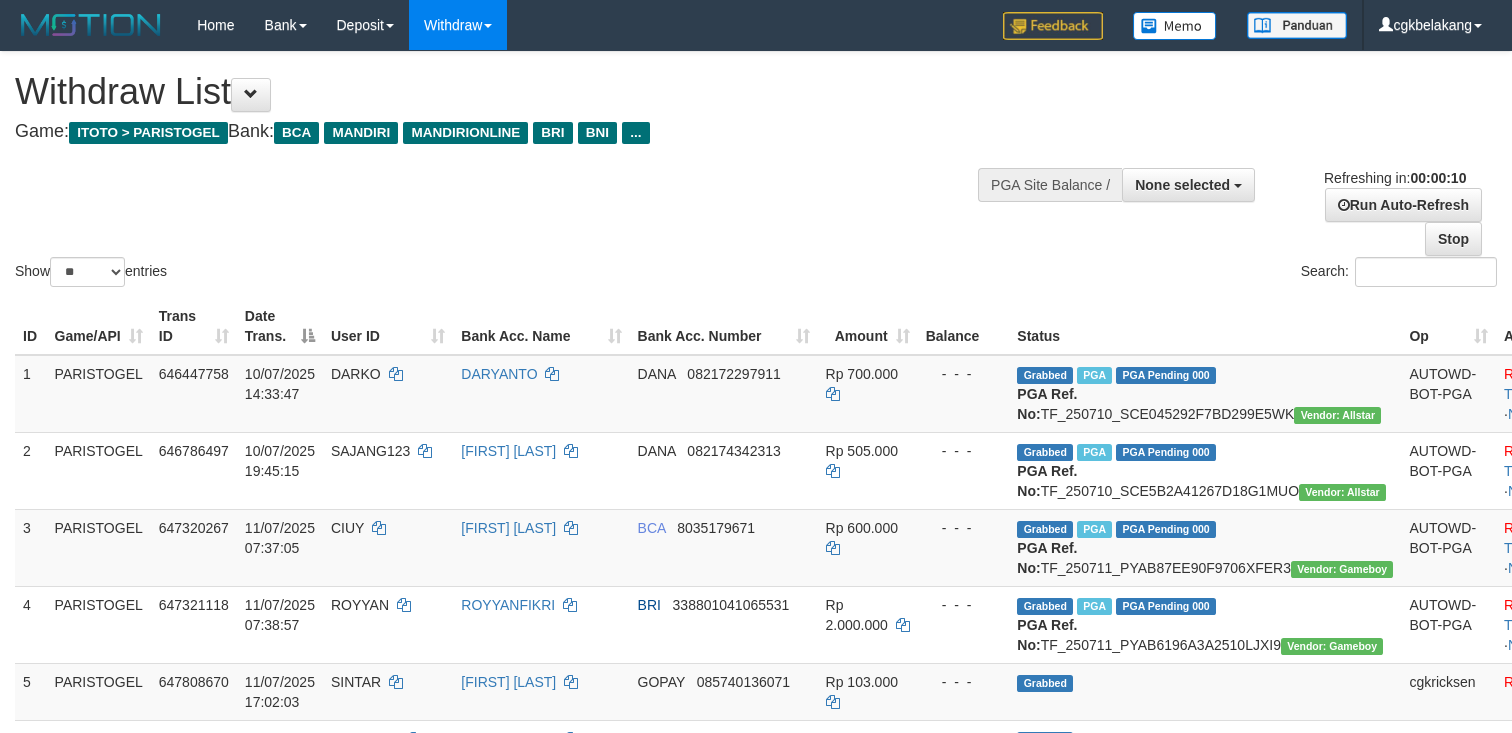 select 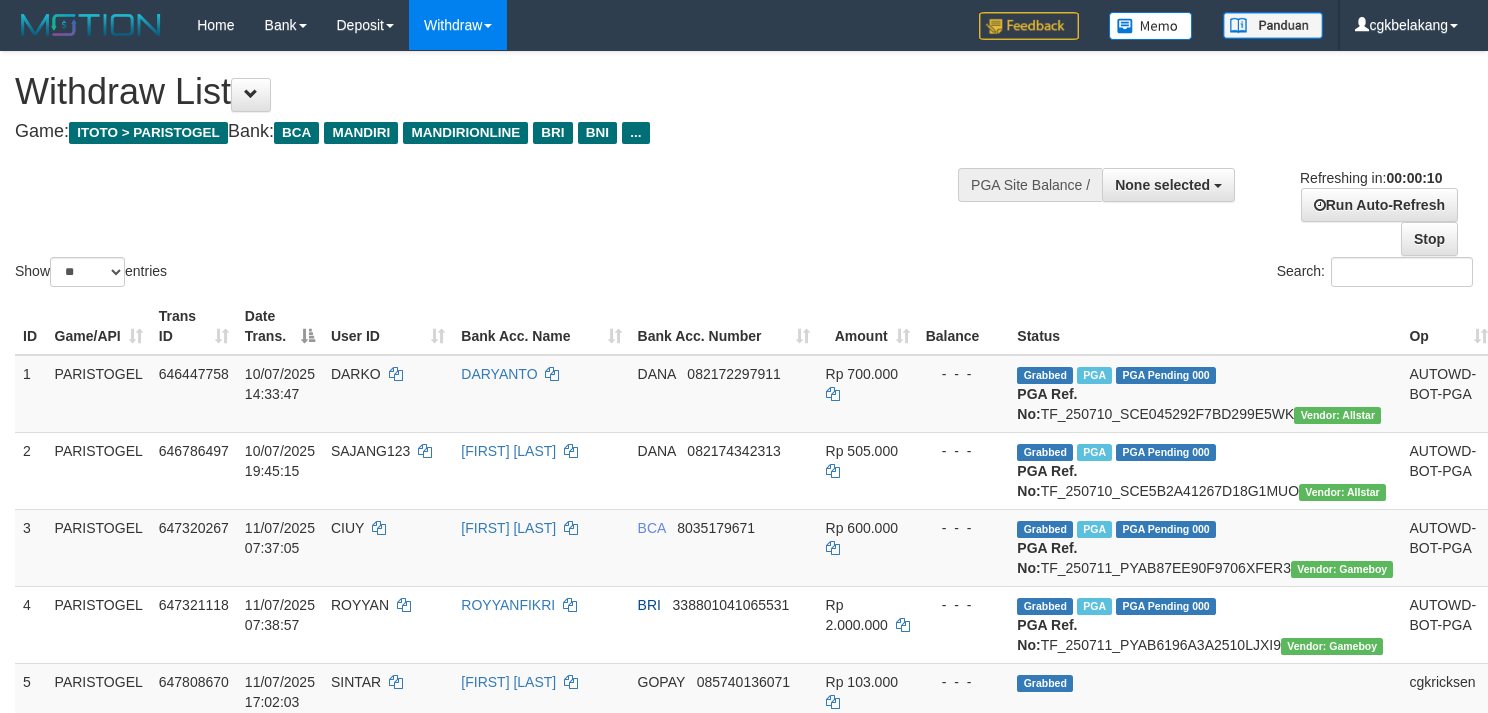 select 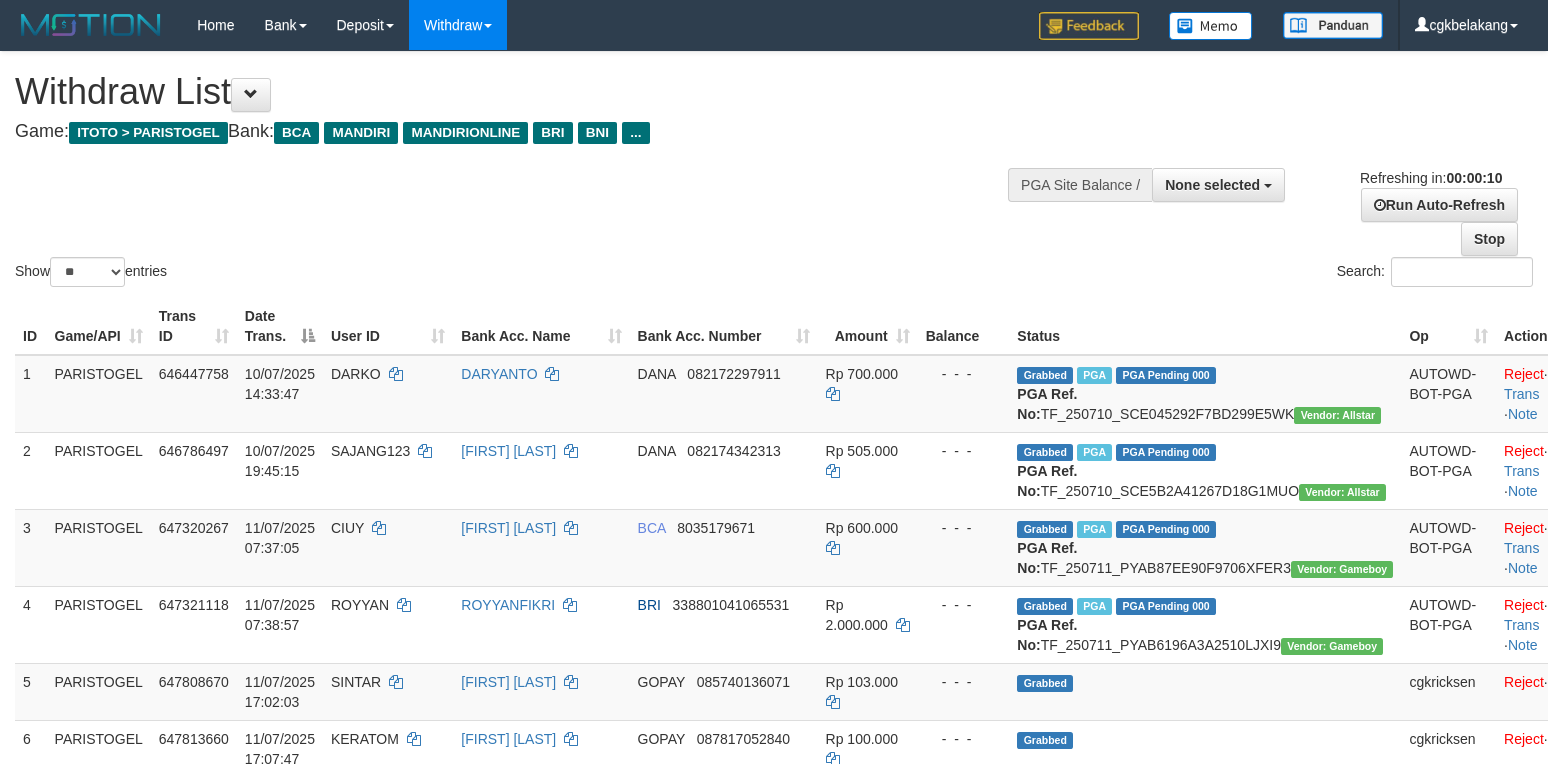 select 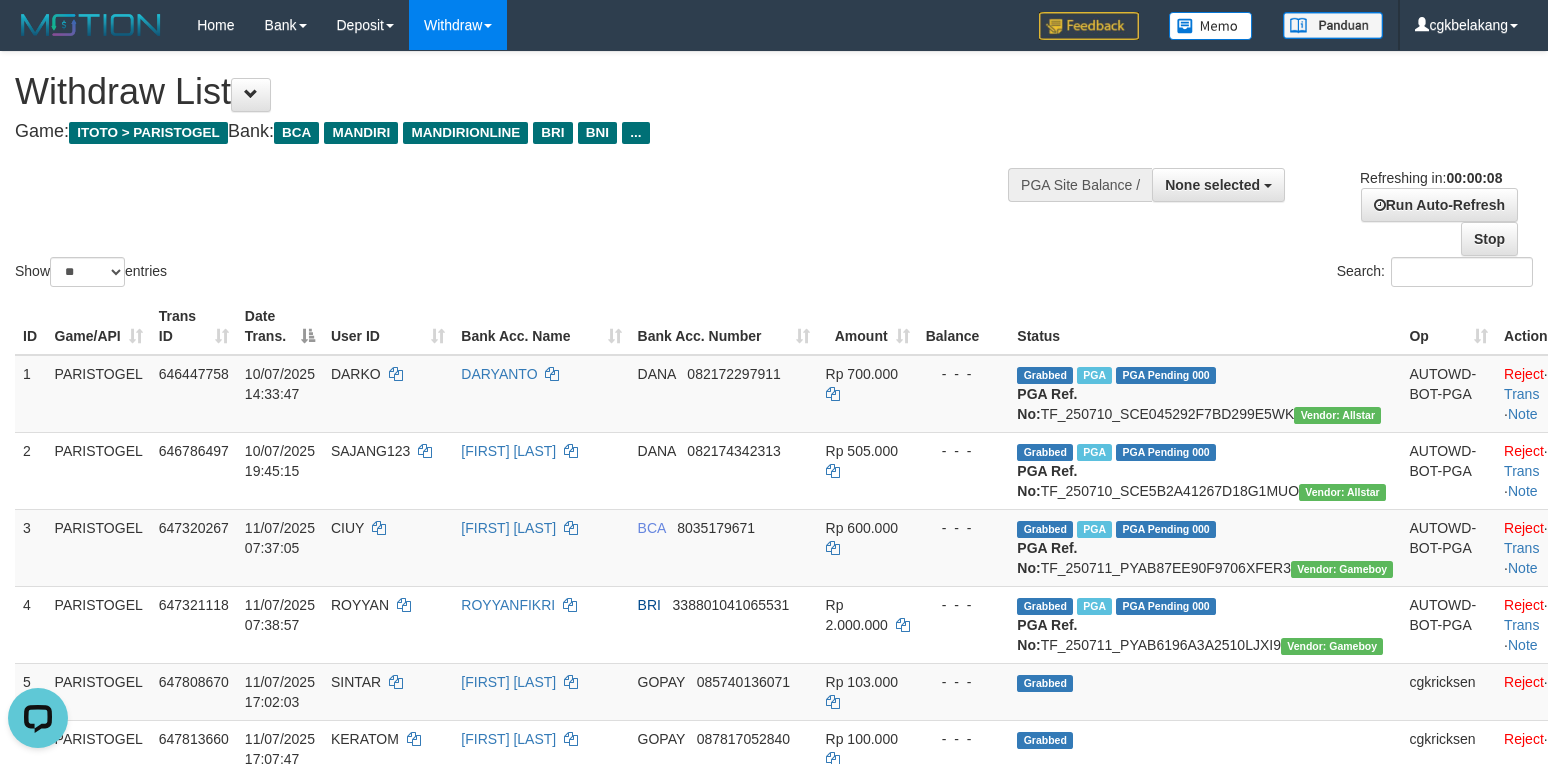 scroll, scrollTop: 0, scrollLeft: 0, axis: both 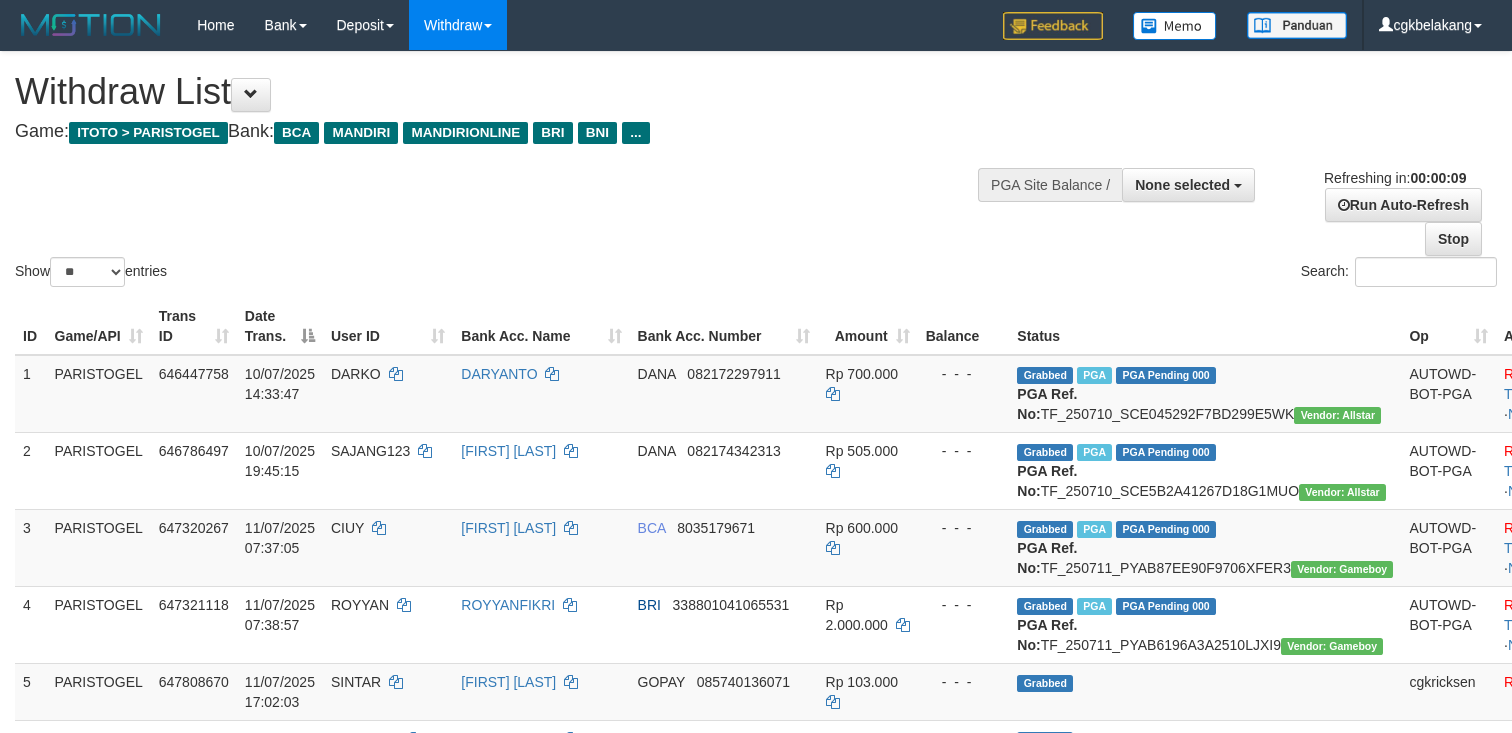 select 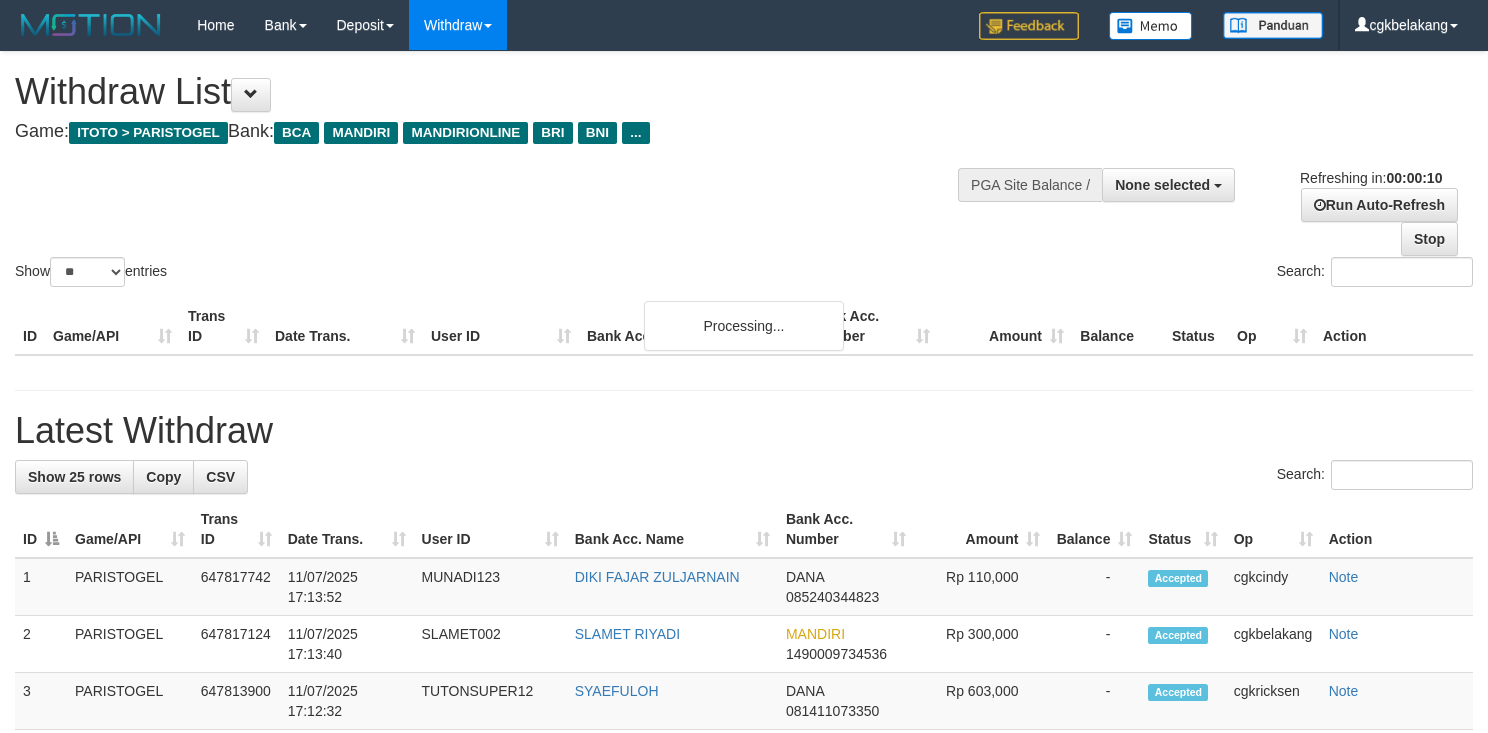 select 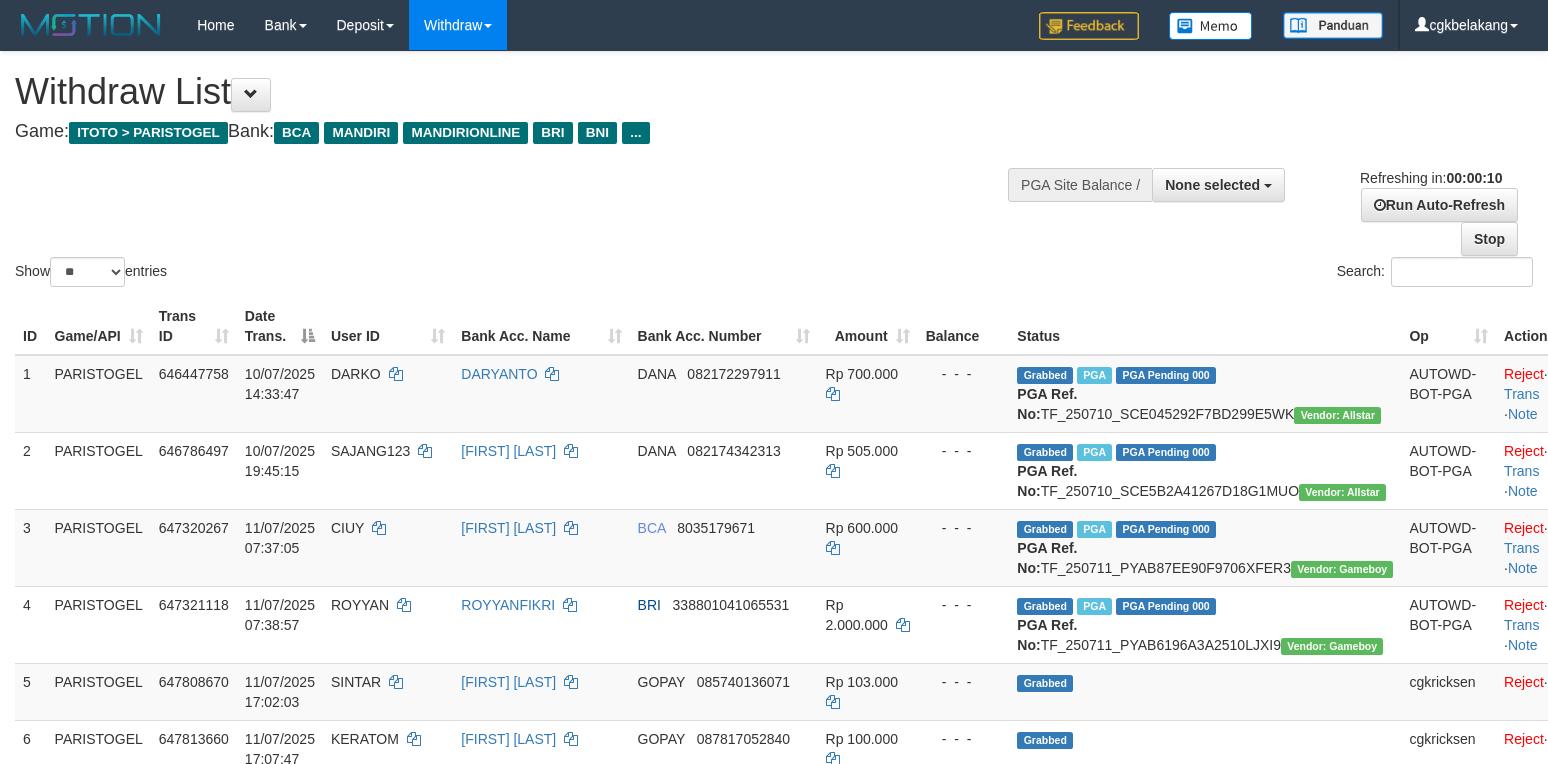 select 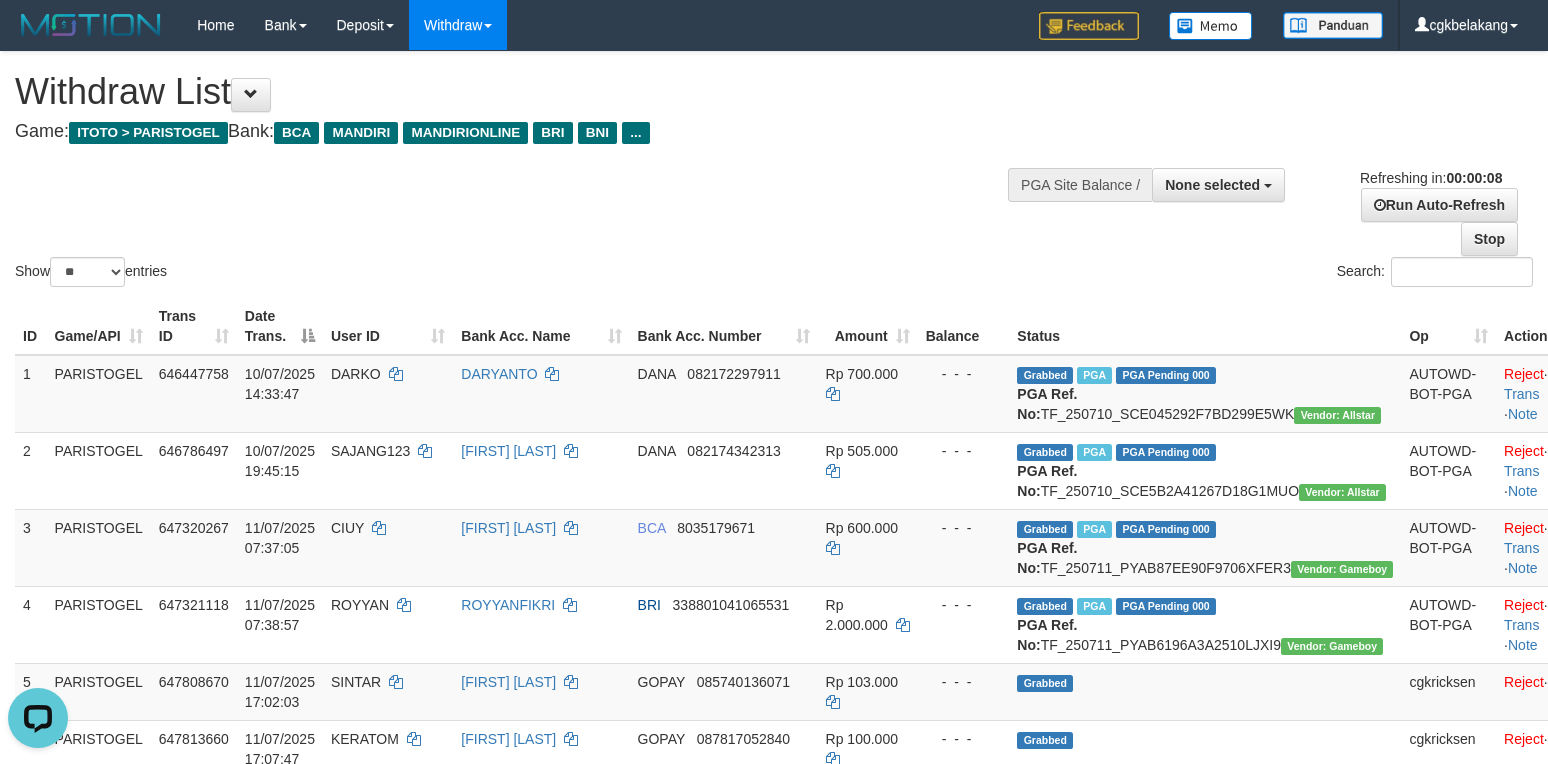 scroll, scrollTop: 0, scrollLeft: 0, axis: both 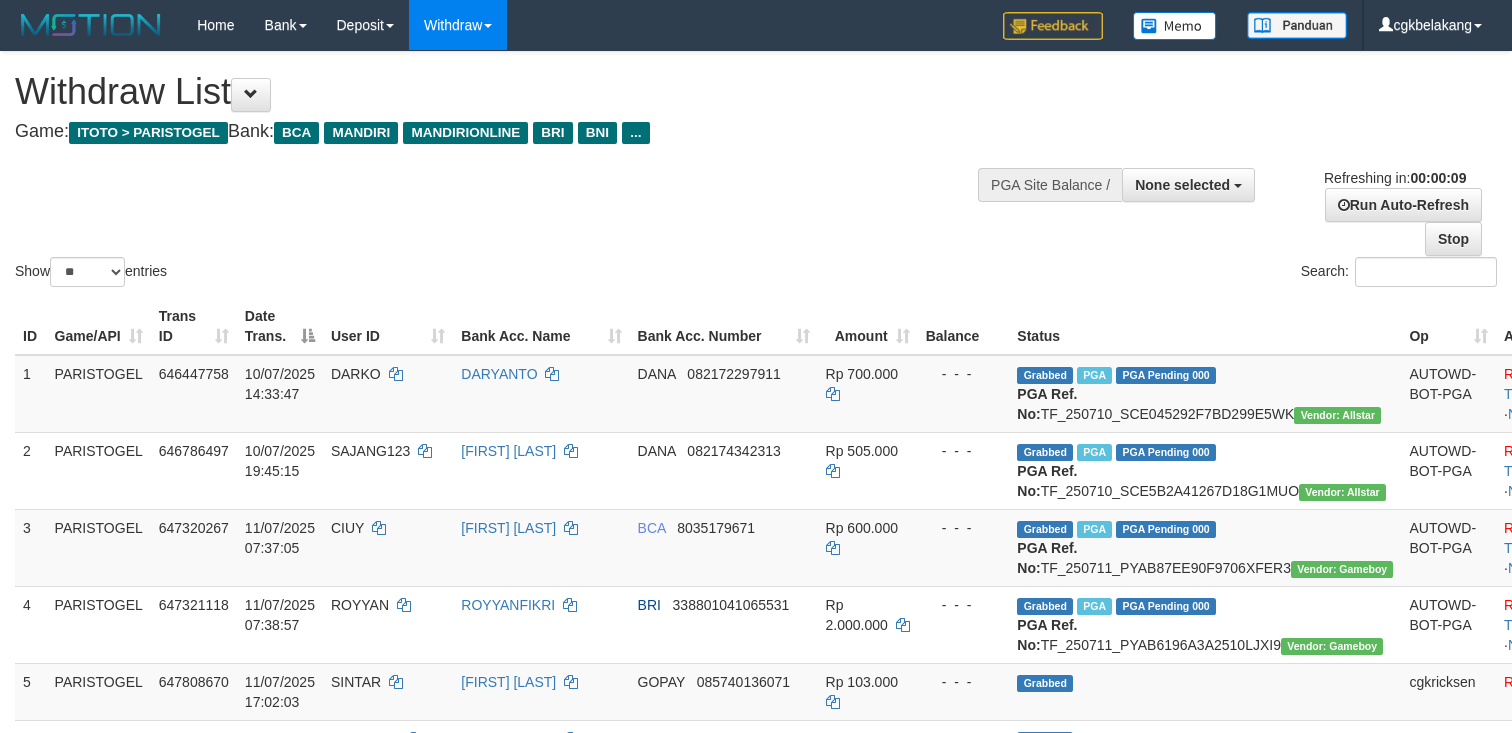 select 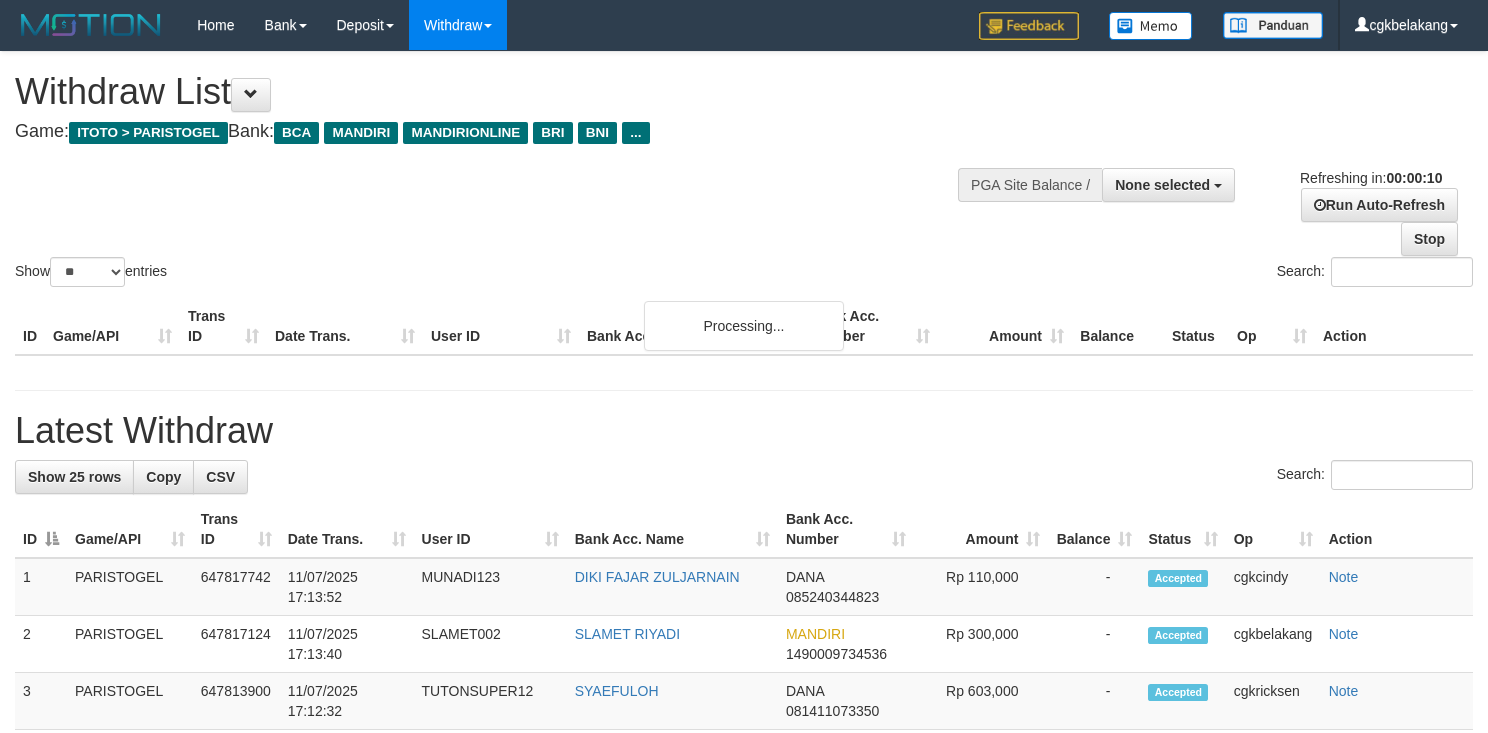 select 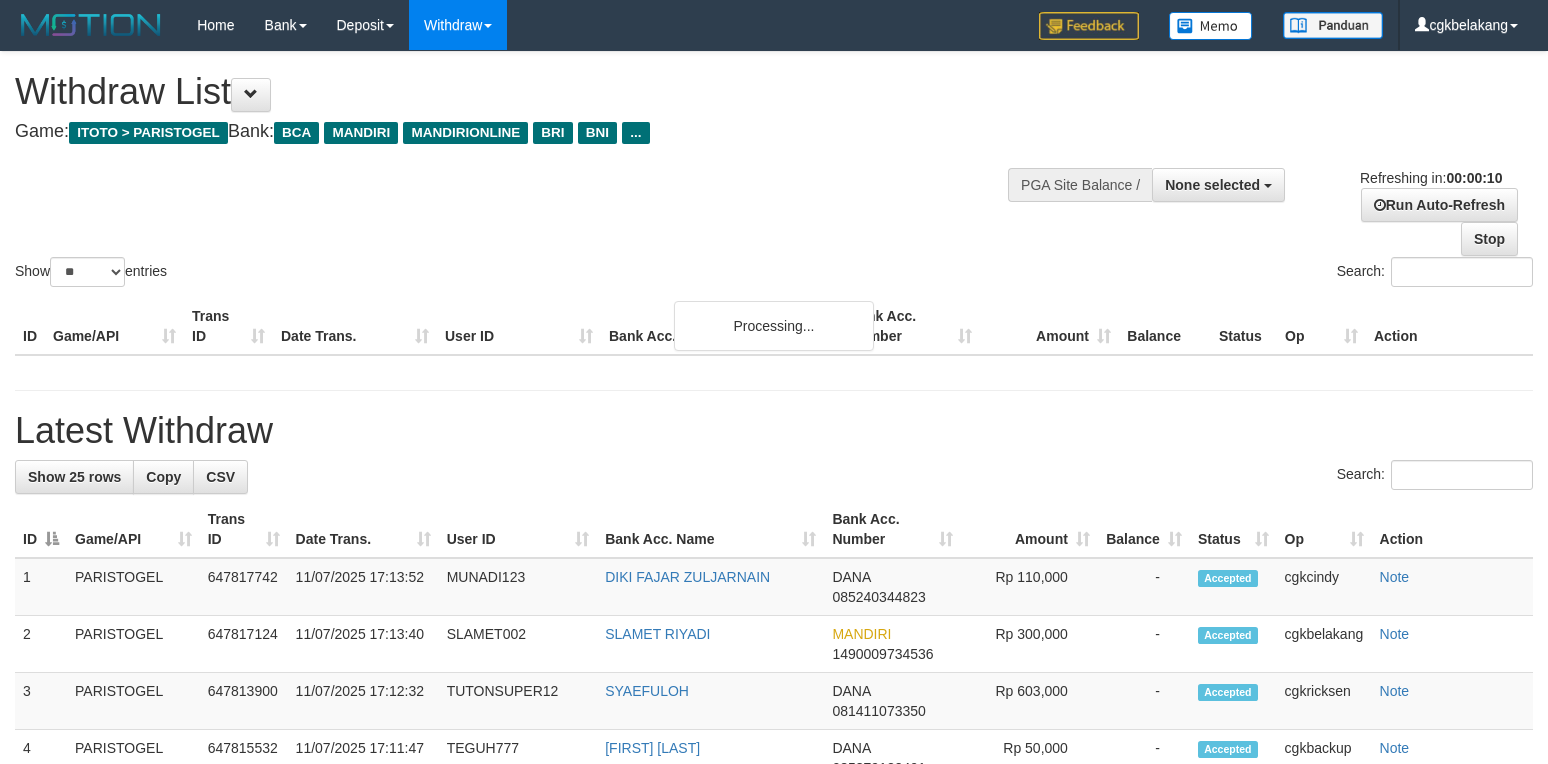 select 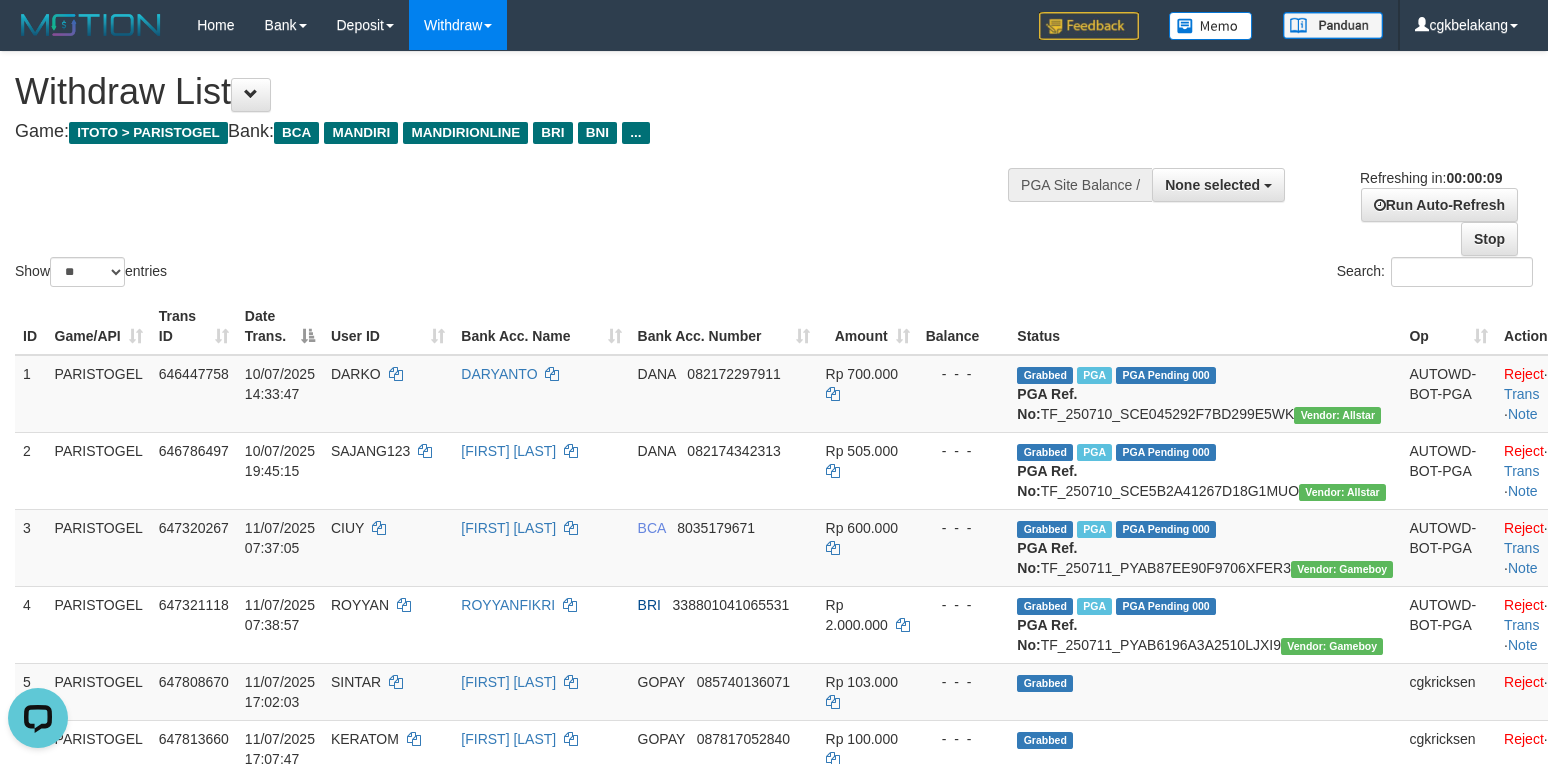 scroll, scrollTop: 0, scrollLeft: 0, axis: both 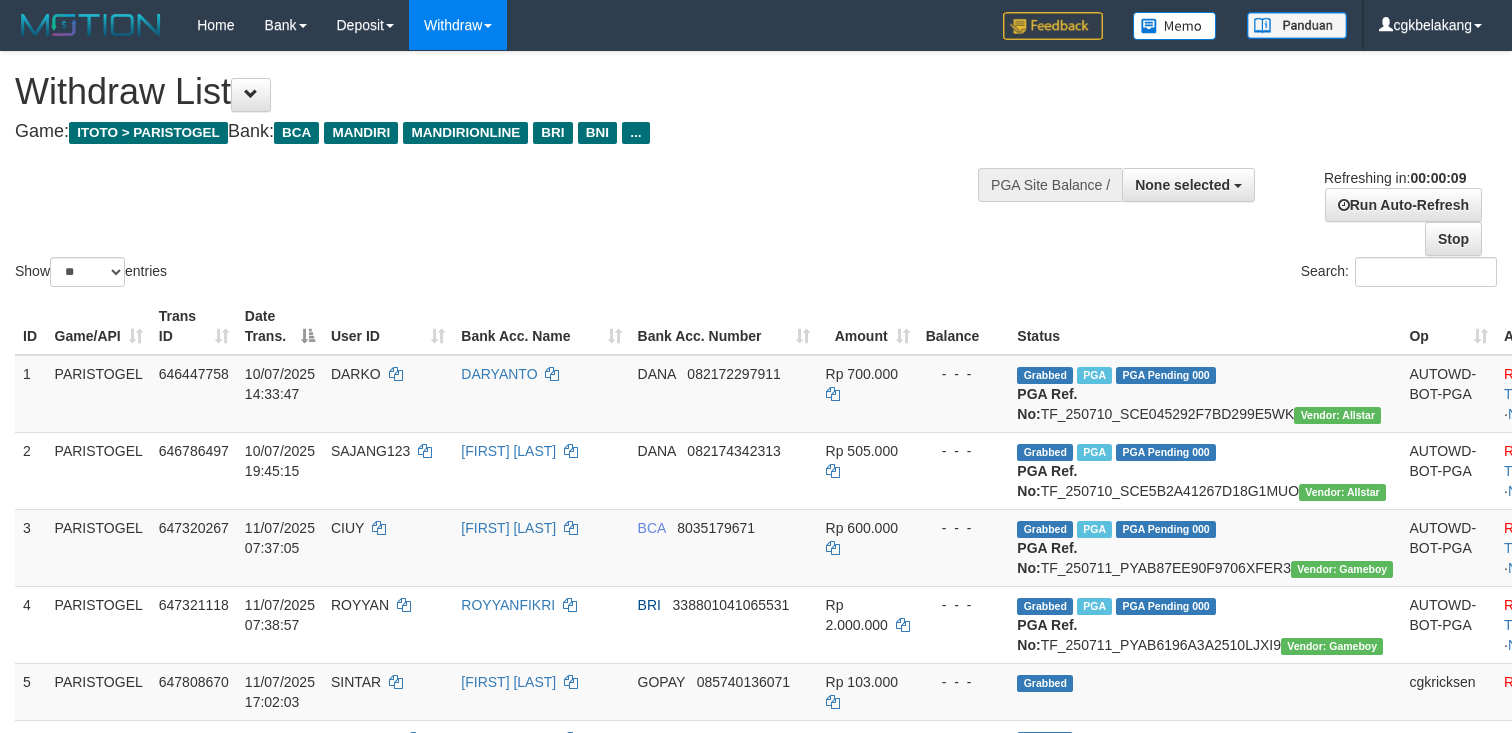 select 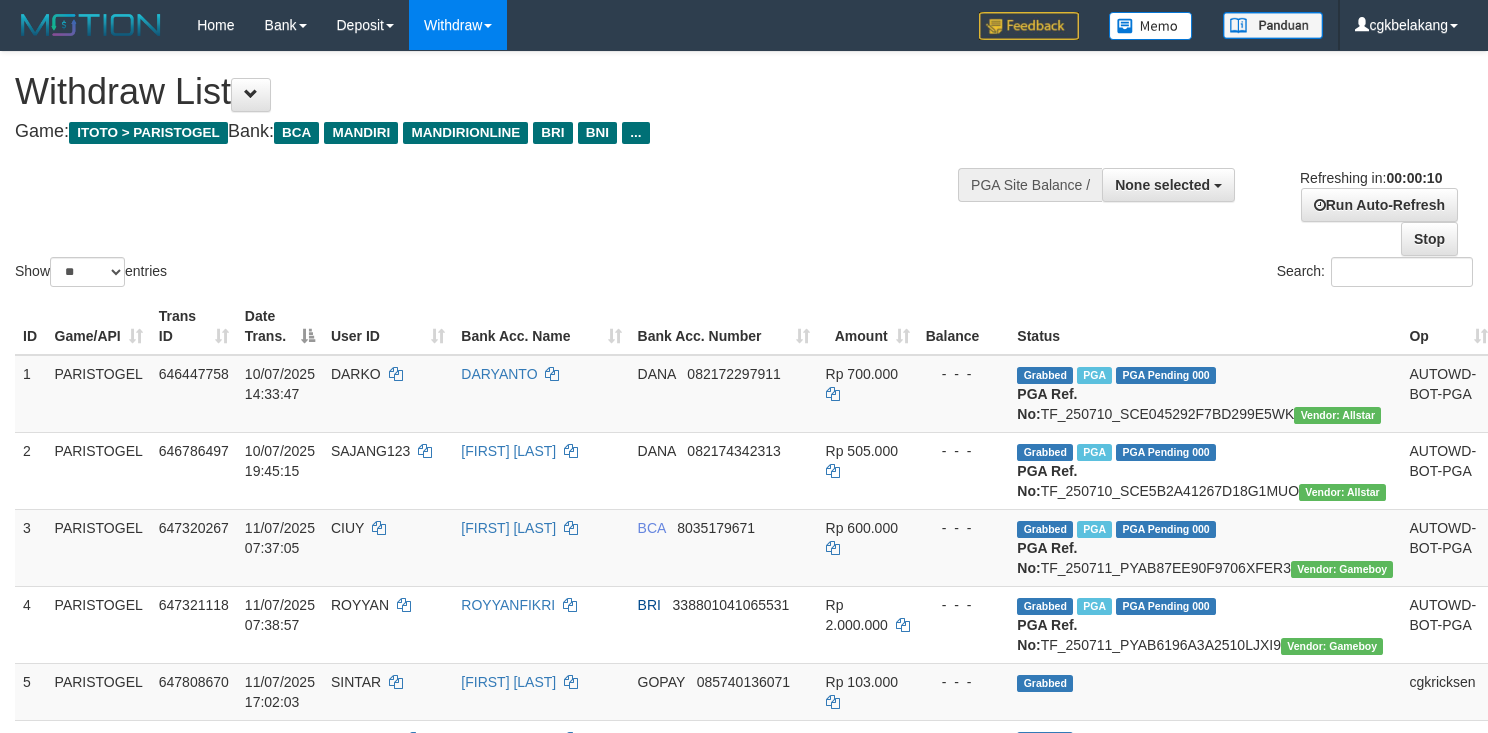 select 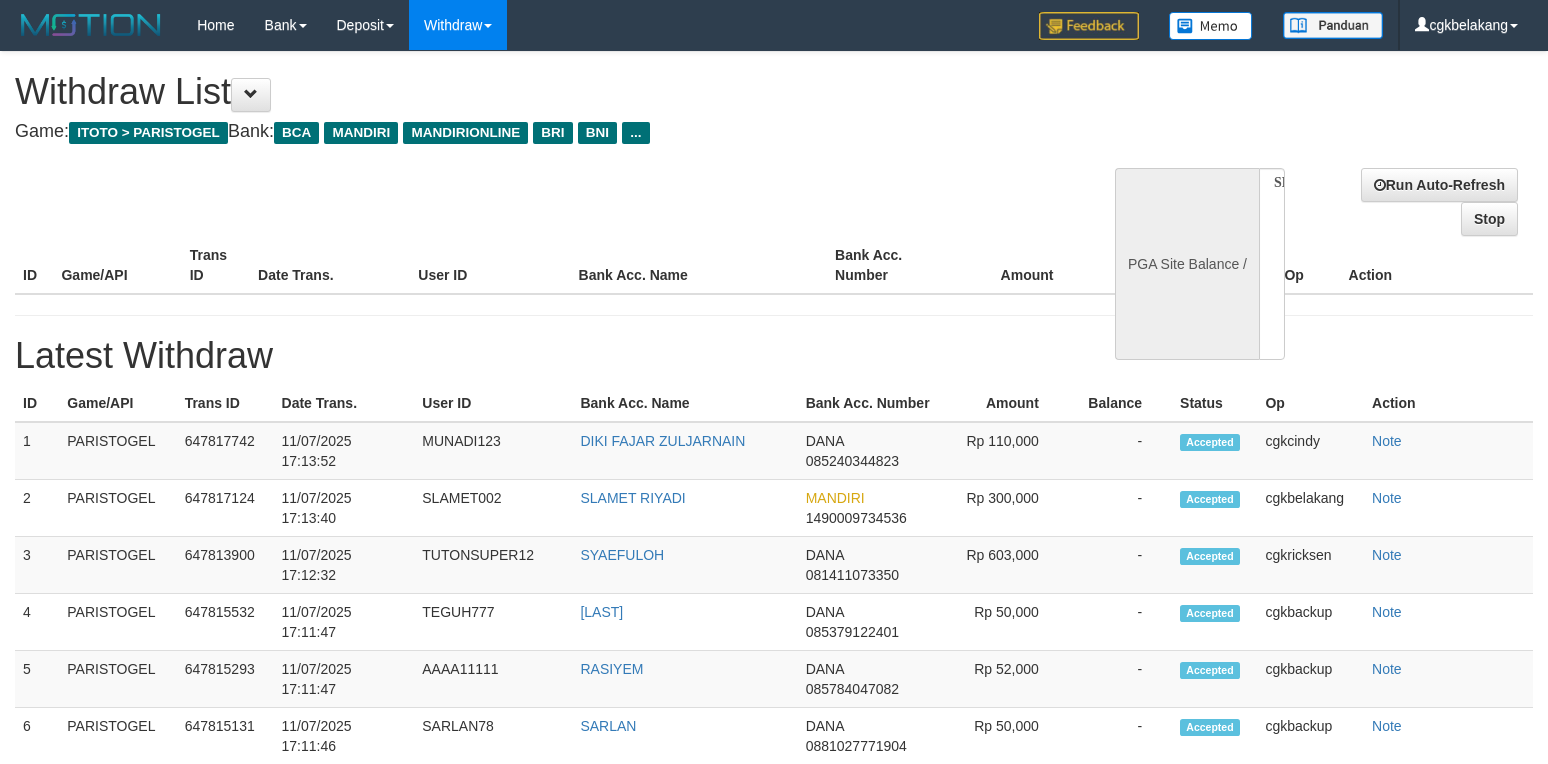select 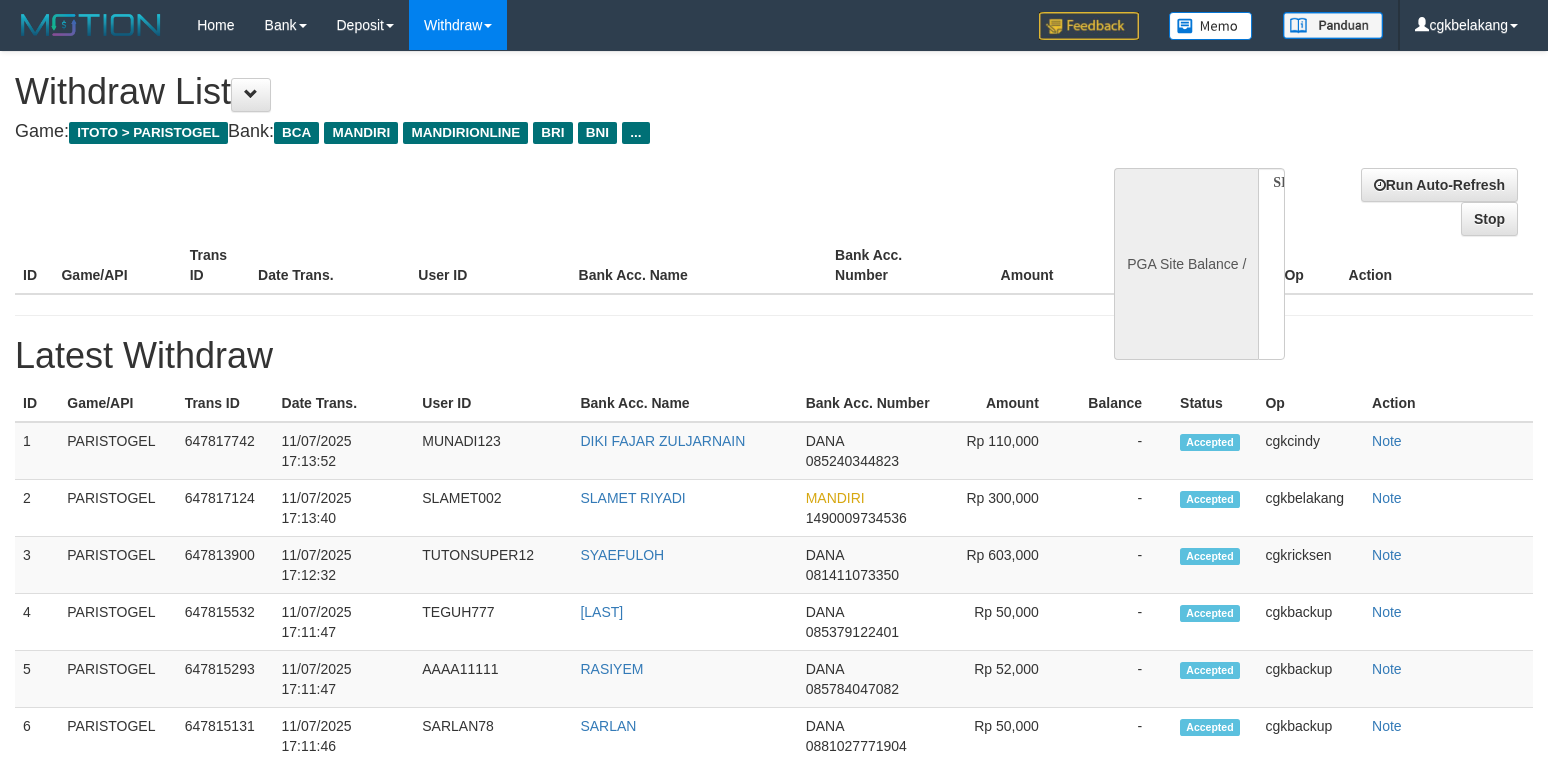 scroll, scrollTop: 0, scrollLeft: 0, axis: both 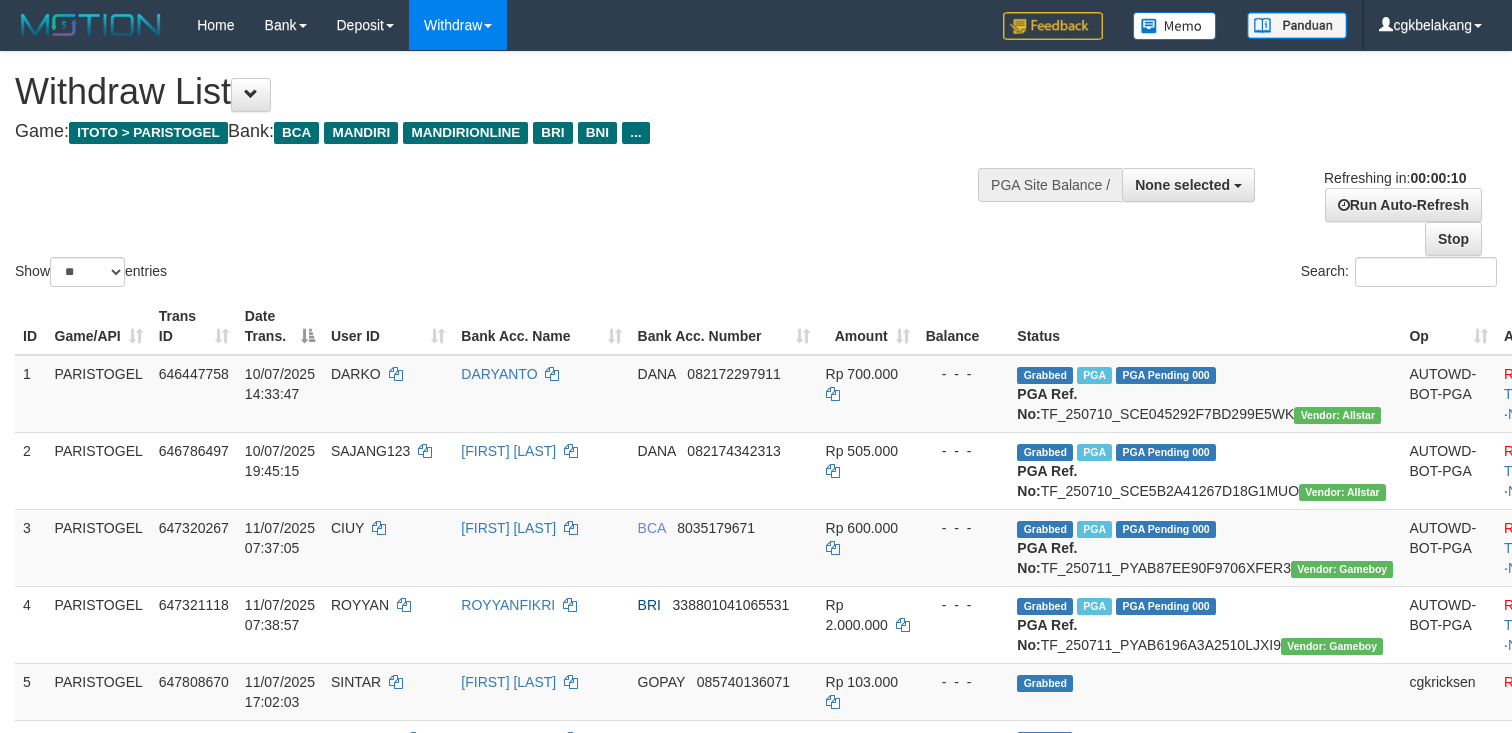 select 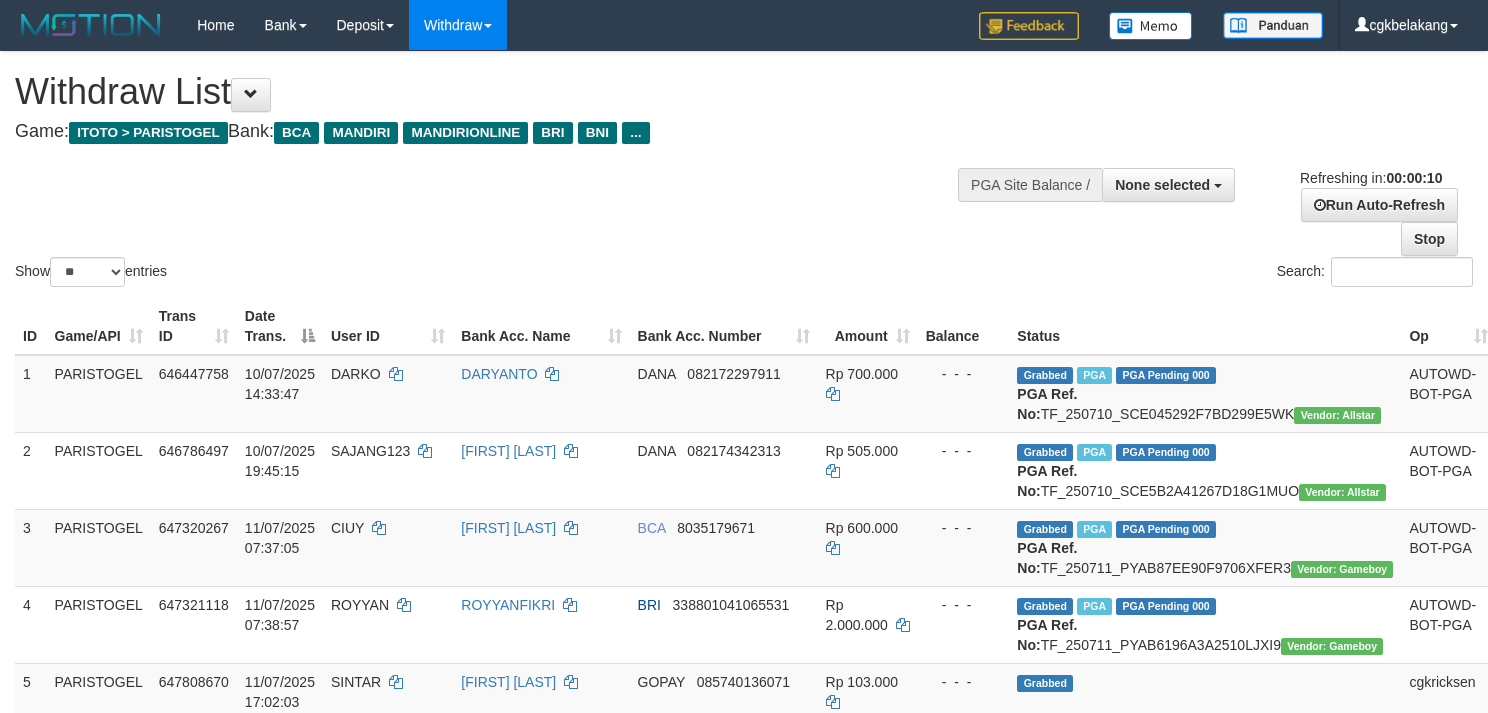 select 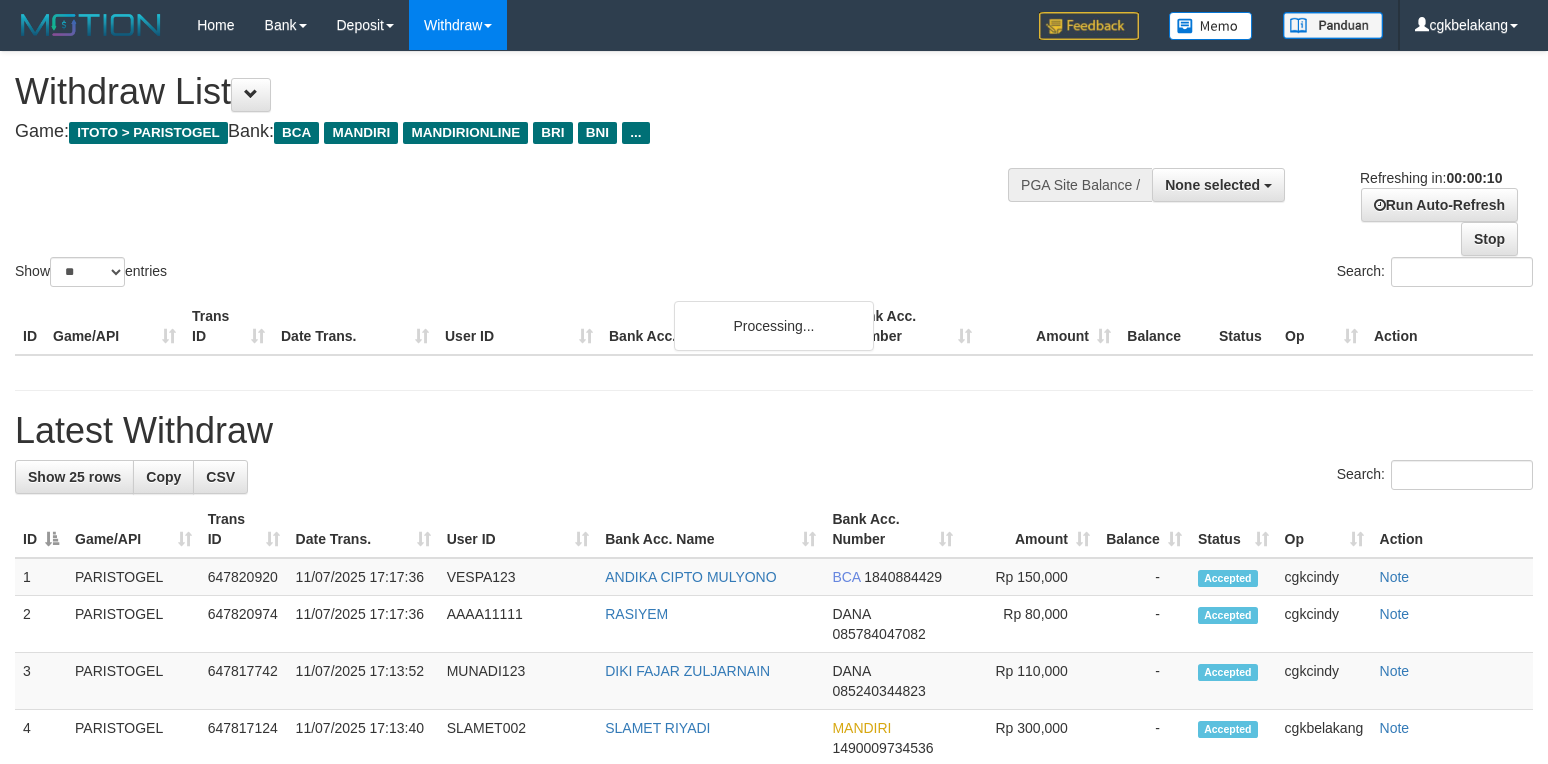 select 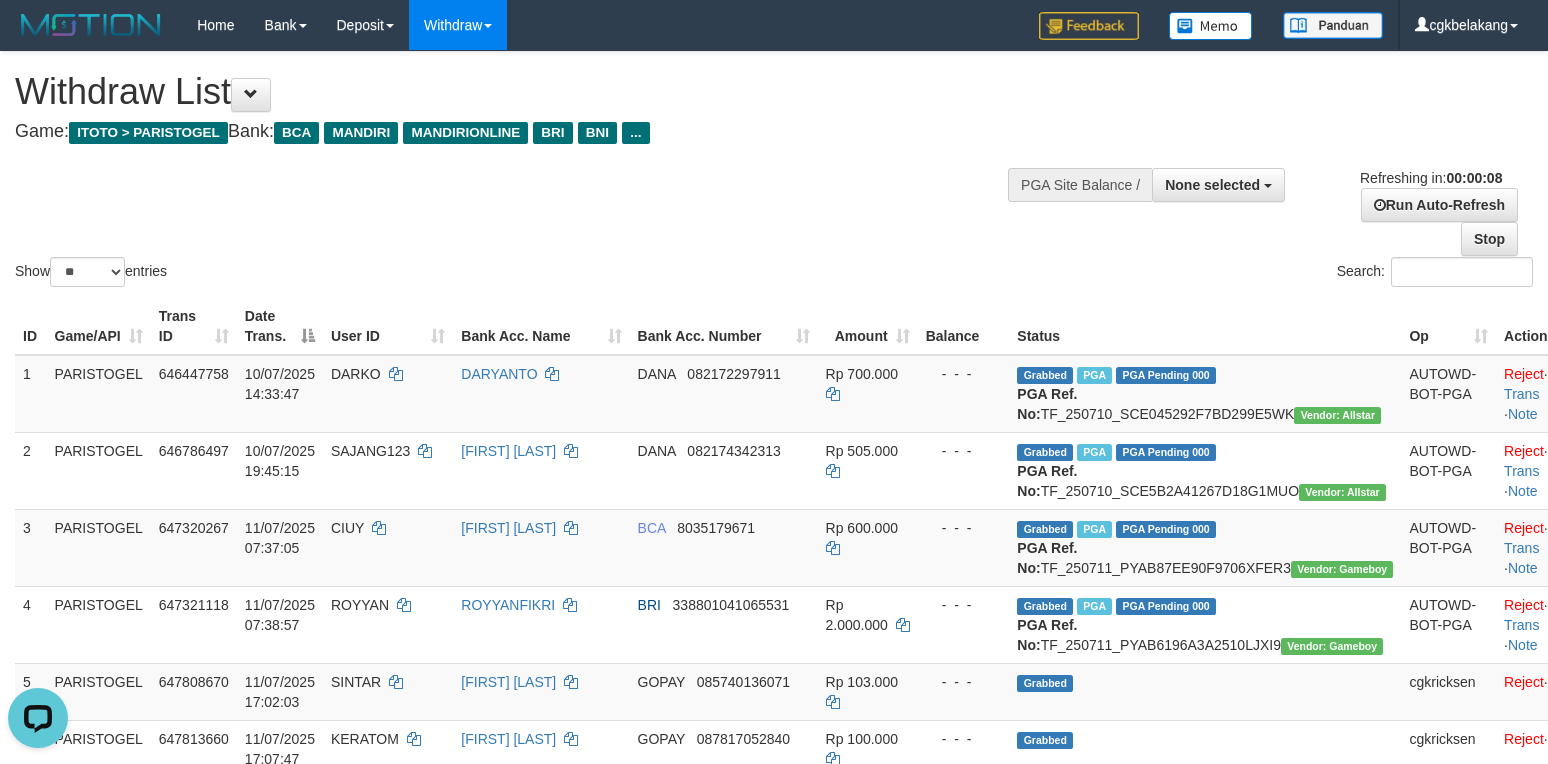 scroll, scrollTop: 0, scrollLeft: 0, axis: both 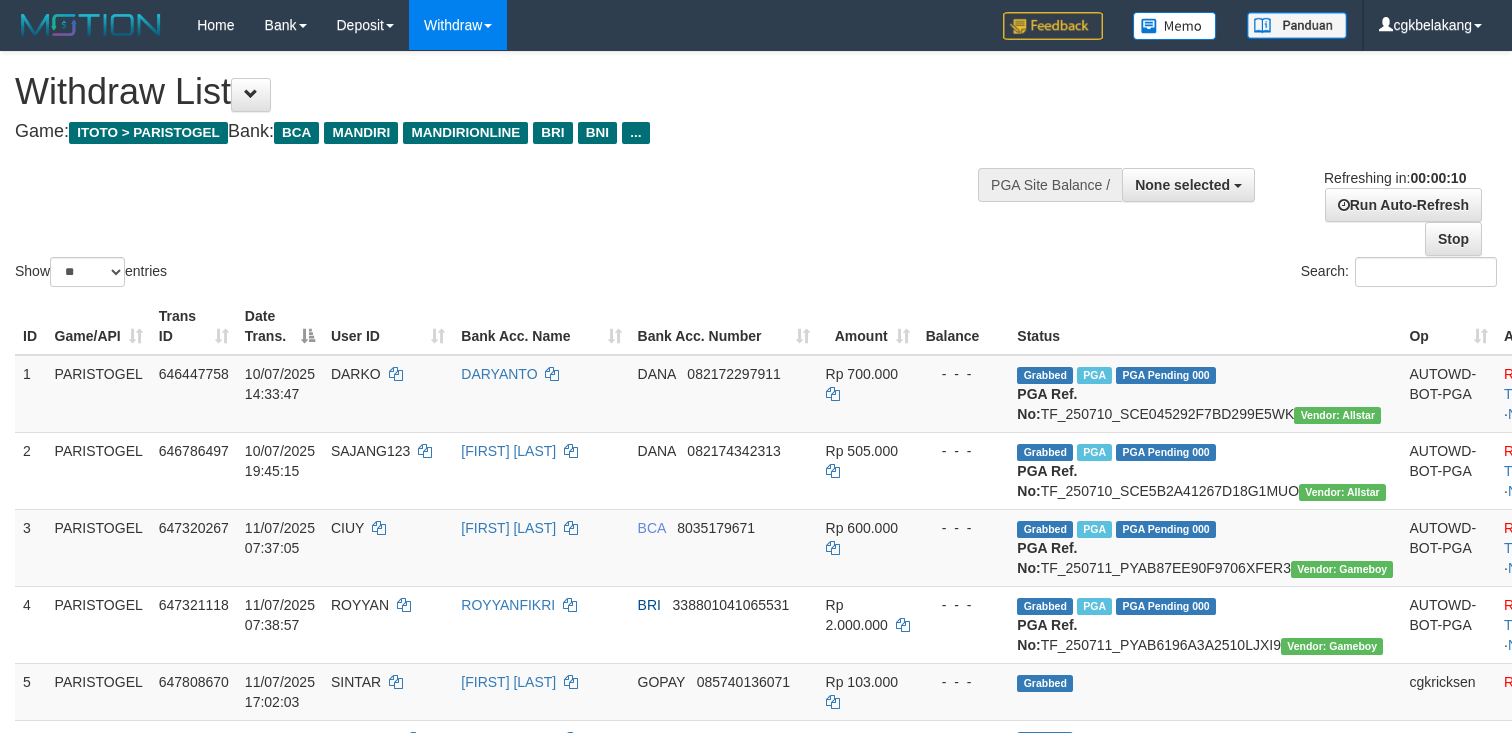 select 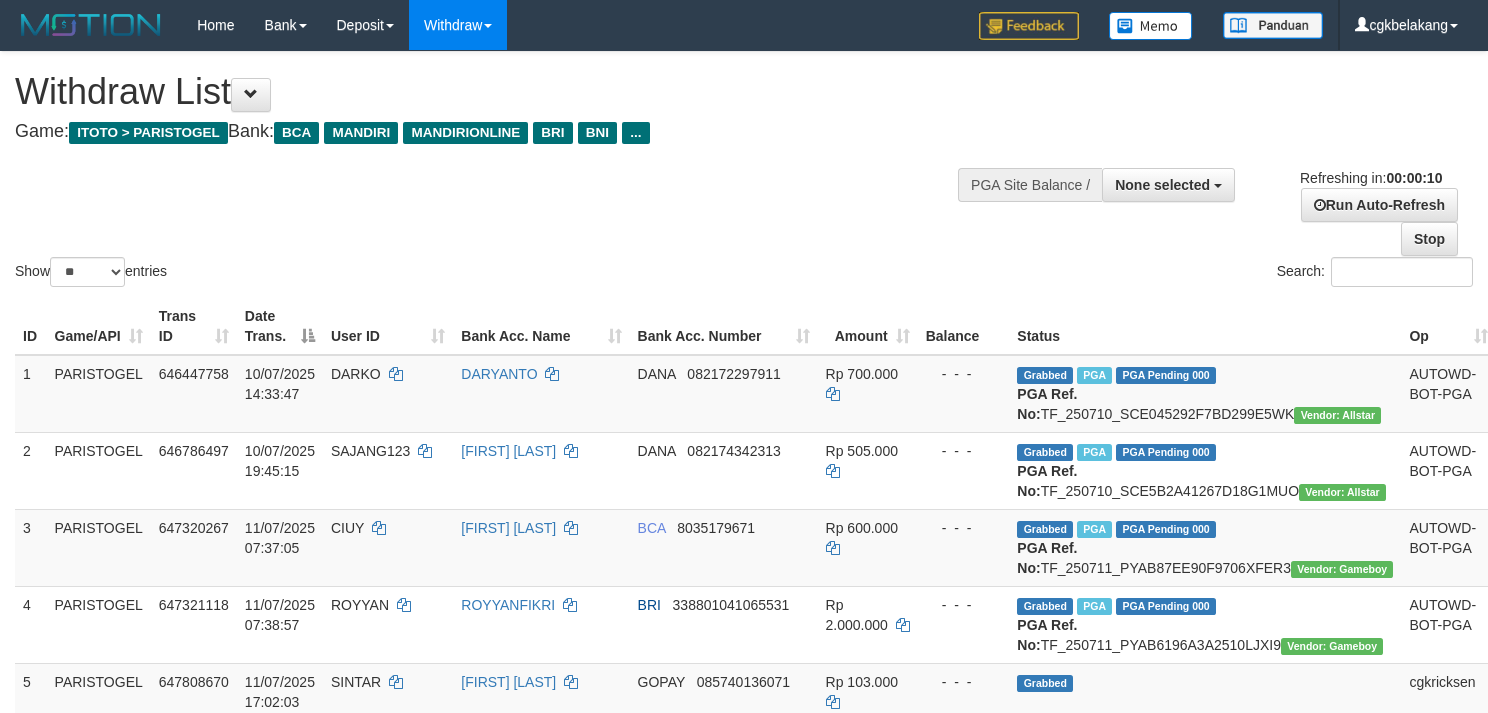 select 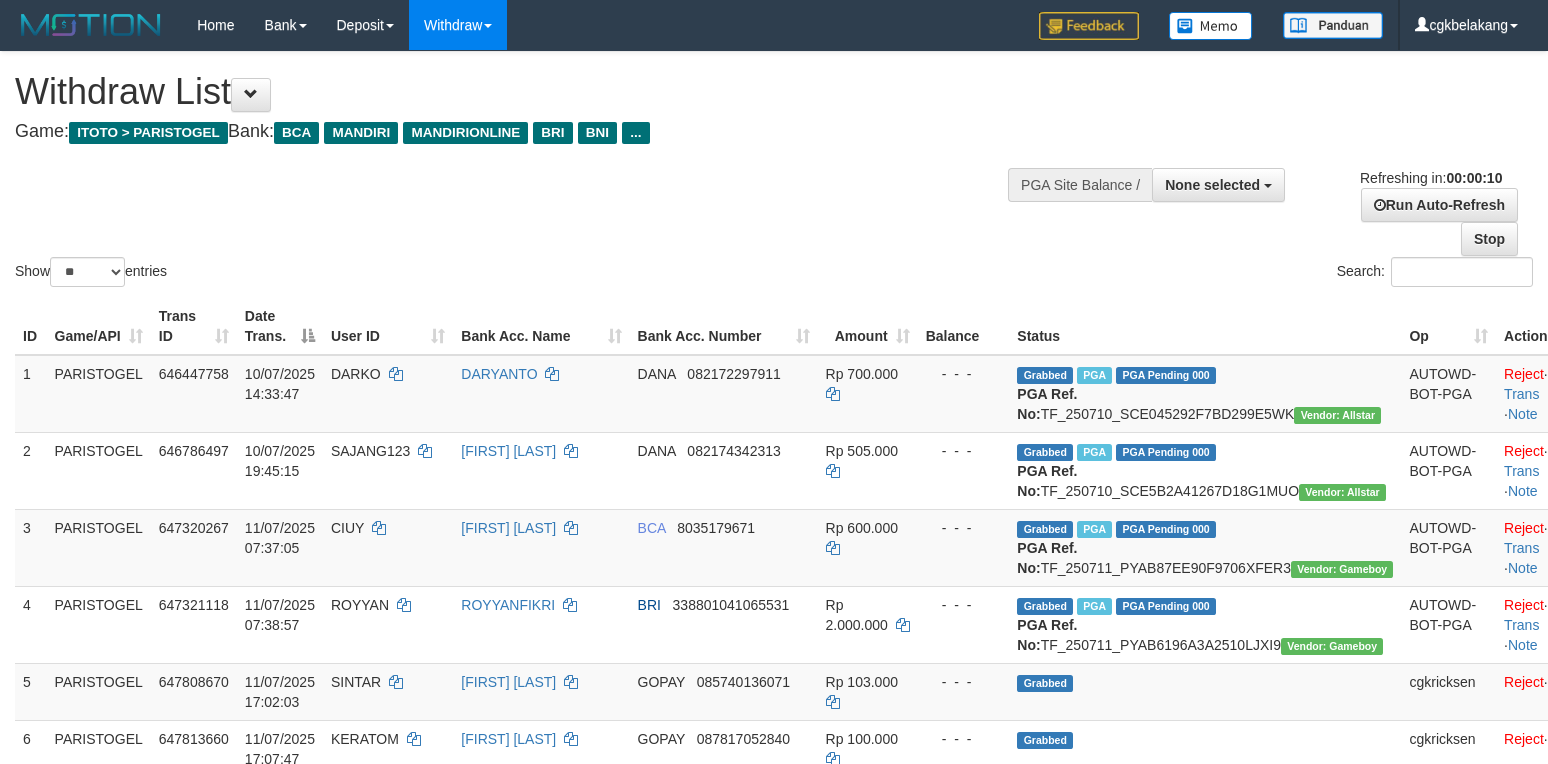 select 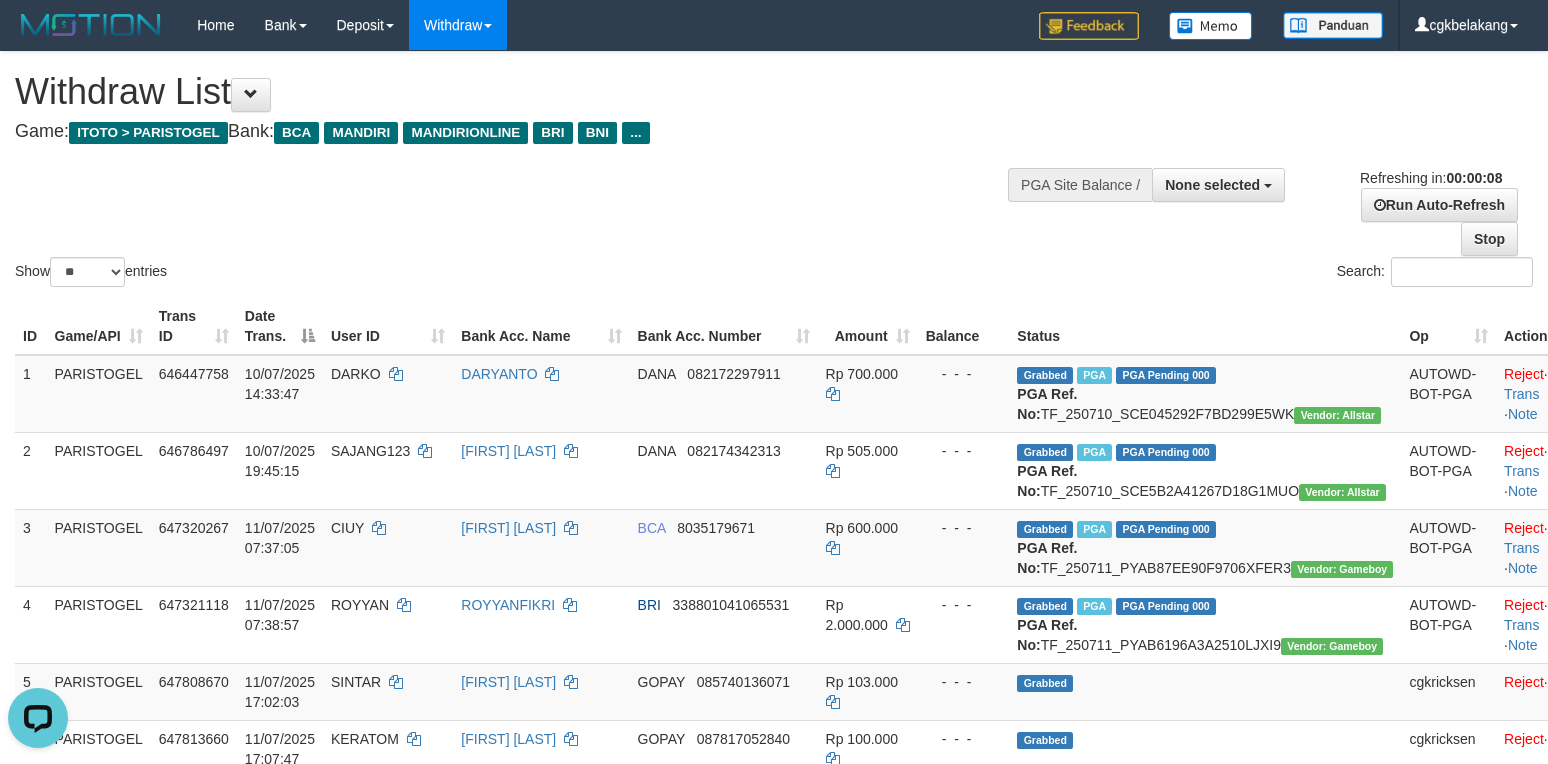 scroll, scrollTop: 0, scrollLeft: 0, axis: both 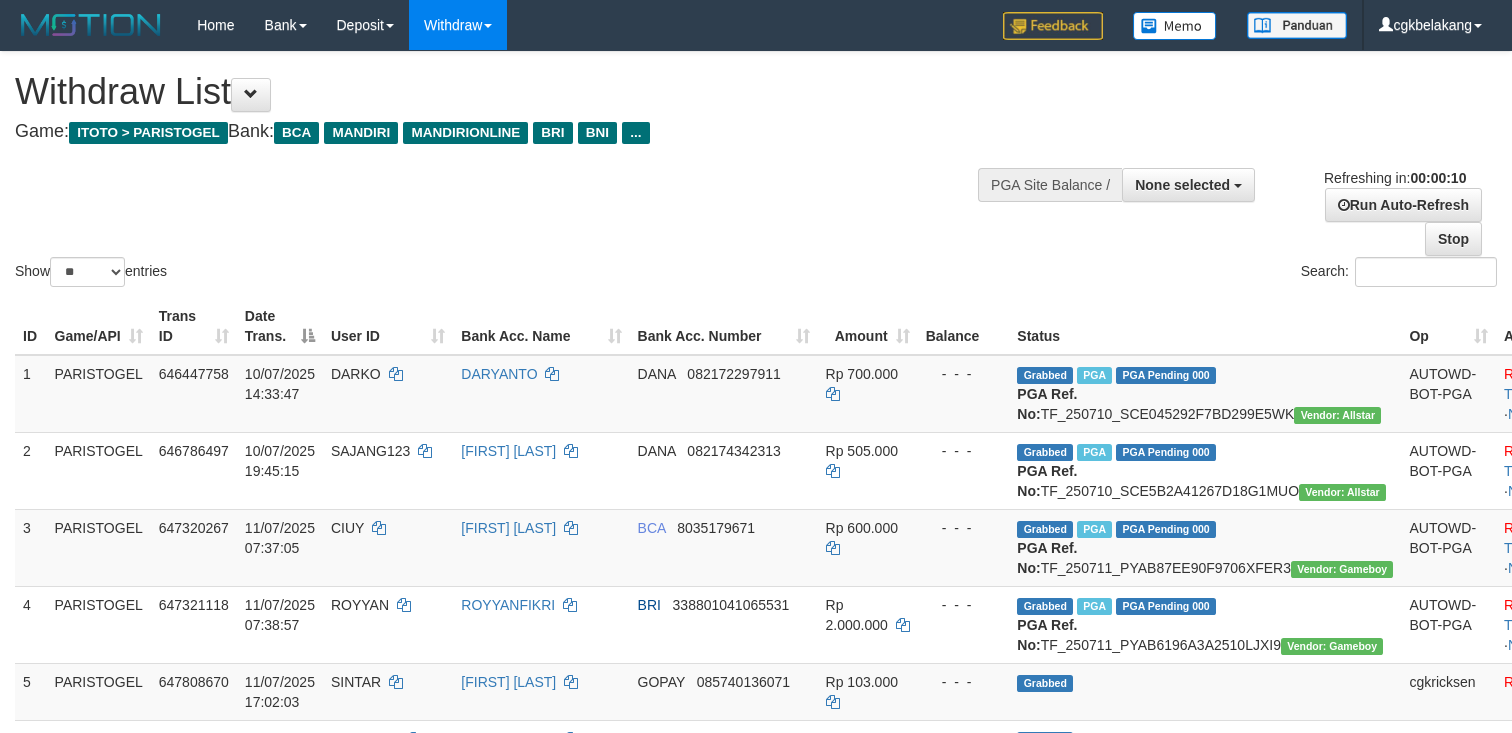 select 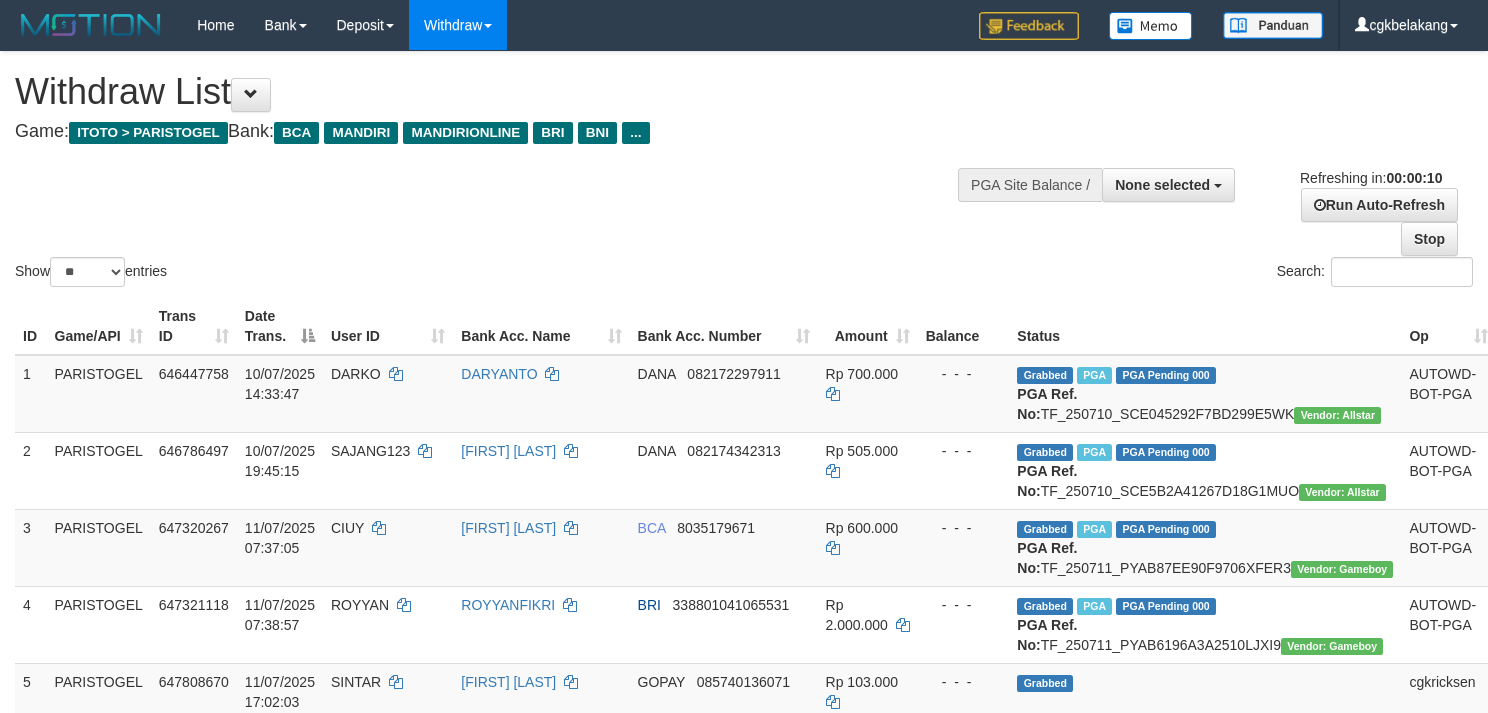 select 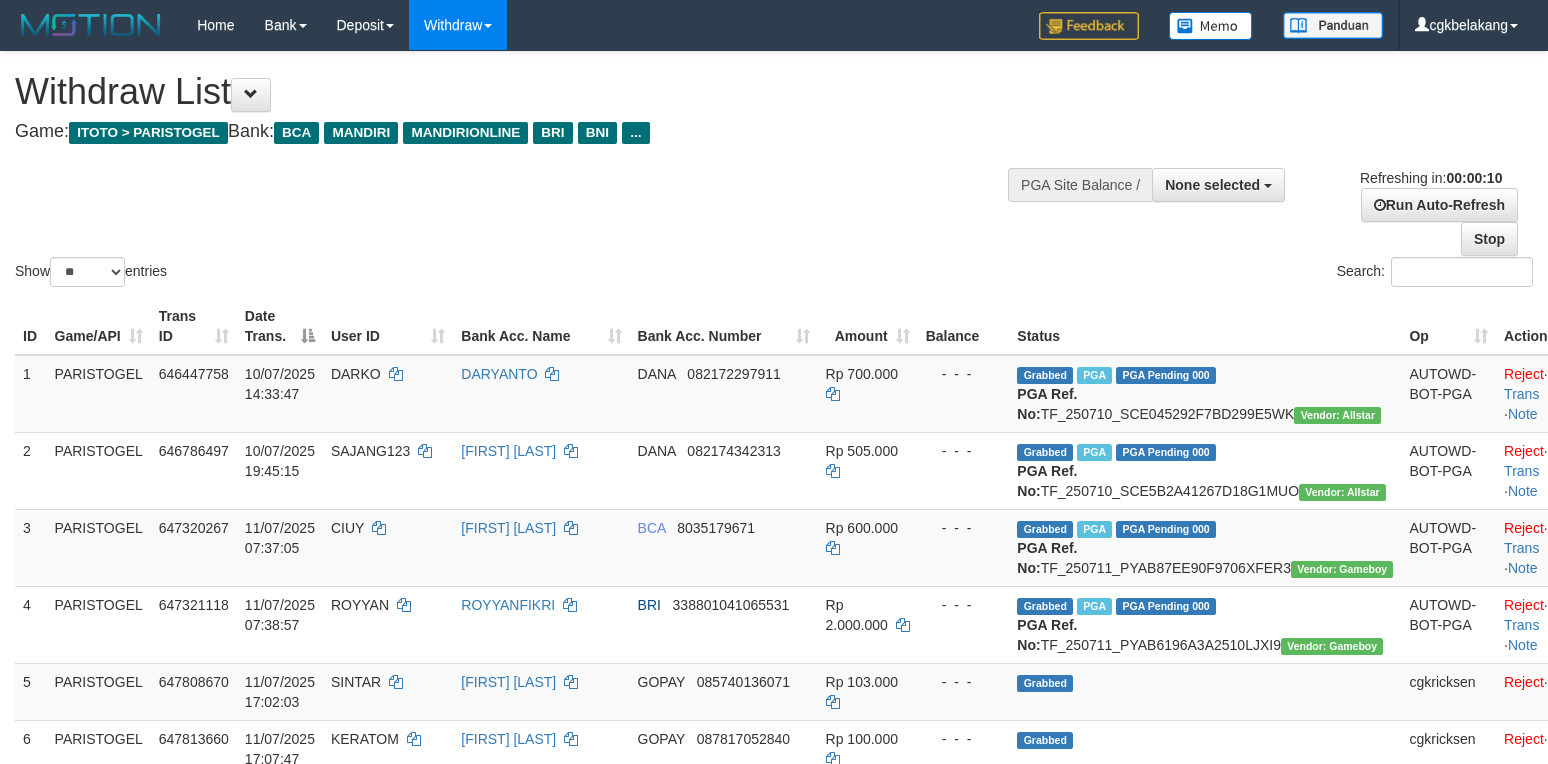 select 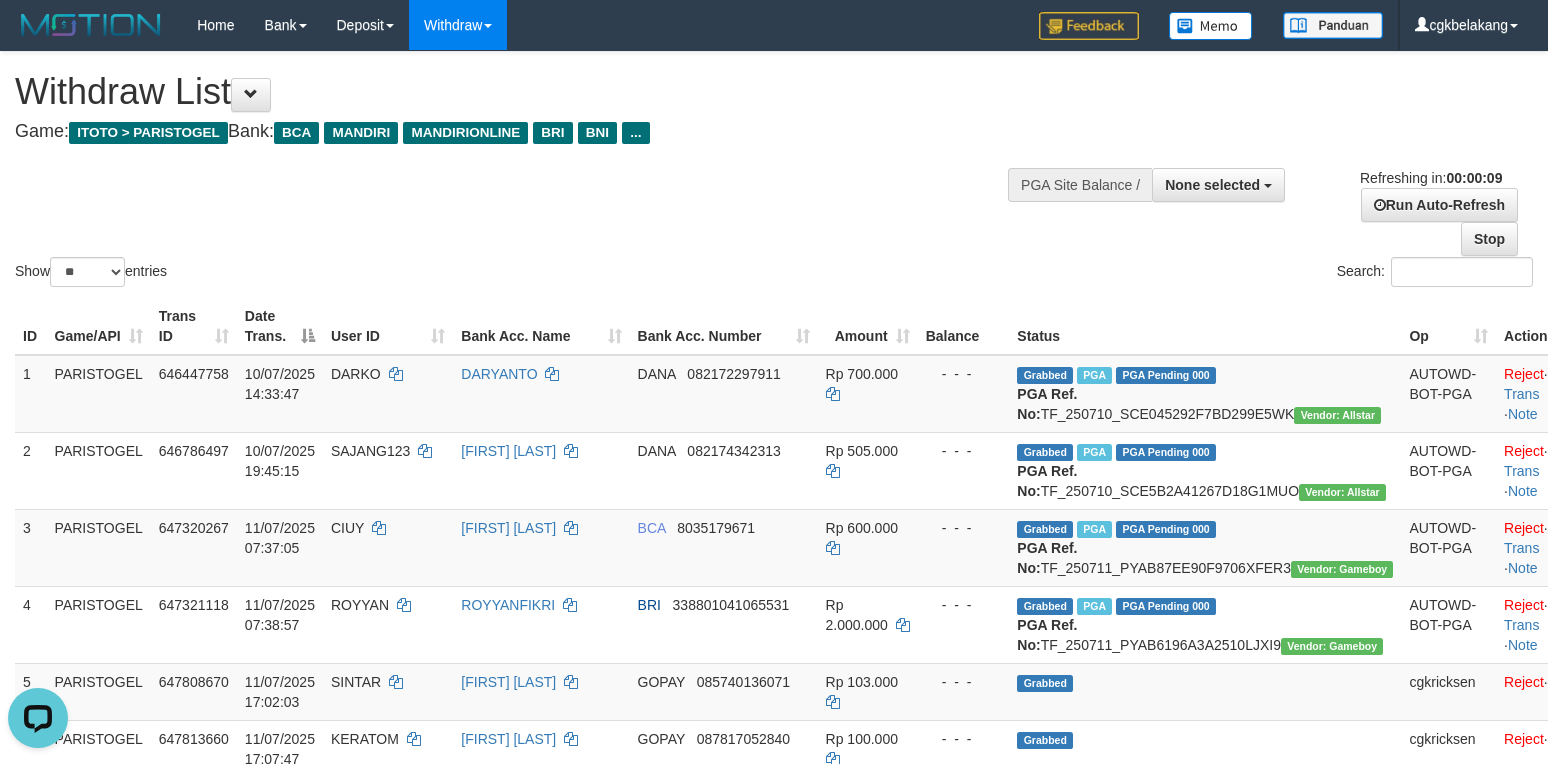 scroll, scrollTop: 0, scrollLeft: 0, axis: both 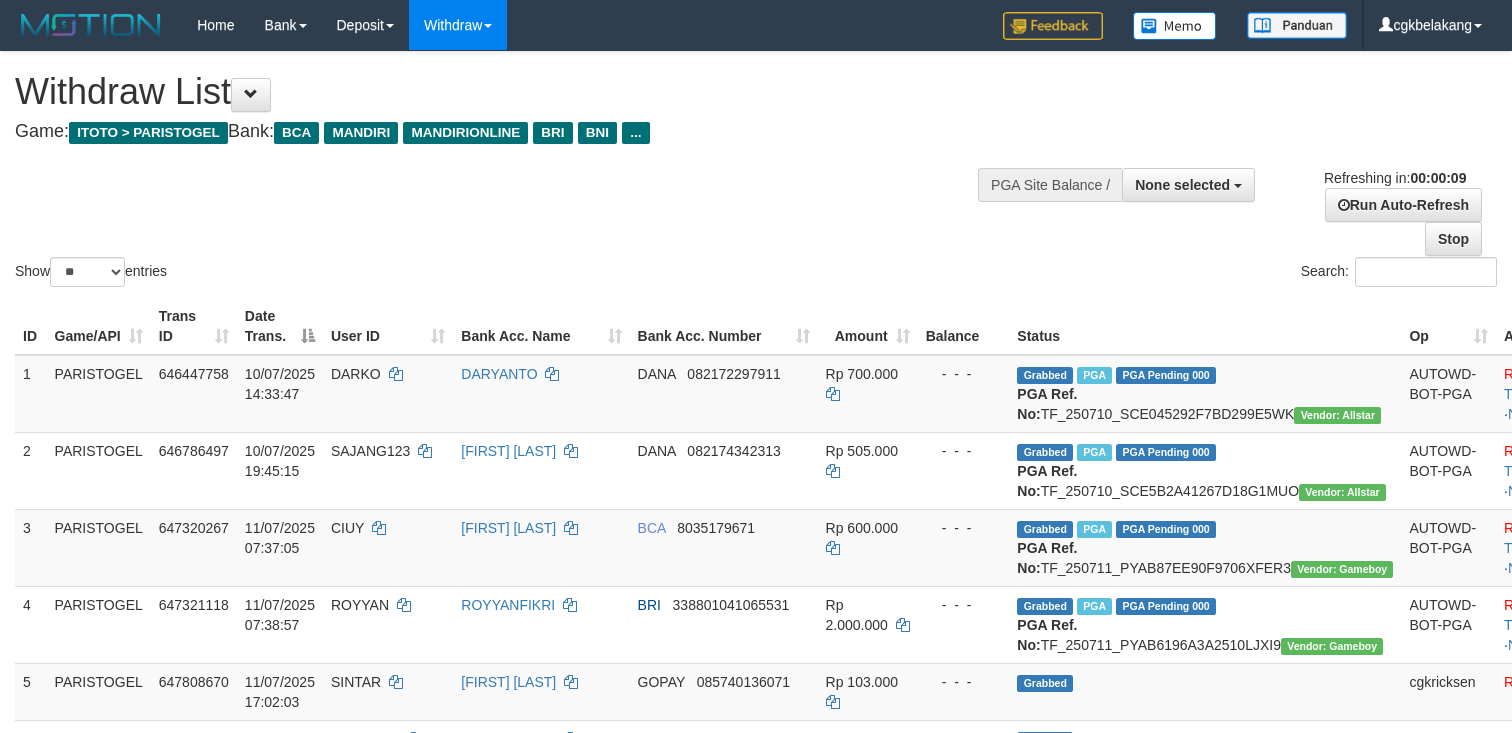 select 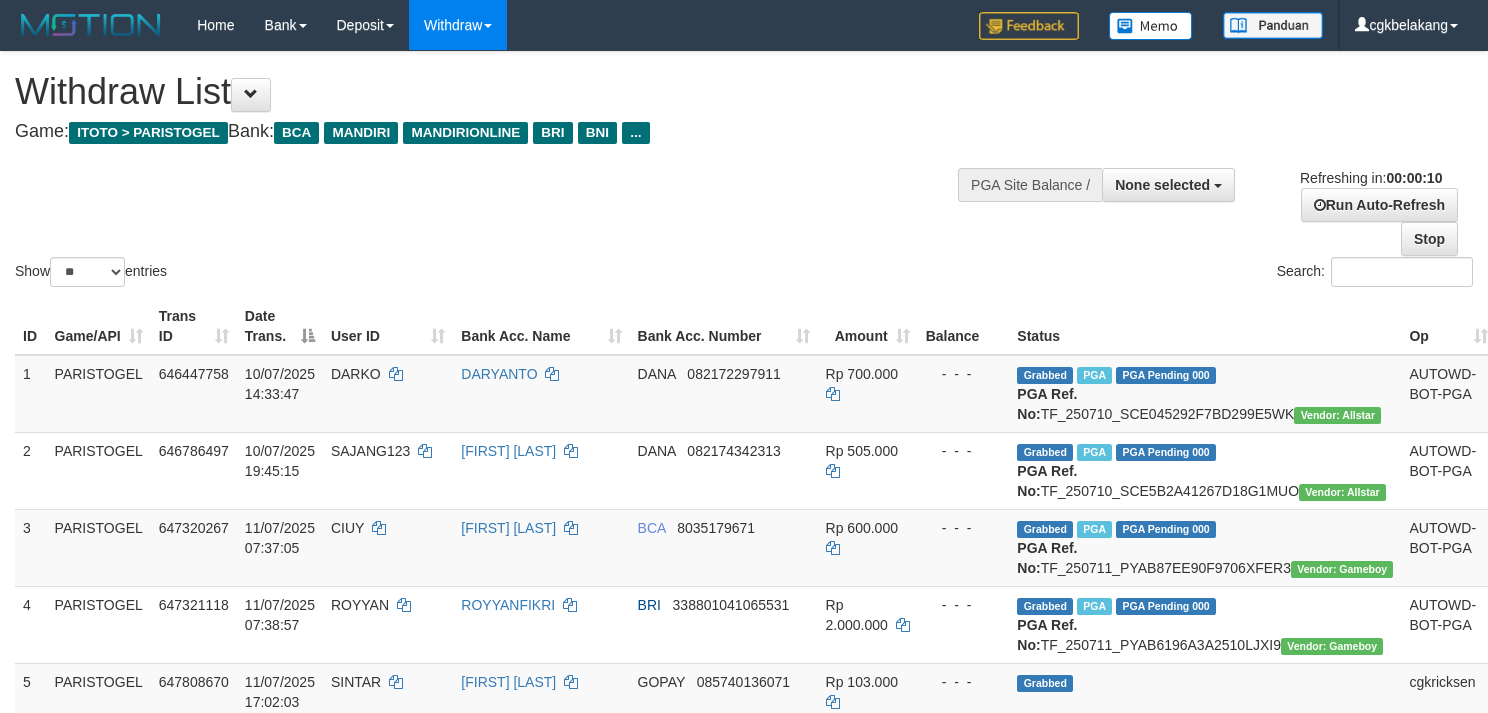 select 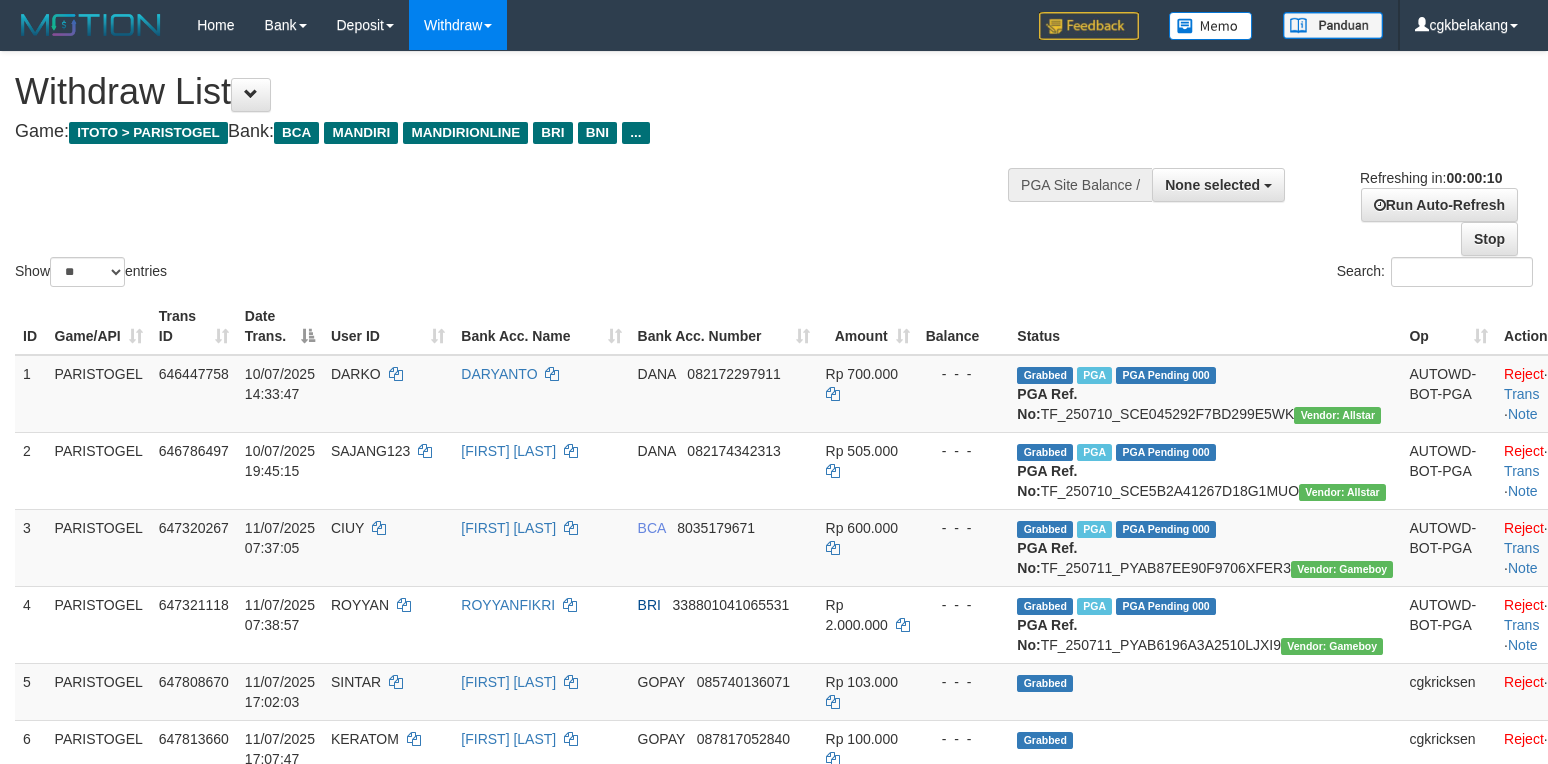 select 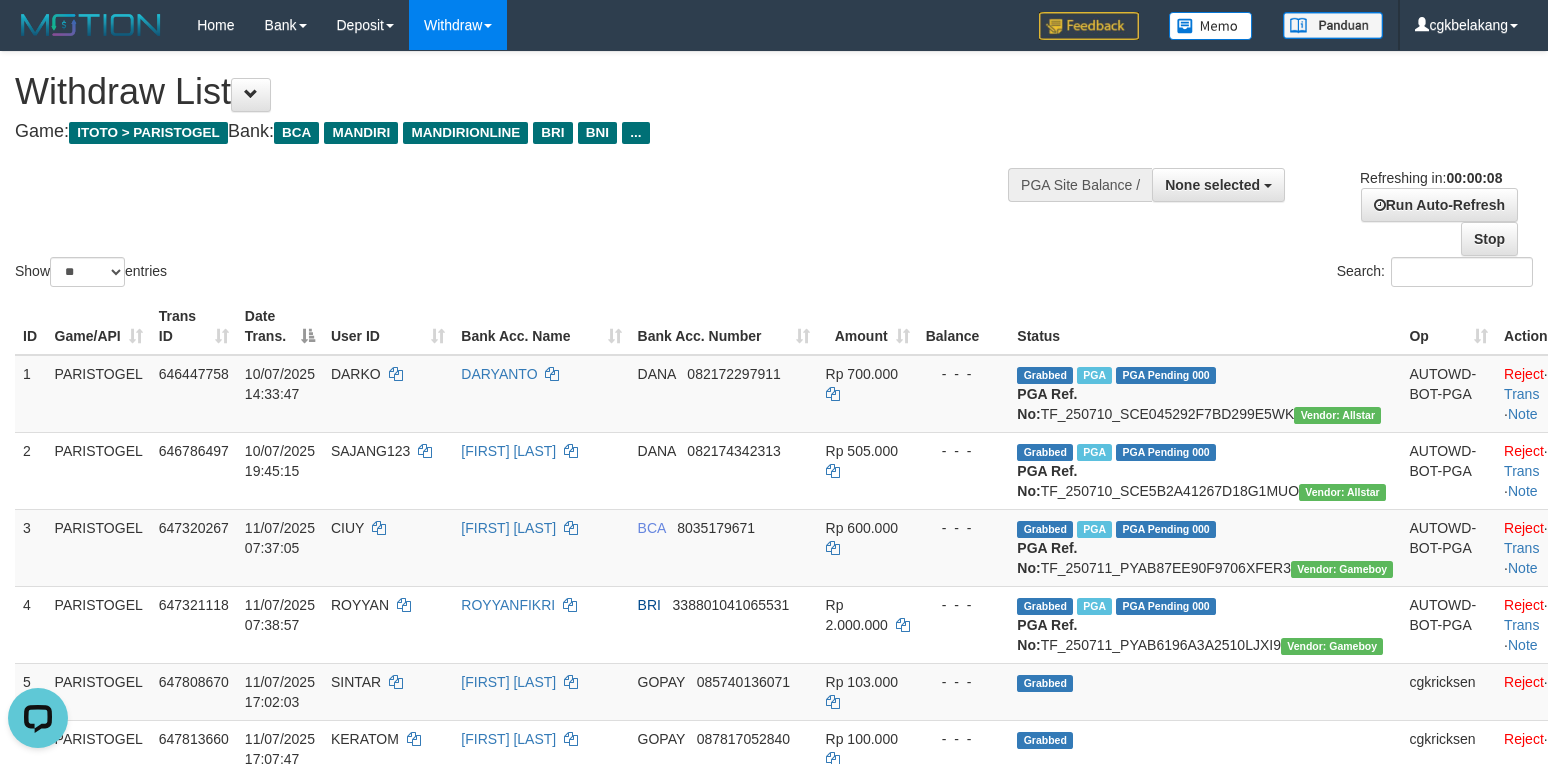scroll, scrollTop: 0, scrollLeft: 0, axis: both 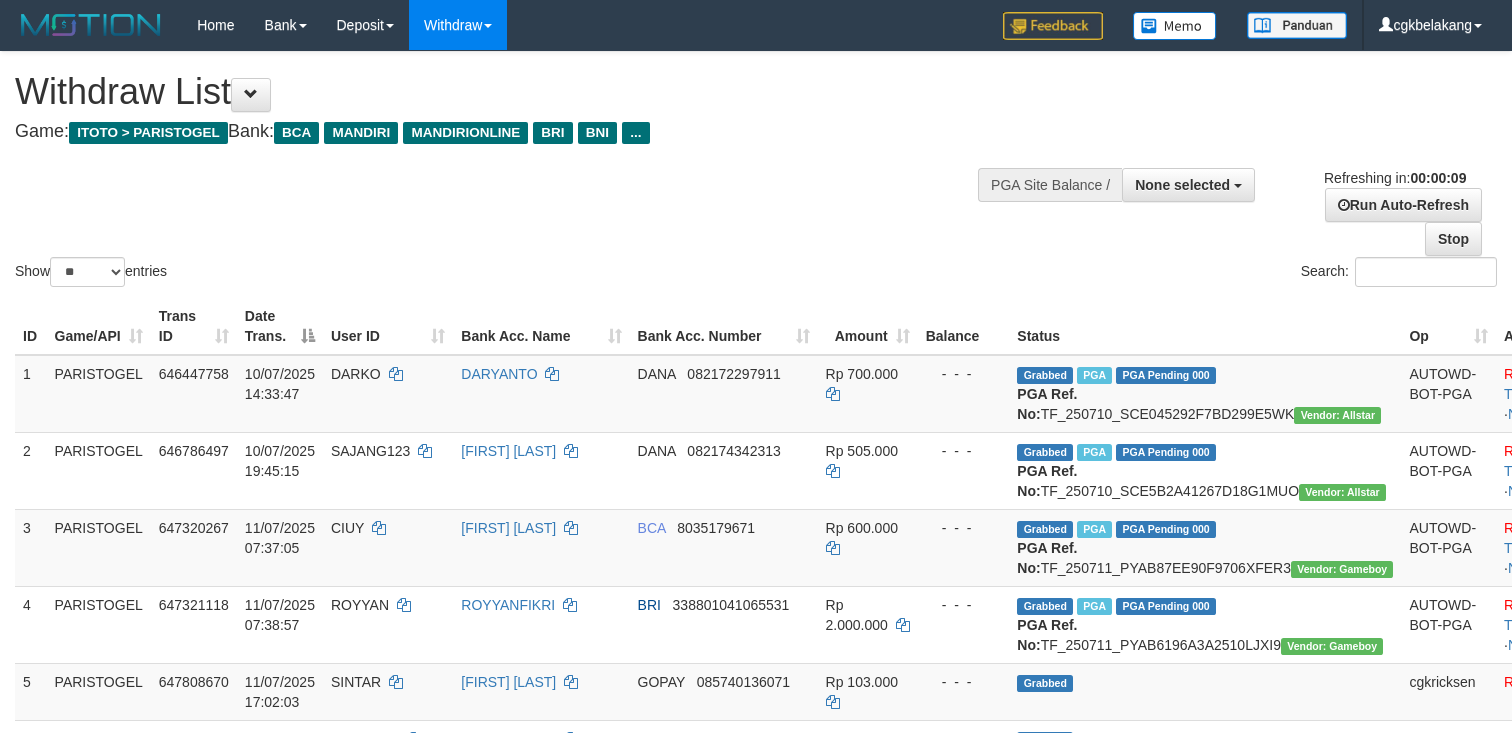 select 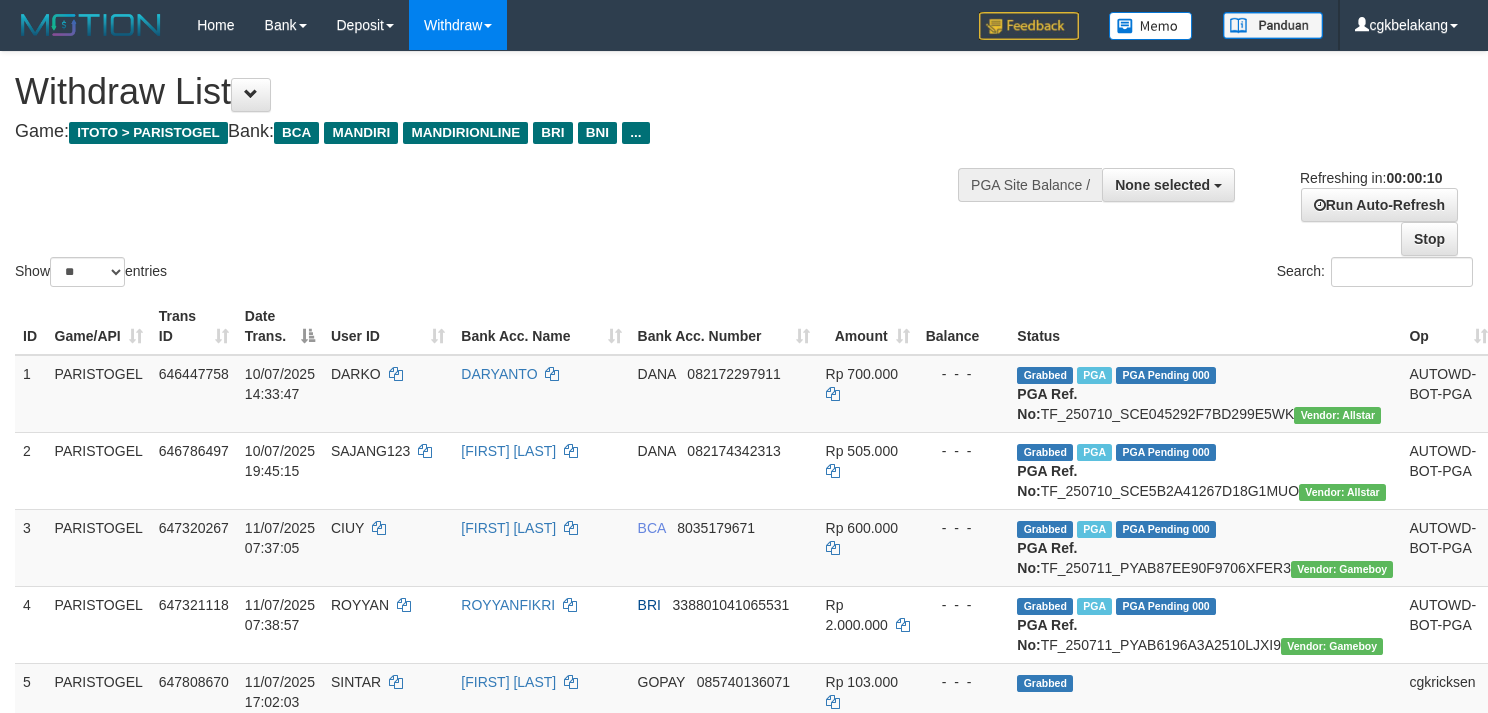 select 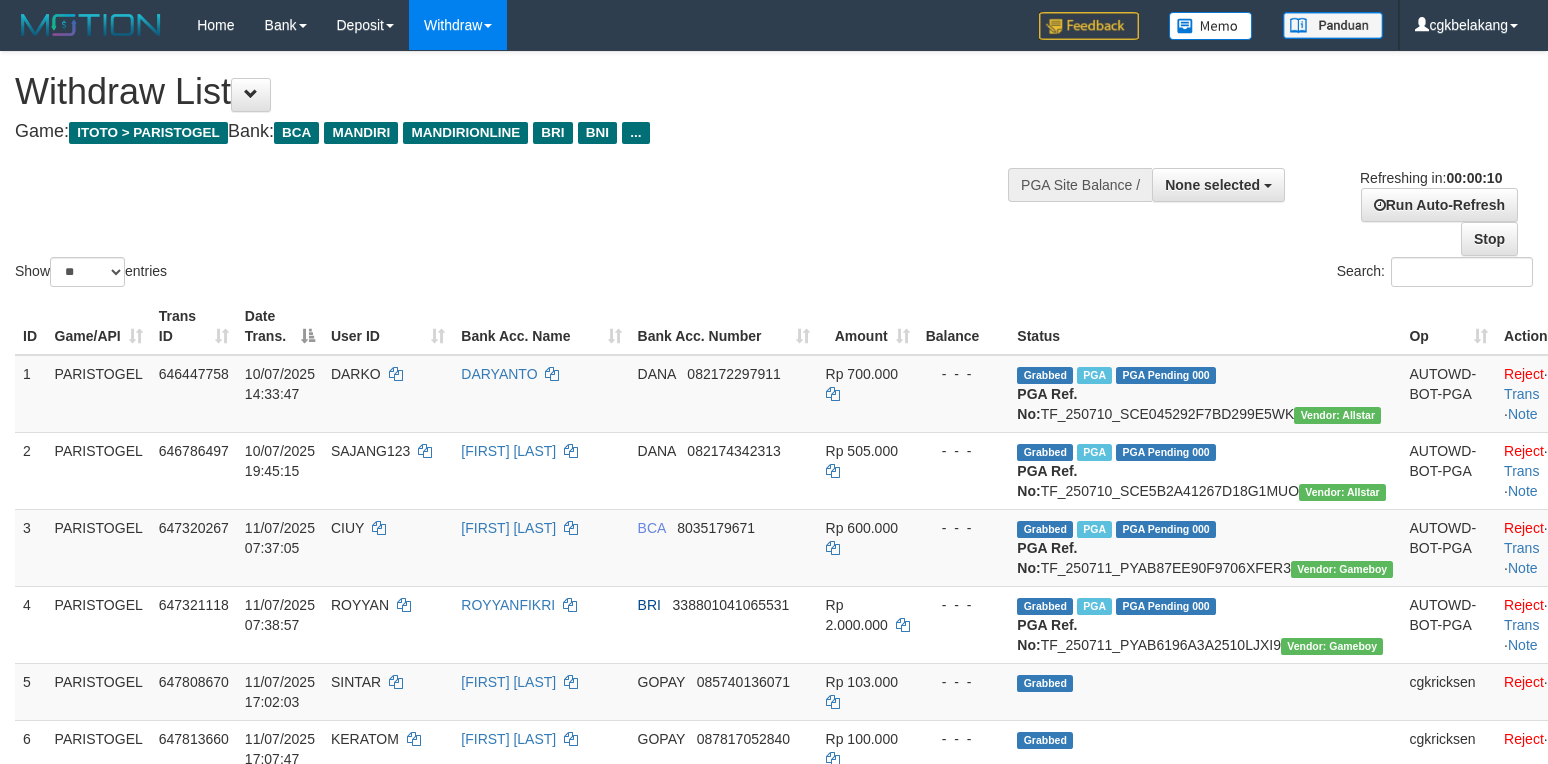 select 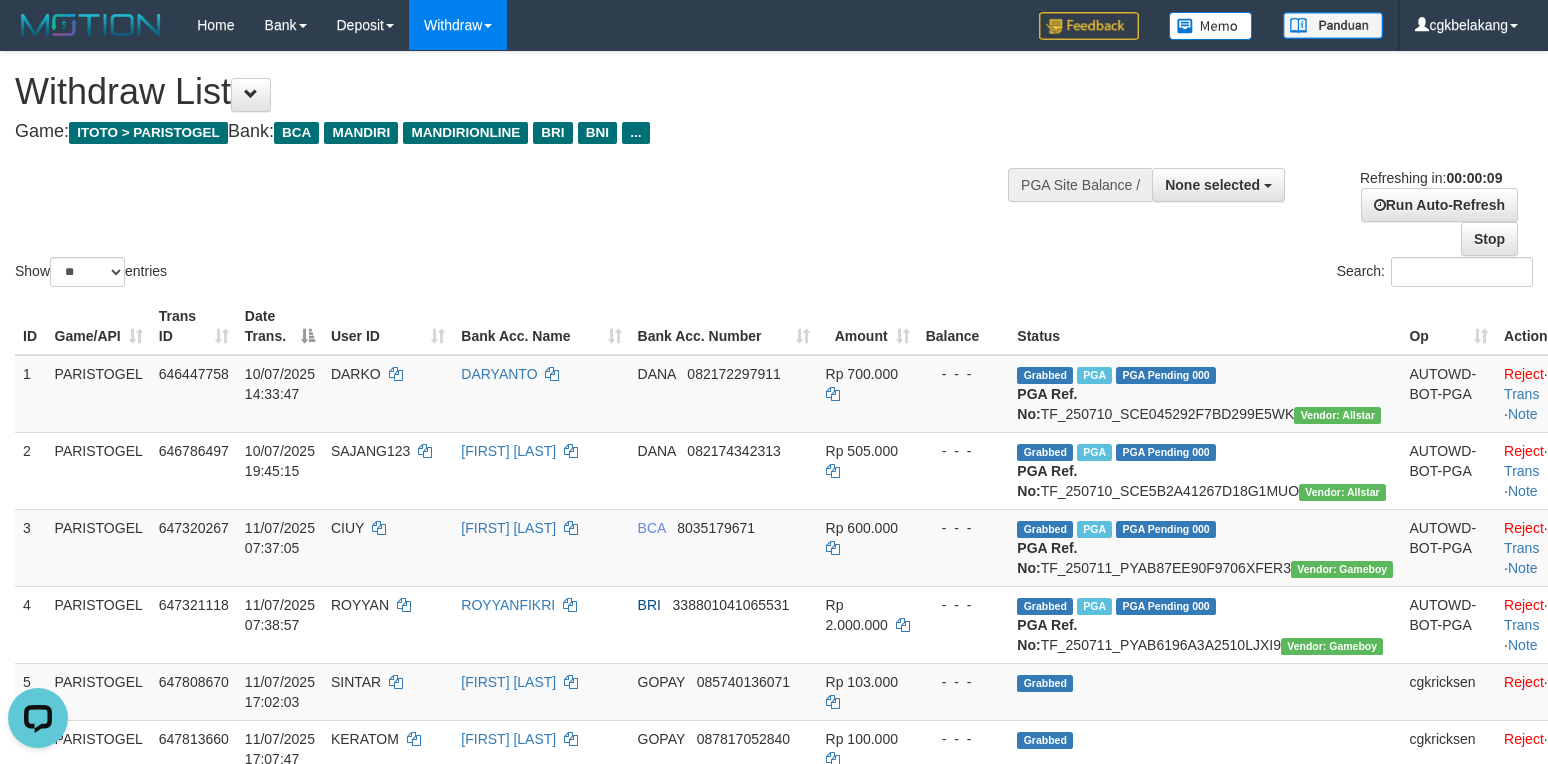 scroll, scrollTop: 0, scrollLeft: 0, axis: both 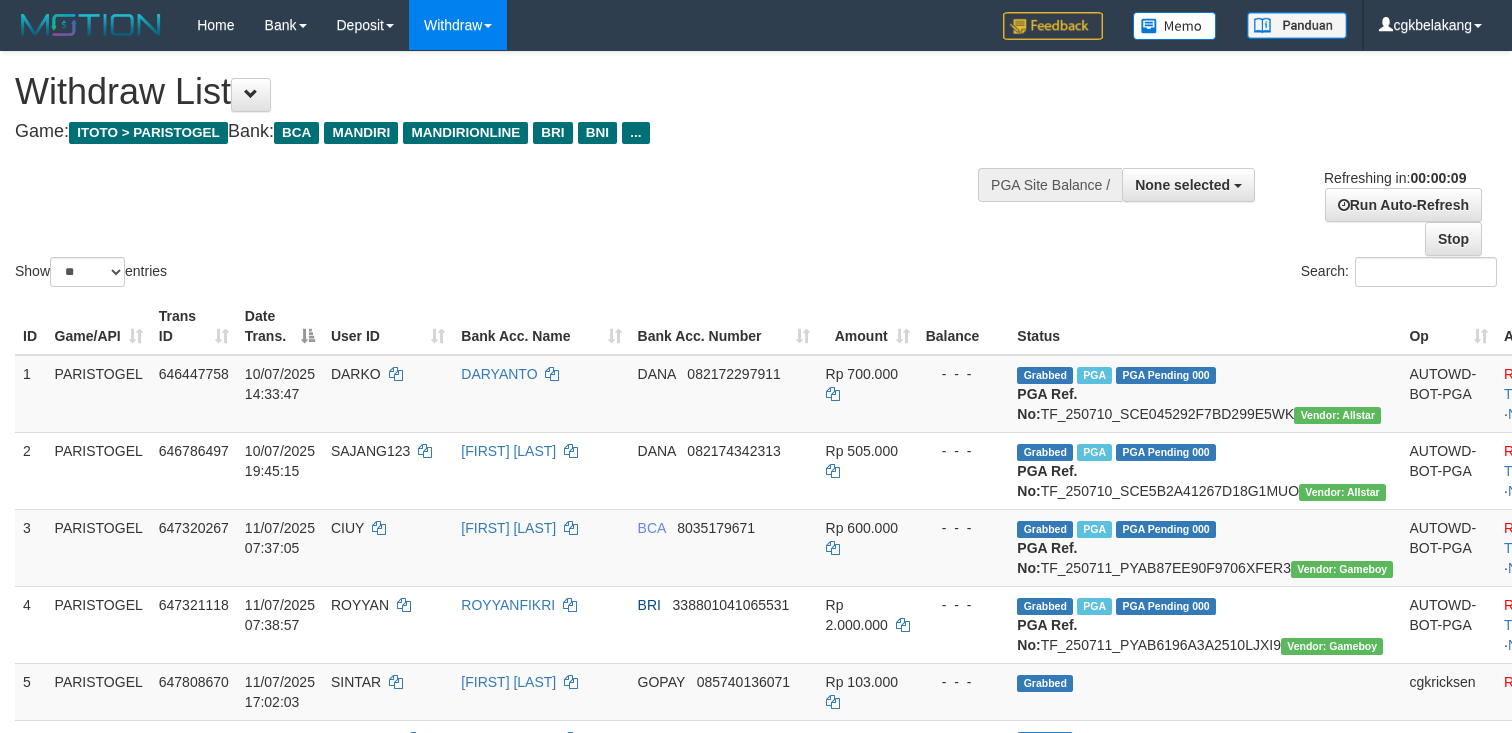 select 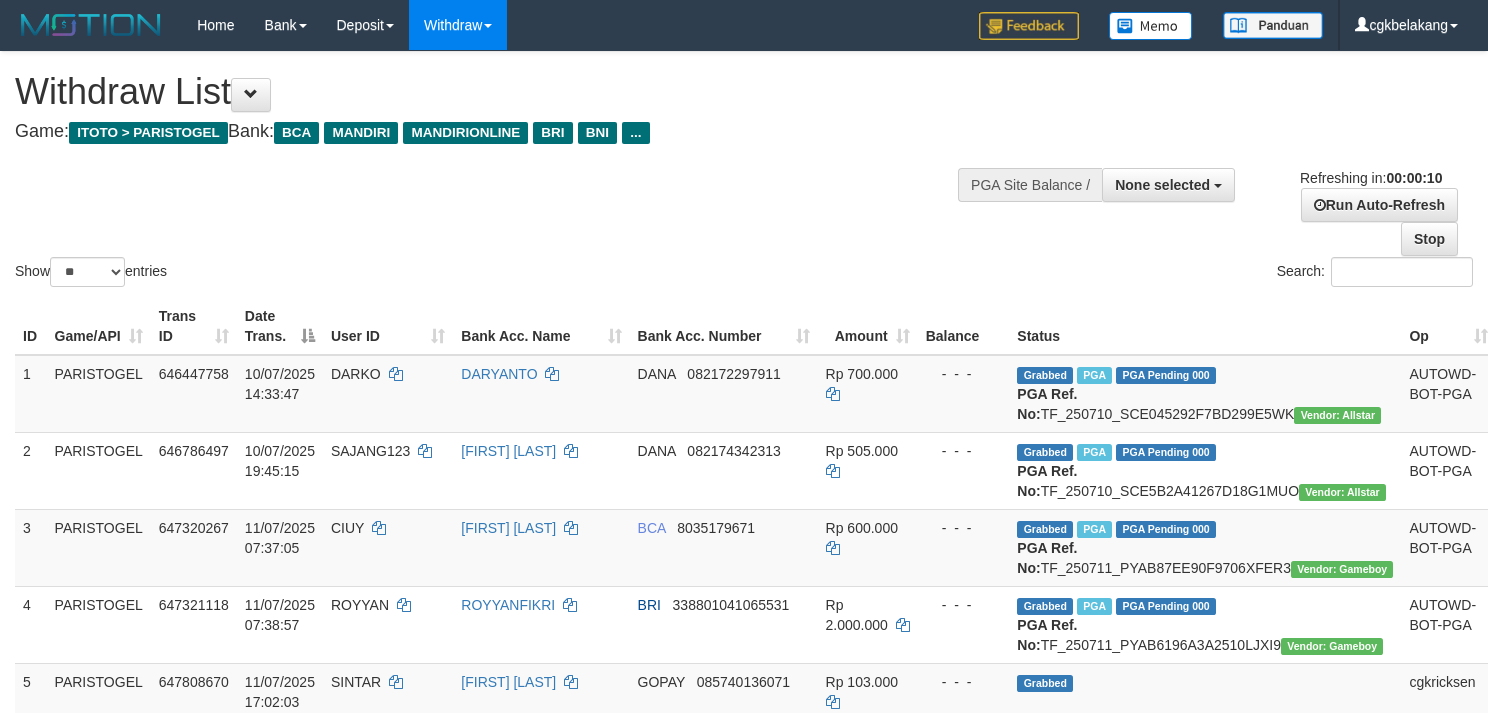 select 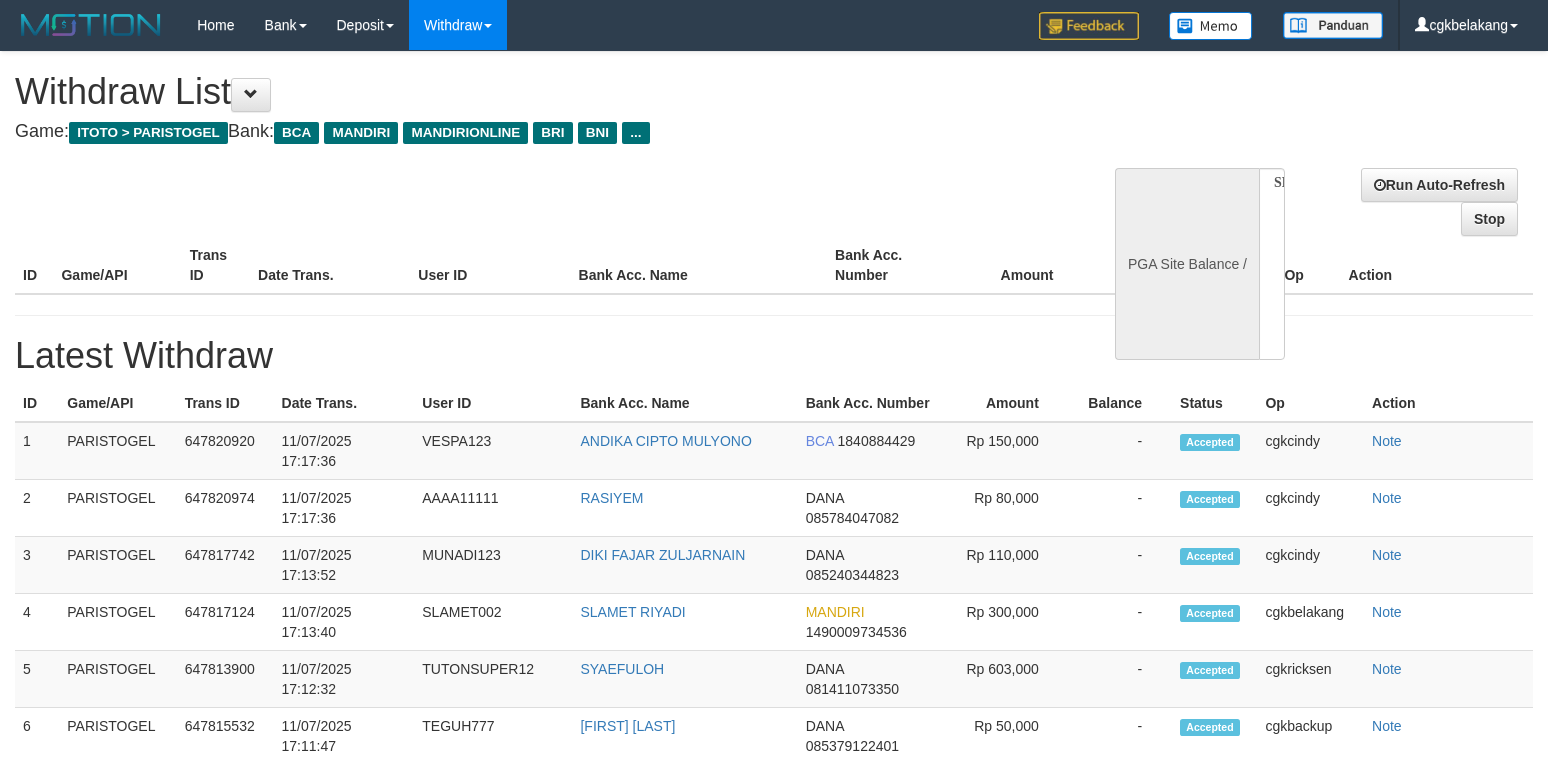 select 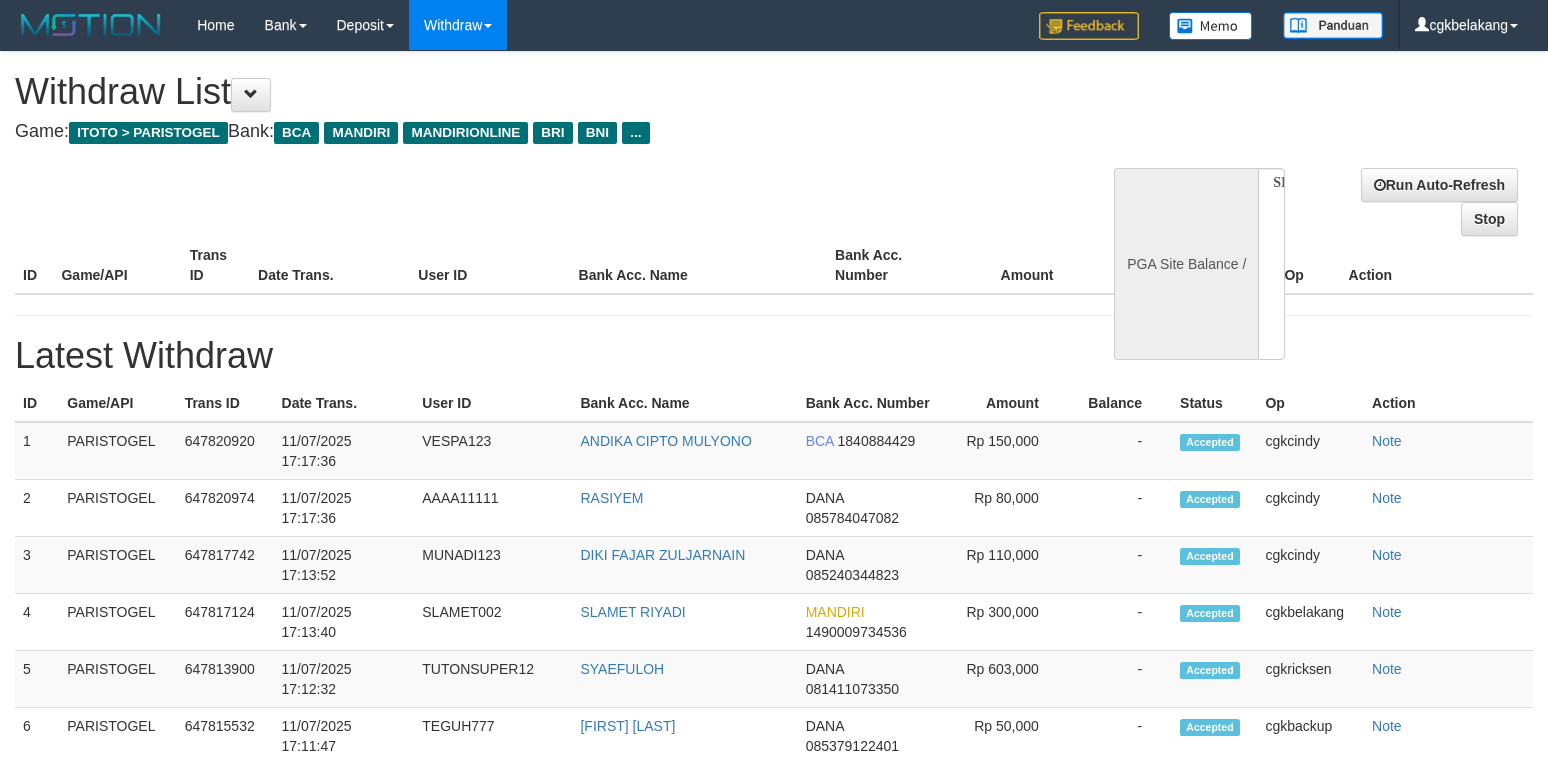 scroll, scrollTop: 0, scrollLeft: 0, axis: both 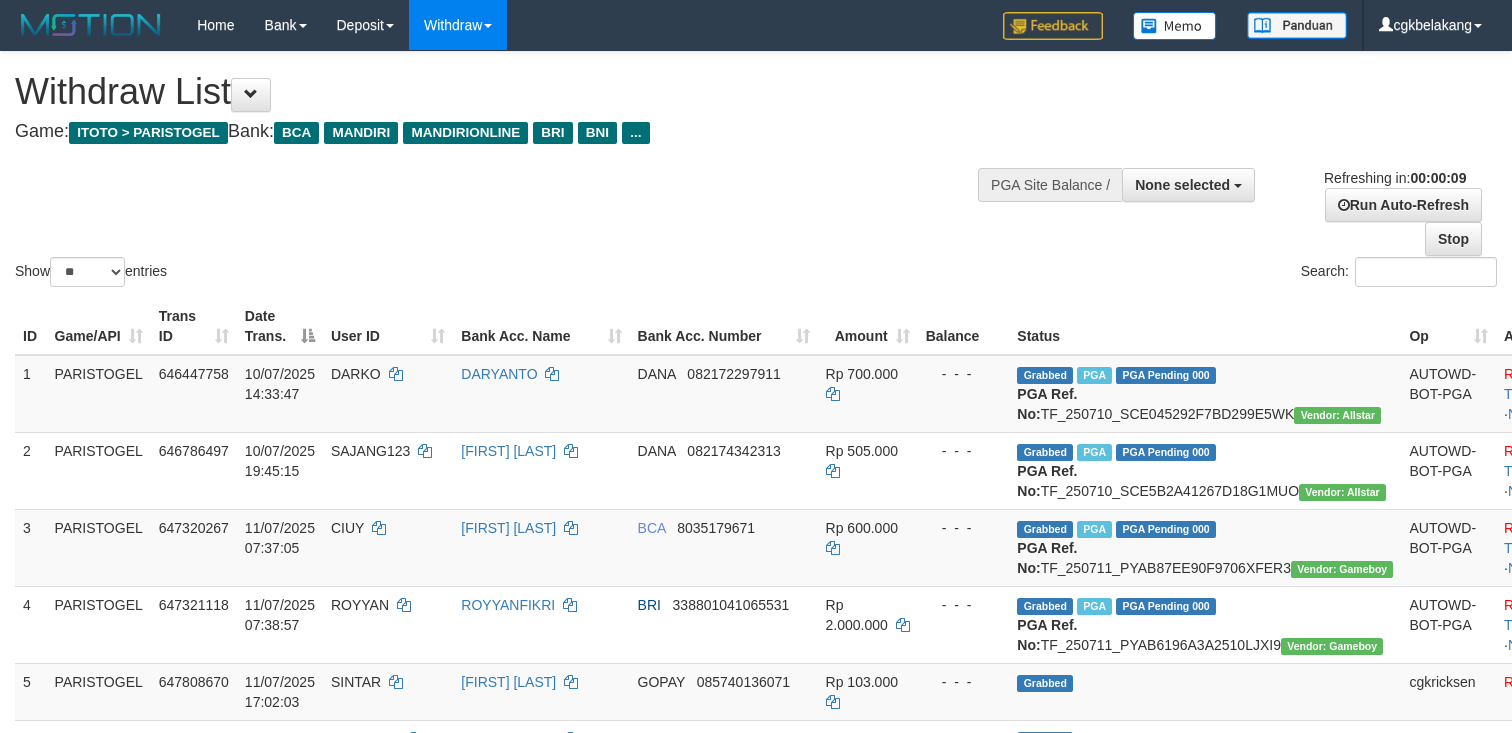 select 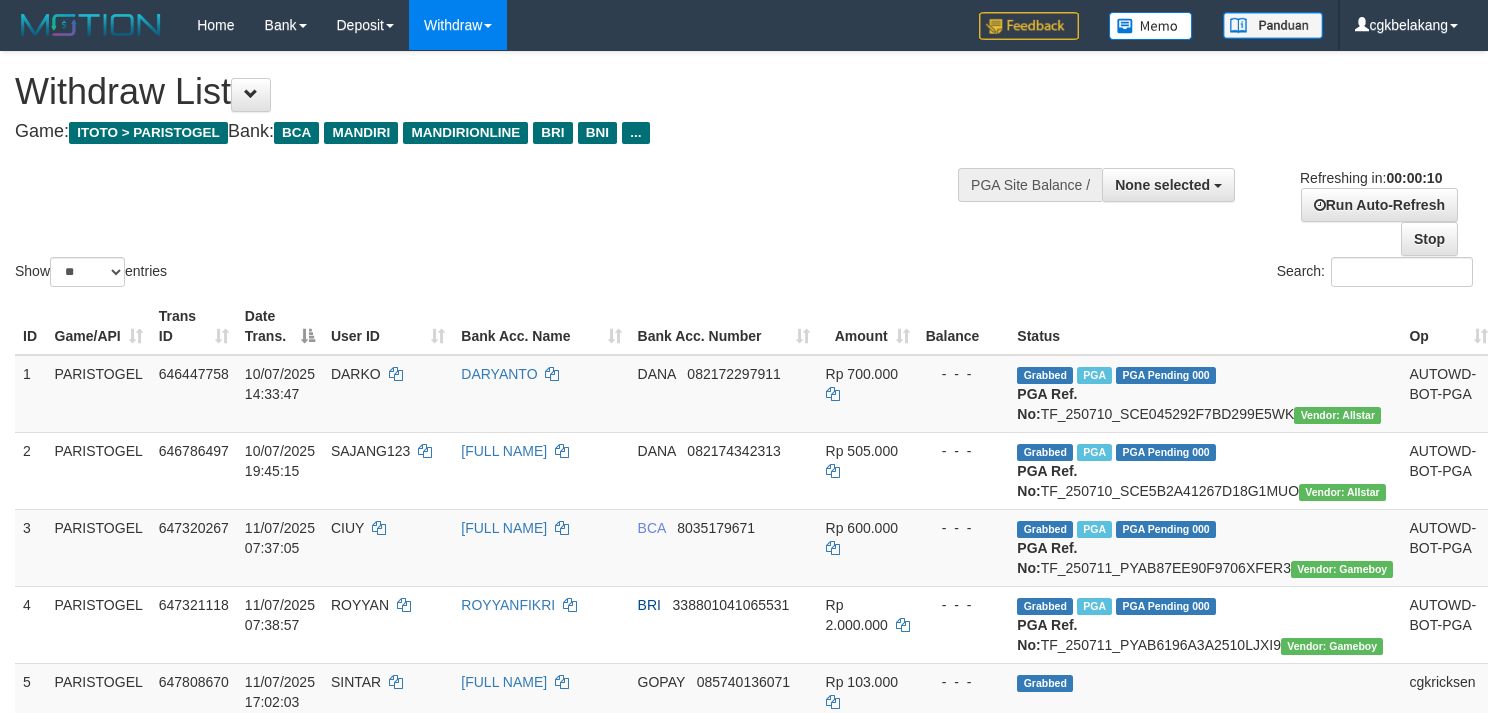 select 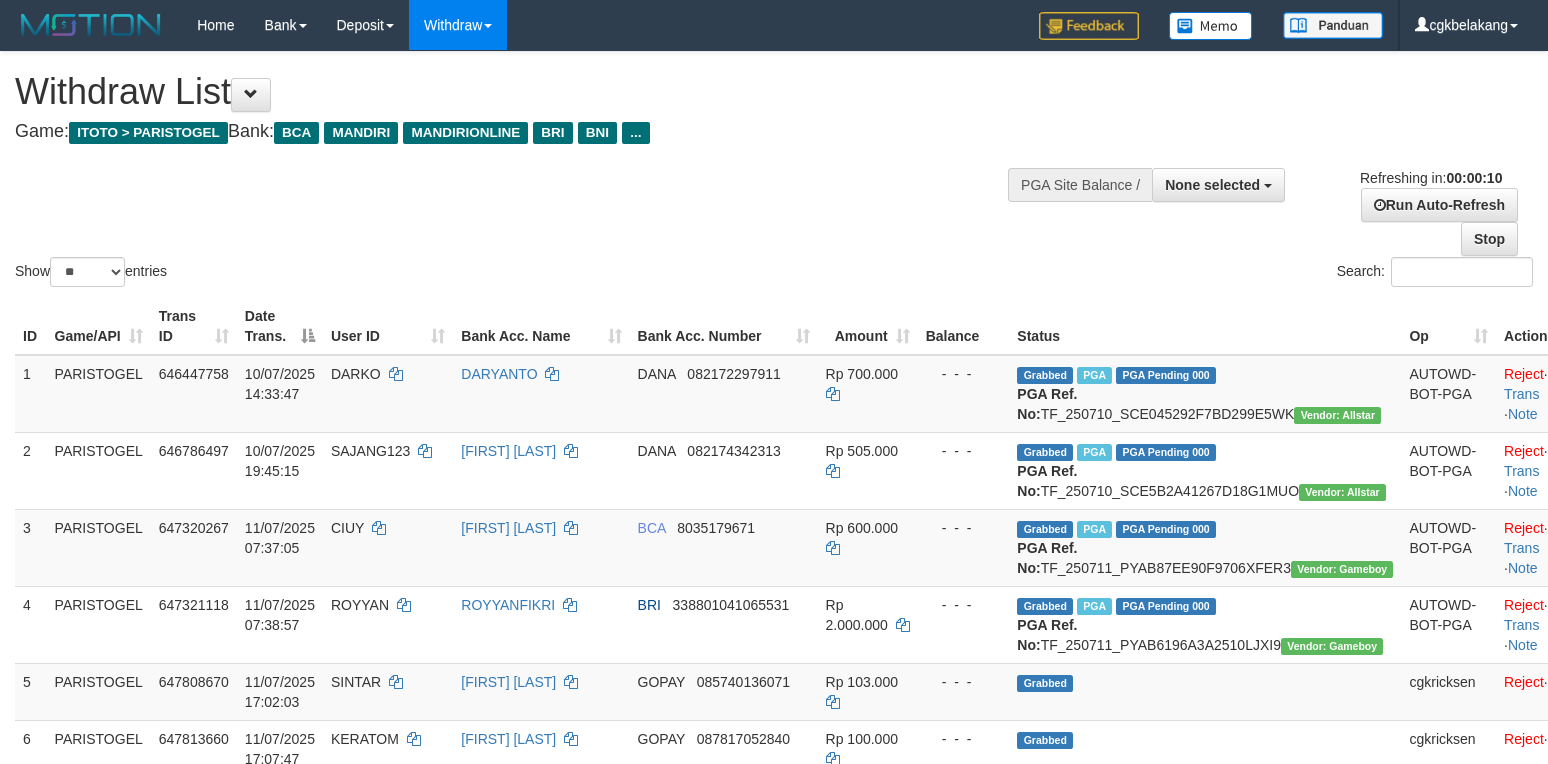 select 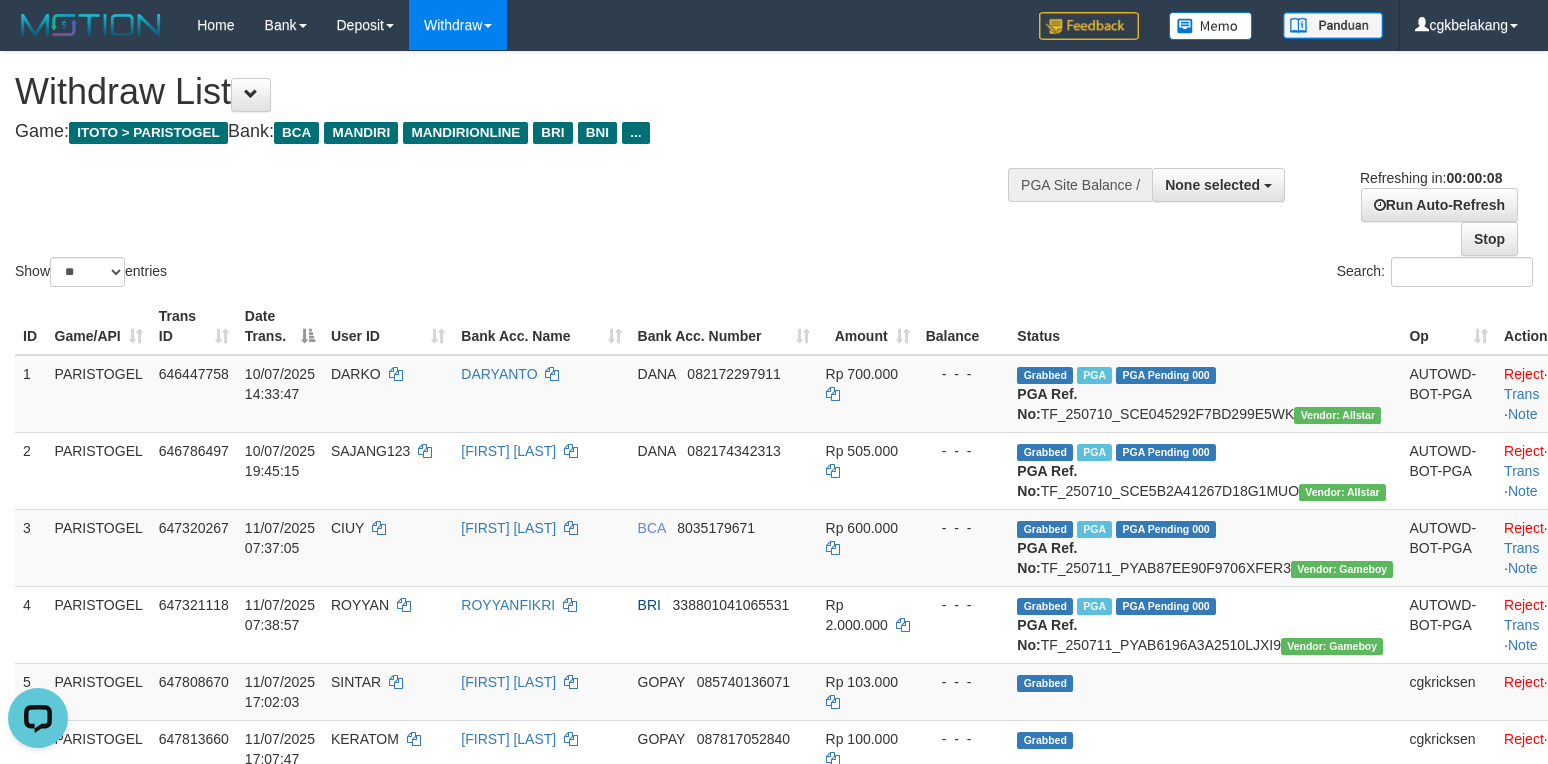 scroll, scrollTop: 0, scrollLeft: 0, axis: both 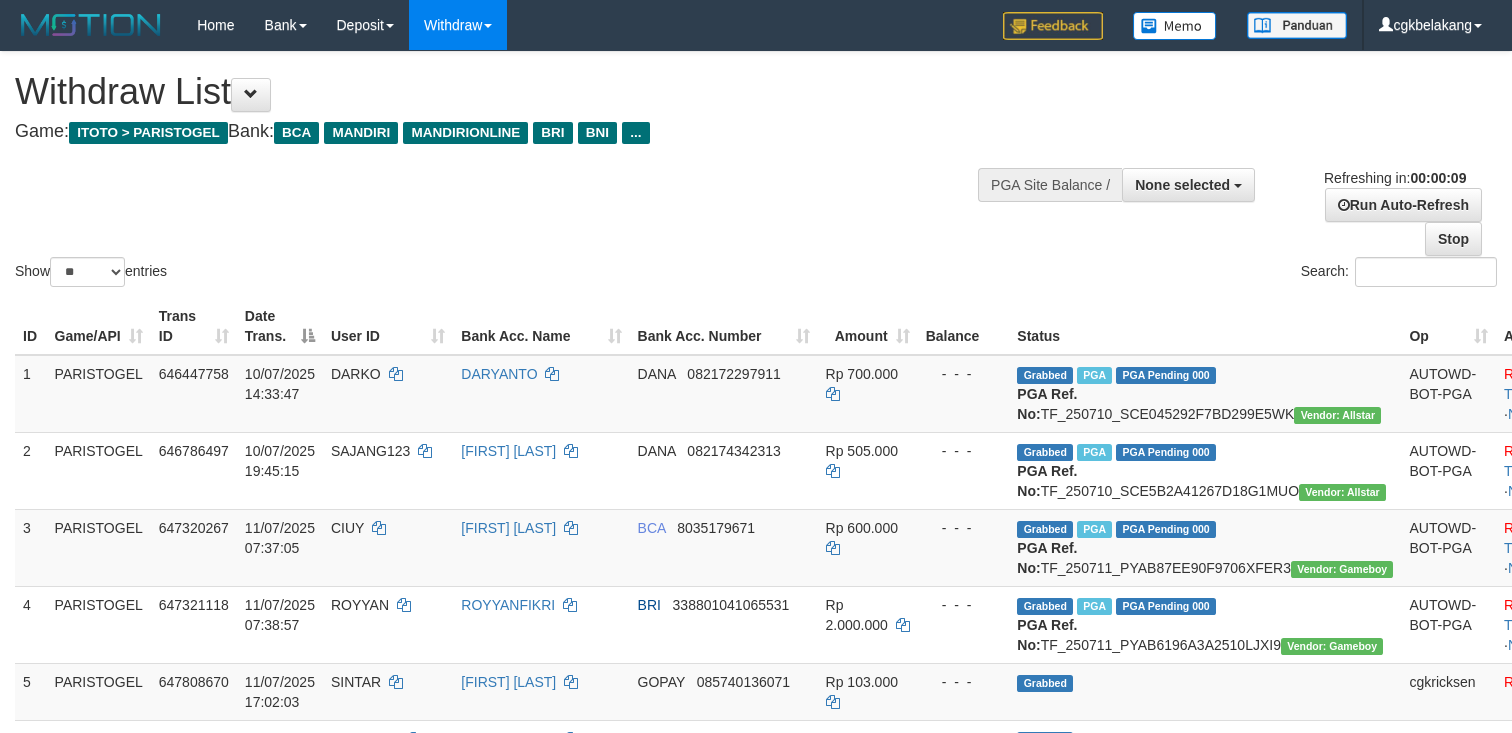 select 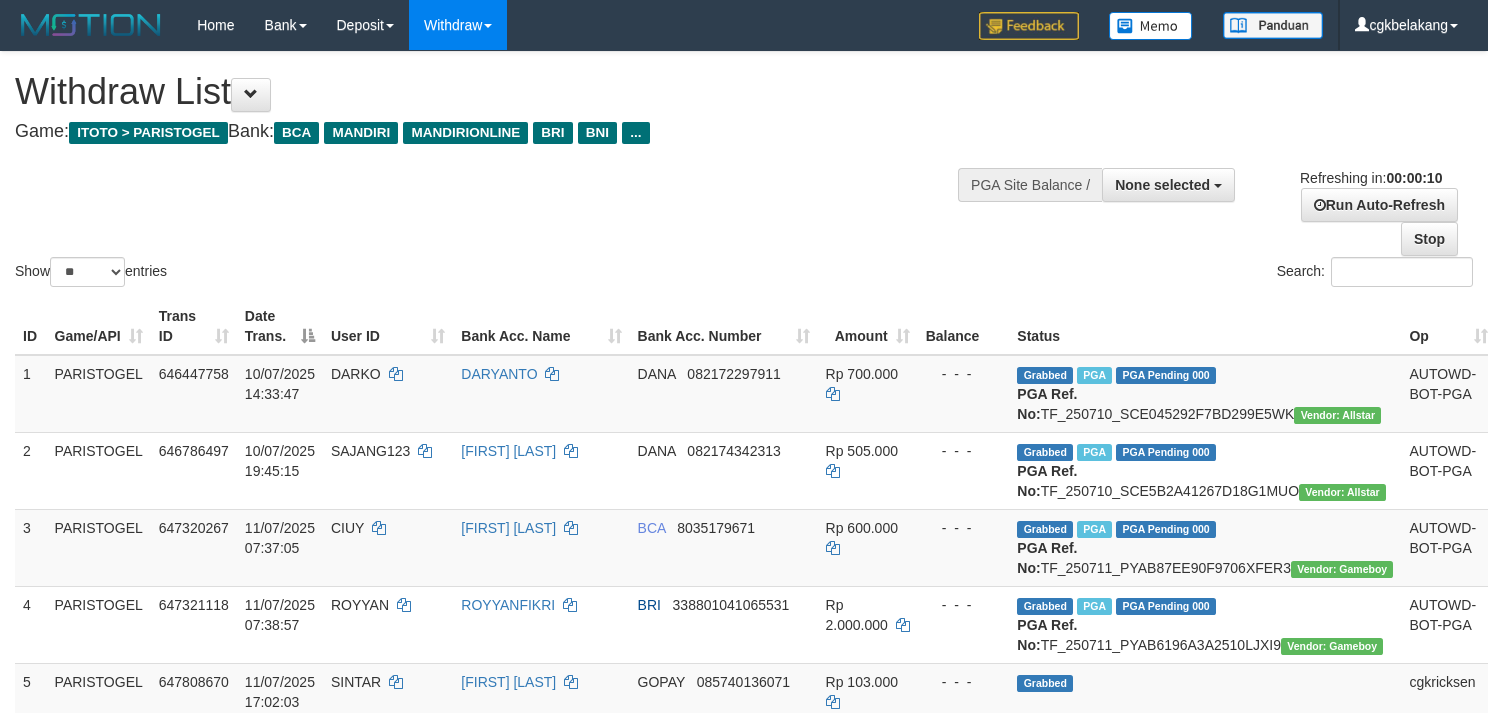 select 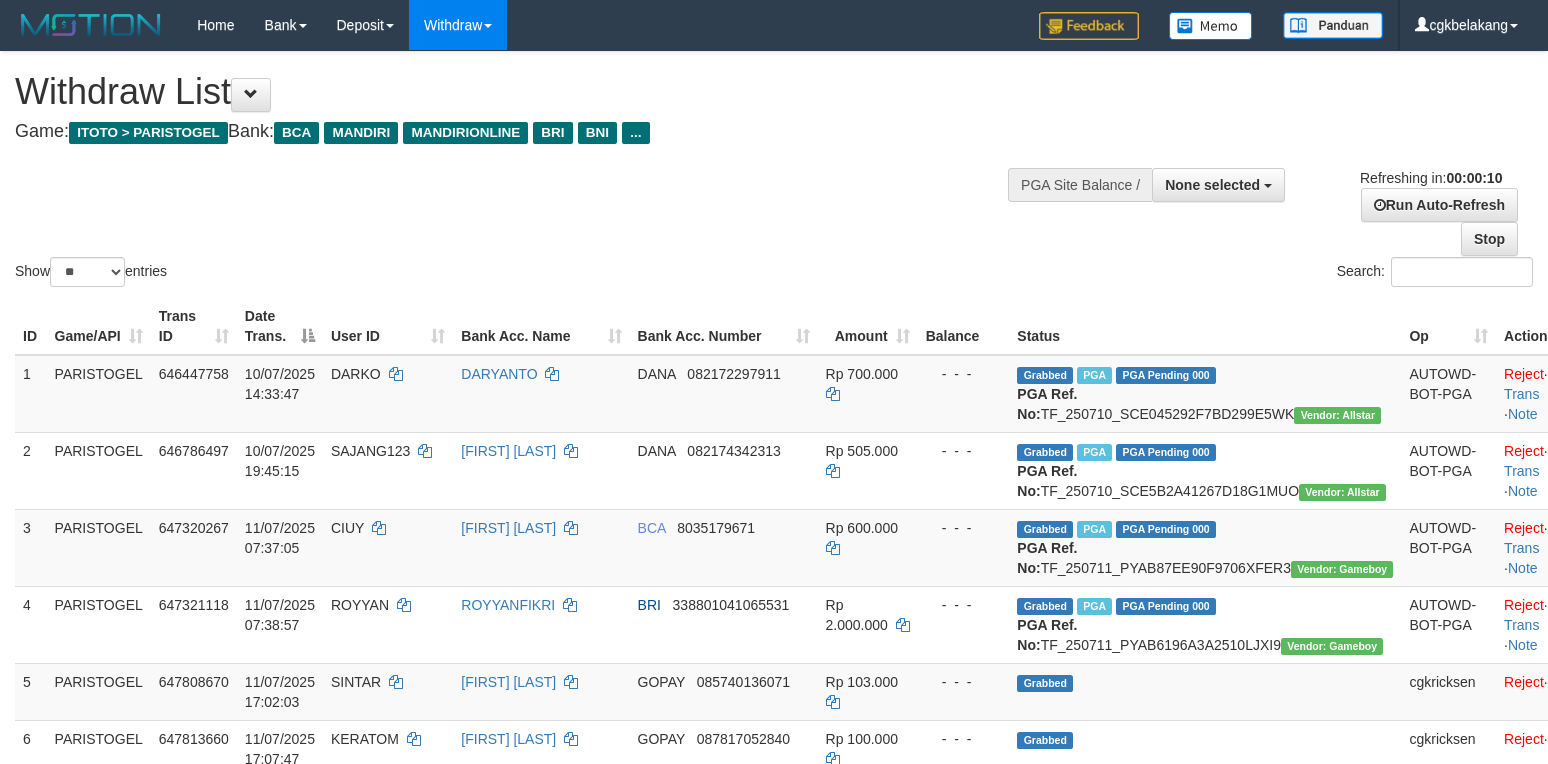 select 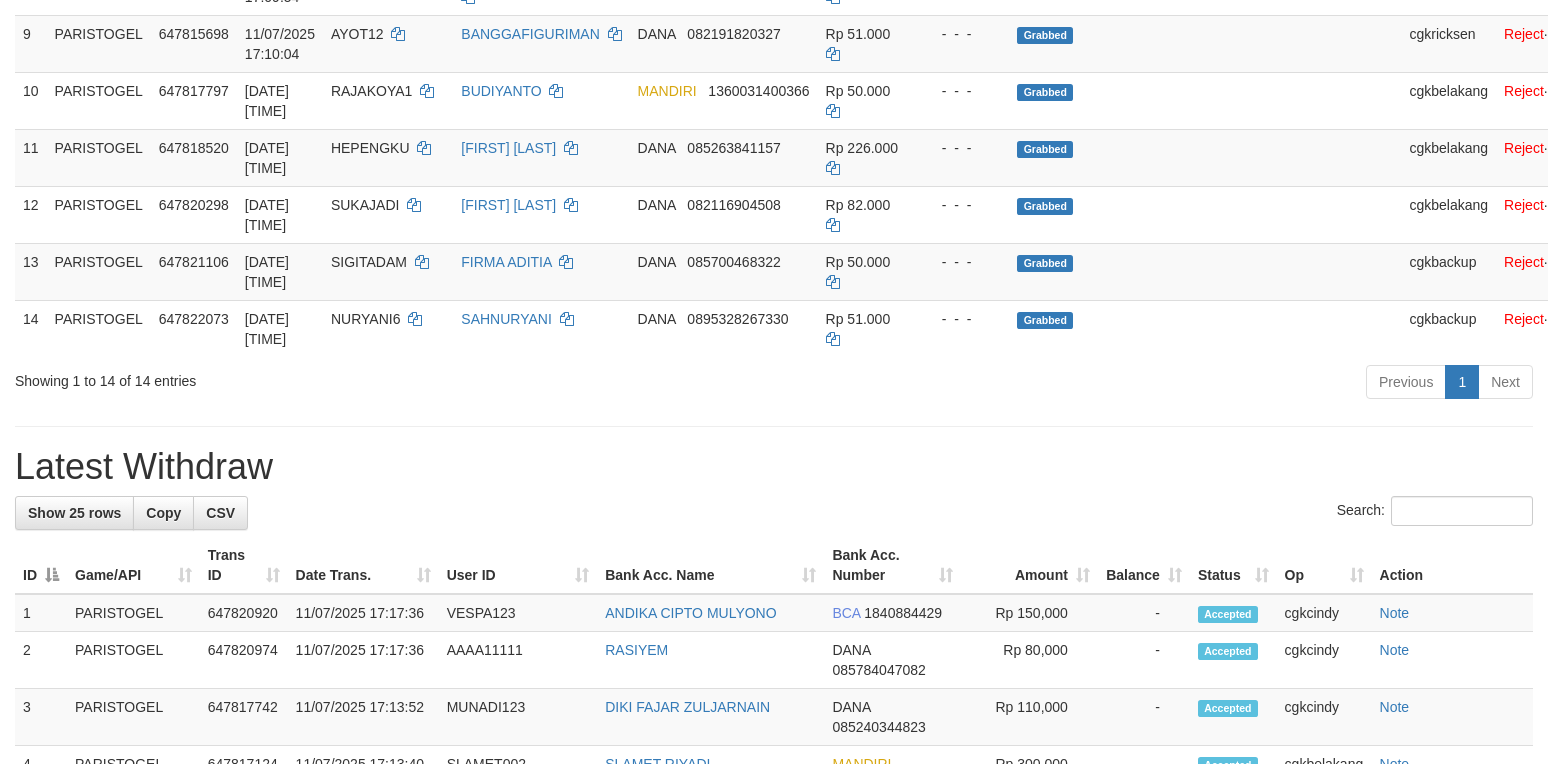 scroll, scrollTop: 800, scrollLeft: 0, axis: vertical 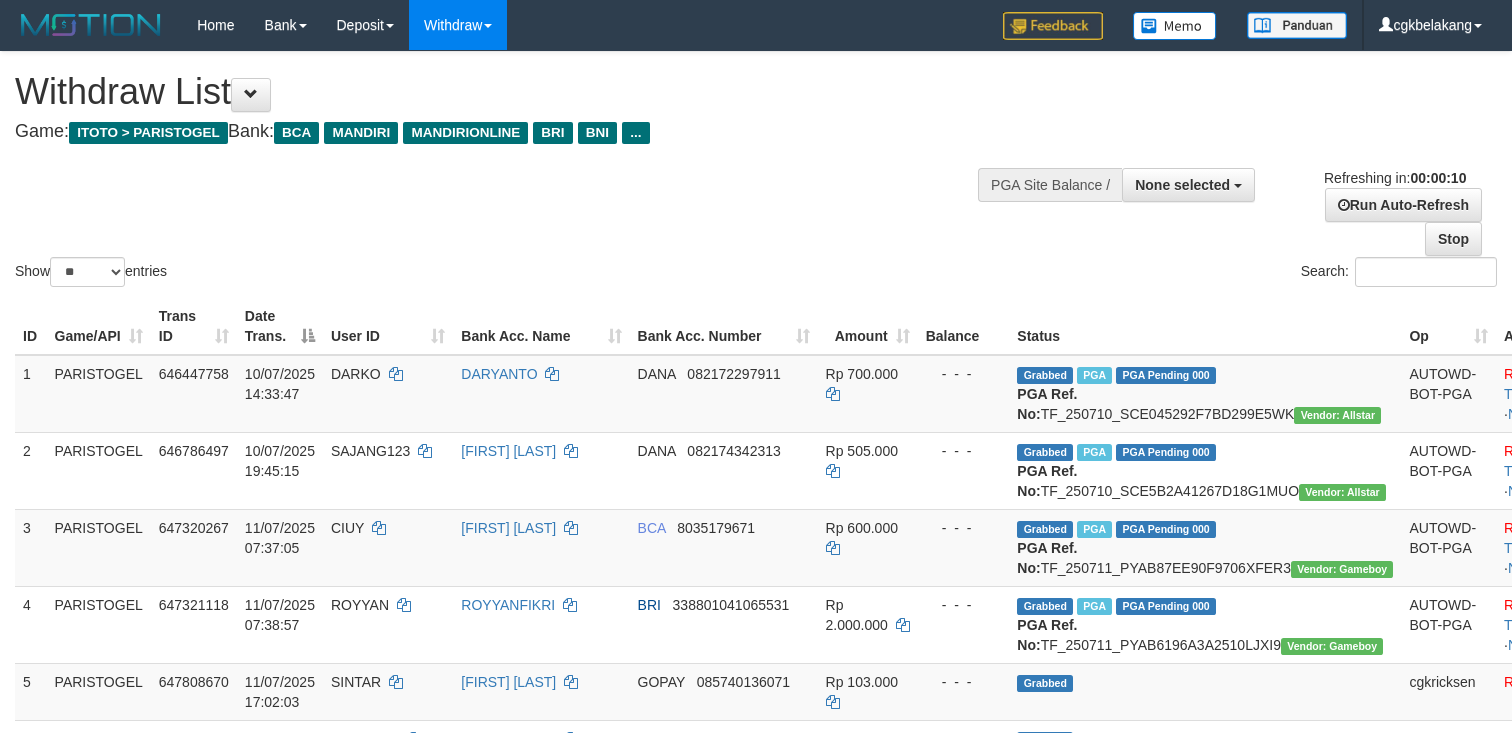 select 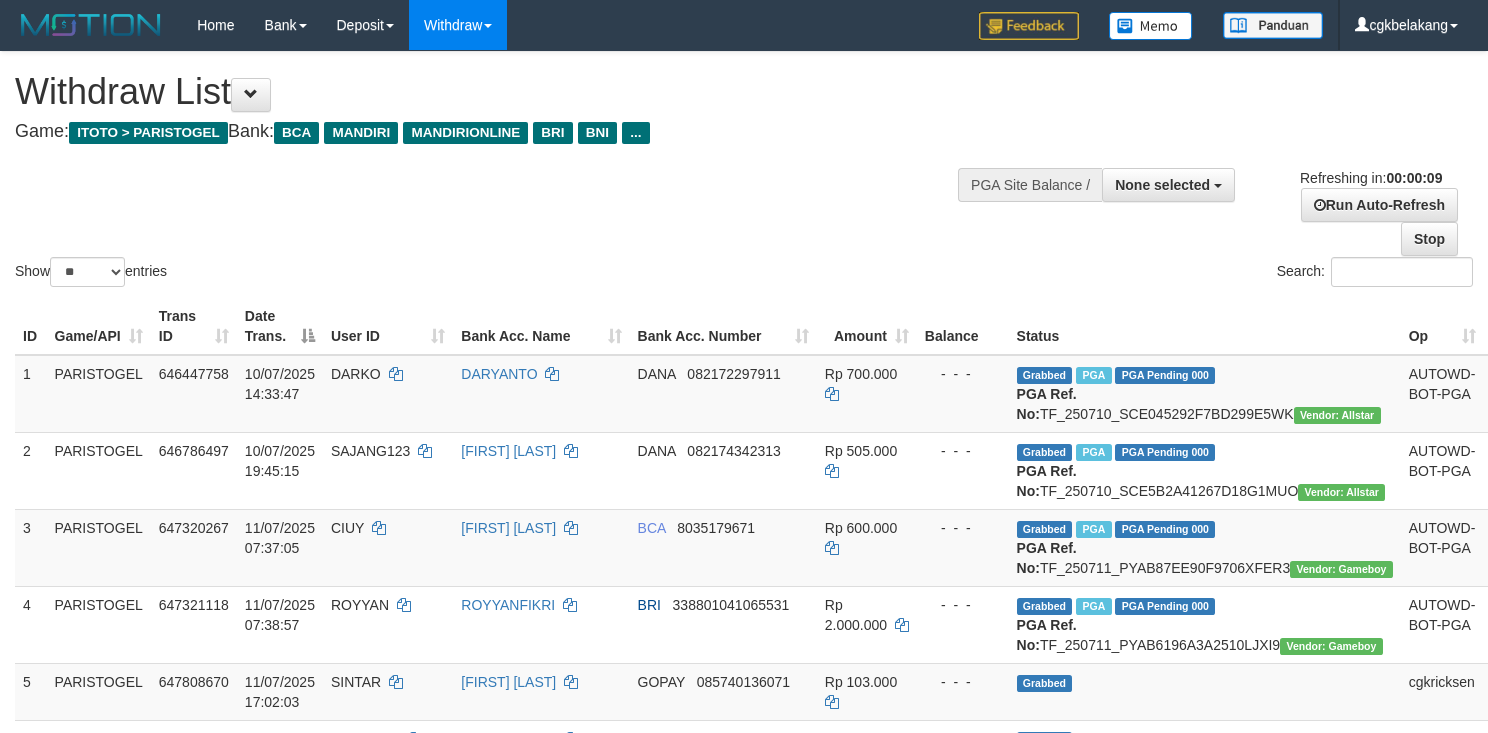select 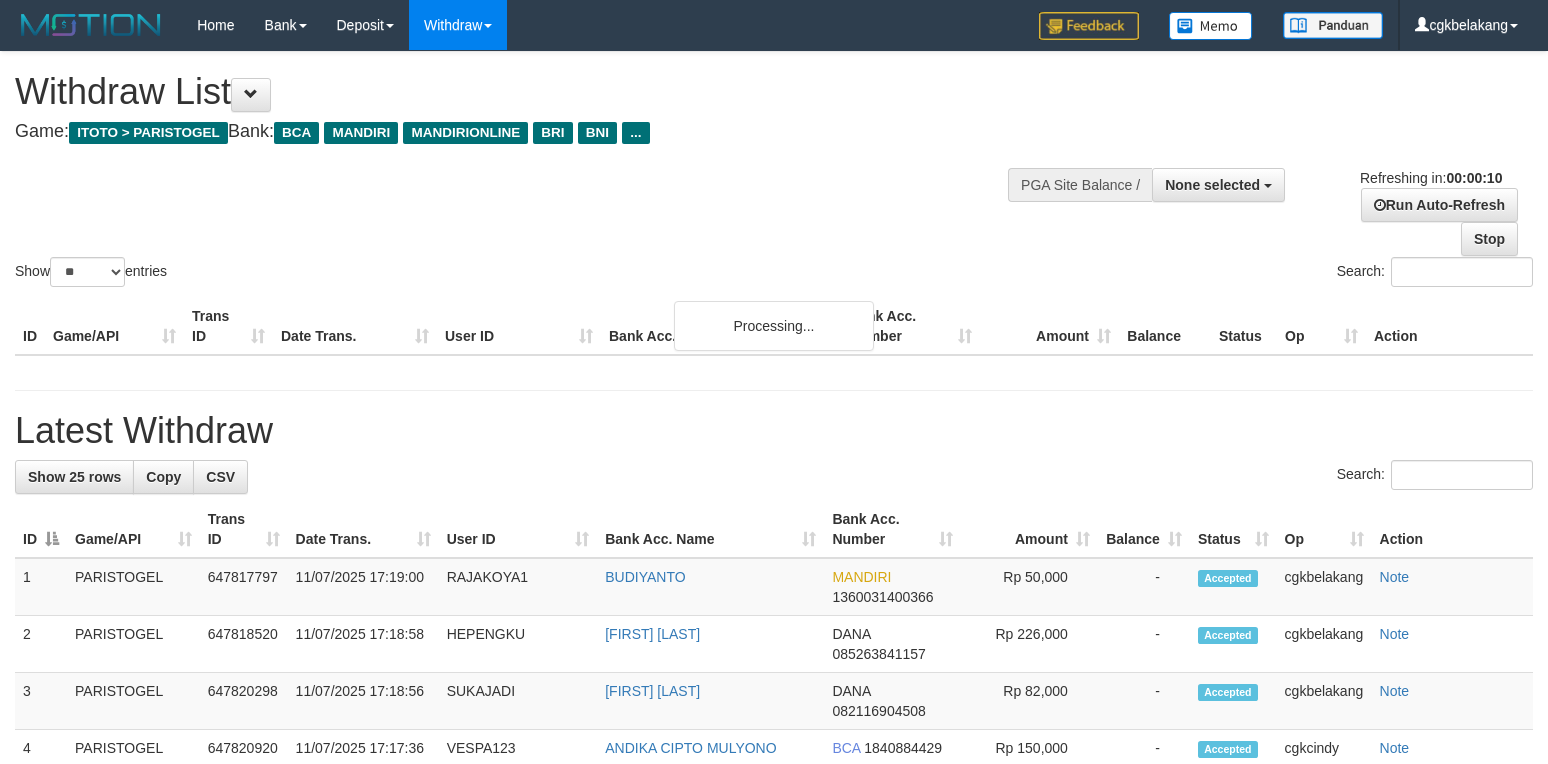 select 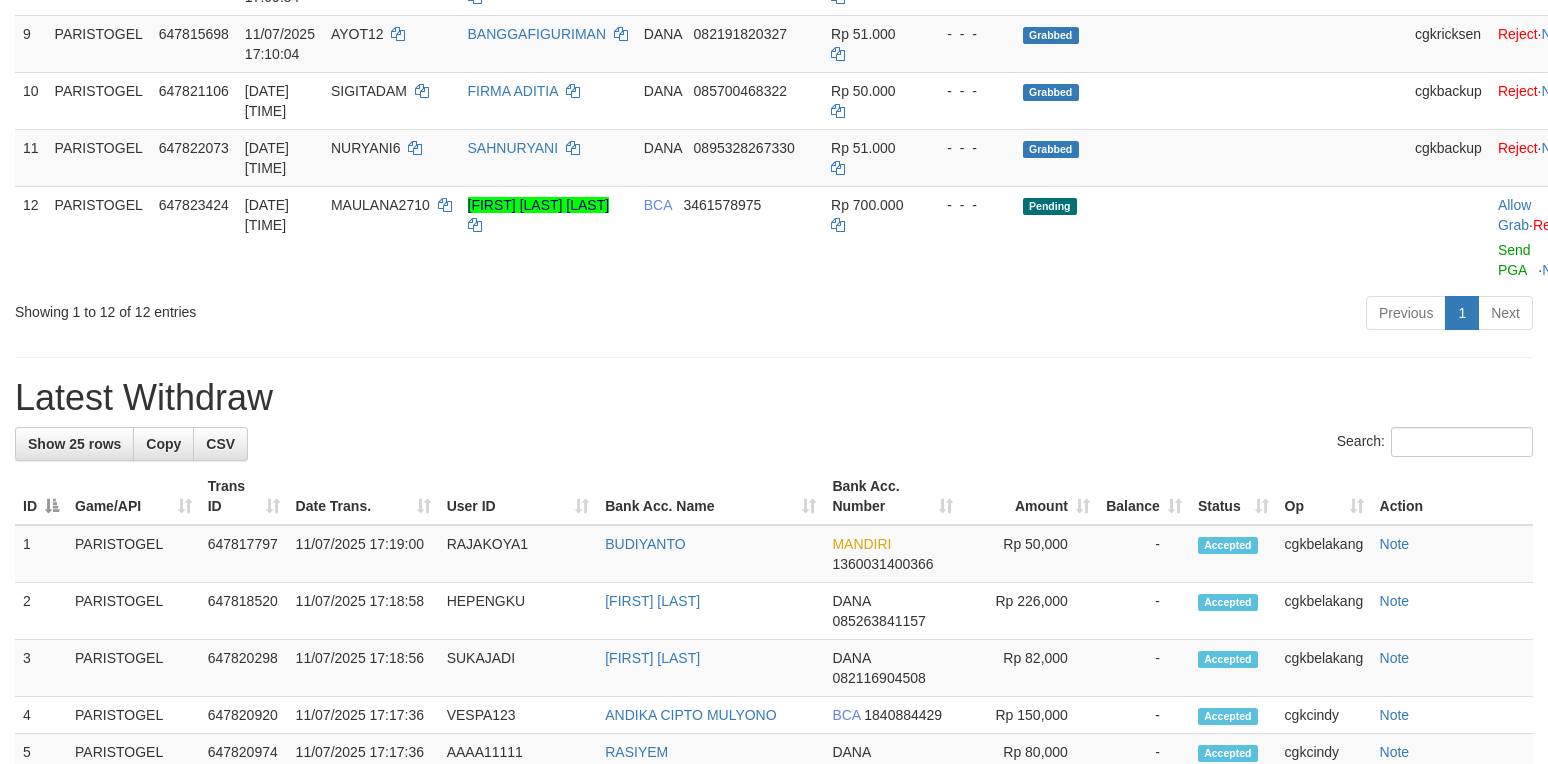 scroll, scrollTop: 800, scrollLeft: 0, axis: vertical 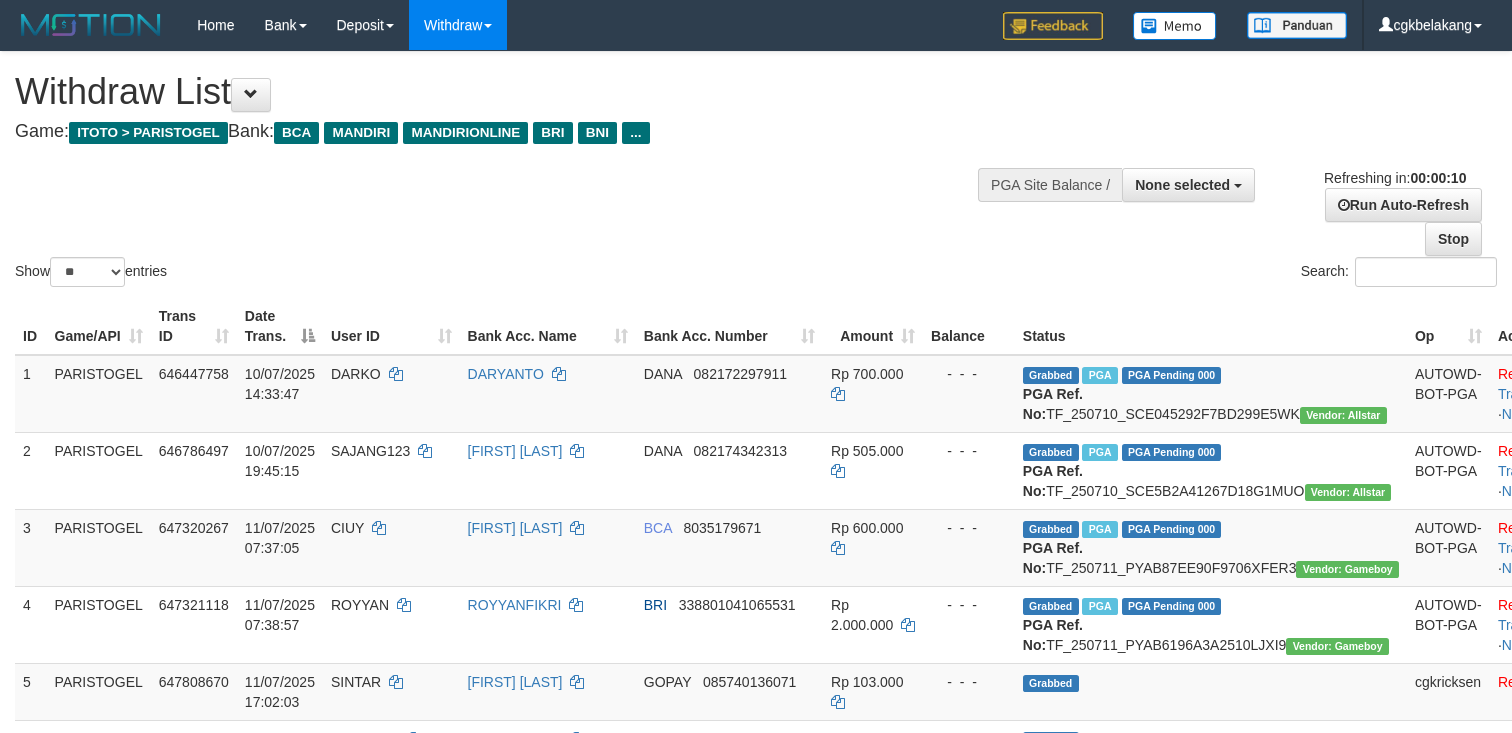 select 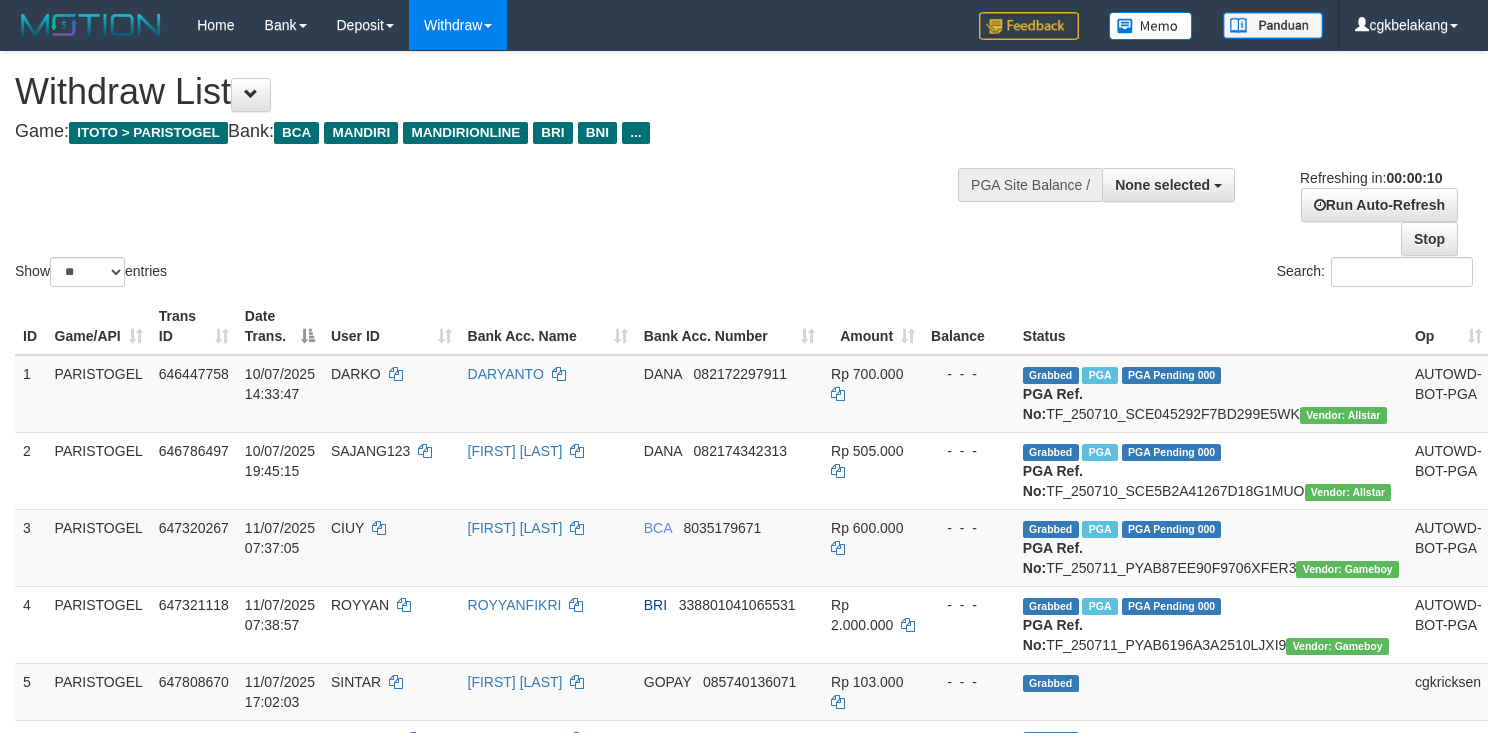 select 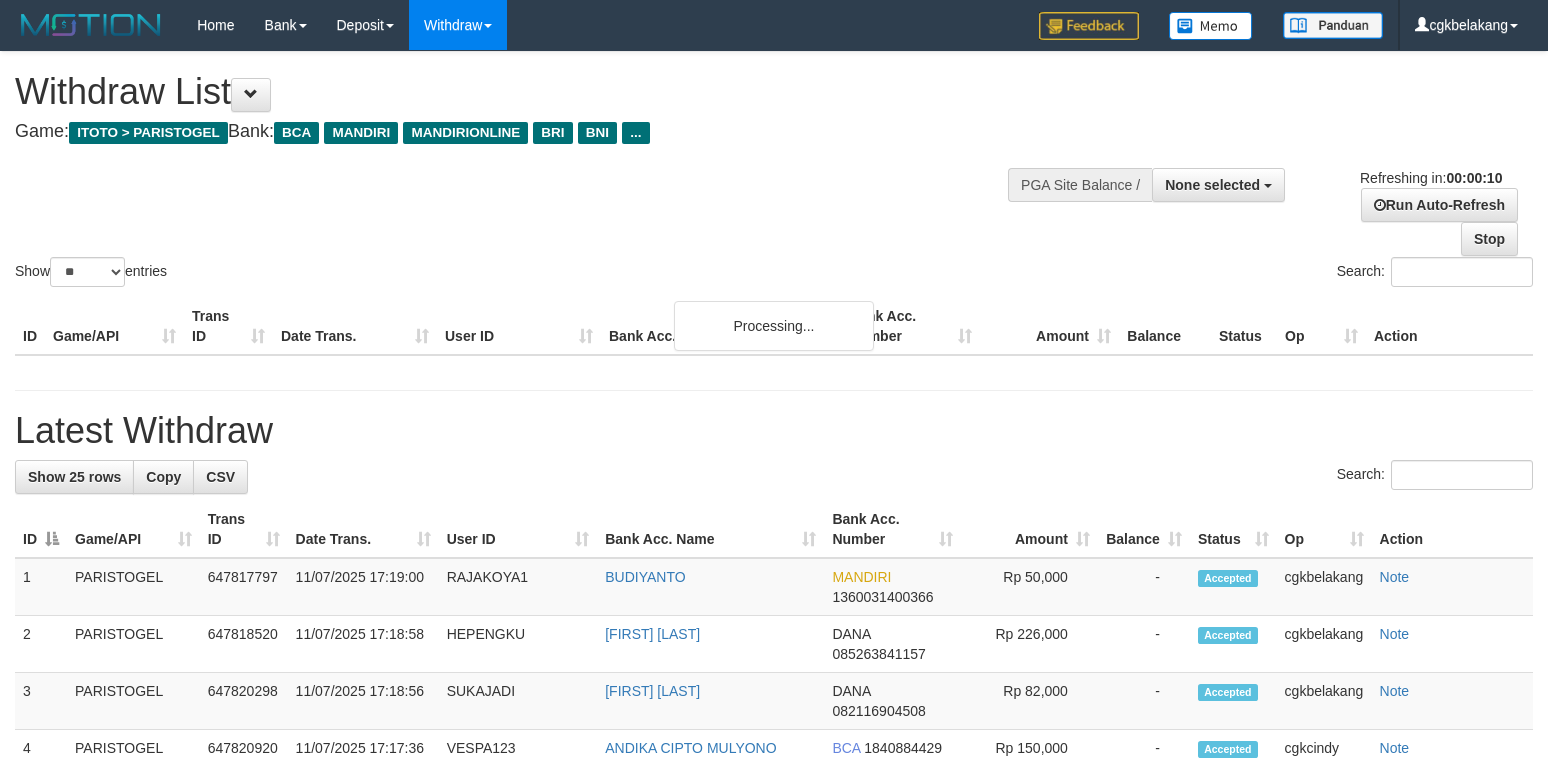 select 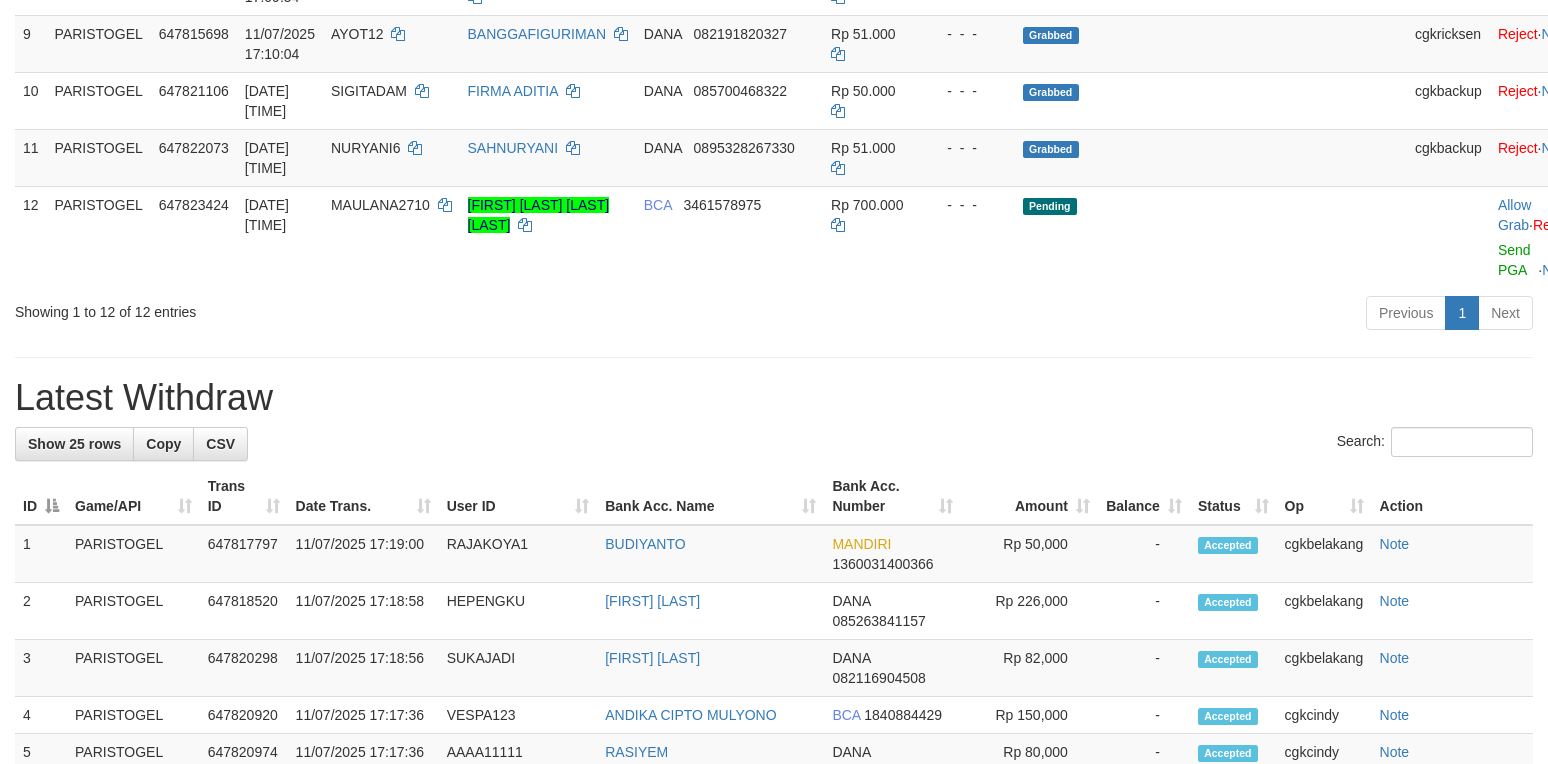 scroll, scrollTop: 800, scrollLeft: 0, axis: vertical 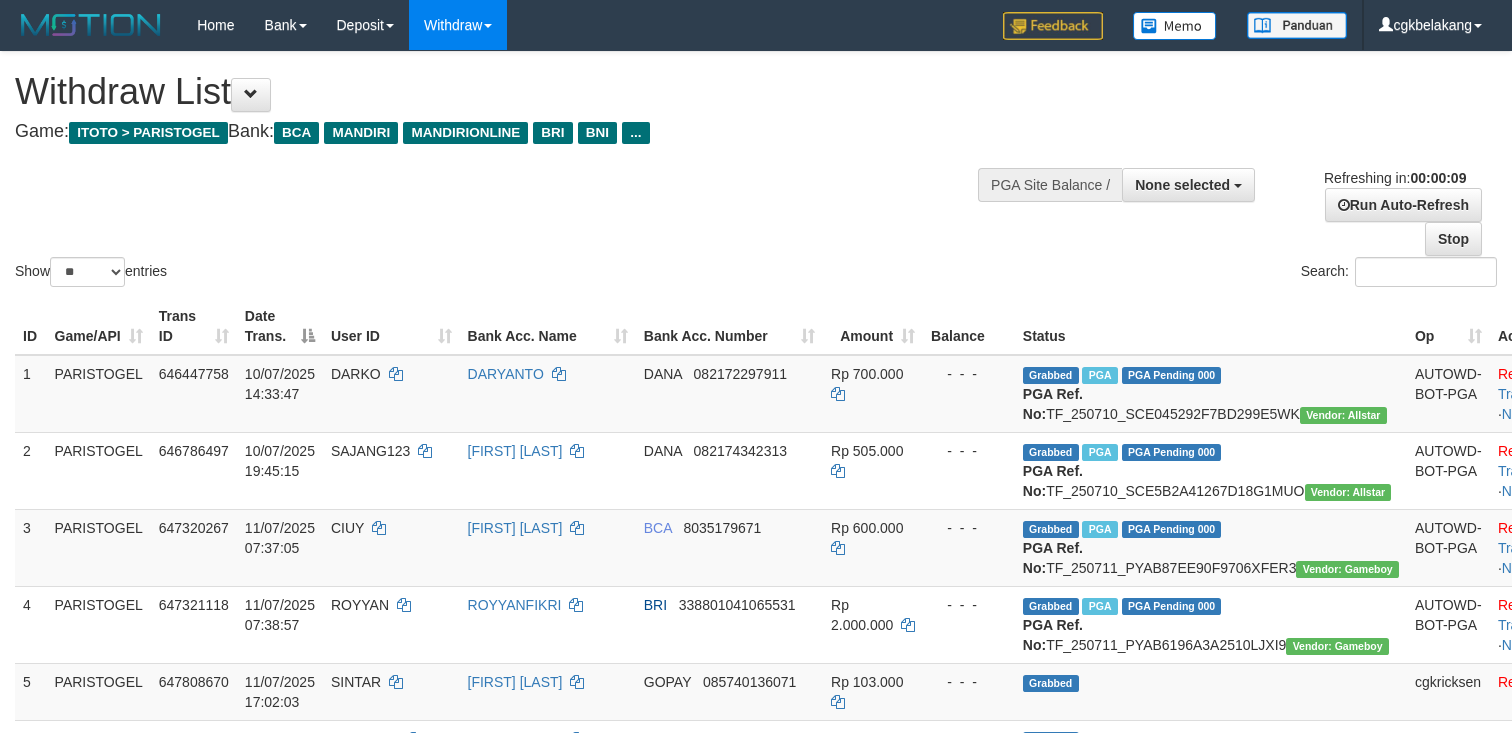 select 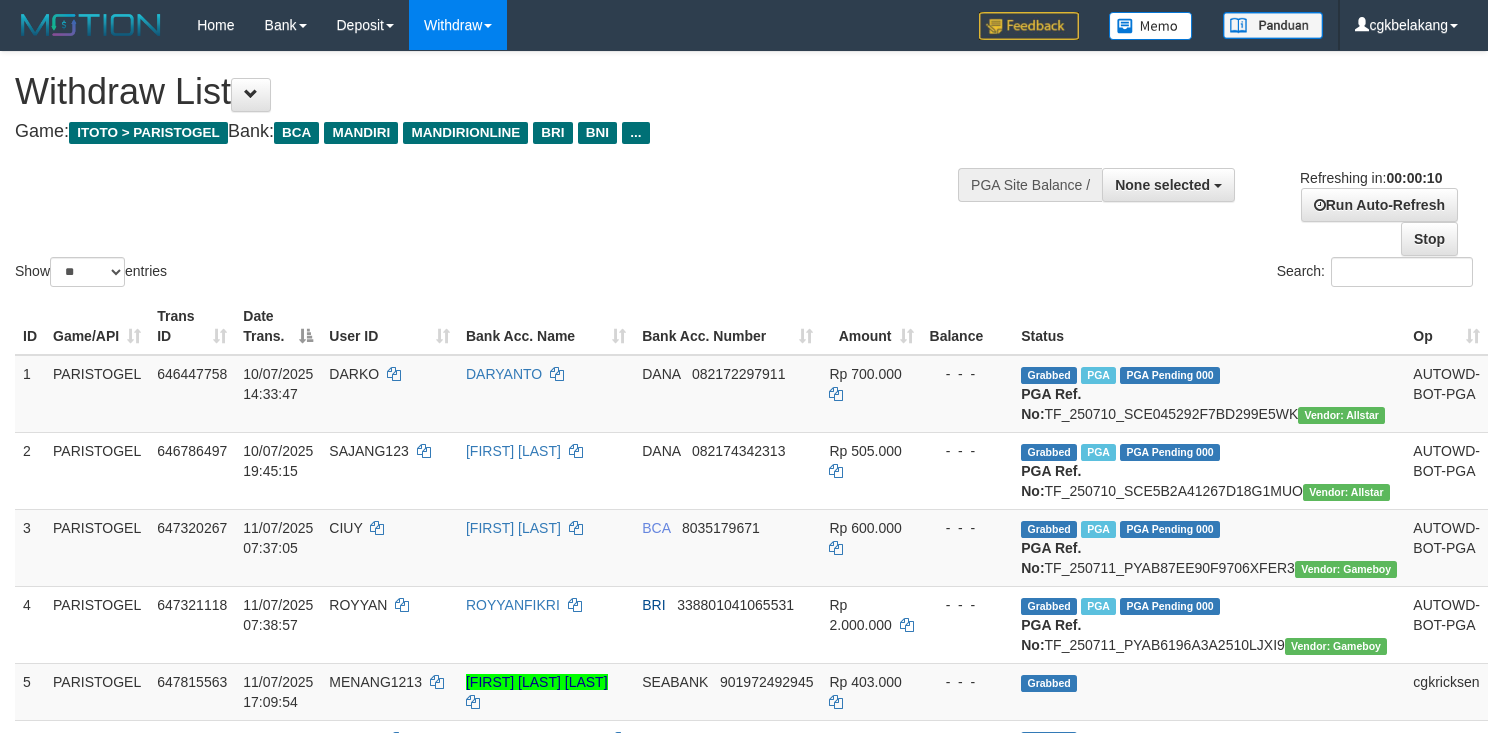 select 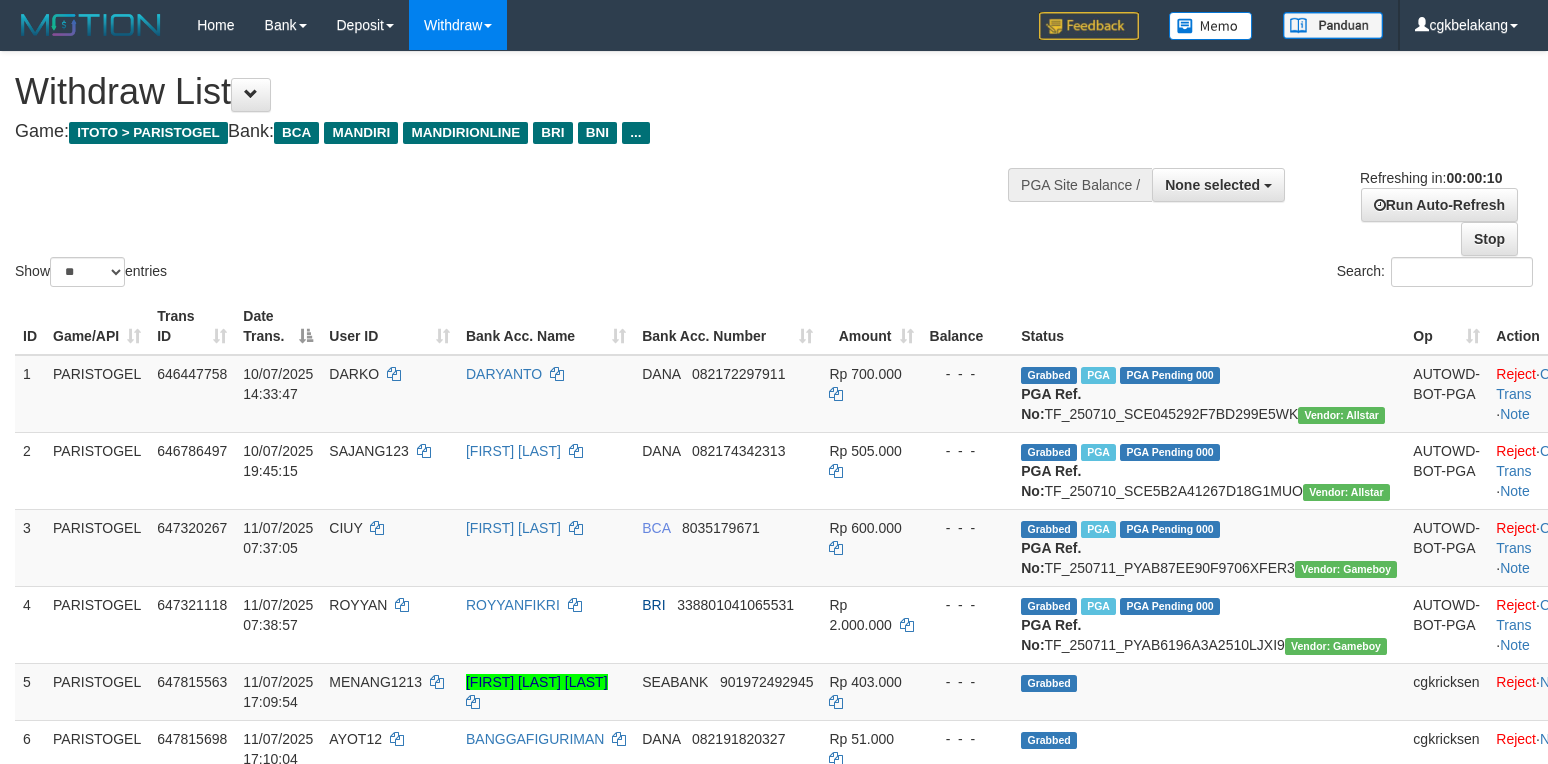 select 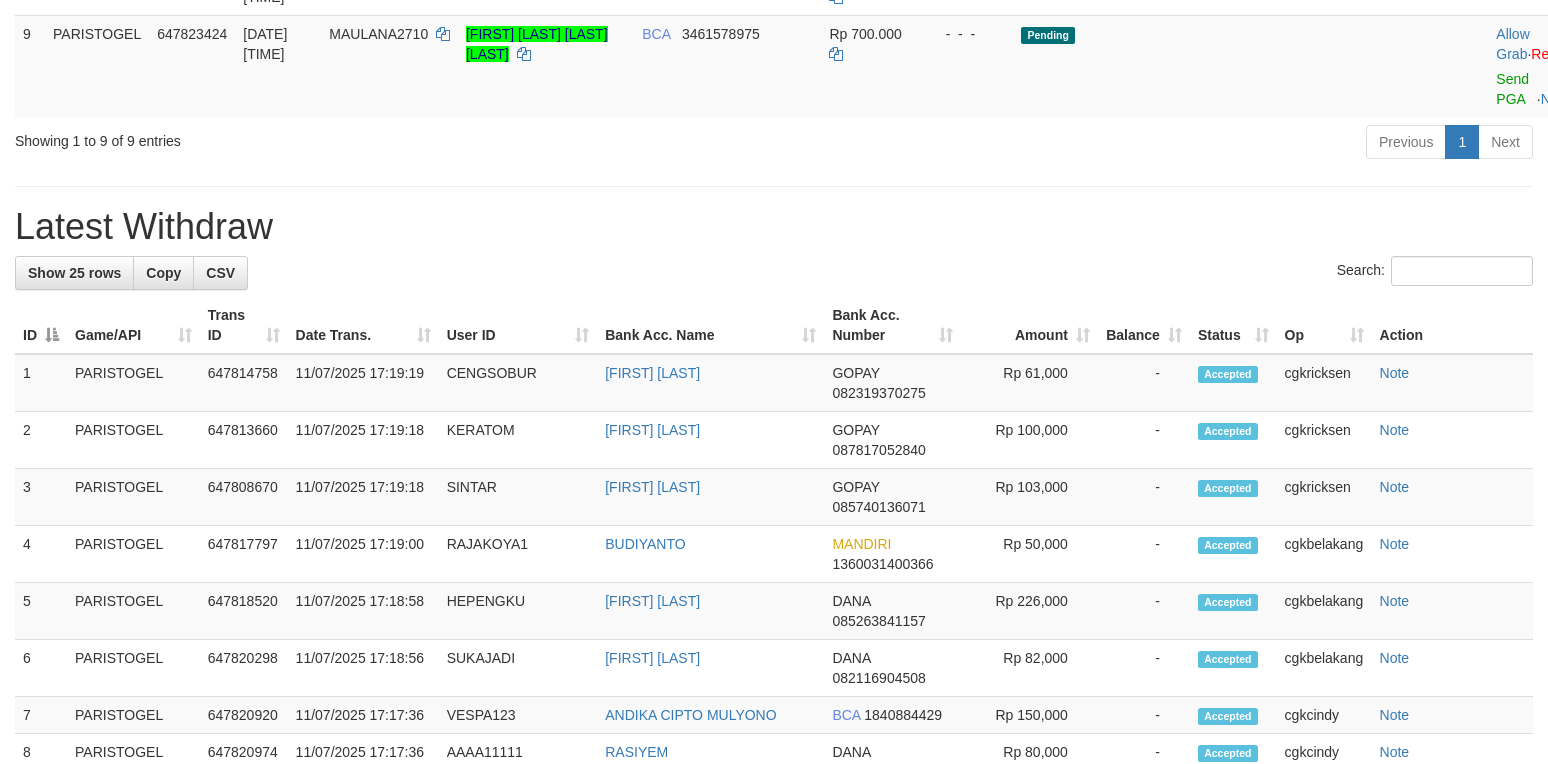 scroll, scrollTop: 800, scrollLeft: 0, axis: vertical 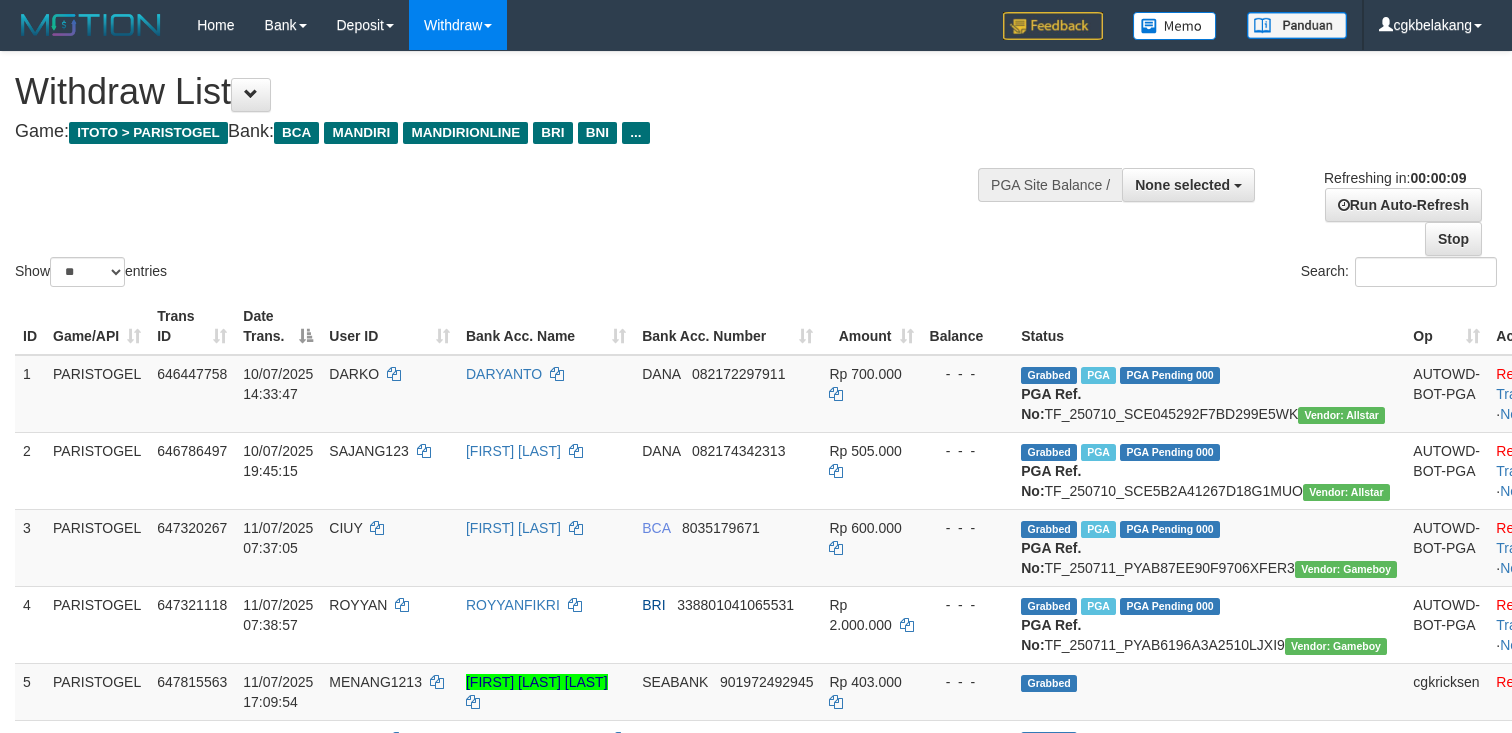 select 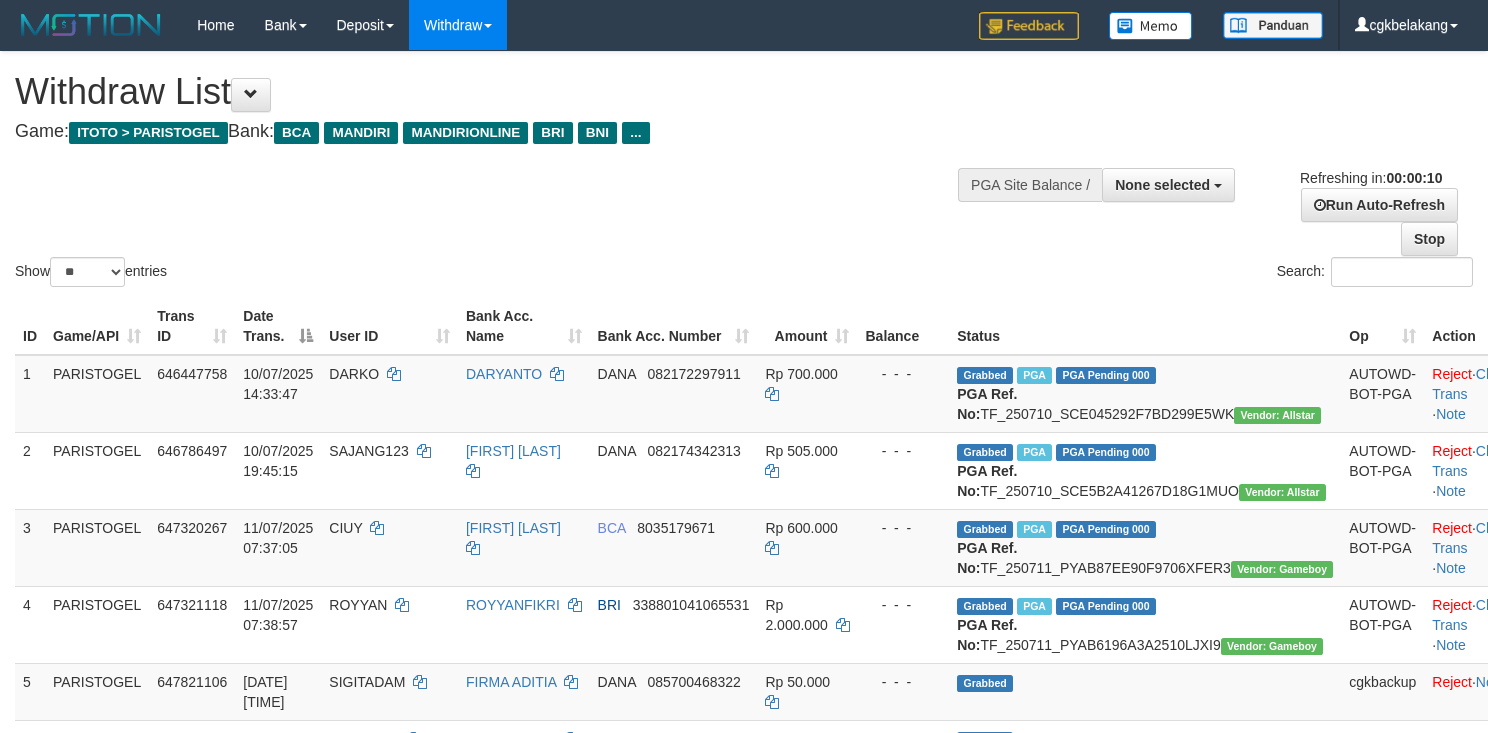 select 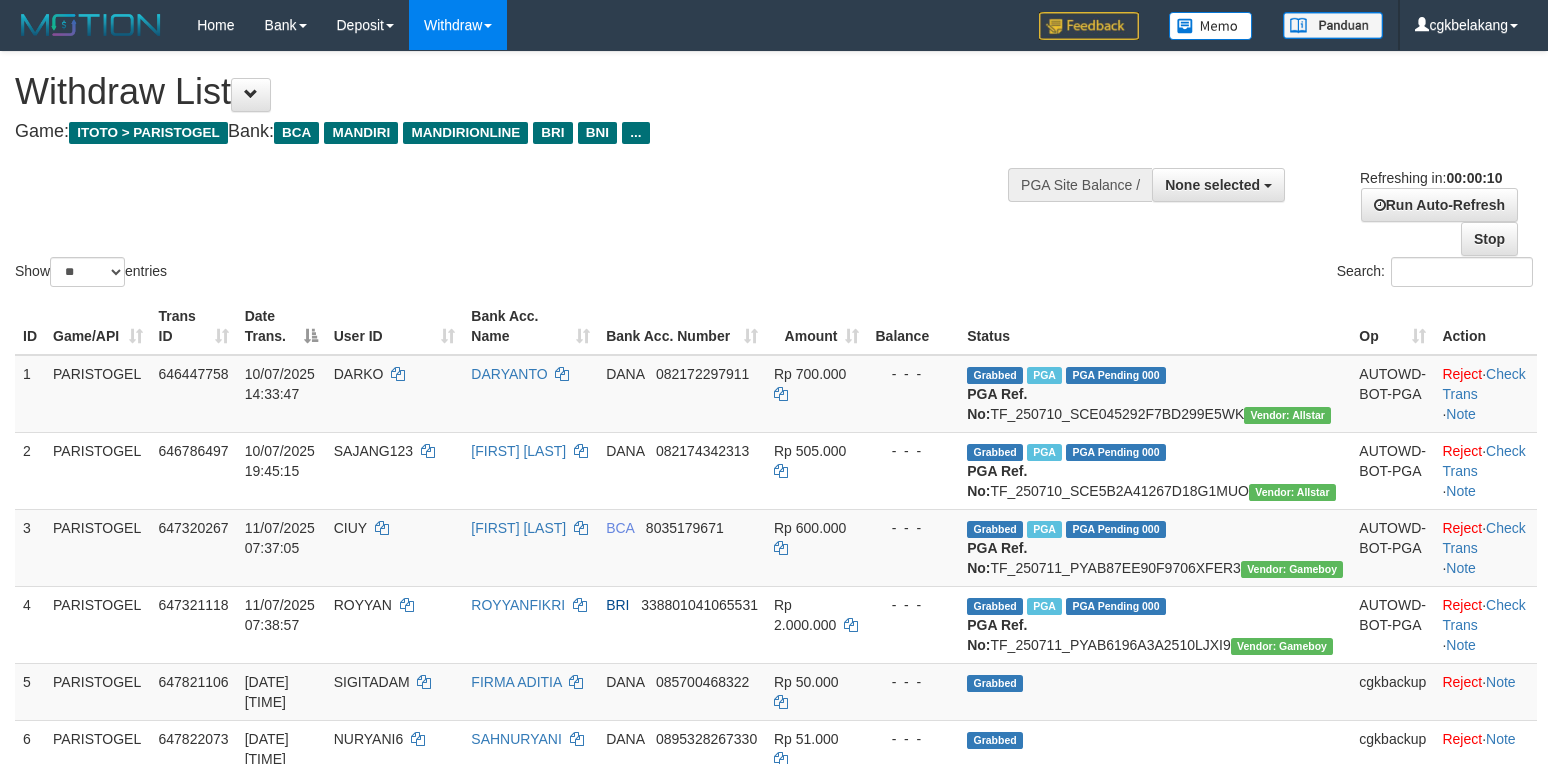 select 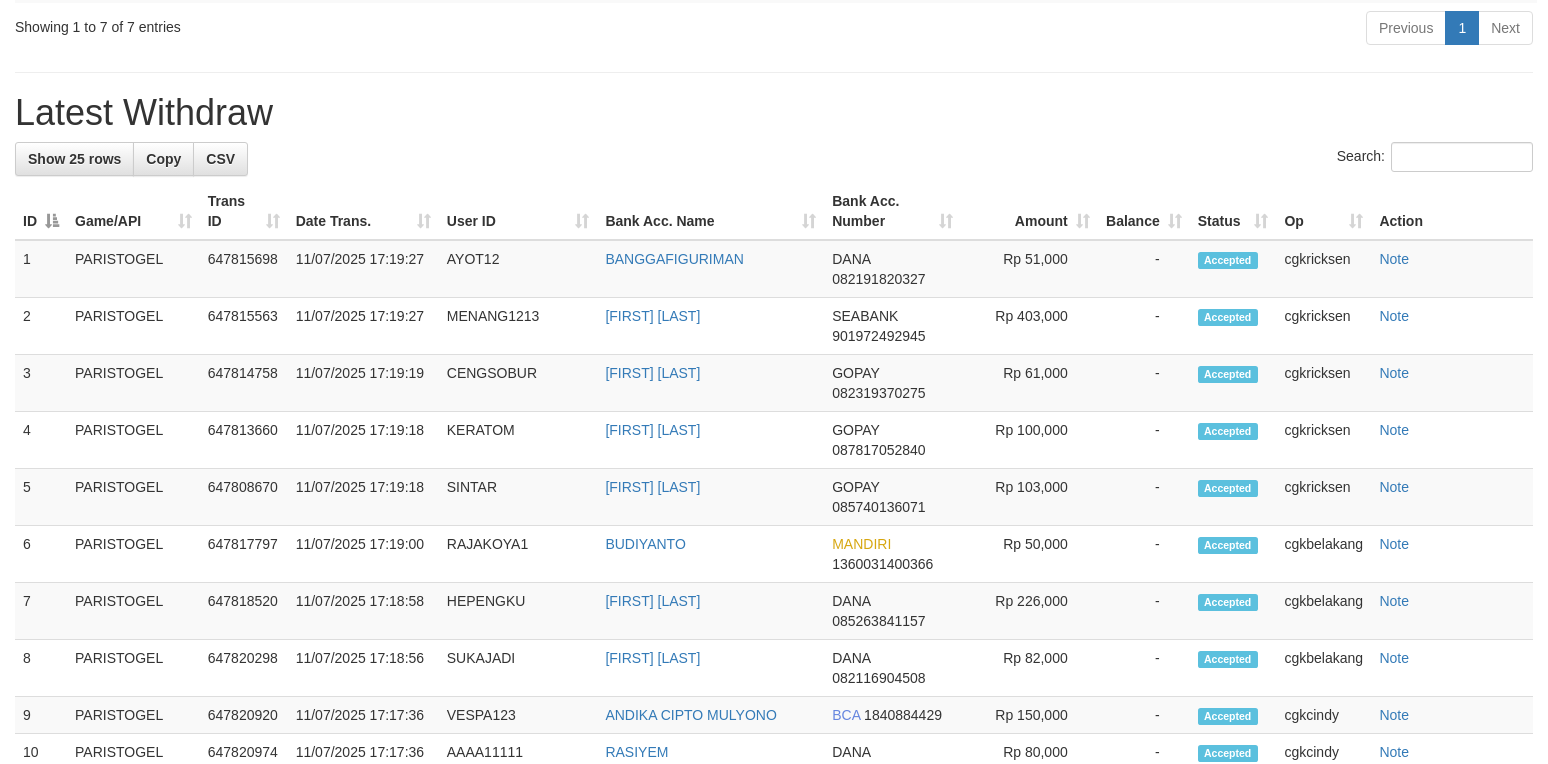 scroll, scrollTop: 800, scrollLeft: 0, axis: vertical 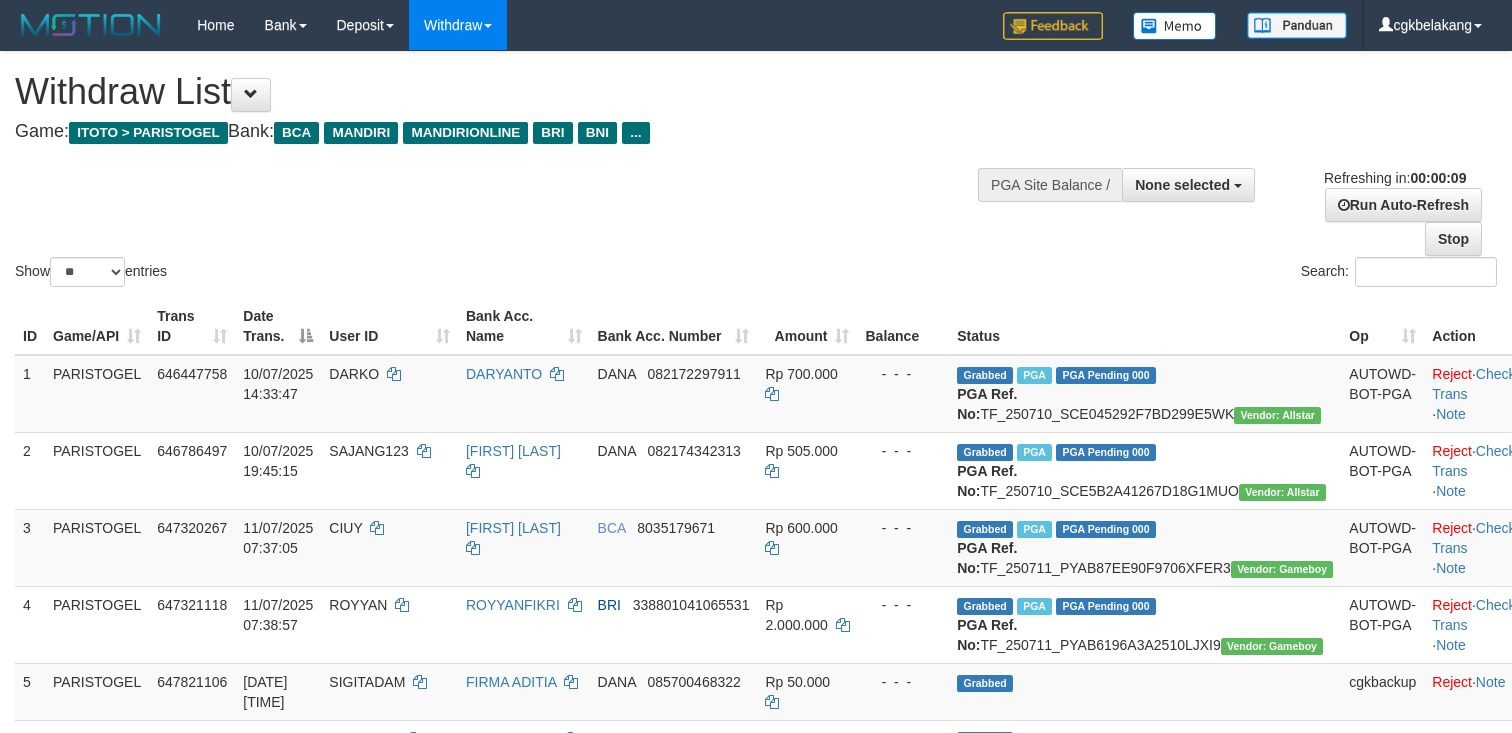 select 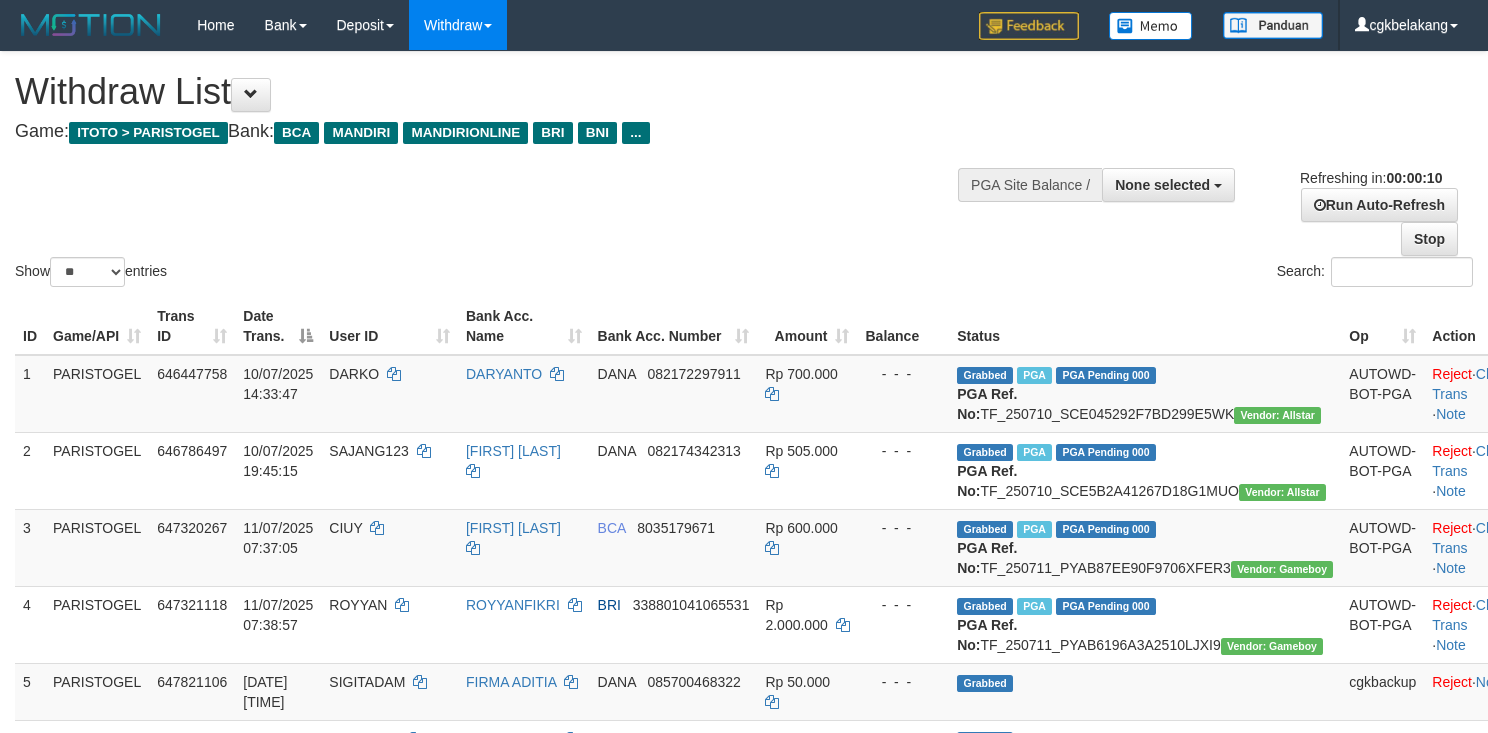 select 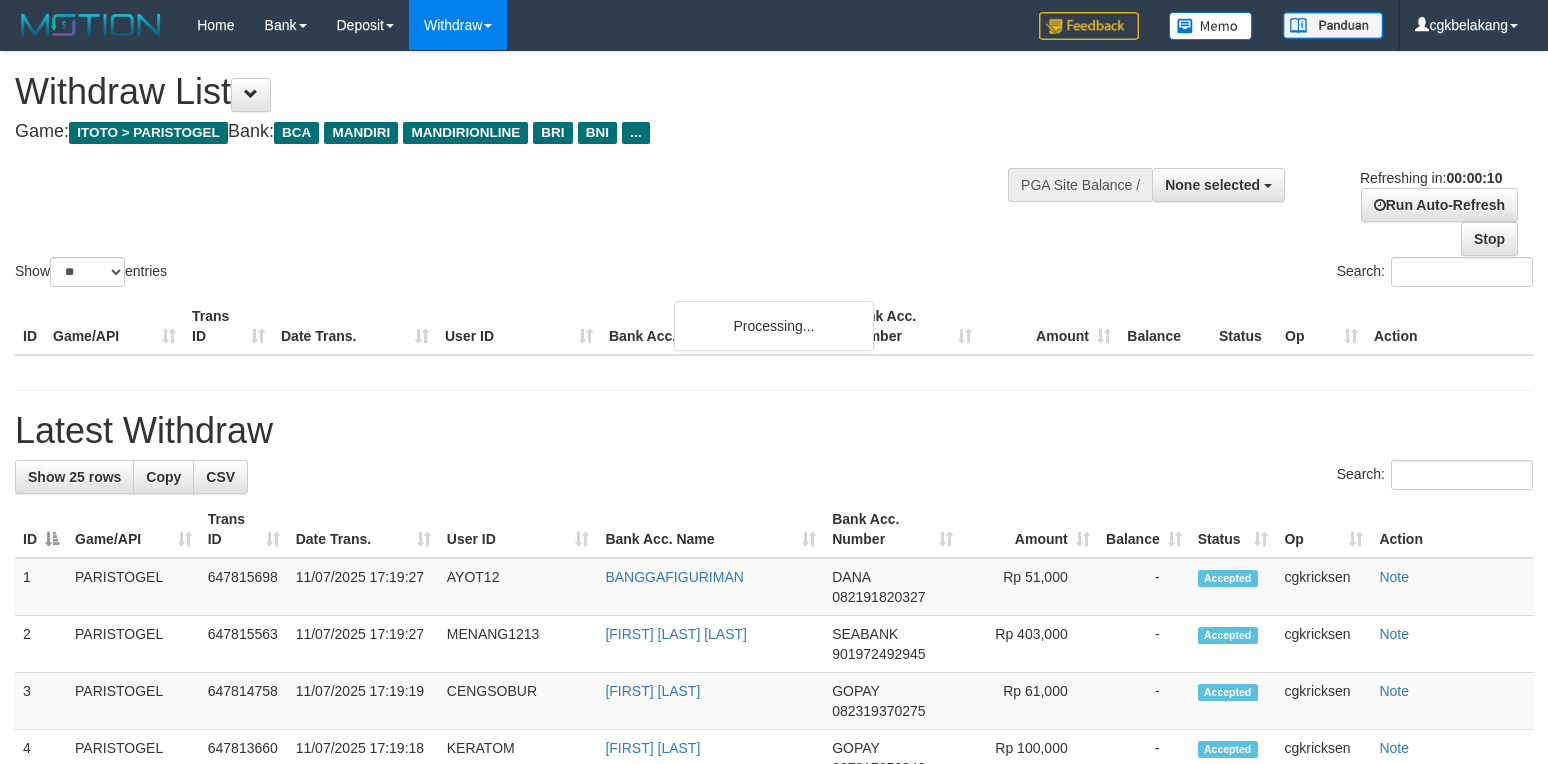 select 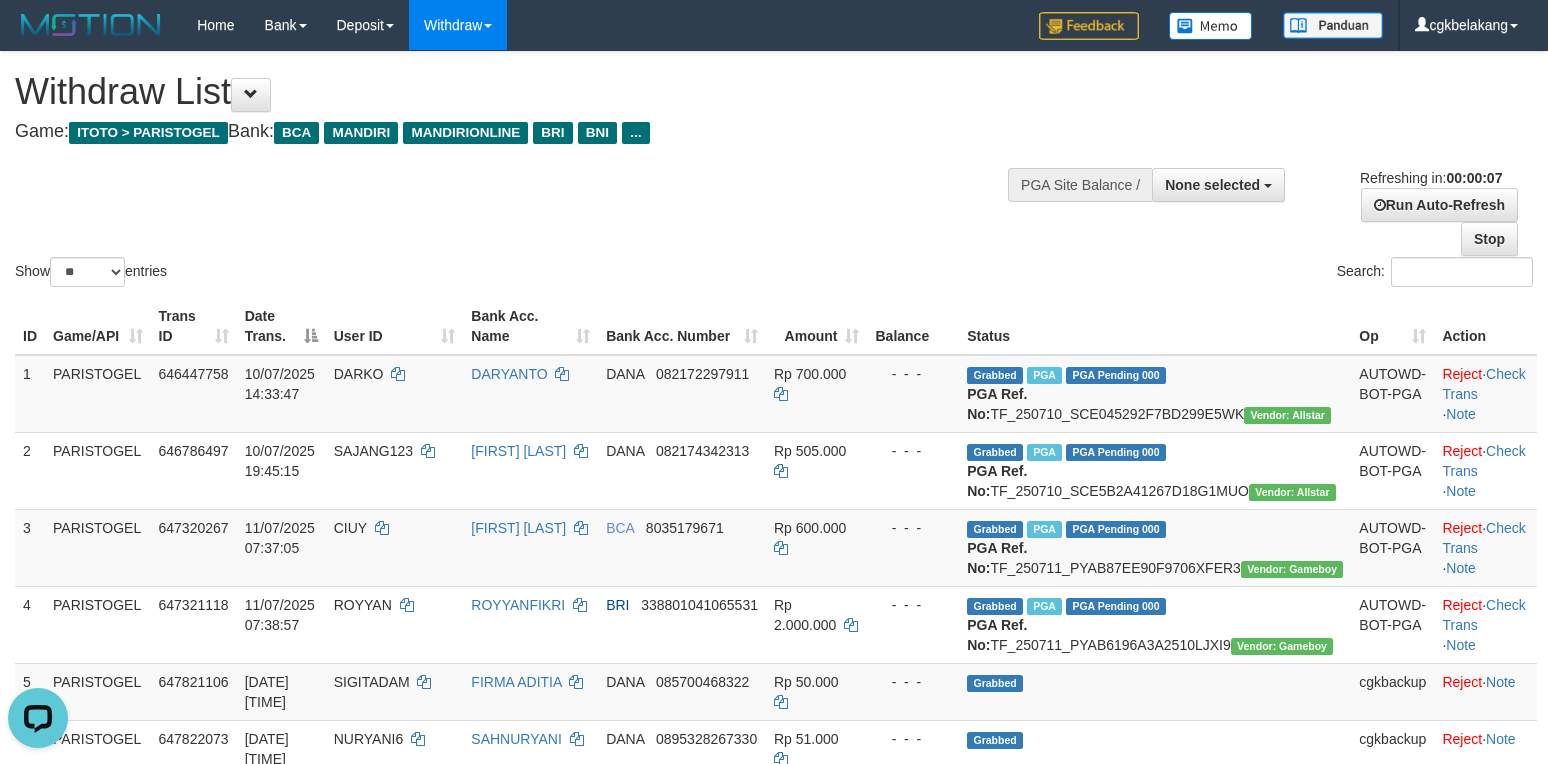 scroll, scrollTop: 0, scrollLeft: 0, axis: both 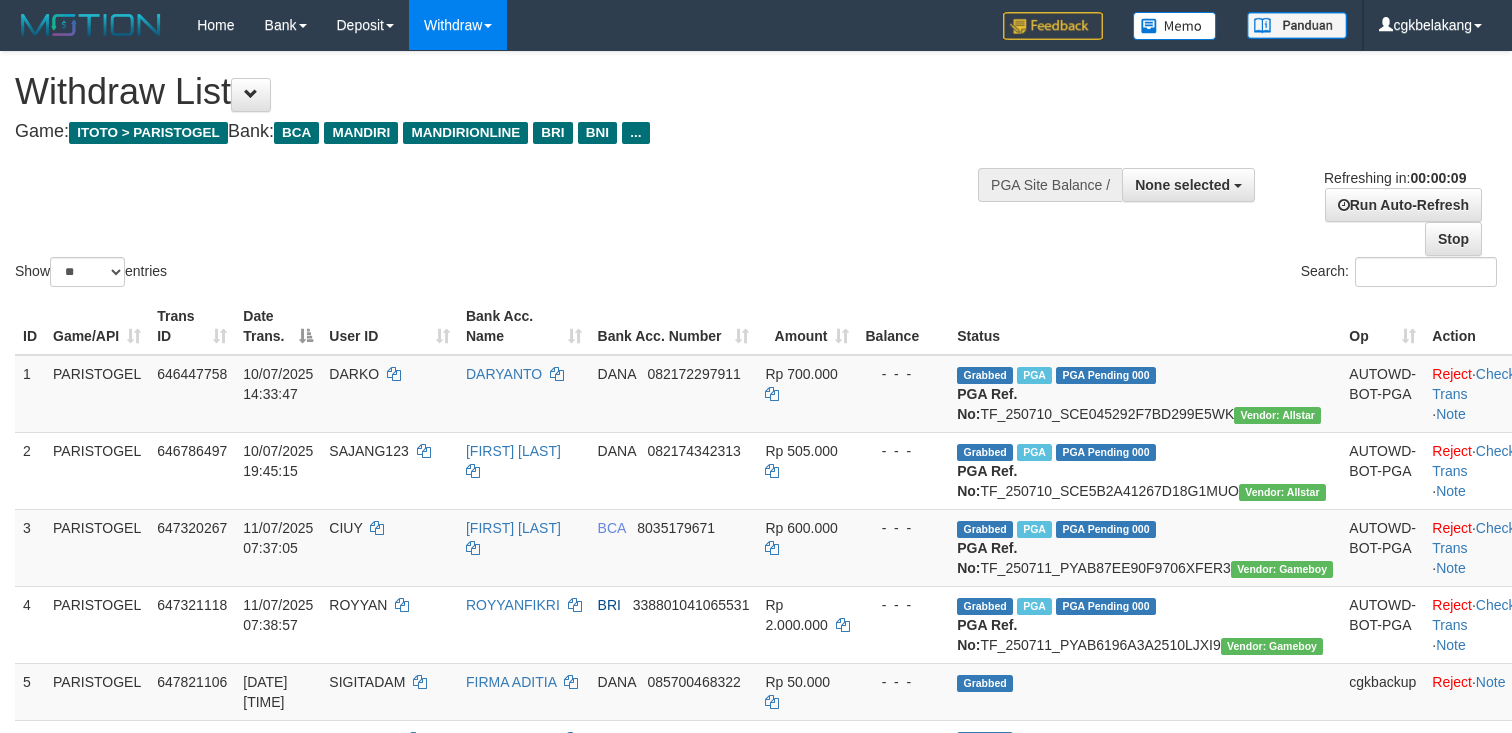 select 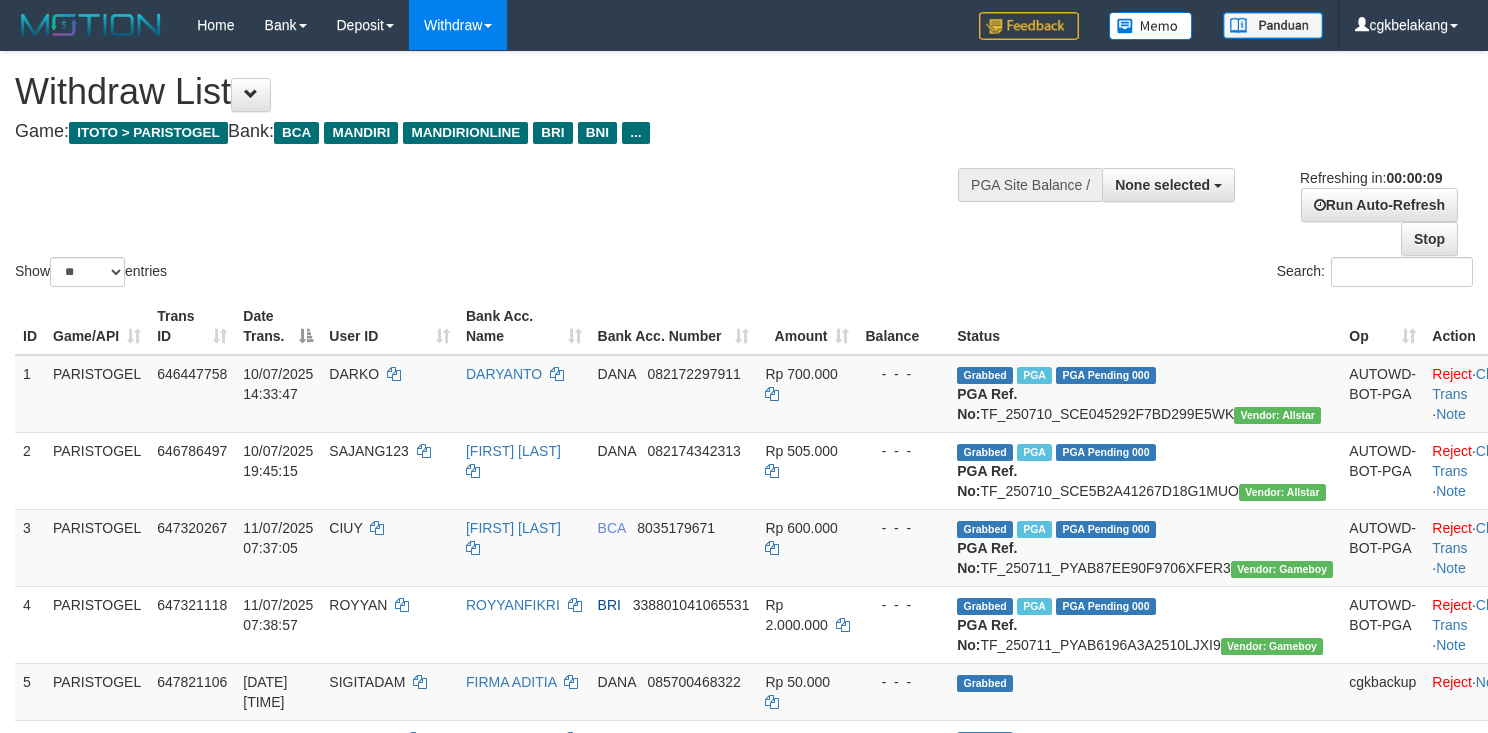 select 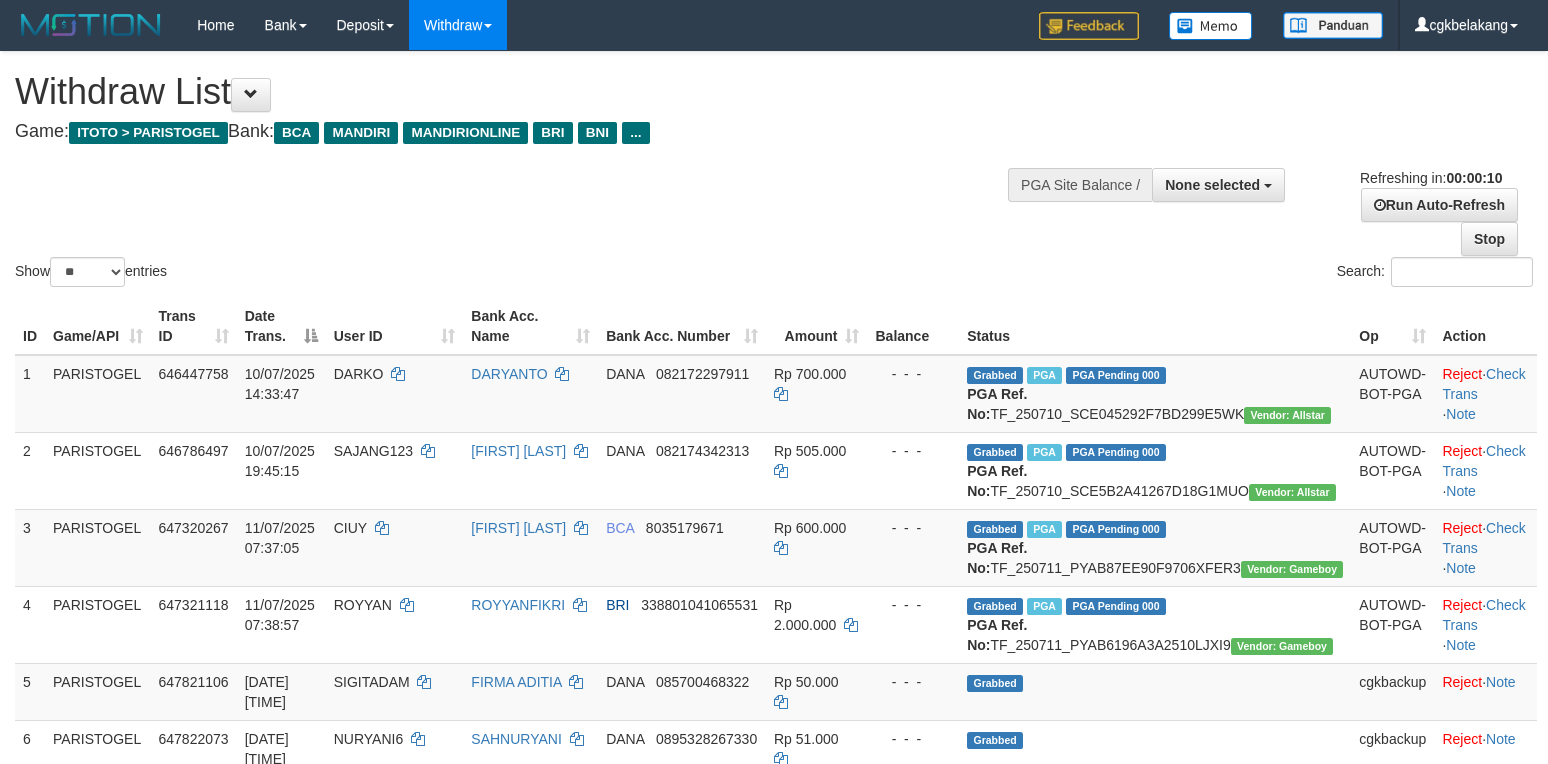 select 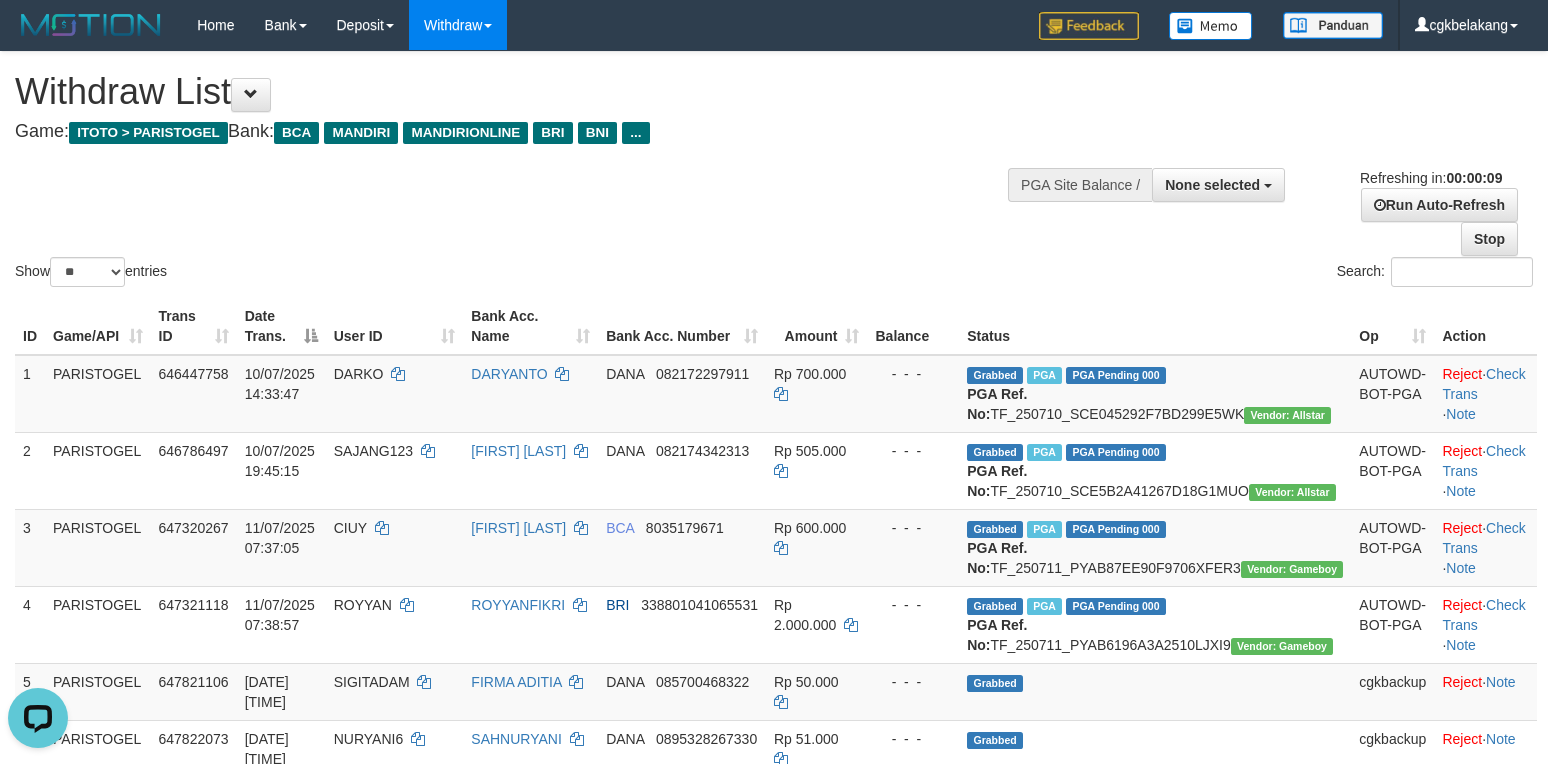 scroll, scrollTop: 0, scrollLeft: 0, axis: both 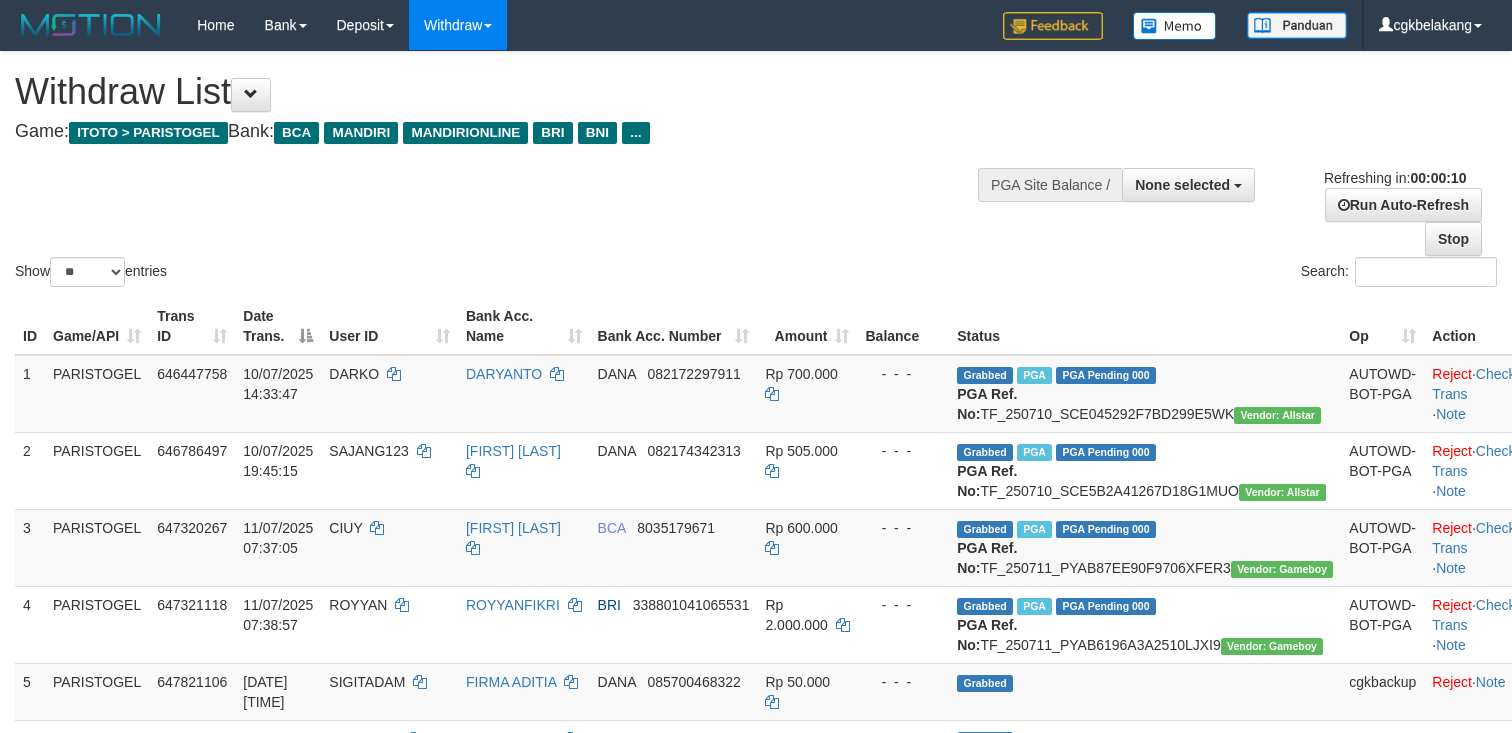 select 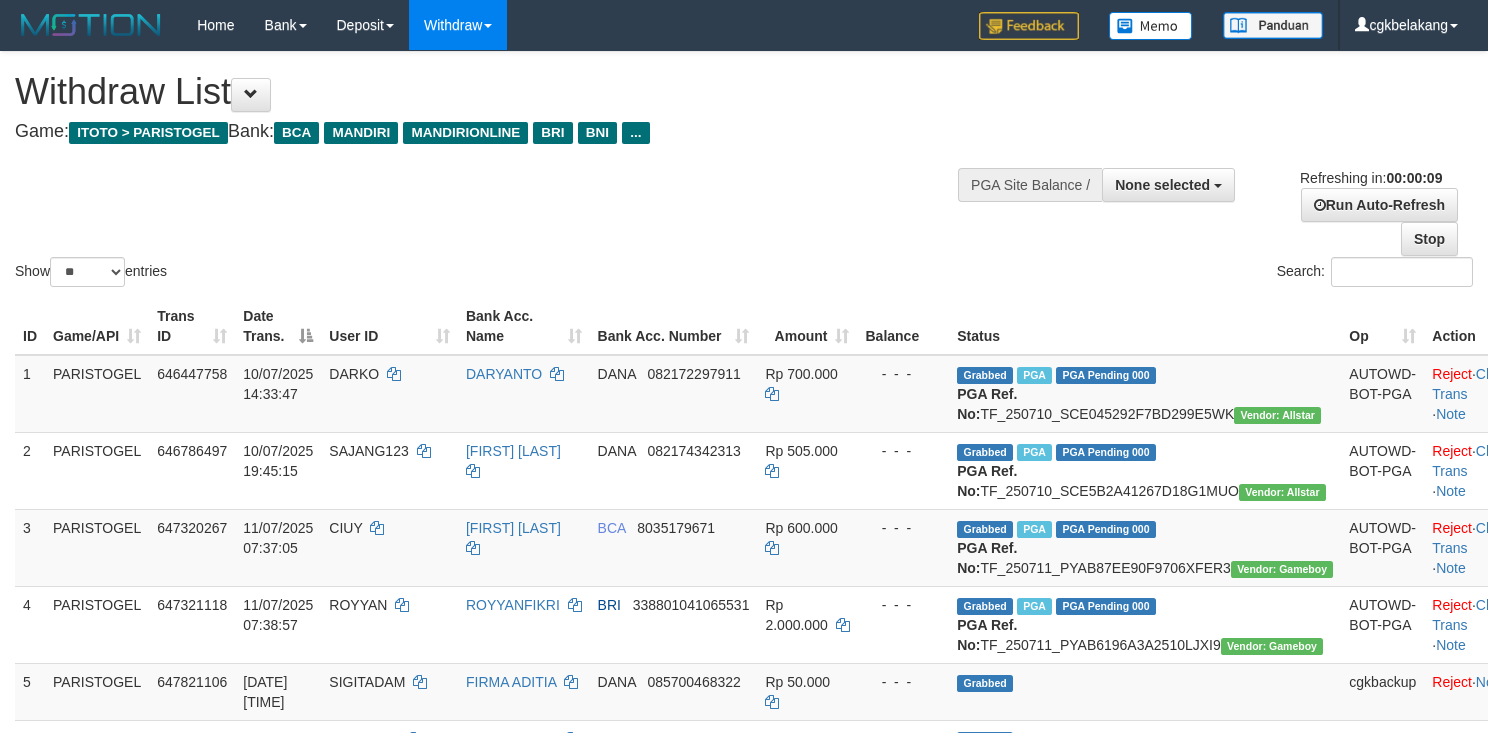 select 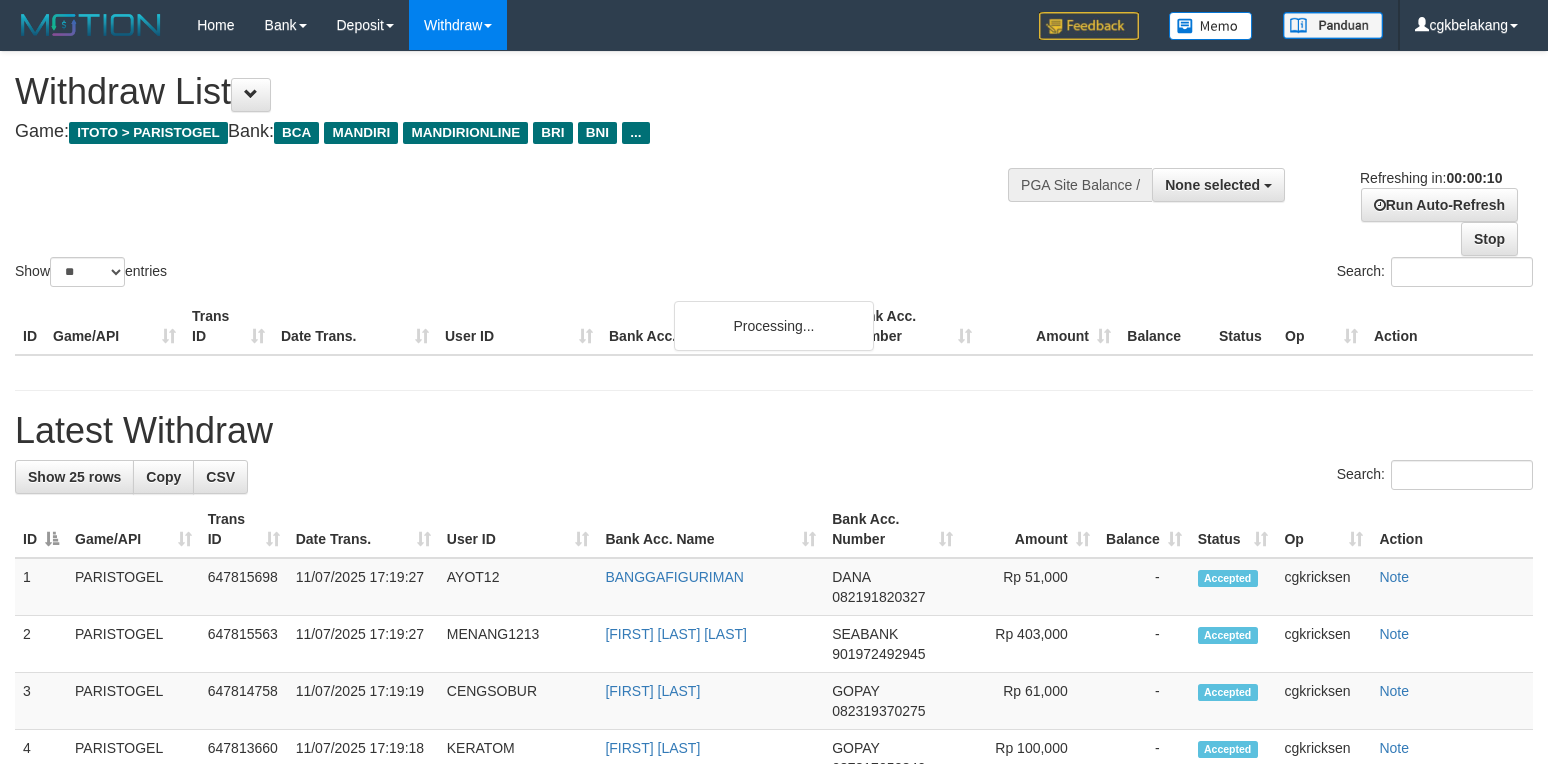 select 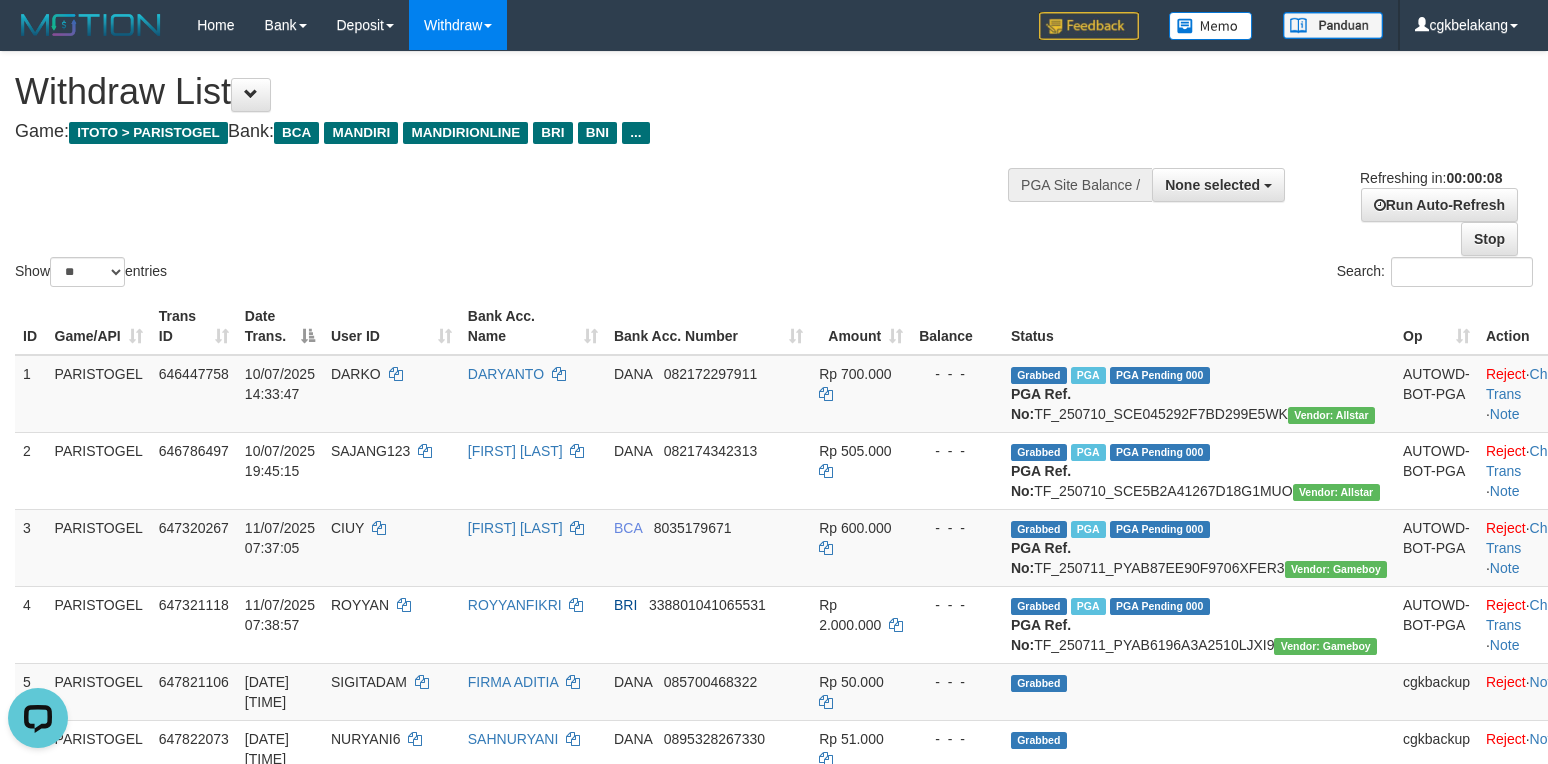scroll, scrollTop: 0, scrollLeft: 0, axis: both 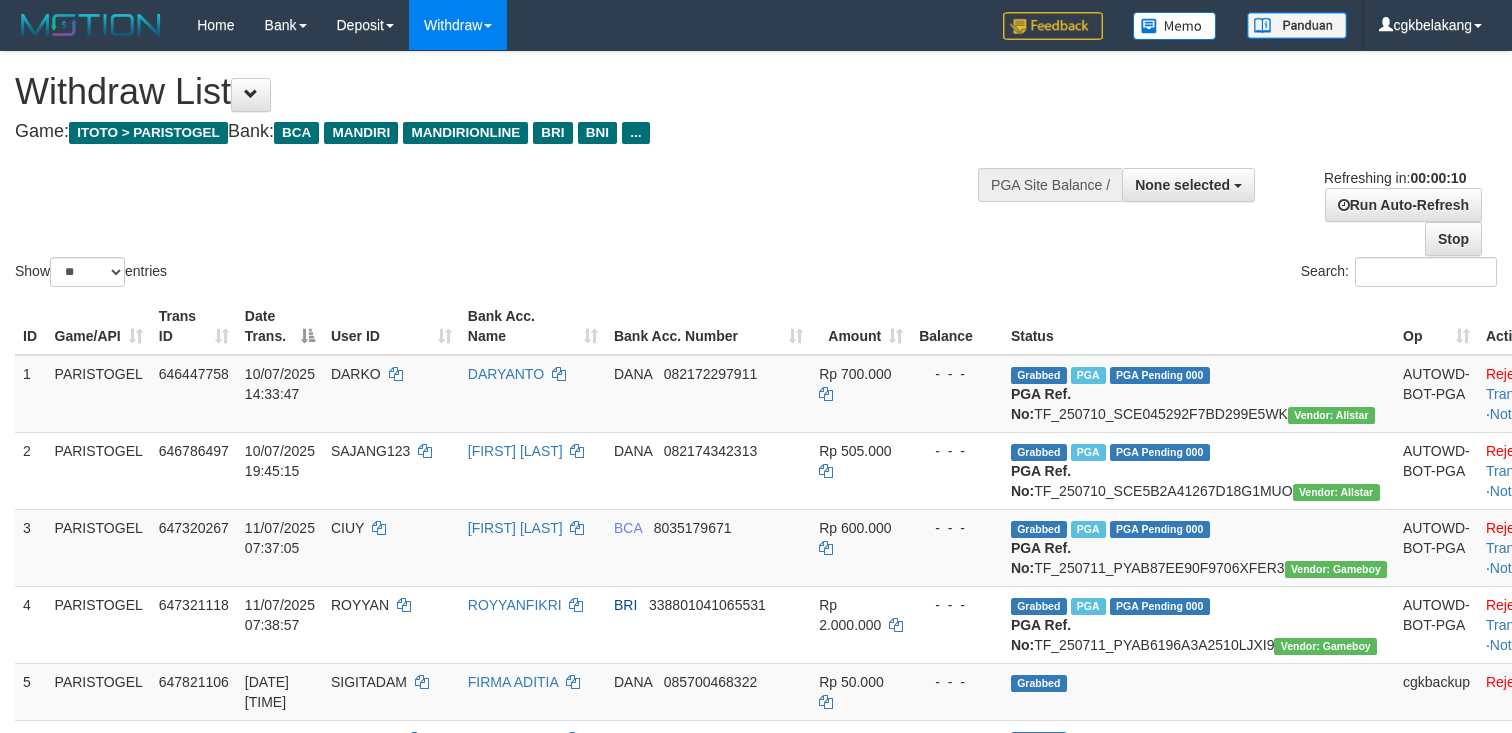 select 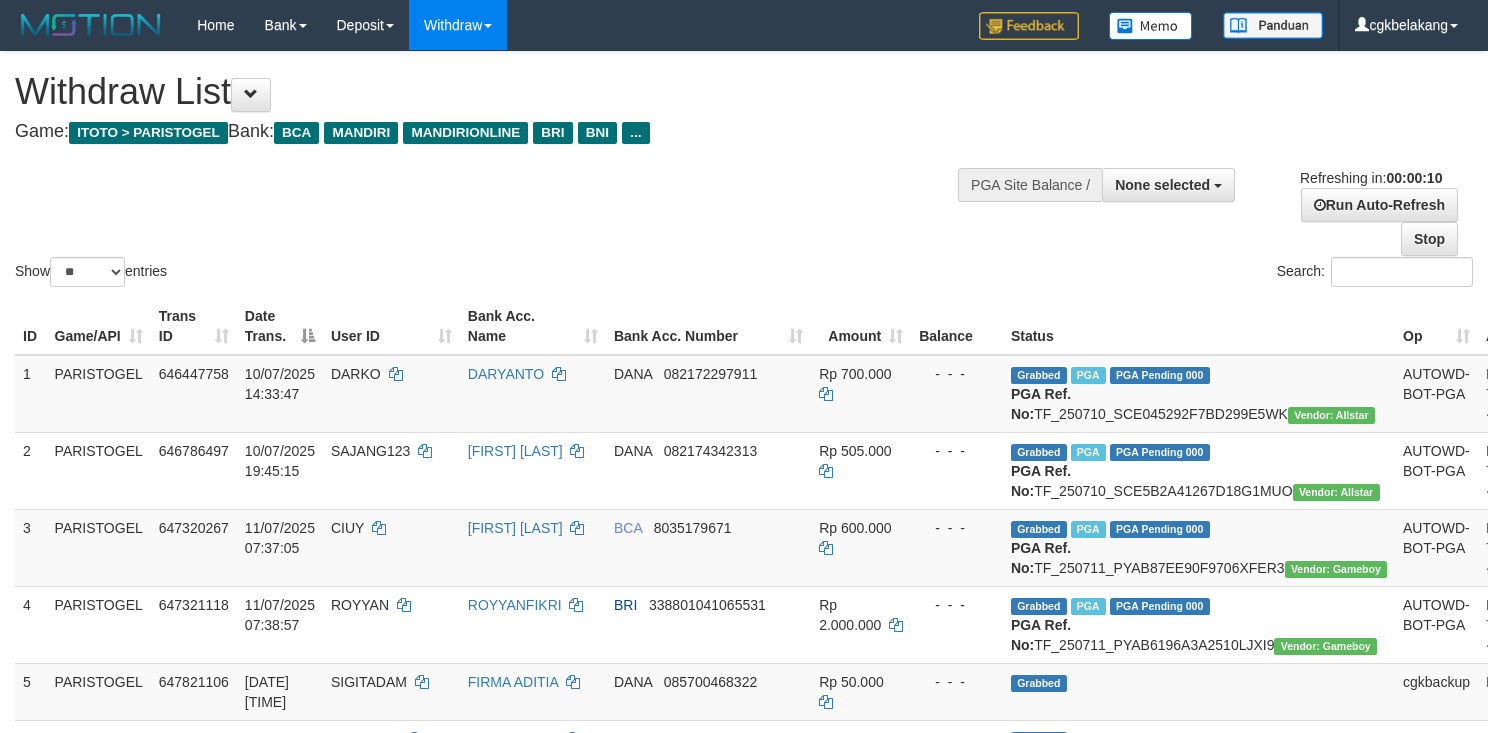 select 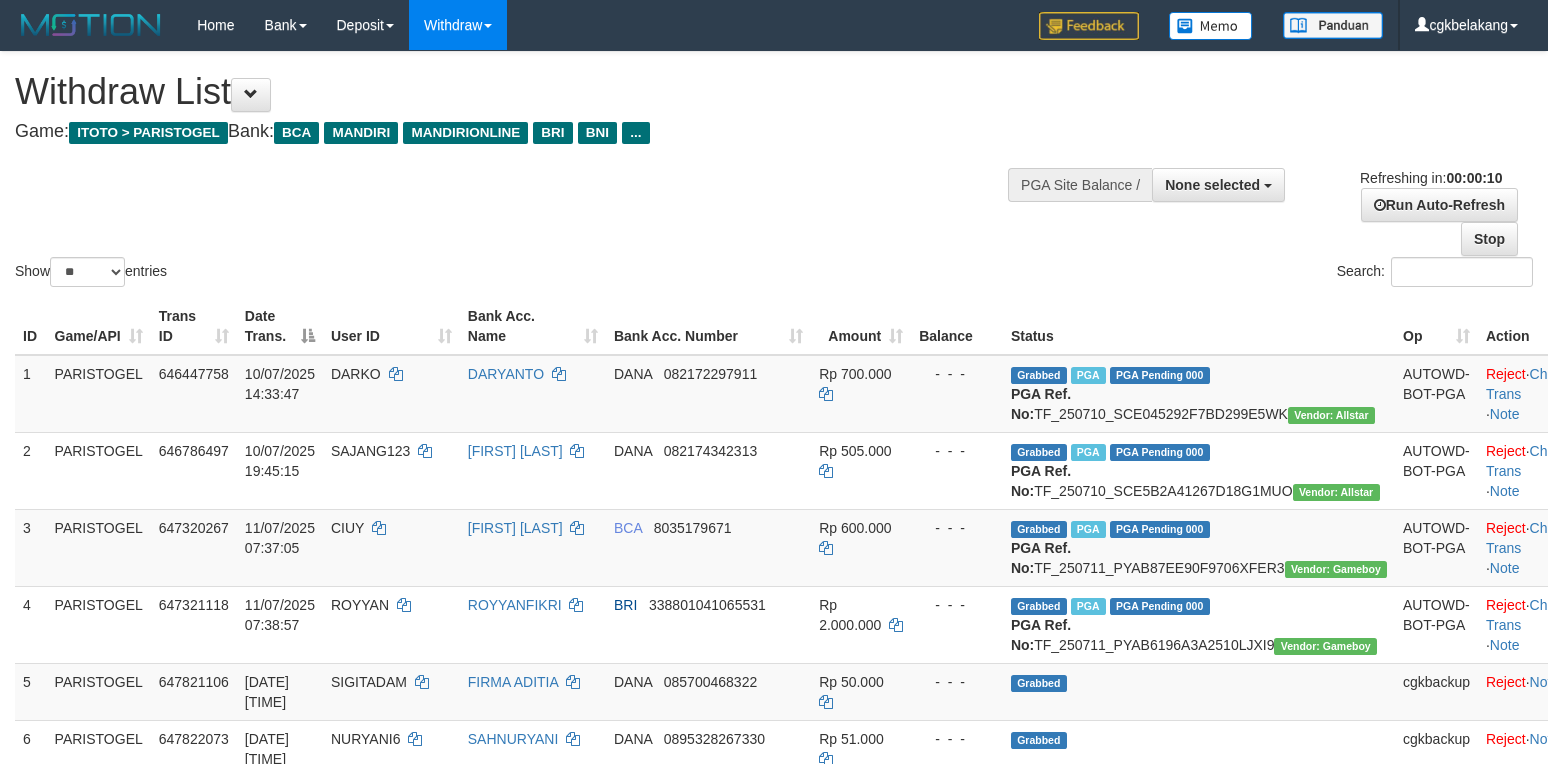 select 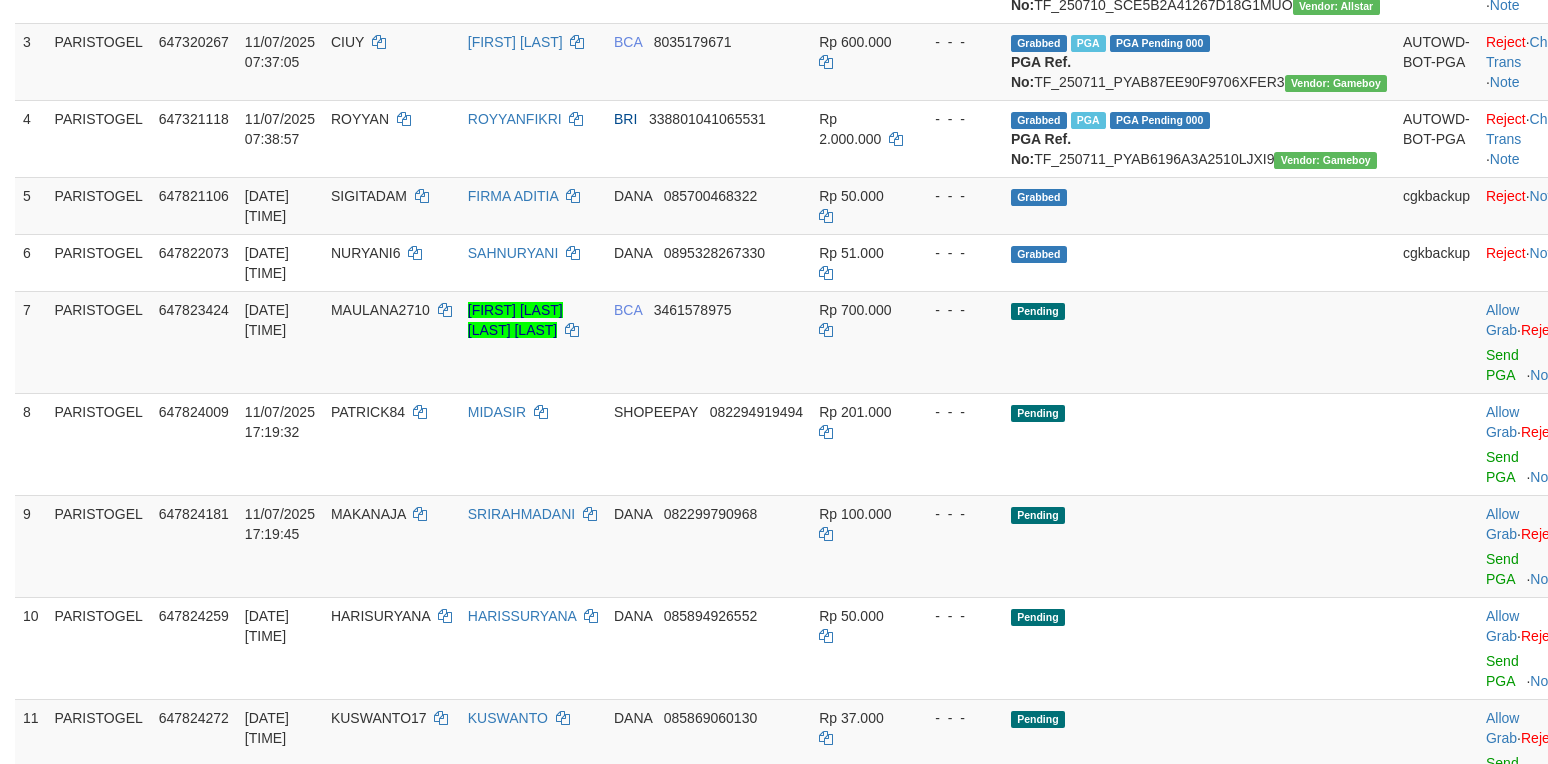 scroll, scrollTop: 666, scrollLeft: 0, axis: vertical 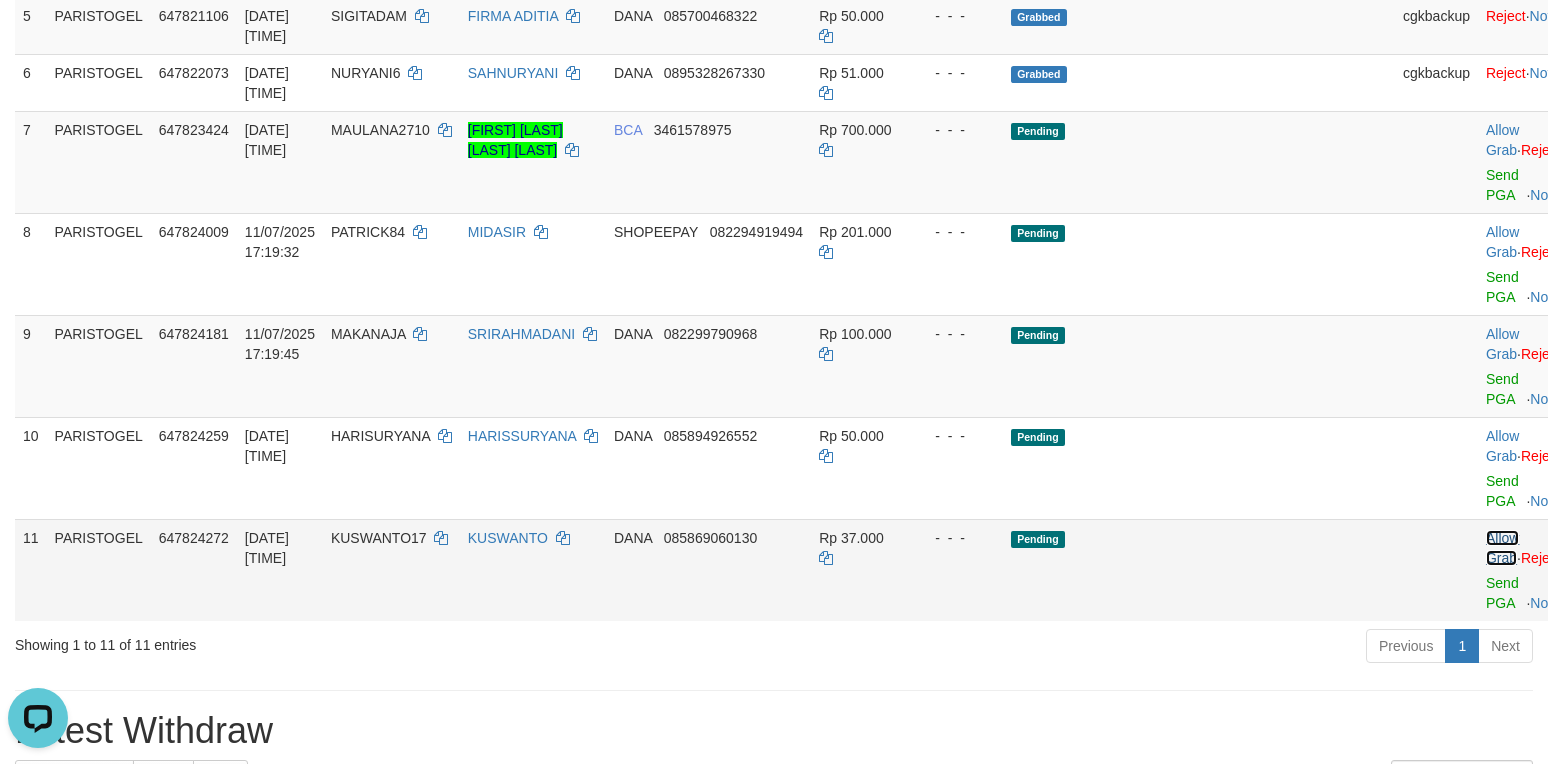 click on "Allow Grab" at bounding box center (1502, 548) 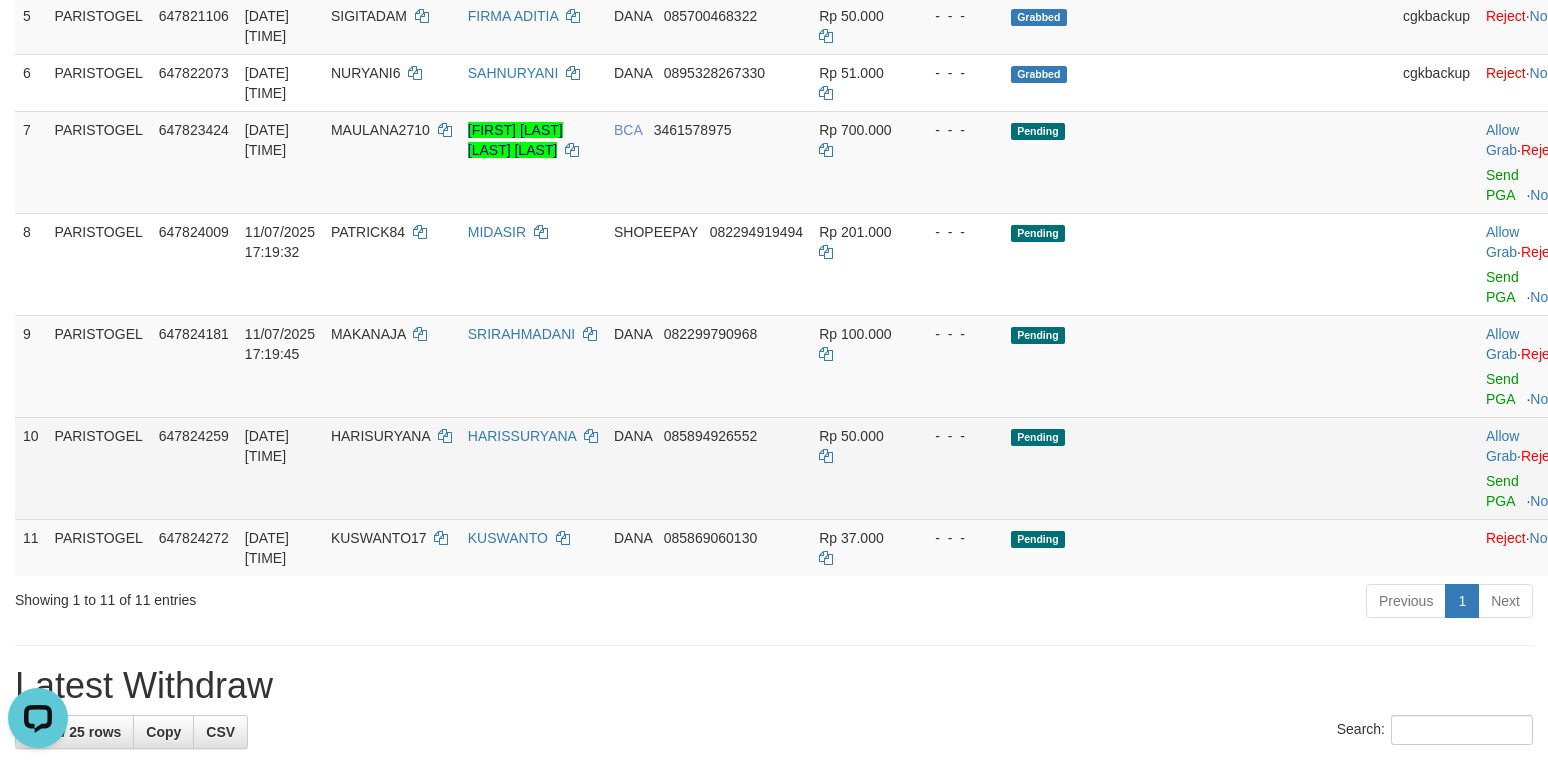 click on "Allow Grab   ·    Reject Send PGA     ·    Note" at bounding box center (1527, 468) 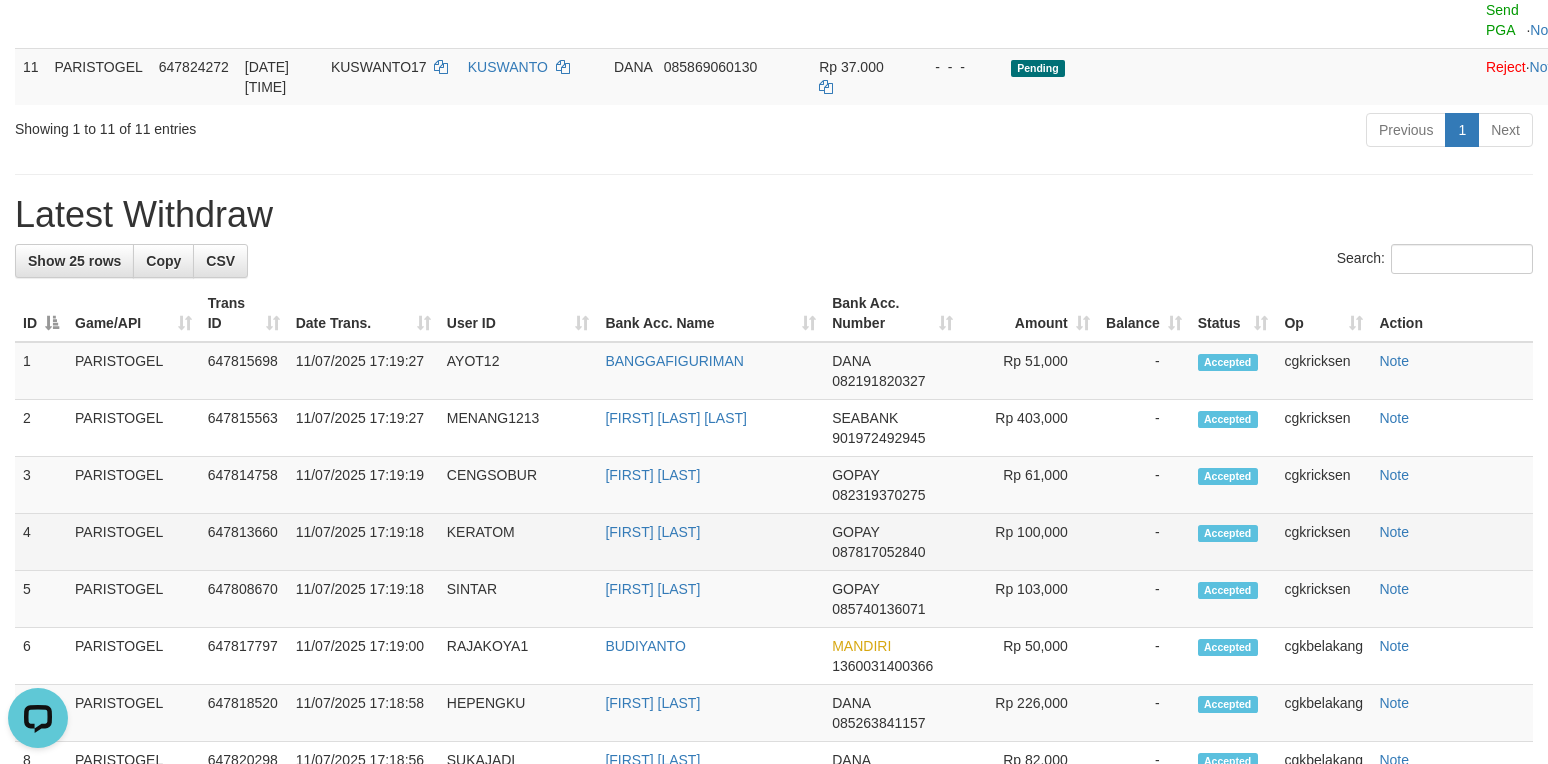 scroll, scrollTop: 801, scrollLeft: 0, axis: vertical 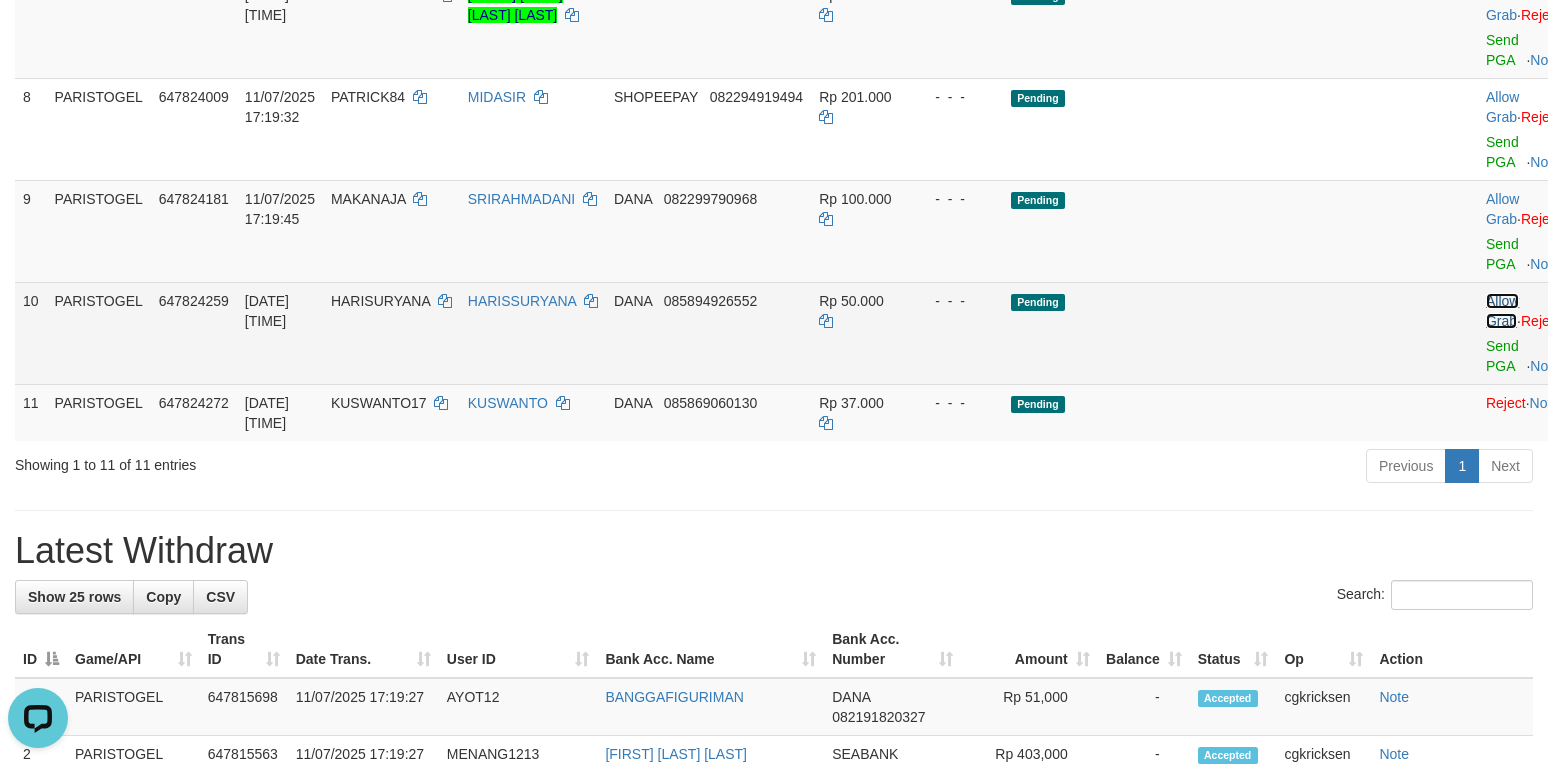 click on "Allow Grab" at bounding box center [1502, 311] 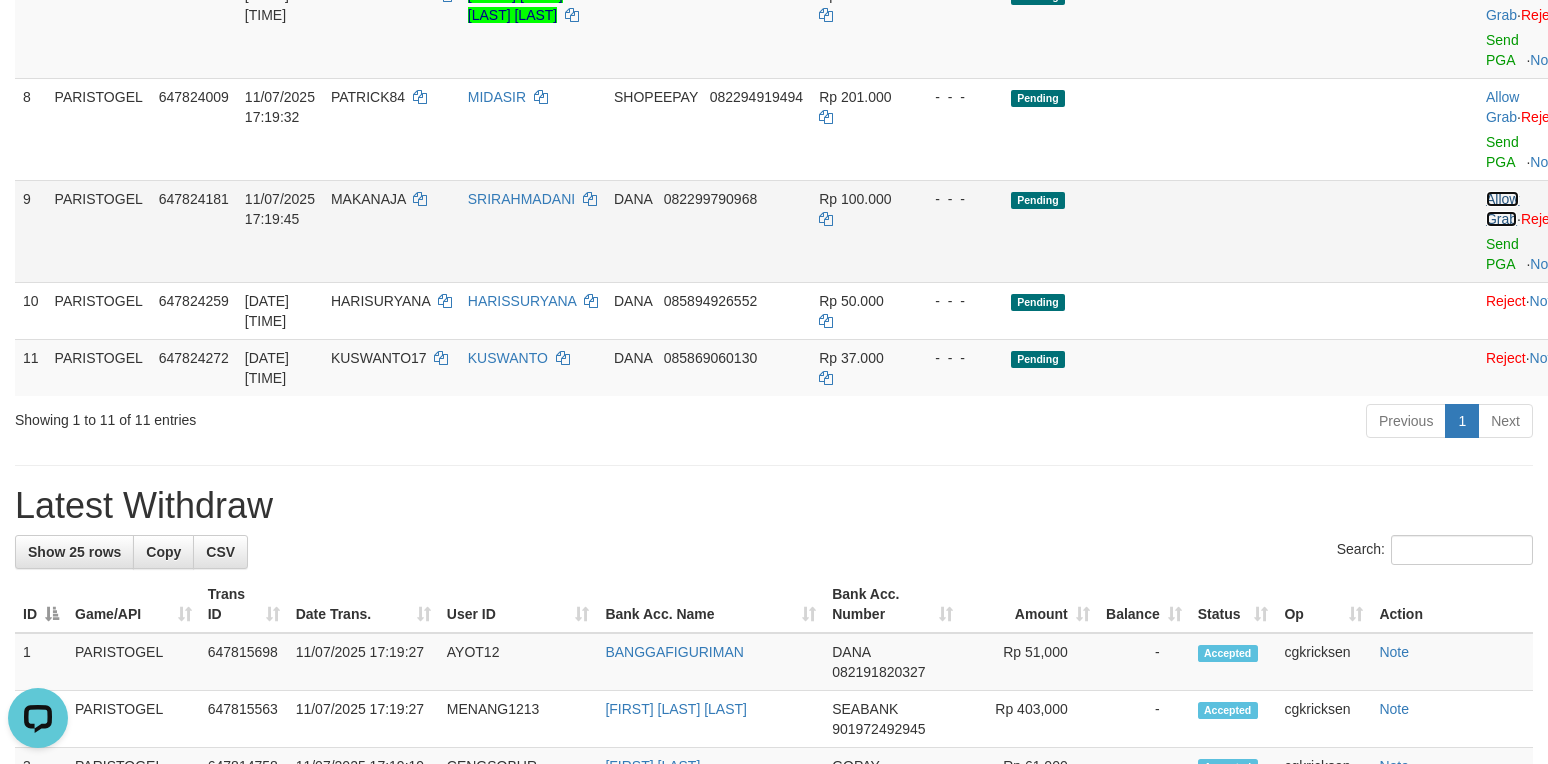 click on "Allow Grab" at bounding box center (1502, 209) 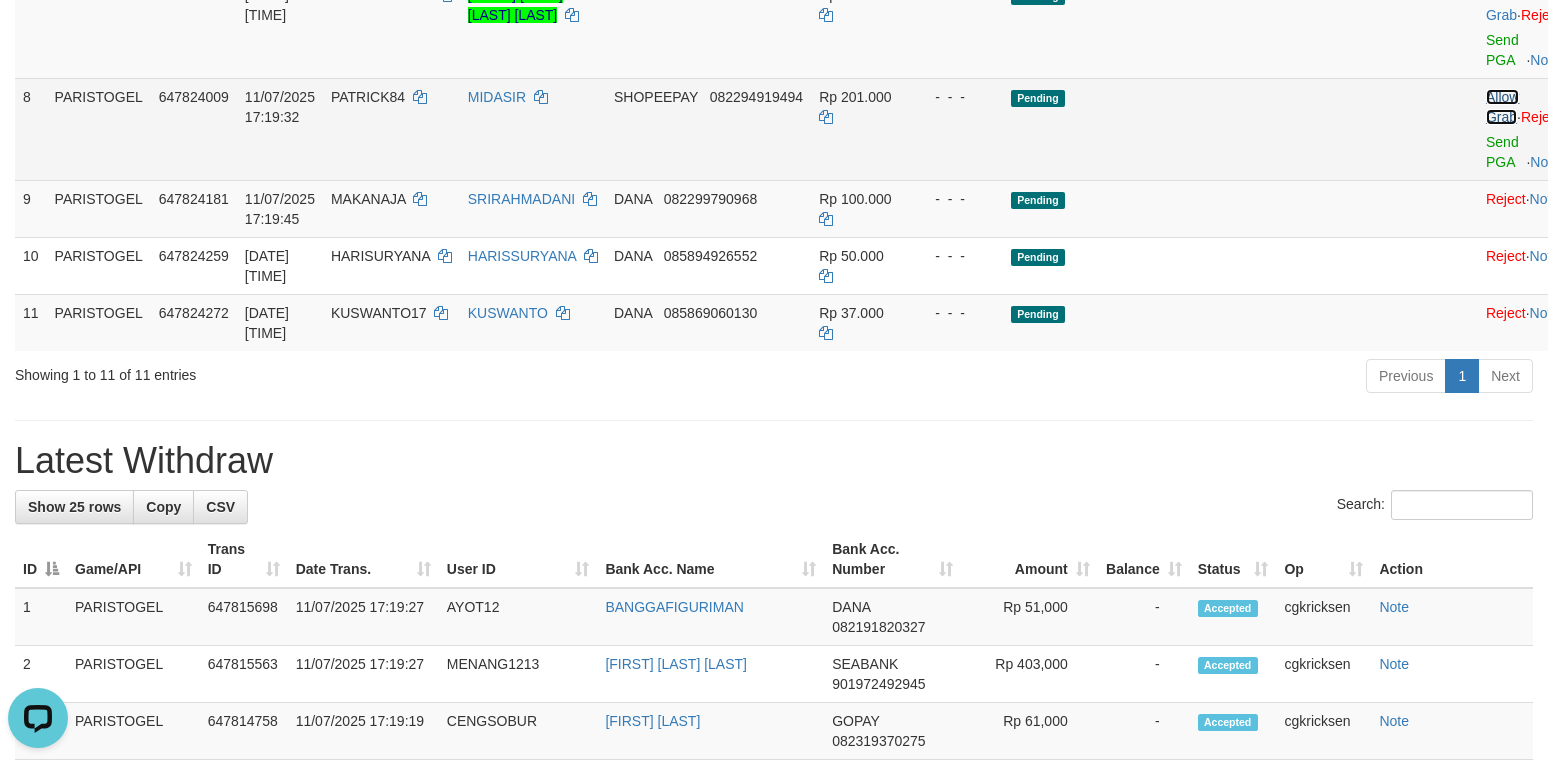click on "Allow Grab" at bounding box center (1502, 107) 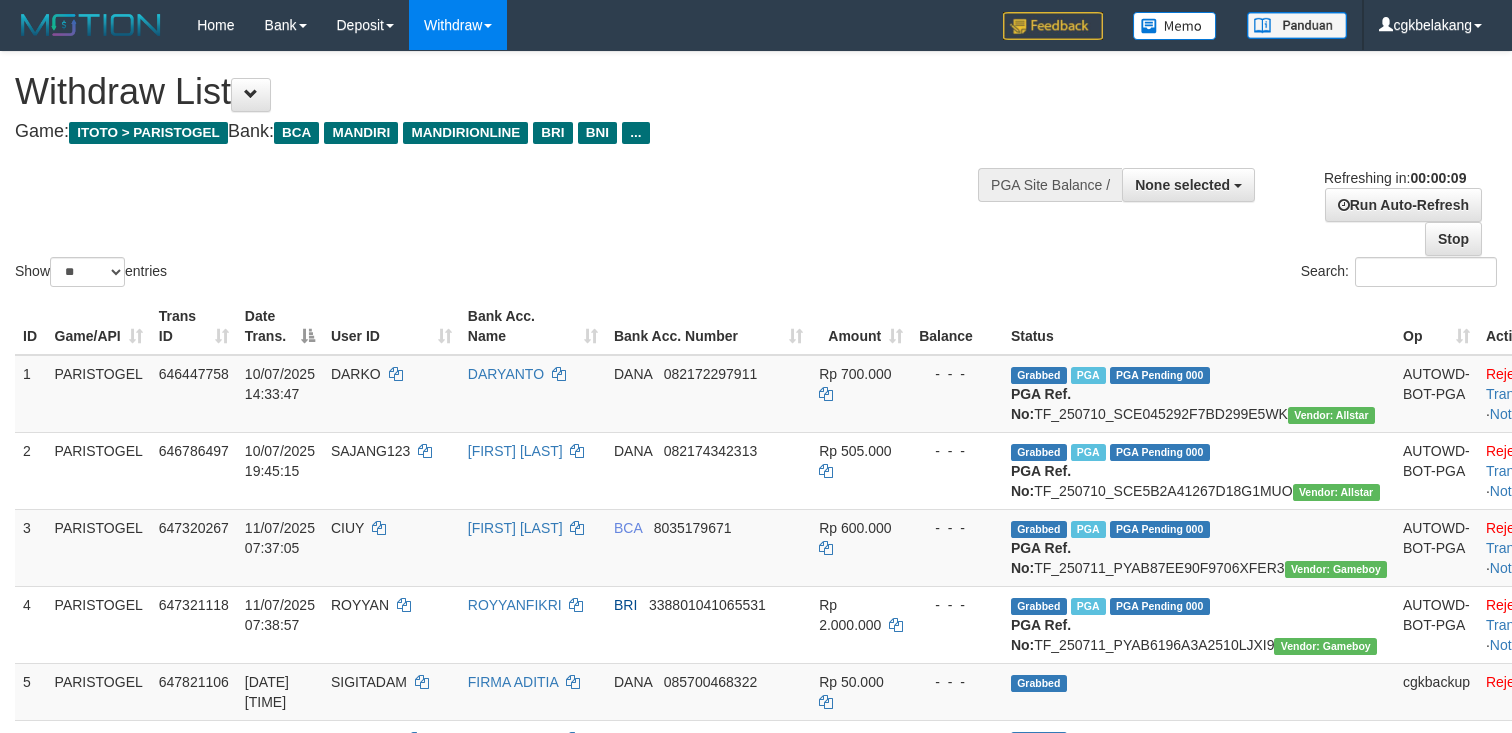 select 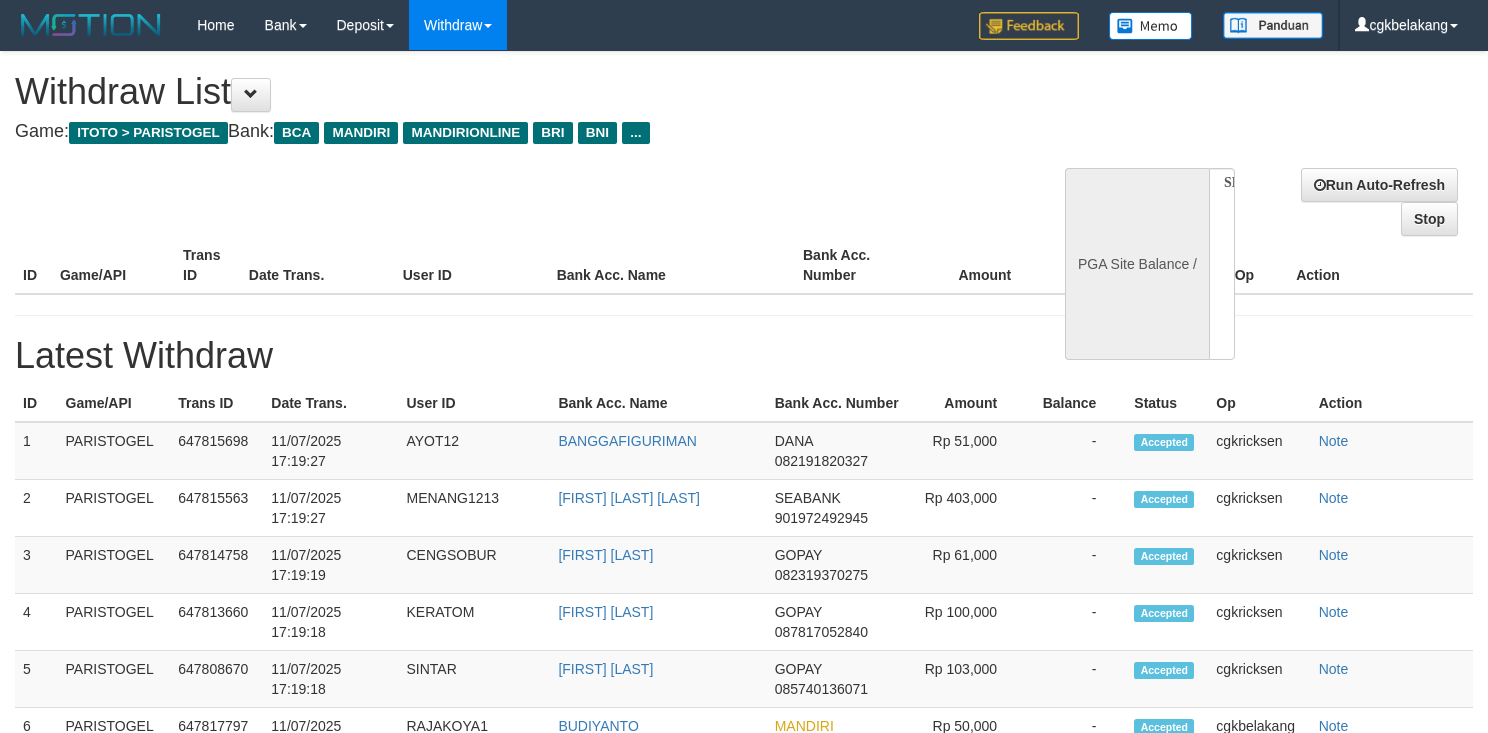 select 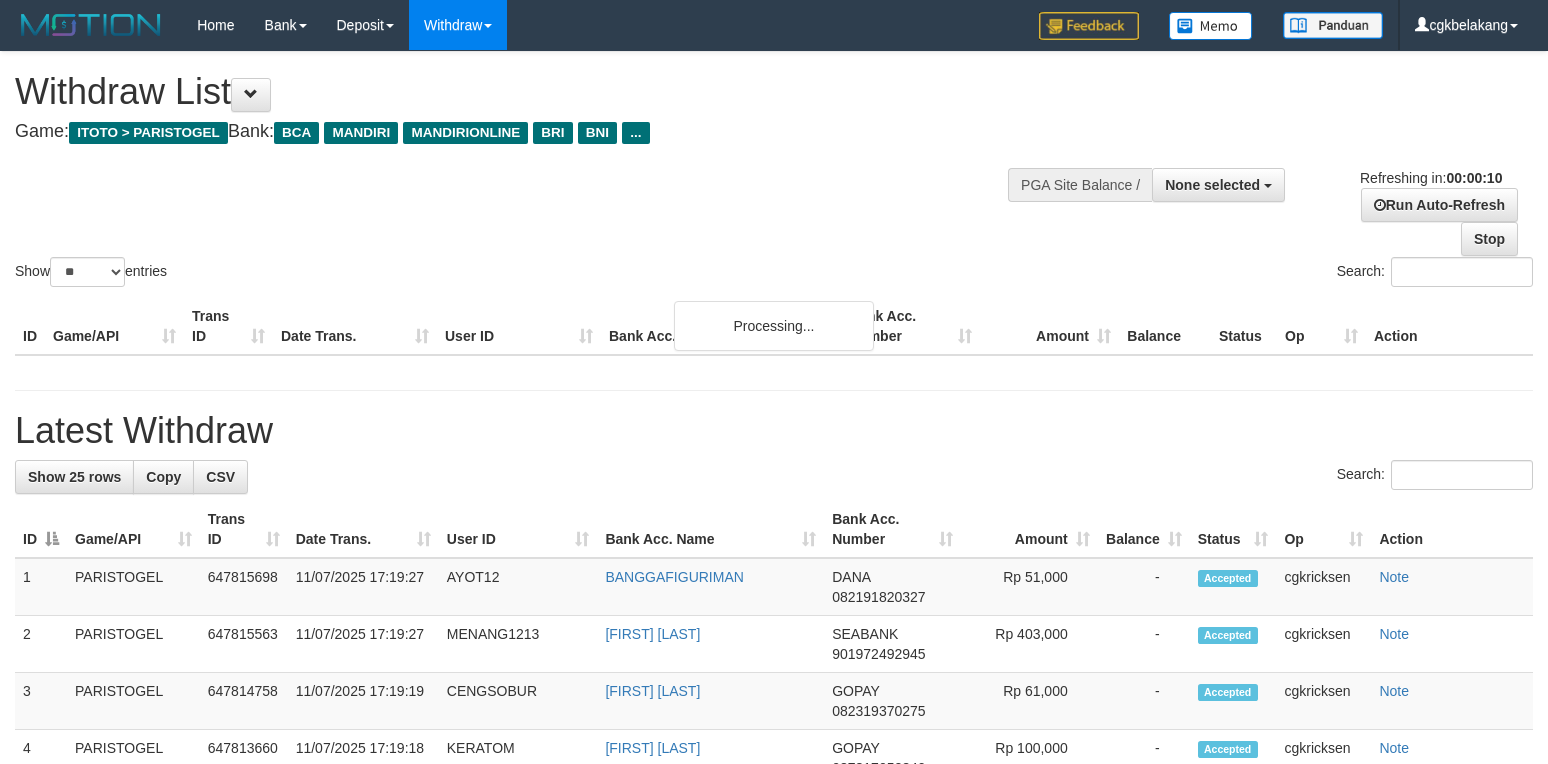 select 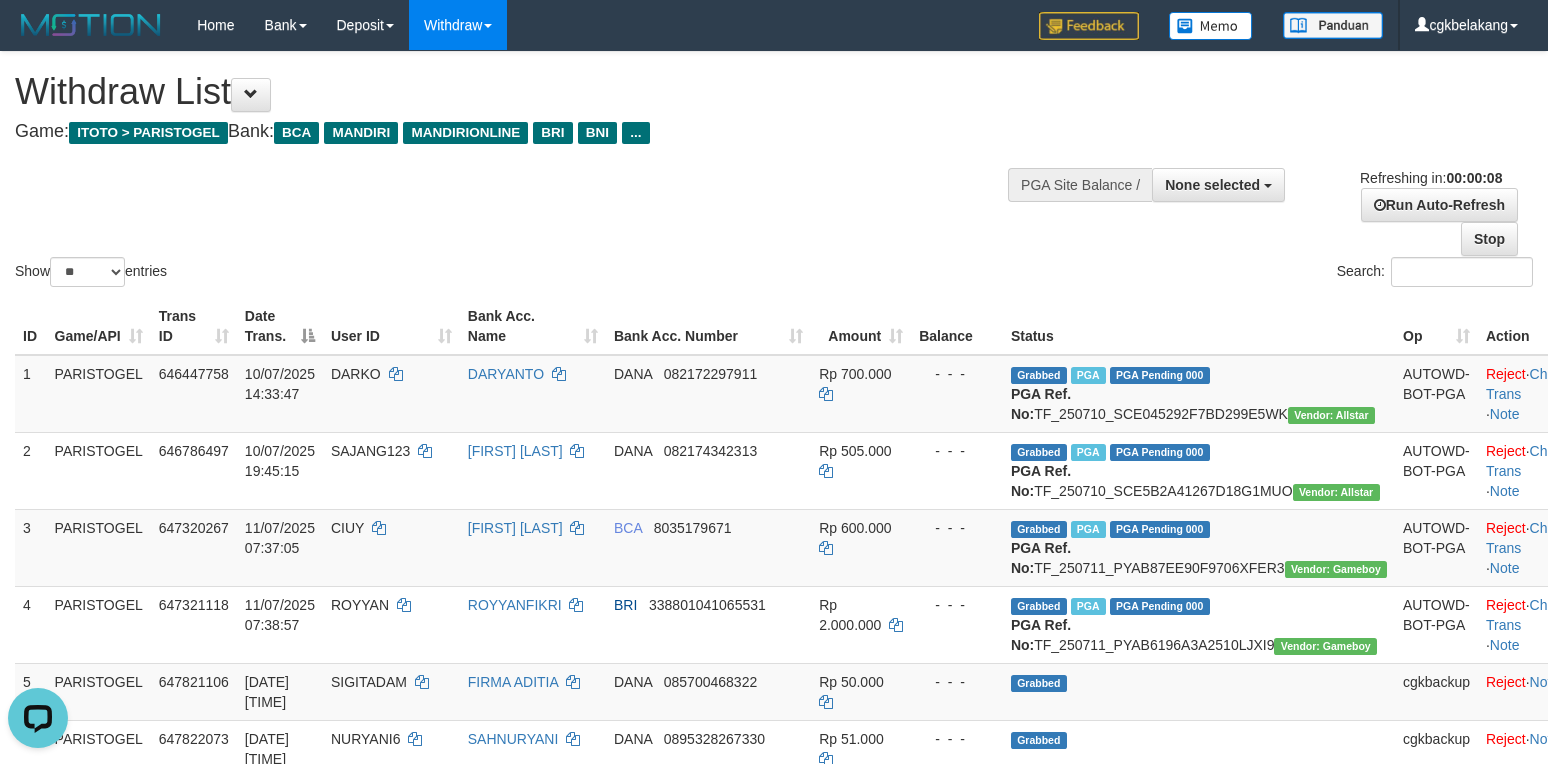 scroll, scrollTop: 0, scrollLeft: 0, axis: both 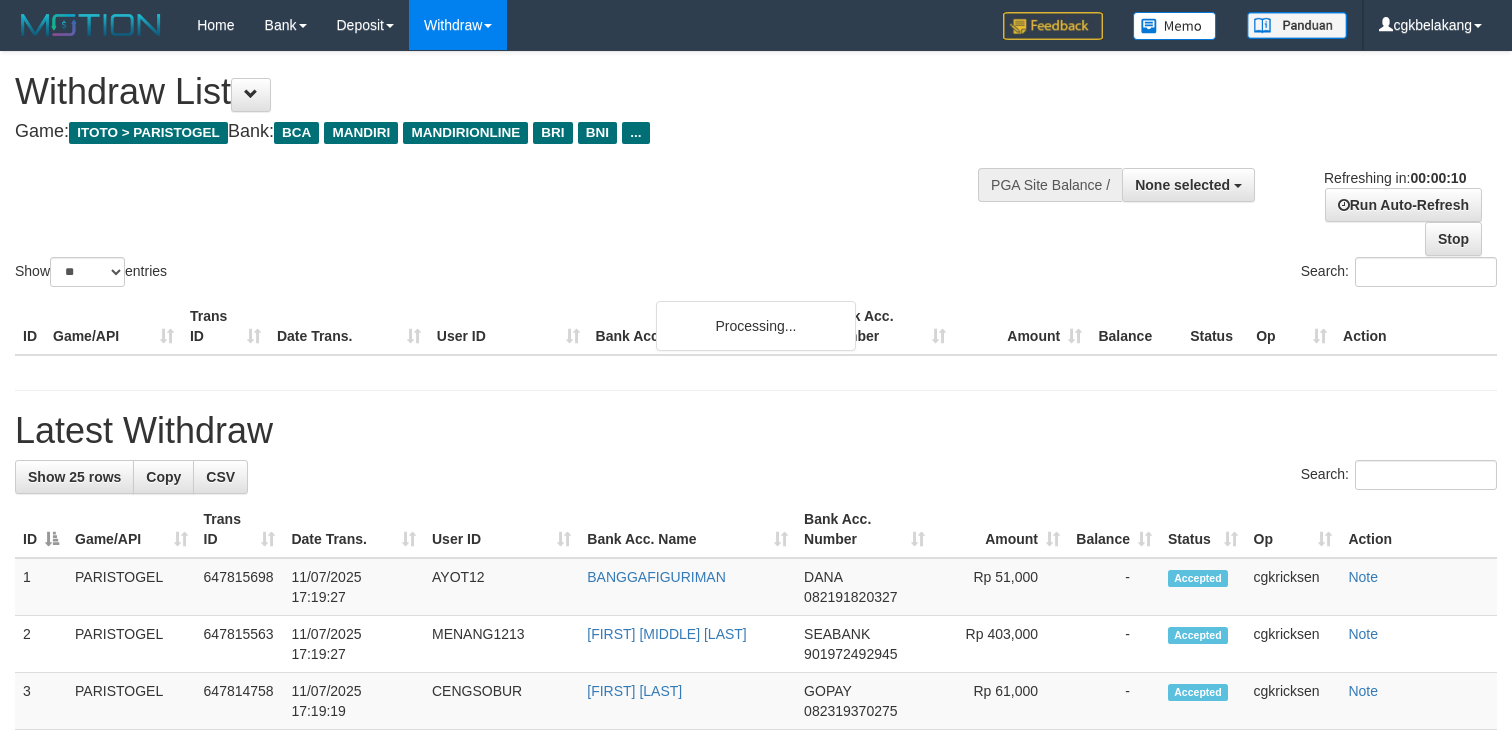 select 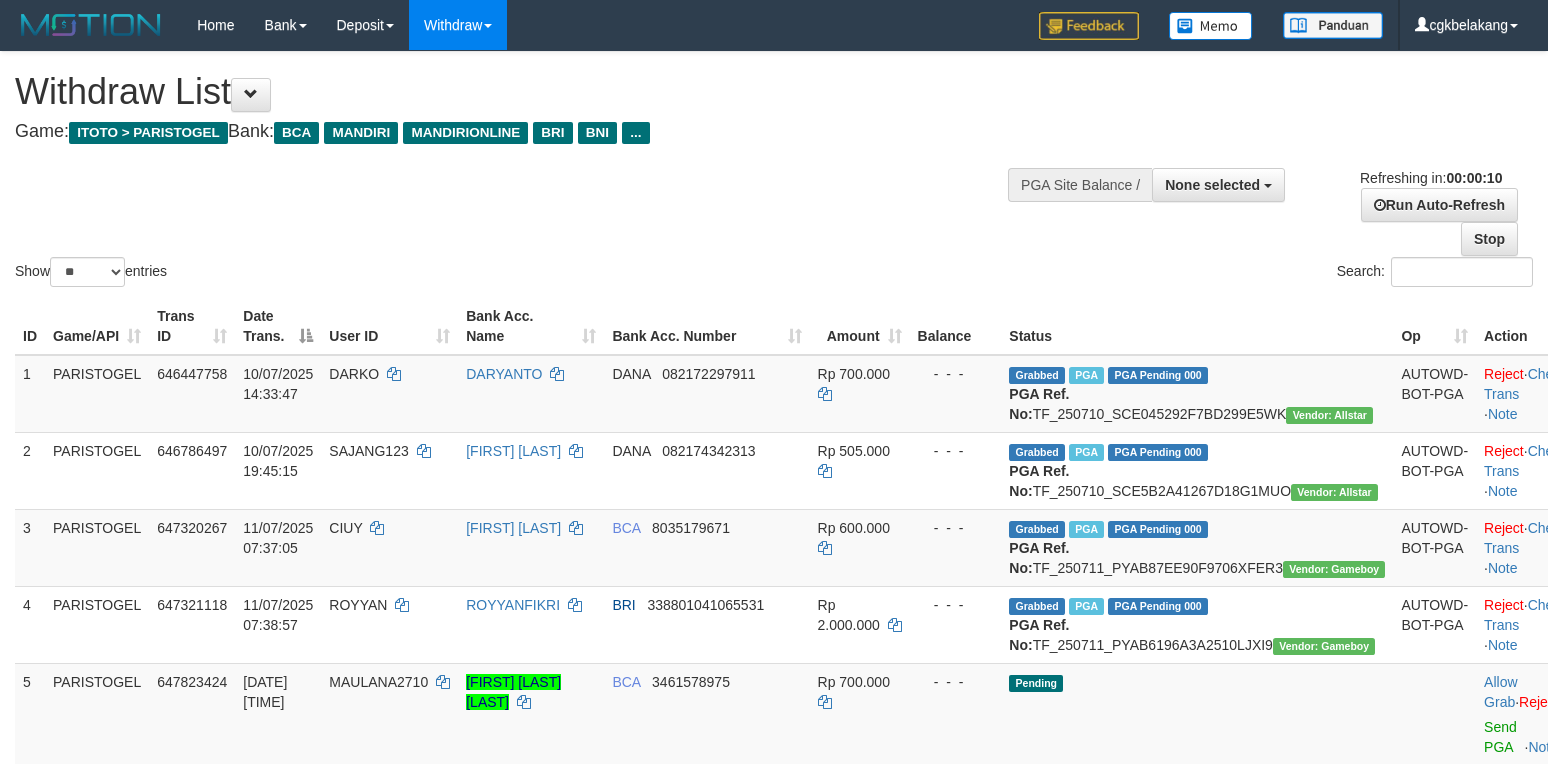 select 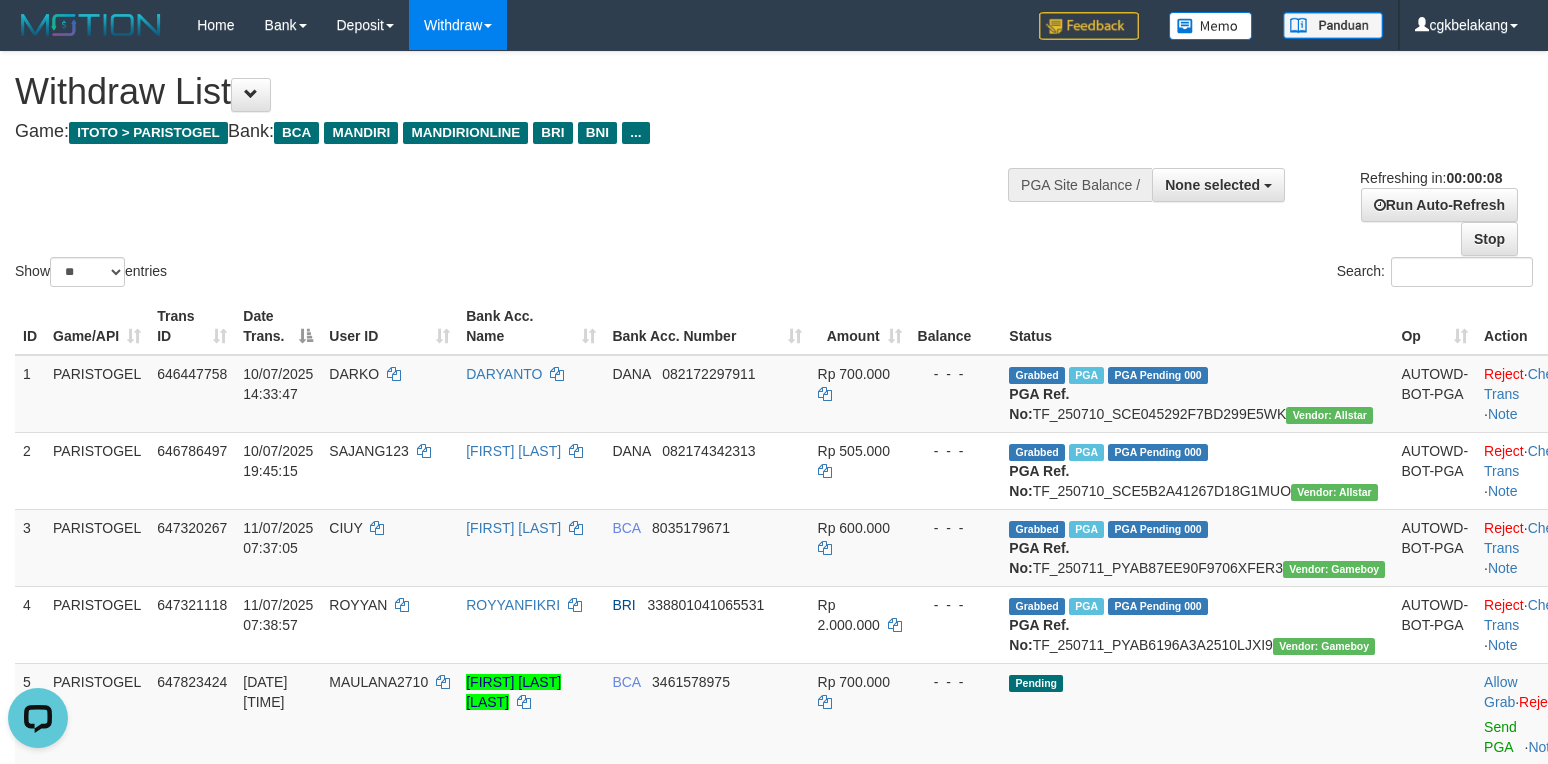 scroll, scrollTop: 0, scrollLeft: 0, axis: both 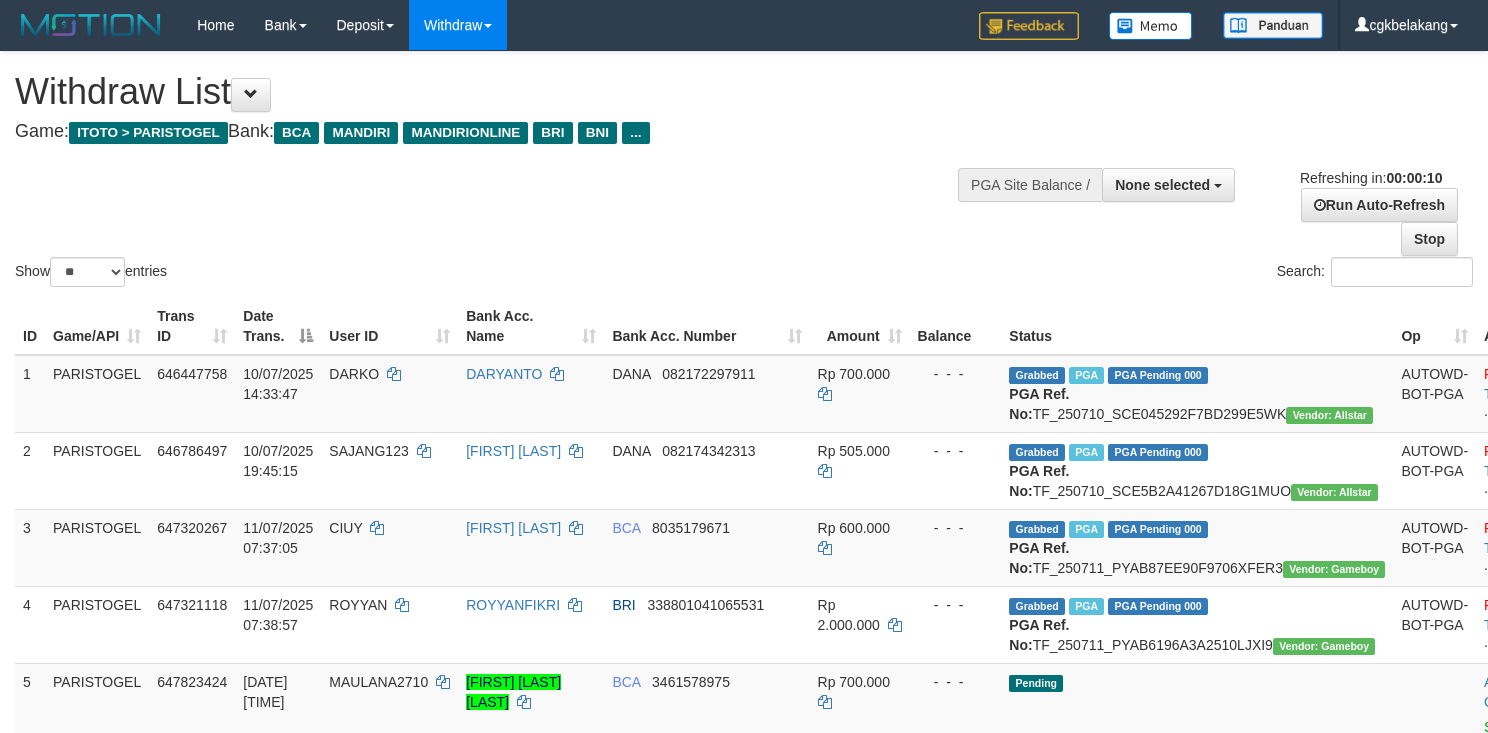select 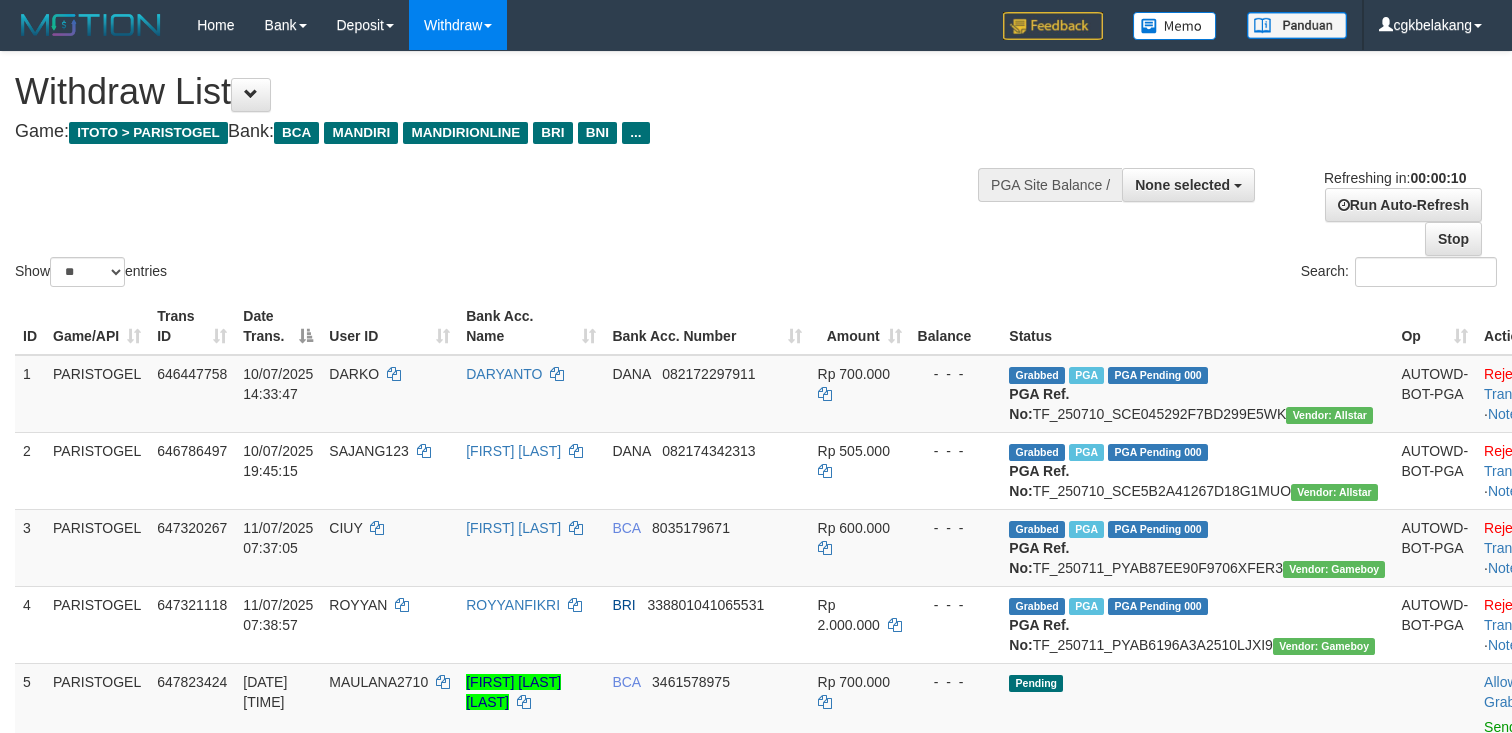 select 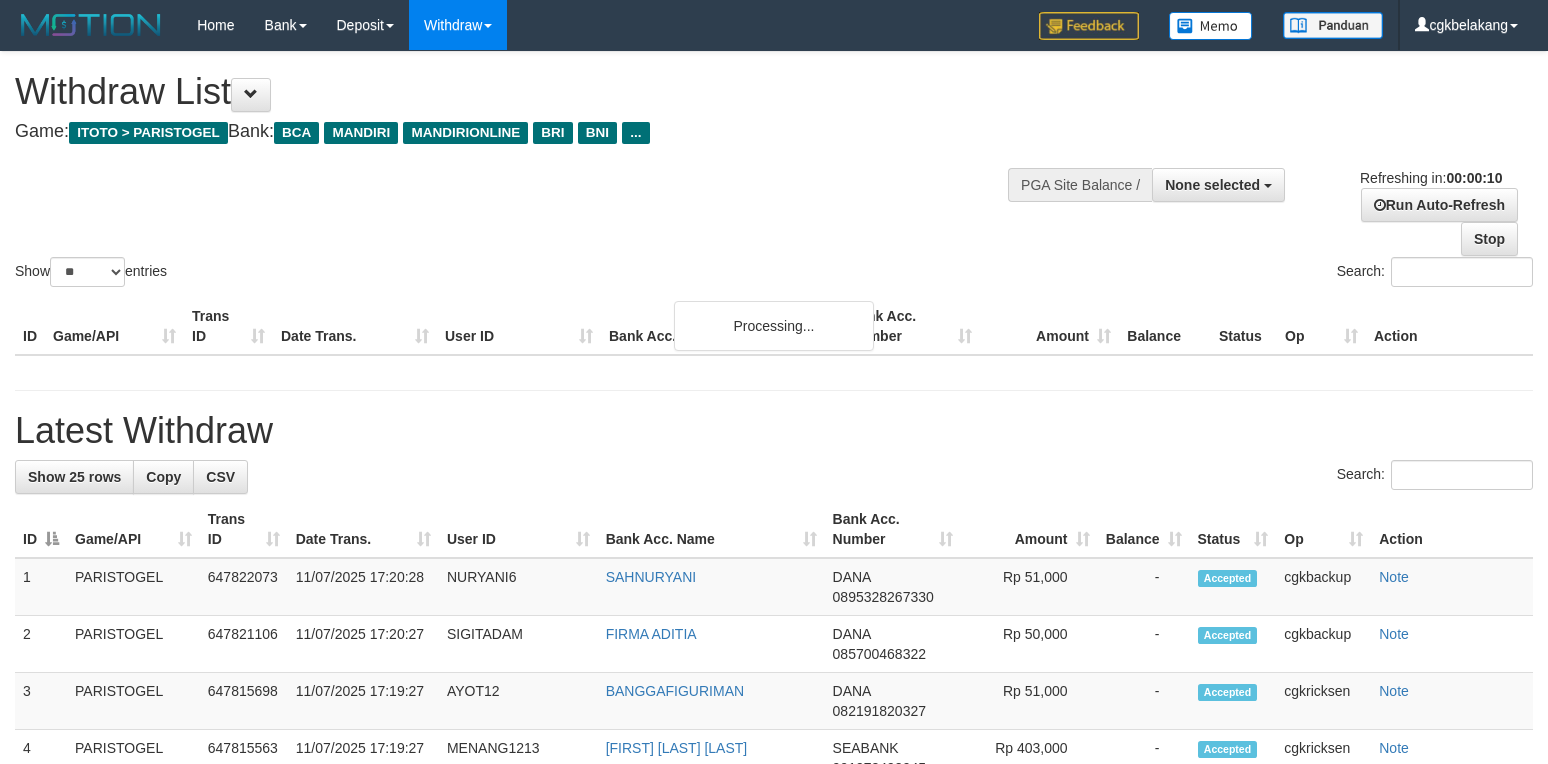 select 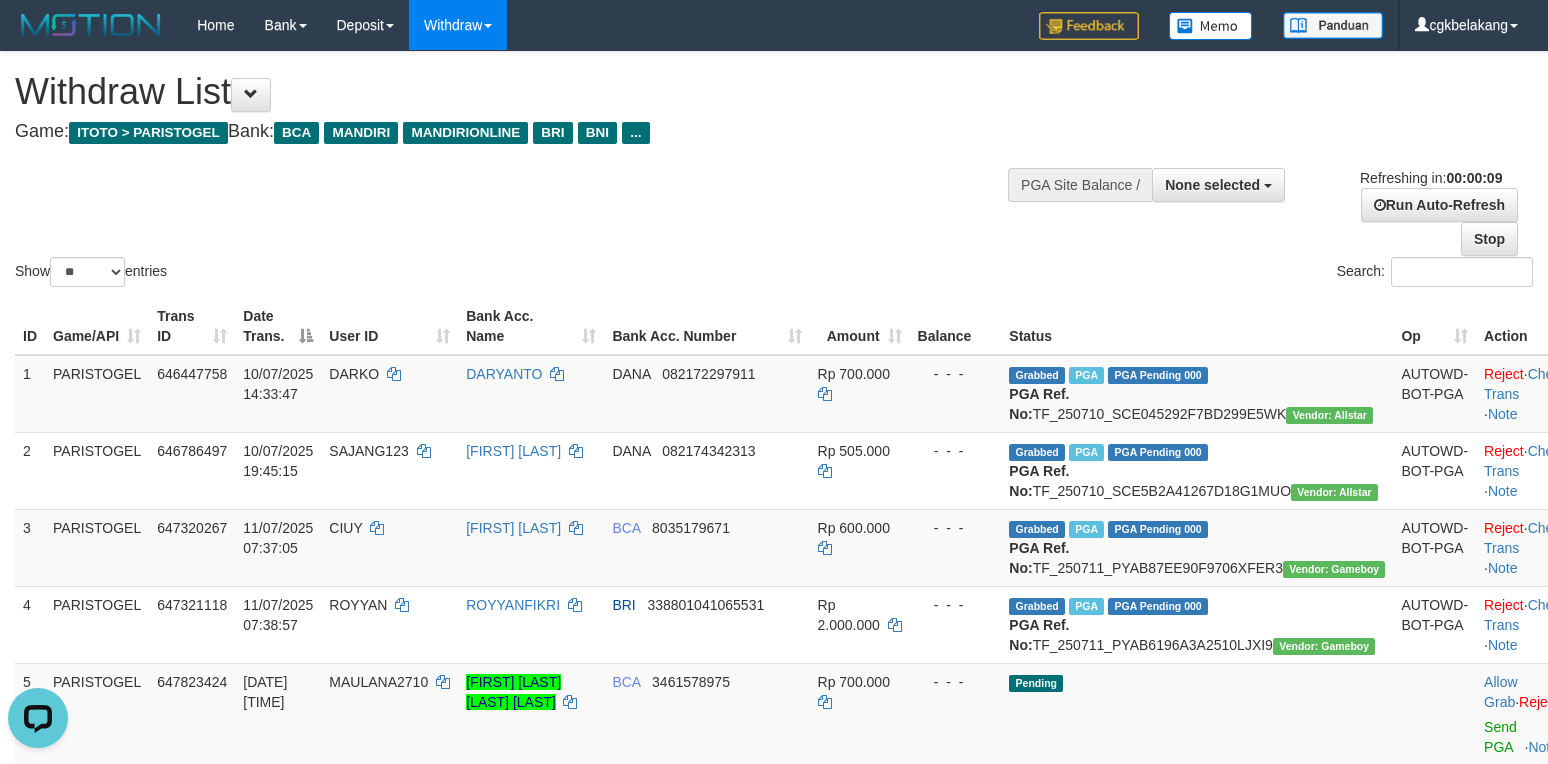 scroll, scrollTop: 0, scrollLeft: 0, axis: both 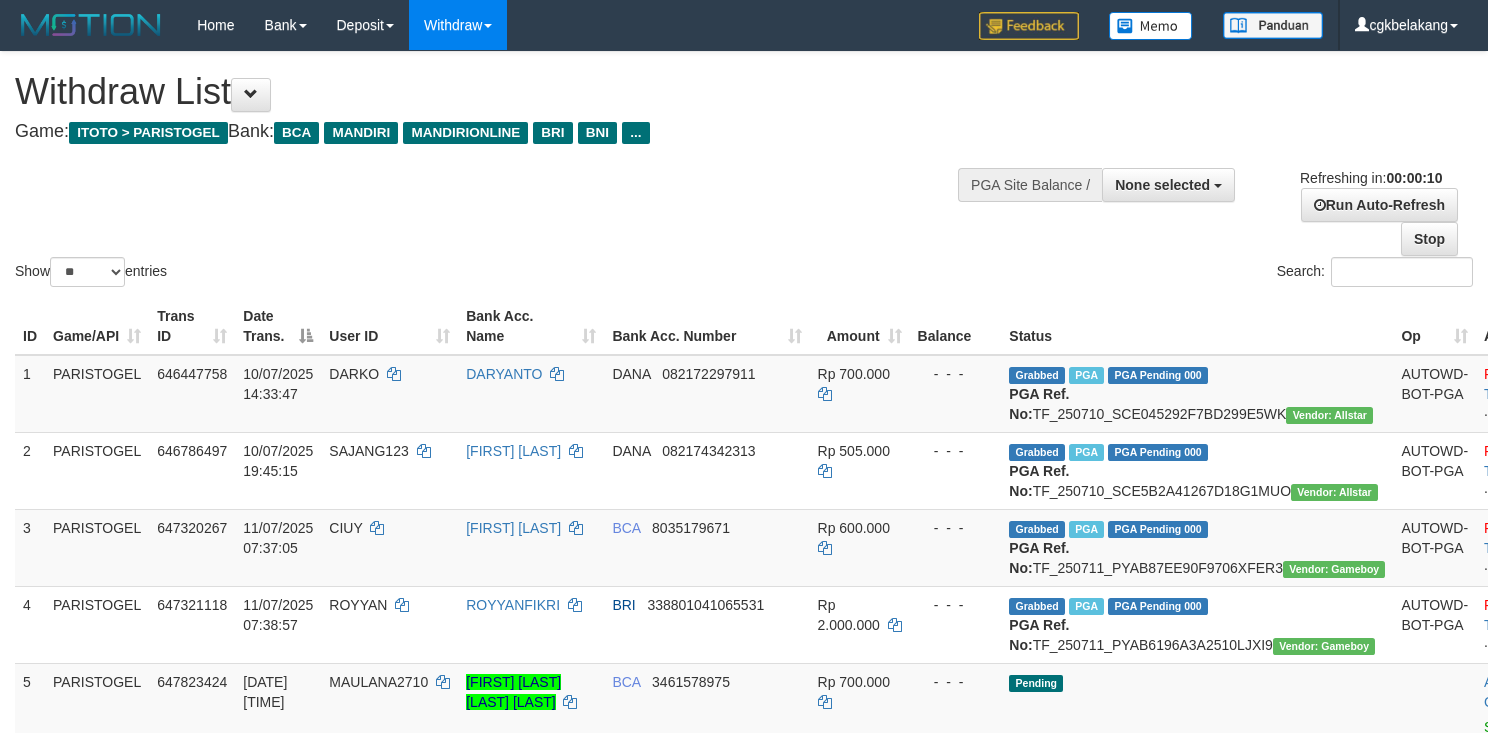 select 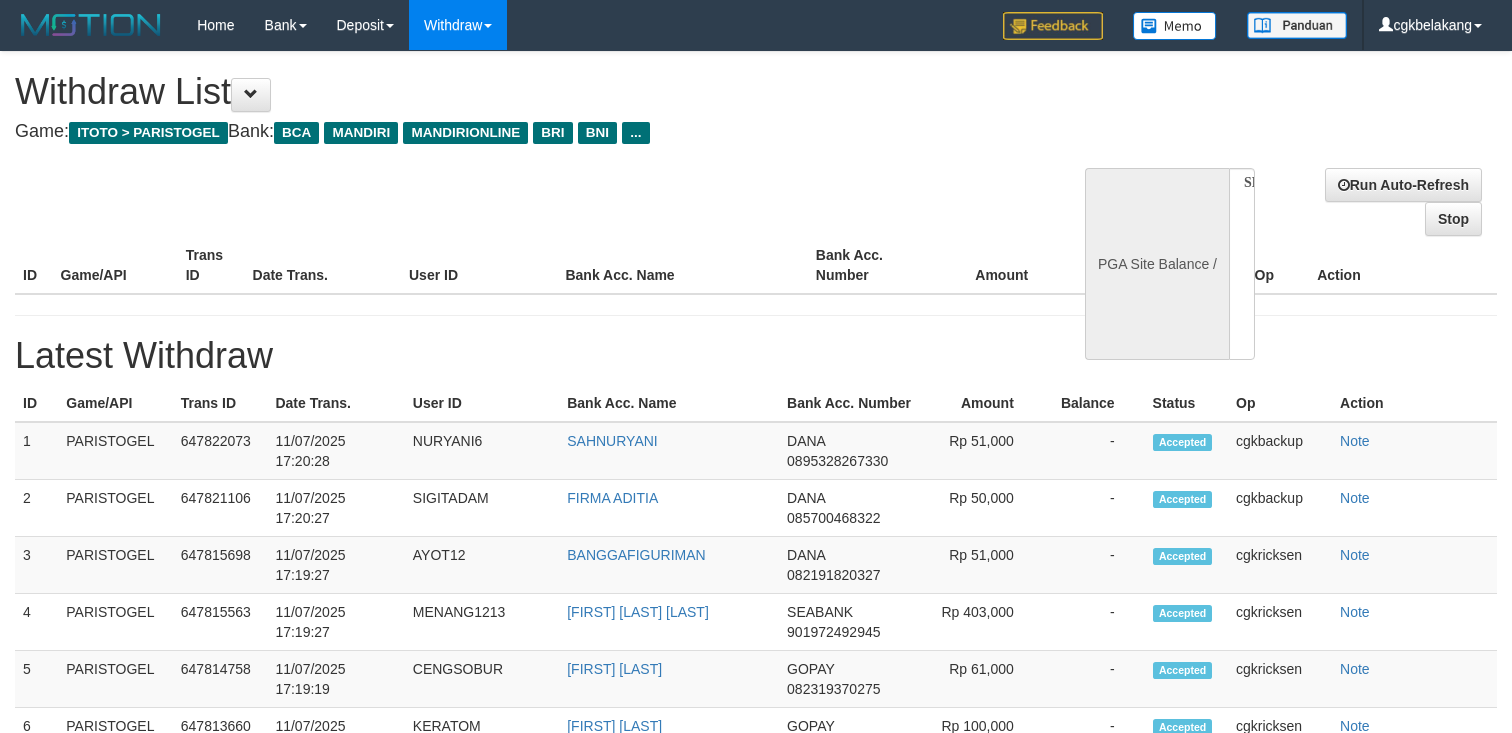 select 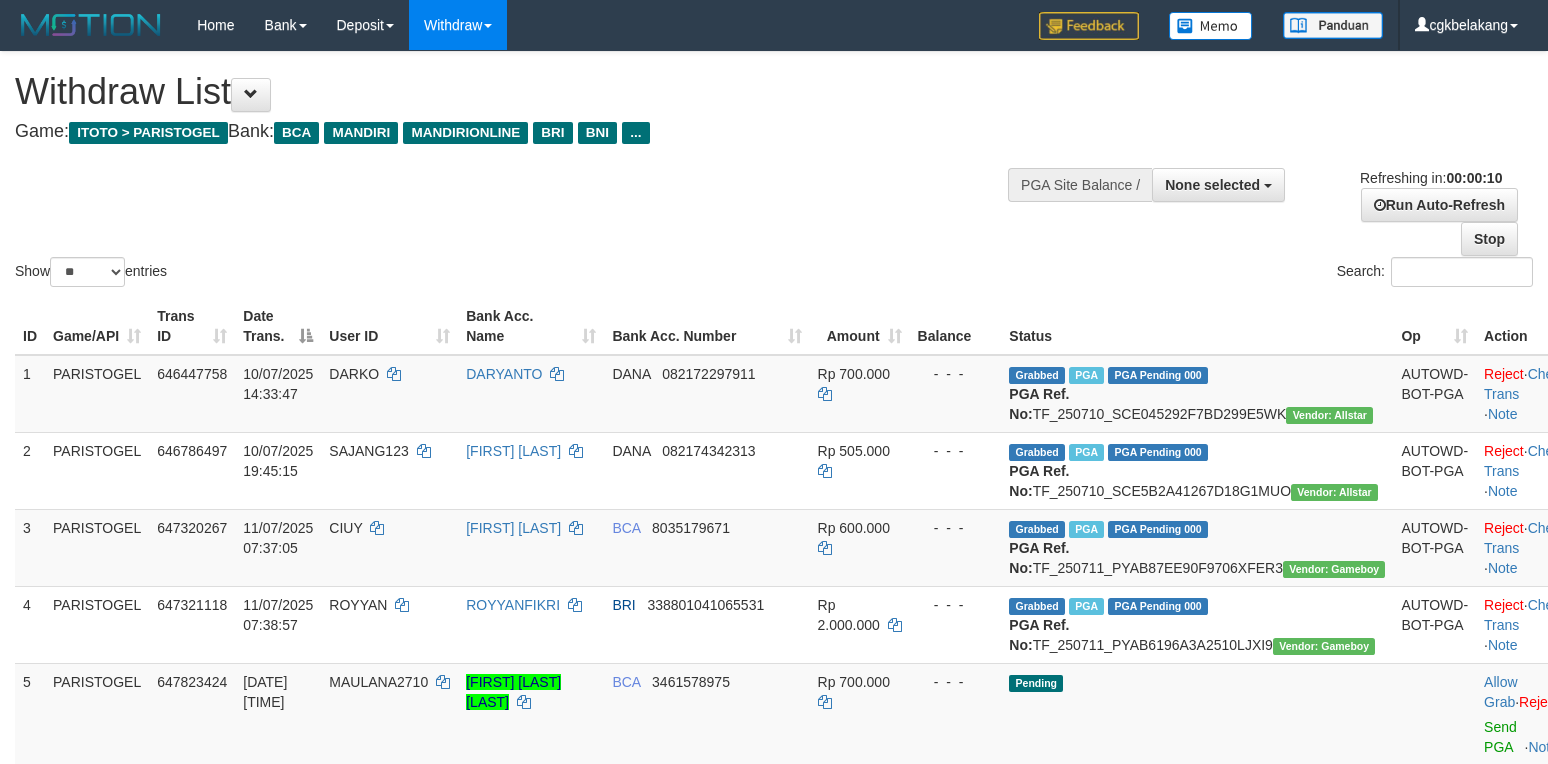 select 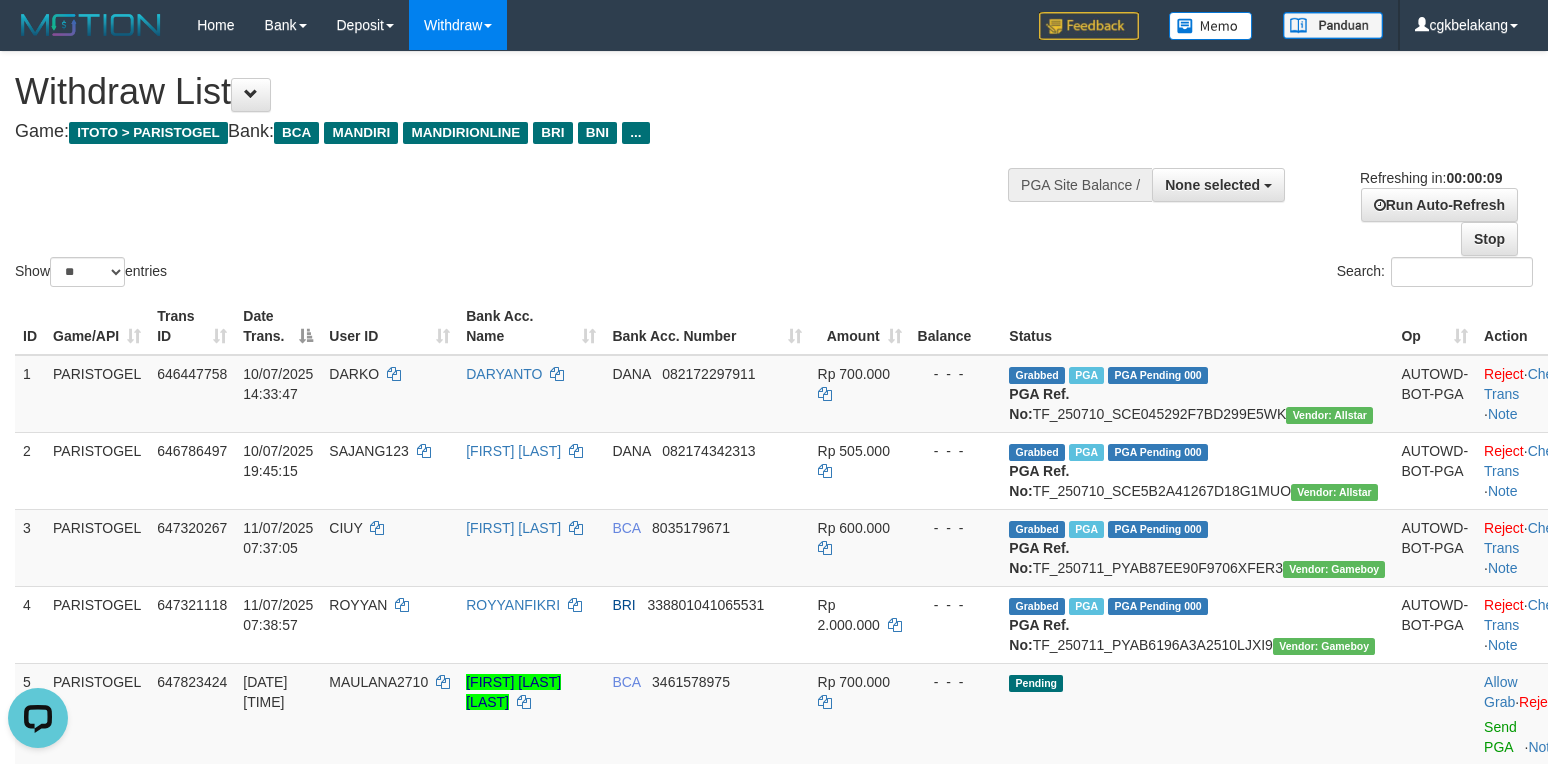 scroll, scrollTop: 0, scrollLeft: 0, axis: both 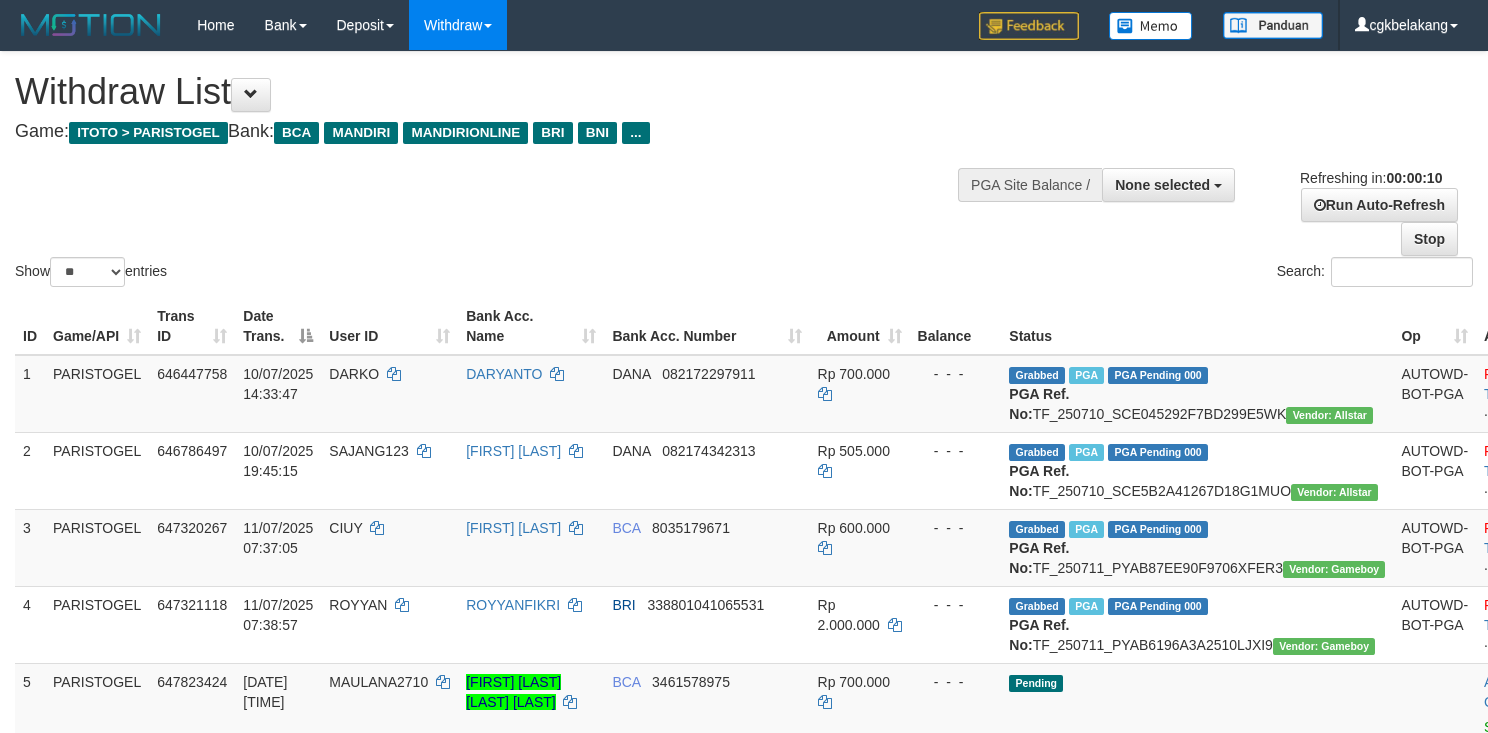 select 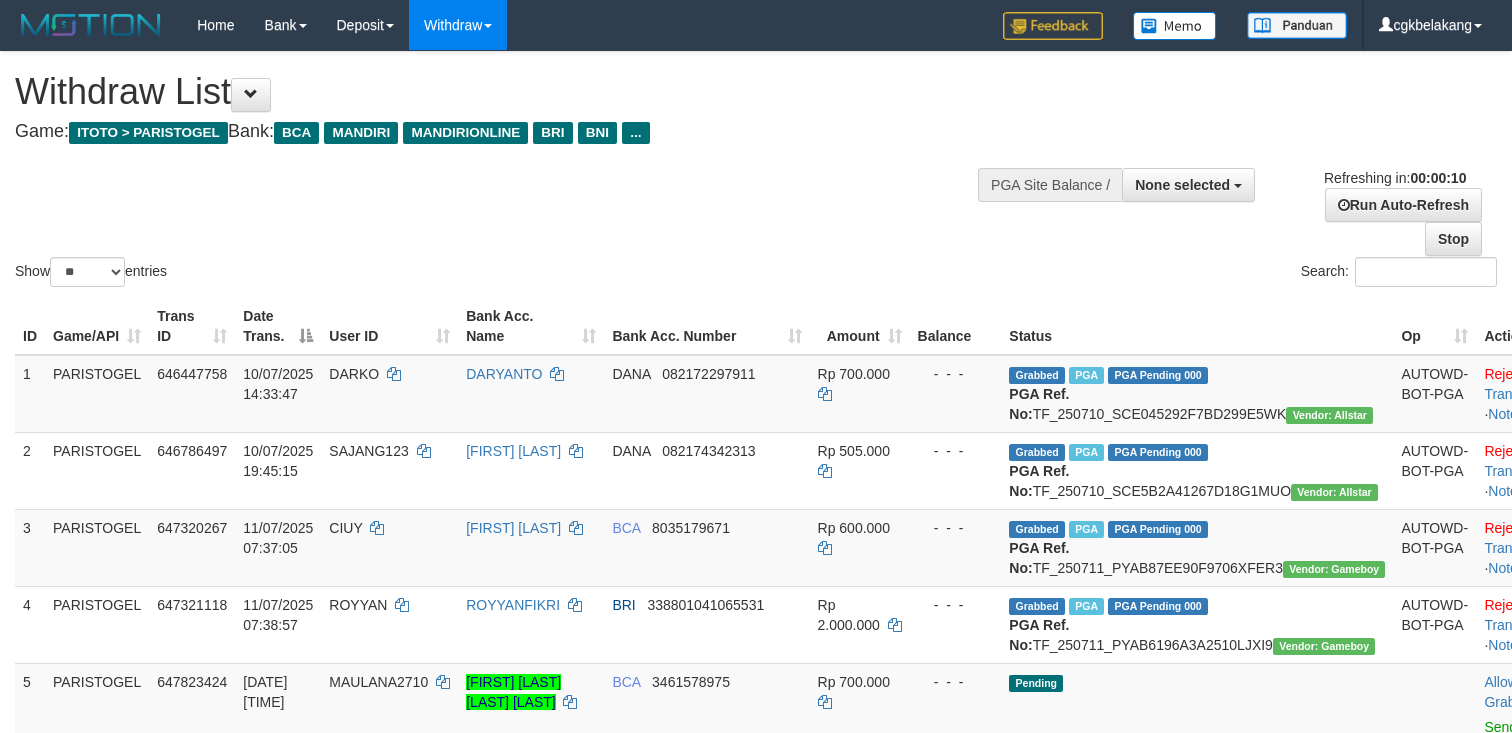 select 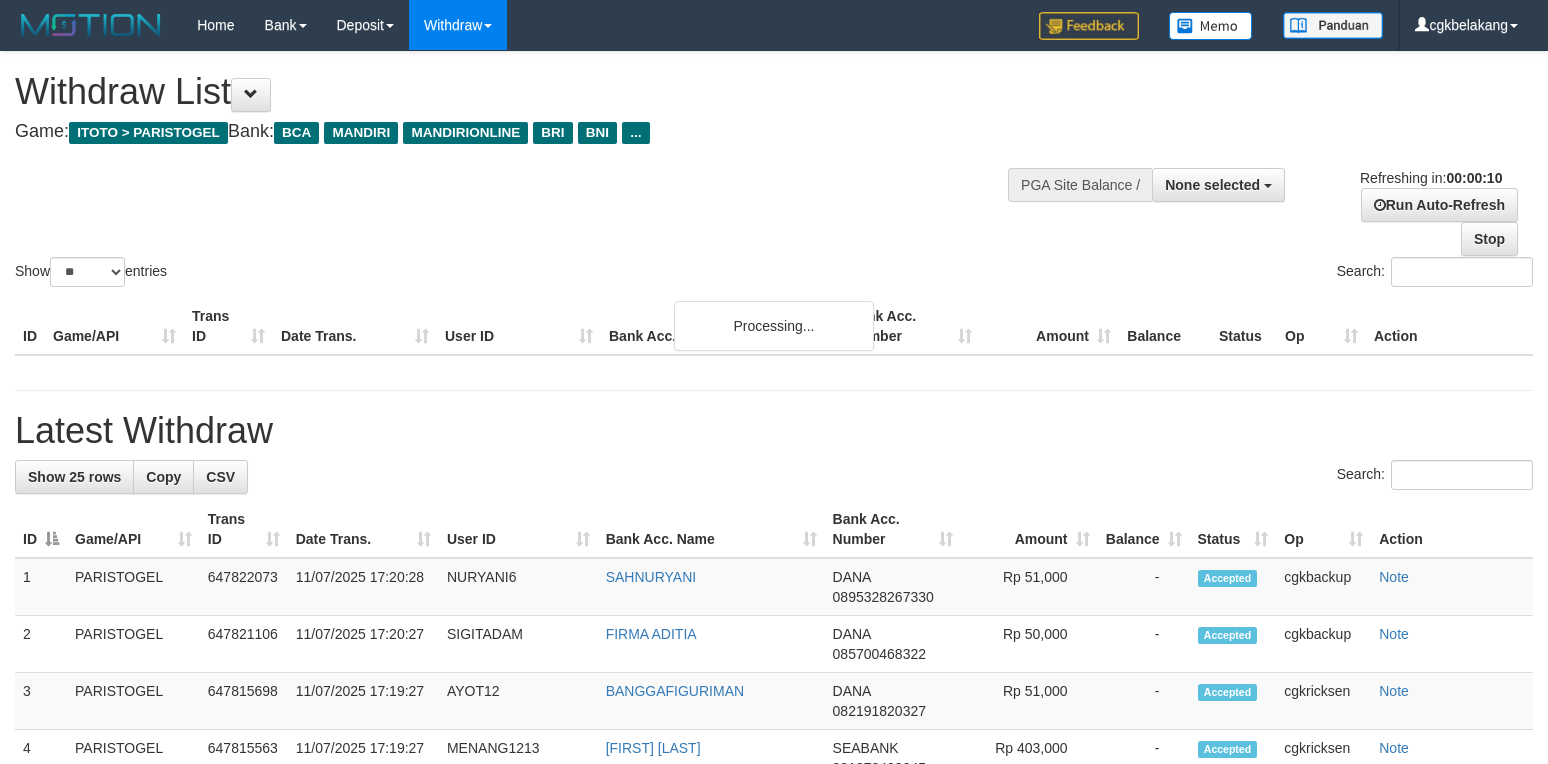 select 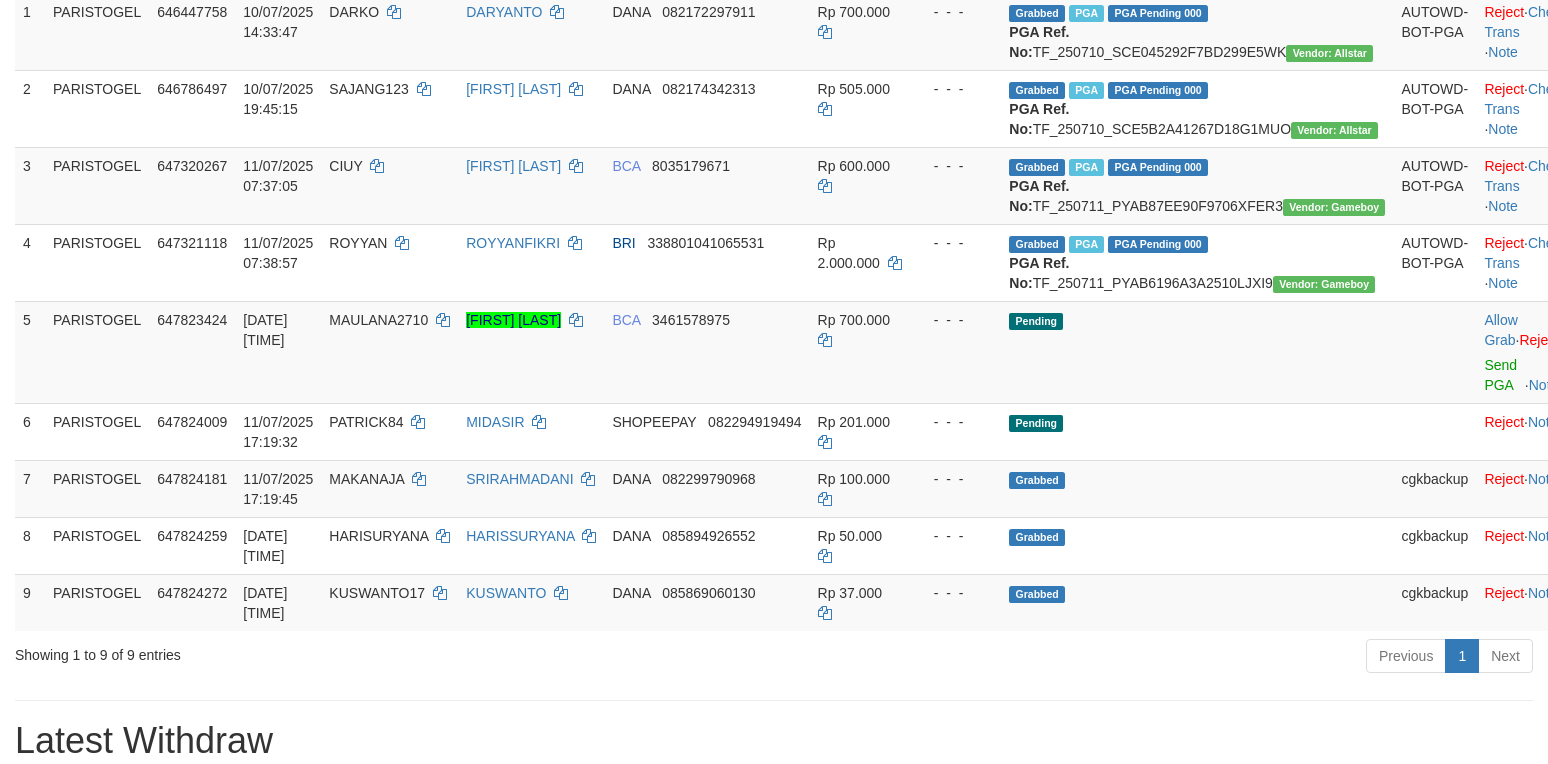 scroll, scrollTop: 400, scrollLeft: 0, axis: vertical 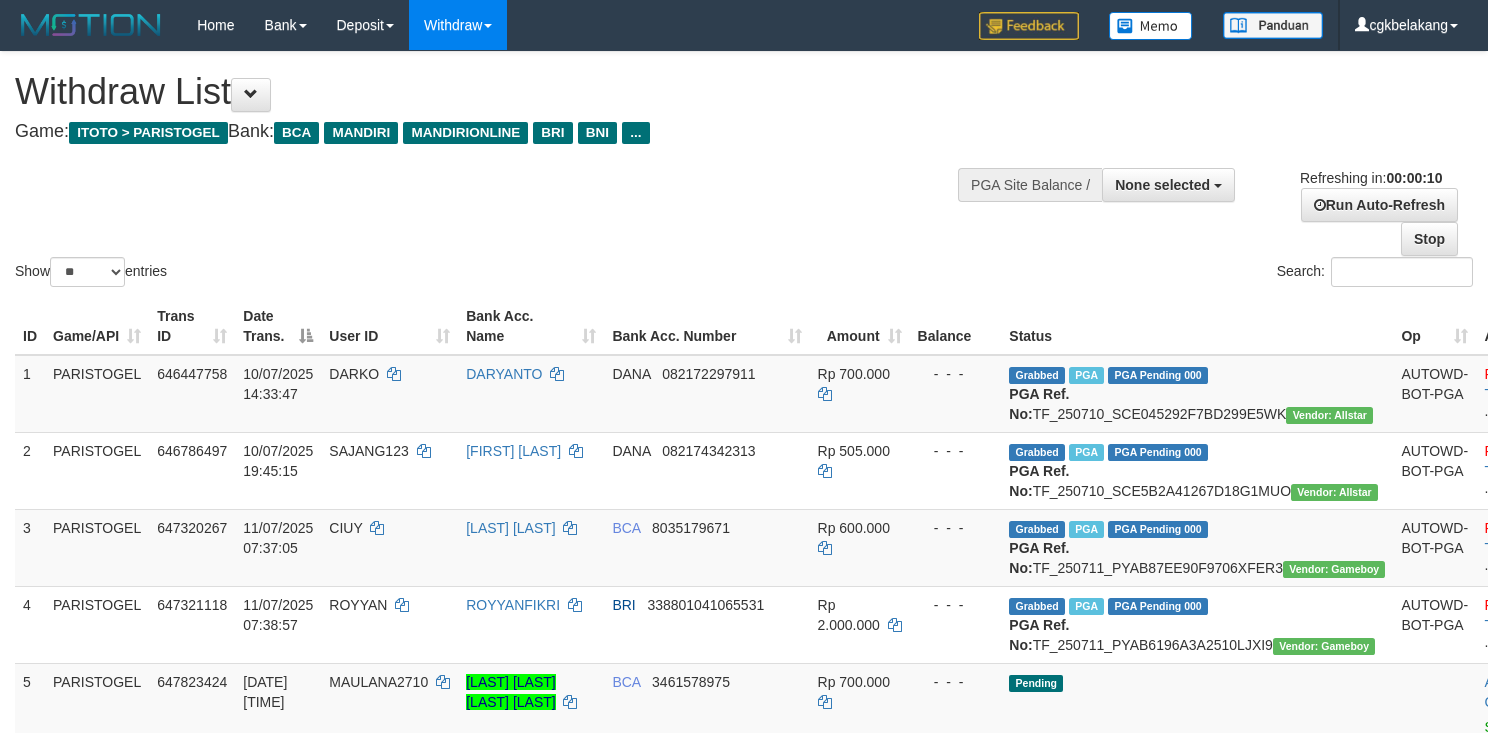 select 